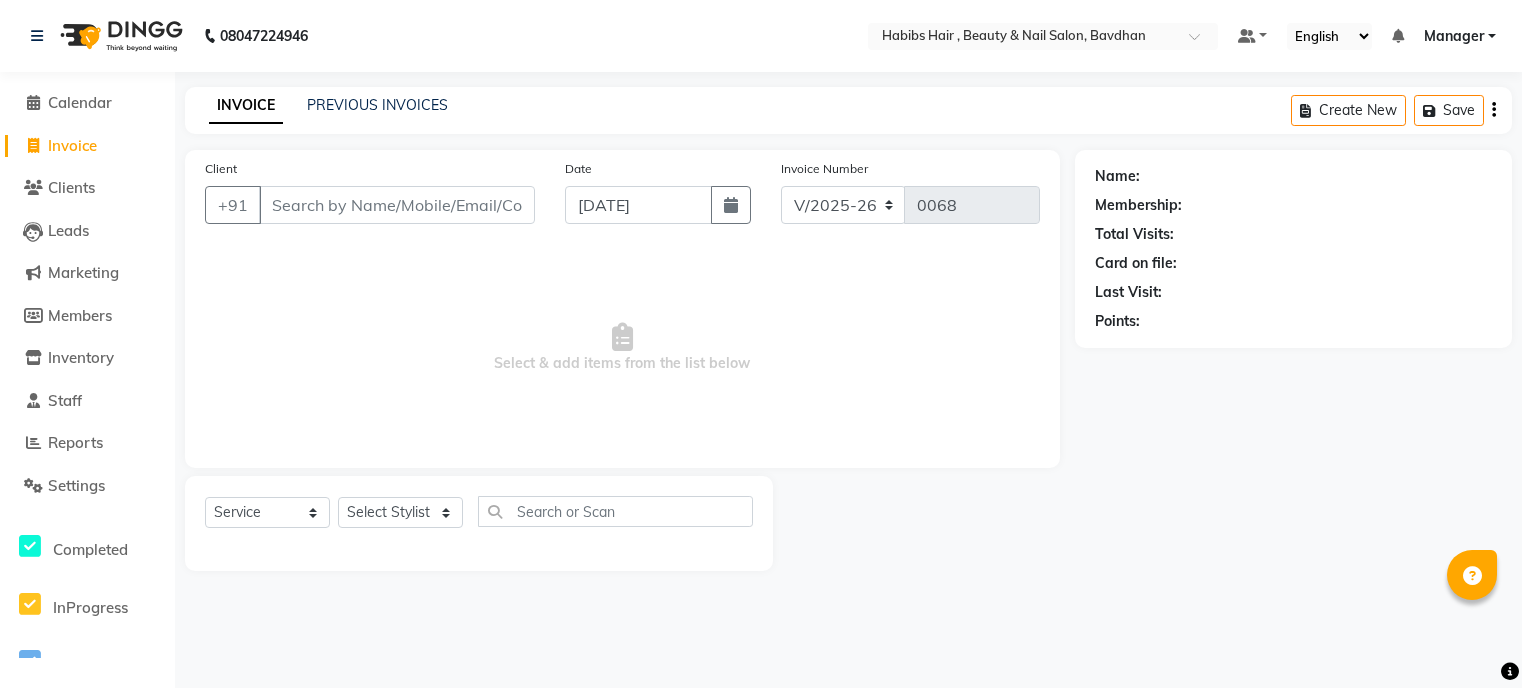 select on "7414" 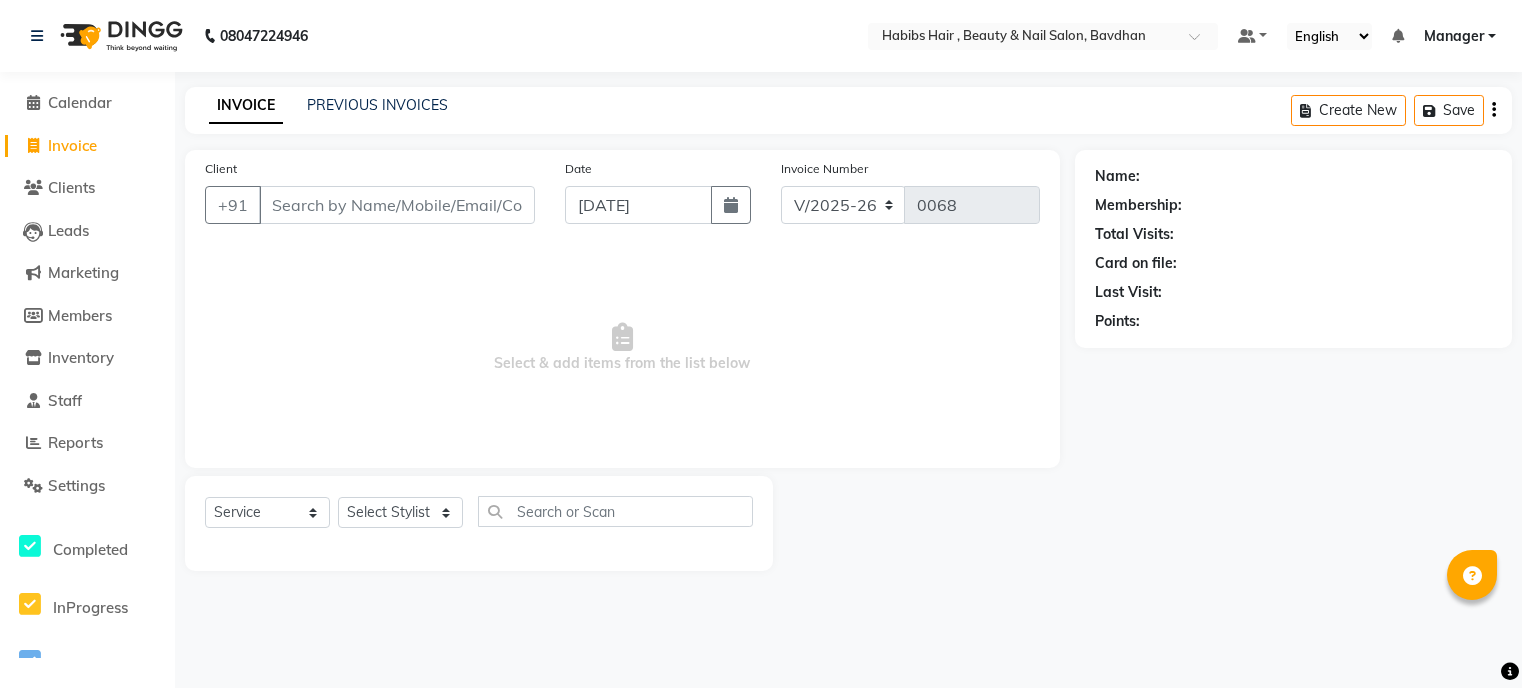 scroll, scrollTop: 0, scrollLeft: 0, axis: both 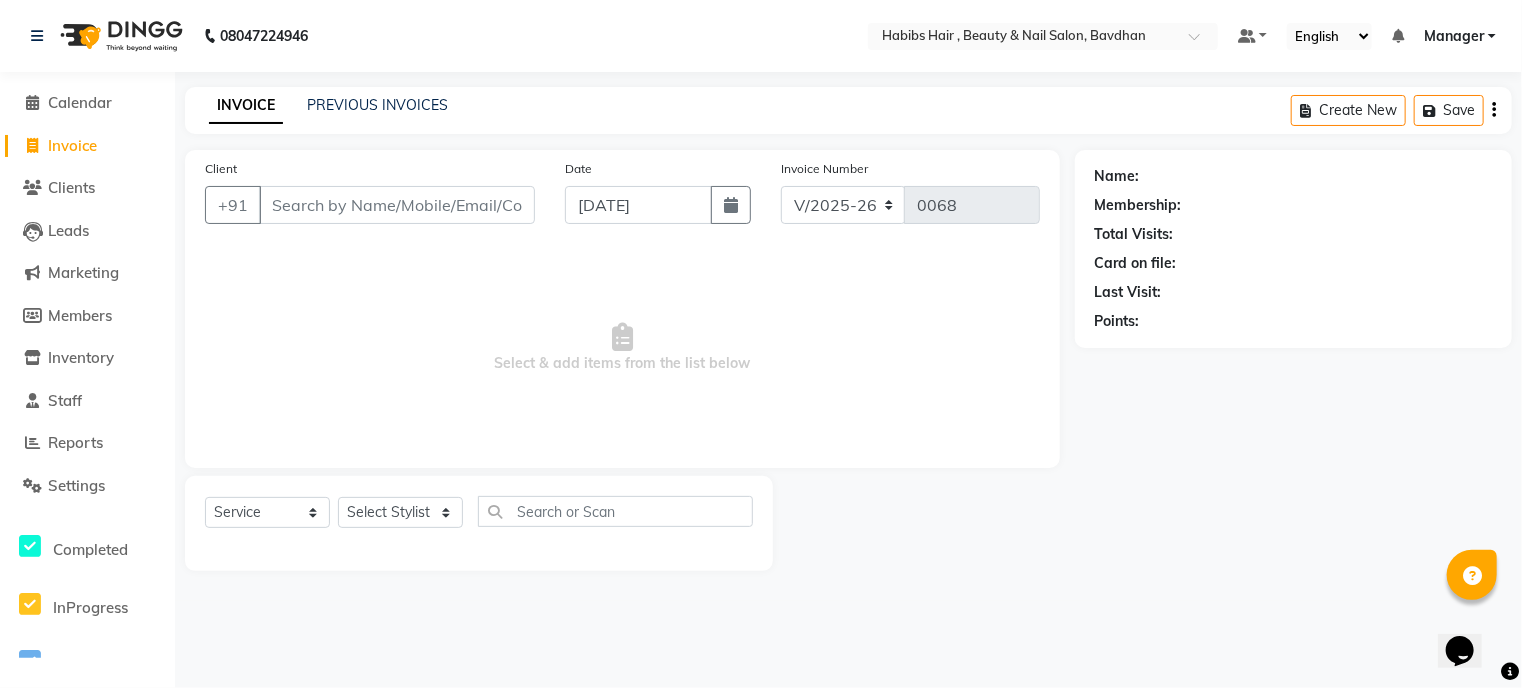 click on "Client" at bounding box center [397, 205] 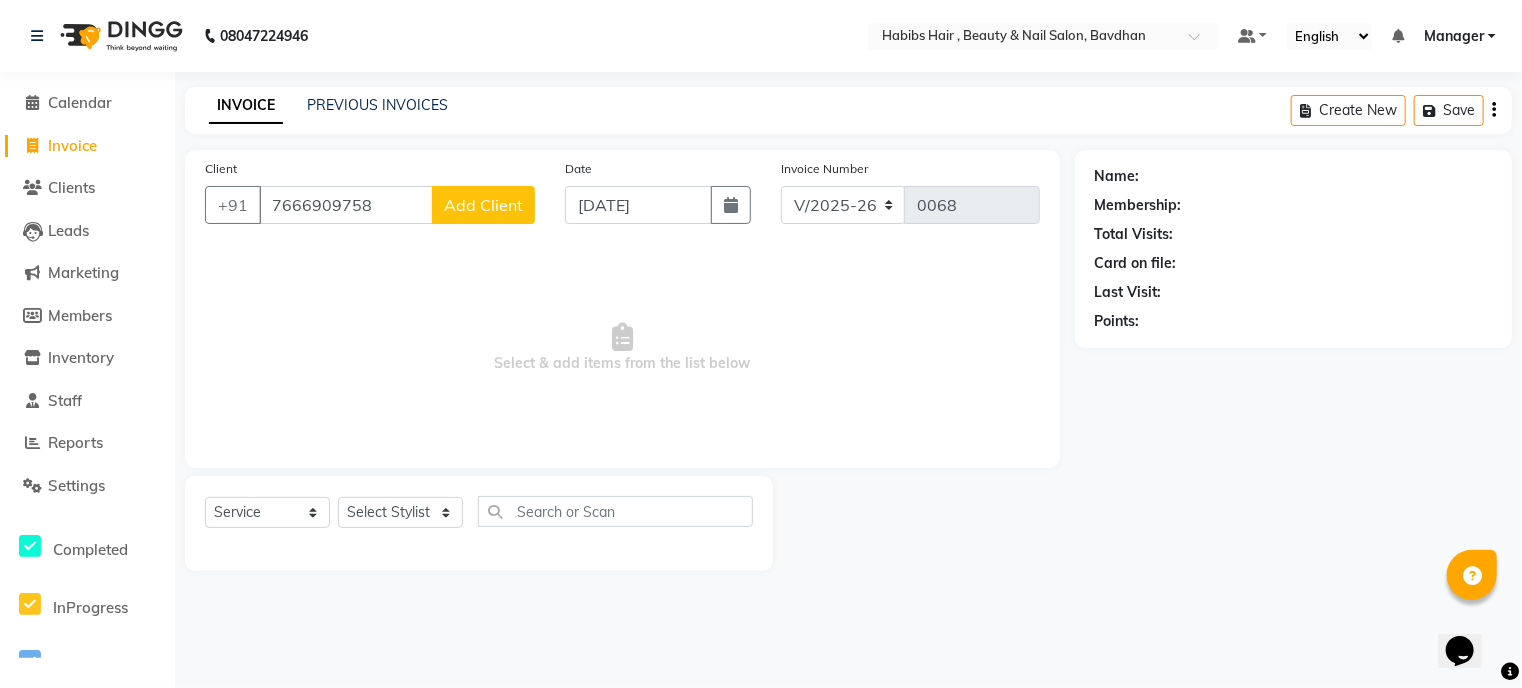 type on "7666909758" 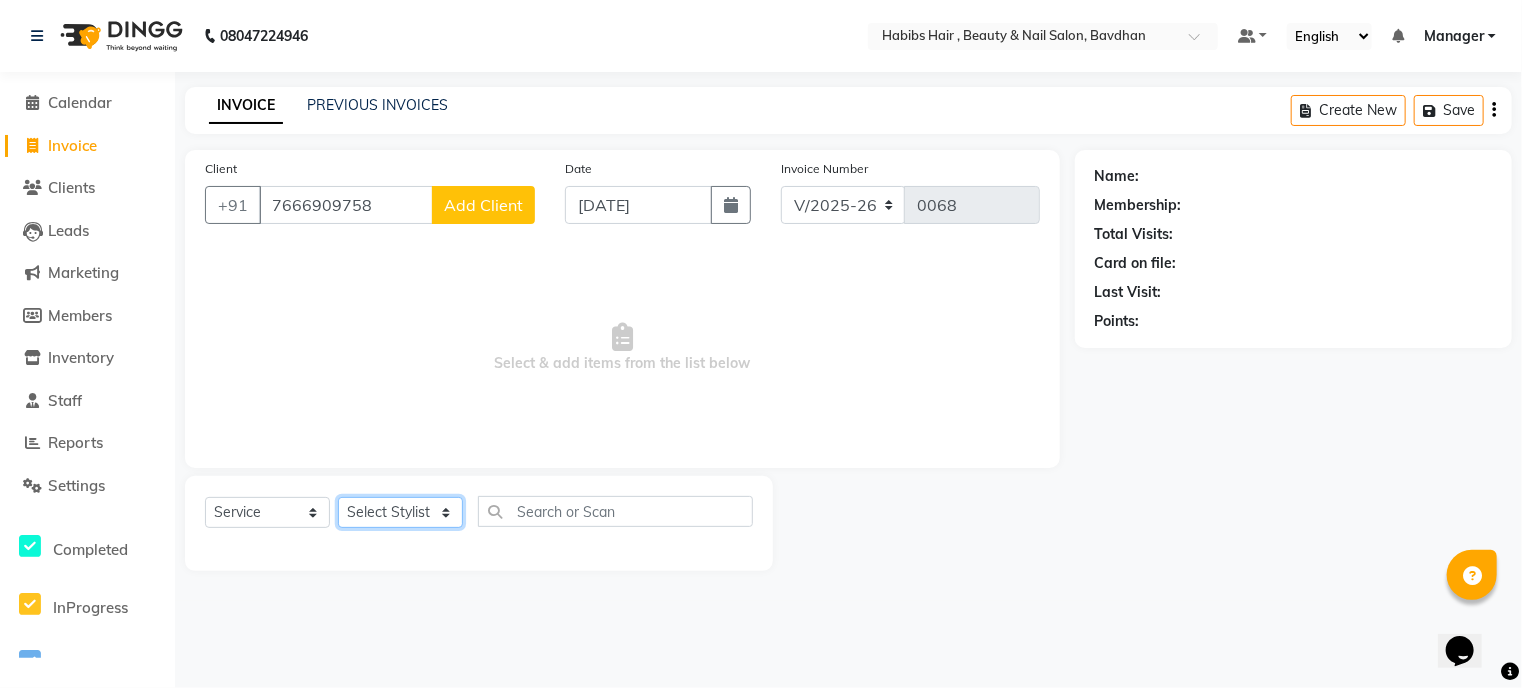 click on "Select Stylist Akash [PERSON_NAME] [PERSON_NAME] Manager [PERSON_NAME] nikhil [PERSON_NAME]" 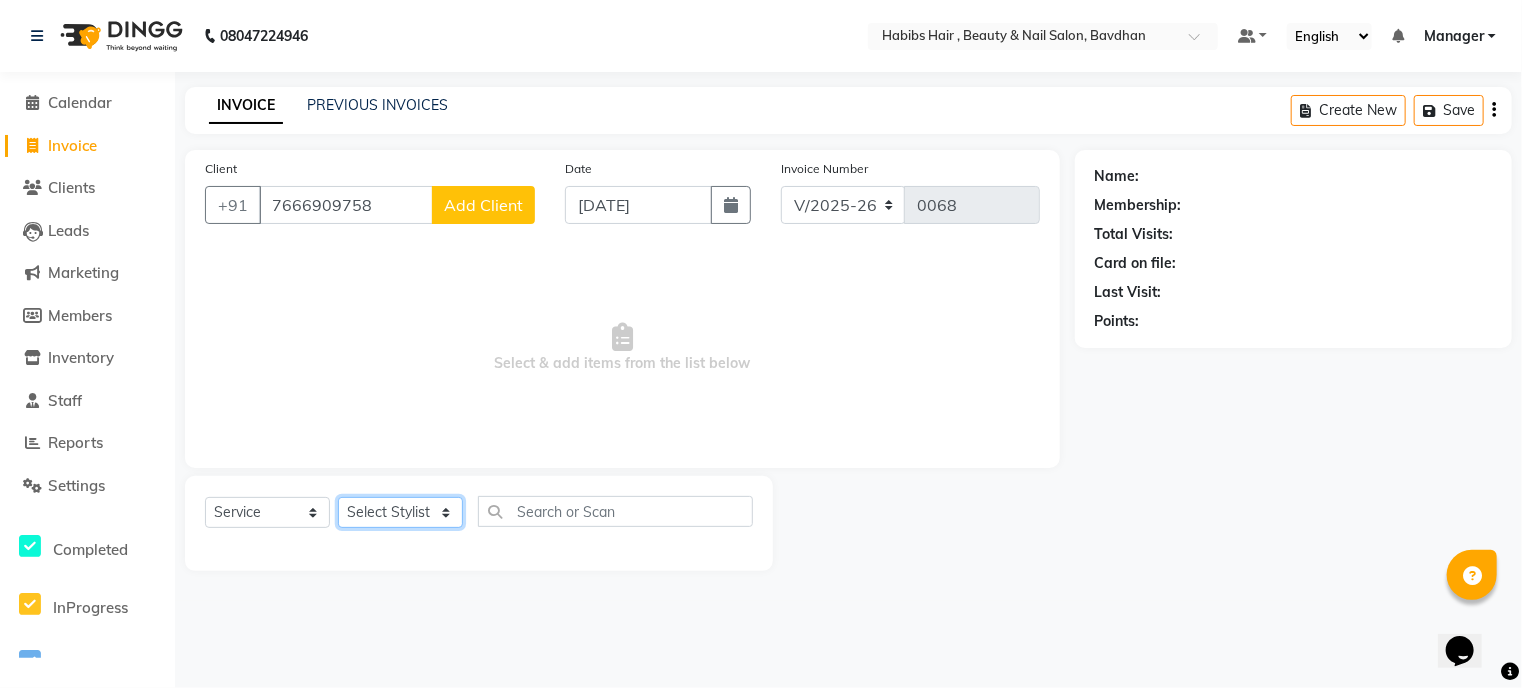 select on "64989" 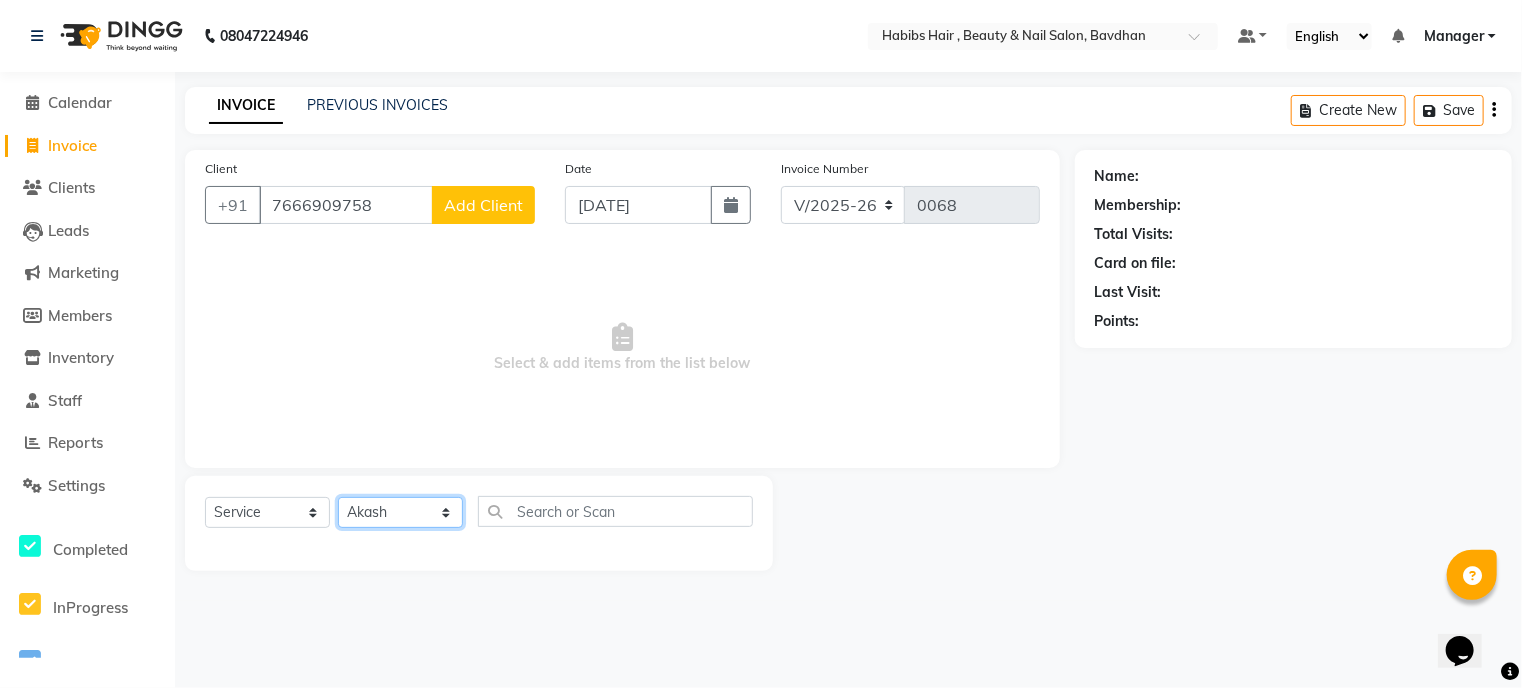 click on "Select Stylist Akash [PERSON_NAME] [PERSON_NAME] Manager [PERSON_NAME] nikhil [PERSON_NAME]" 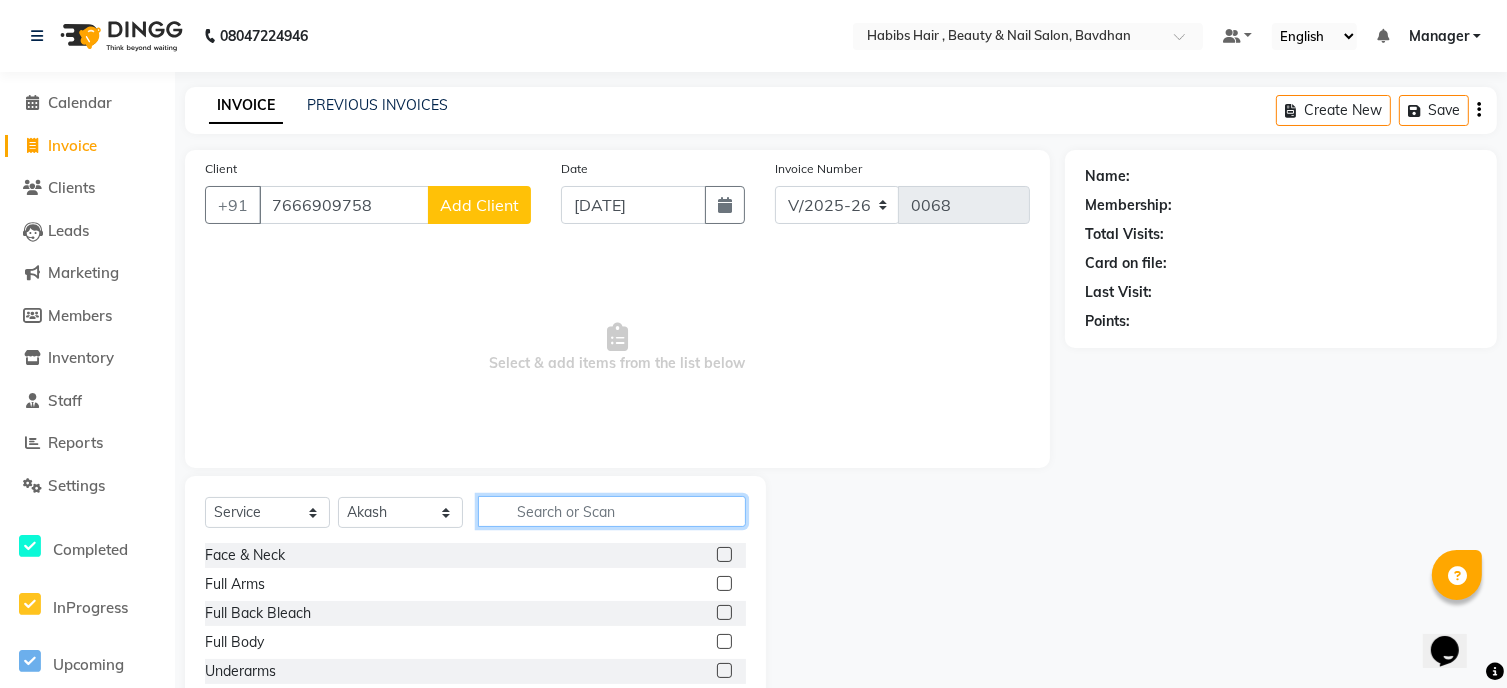 click 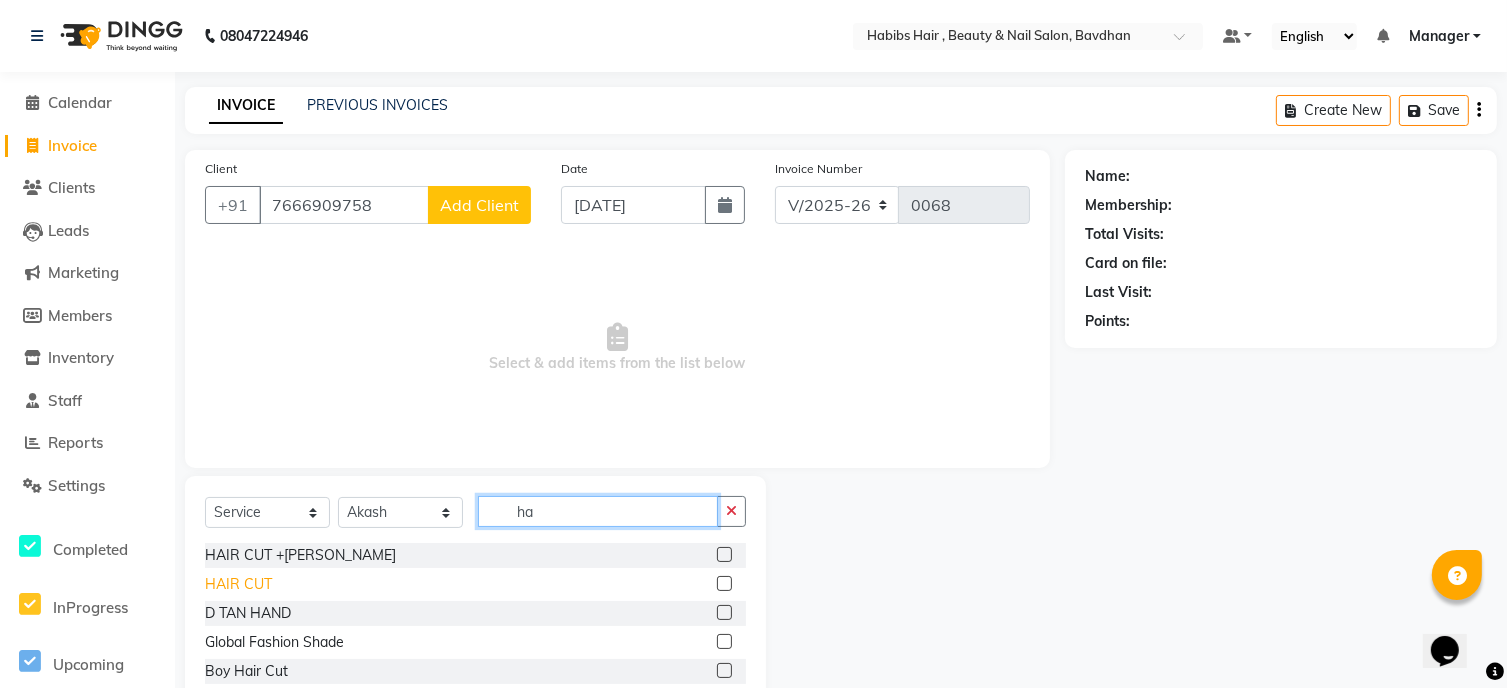 type on "ha" 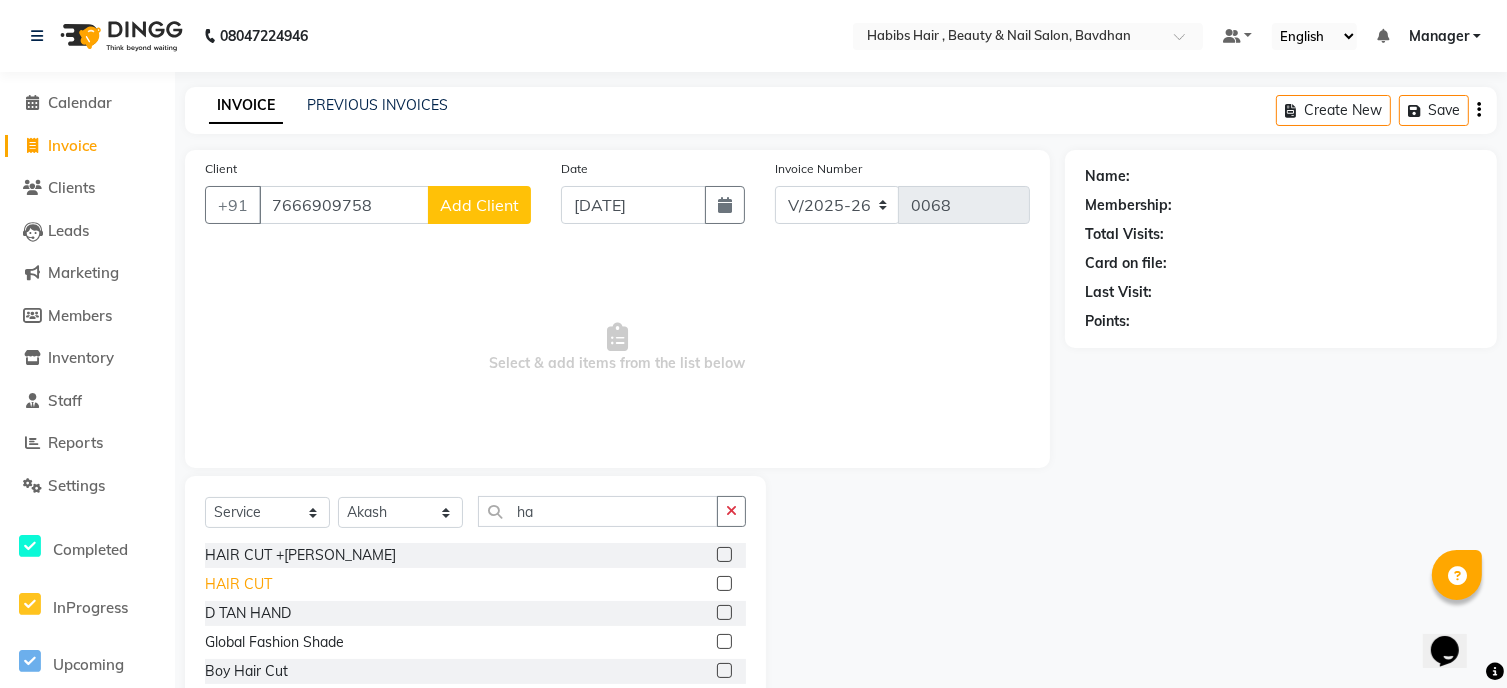 click on "HAIR CUT" 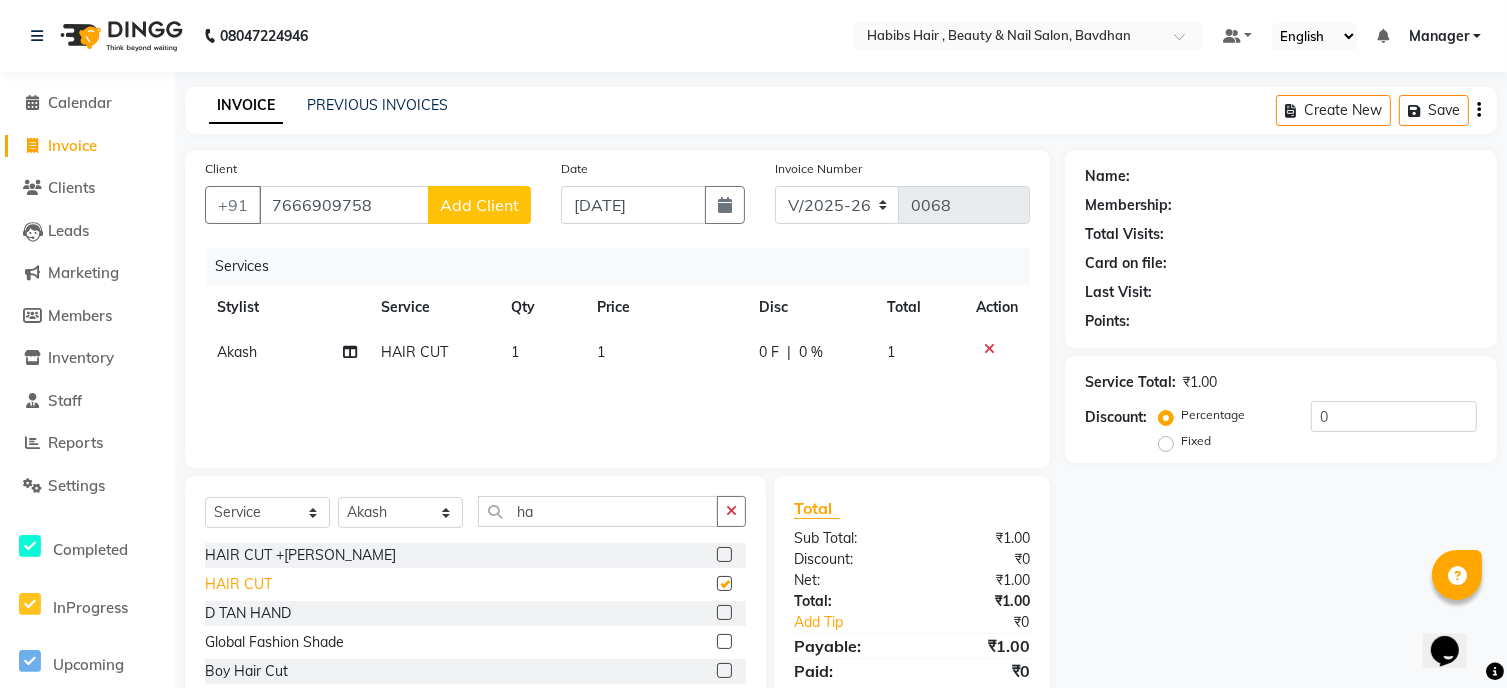 checkbox on "false" 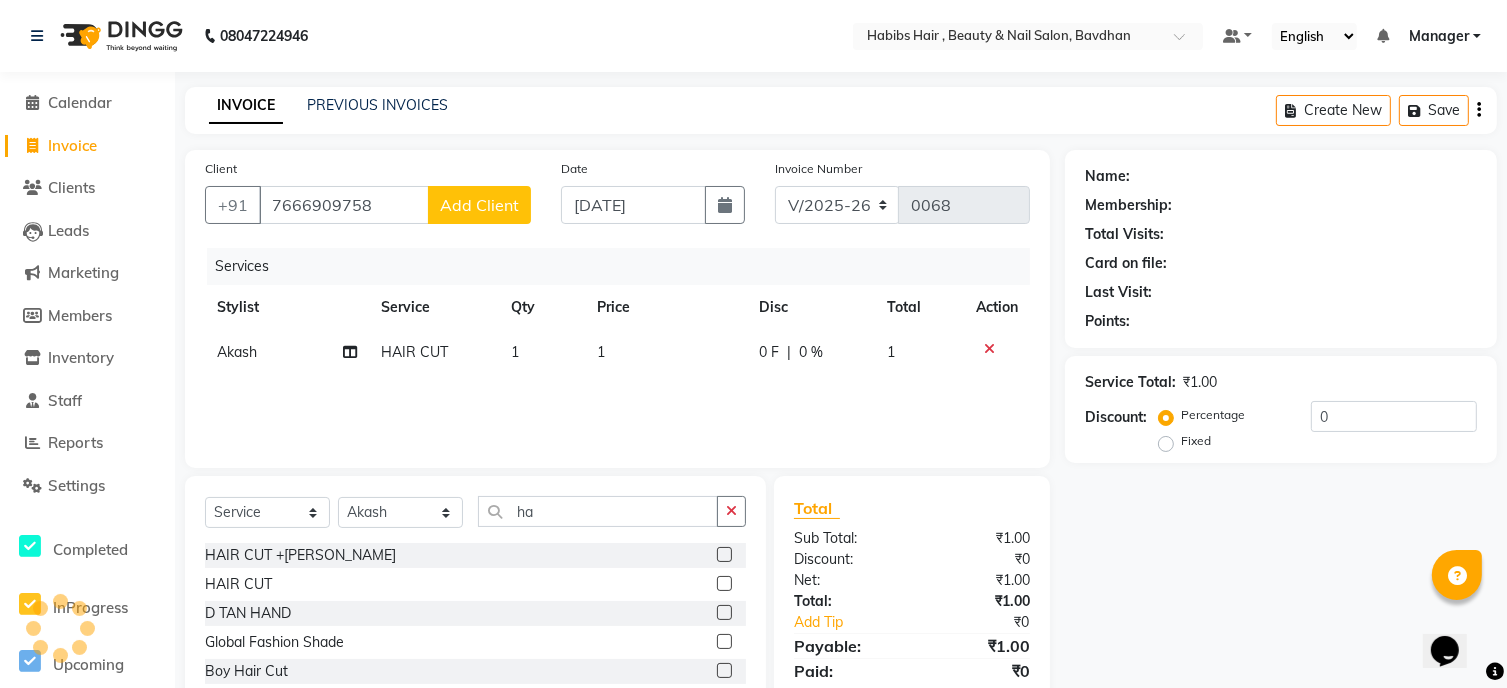 click on "1" 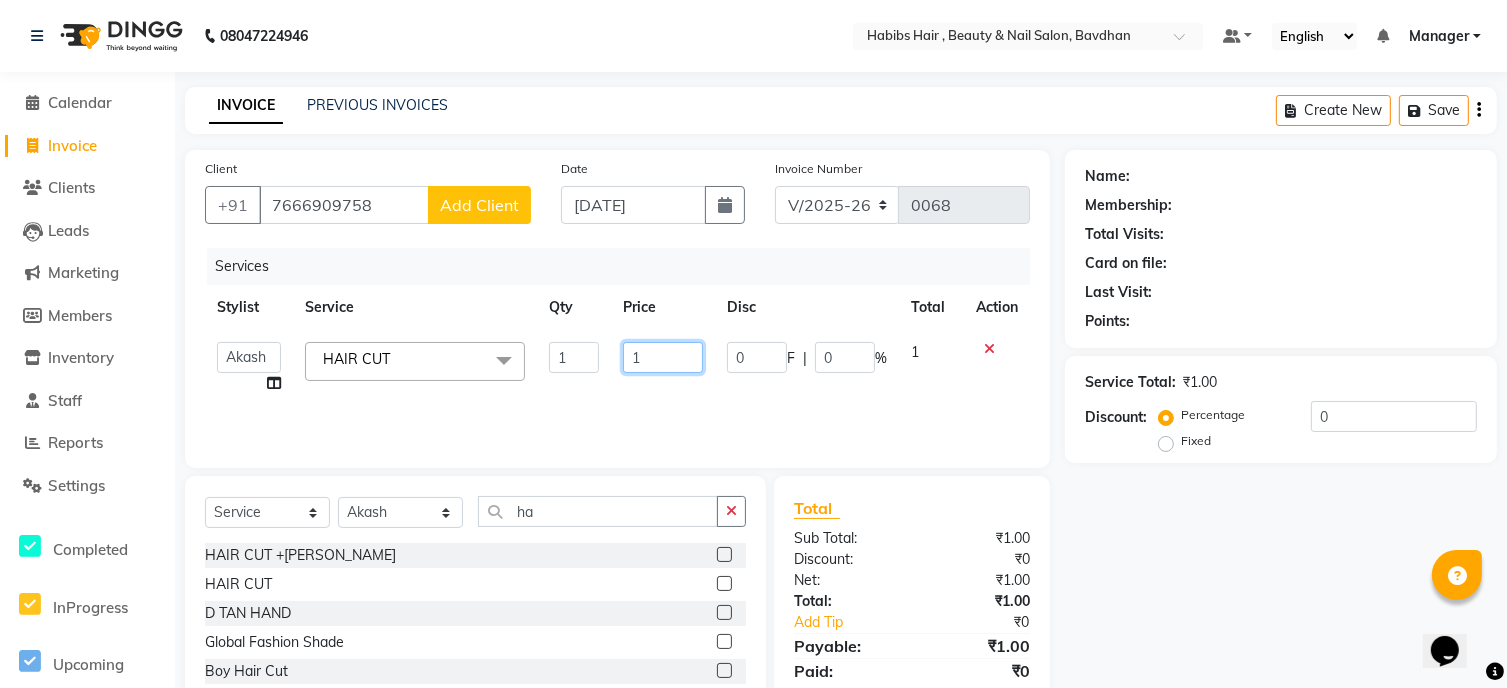 click on "1" 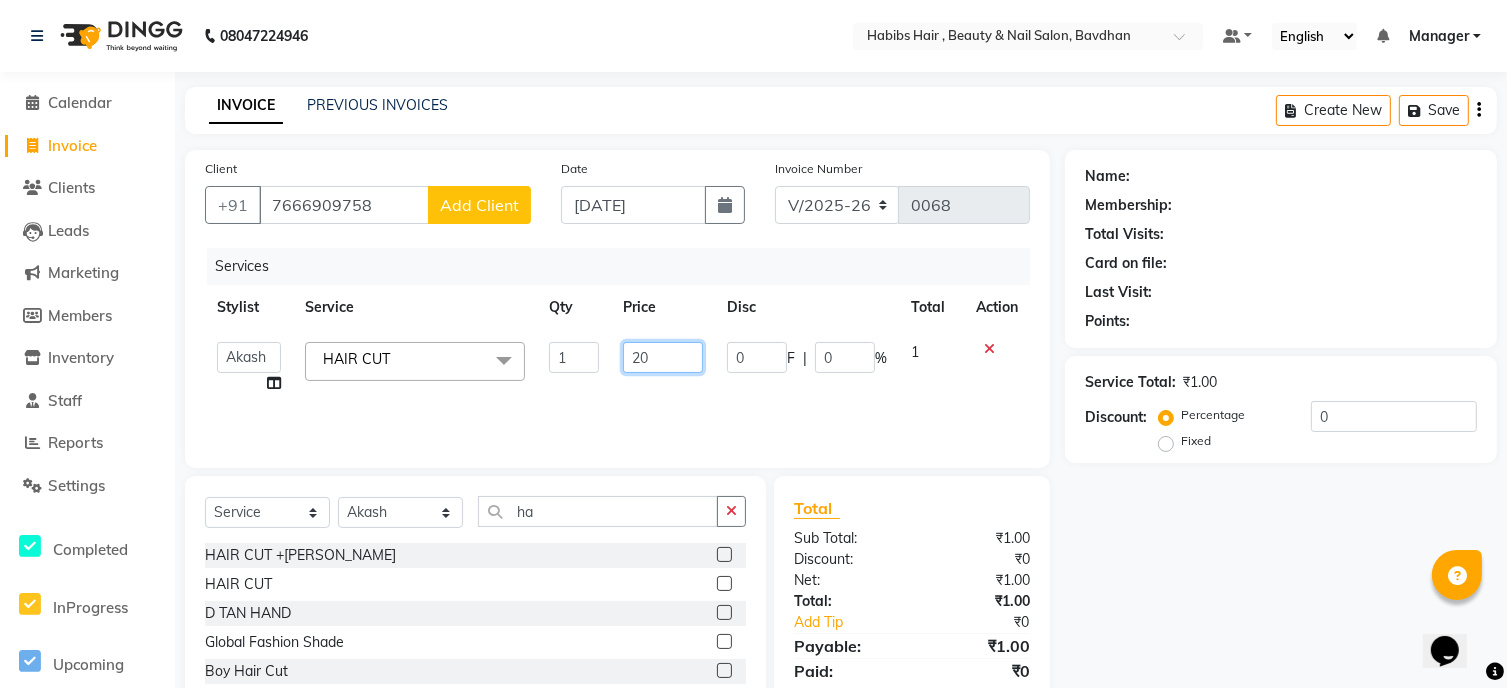 type on "200" 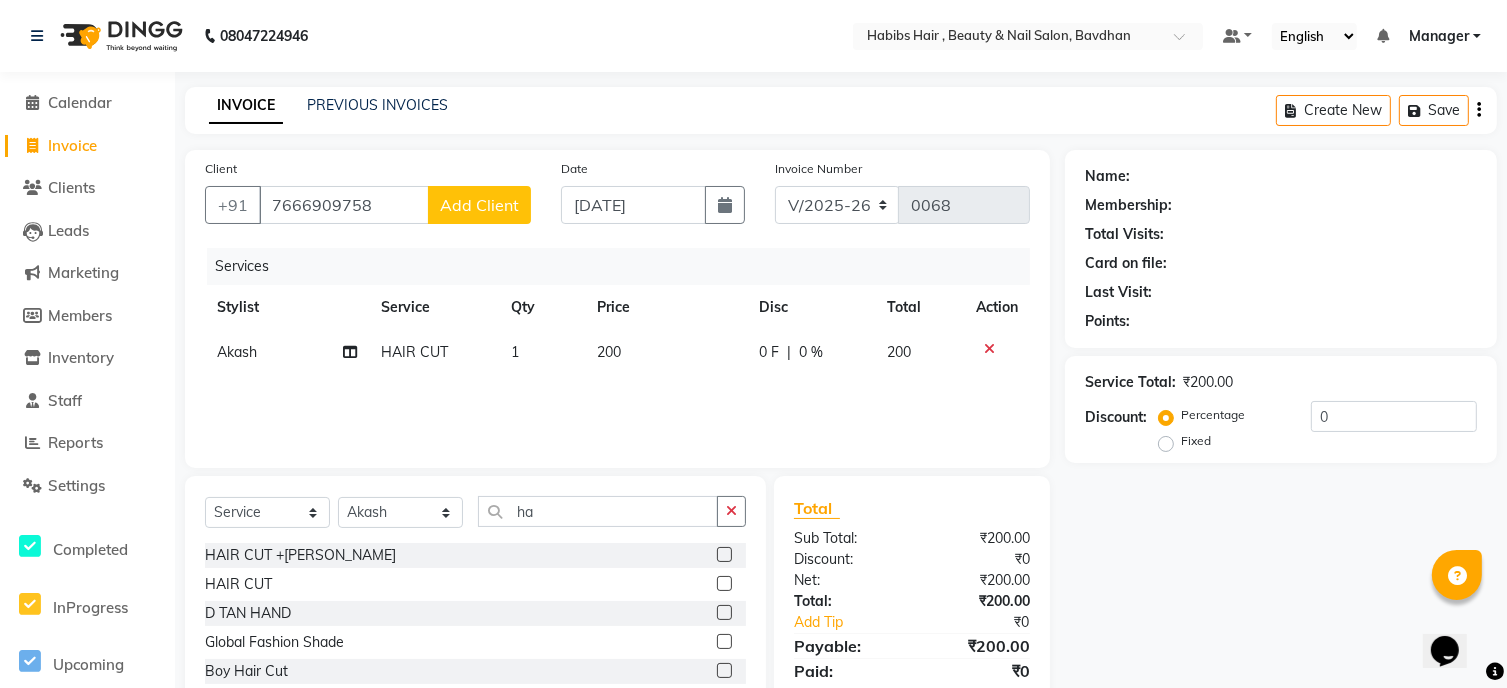 click on "Add Client" 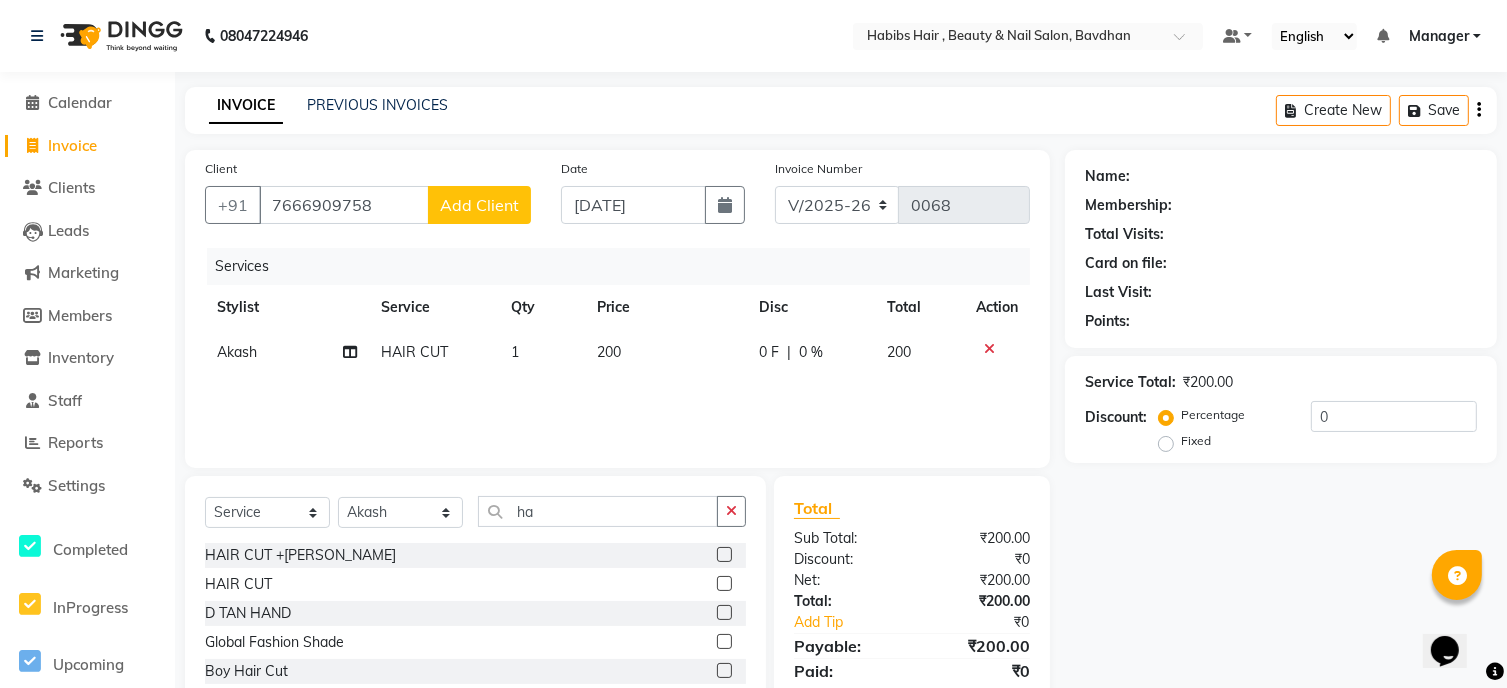 select on "22" 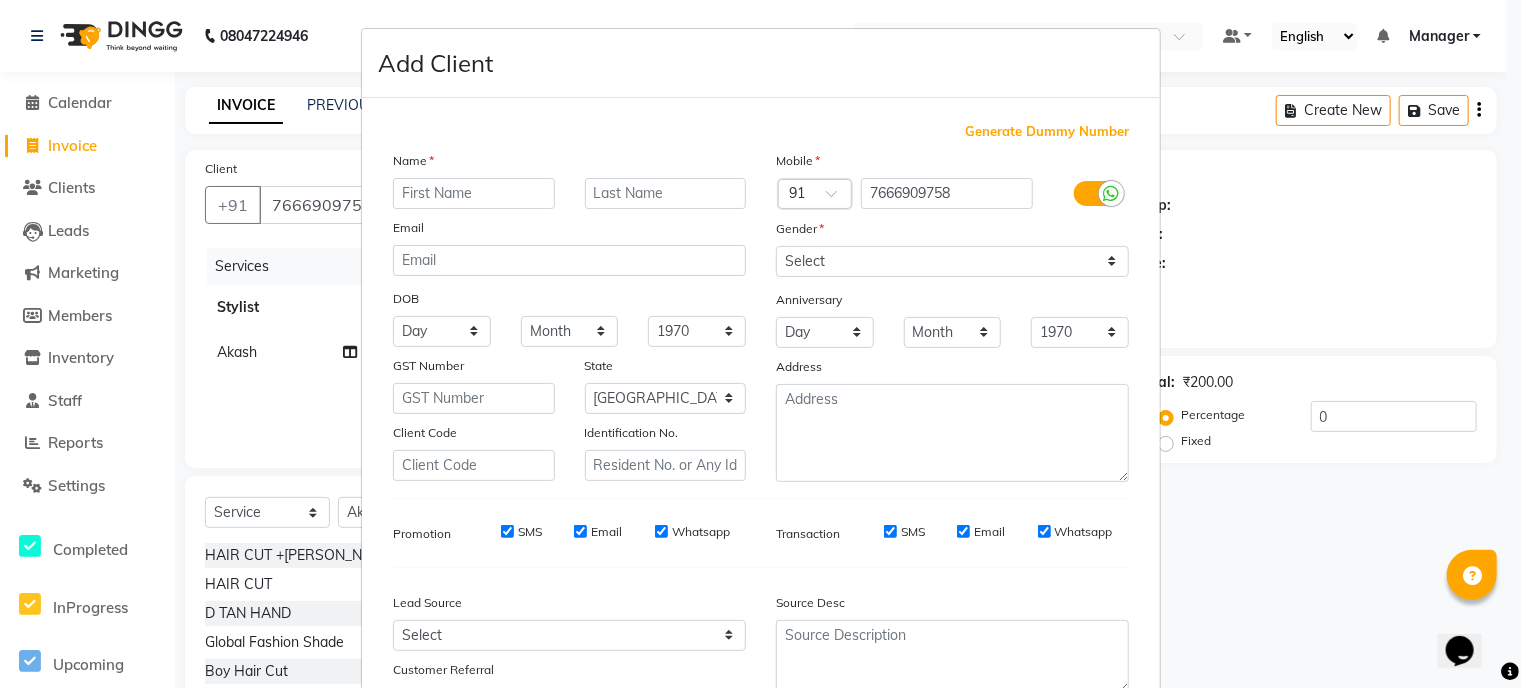 click at bounding box center (474, 193) 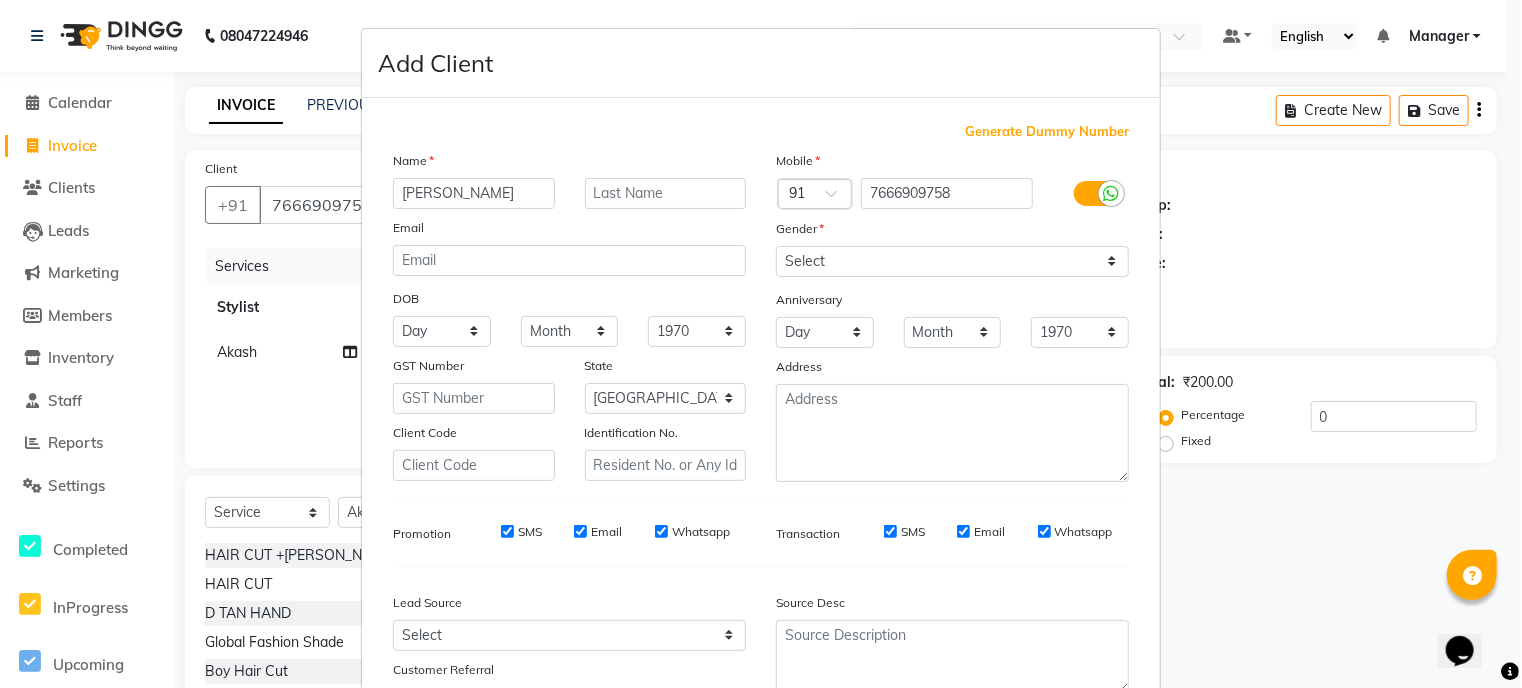 type on "[PERSON_NAME]" 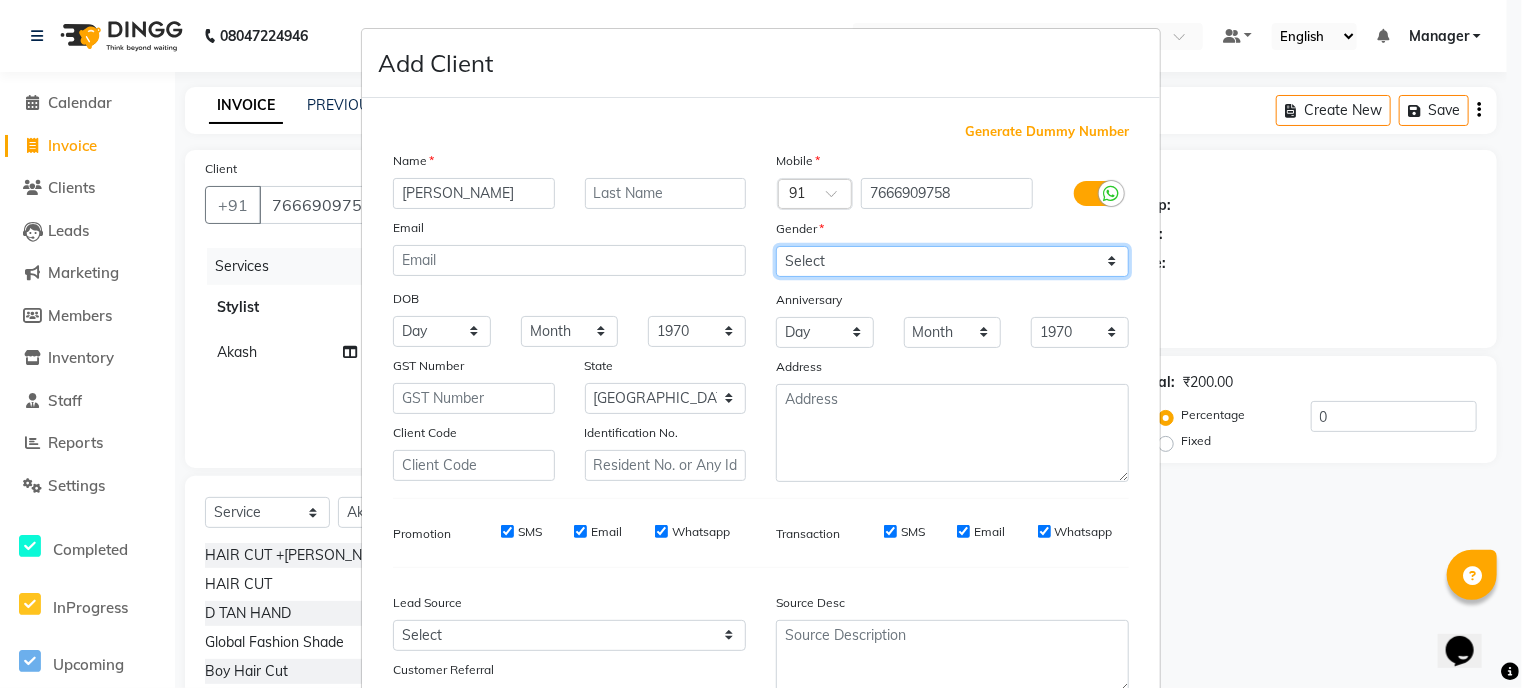 click on "Select [DEMOGRAPHIC_DATA] [DEMOGRAPHIC_DATA] Other Prefer Not To Say" at bounding box center (952, 261) 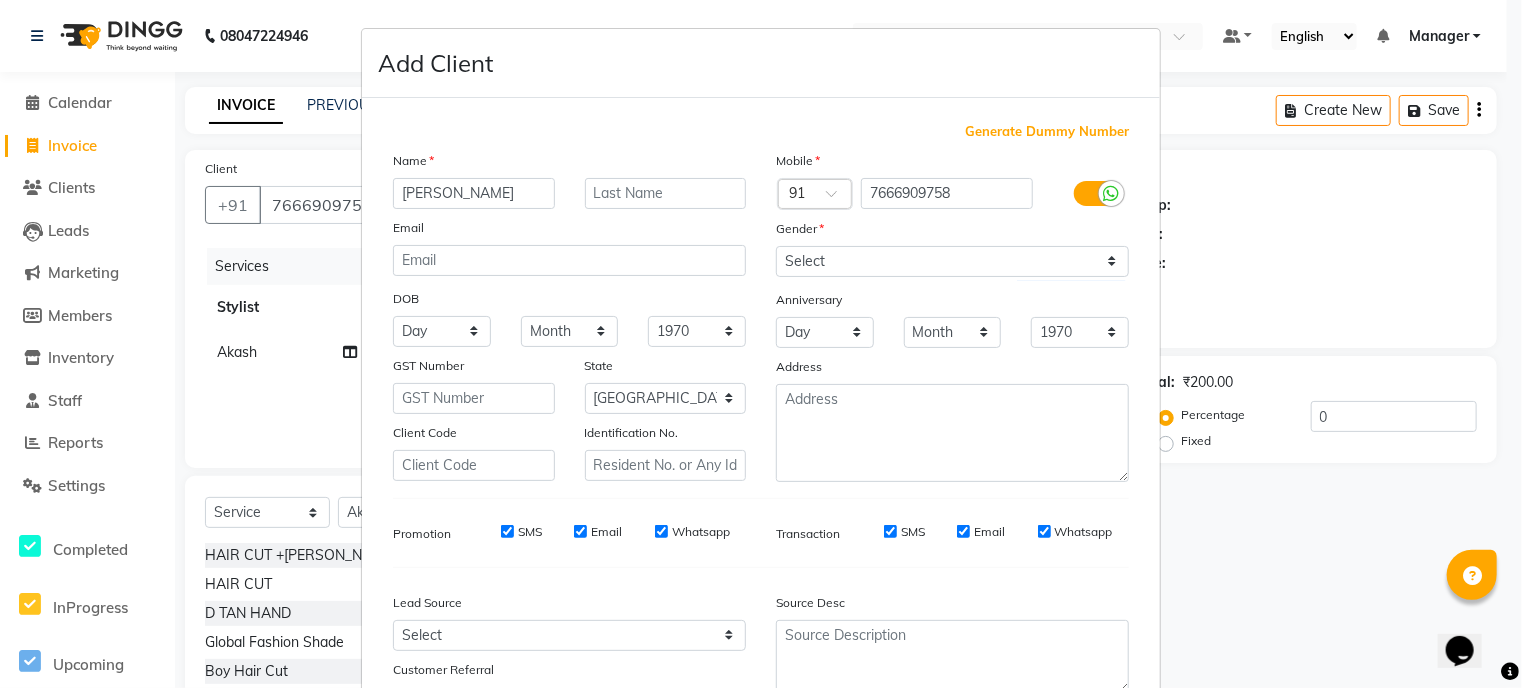 click on "Source Desc" at bounding box center (952, 606) 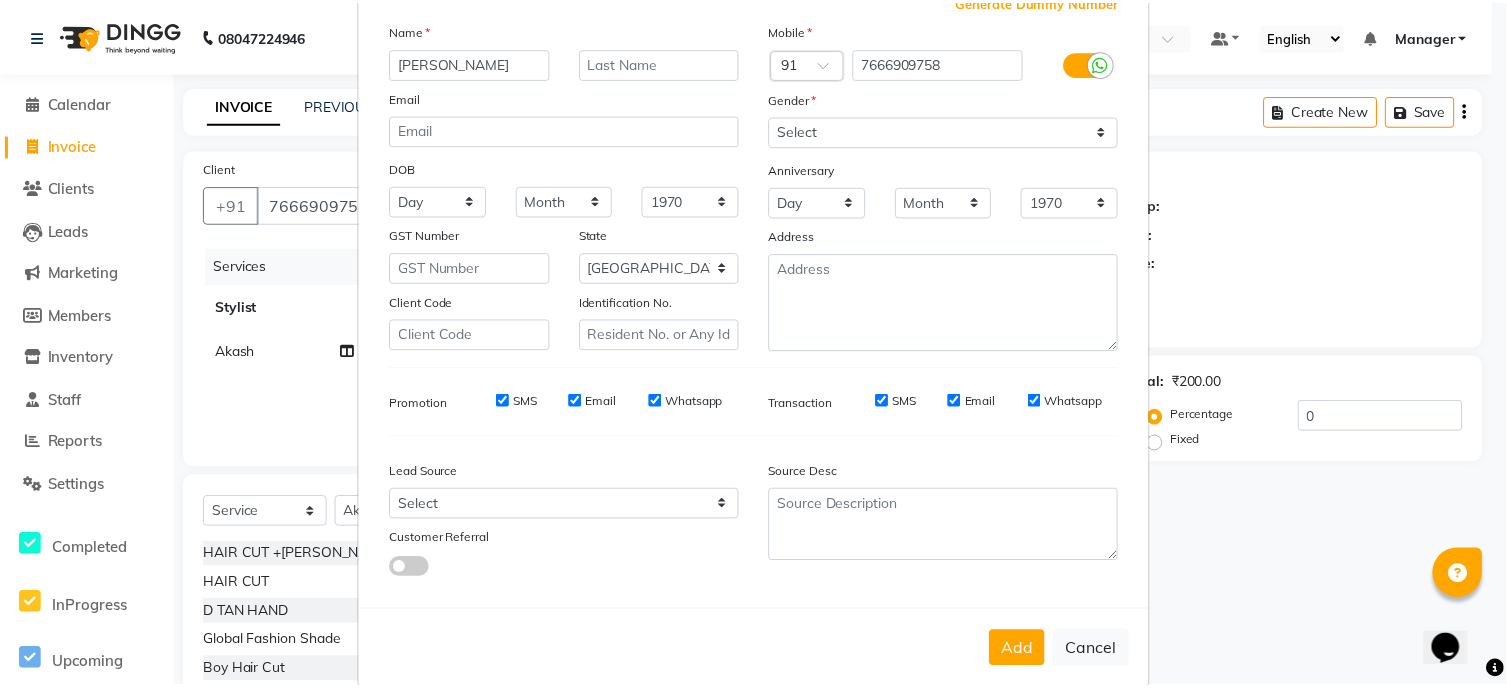 scroll, scrollTop: 160, scrollLeft: 0, axis: vertical 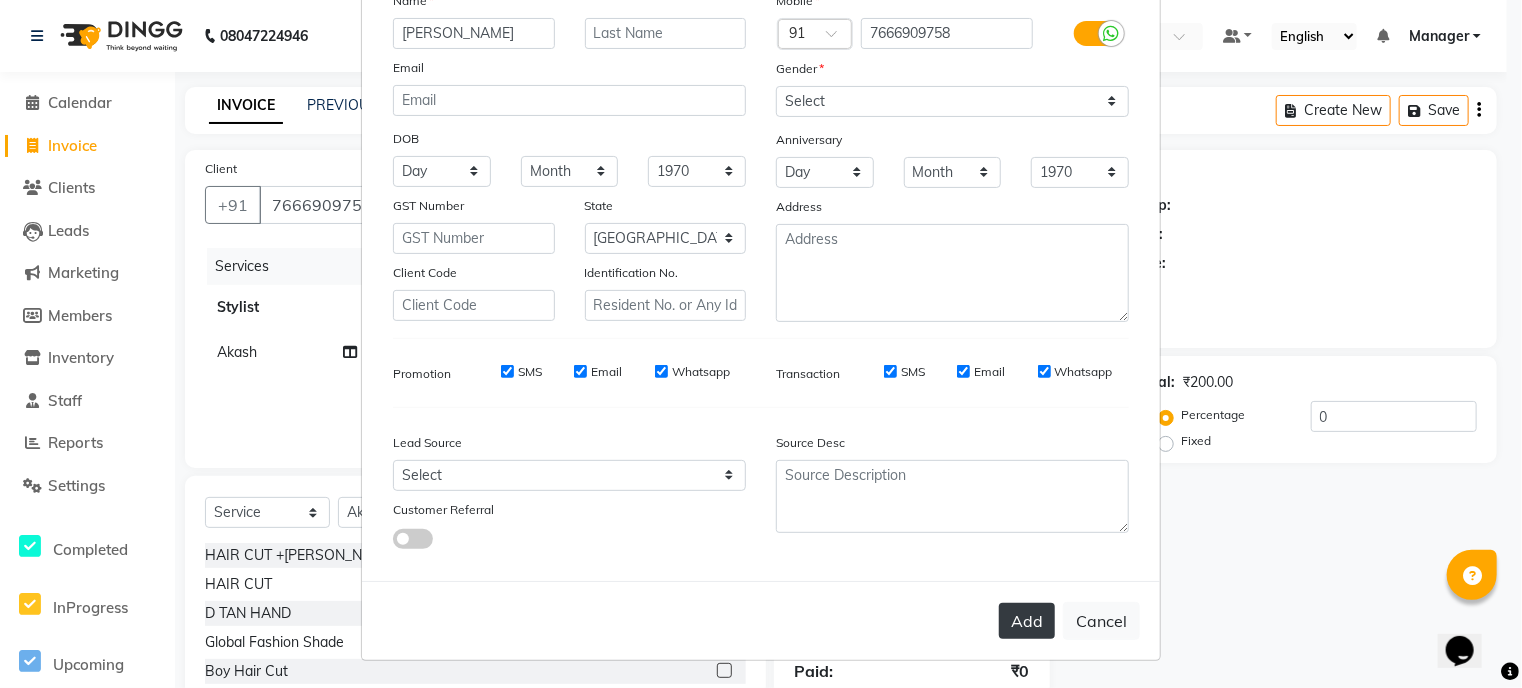 click on "Add" at bounding box center [1027, 621] 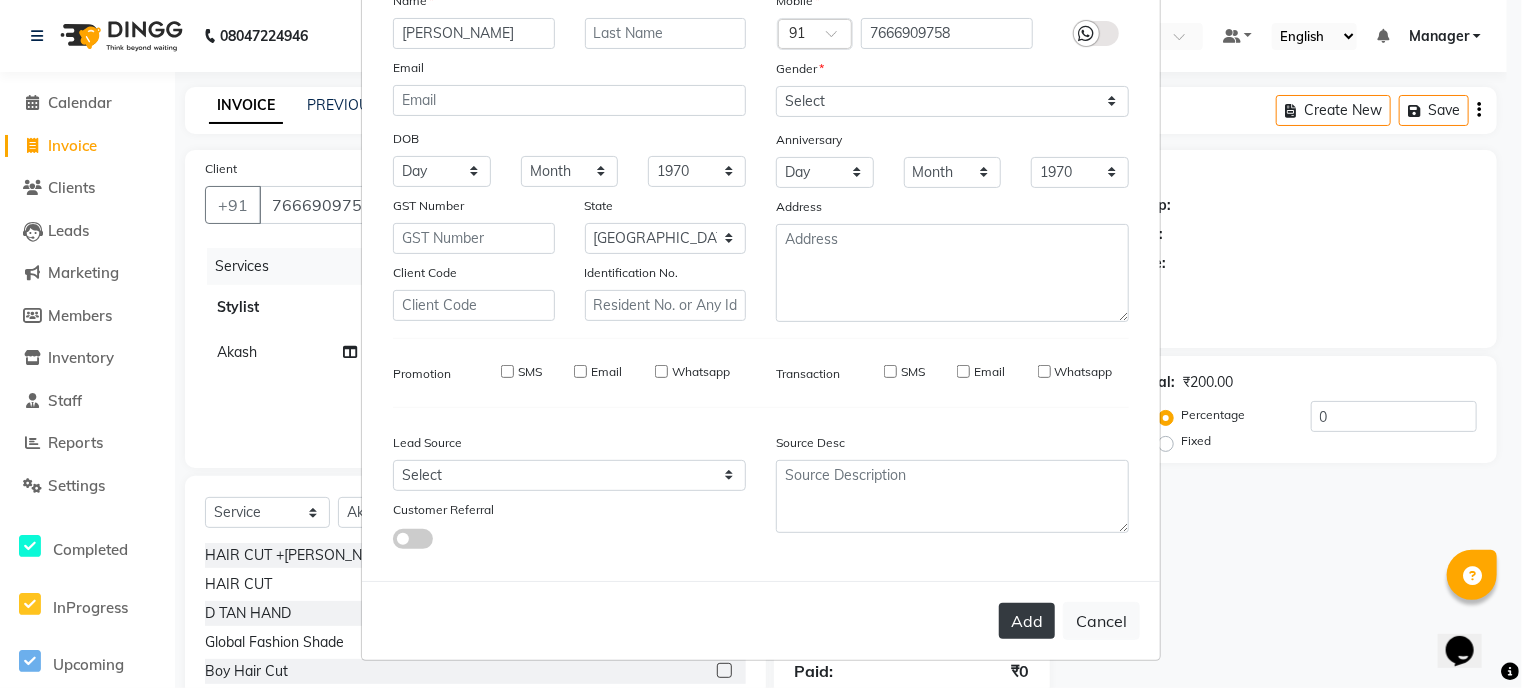type on "76******58" 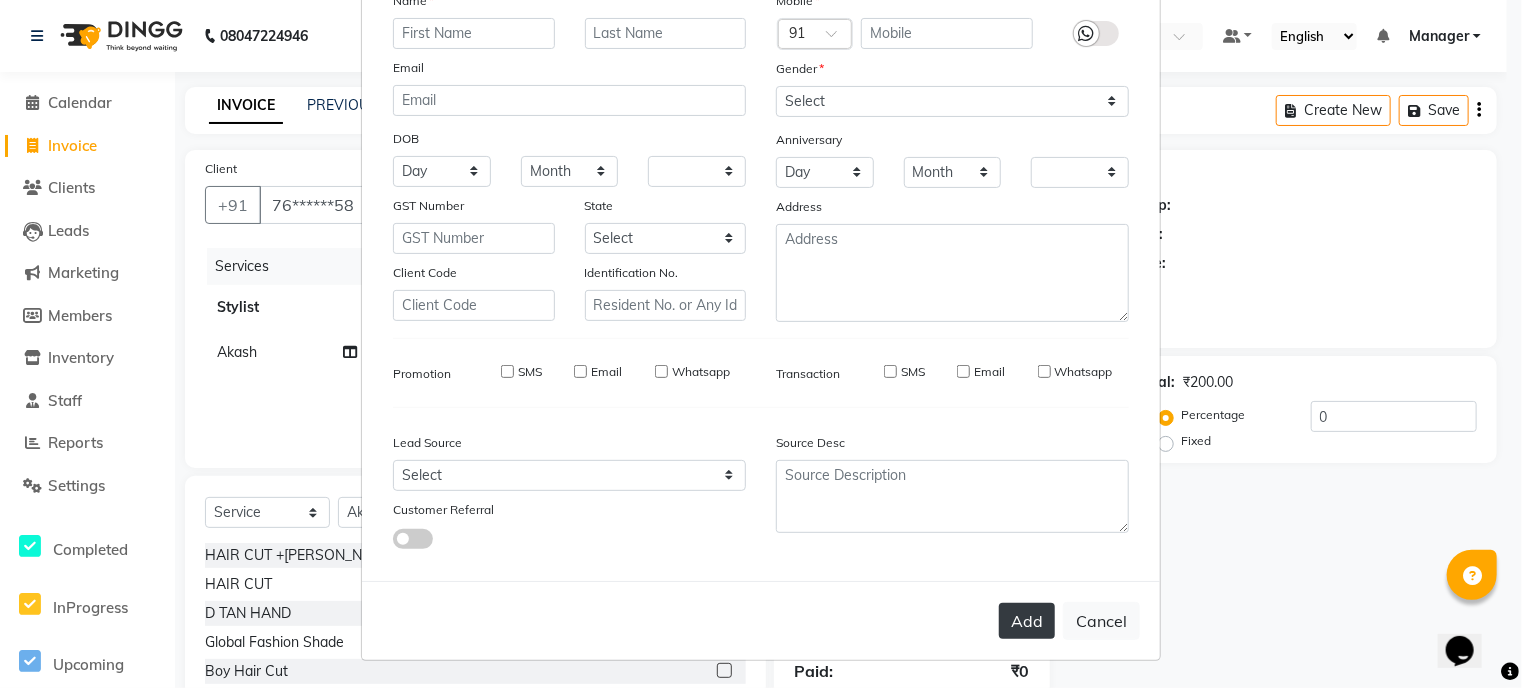 checkbox on "false" 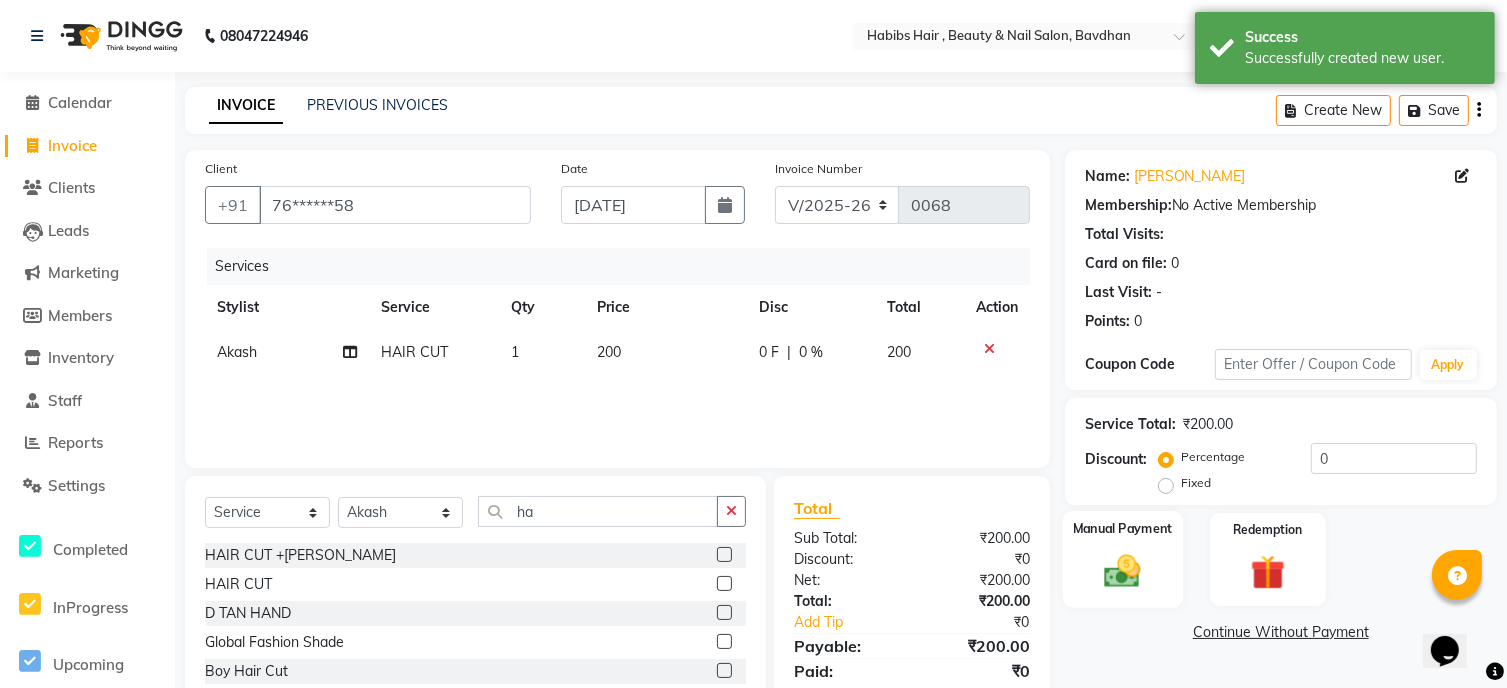 click 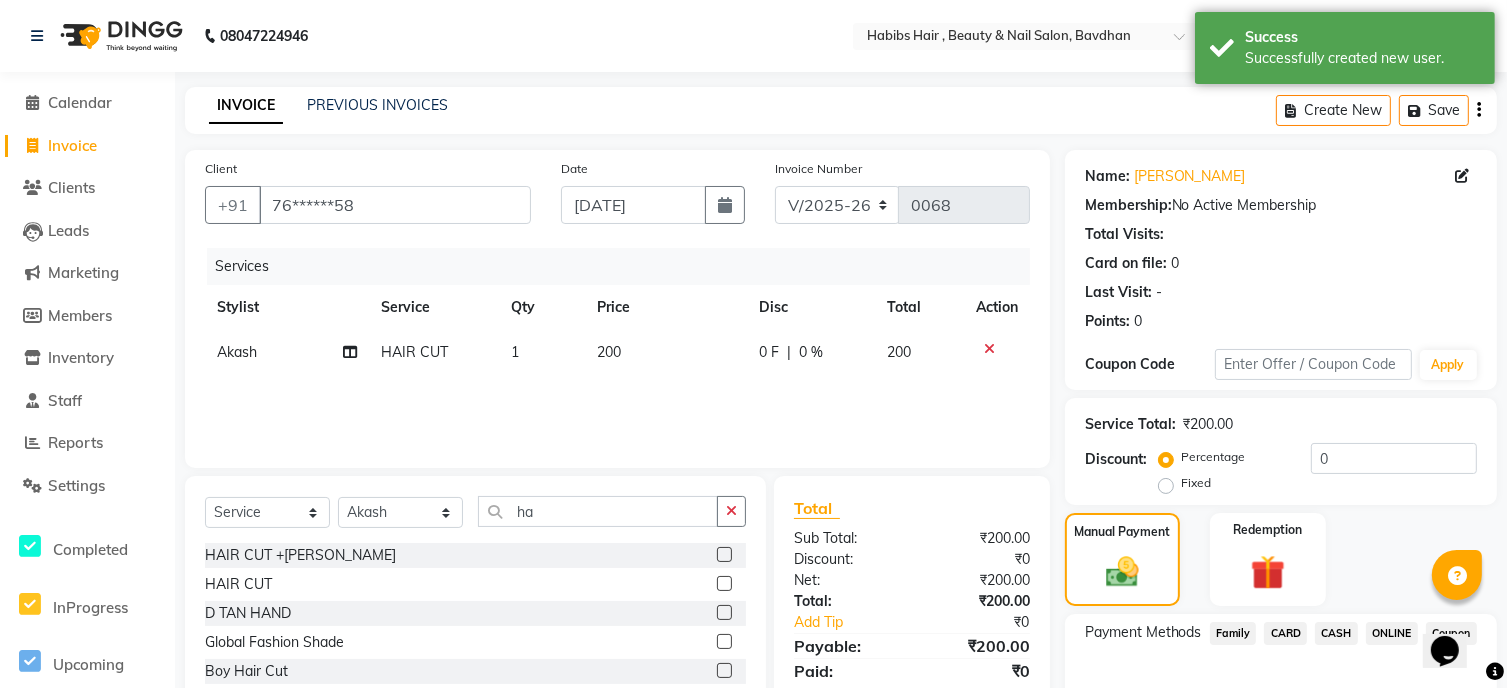 click on "CASH" 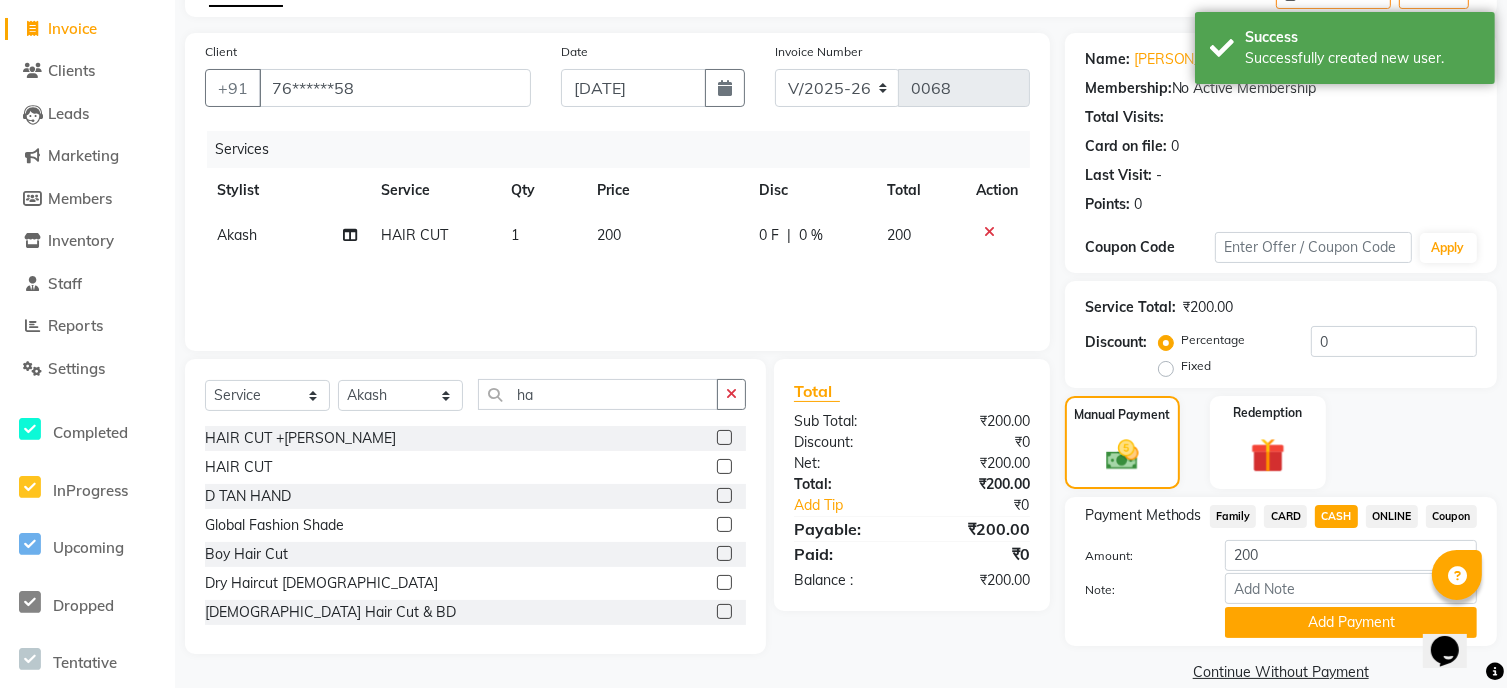 scroll, scrollTop: 120, scrollLeft: 0, axis: vertical 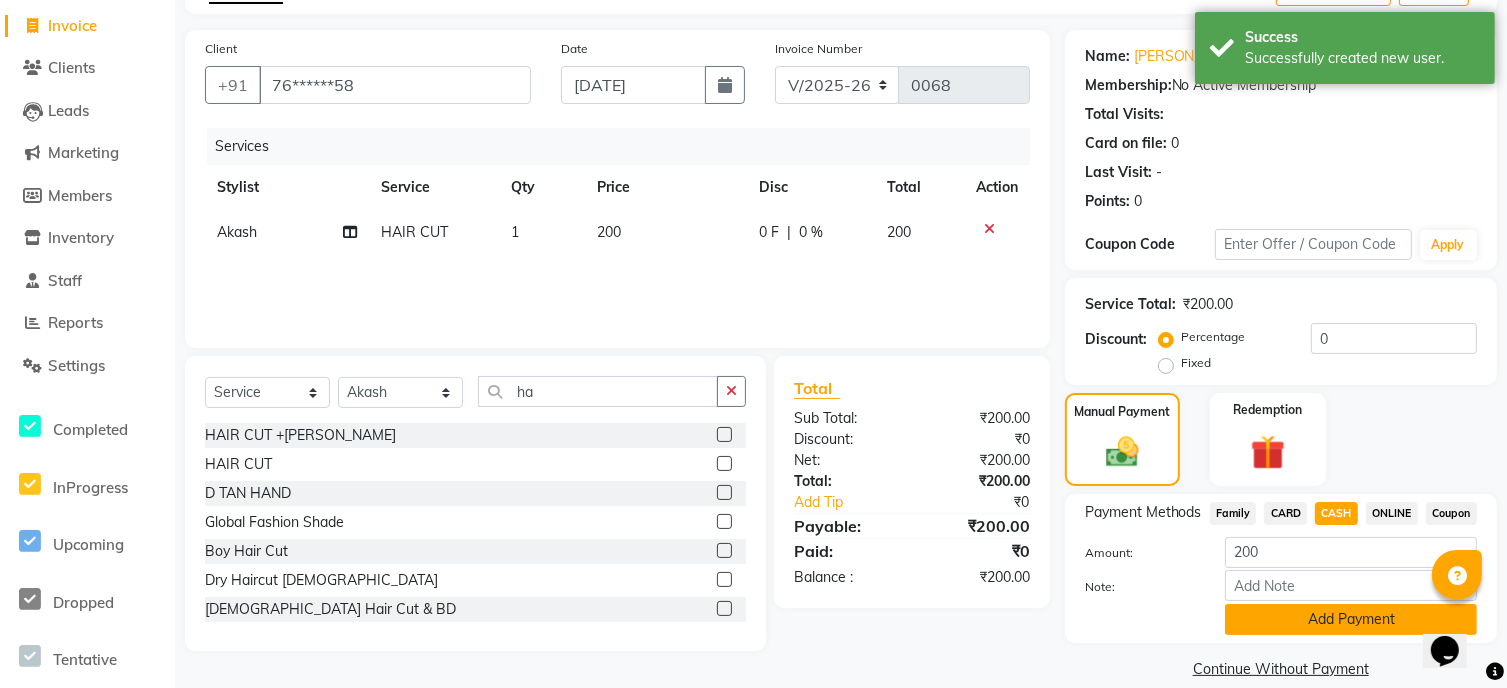 click on "Add Payment" 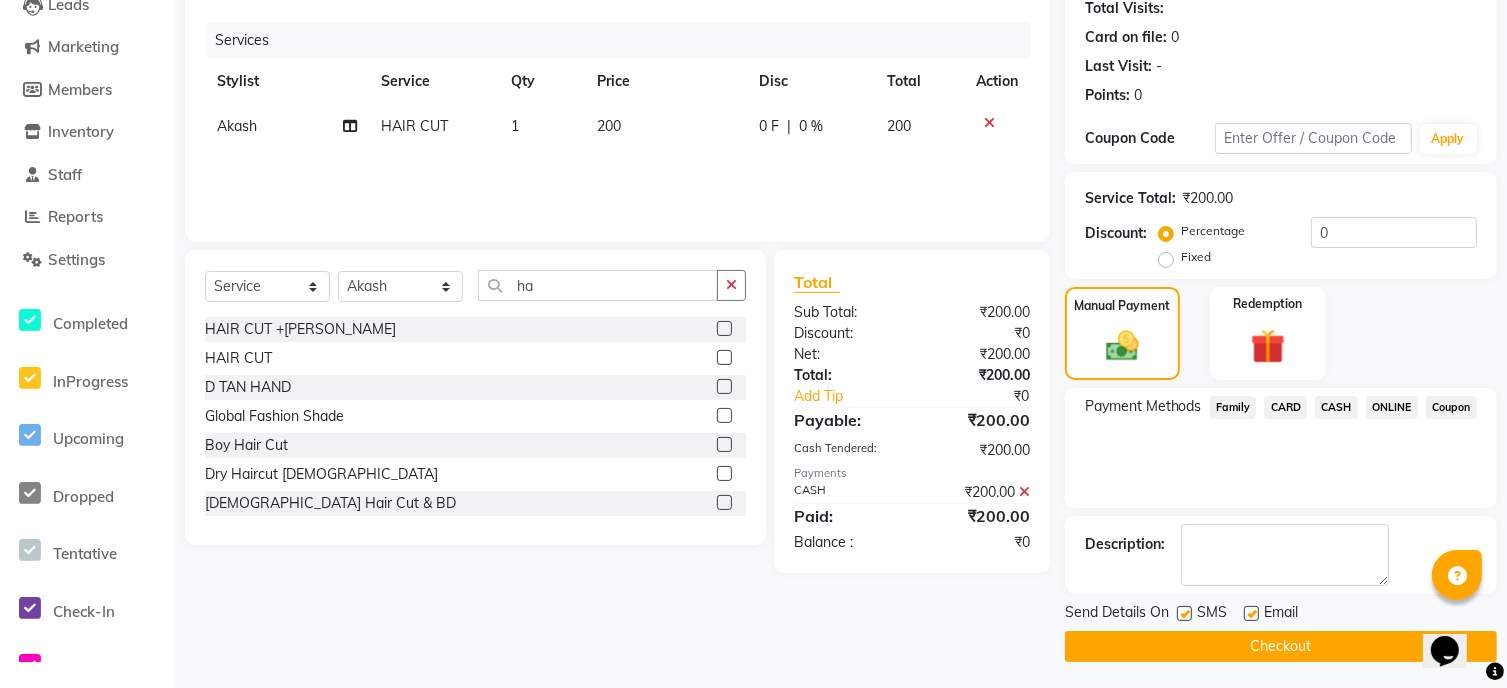 scroll, scrollTop: 229, scrollLeft: 0, axis: vertical 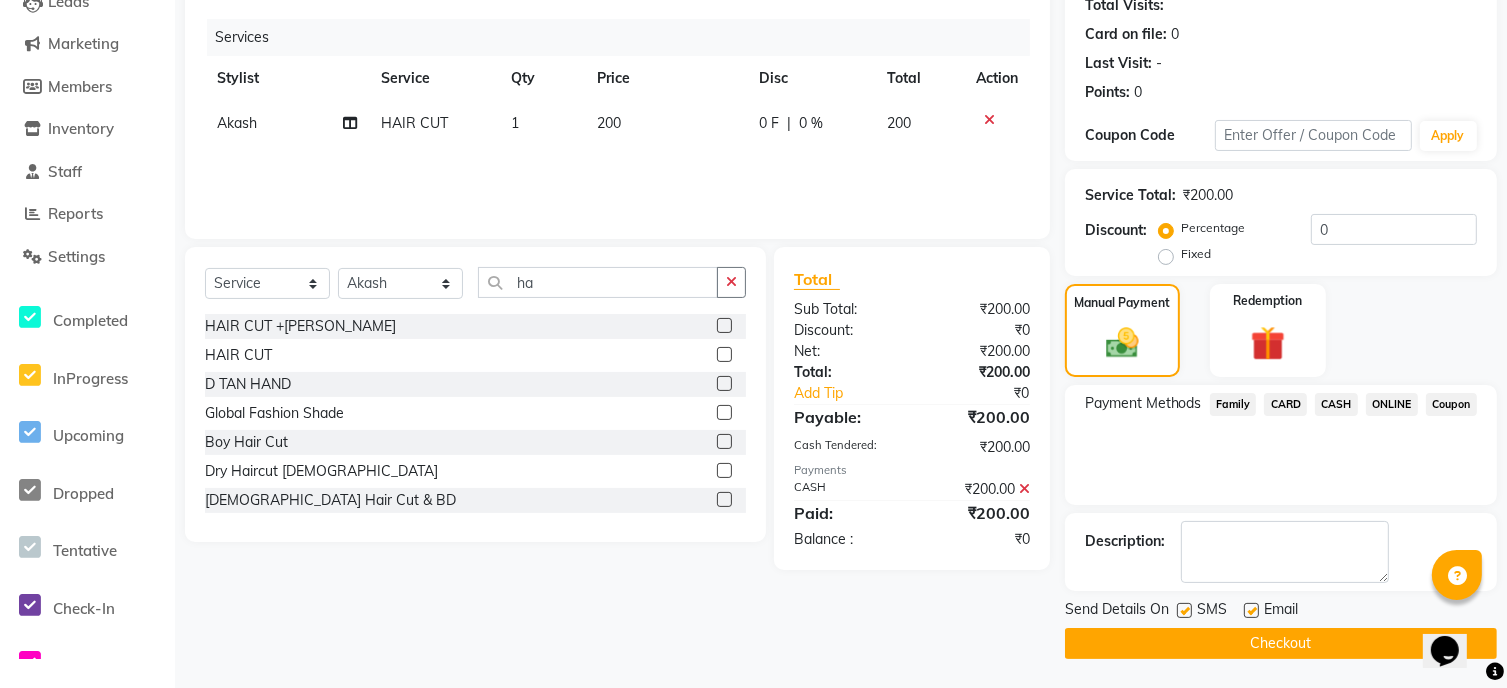click on "Checkout" 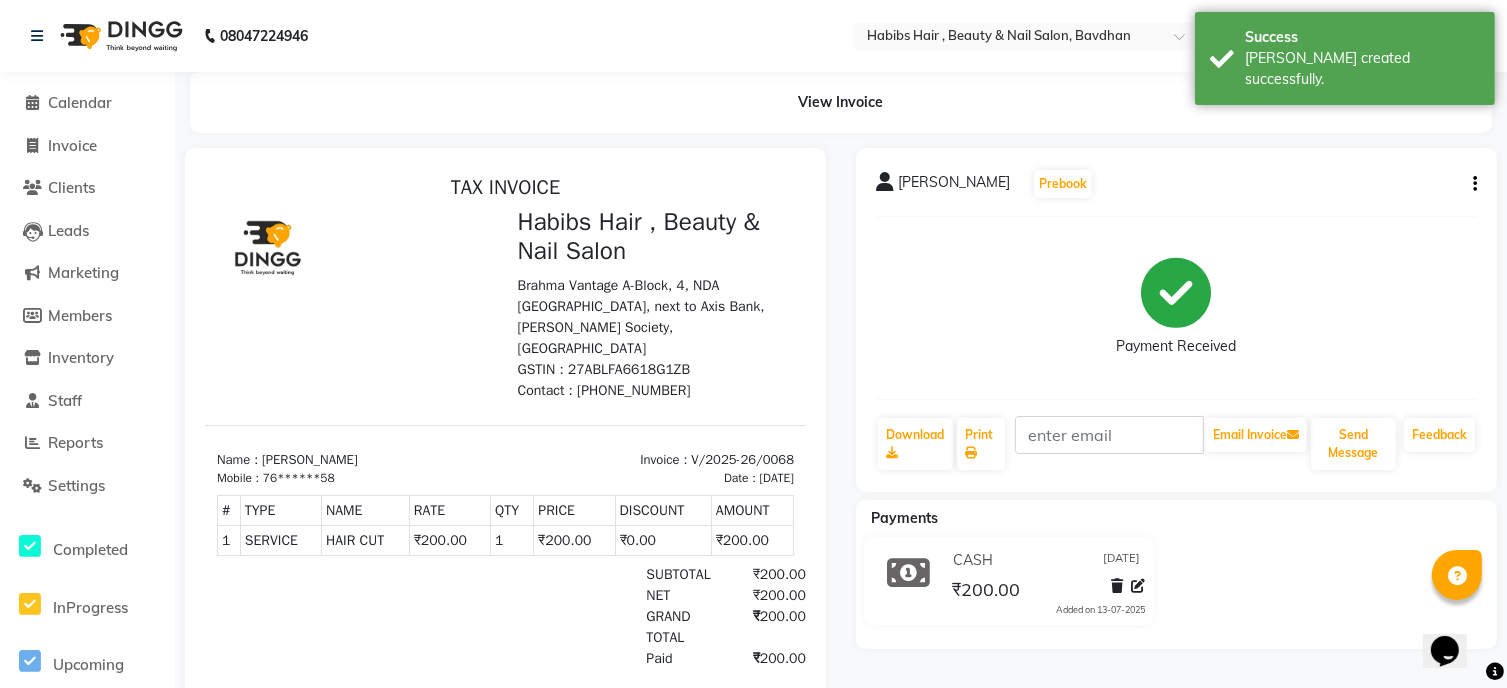 scroll, scrollTop: 0, scrollLeft: 0, axis: both 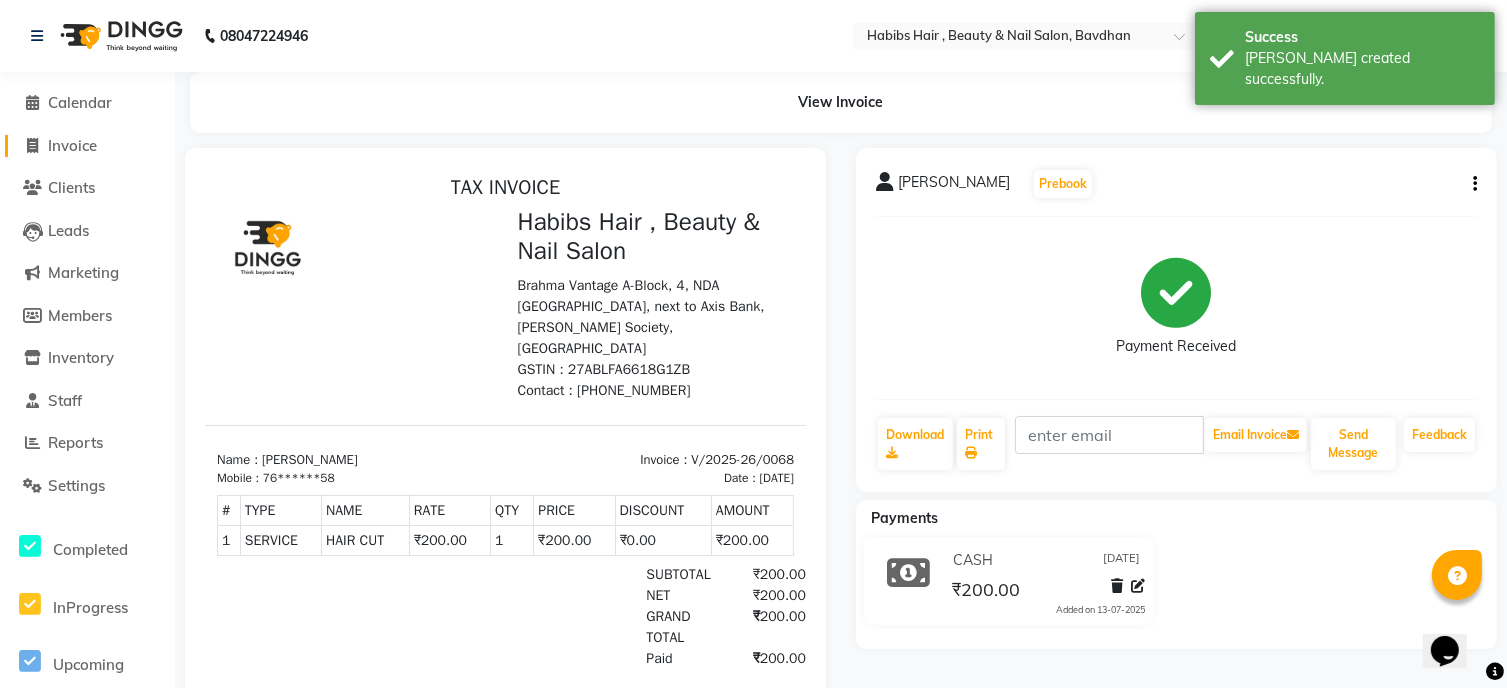 click on "Invoice" 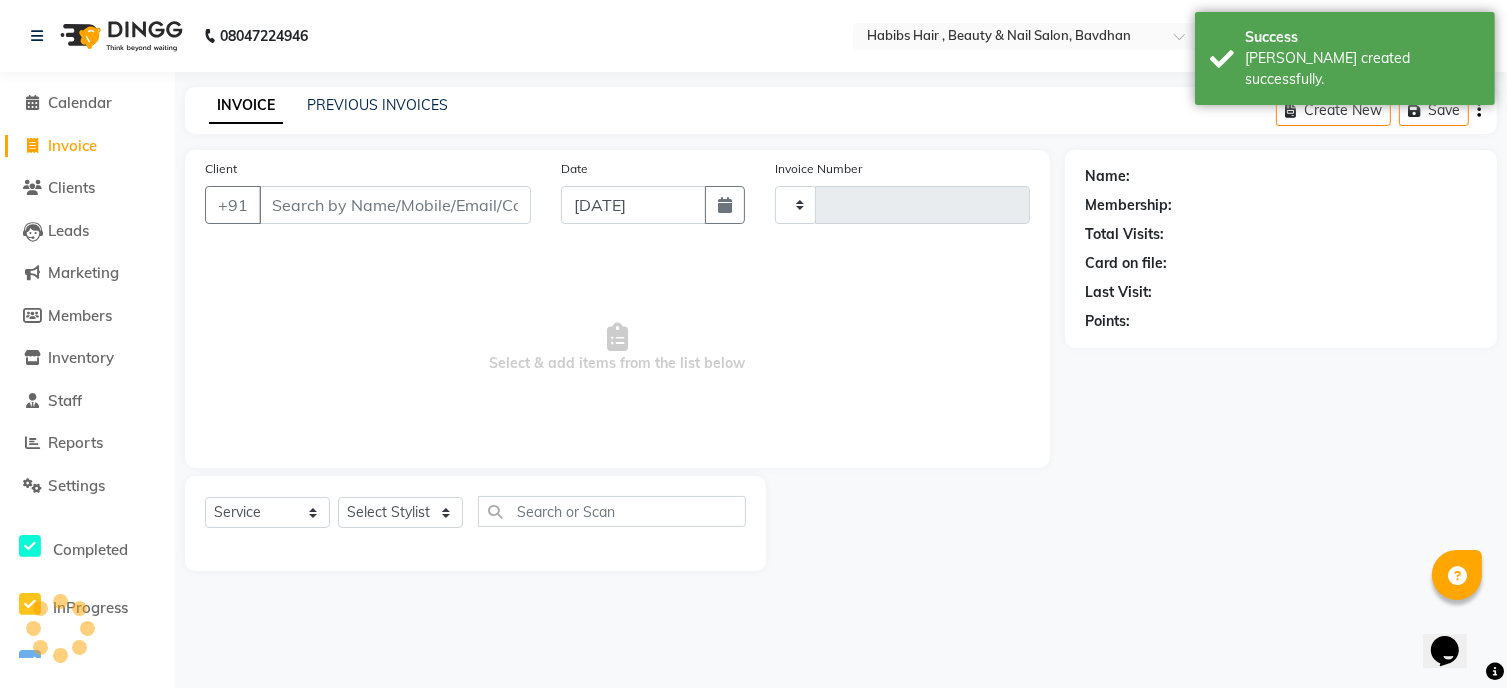 type on "0069" 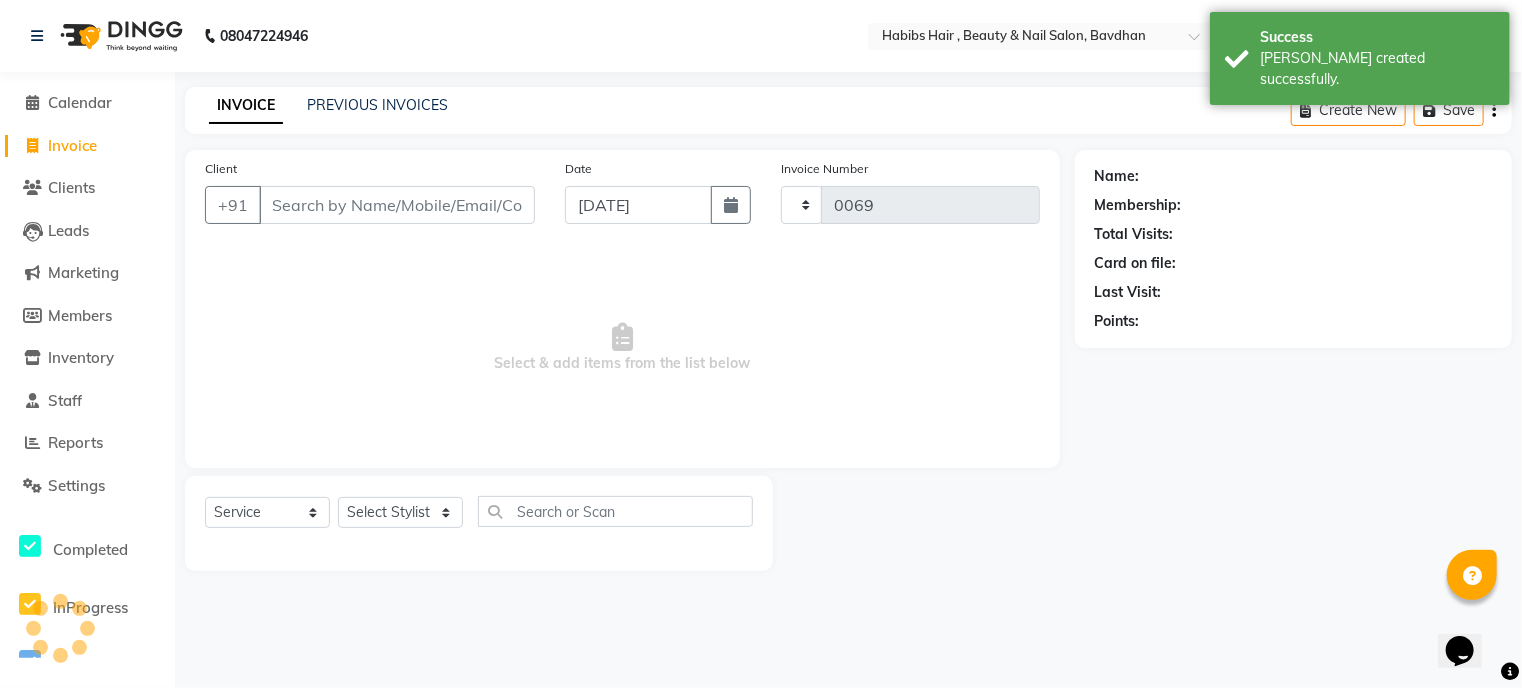 select on "7414" 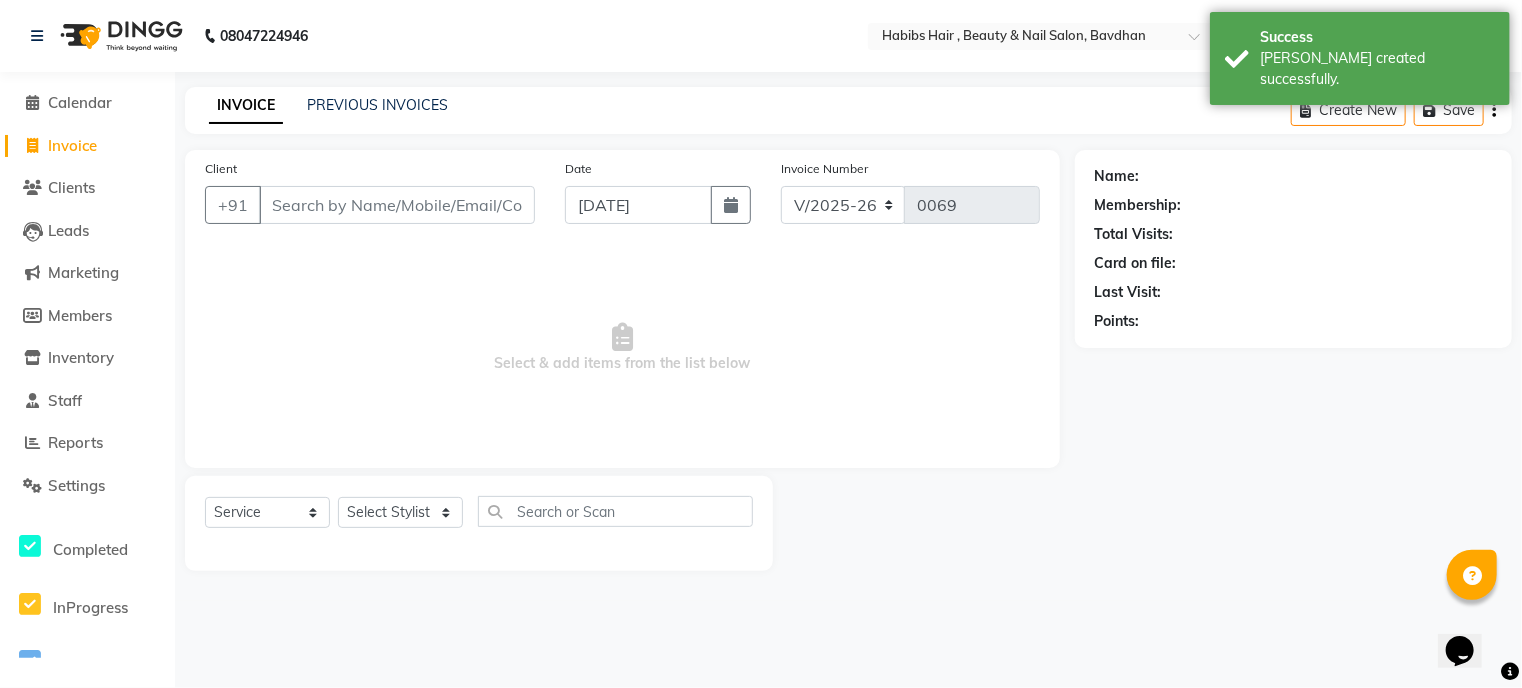 click on "Client" at bounding box center [397, 205] 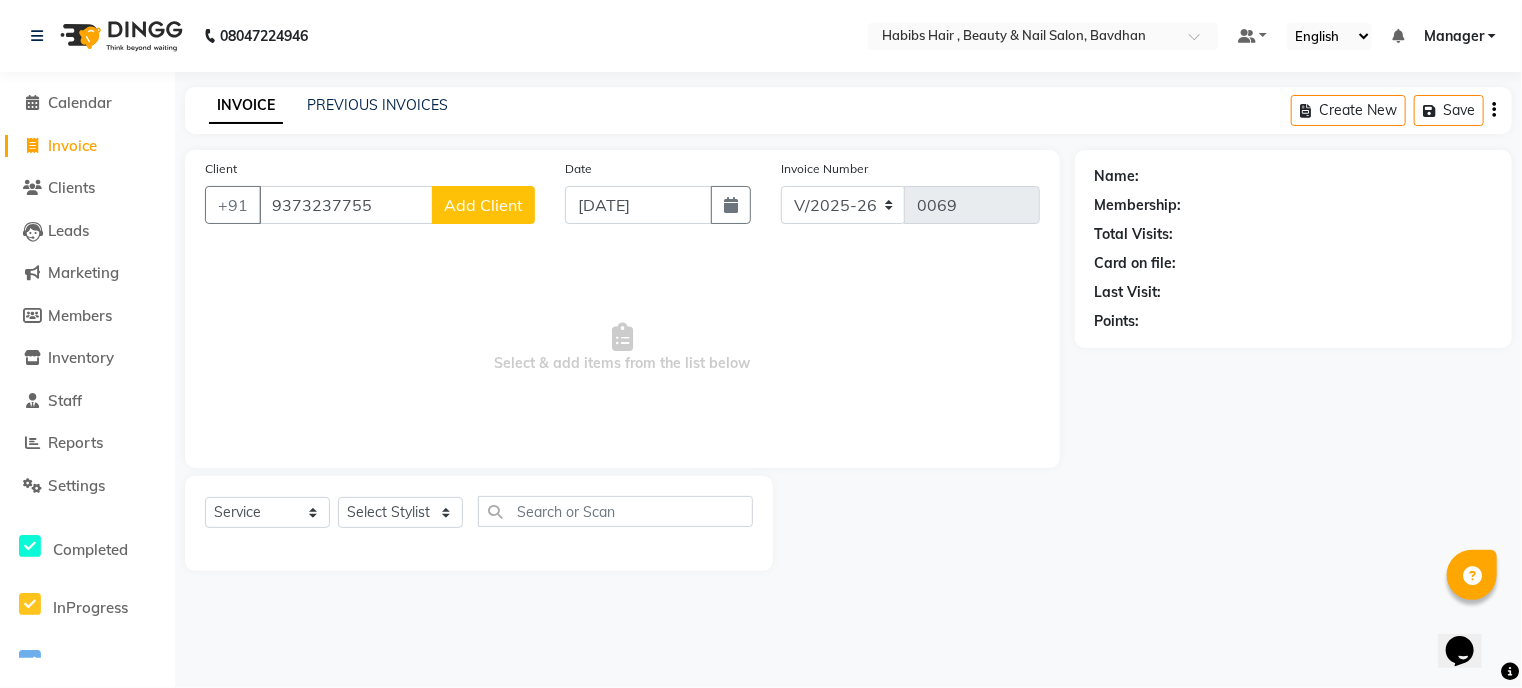 type on "9373237755" 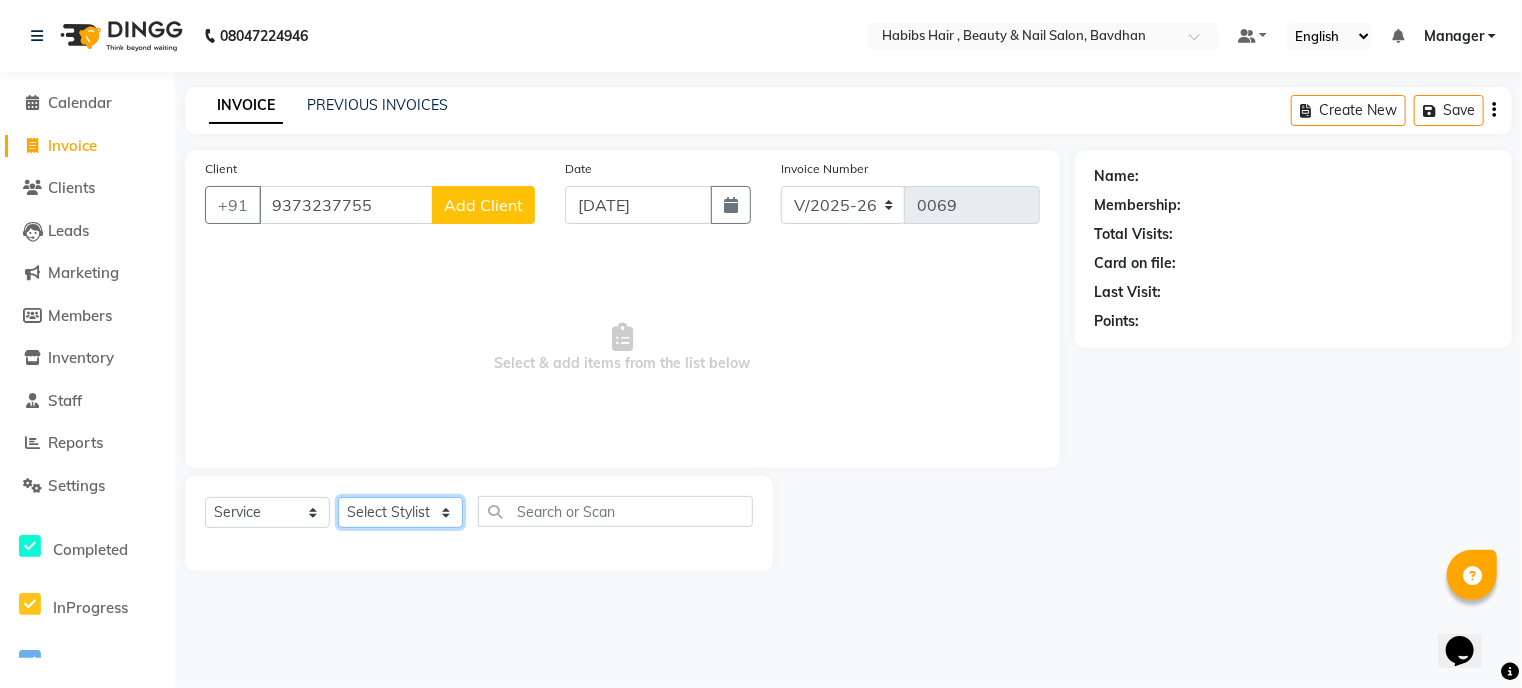 click on "Select Stylist Akash [PERSON_NAME] [PERSON_NAME] Manager [PERSON_NAME] nikhil [PERSON_NAME]" 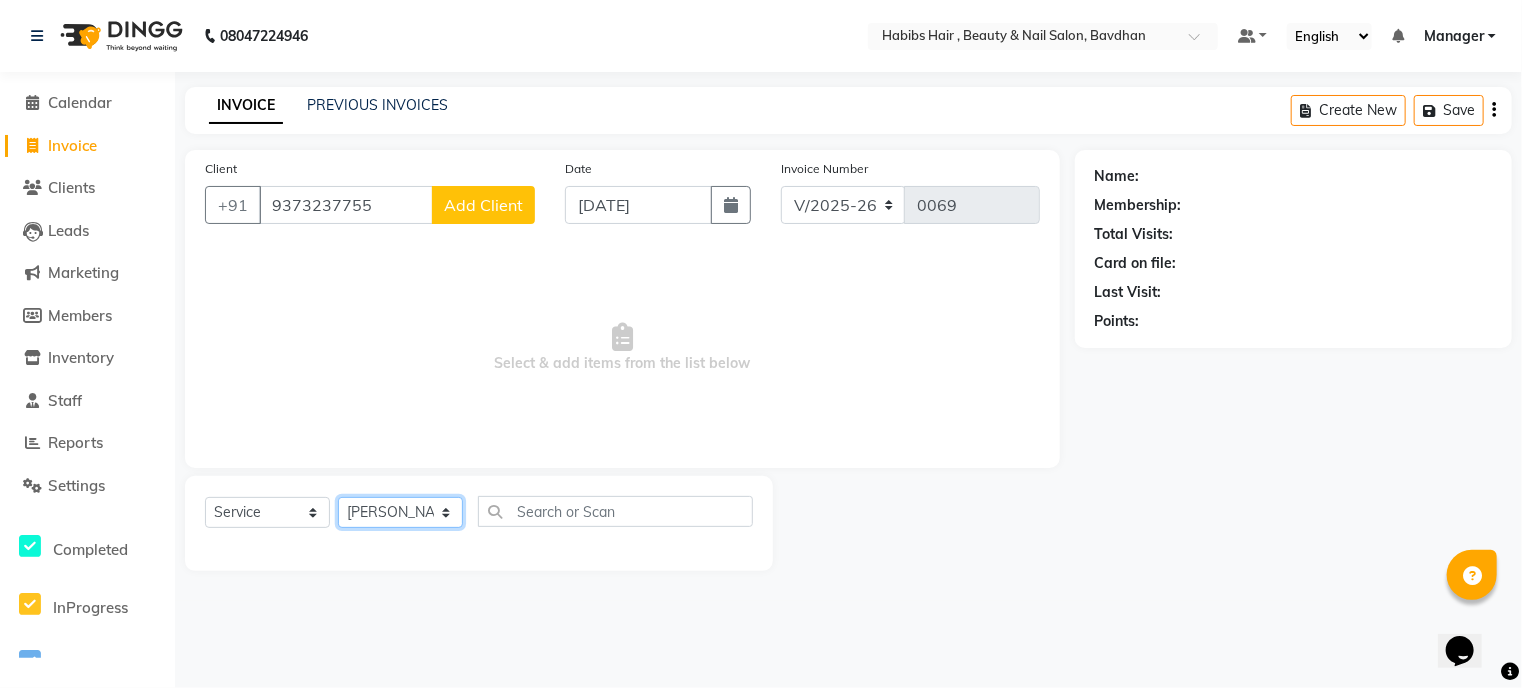 click on "Select Stylist Akash [PERSON_NAME] [PERSON_NAME] Manager [PERSON_NAME] nikhil [PERSON_NAME]" 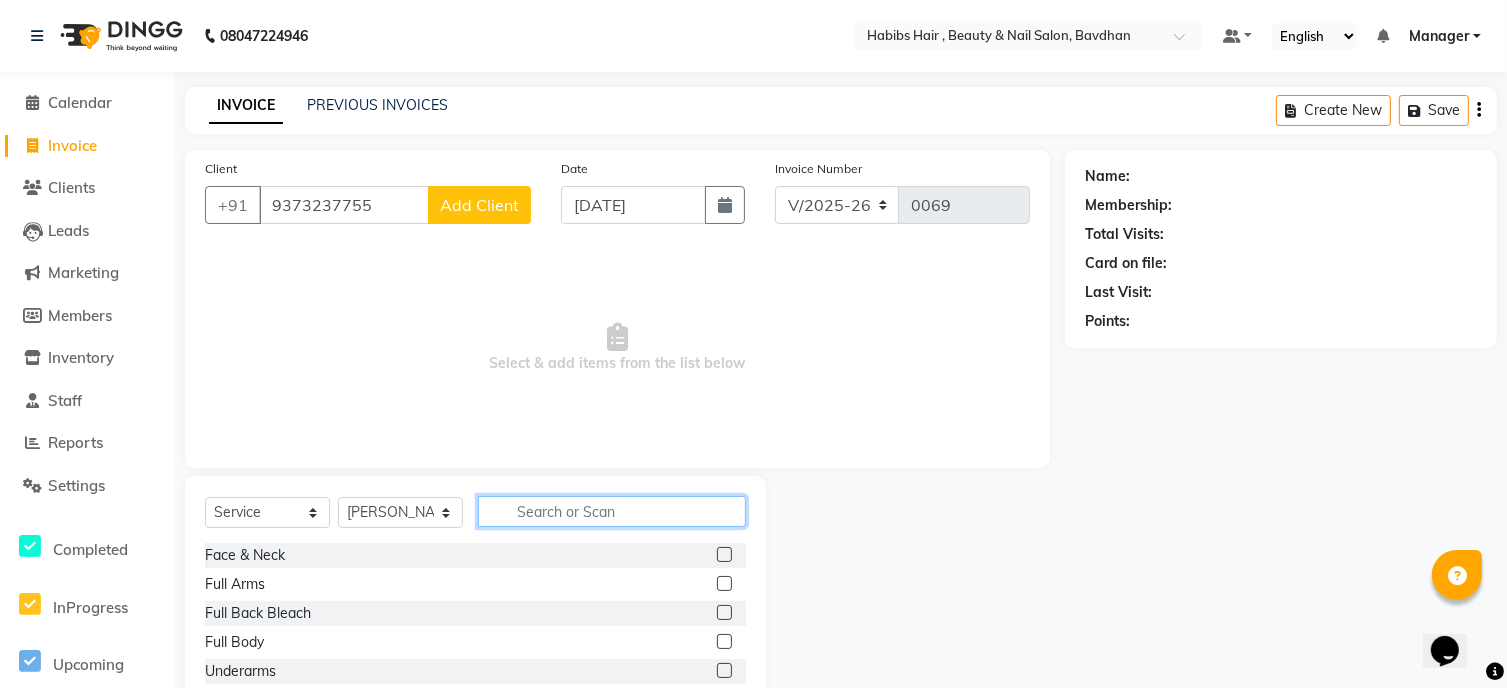 click 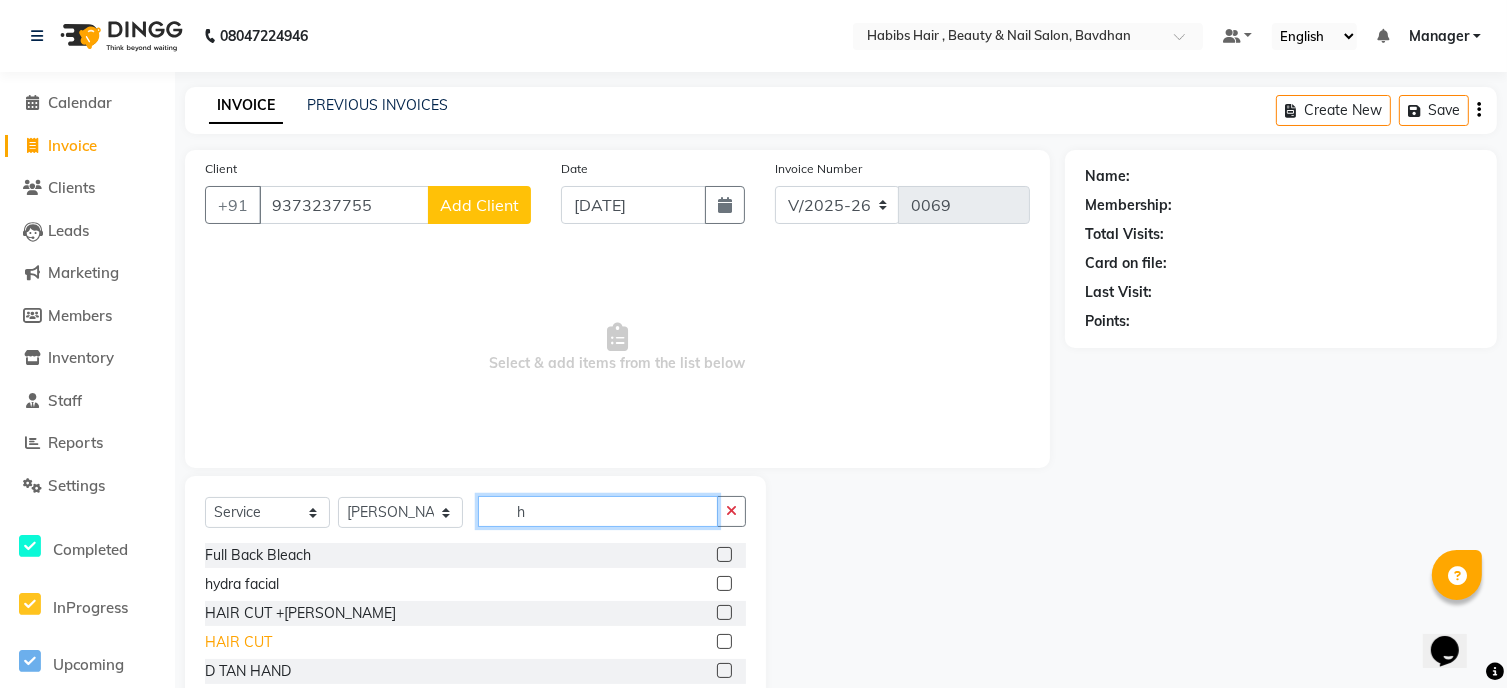 type on "h" 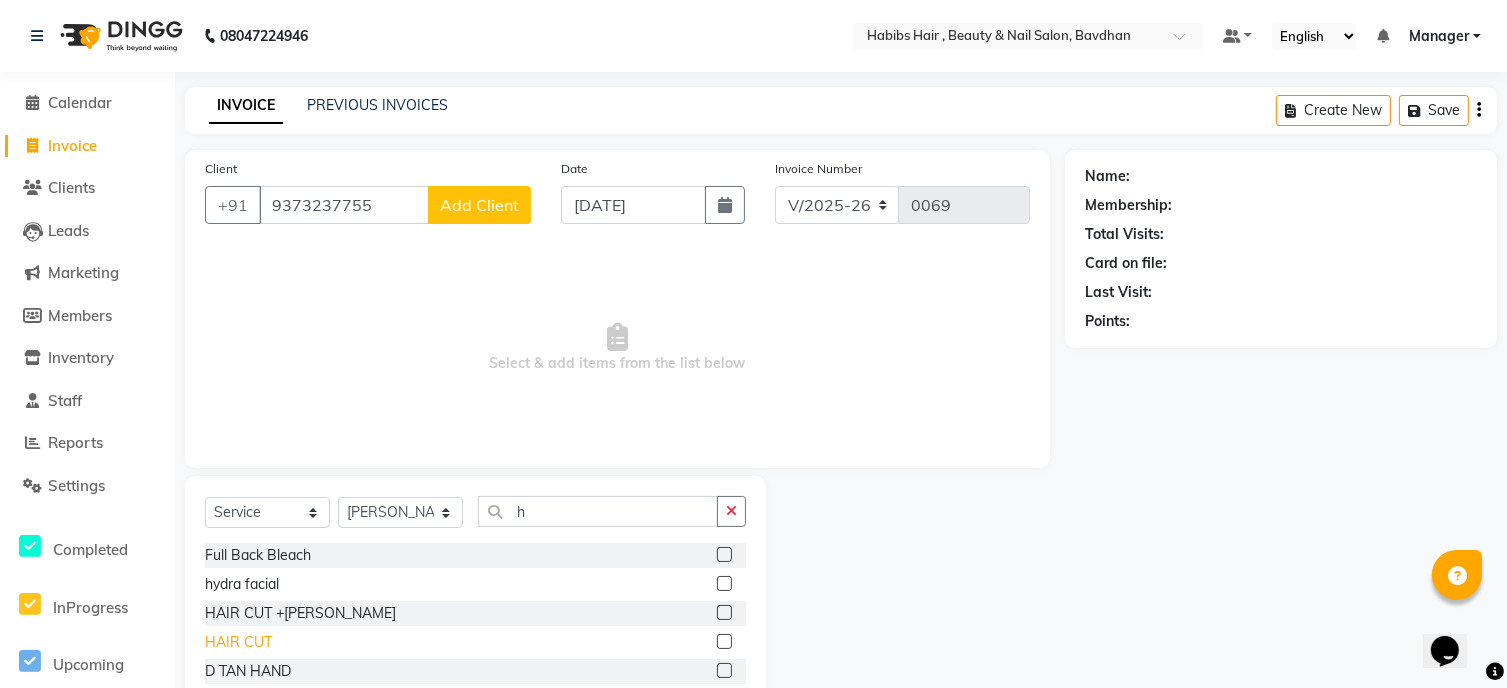 click on "HAIR CUT" 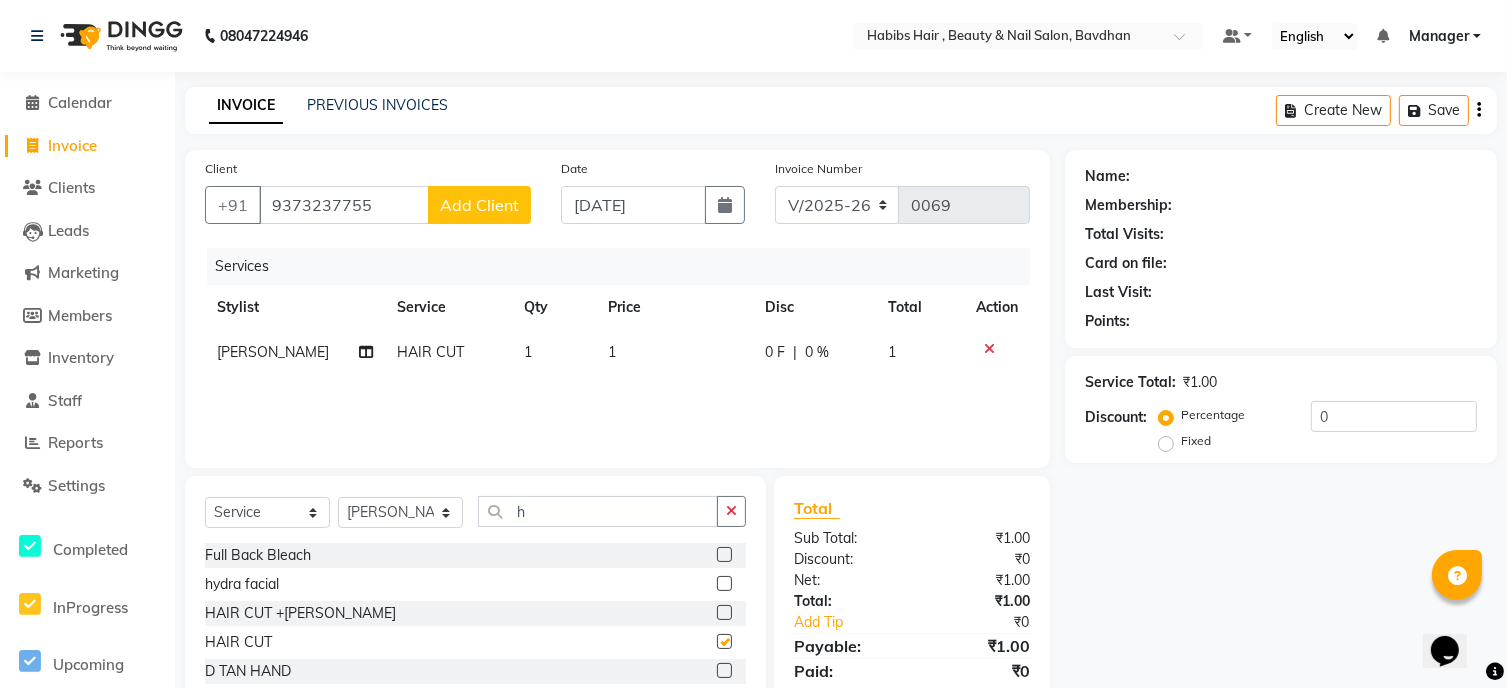 checkbox on "false" 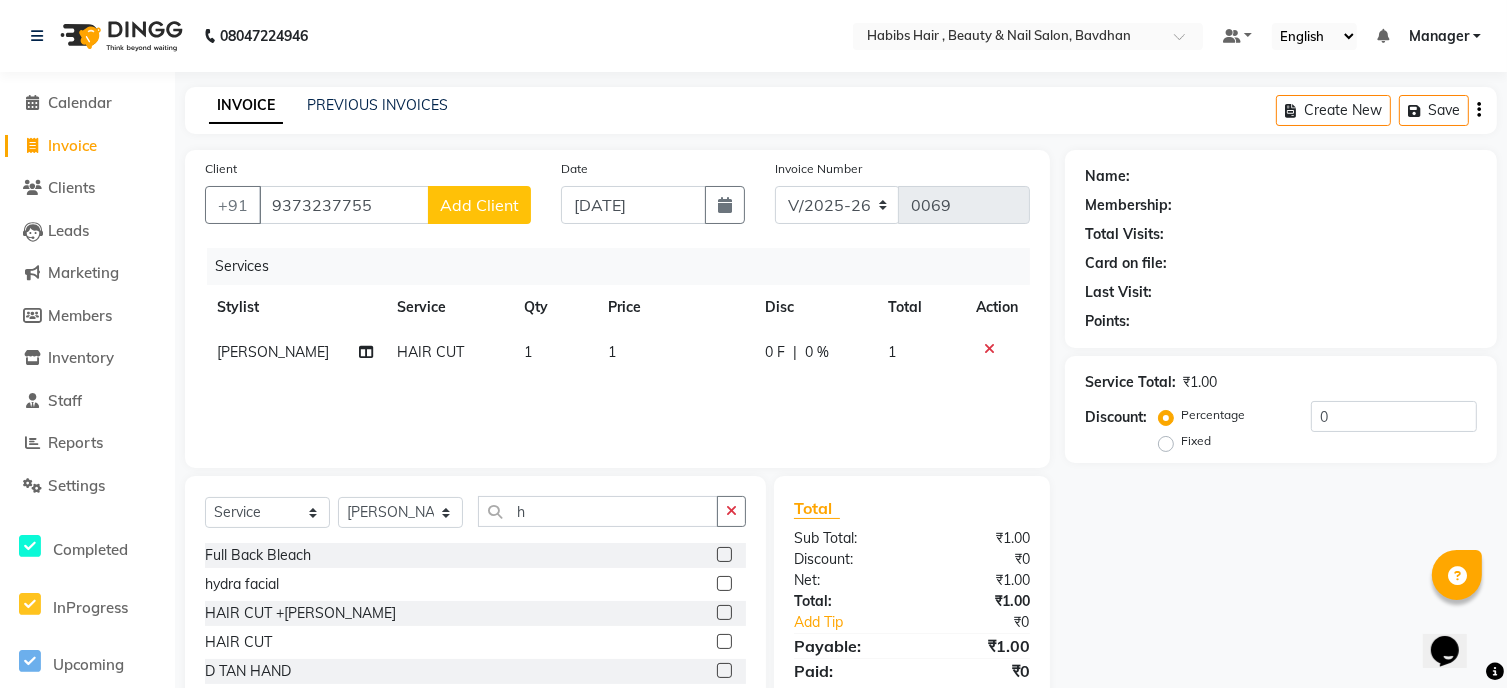 click on "1" 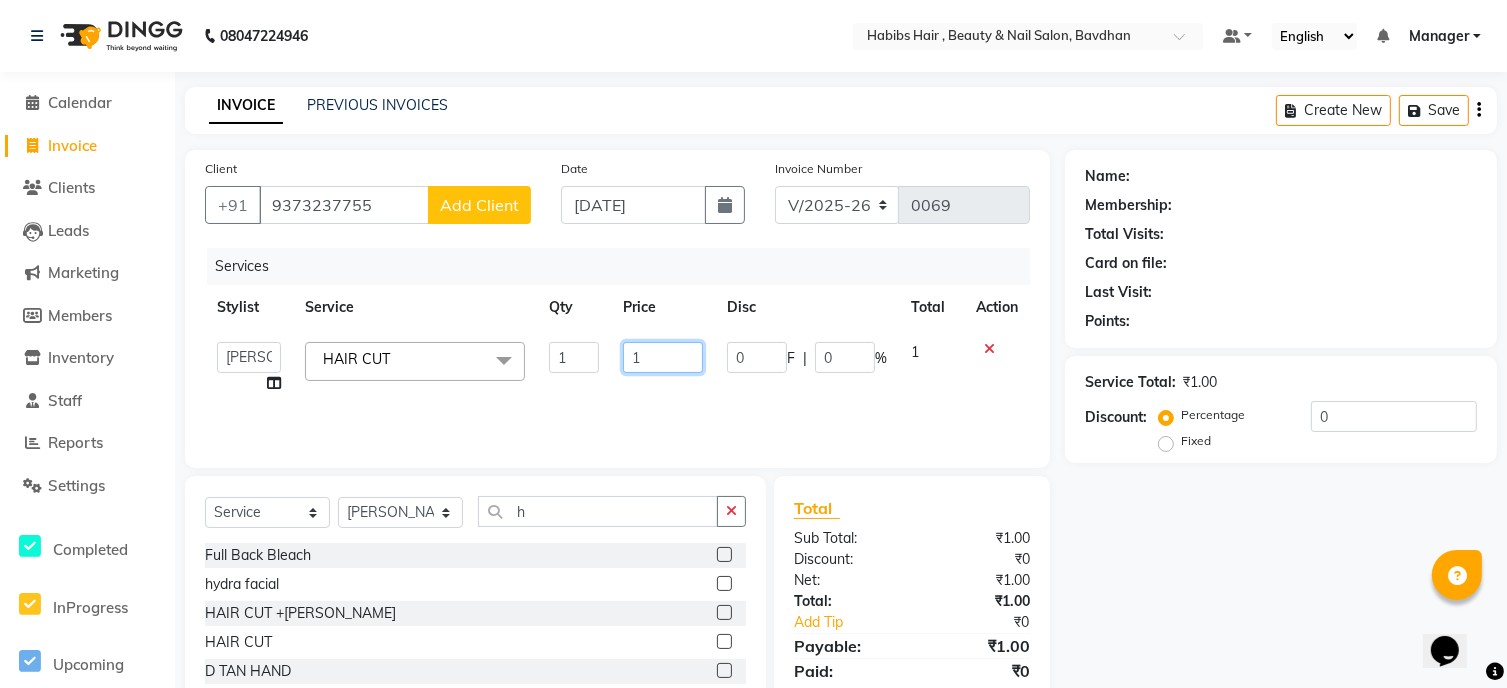 click on "1" 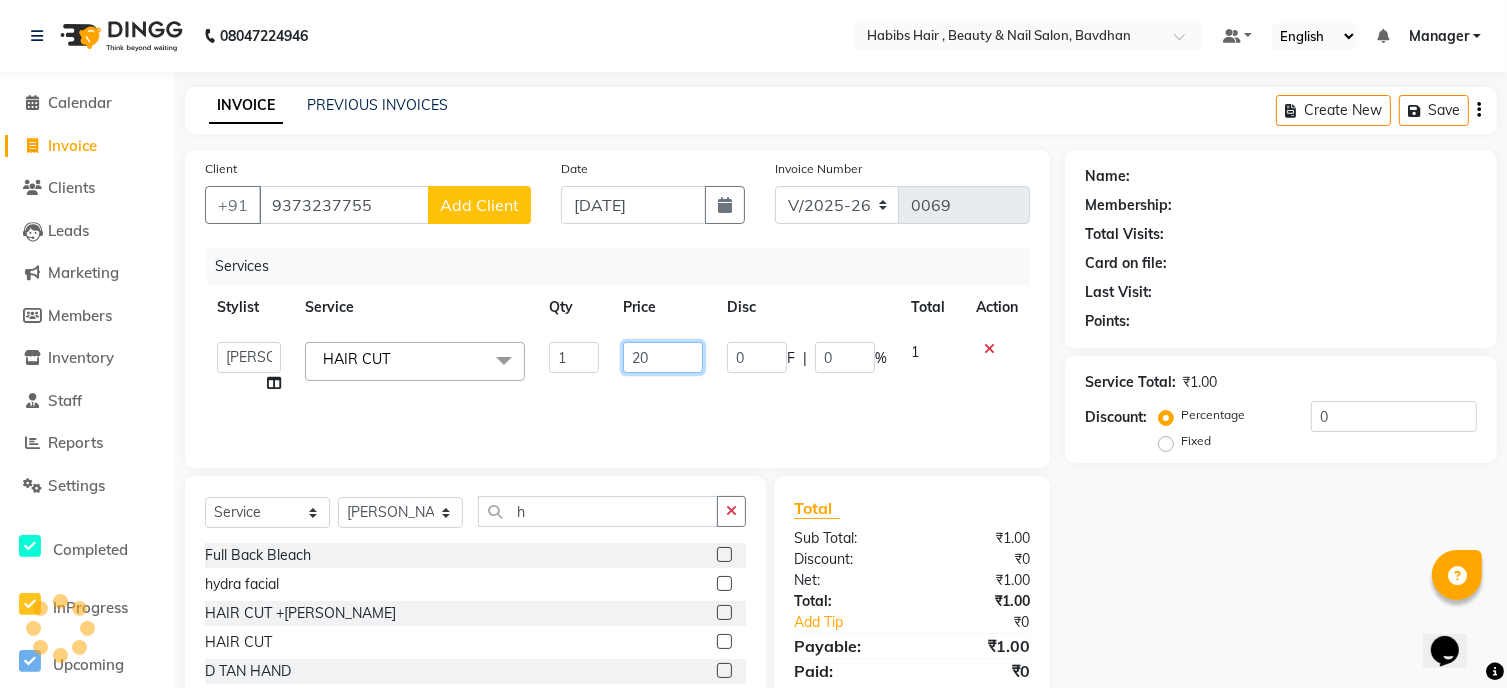 type on "200" 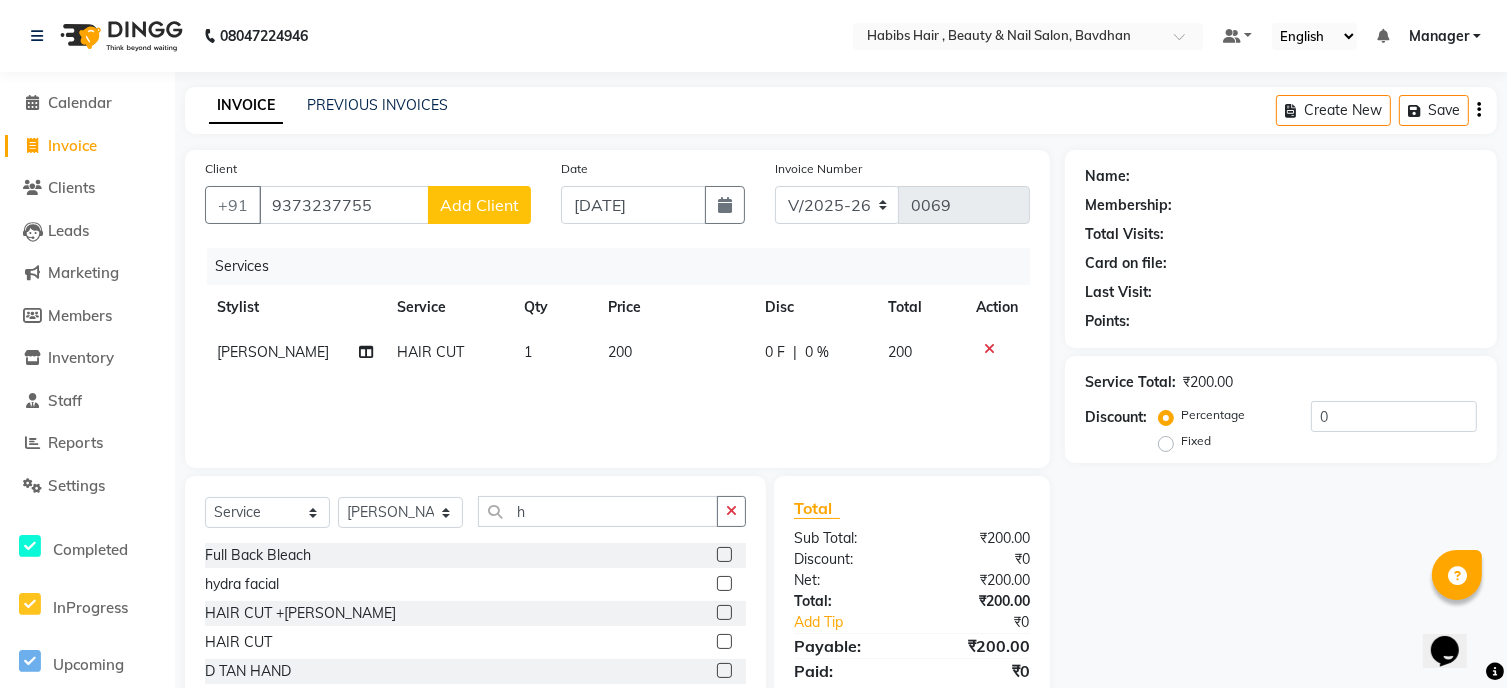 click on "Total Sub Total: ₹200.00 Discount: ₹0 Net: ₹200.00 Total: ₹200.00 Add Tip ₹0 Payable: ₹200.00 Paid: ₹0 Balance   : ₹200.00" 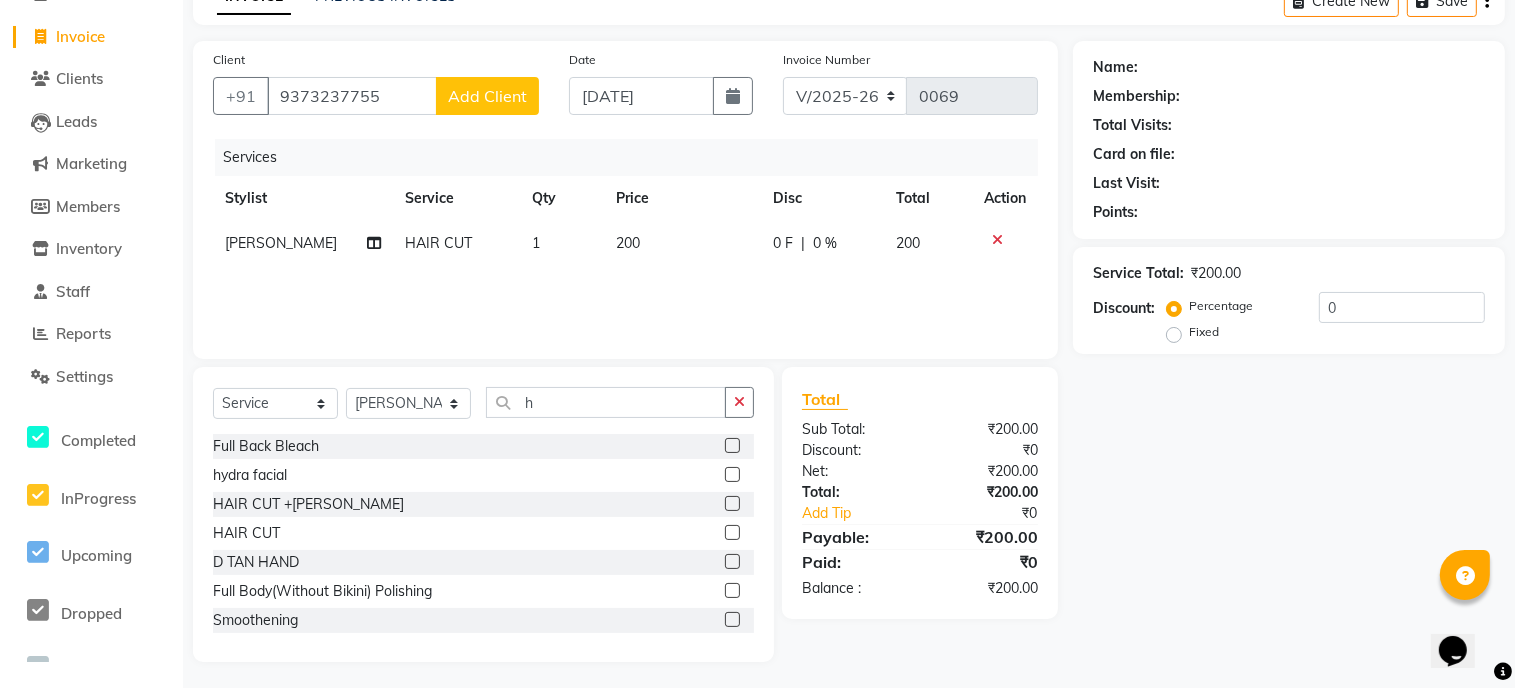 scroll, scrollTop: 113, scrollLeft: 0, axis: vertical 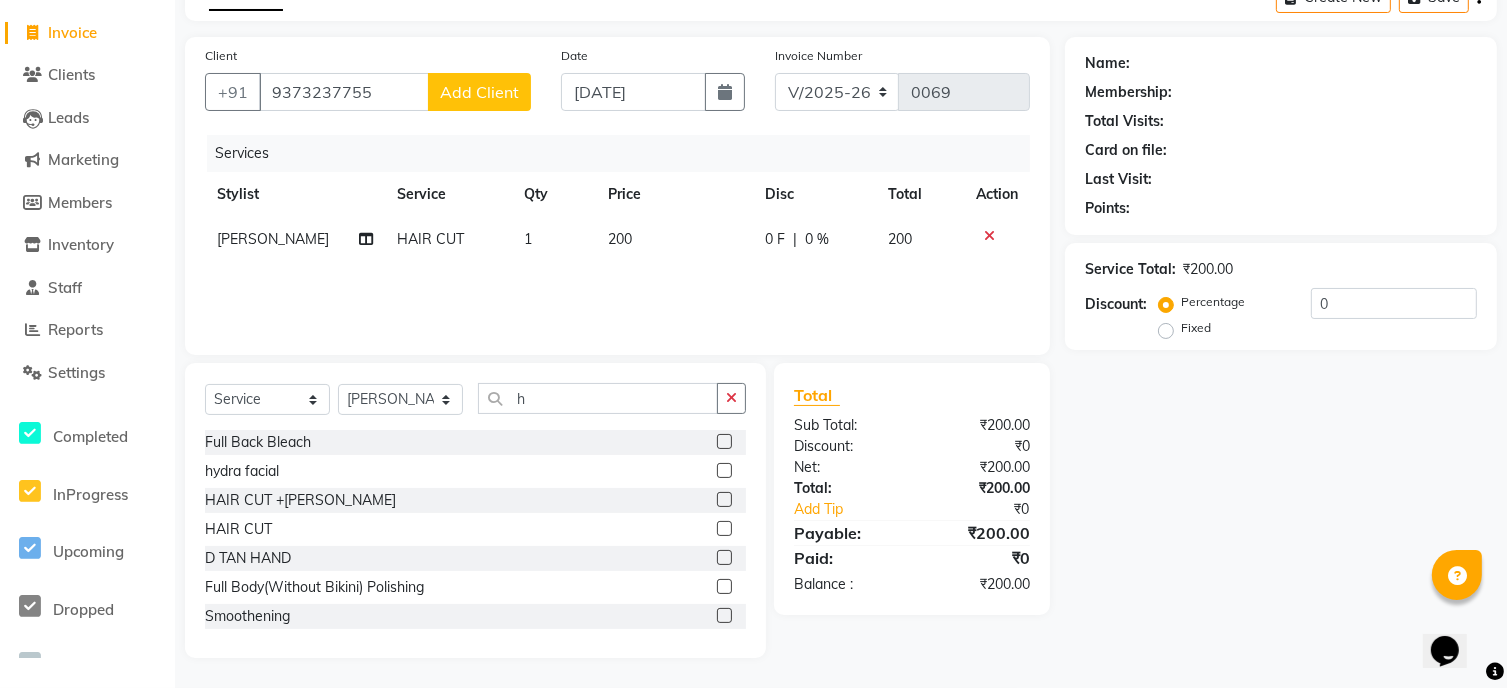 click on "Add Client" 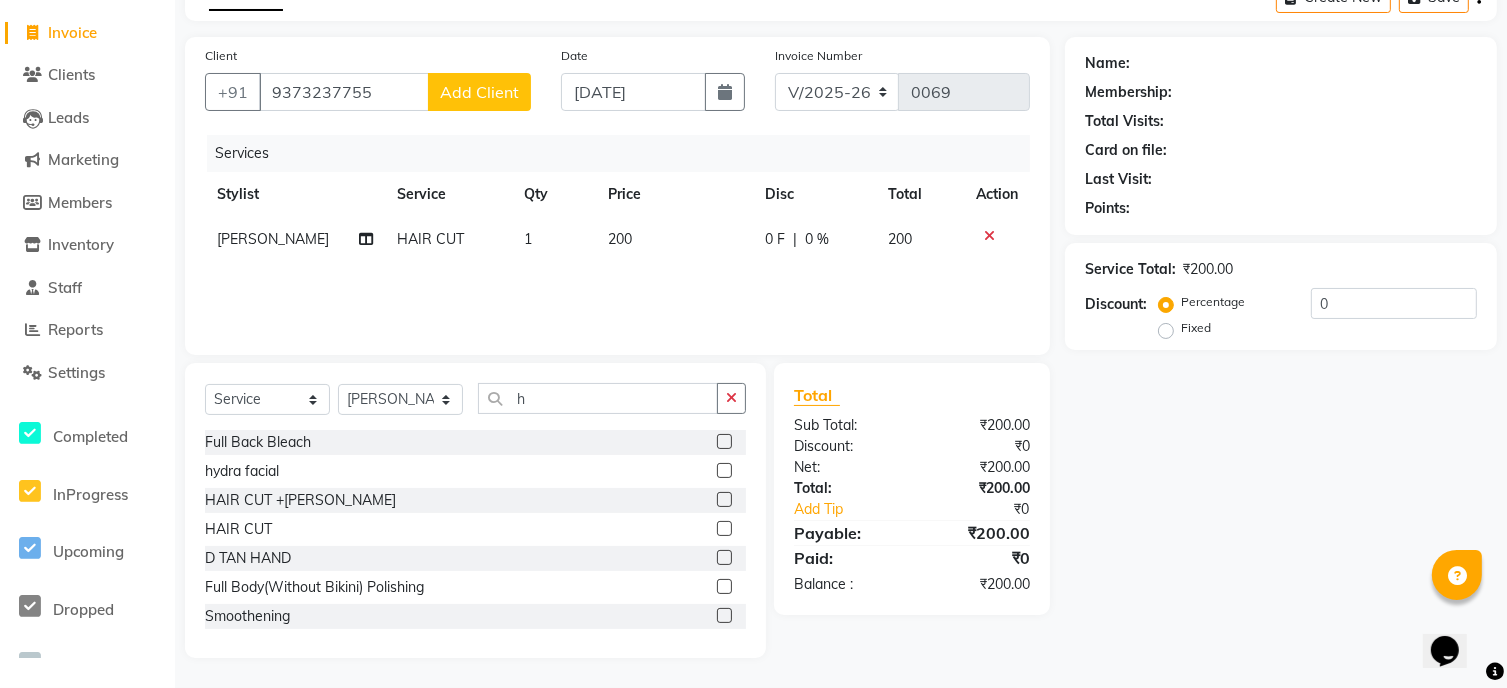 select on "22" 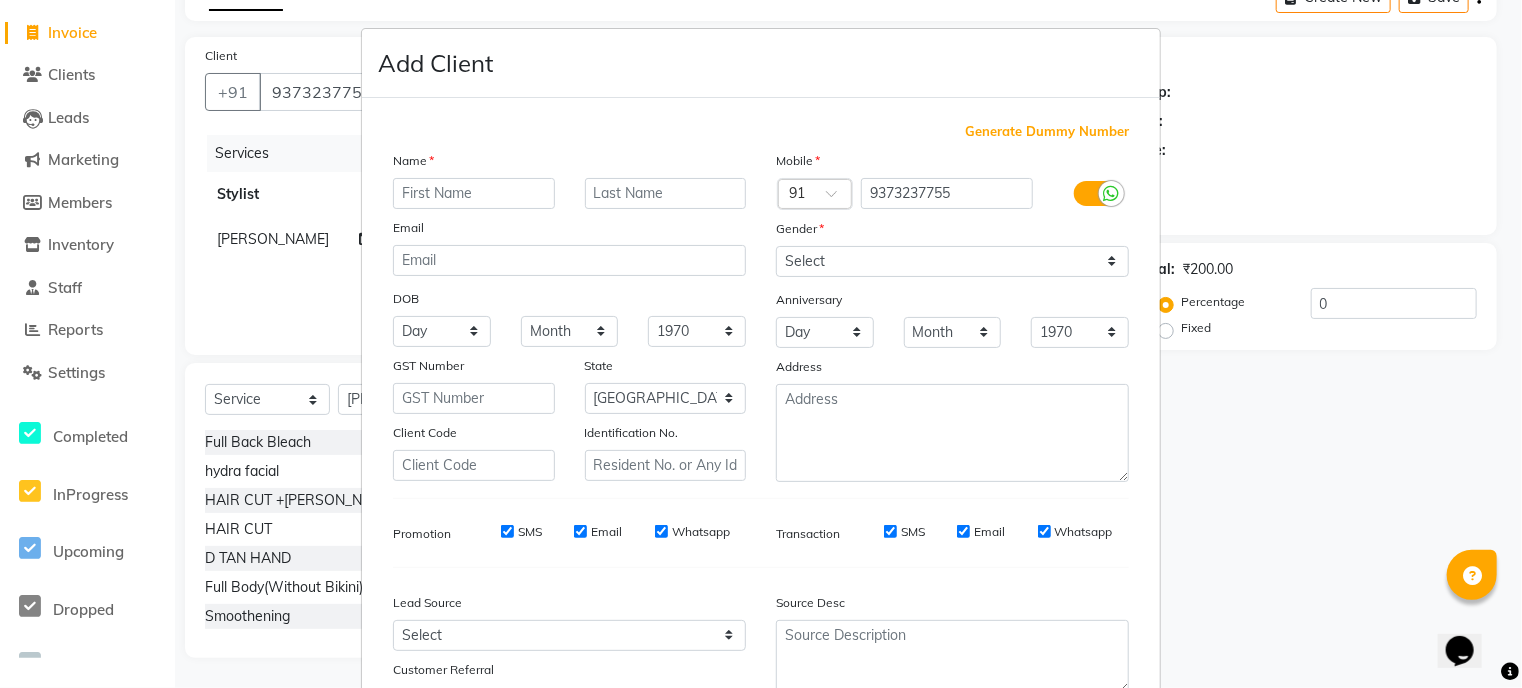 click at bounding box center (474, 193) 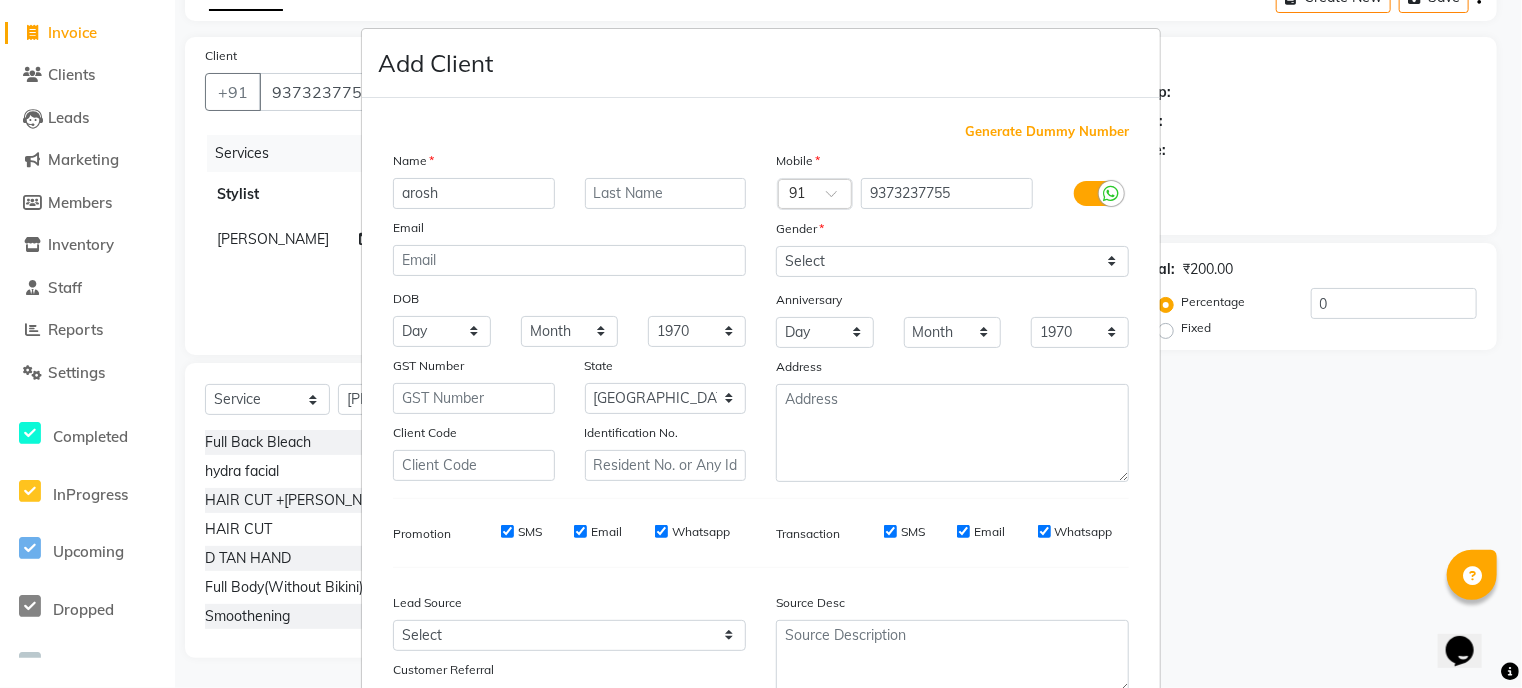type on "arosh" 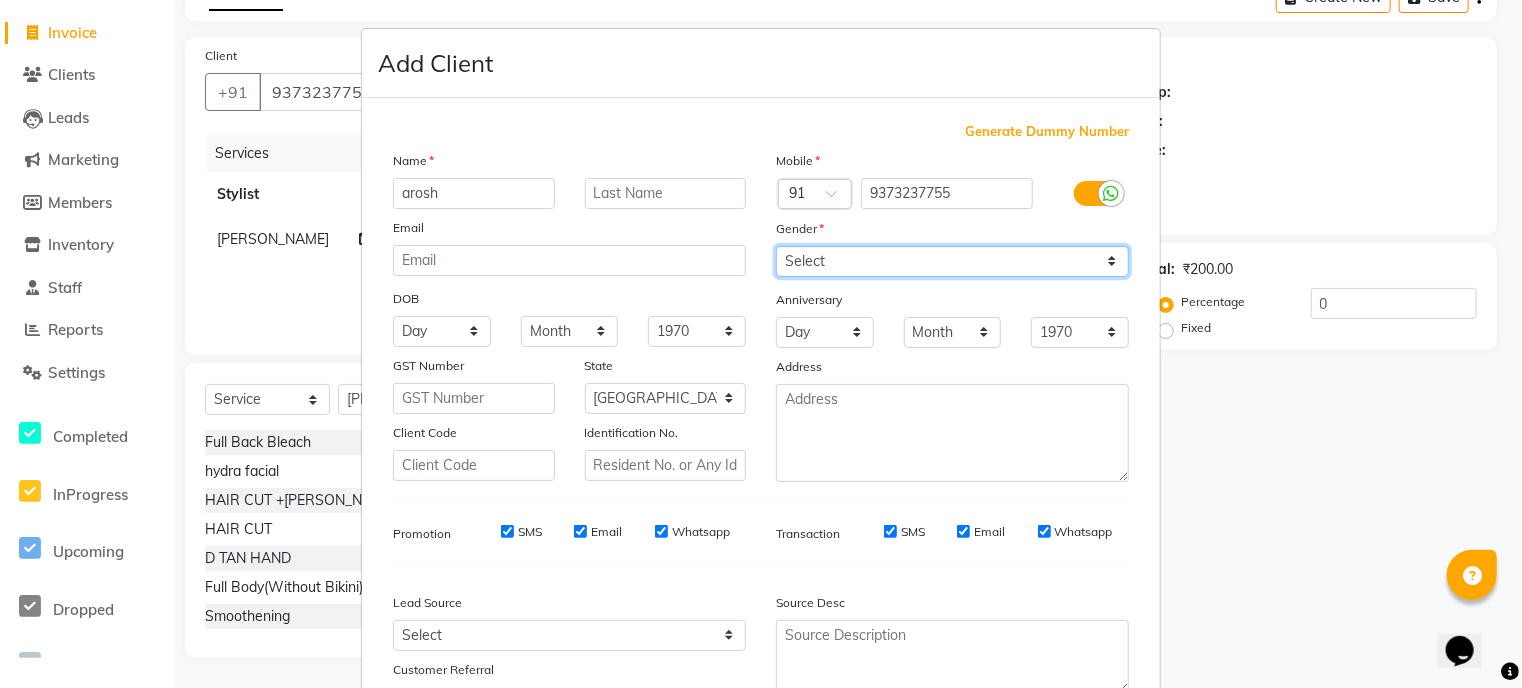 drag, startPoint x: 1105, startPoint y: 258, endPoint x: 834, endPoint y: 321, distance: 278.22653 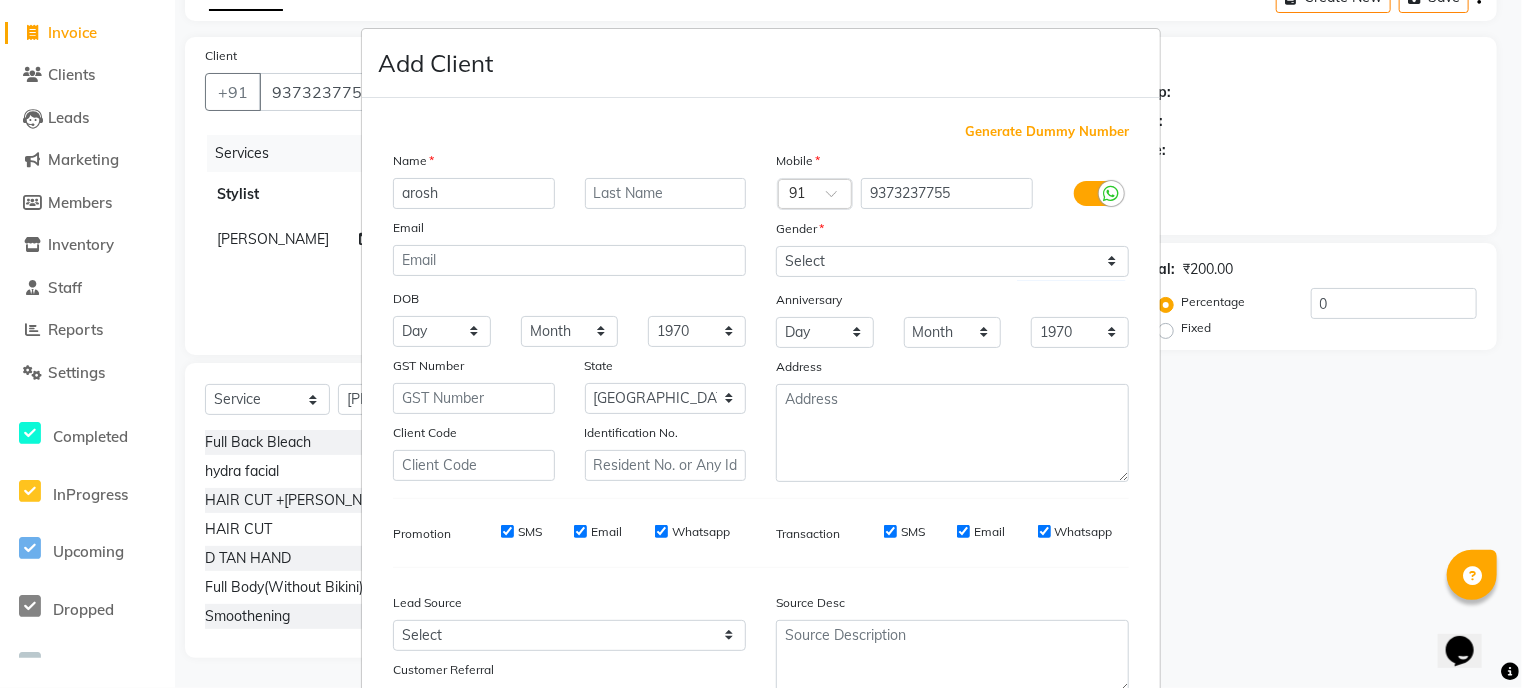 click on "Generate Dummy Number Name arosh Email DOB Day 01 02 03 04 05 06 07 08 09 10 11 12 13 14 15 16 17 18 19 20 21 22 23 24 25 26 27 28 29 30 31 Month January February March April May June July August September October November [DATE] 1941 1942 1943 1944 1945 1946 1947 1948 1949 1950 1951 1952 1953 1954 1955 1956 1957 1958 1959 1960 1961 1962 1963 1964 1965 1966 1967 1968 1969 1970 1971 1972 1973 1974 1975 1976 1977 1978 1979 1980 1981 1982 1983 1984 1985 1986 1987 1988 1989 1990 1991 1992 1993 1994 1995 1996 1997 1998 1999 2000 2001 2002 2003 2004 2005 2006 2007 2008 2009 2010 2011 2012 2013 2014 2015 2016 2017 2018 2019 2020 2021 2022 2023 2024 GST Number State Select [GEOGRAPHIC_DATA] and [GEOGRAPHIC_DATA] [GEOGRAPHIC_DATA] [GEOGRAPHIC_DATA] [GEOGRAPHIC_DATA] [GEOGRAPHIC_DATA] [GEOGRAPHIC_DATA] [GEOGRAPHIC_DATA] [GEOGRAPHIC_DATA] [GEOGRAPHIC_DATA] [GEOGRAPHIC_DATA] [GEOGRAPHIC_DATA] [GEOGRAPHIC_DATA] [GEOGRAPHIC_DATA] [GEOGRAPHIC_DATA] [GEOGRAPHIC_DATA] [GEOGRAPHIC_DATA] [GEOGRAPHIC_DATA] [GEOGRAPHIC_DATA] [GEOGRAPHIC_DATA] [GEOGRAPHIC_DATA] [GEOGRAPHIC_DATA] [GEOGRAPHIC_DATA] [GEOGRAPHIC_DATA] [GEOGRAPHIC_DATA] [GEOGRAPHIC_DATA] [GEOGRAPHIC_DATA] [GEOGRAPHIC_DATA] [GEOGRAPHIC_DATA] [GEOGRAPHIC_DATA] [GEOGRAPHIC_DATA] ×" at bounding box center (761, 419) 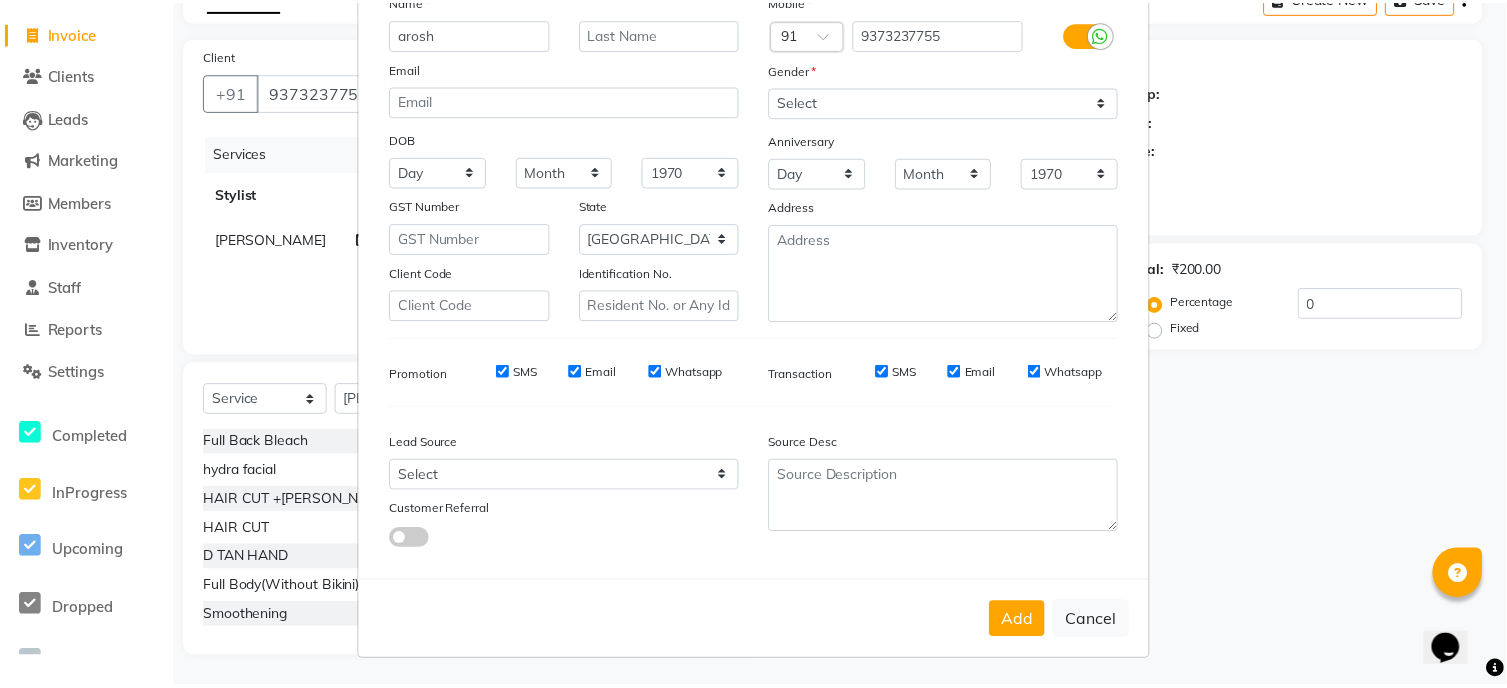 scroll, scrollTop: 168, scrollLeft: 0, axis: vertical 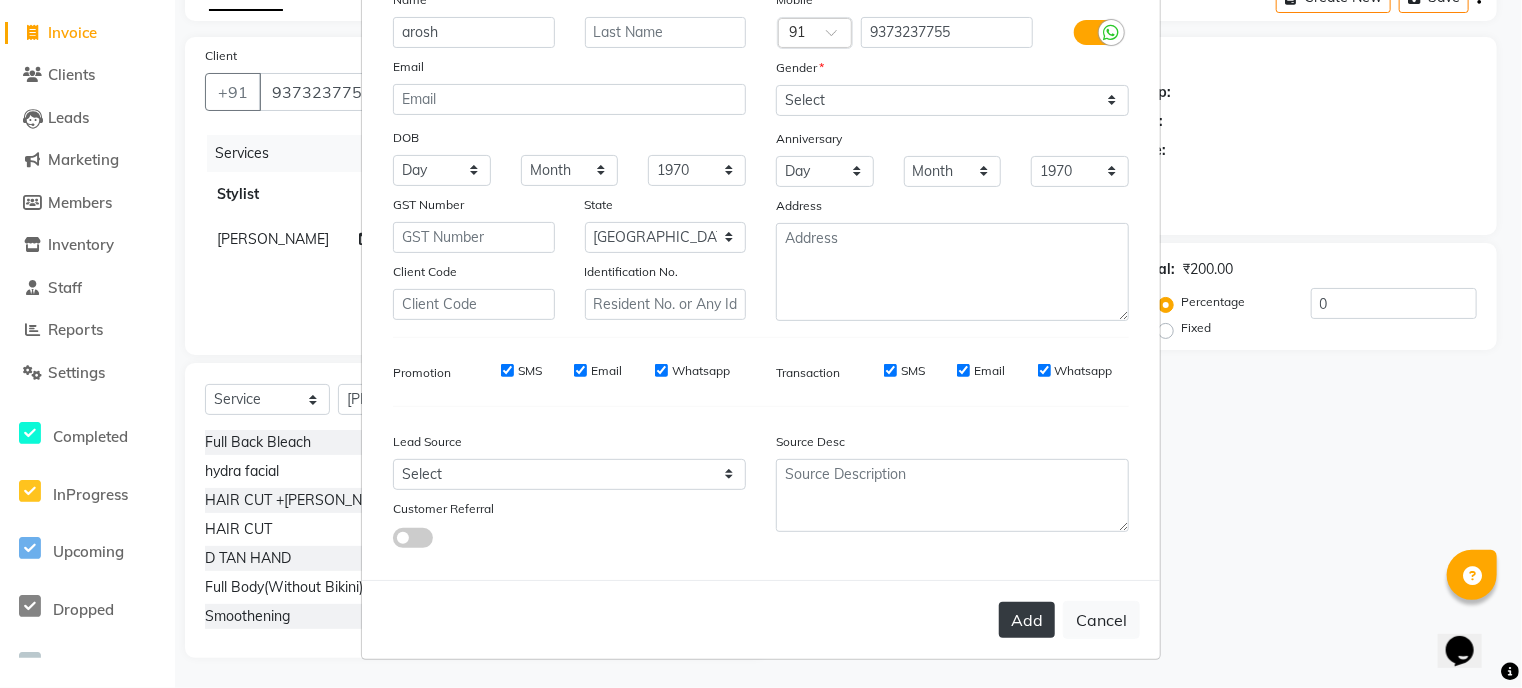 click on "Add" at bounding box center [1027, 620] 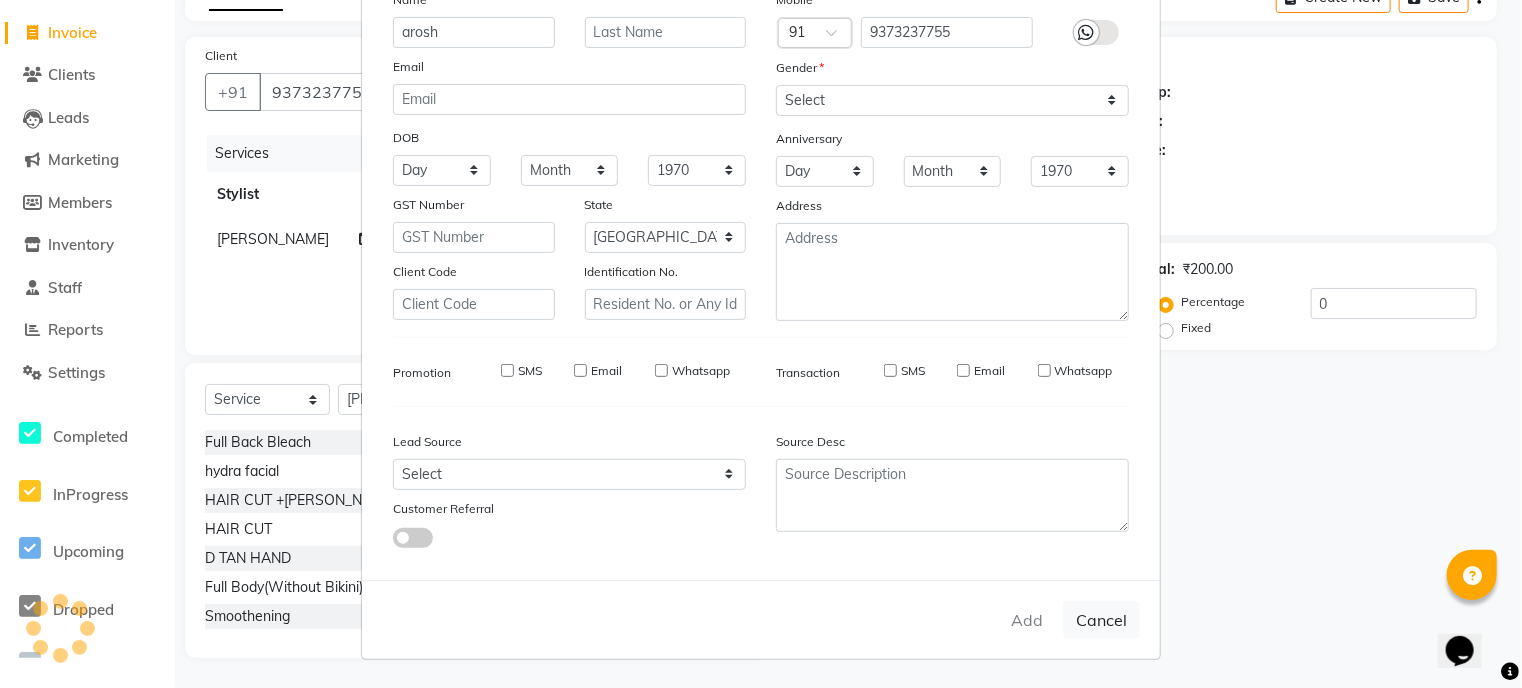 type on "93******55" 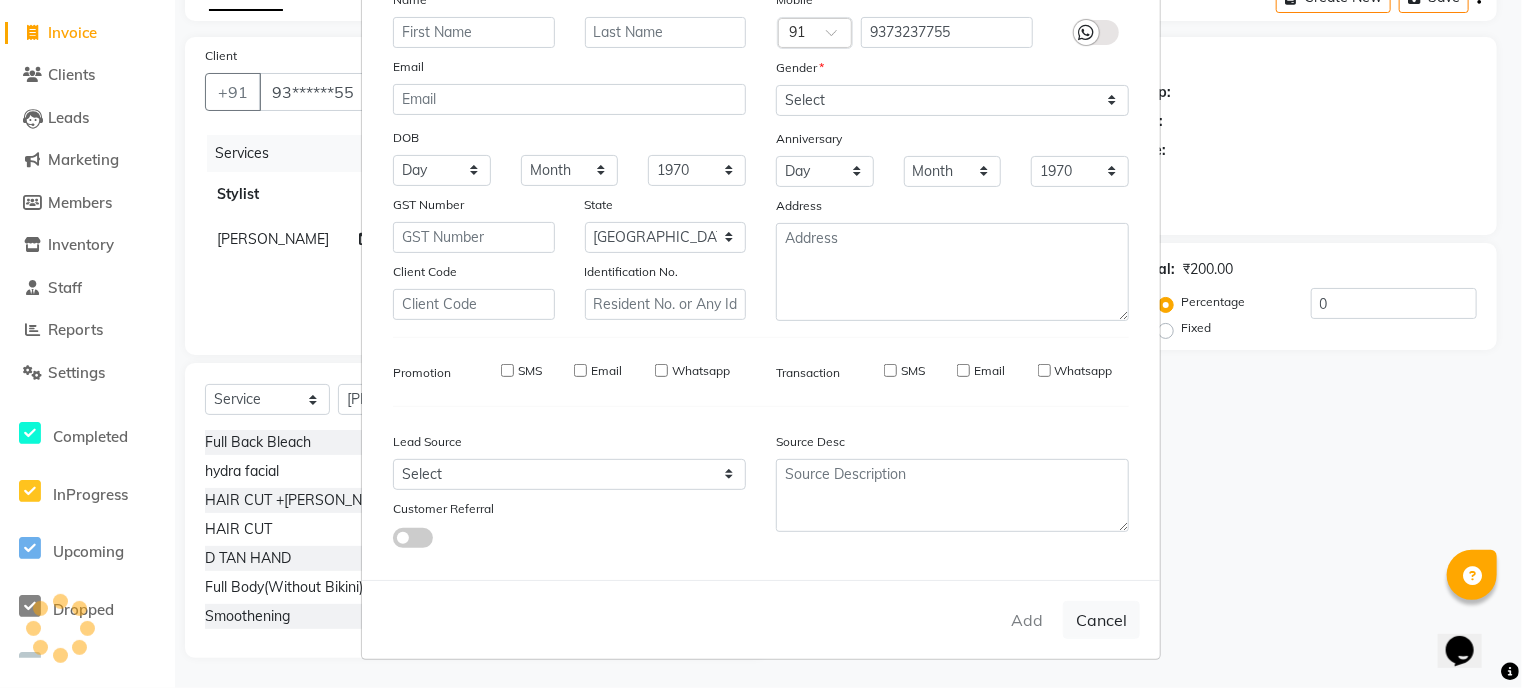 select 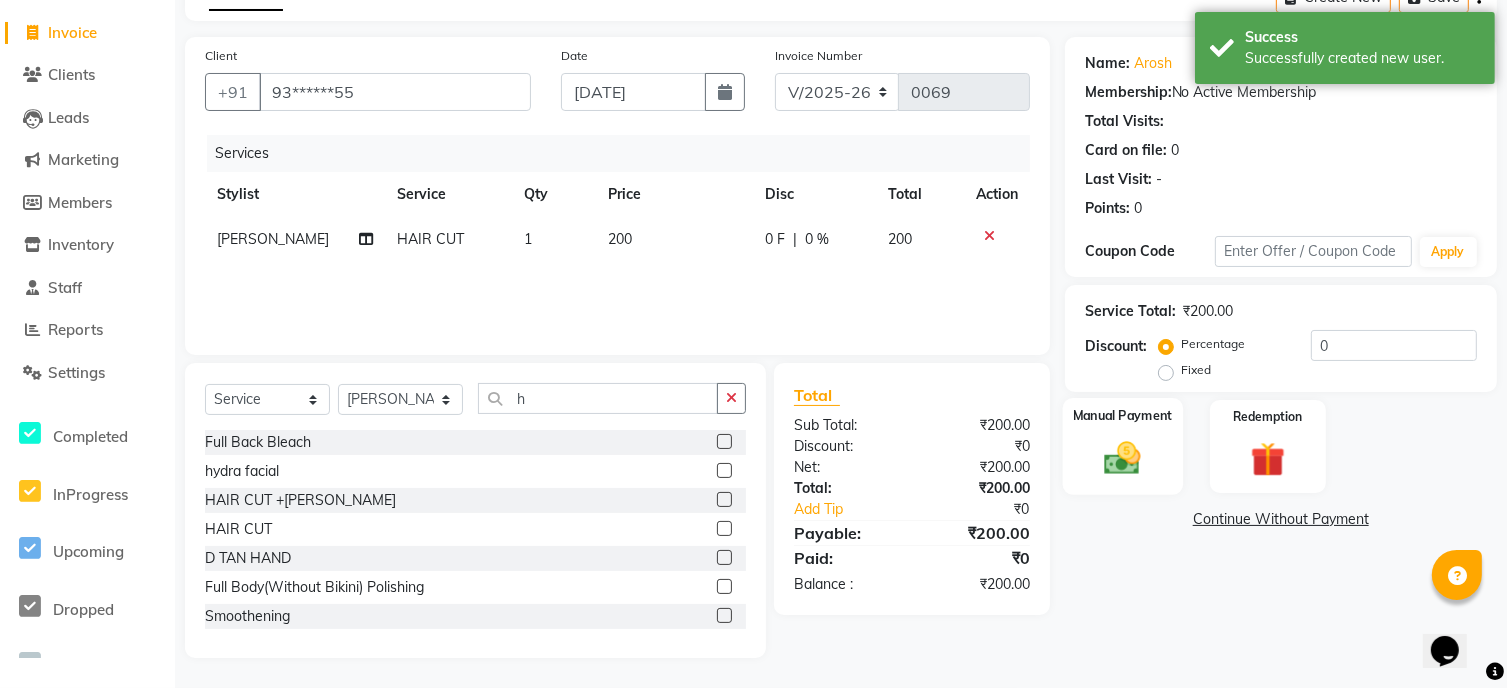 click on "Manual Payment" 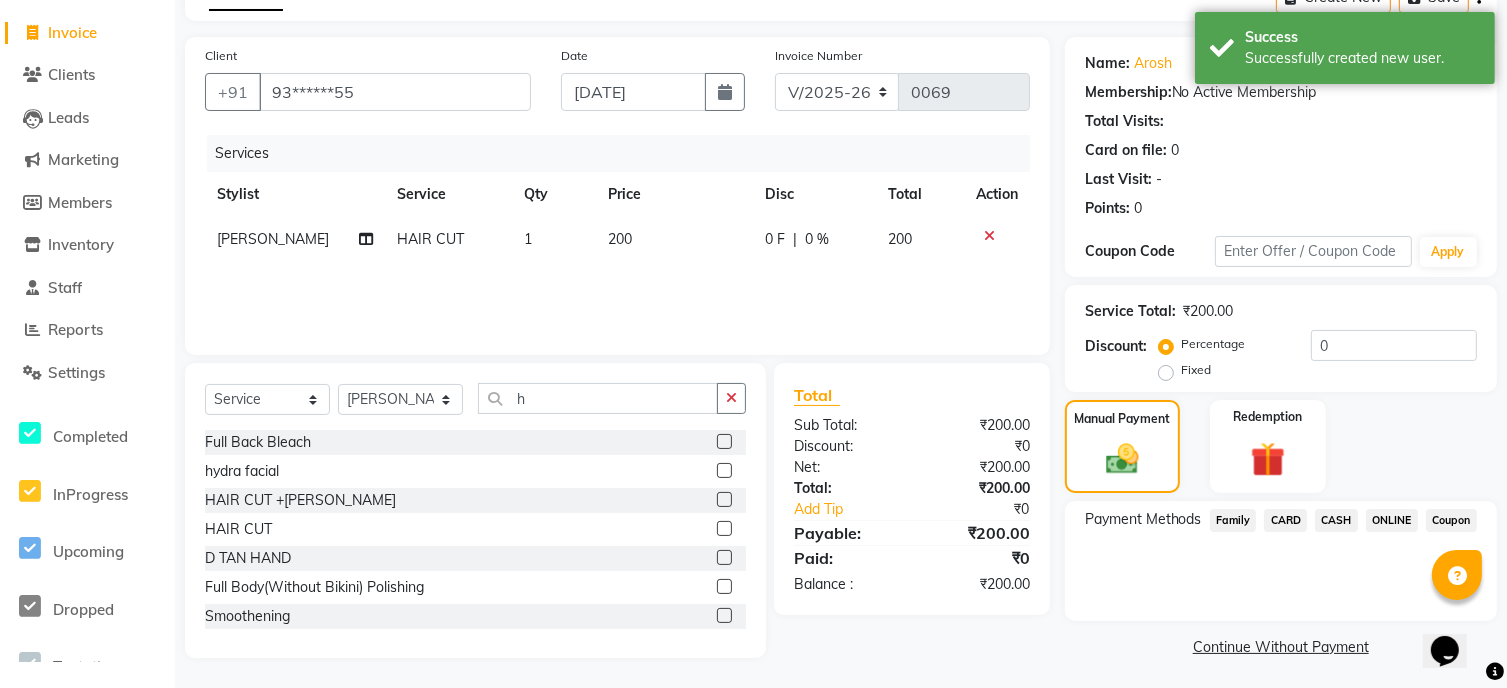 click on "ONLINE" 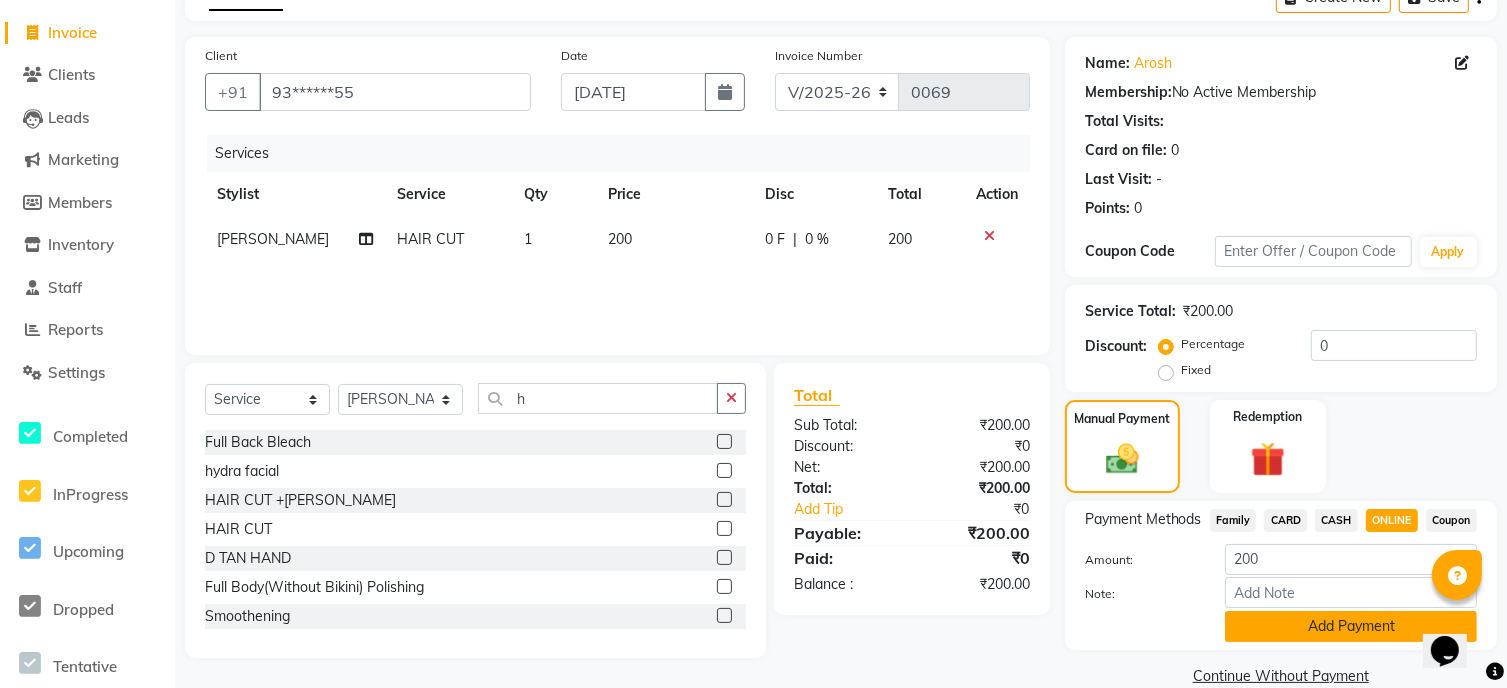 click on "Add Payment" 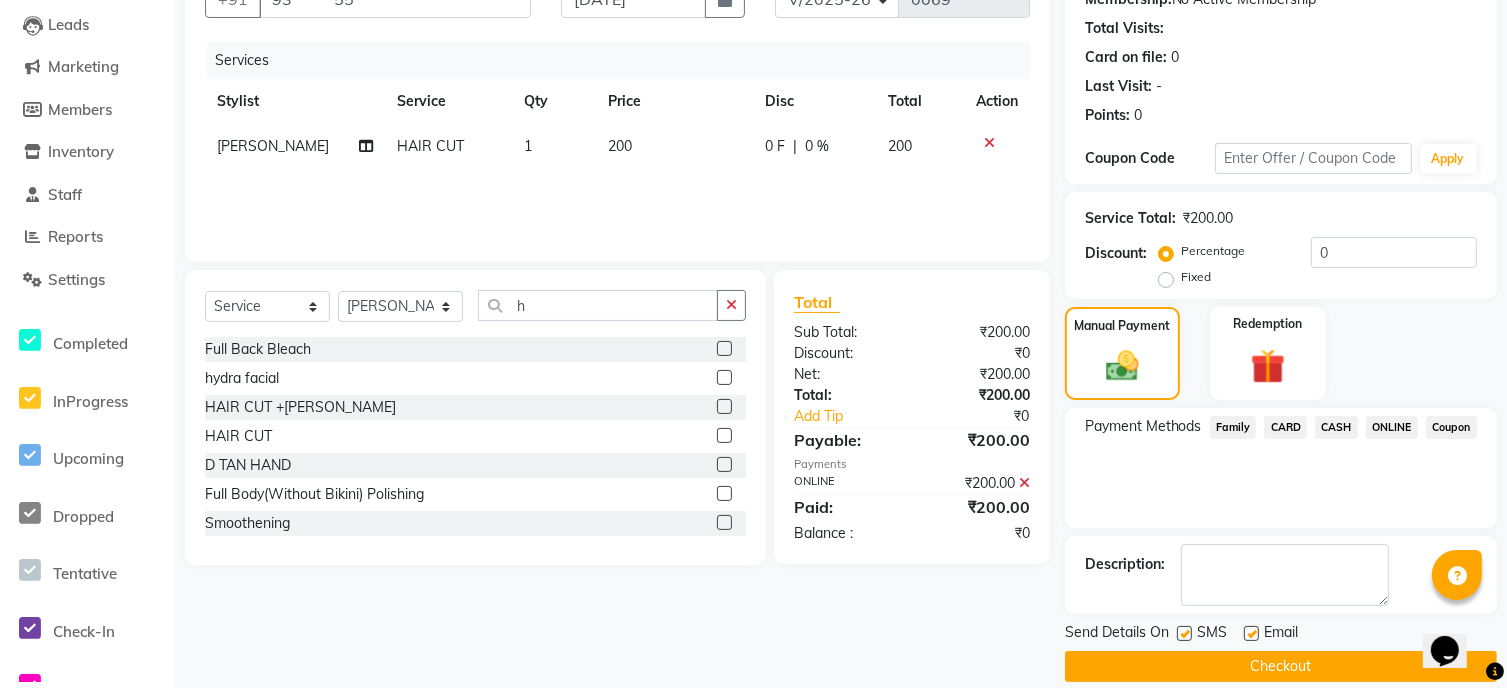 scroll, scrollTop: 229, scrollLeft: 0, axis: vertical 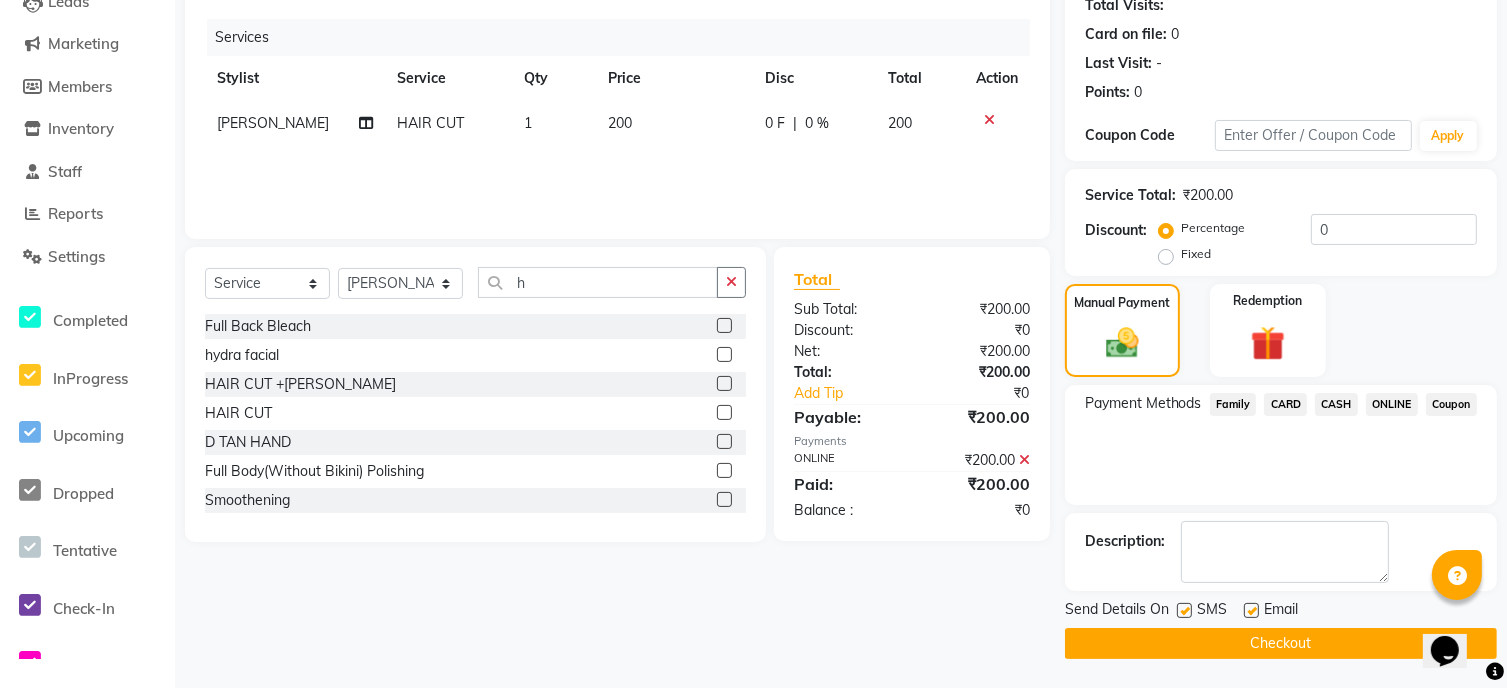 click on "Checkout" 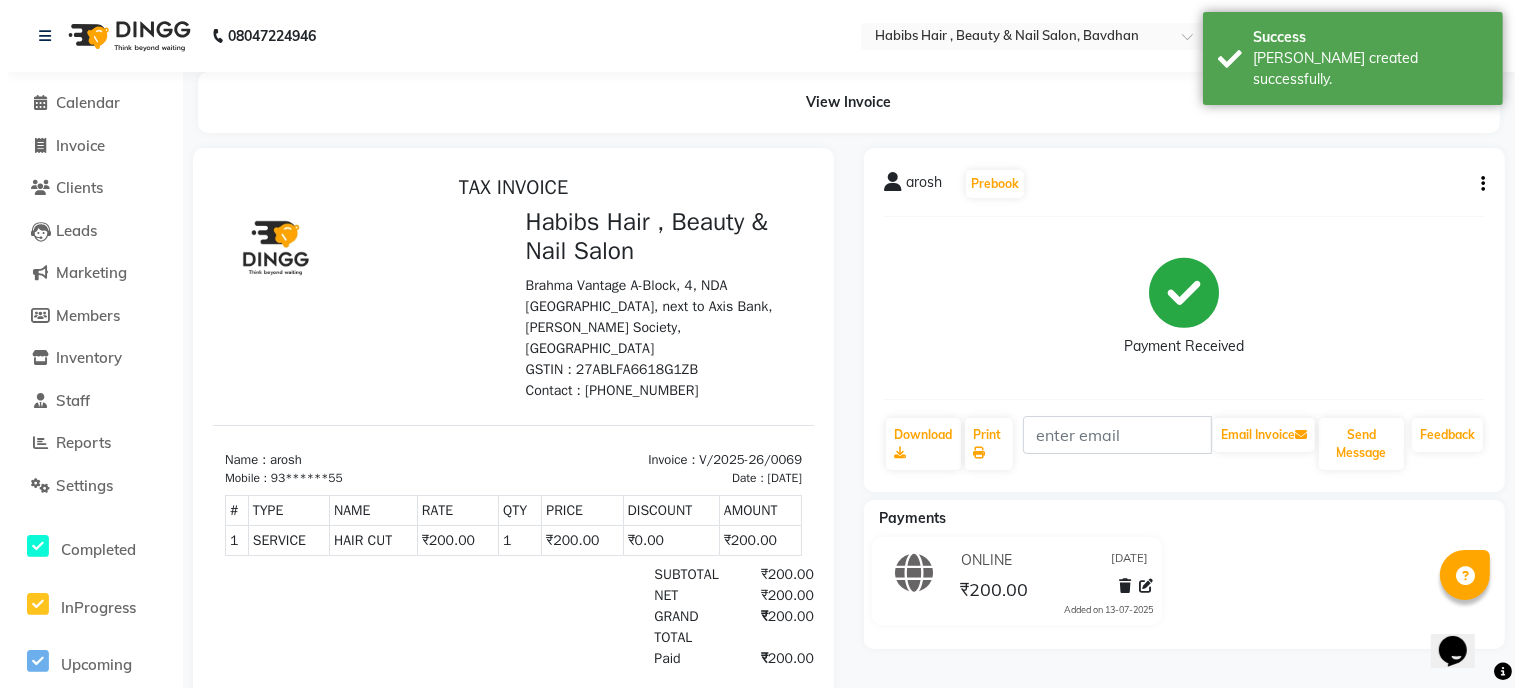 scroll, scrollTop: 0, scrollLeft: 0, axis: both 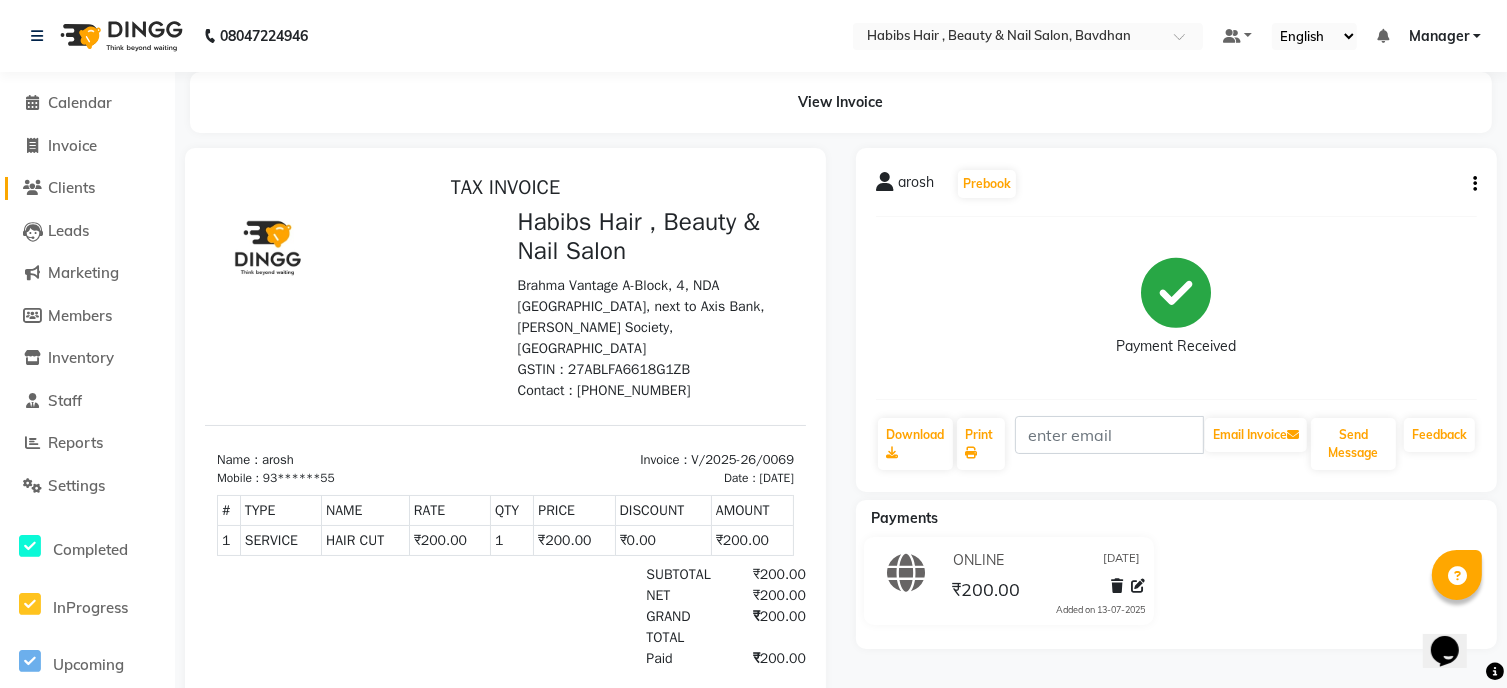 click on "Clients" 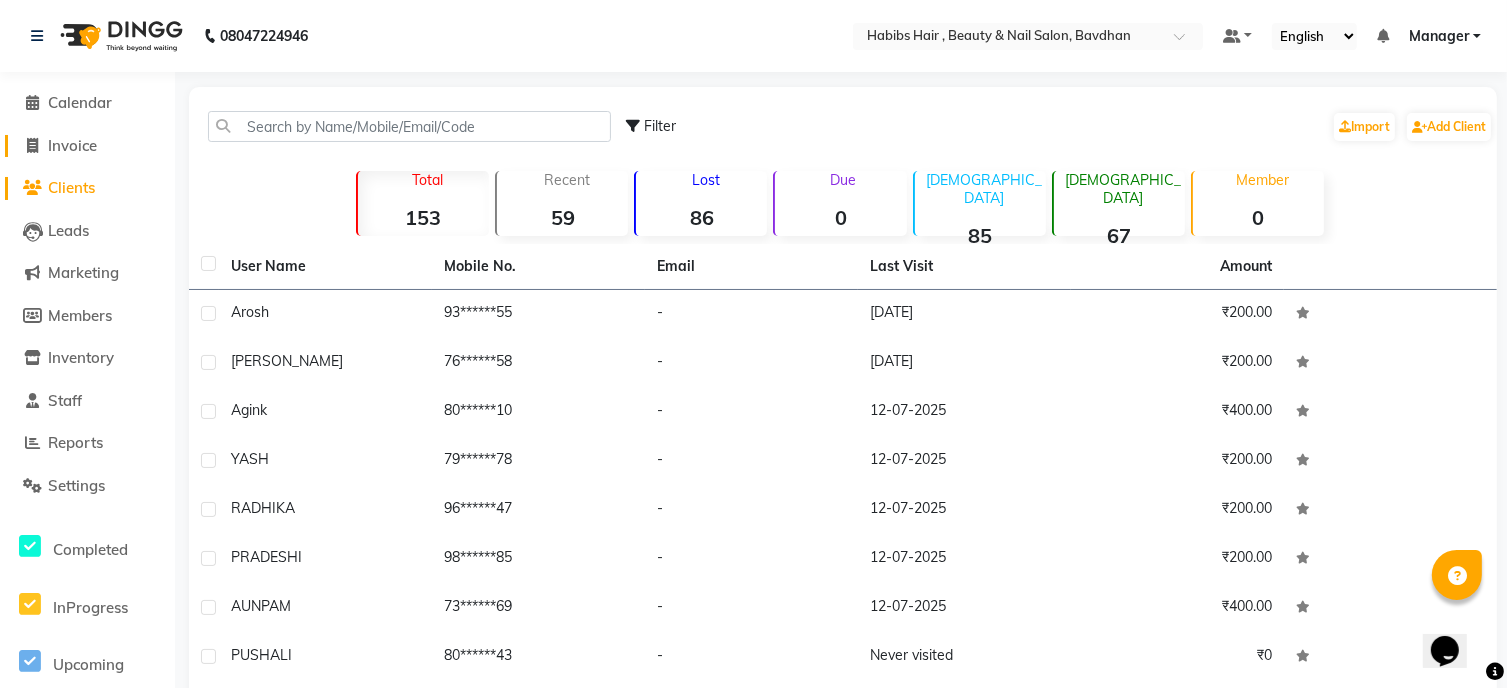 click on "Invoice" 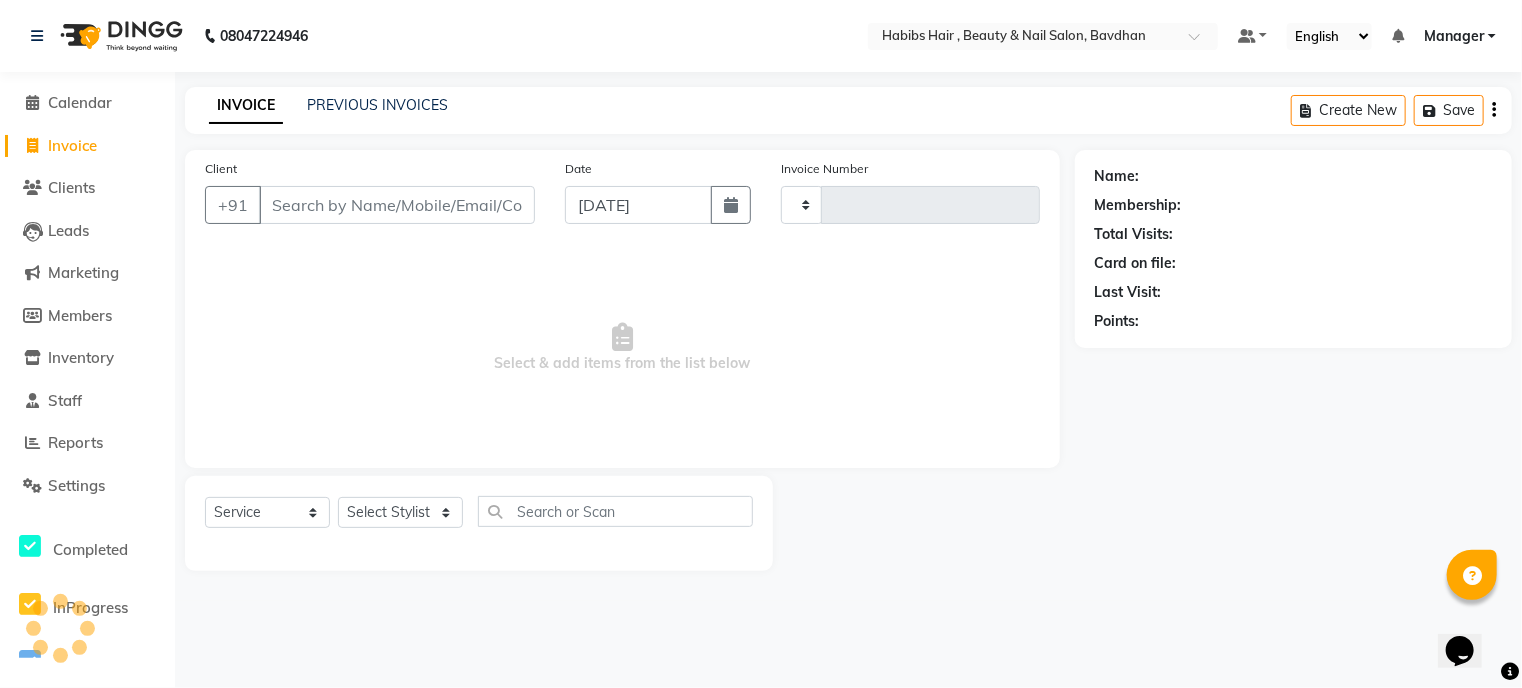 type on "0070" 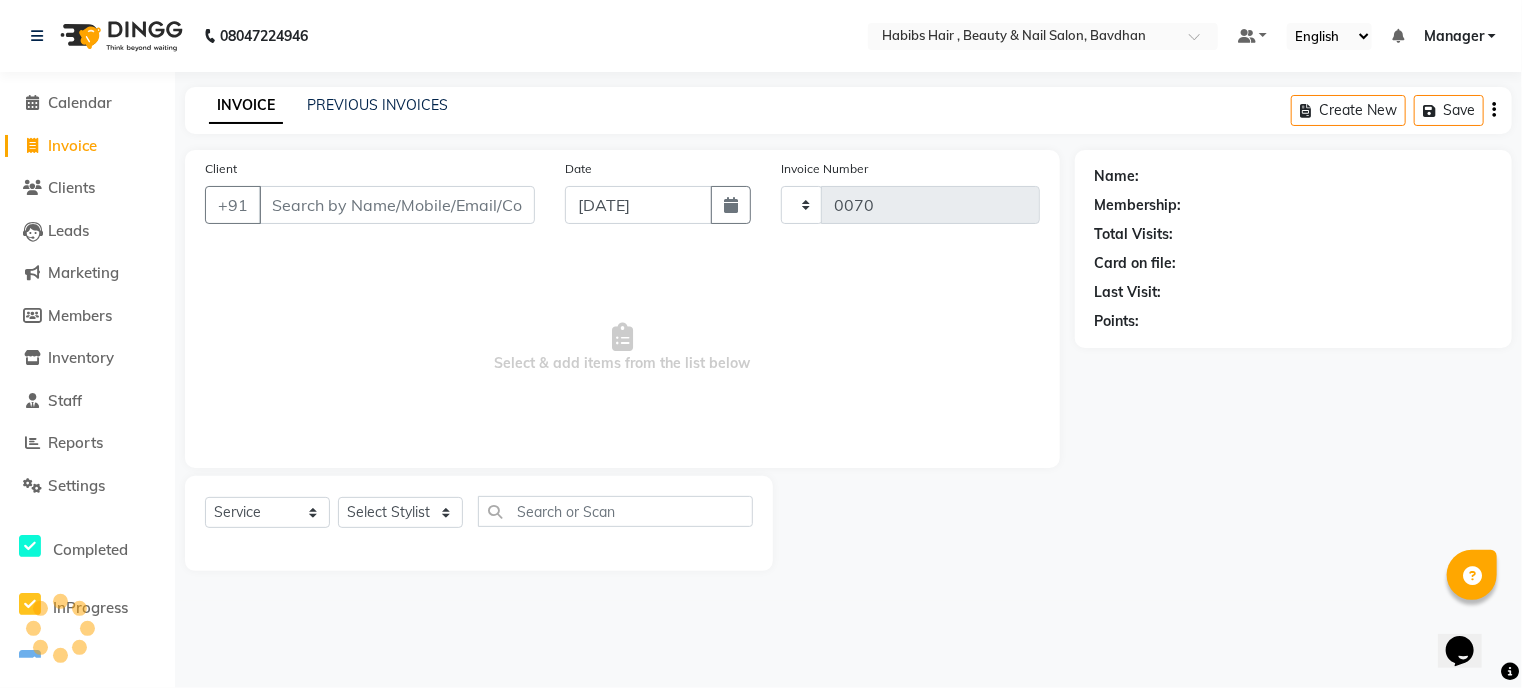 select on "7414" 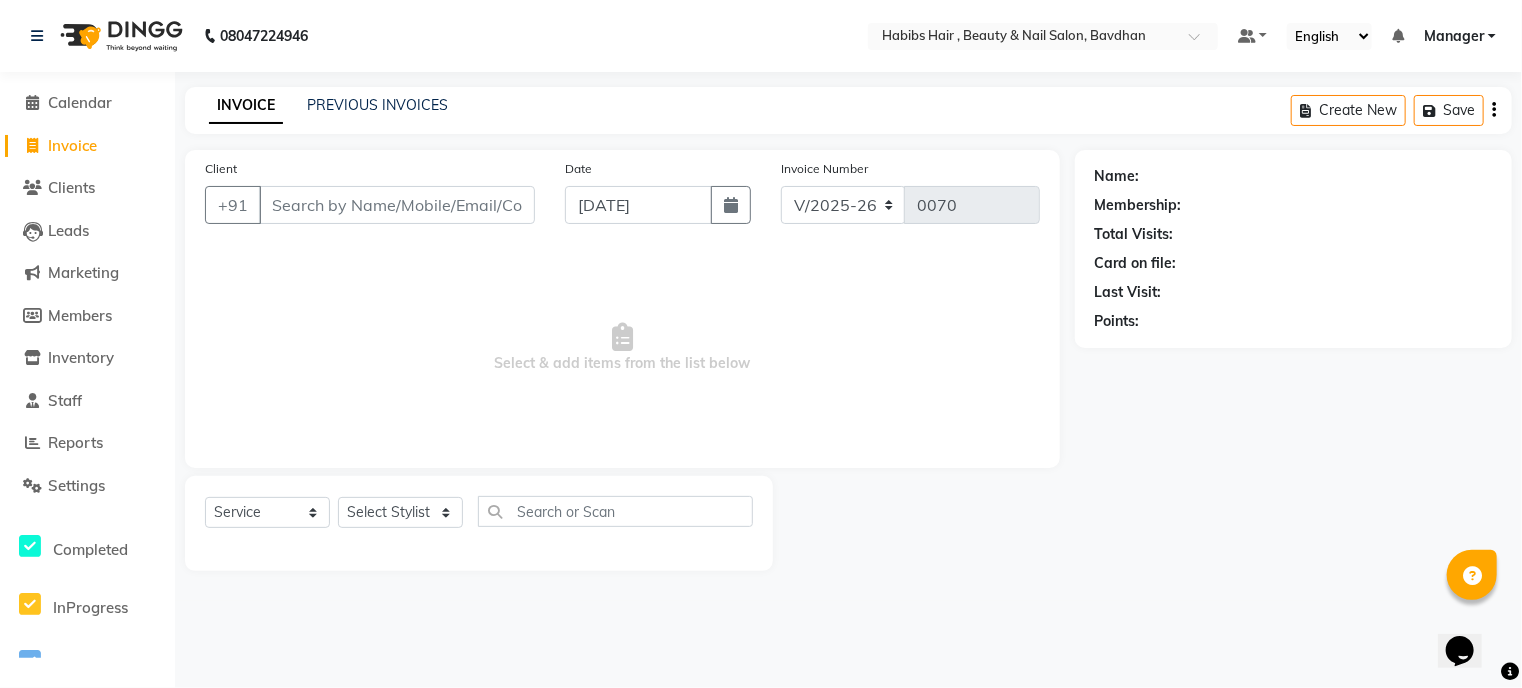click on "Invoice" 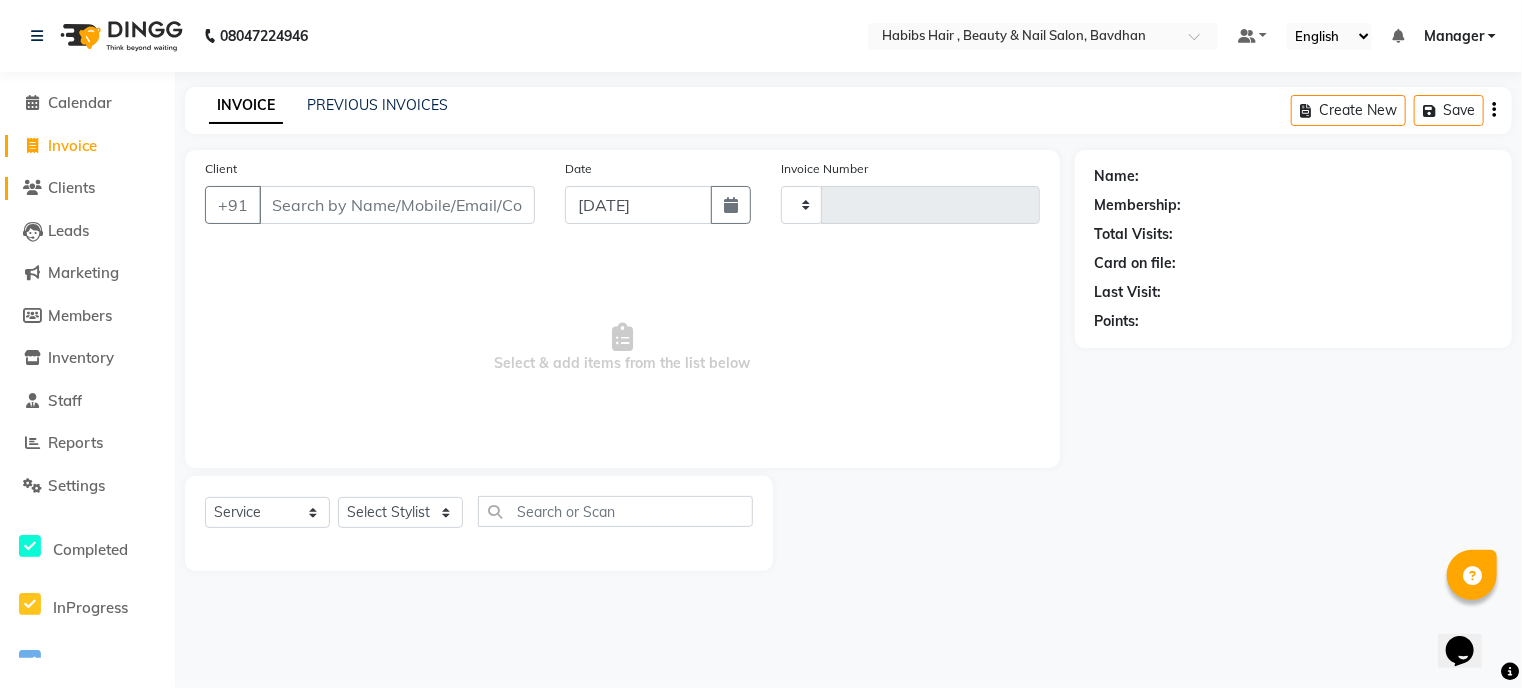 type on "0070" 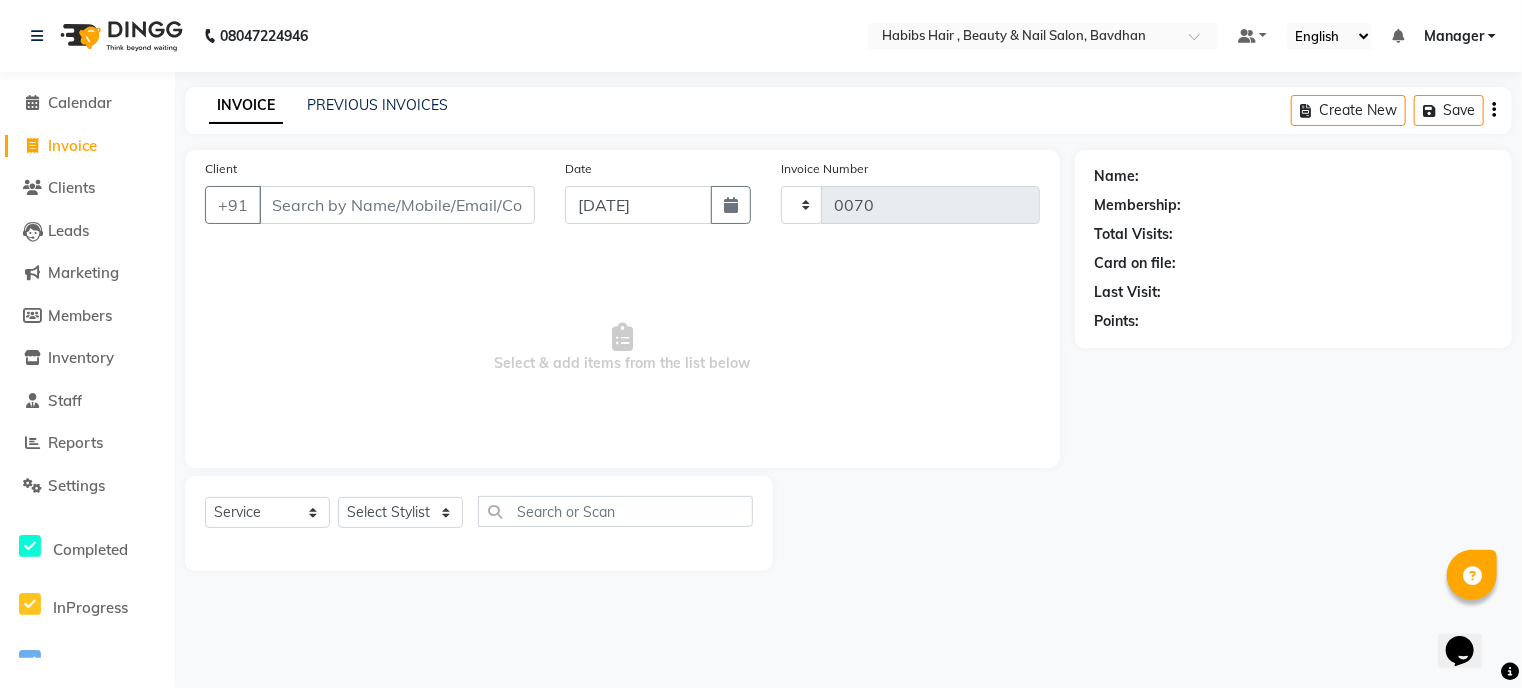 select on "7414" 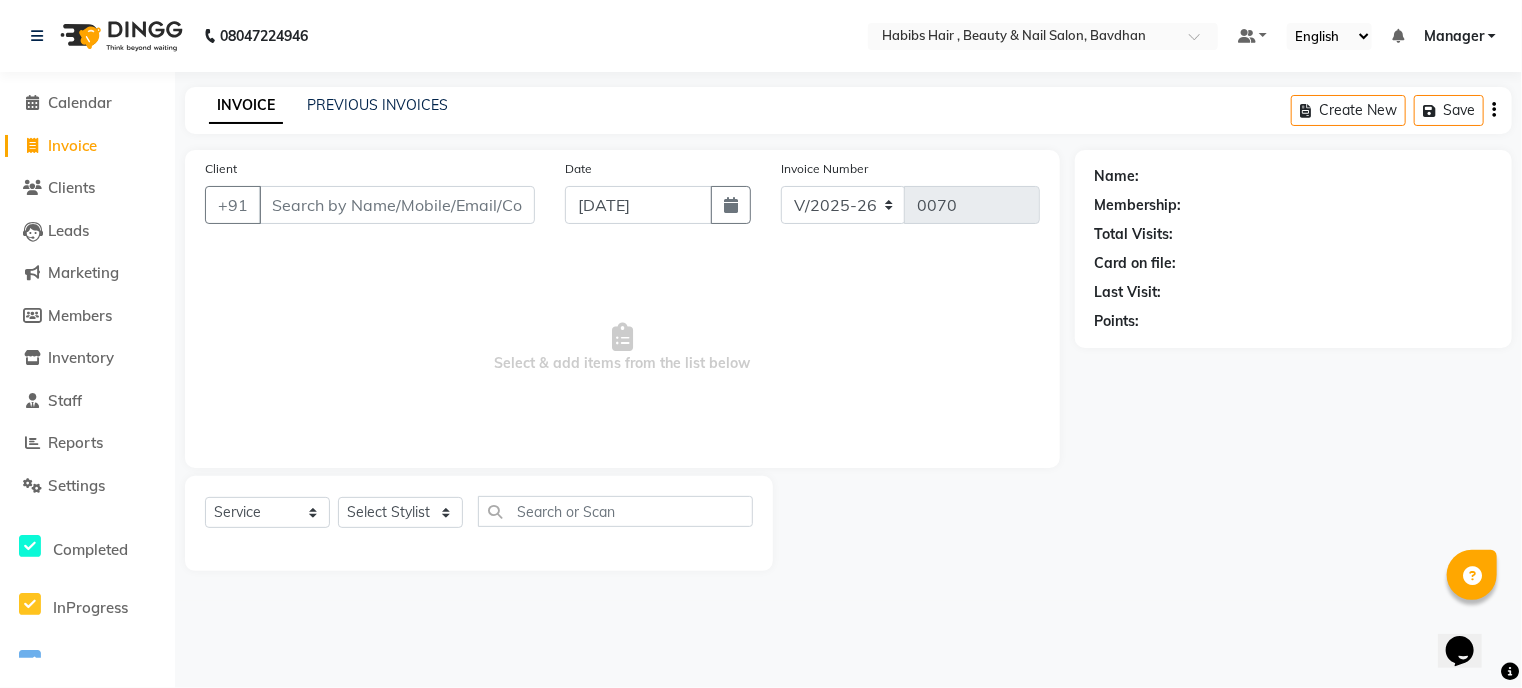 click on "Client" at bounding box center (397, 205) 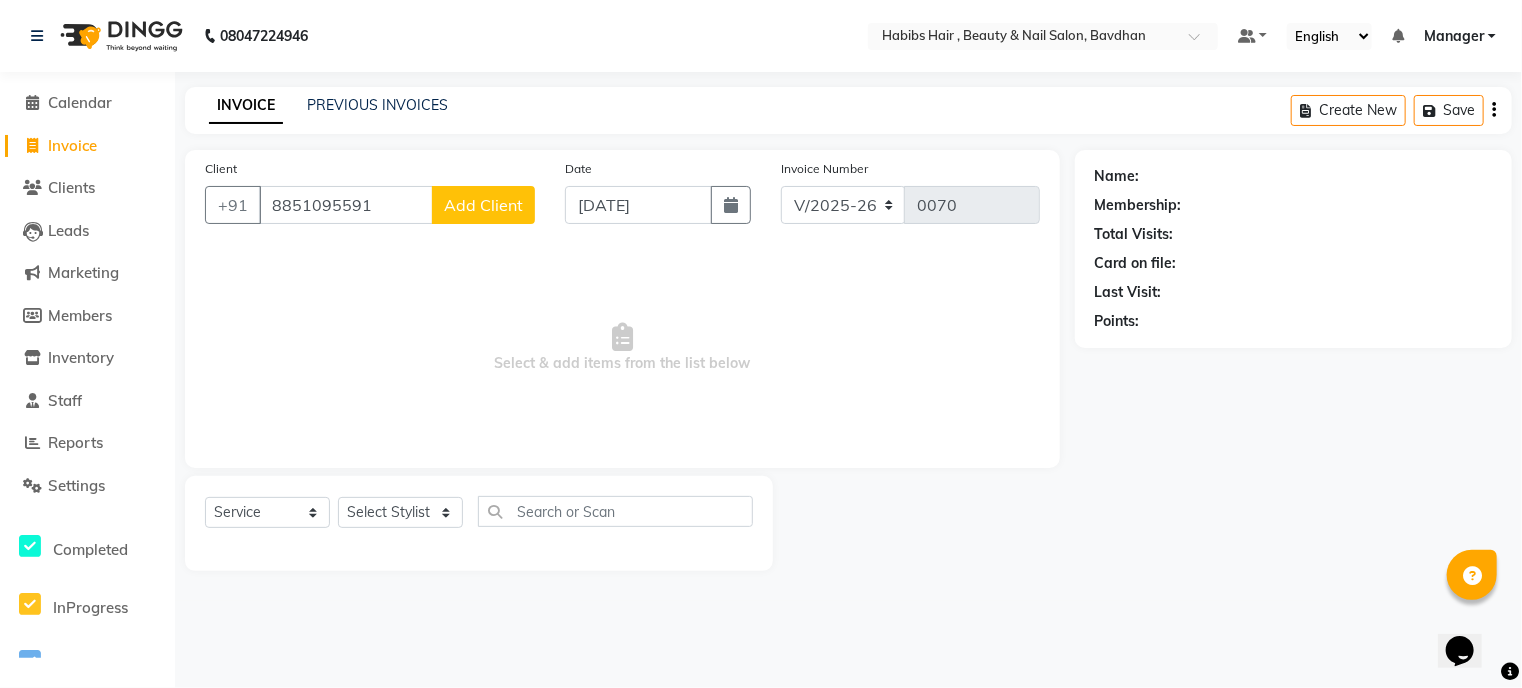 type on "8851095591" 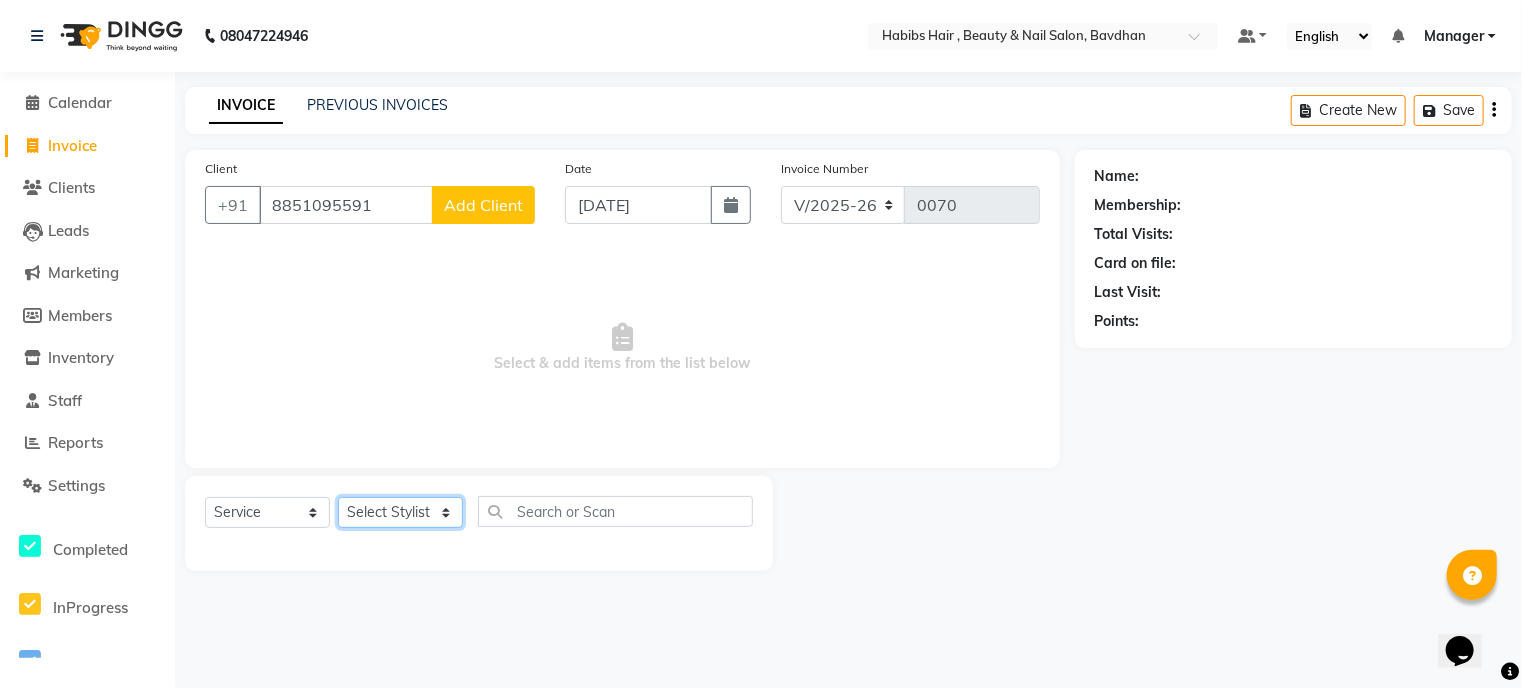 click on "Select Stylist Akash [PERSON_NAME] [PERSON_NAME] Manager [PERSON_NAME] nikhil [PERSON_NAME]" 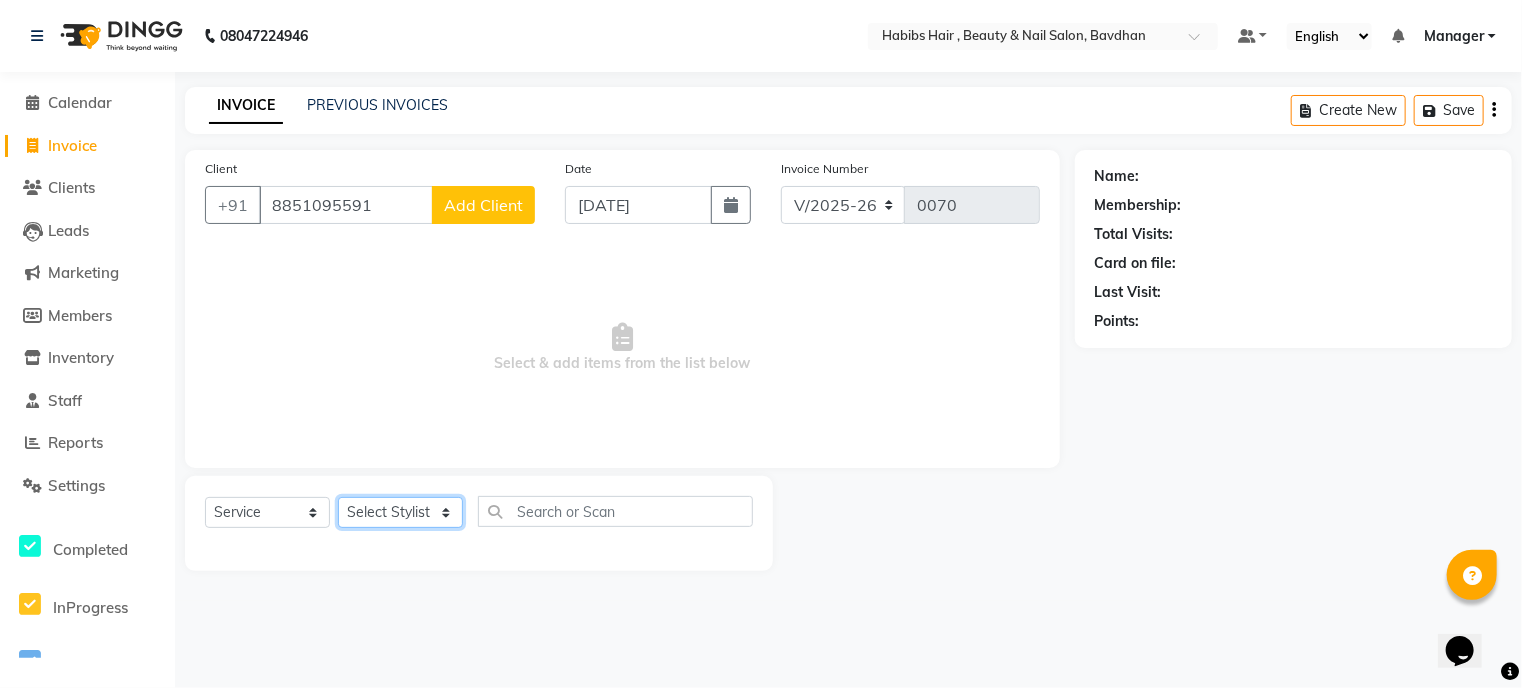 select on "64989" 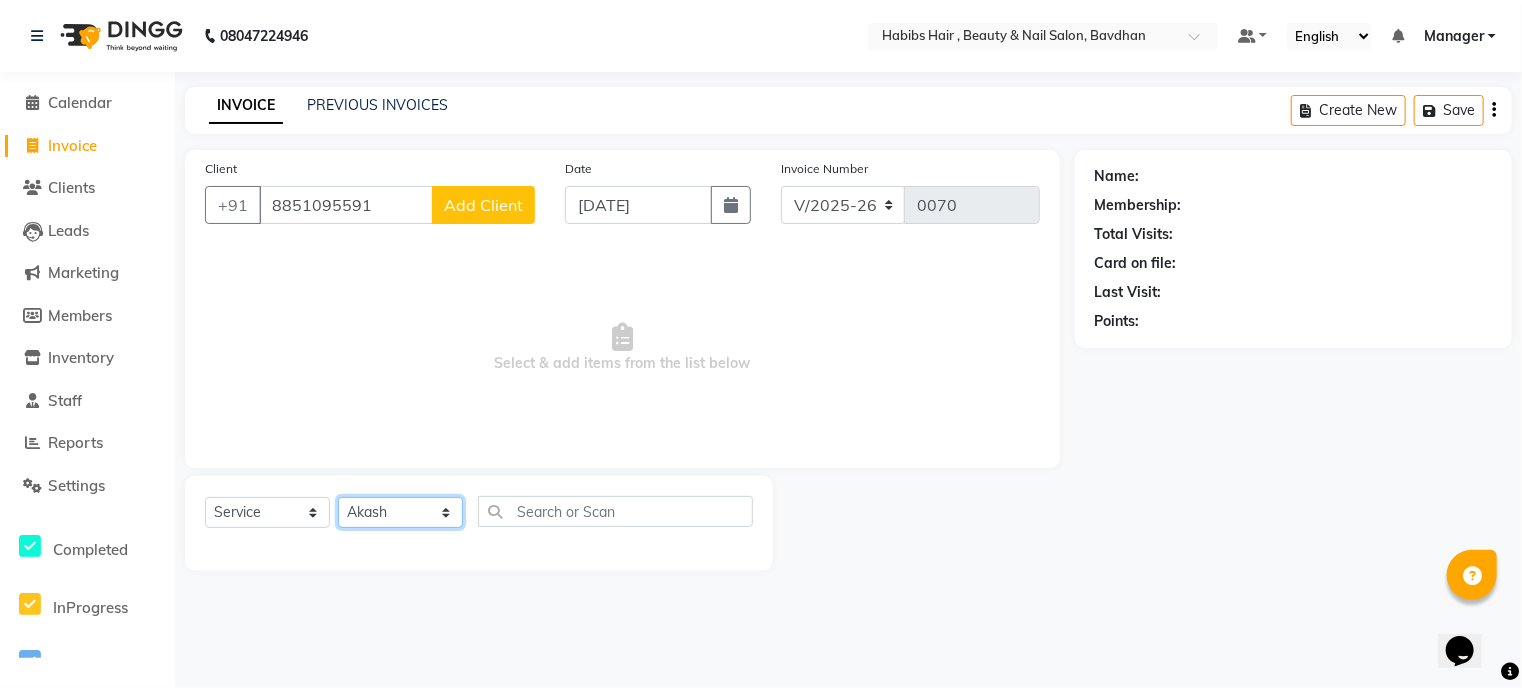 click on "Select Stylist Akash [PERSON_NAME] [PERSON_NAME] Manager [PERSON_NAME] nikhil [PERSON_NAME]" 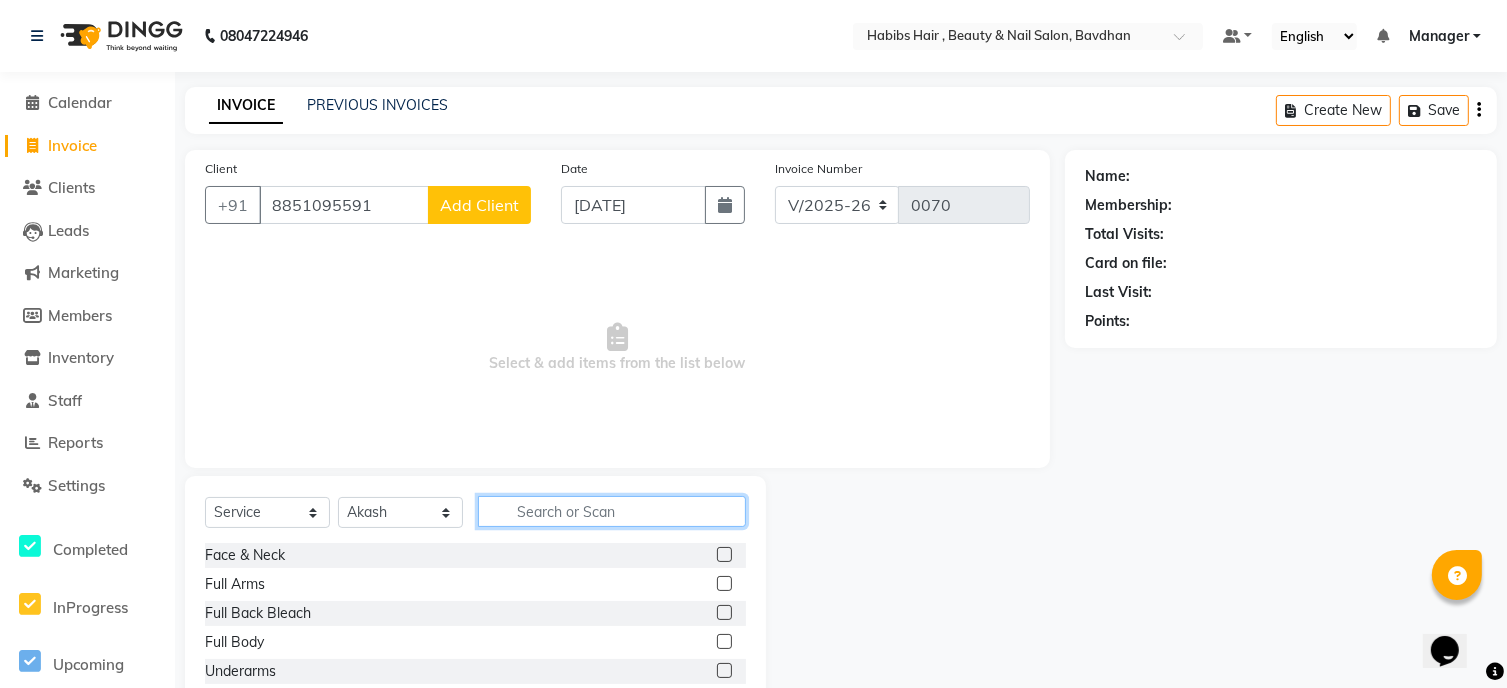 click 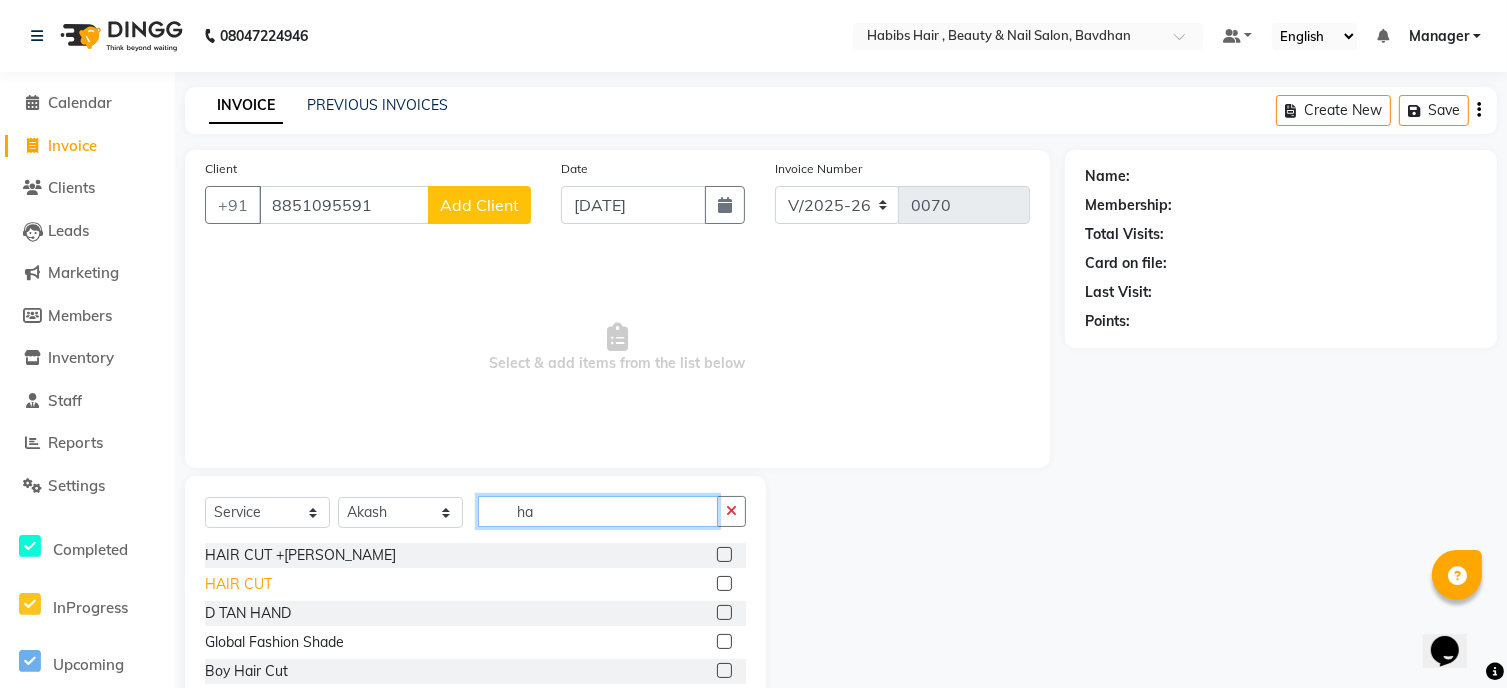 type on "ha" 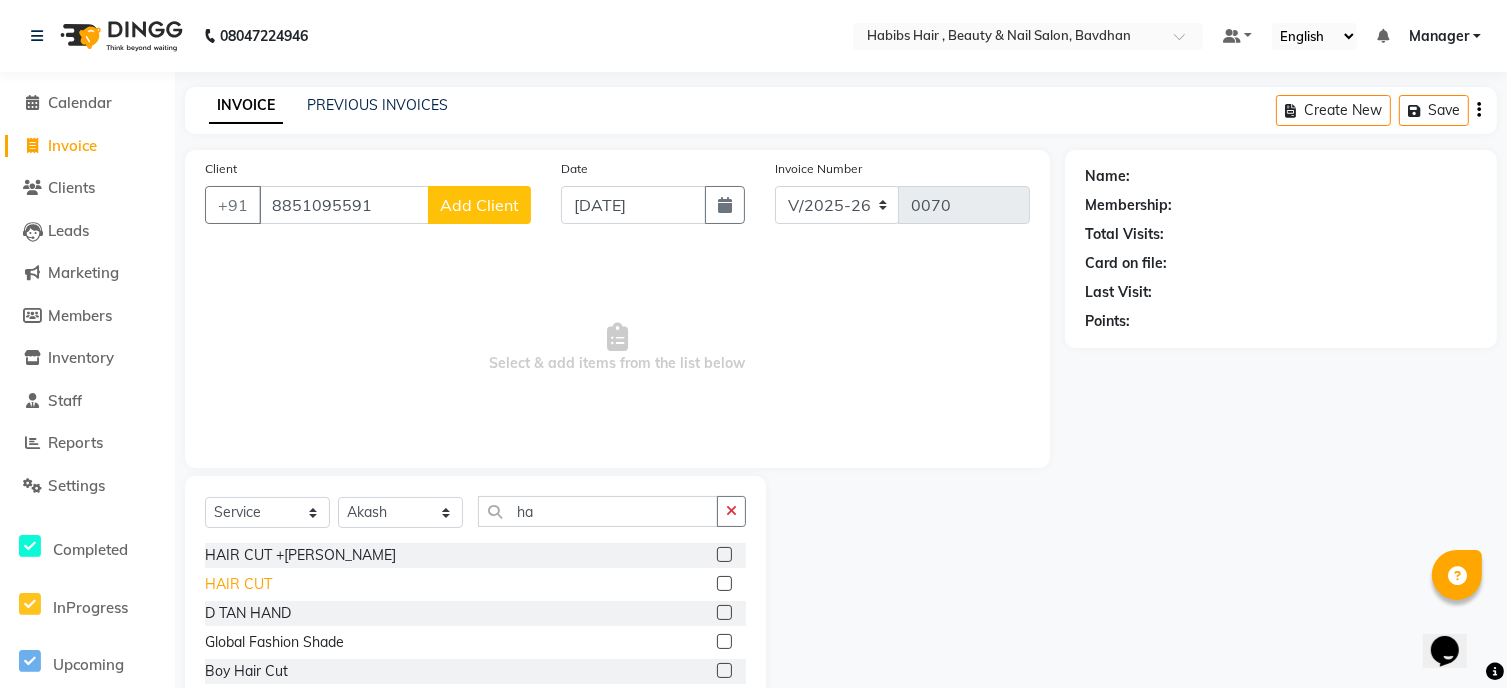 click on "HAIR CUT" 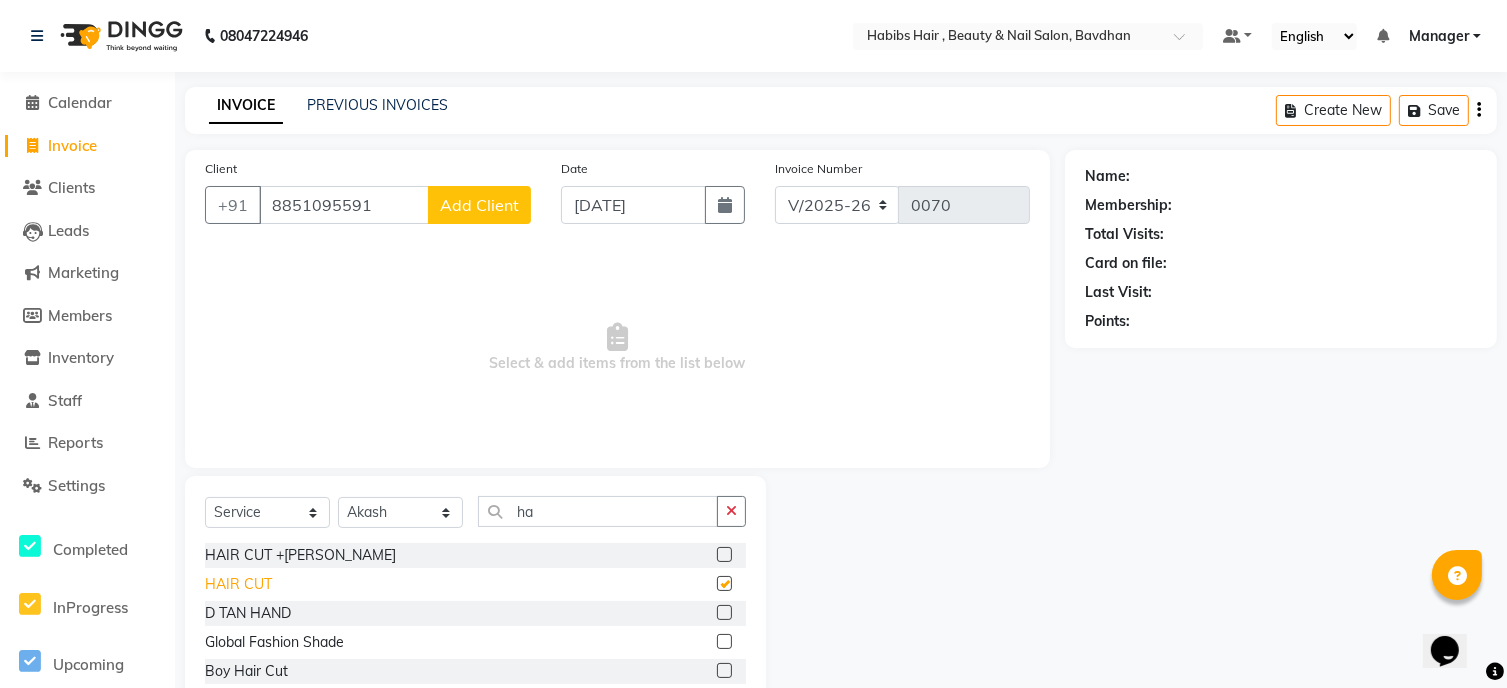 checkbox on "false" 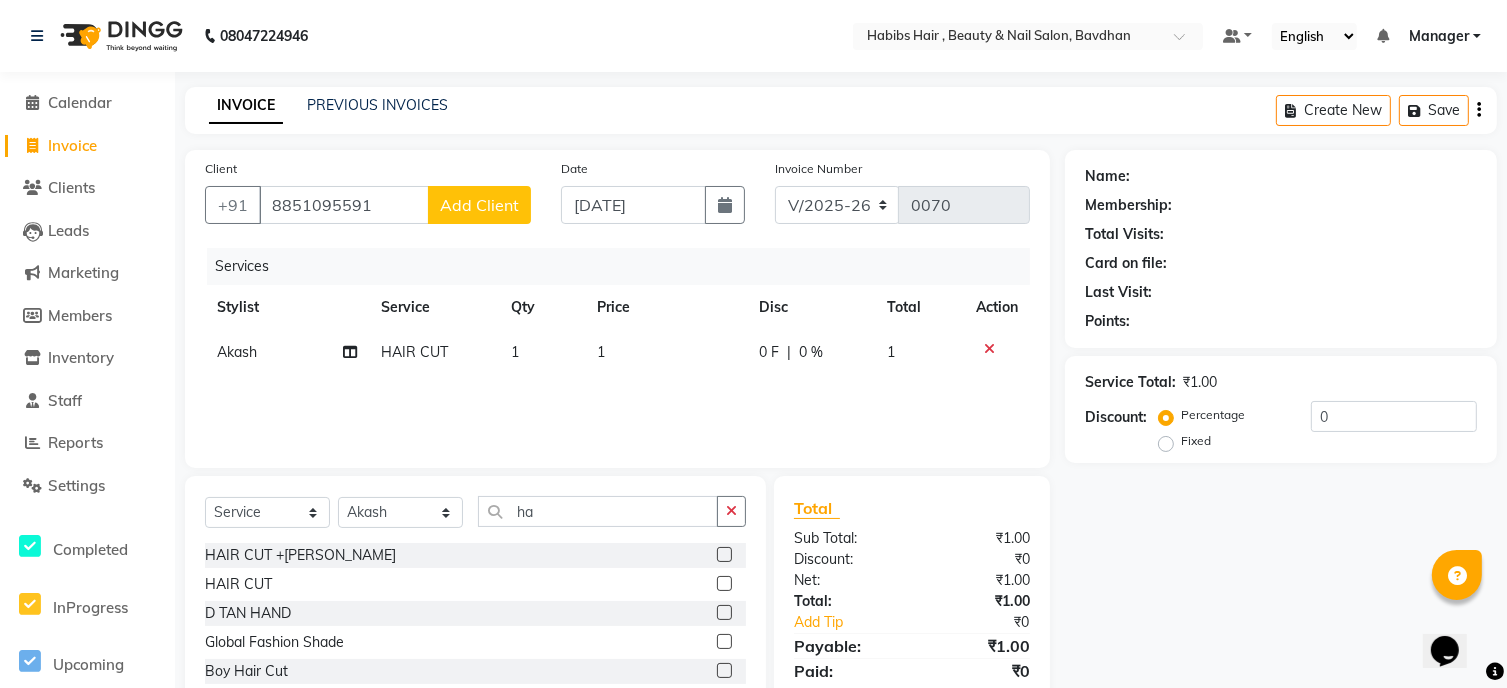 click on "1" 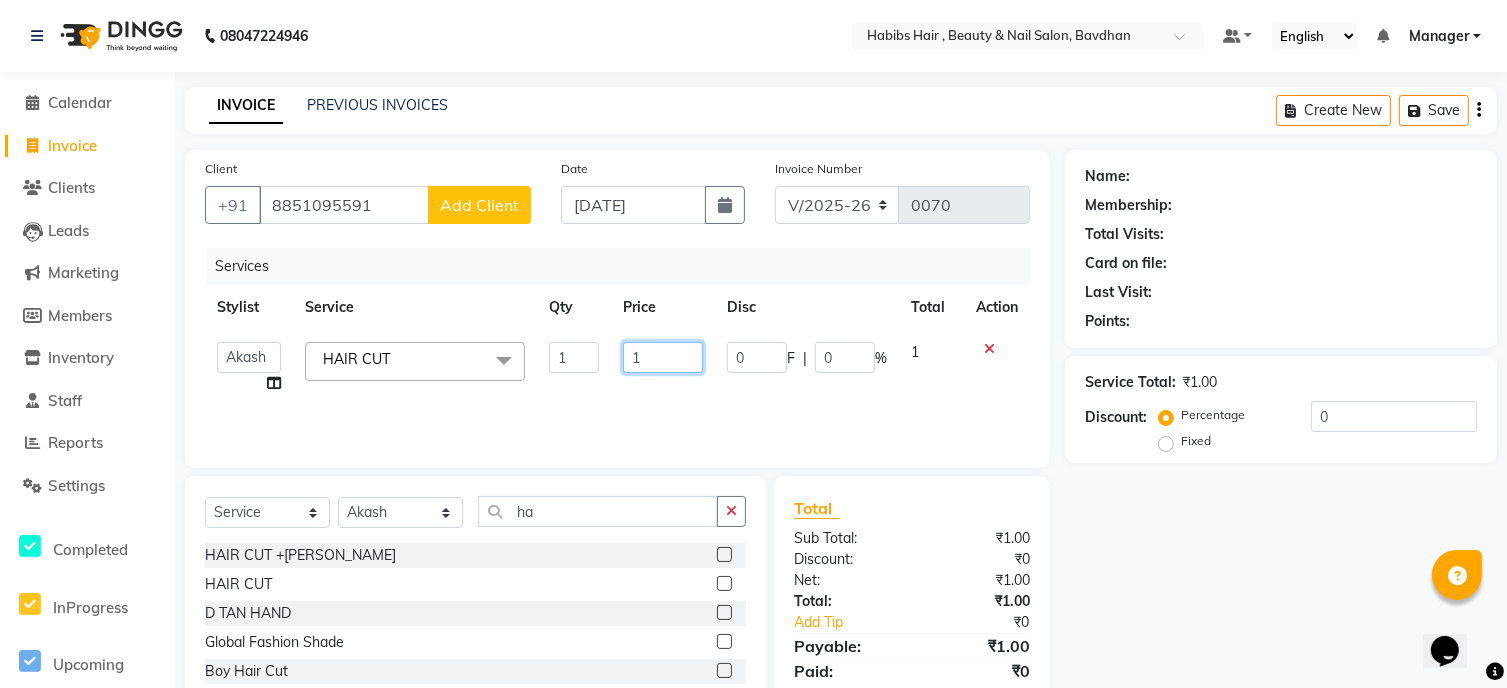 click on "1" 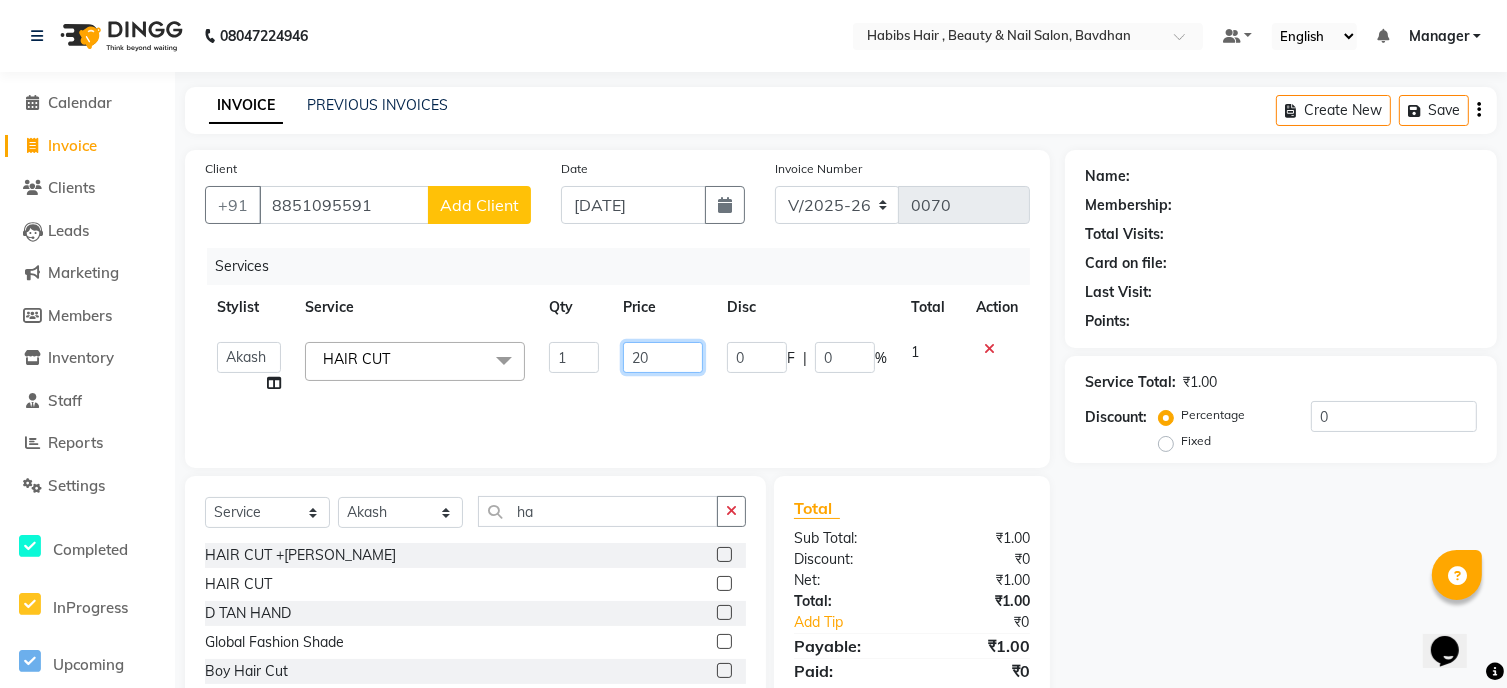type on "200" 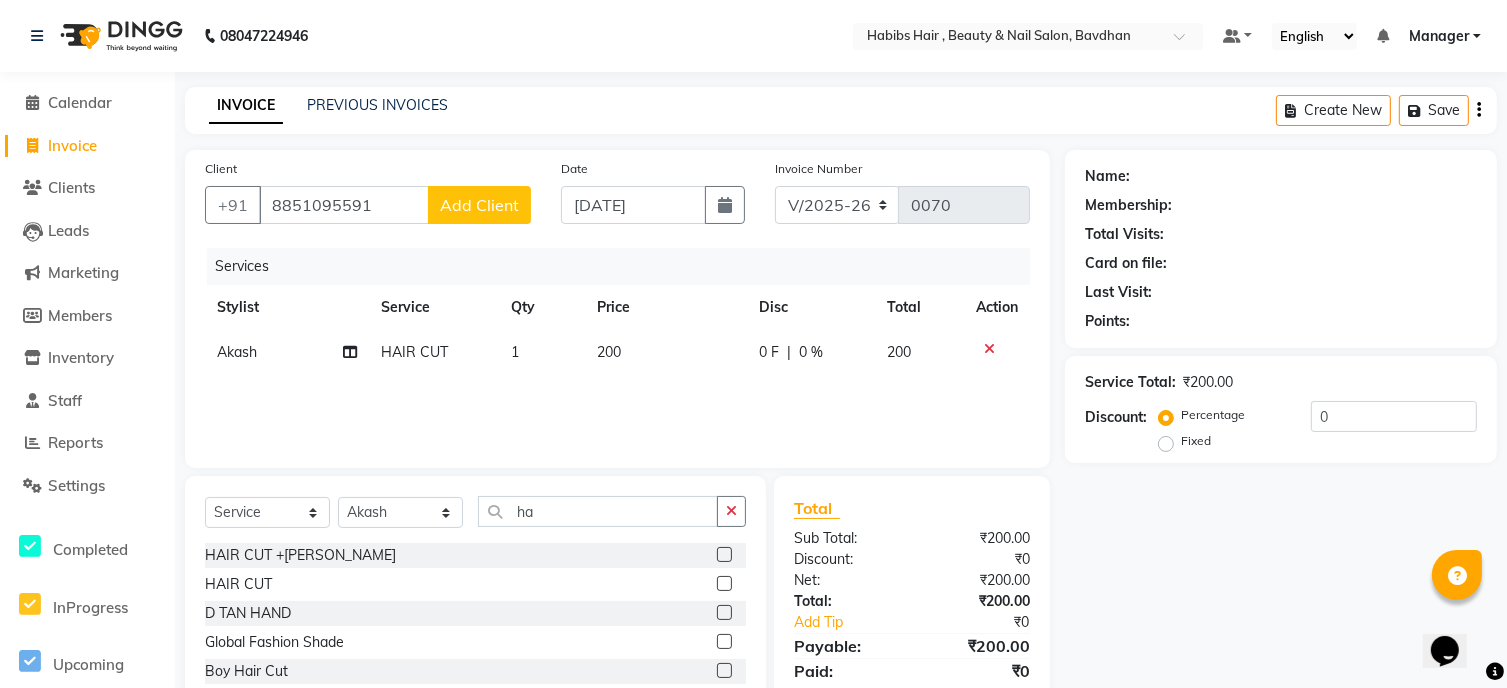 click on "Add Client" 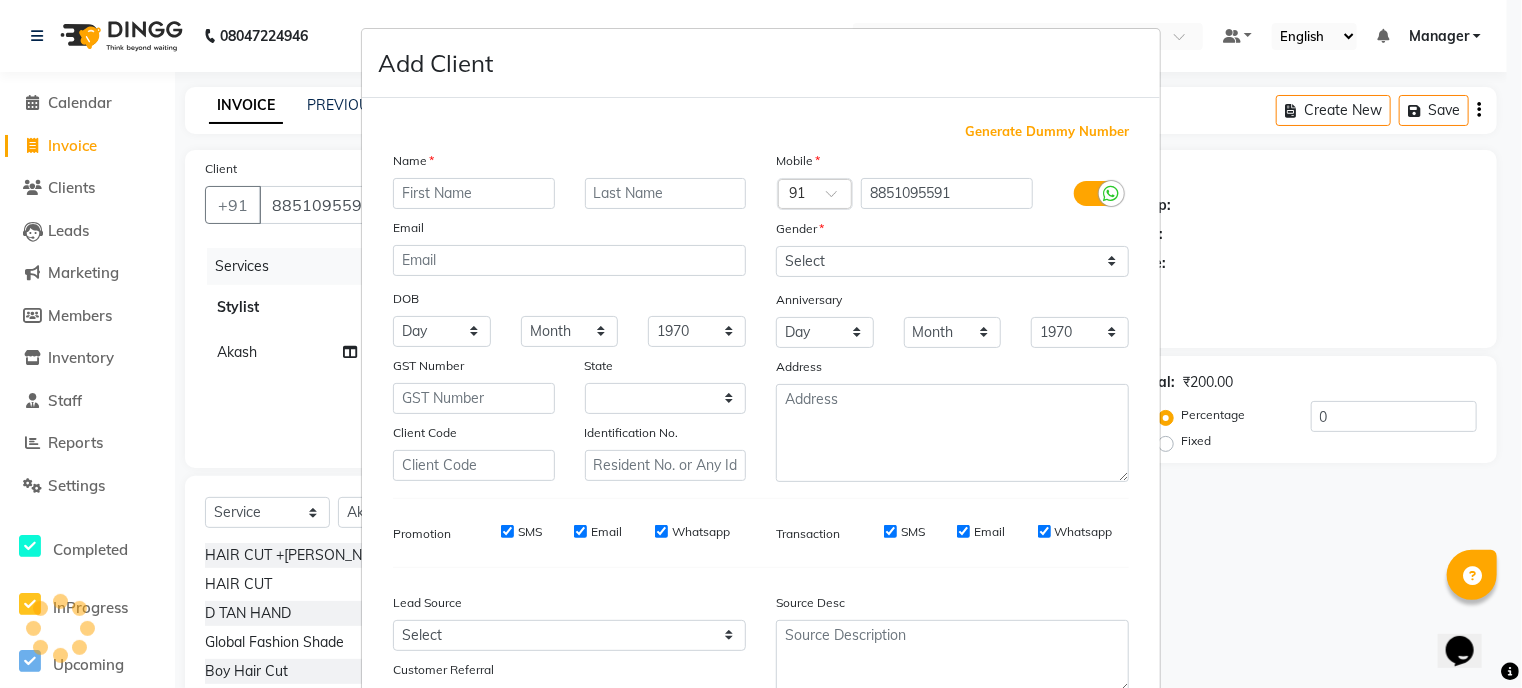 select on "22" 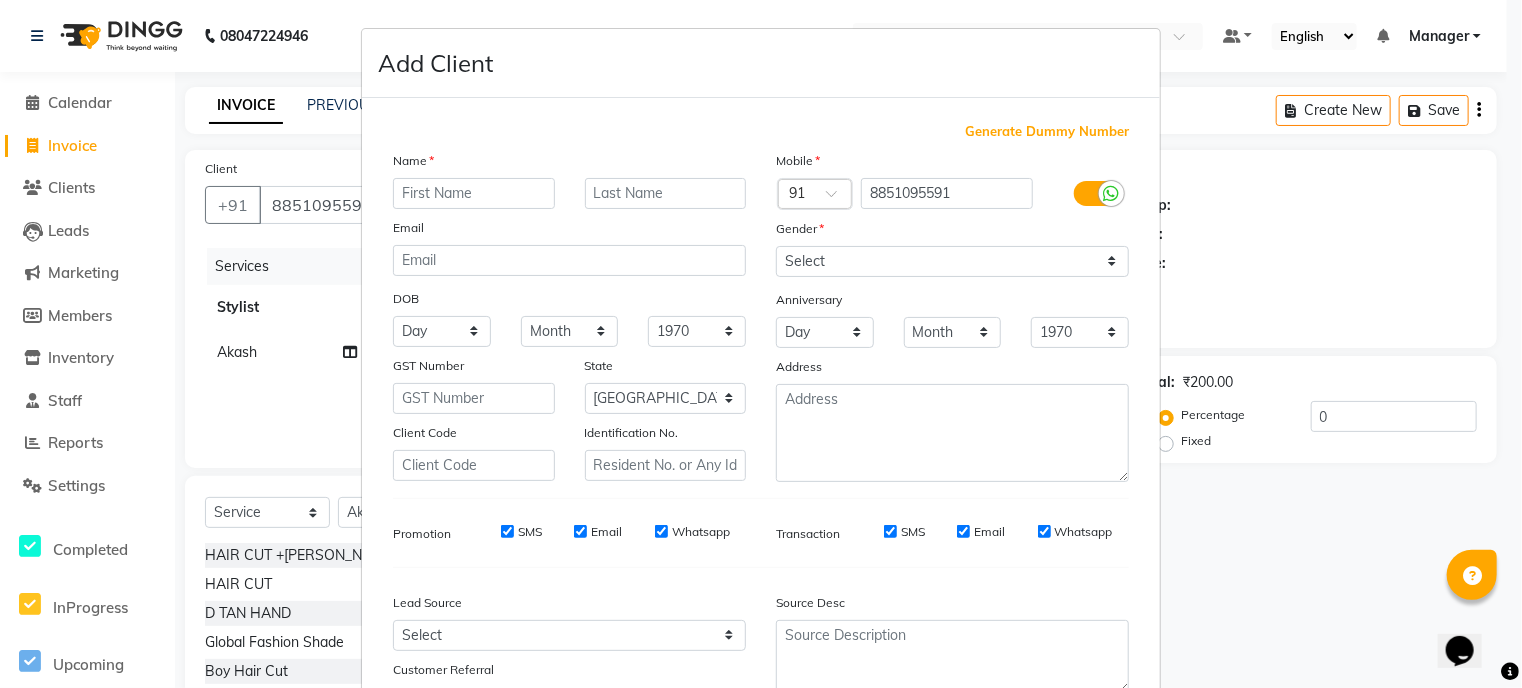 click at bounding box center (474, 193) 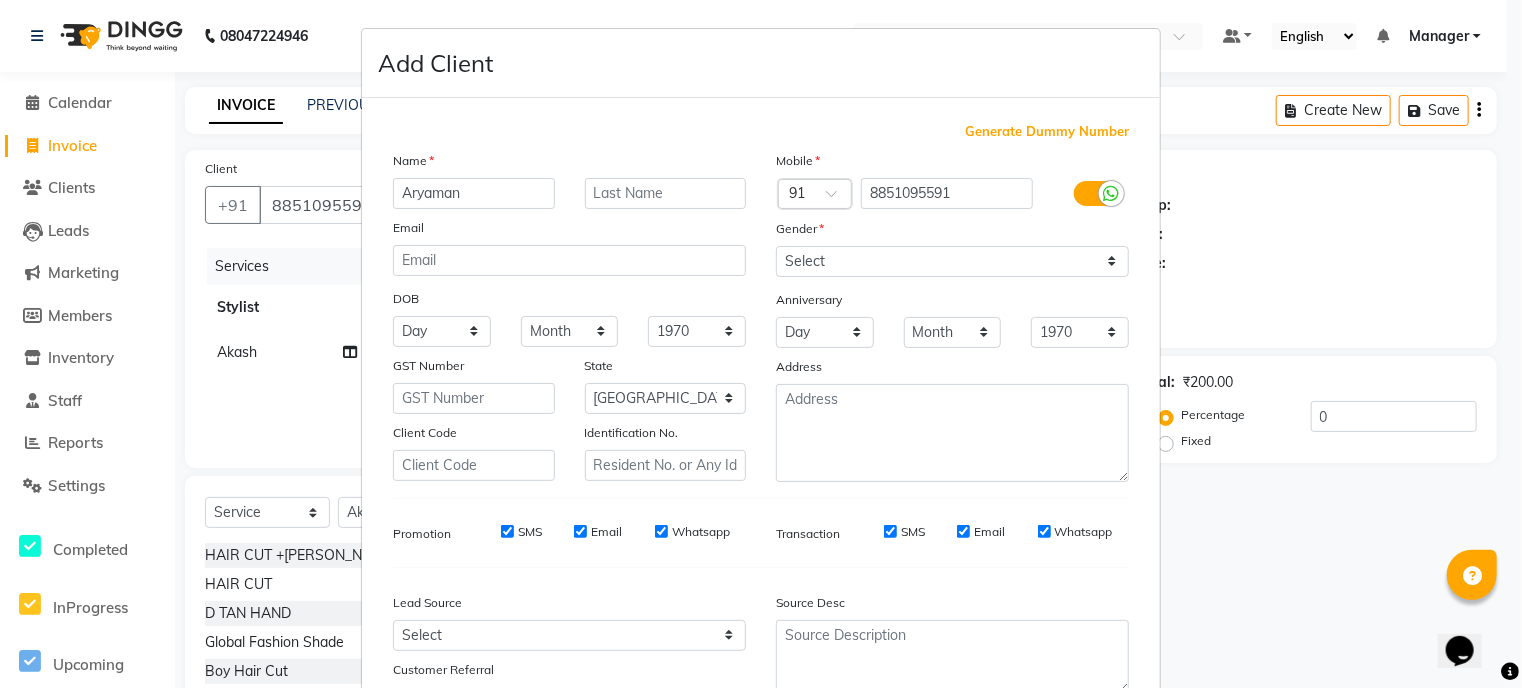 type on "Aryaman" 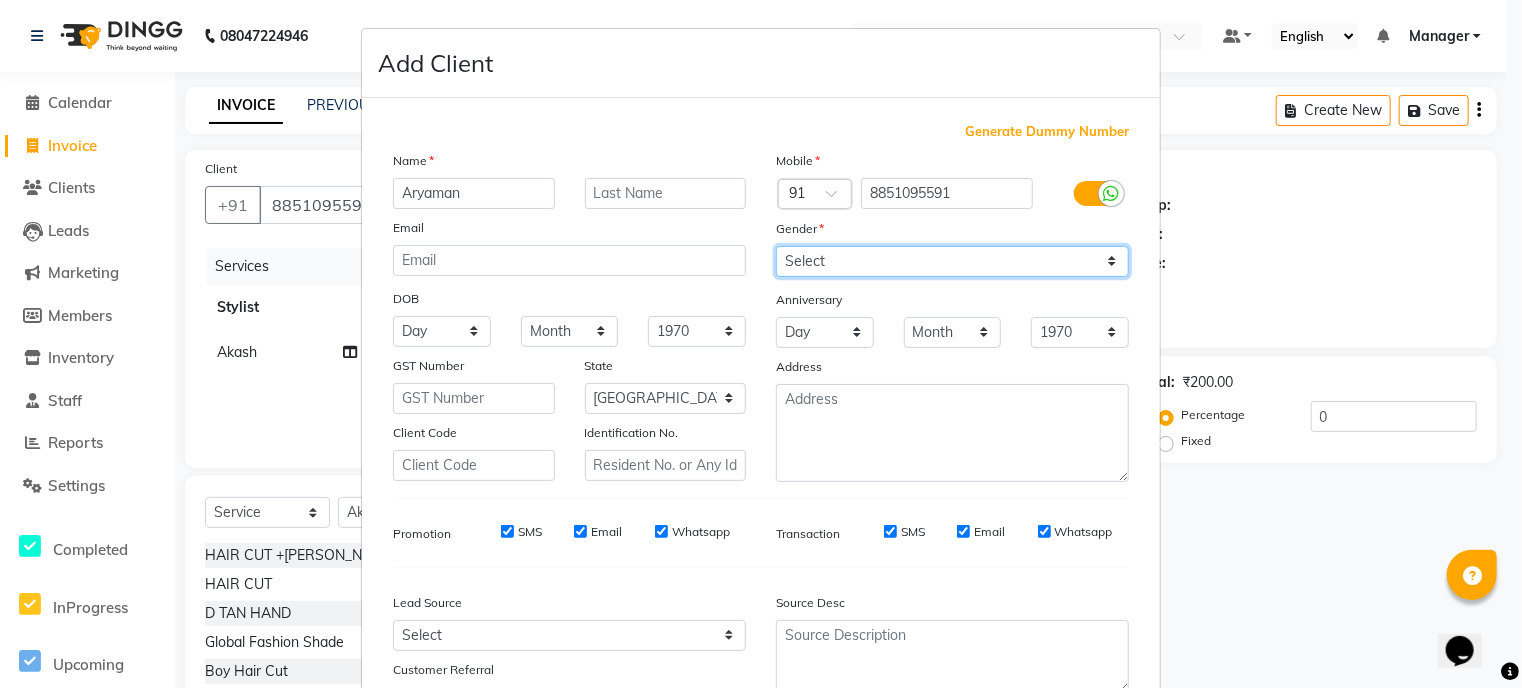 click on "Select [DEMOGRAPHIC_DATA] [DEMOGRAPHIC_DATA] Other Prefer Not To Say" at bounding box center [952, 261] 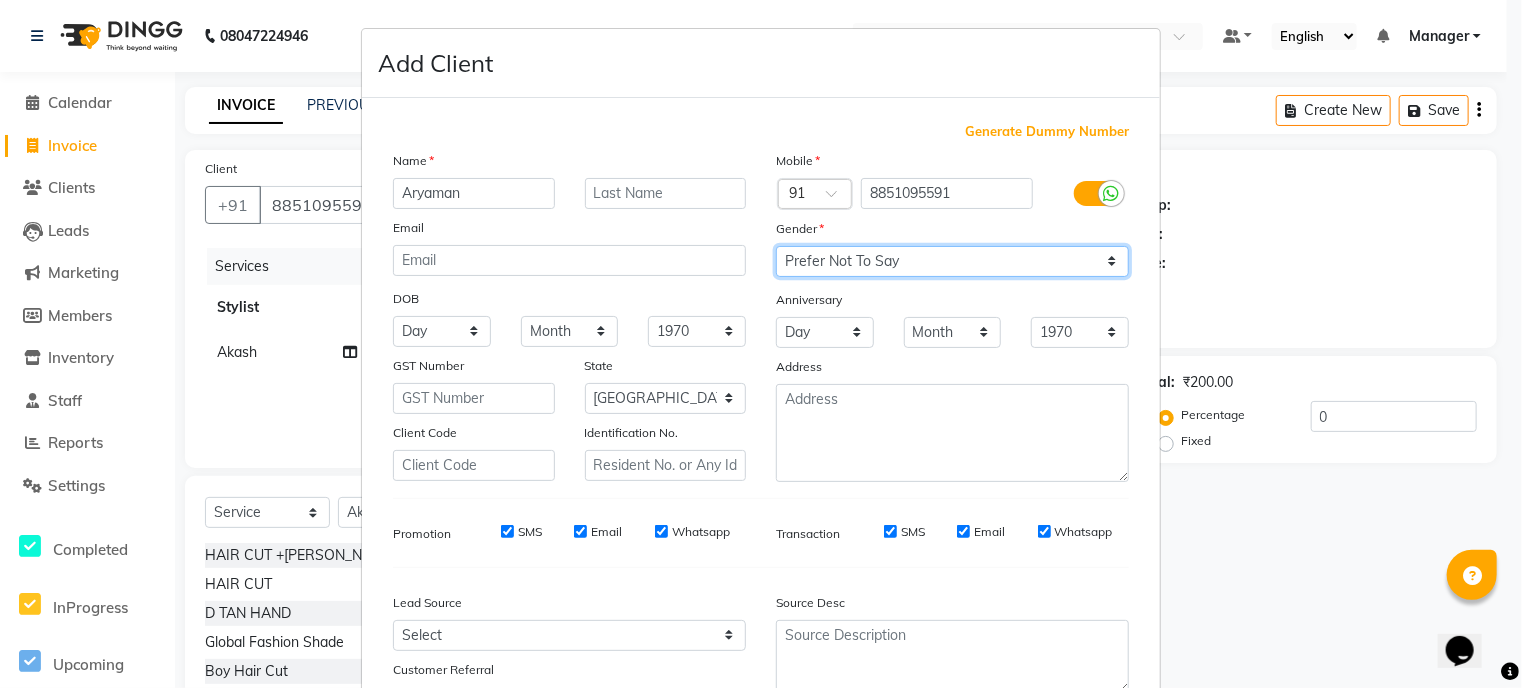 click on "Select [DEMOGRAPHIC_DATA] [DEMOGRAPHIC_DATA] Other Prefer Not To Say" at bounding box center (952, 261) 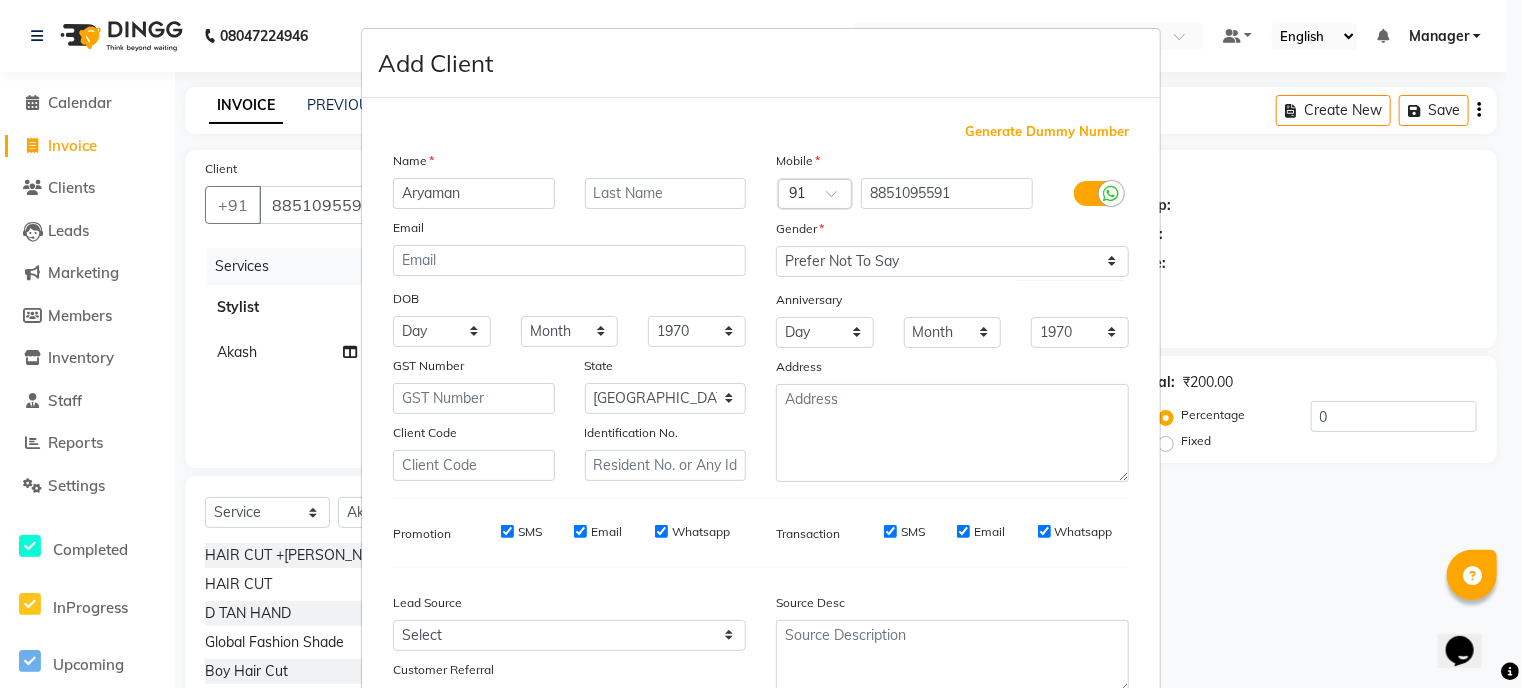 click on "Generate Dummy Number Name Aryaman Email DOB Day 01 02 03 04 05 06 07 08 09 10 11 12 13 14 15 16 17 18 19 20 21 22 23 24 25 26 27 28 29 30 31 Month January February March April May June July August September October November [DATE] 1941 1942 1943 1944 1945 1946 1947 1948 1949 1950 1951 1952 1953 1954 1955 1956 1957 1958 1959 1960 1961 1962 1963 1964 1965 1966 1967 1968 1969 1970 1971 1972 1973 1974 1975 1976 1977 1978 1979 1980 1981 1982 1983 1984 1985 1986 1987 1988 1989 1990 1991 1992 1993 1994 1995 1996 1997 1998 1999 2000 2001 2002 2003 2004 2005 2006 2007 2008 2009 2010 2011 2012 2013 2014 2015 2016 2017 2018 2019 2020 2021 2022 2023 2024 GST Number State Select [GEOGRAPHIC_DATA] [GEOGRAPHIC_DATA] [GEOGRAPHIC_DATA] [GEOGRAPHIC_DATA] [GEOGRAPHIC_DATA] [GEOGRAPHIC_DATA] [GEOGRAPHIC_DATA] [GEOGRAPHIC_DATA] [GEOGRAPHIC_DATA] [GEOGRAPHIC_DATA] [GEOGRAPHIC_DATA] [GEOGRAPHIC_DATA] [GEOGRAPHIC_DATA] [GEOGRAPHIC_DATA] [GEOGRAPHIC_DATA] [GEOGRAPHIC_DATA] [GEOGRAPHIC_DATA] [GEOGRAPHIC_DATA] [GEOGRAPHIC_DATA] [GEOGRAPHIC_DATA] [GEOGRAPHIC_DATA] [GEOGRAPHIC_DATA] [GEOGRAPHIC_DATA] [GEOGRAPHIC_DATA] [GEOGRAPHIC_DATA] [GEOGRAPHIC_DATA] [GEOGRAPHIC_DATA] [GEOGRAPHIC_DATA] [GEOGRAPHIC_DATA] [GEOGRAPHIC_DATA] ×" at bounding box center (761, 419) 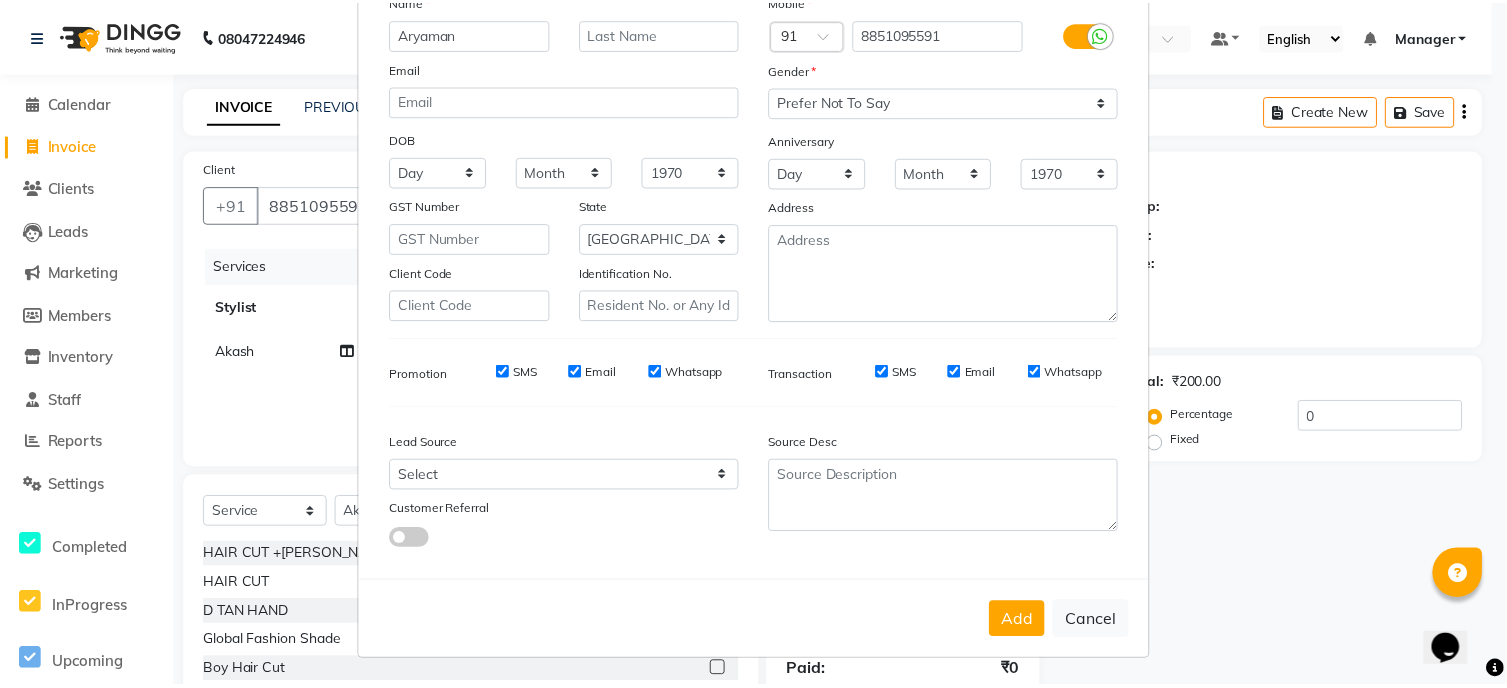 scroll, scrollTop: 168, scrollLeft: 0, axis: vertical 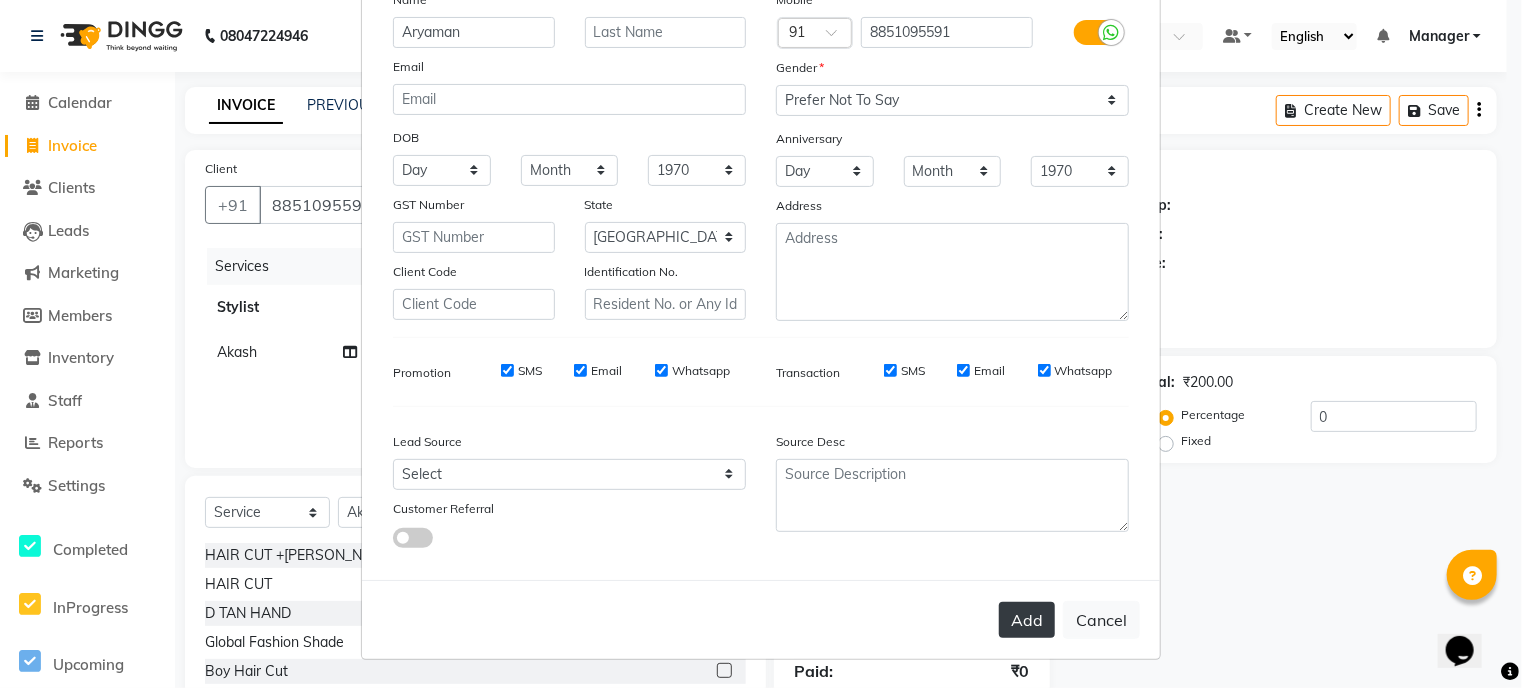 click on "Add" at bounding box center (1027, 620) 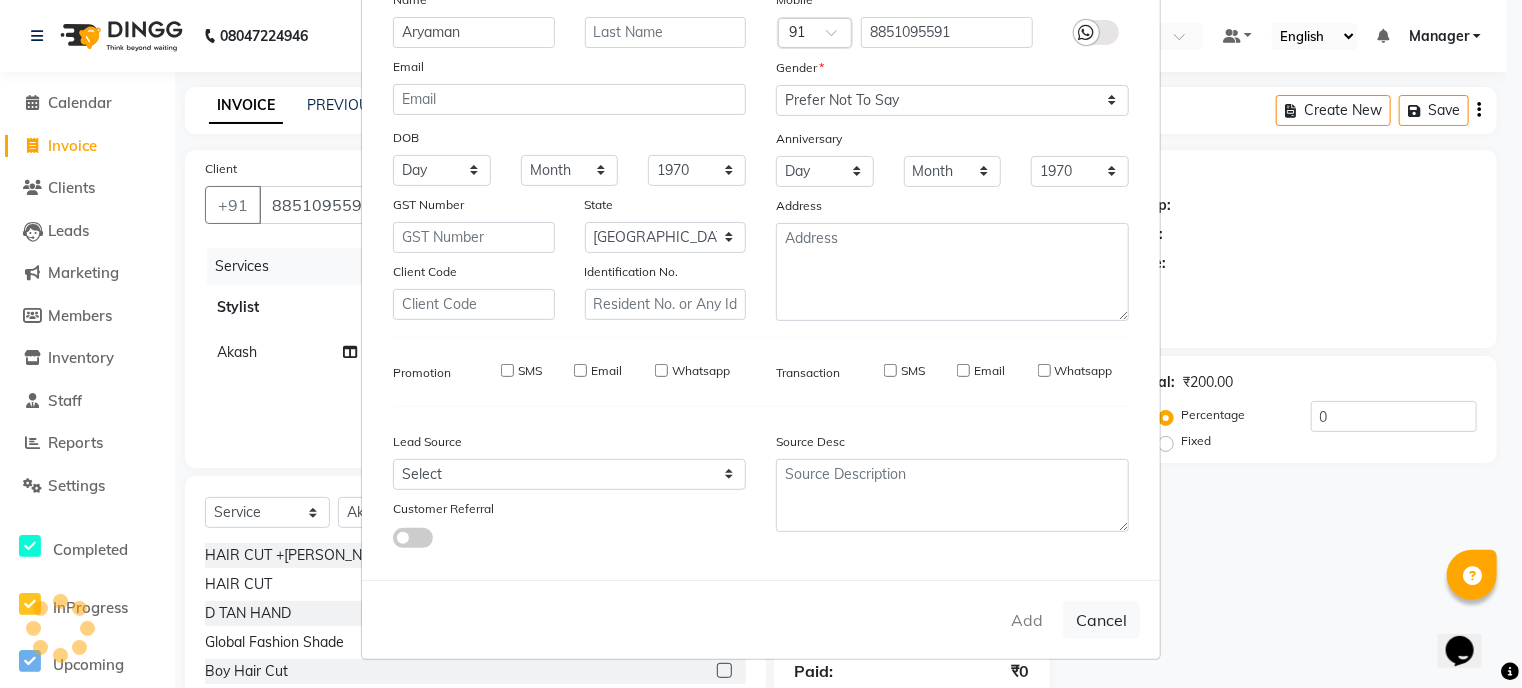 type on "88******91" 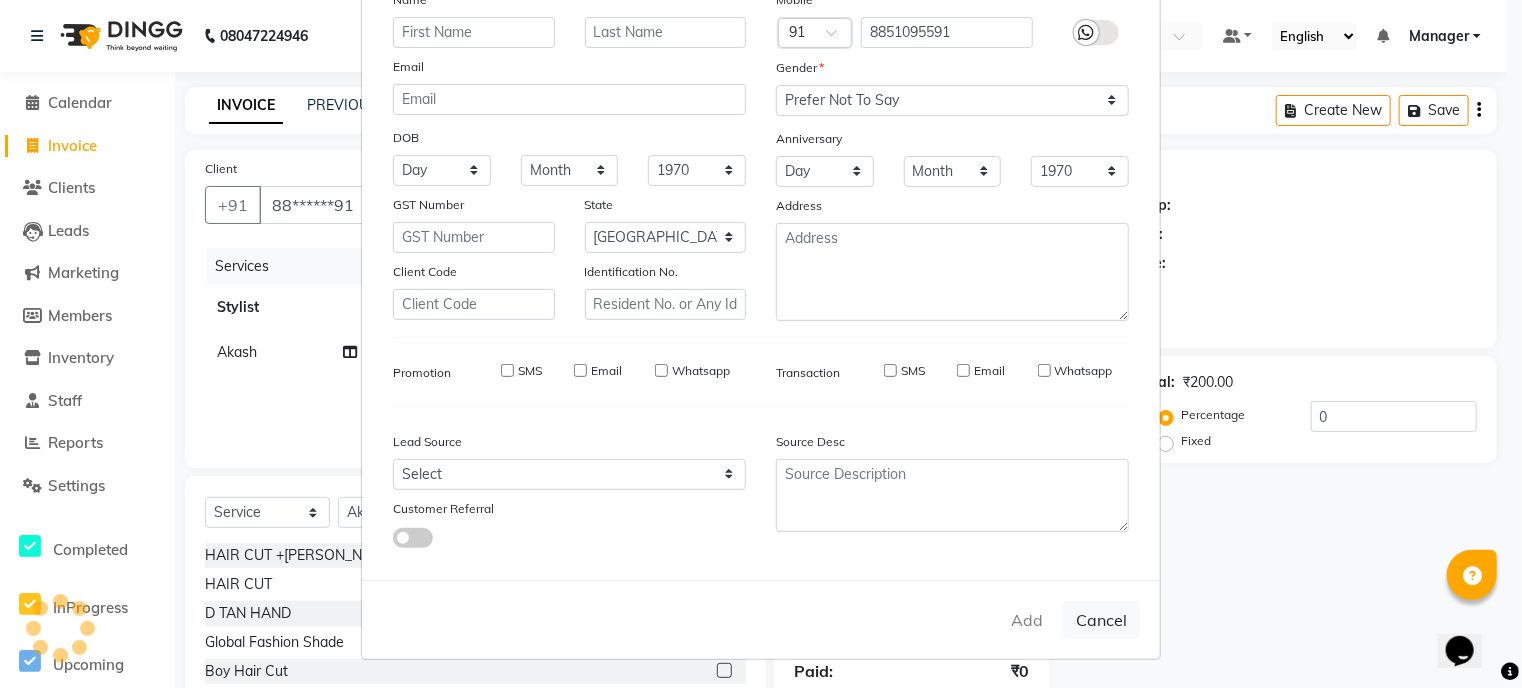 select 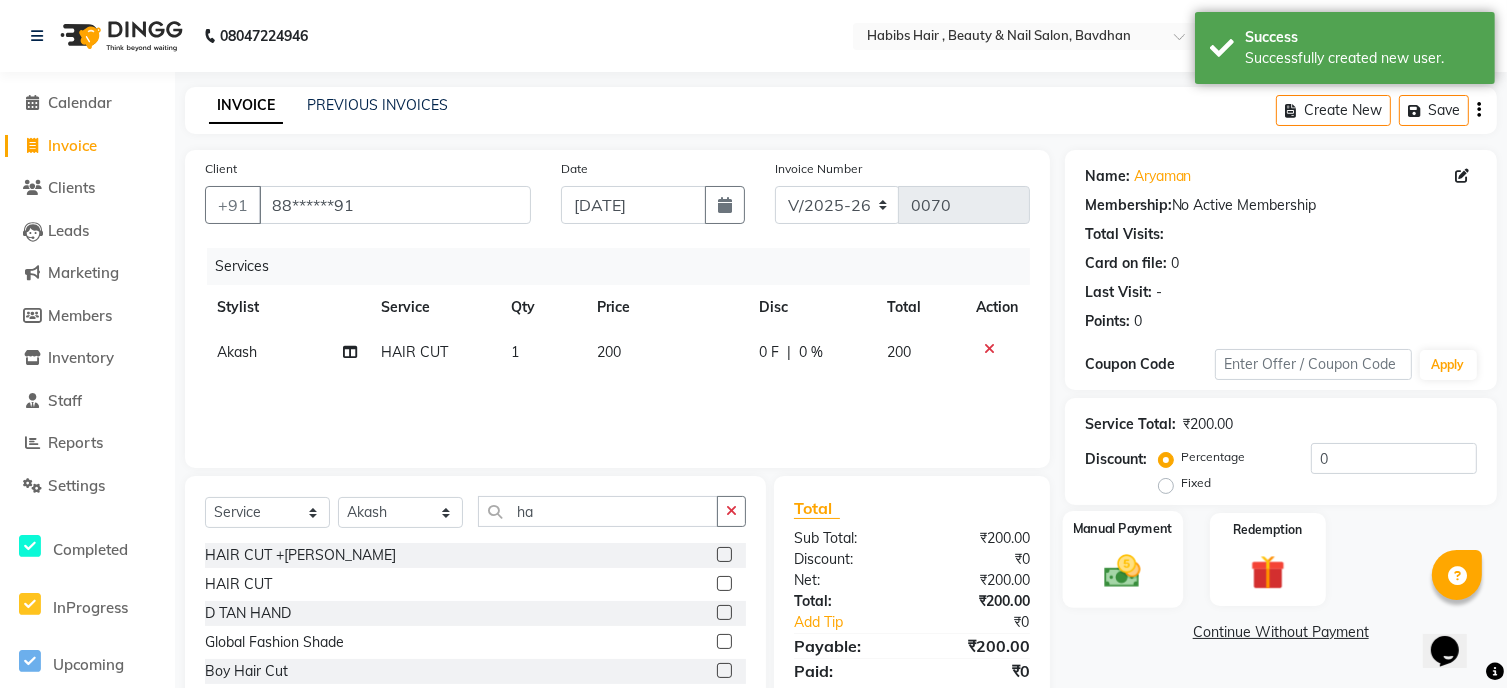 click 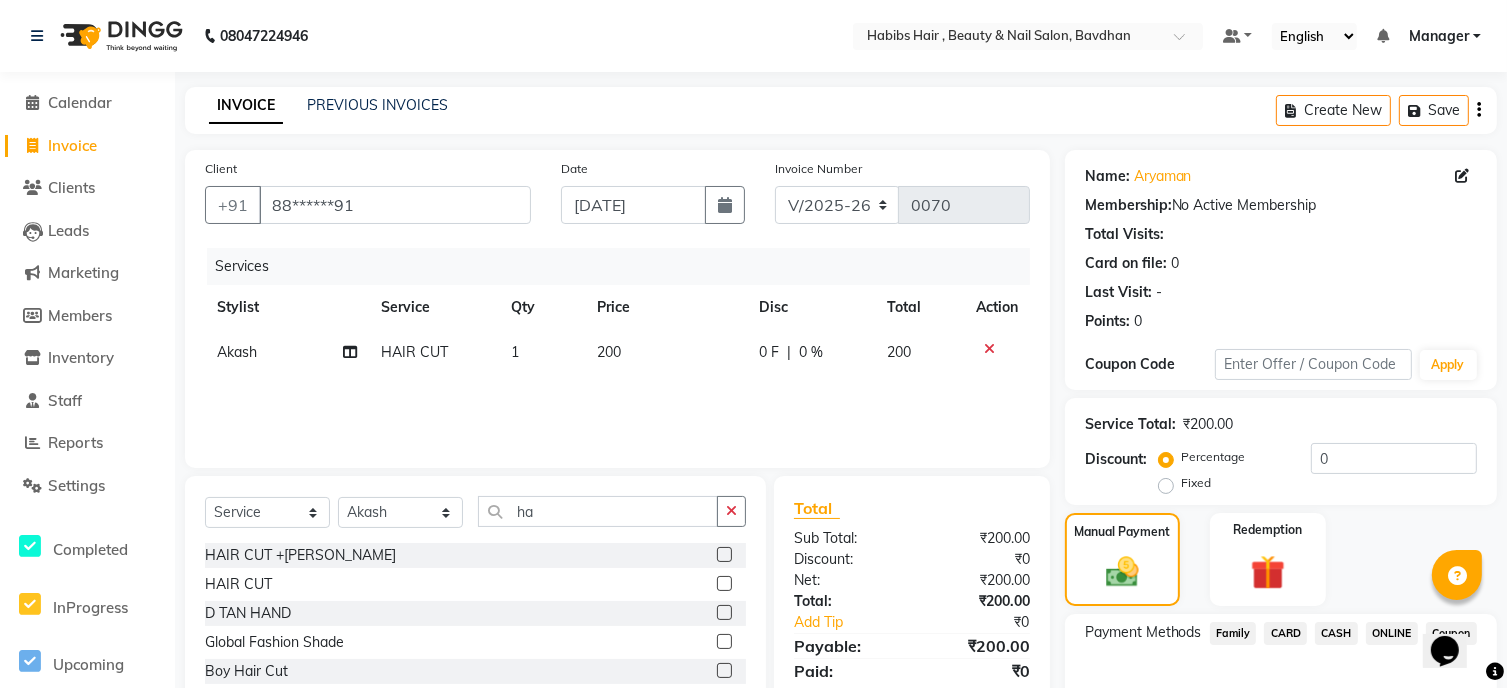 click on "CASH" 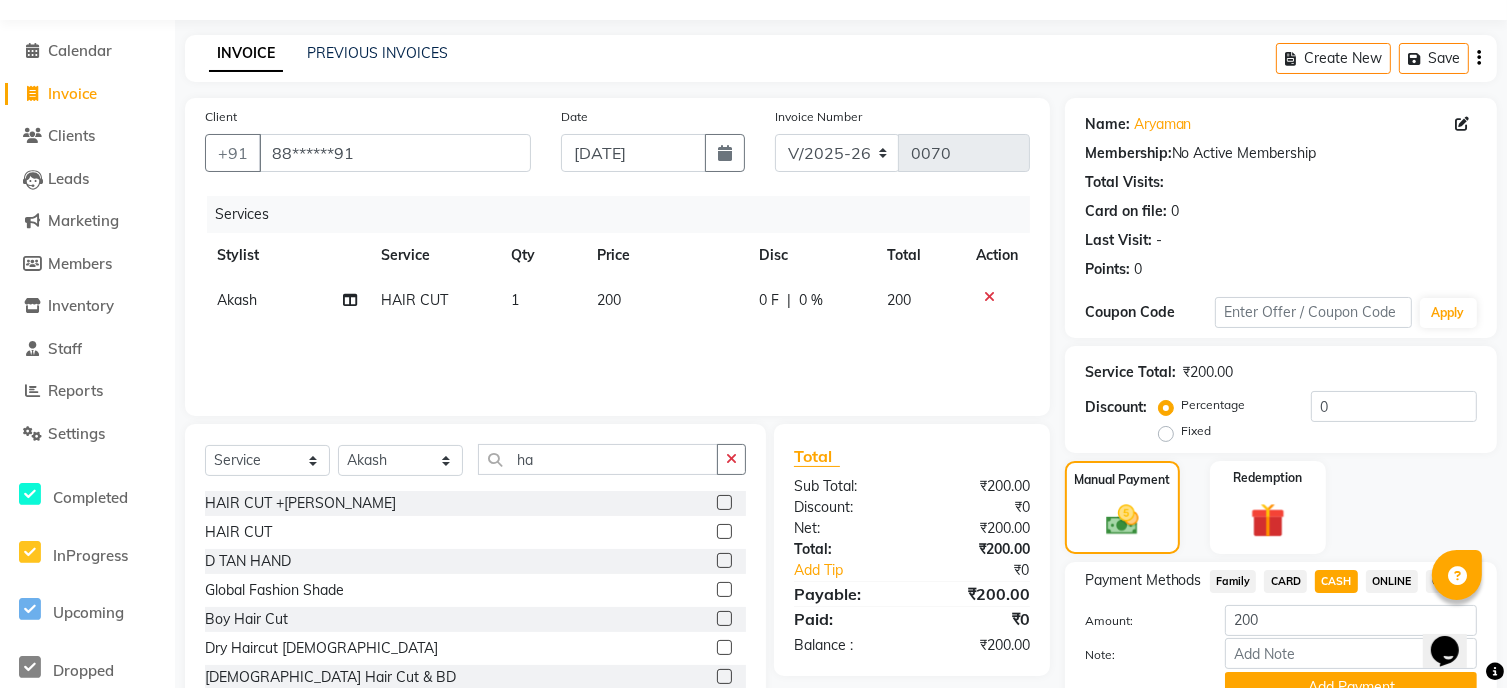 scroll, scrollTop: 80, scrollLeft: 0, axis: vertical 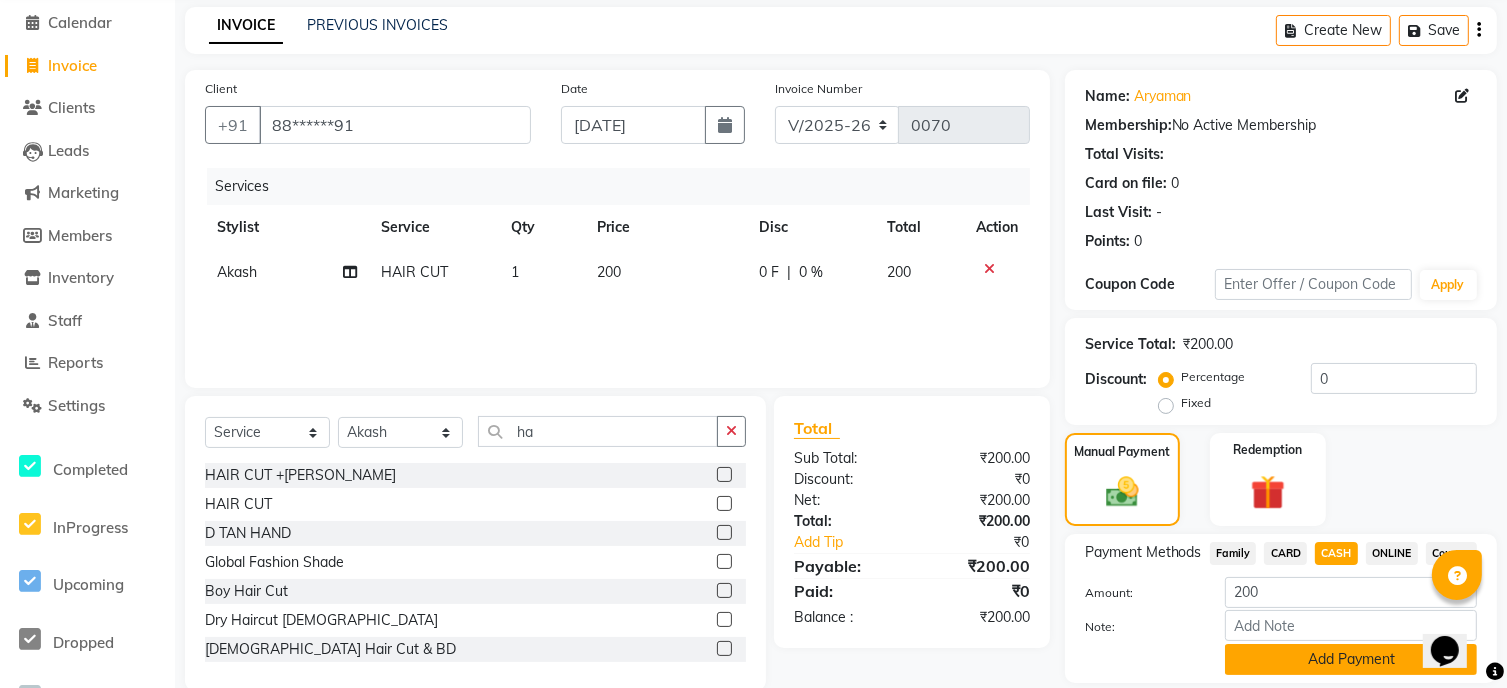 click on "Add Payment" 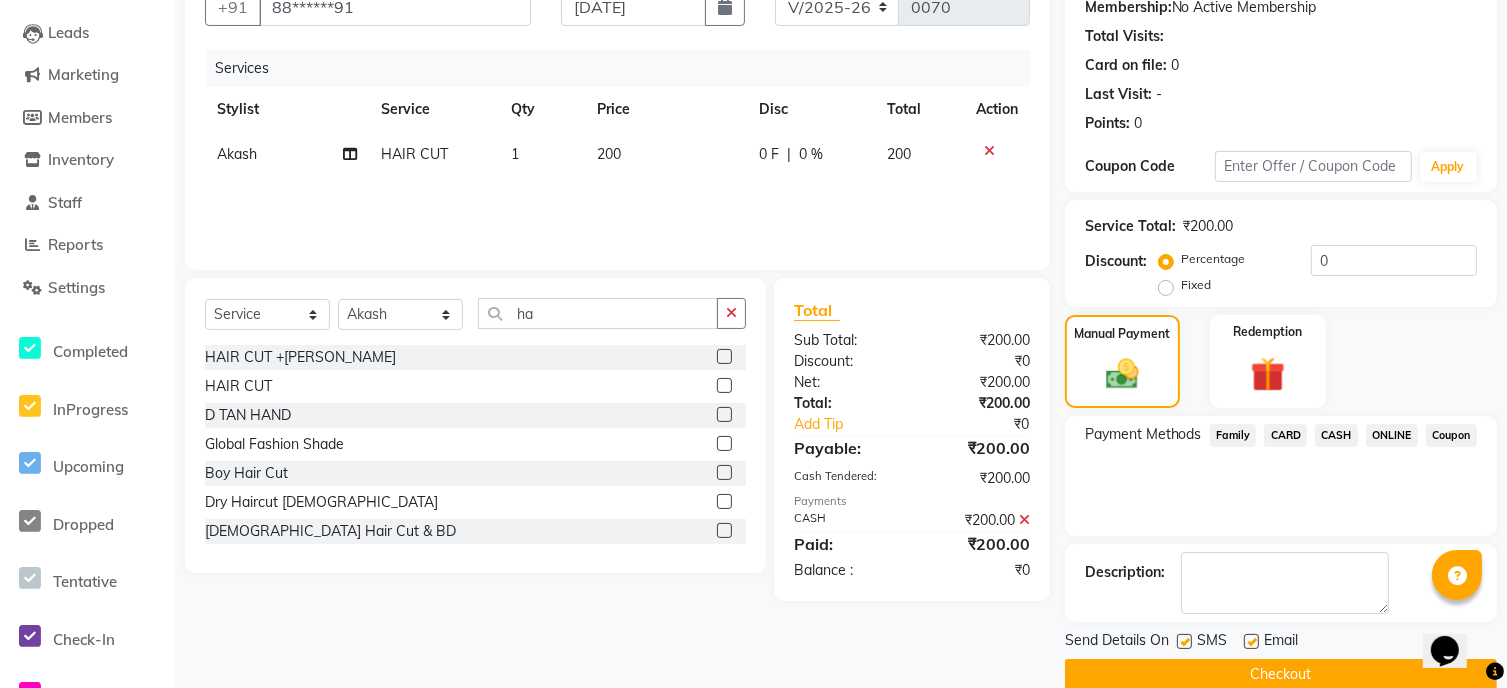 scroll, scrollTop: 200, scrollLeft: 0, axis: vertical 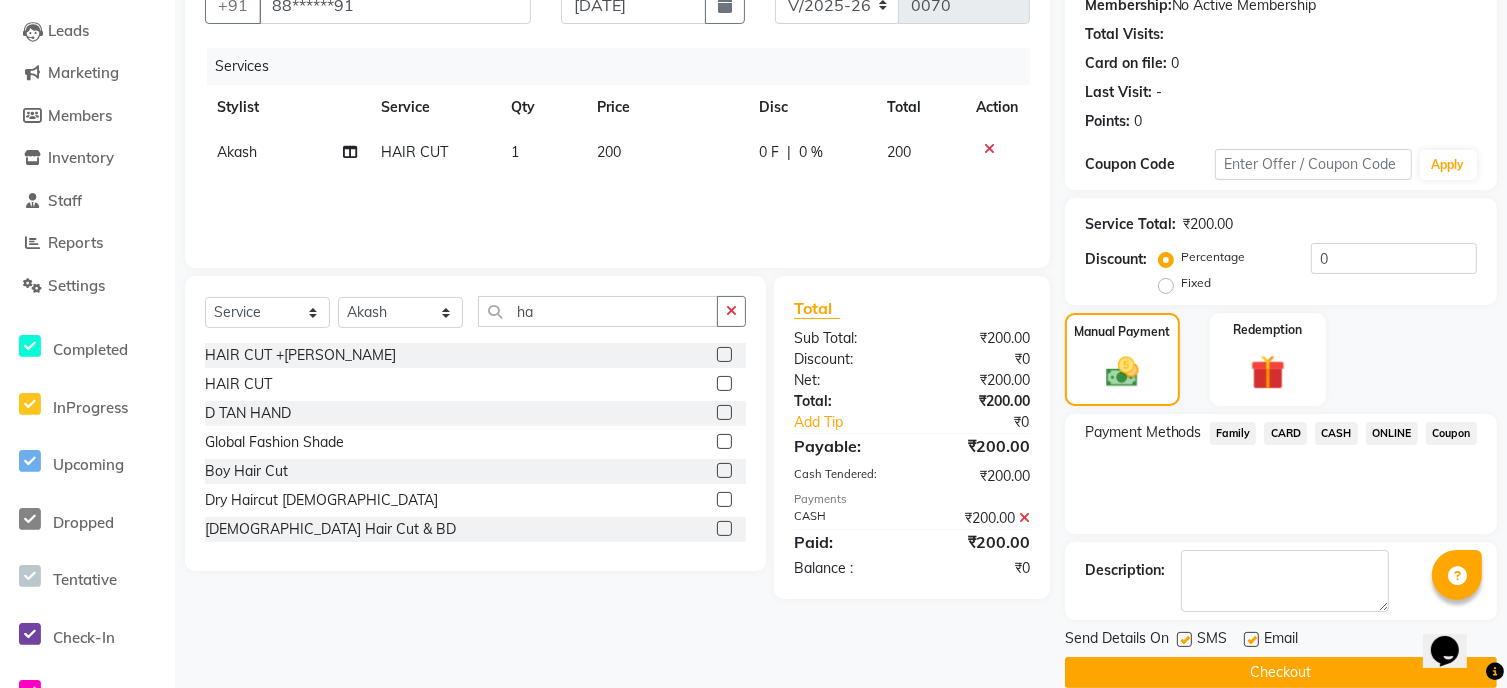 click on "Checkout" 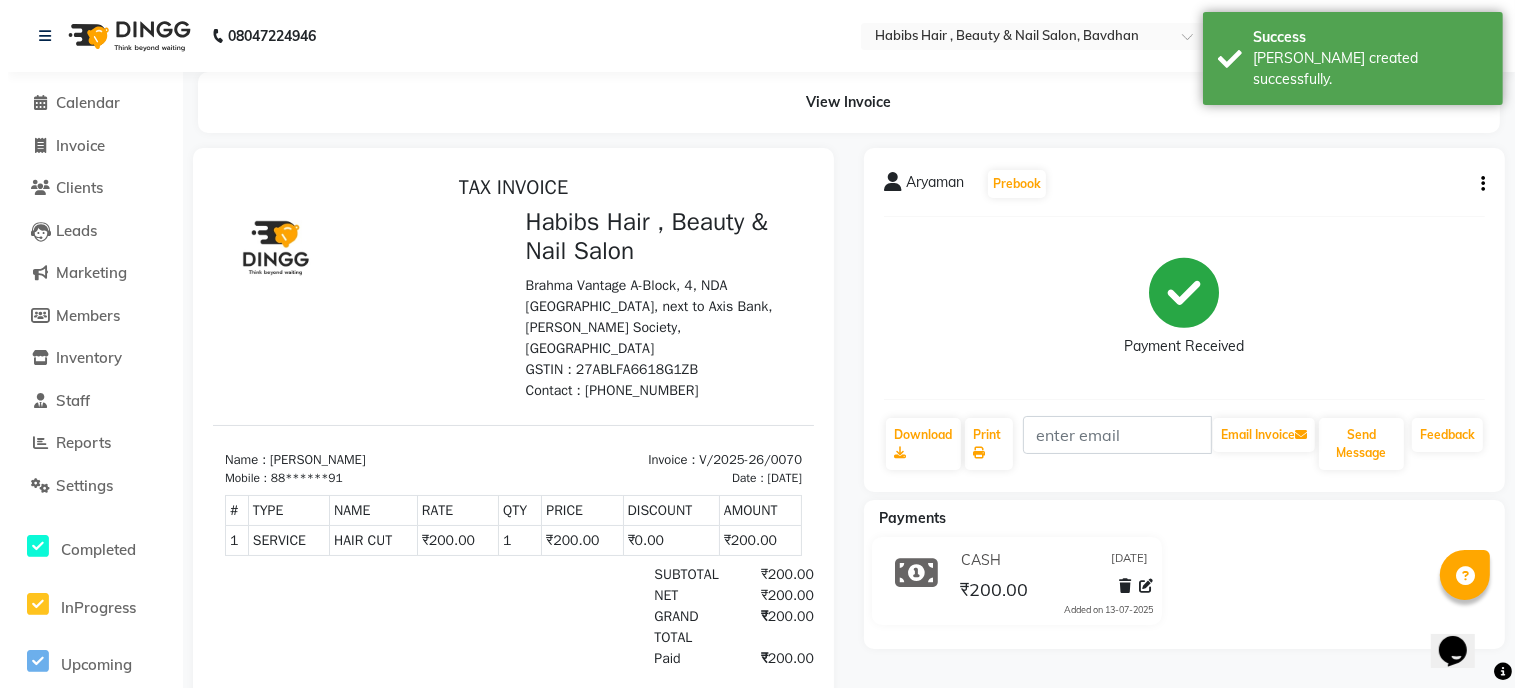 scroll, scrollTop: 0, scrollLeft: 0, axis: both 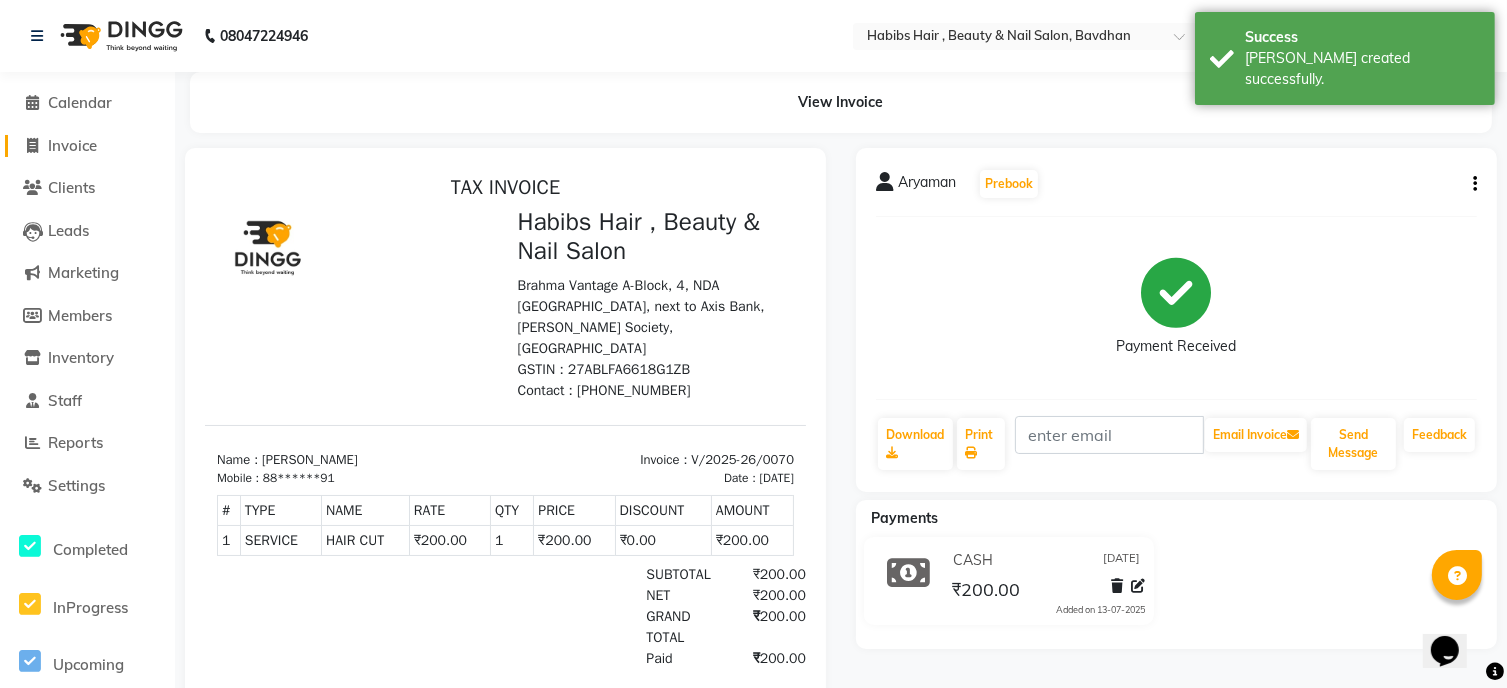 click on "Invoice" 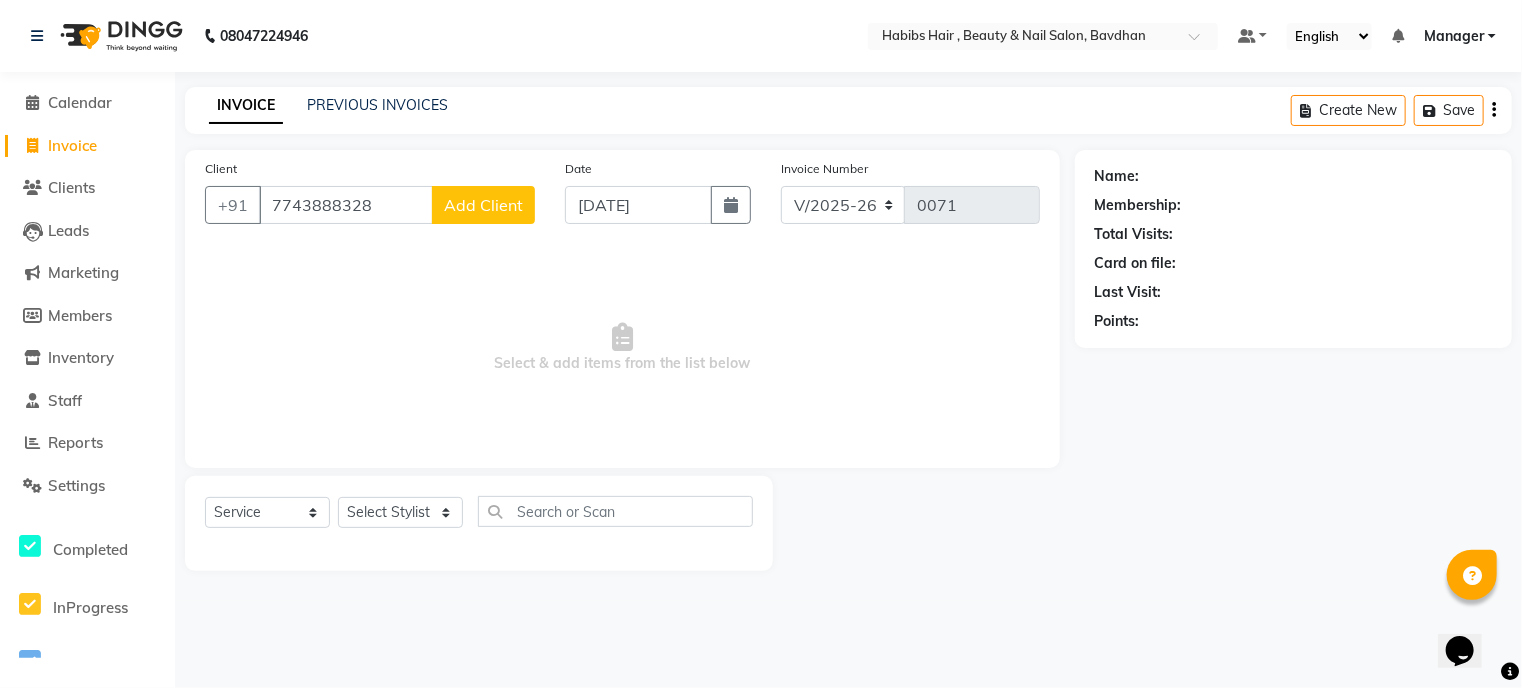 type on "7743888328" 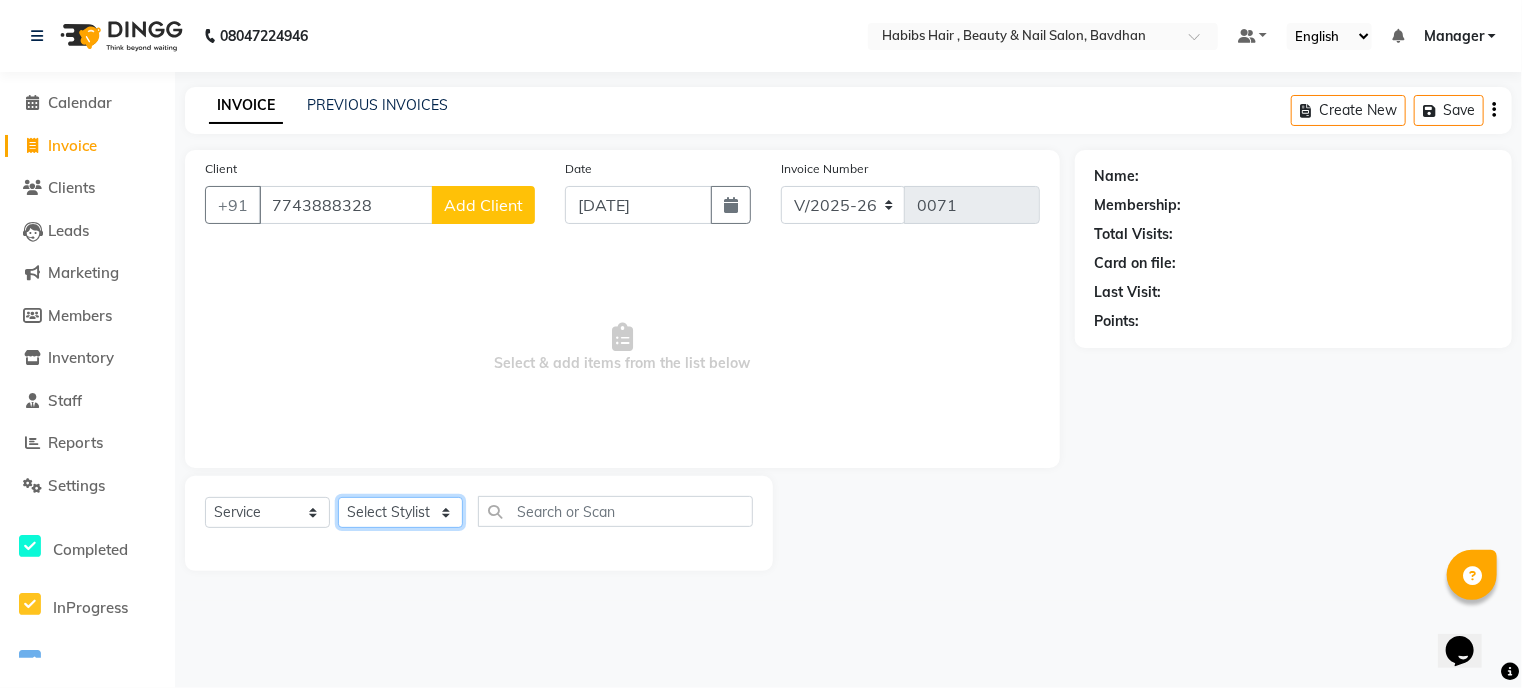 click on "Select Stylist Akash [PERSON_NAME] [PERSON_NAME] Manager [PERSON_NAME] nikhil [PERSON_NAME]" 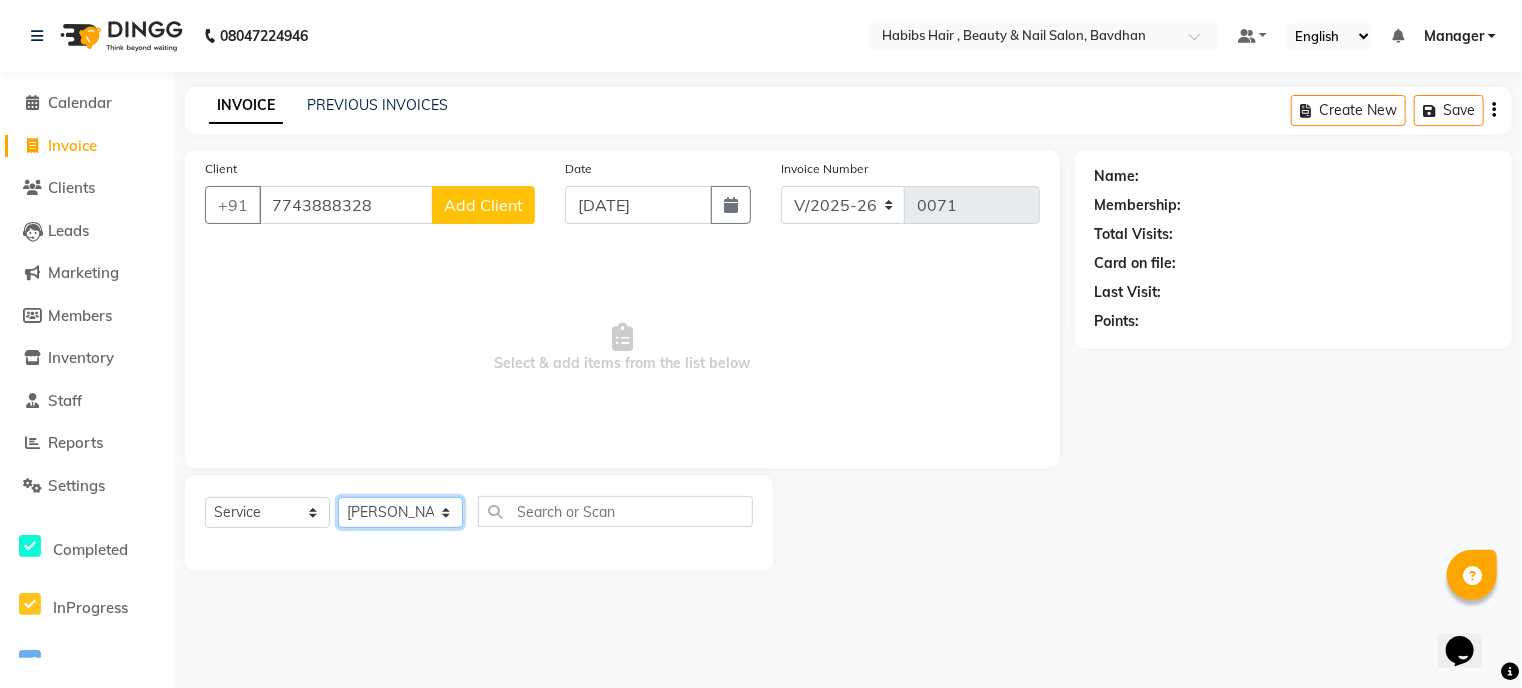 click on "Select Stylist Akash [PERSON_NAME] [PERSON_NAME] Manager [PERSON_NAME] nikhil [PERSON_NAME]" 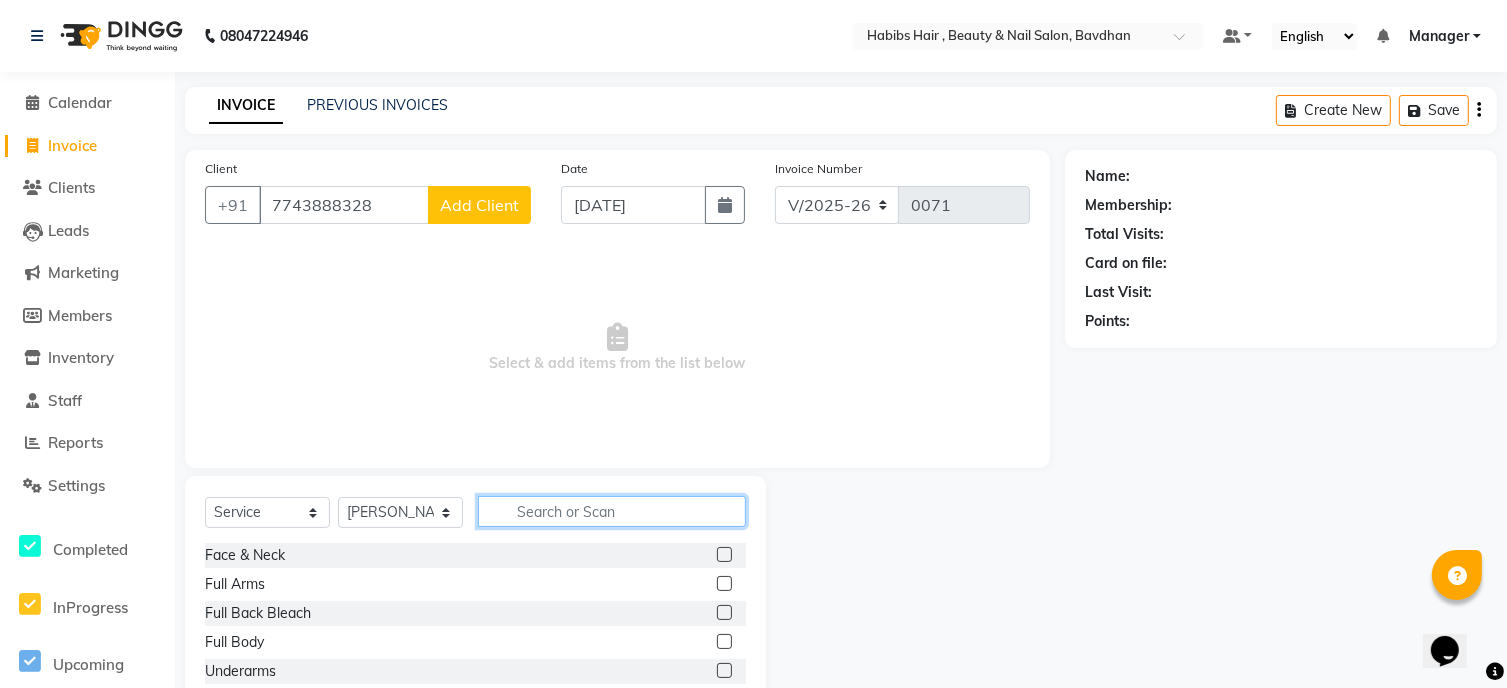 click 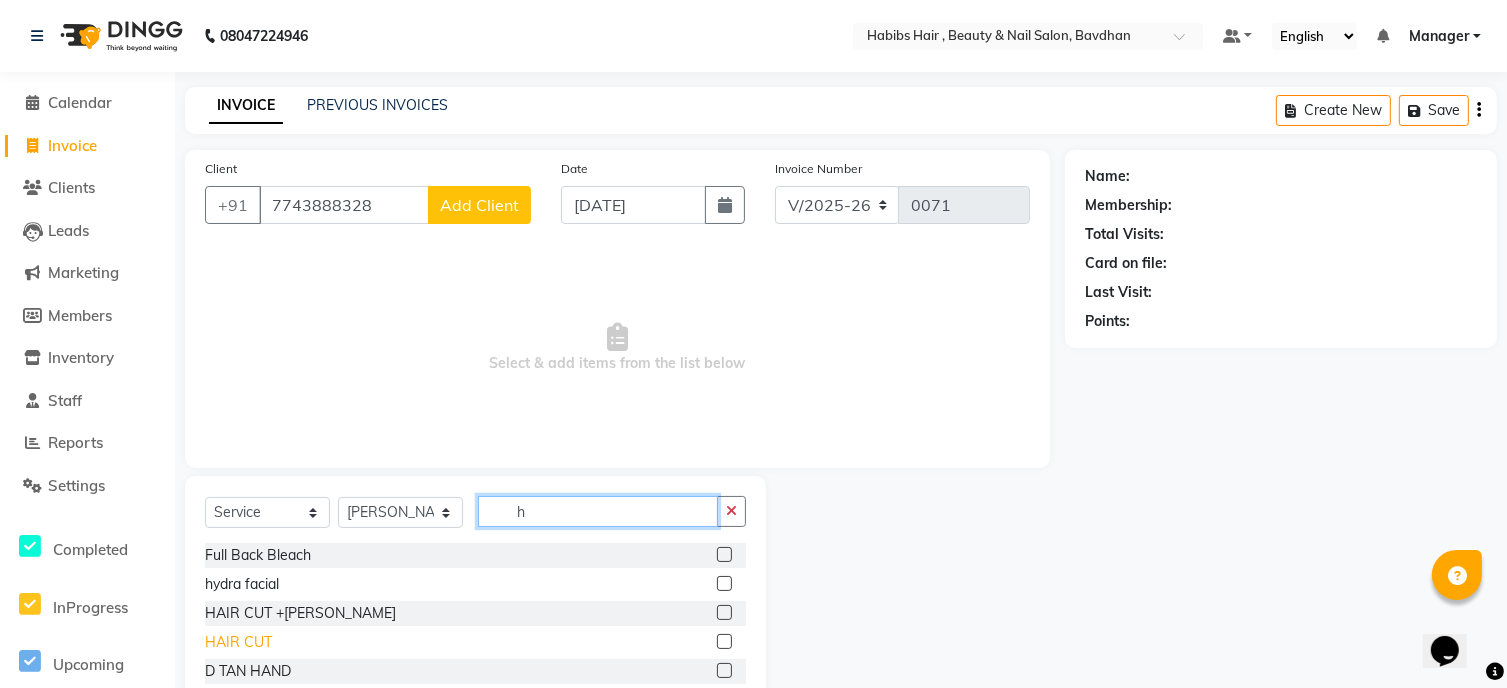 type on "h" 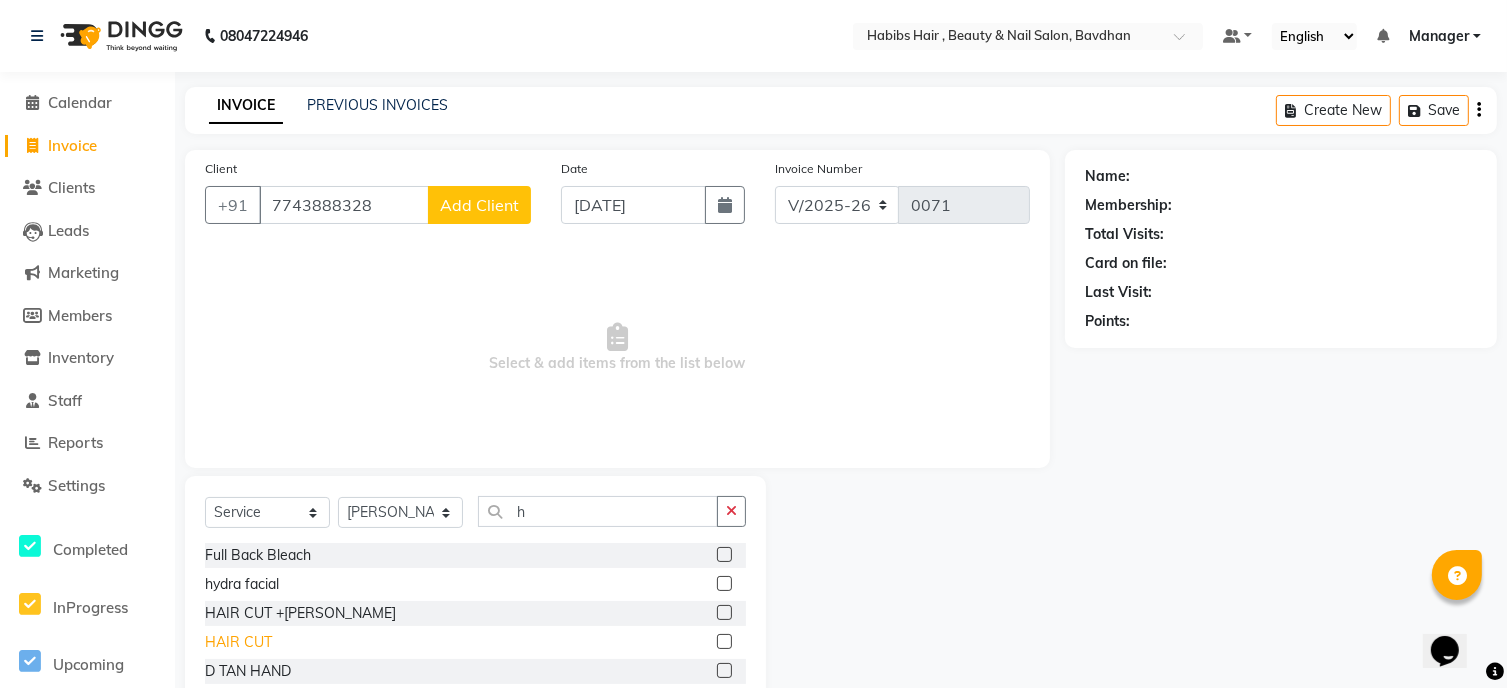 click on "HAIR CUT" 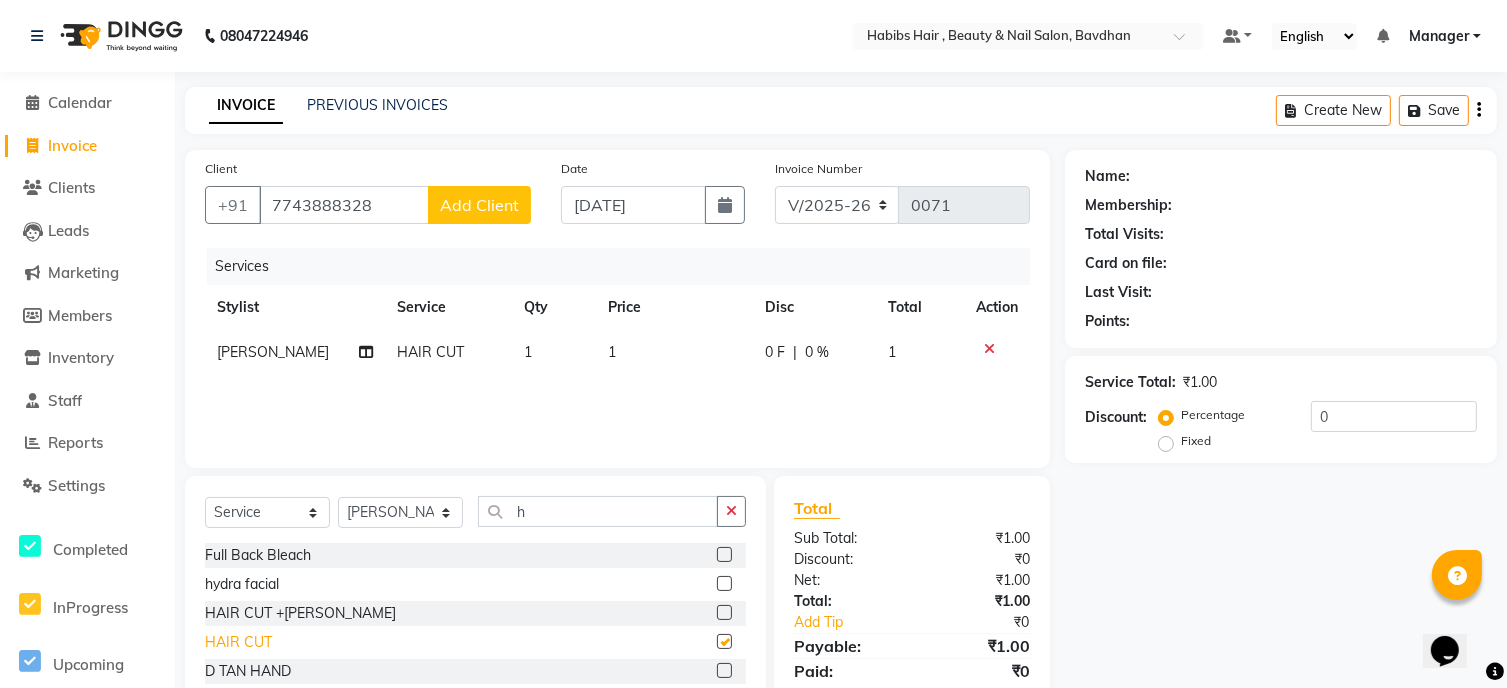 checkbox on "false" 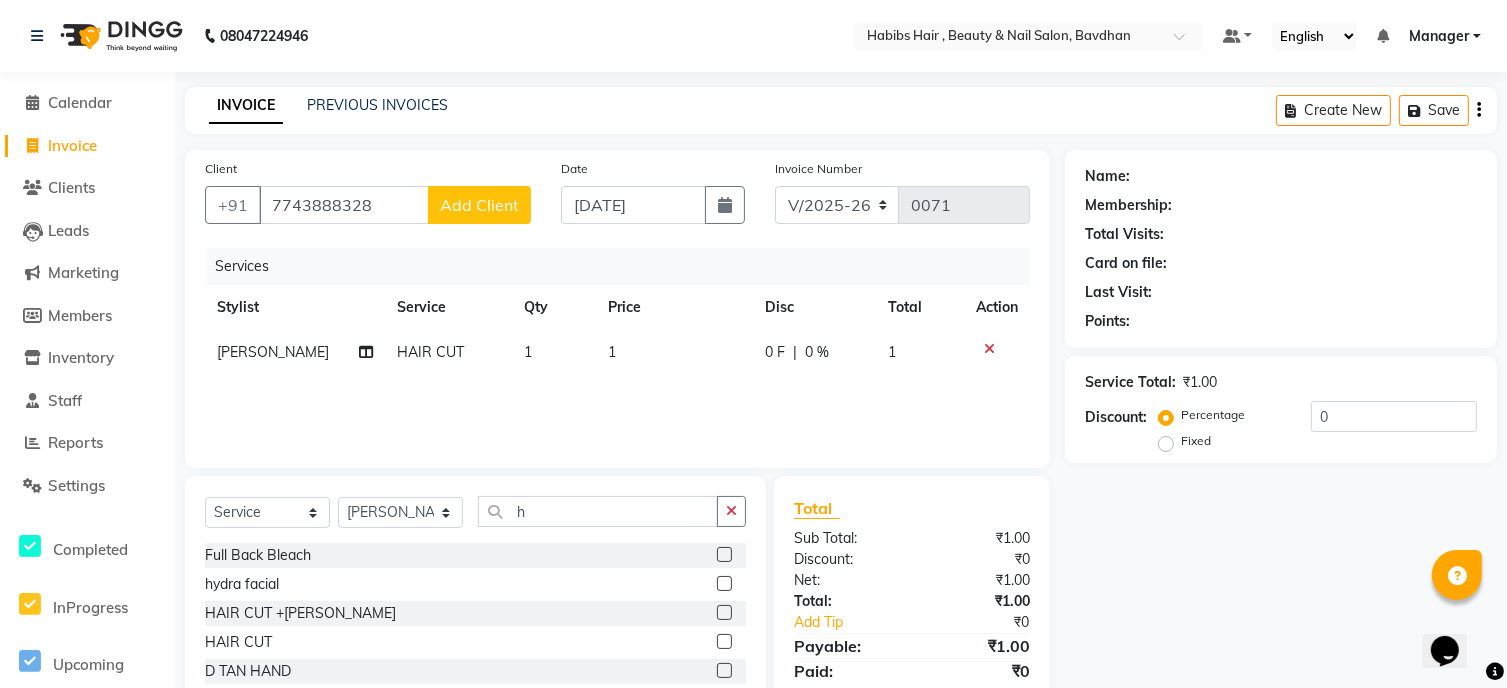 click on "1" 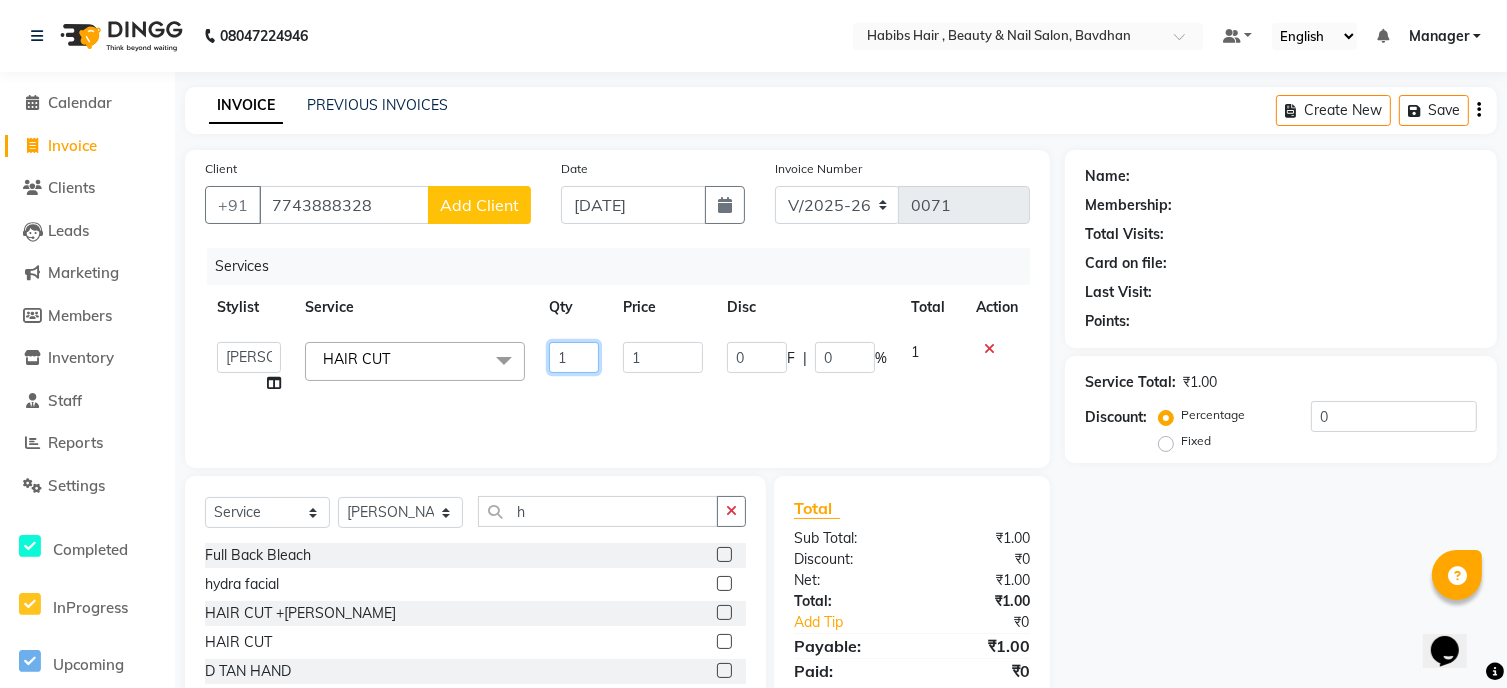 drag, startPoint x: 601, startPoint y: 351, endPoint x: 654, endPoint y: 356, distance: 53.235325 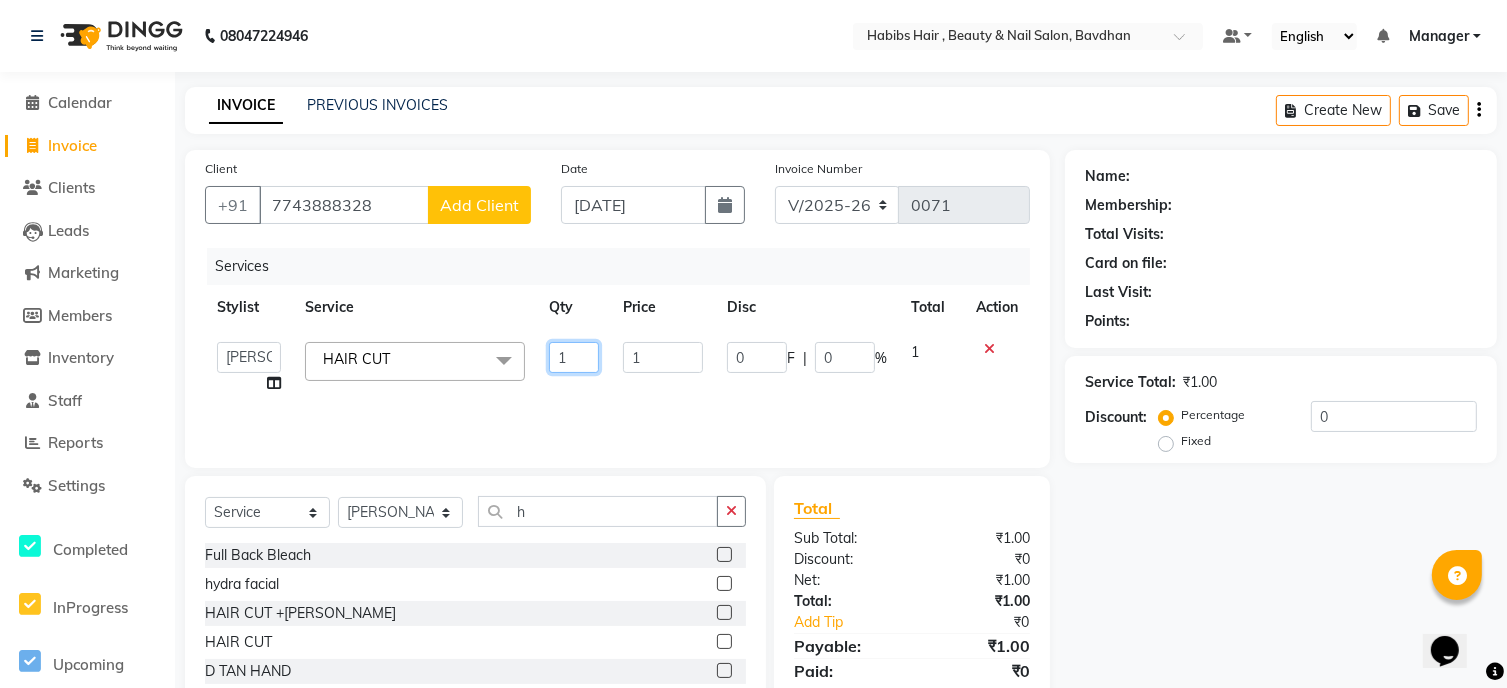 click on "Akash   [PERSON_NAME]   [PERSON_NAME]   Manager   [PERSON_NAME]   nikhil   [PERSON_NAME]  HAIR CUT  x Face & Neck Full Arms Full Back Bleach Full Body Underarms hydra [MEDICAL_DATA] CUT +[PERSON_NAME] HAIR CUT D TAN FACE D TAN NECK D TAN HAND D TAN FEET Full Body(Without Bikini) Polishing B Wax Upperlips Brazilian Keratin Smoothening Straightening Anti-Tan Cleanup Basic Clean Up O3+ Cleanup Saree Draping Cheryals Luxuzry Facial O3+ Facial Crown Highlights Global Color Men Global Color Women Global Fashion Shade Global Highlights Root Tuch Up Global color Boy Hair Cut Dry Haircut [DEMOGRAPHIC_DATA] [DEMOGRAPHIC_DATA] Hair Cut & BD Girl Hair Cut Hair-set Shaving Wash Haircut [DEMOGRAPHIC_DATA] Wash Haircut [DEMOGRAPHIC_DATA] Dry Haircut [DEMOGRAPHIC_DATA] Ironing Tong Basic Manicure Basic Pedicure Spa Manicure Spa Pedicure Full Body(Without Bikini) Honey Wax Full Hands Honey Wax Full Legs Honey Wax Half Legs Honey Wax Ubderarms Honey Wax Bridal Makeup Engagement Makeup Party Makeup(Sider Makeup) Reception Makeup O3 Mask Back Massage Head Massage [DEMOGRAPHIC_DATA] Head Massage [DEMOGRAPHIC_DATA] Full Face Peel Wax Bwax Chin 1" 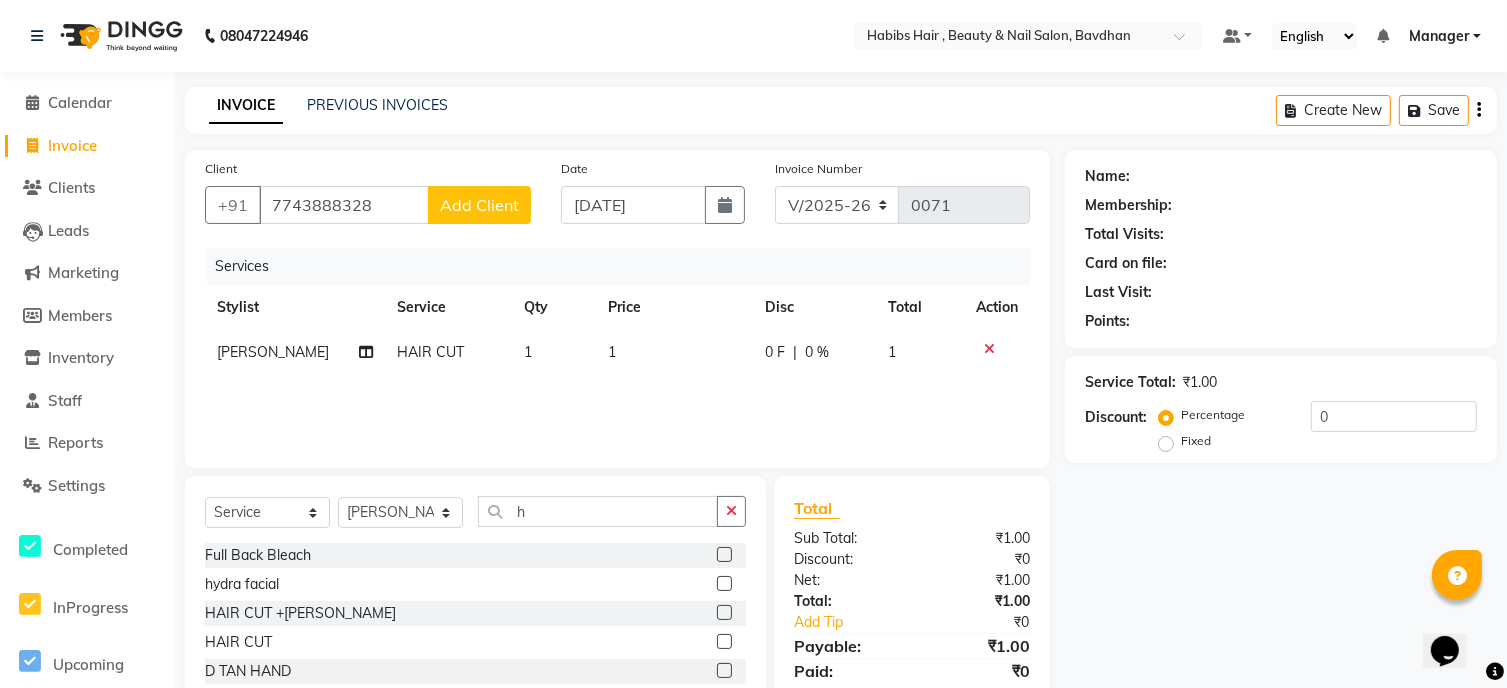 click on "1" 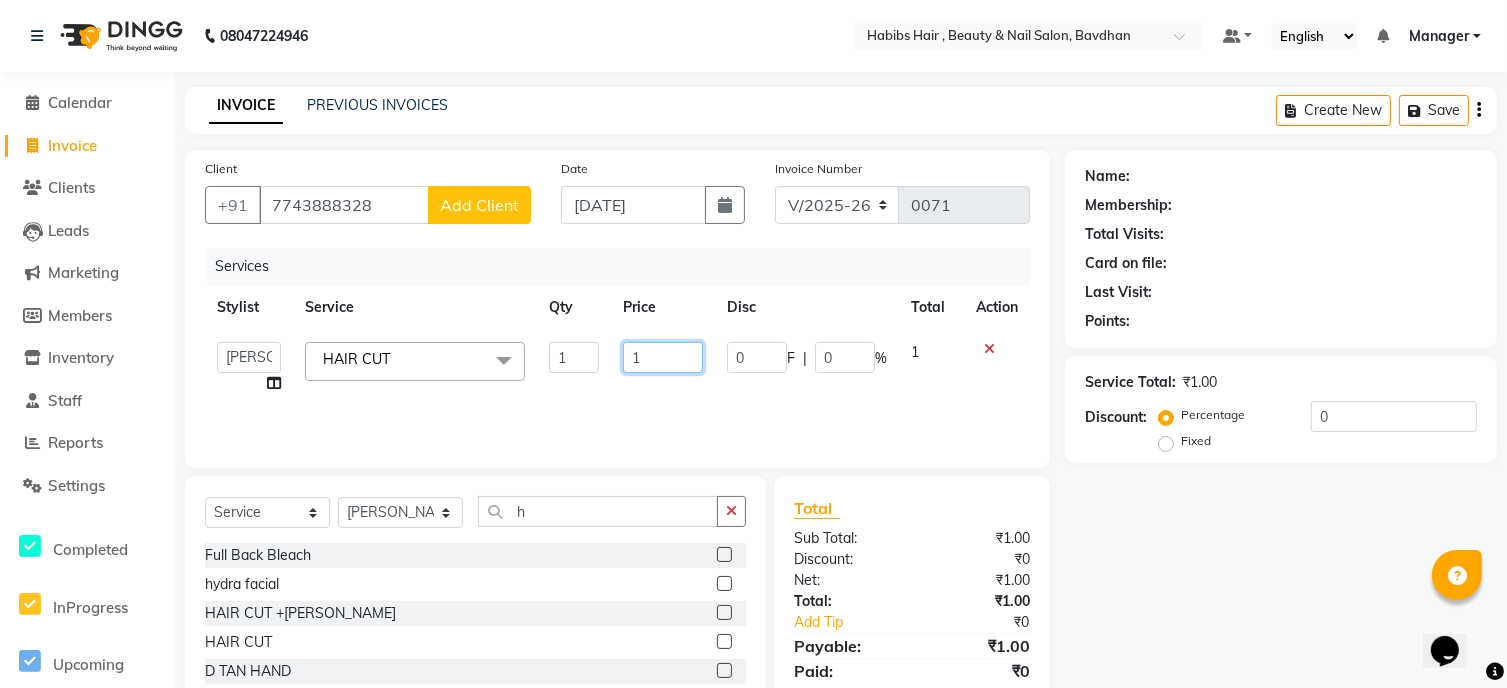 click on "1" 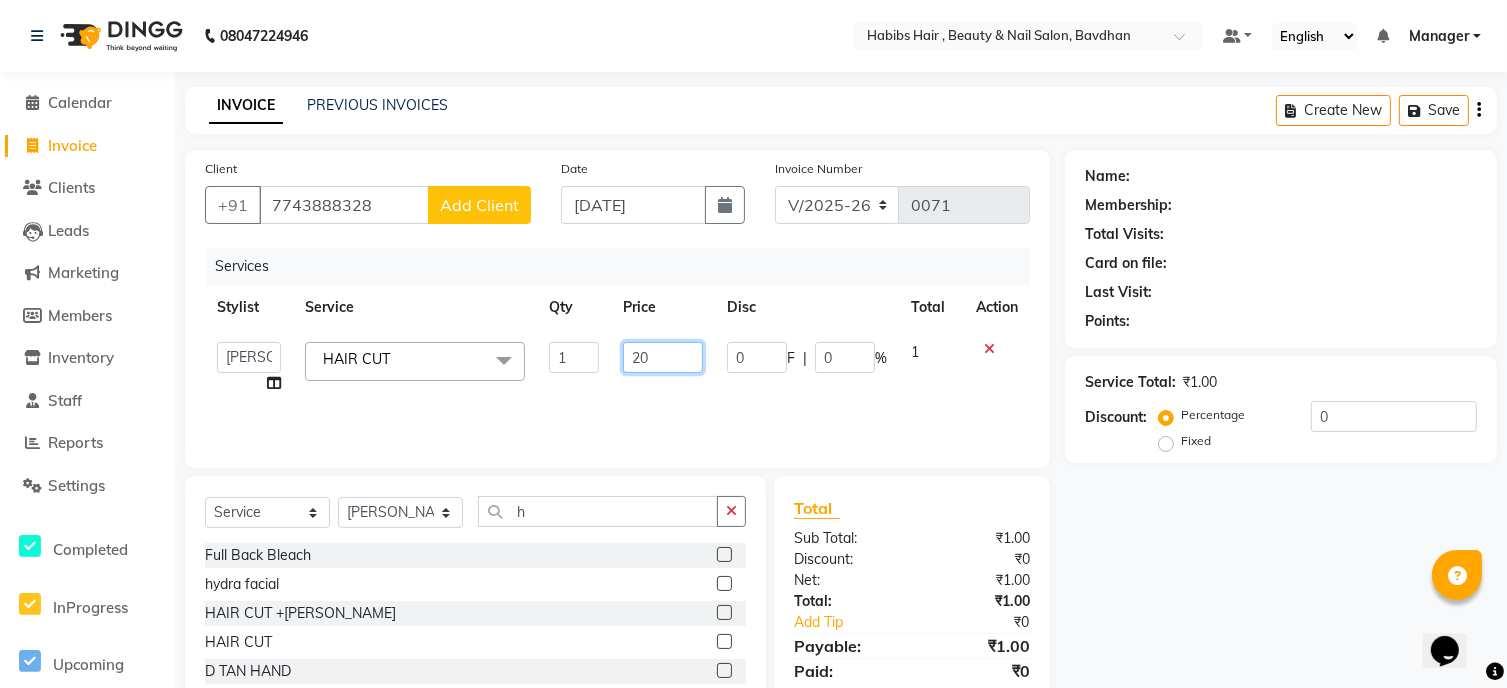 type on "200" 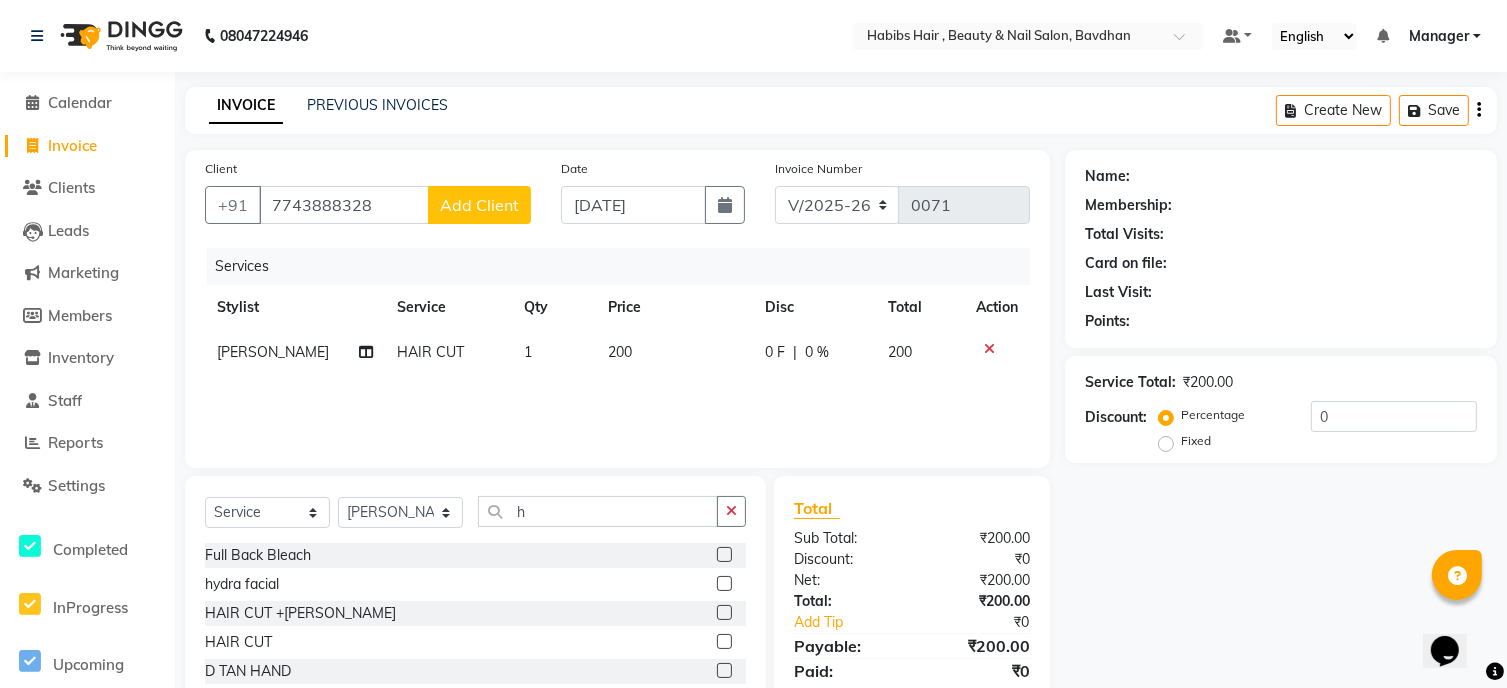 click on "Add Client" 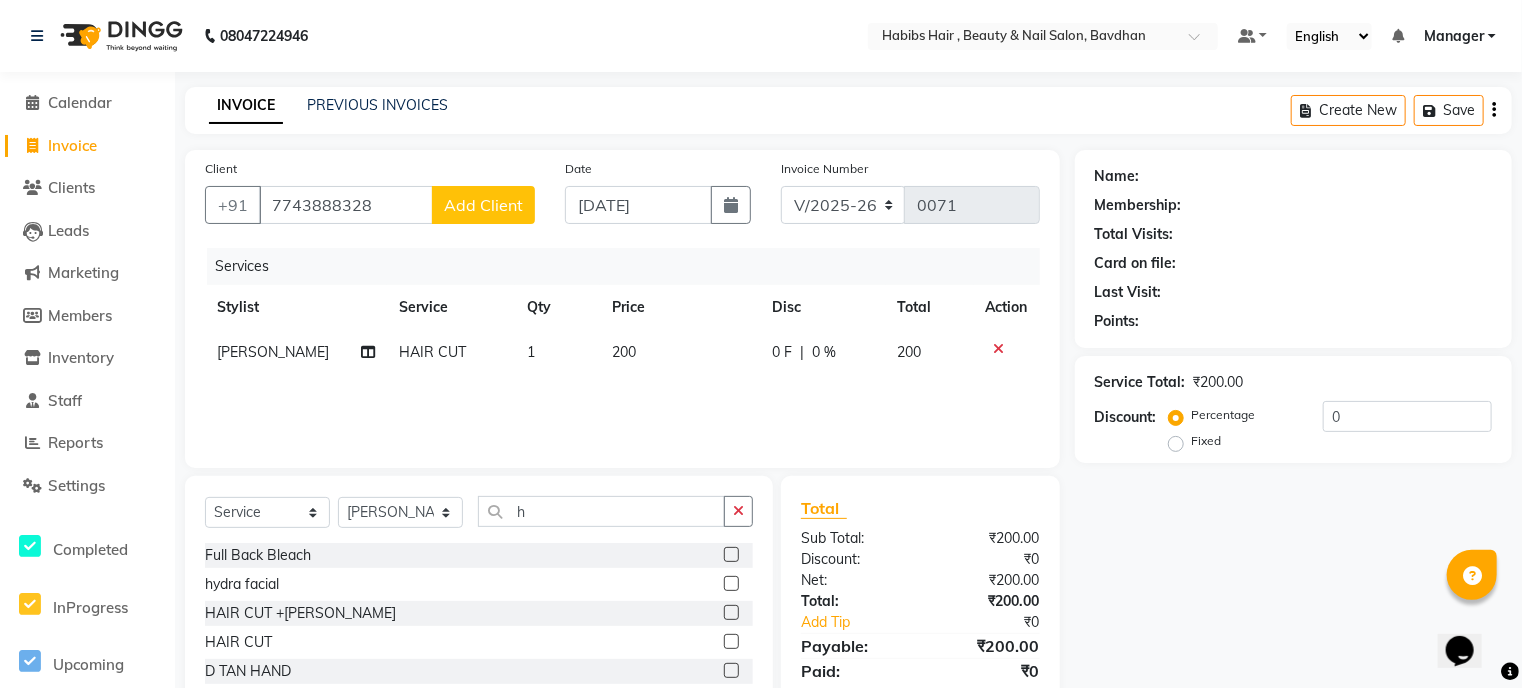 select on "22" 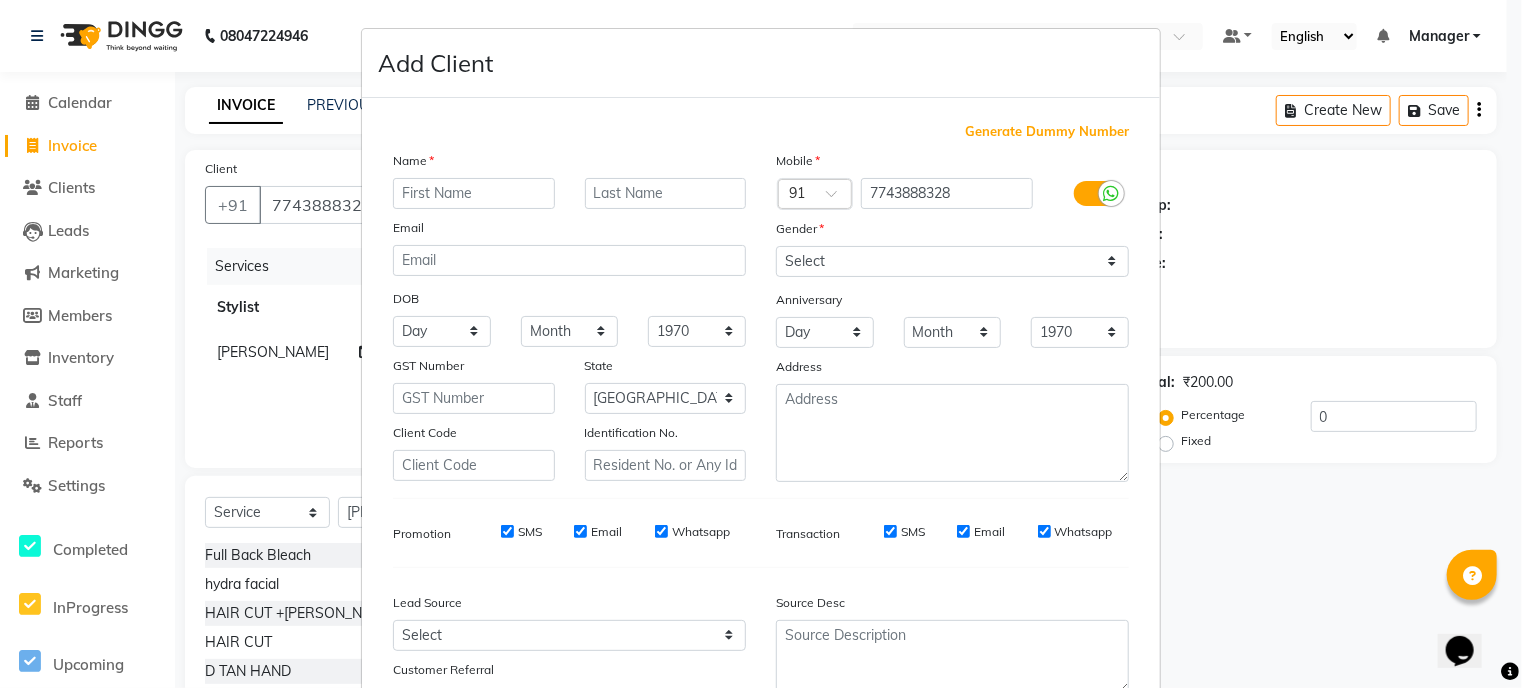 click at bounding box center (474, 193) 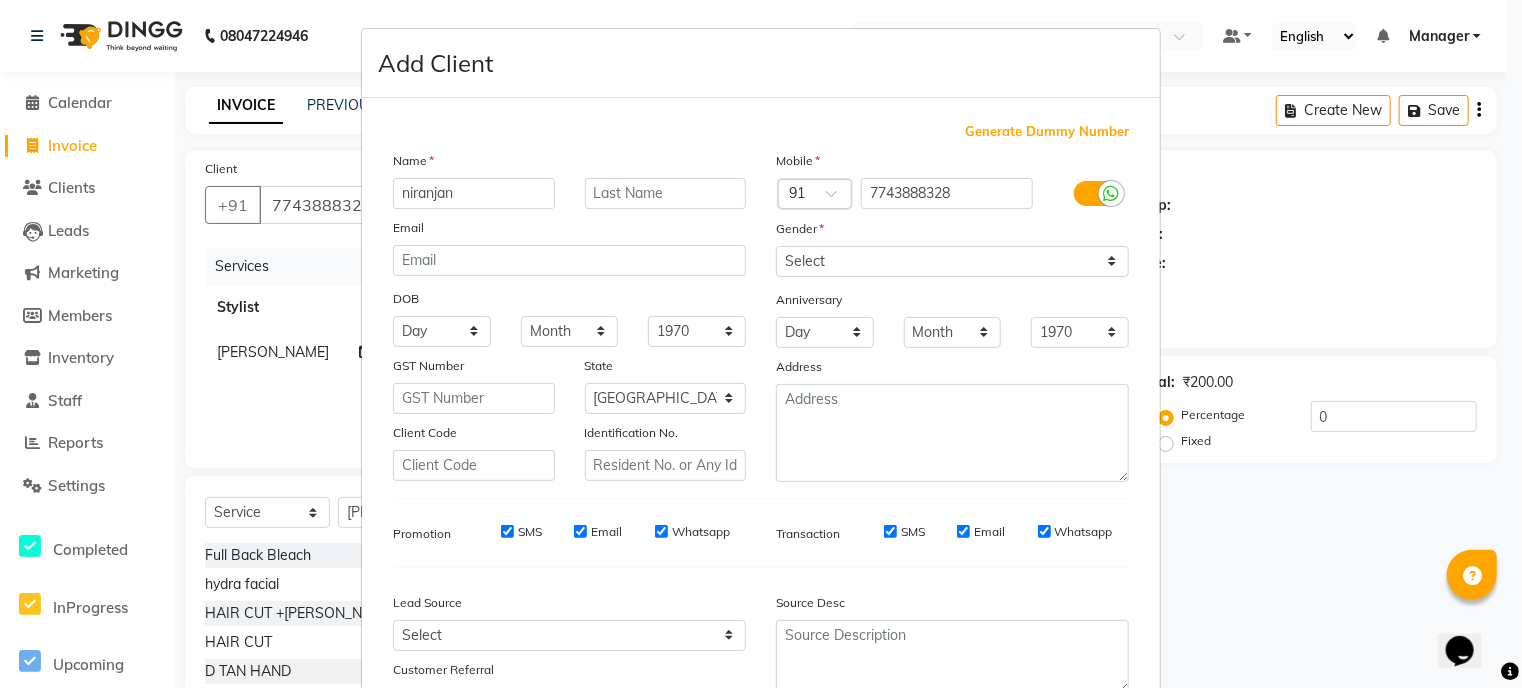 type on "niranjan" 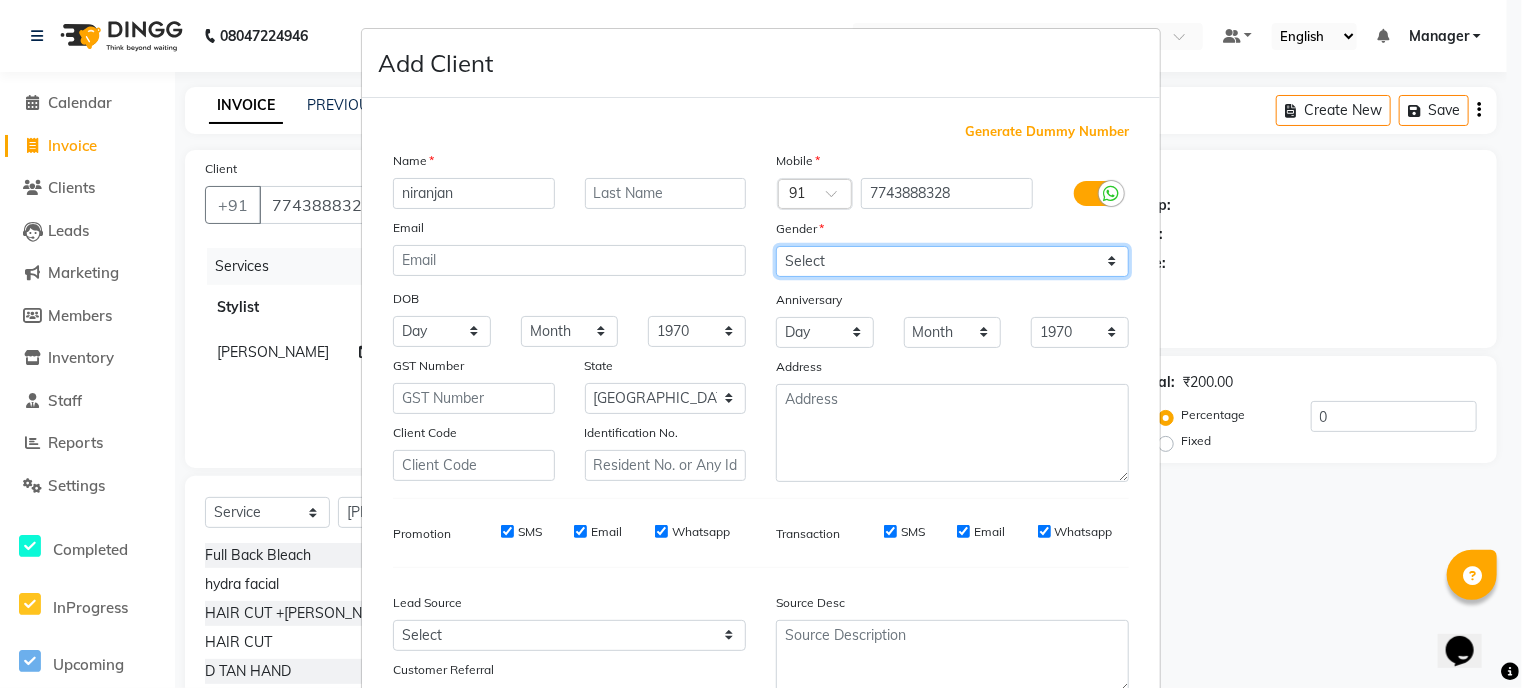 click on "Select [DEMOGRAPHIC_DATA] [DEMOGRAPHIC_DATA] Other Prefer Not To Say" at bounding box center [952, 261] 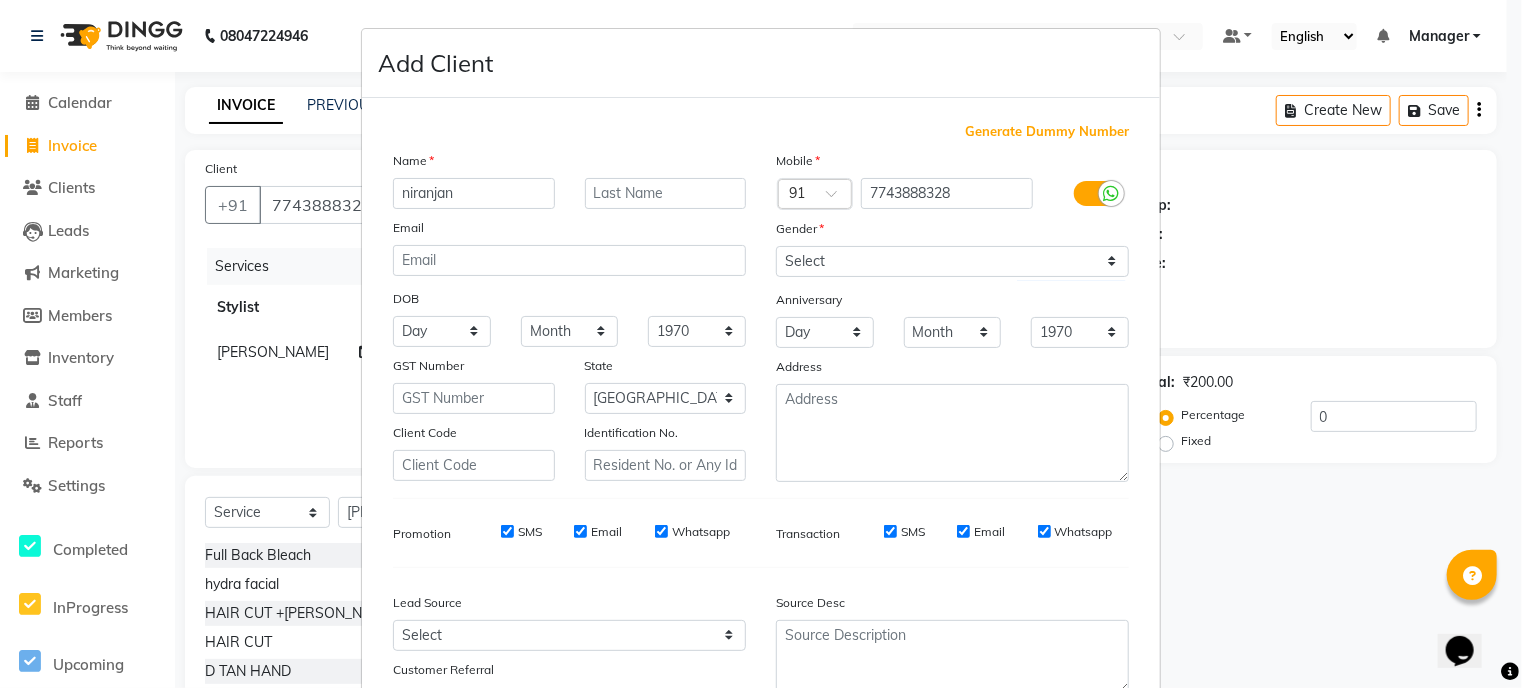 click on "Generate Dummy Number Name niranjan Email DOB Day 01 02 03 04 05 06 07 08 09 10 11 12 13 14 15 16 17 18 19 20 21 22 23 24 25 26 27 28 29 30 31 Month January February March April May June July August September October November [DATE] 1941 1942 1943 1944 1945 1946 1947 1948 1949 1950 1951 1952 1953 1954 1955 1956 1957 1958 1959 1960 1961 1962 1963 1964 1965 1966 1967 1968 1969 1970 1971 1972 1973 1974 1975 1976 1977 1978 1979 1980 1981 1982 1983 1984 1985 1986 1987 1988 1989 1990 1991 1992 1993 1994 1995 1996 1997 1998 1999 2000 2001 2002 2003 2004 2005 2006 2007 2008 2009 2010 2011 2012 2013 2014 2015 2016 2017 2018 2019 2020 2021 2022 2023 2024 GST Number State Select [GEOGRAPHIC_DATA] [GEOGRAPHIC_DATA] [GEOGRAPHIC_DATA] [GEOGRAPHIC_DATA] [GEOGRAPHIC_DATA] [GEOGRAPHIC_DATA] [GEOGRAPHIC_DATA] [GEOGRAPHIC_DATA] and [GEOGRAPHIC_DATA] [GEOGRAPHIC_DATA] [GEOGRAPHIC_DATA] [GEOGRAPHIC_DATA] [GEOGRAPHIC_DATA] [GEOGRAPHIC_DATA] [GEOGRAPHIC_DATA] [GEOGRAPHIC_DATA] [GEOGRAPHIC_DATA] [GEOGRAPHIC_DATA] [GEOGRAPHIC_DATA] [GEOGRAPHIC_DATA] [GEOGRAPHIC_DATA] [GEOGRAPHIC_DATA] [GEOGRAPHIC_DATA] [GEOGRAPHIC_DATA] [GEOGRAPHIC_DATA] [GEOGRAPHIC_DATA] [GEOGRAPHIC_DATA] [GEOGRAPHIC_DATA] [GEOGRAPHIC_DATA] [GEOGRAPHIC_DATA] [GEOGRAPHIC_DATA]" at bounding box center [761, 419] 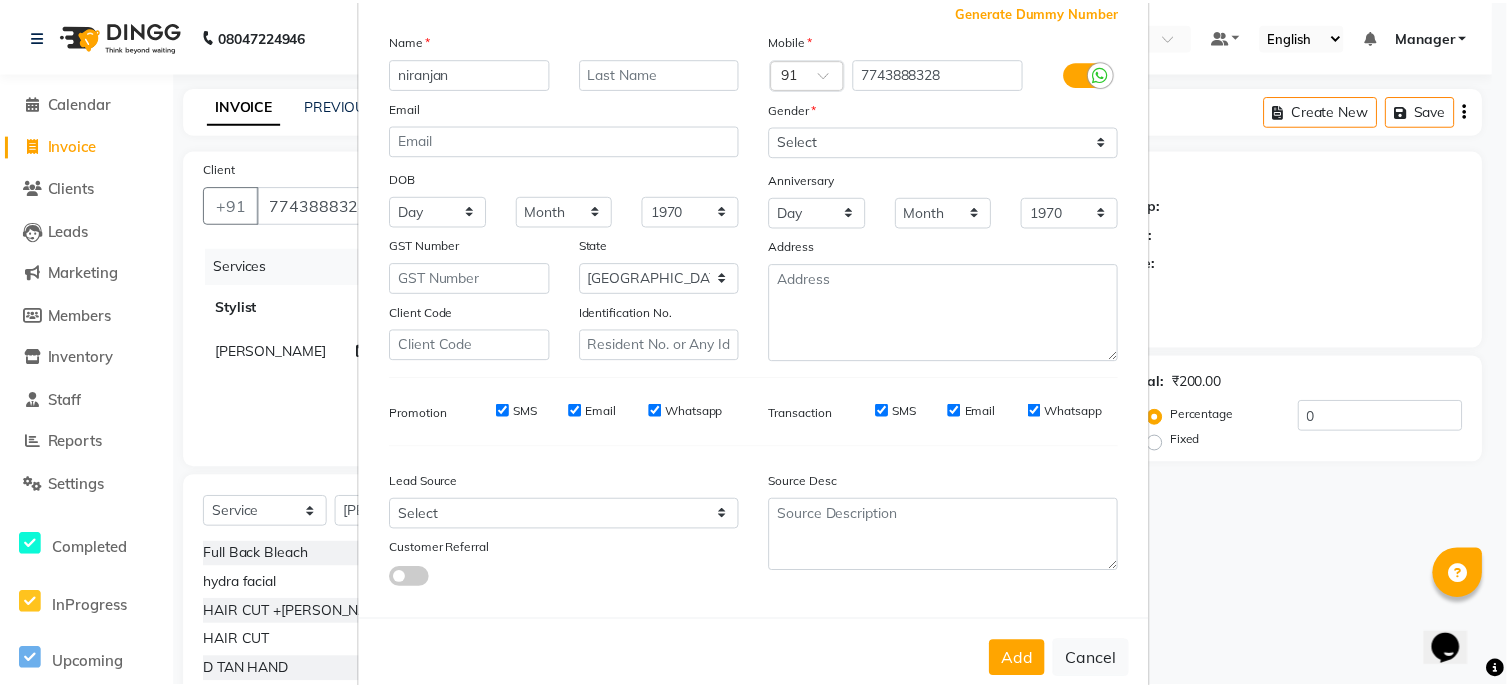 scroll, scrollTop: 160, scrollLeft: 0, axis: vertical 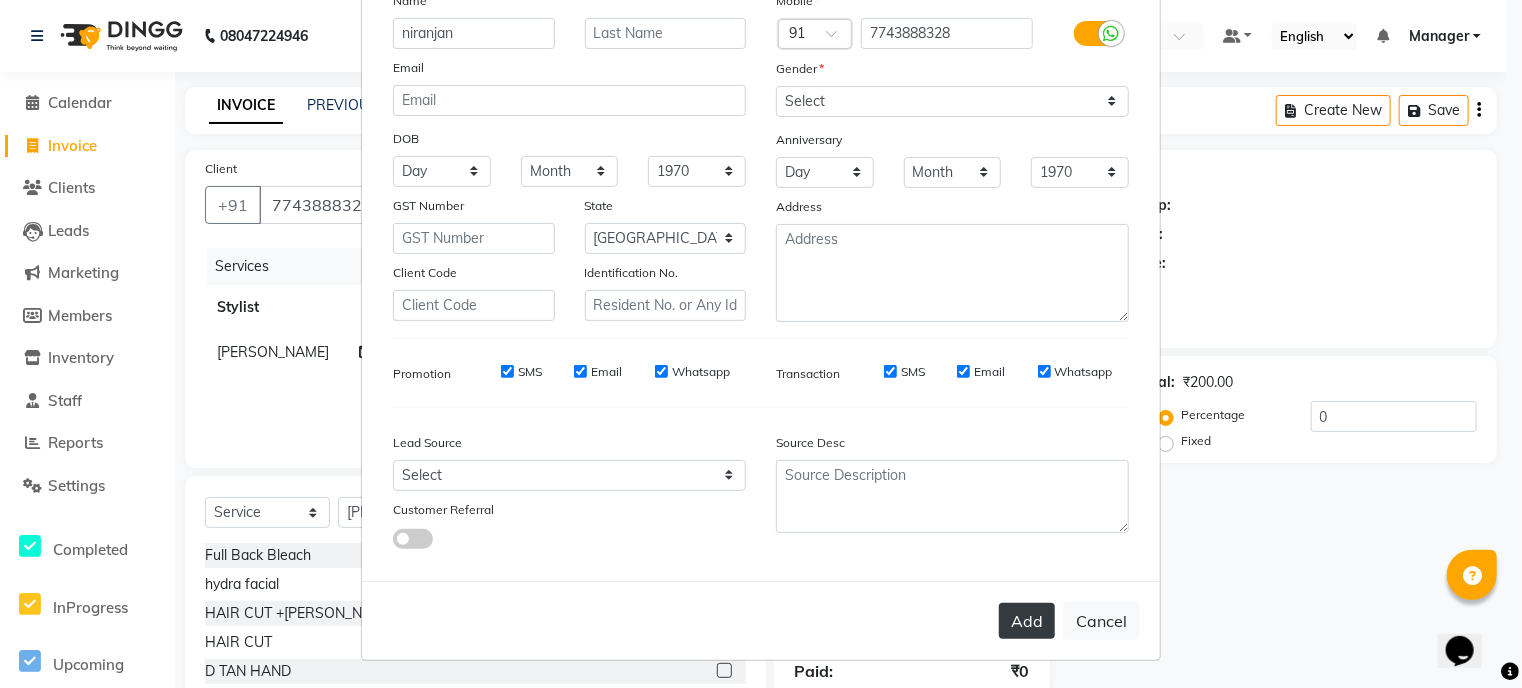 click on "Add" at bounding box center (1027, 621) 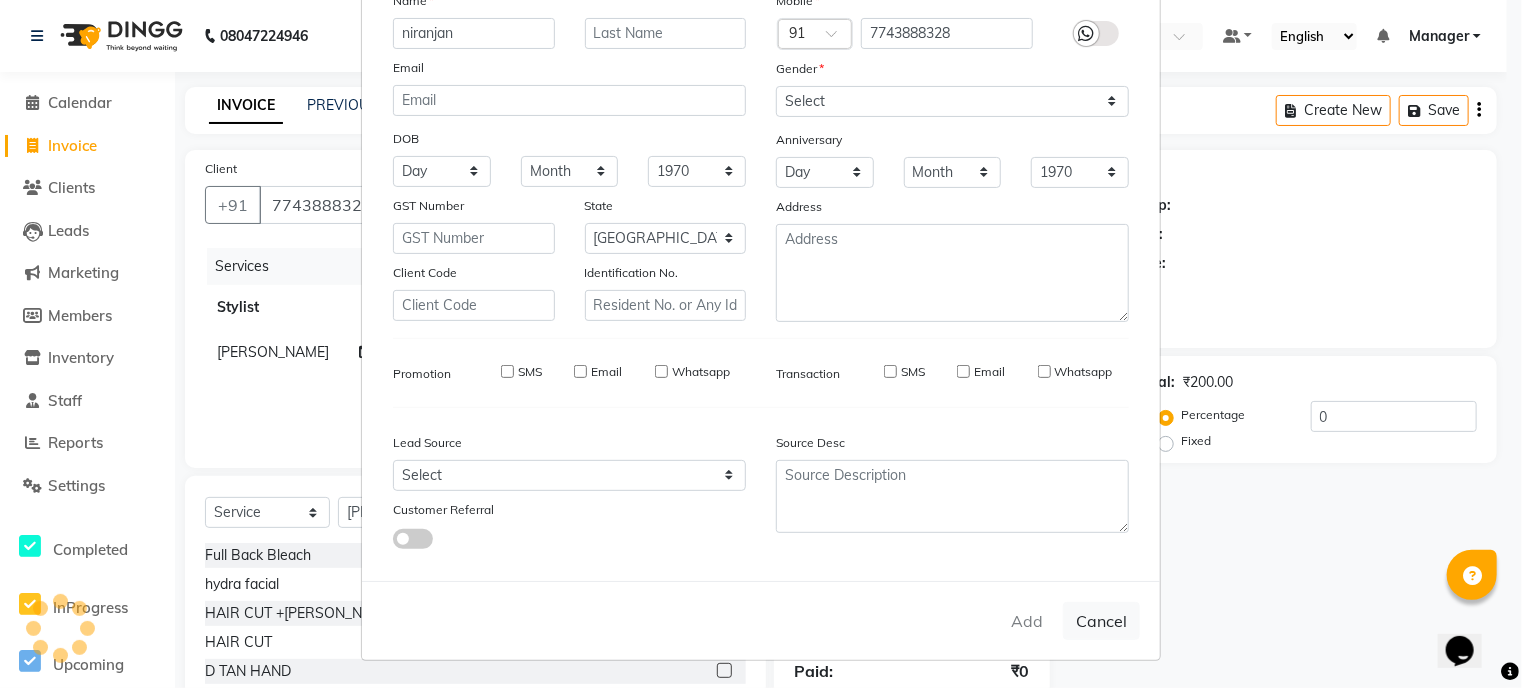 type on "77******28" 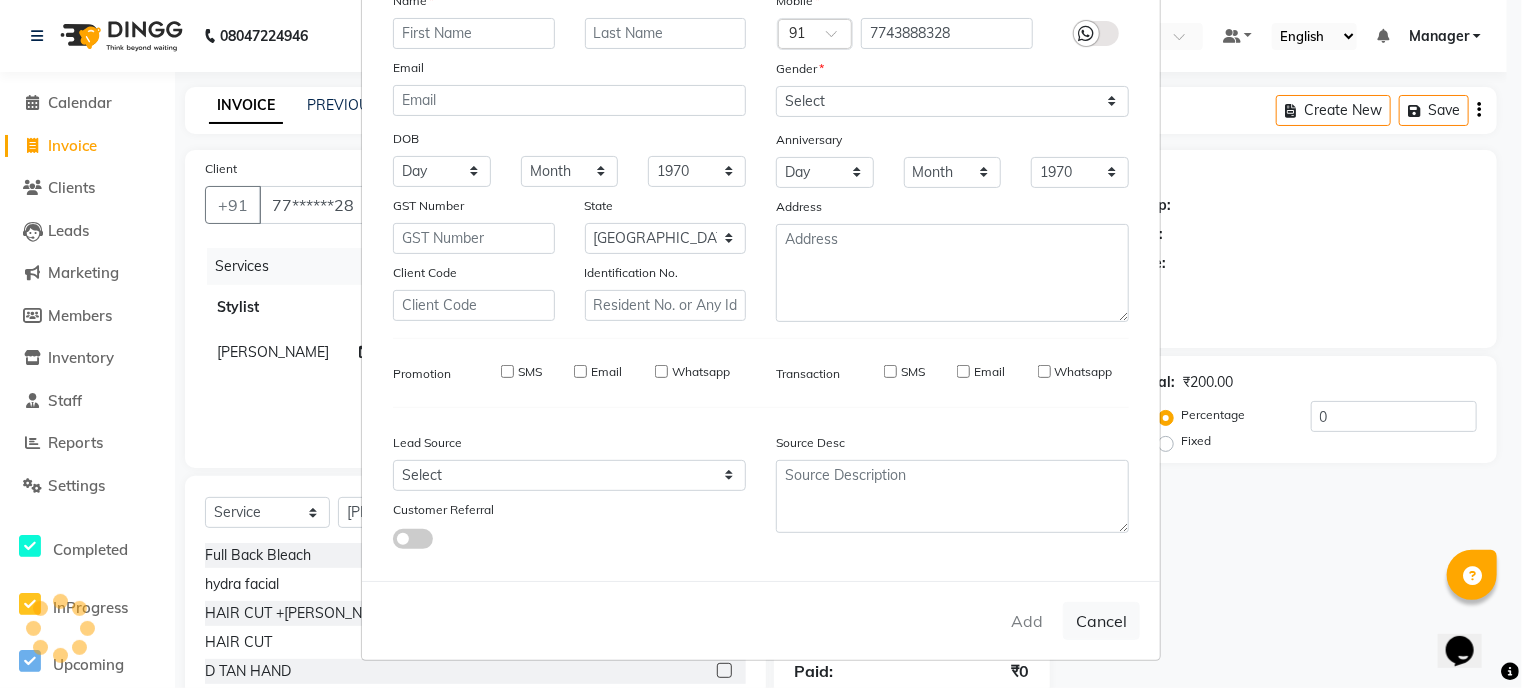 select 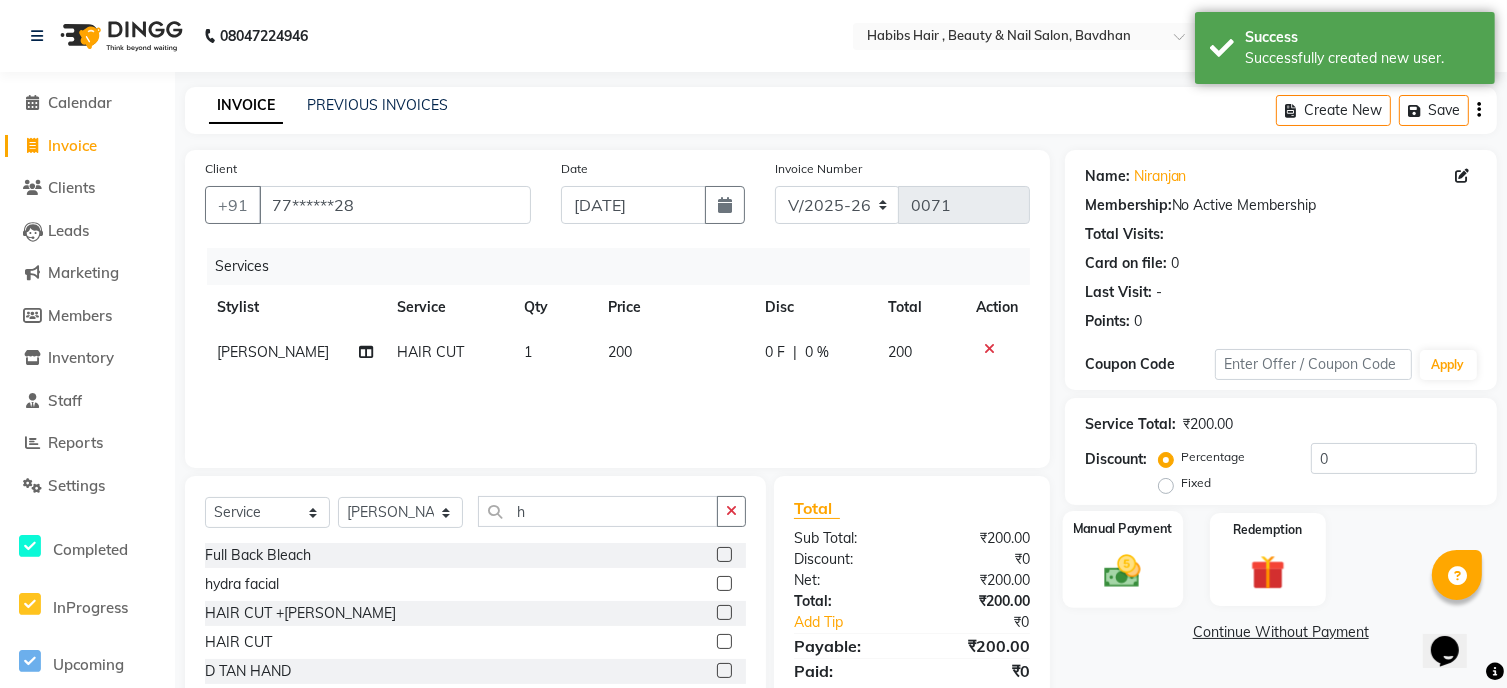 click 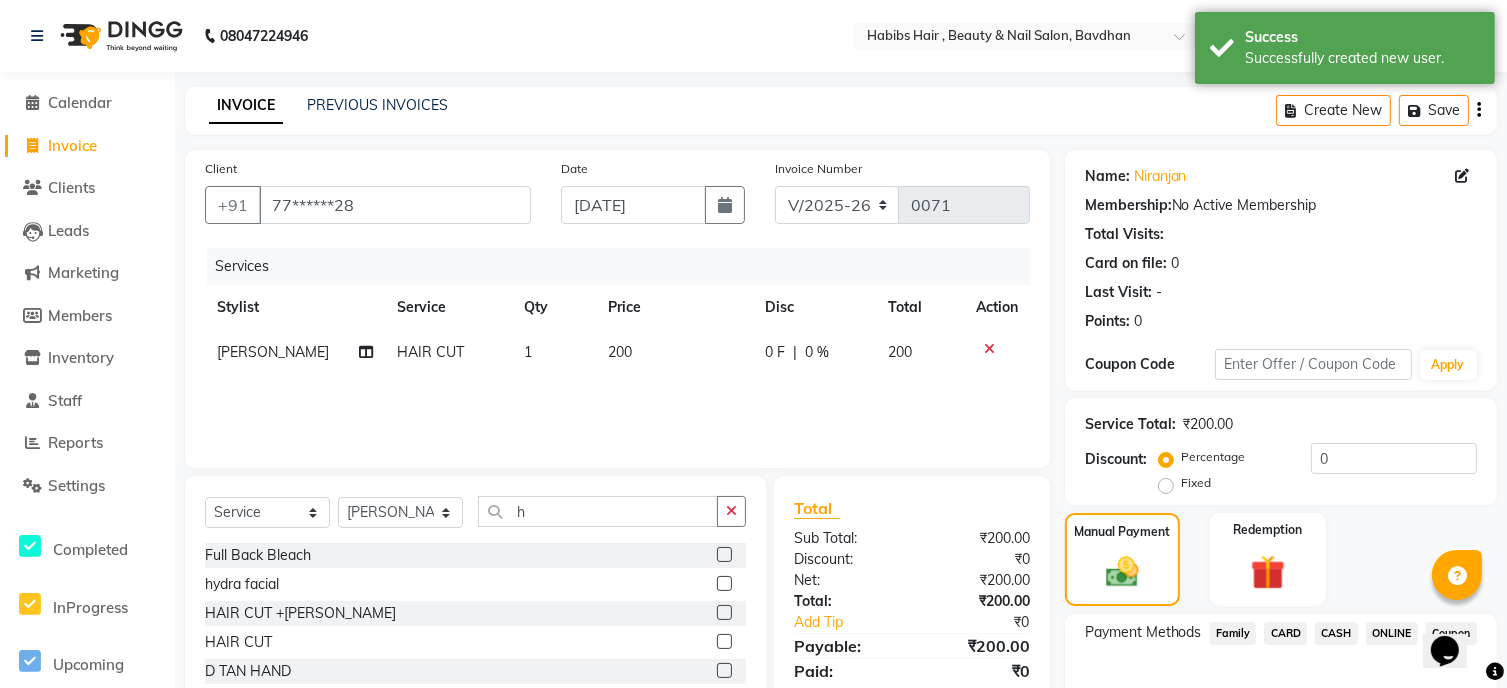 click on "ONLINE" 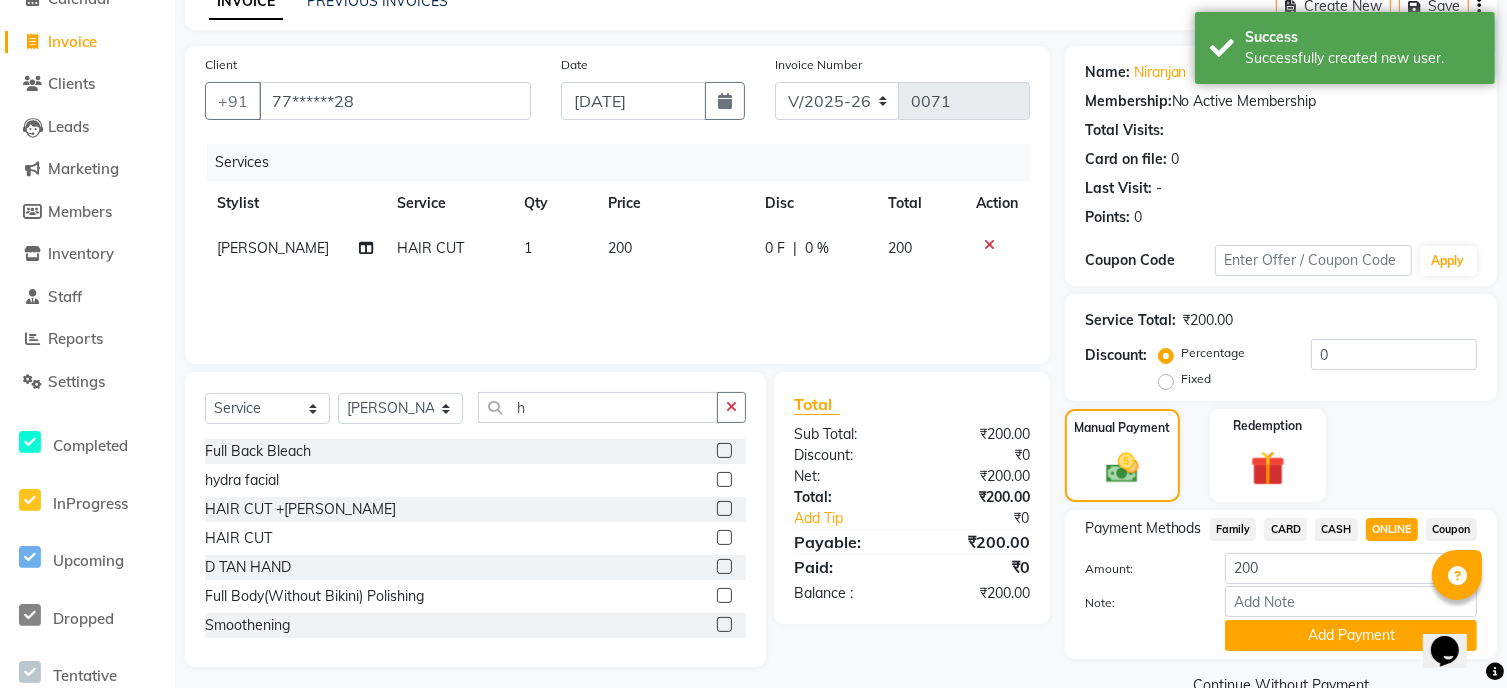 scroll, scrollTop: 120, scrollLeft: 0, axis: vertical 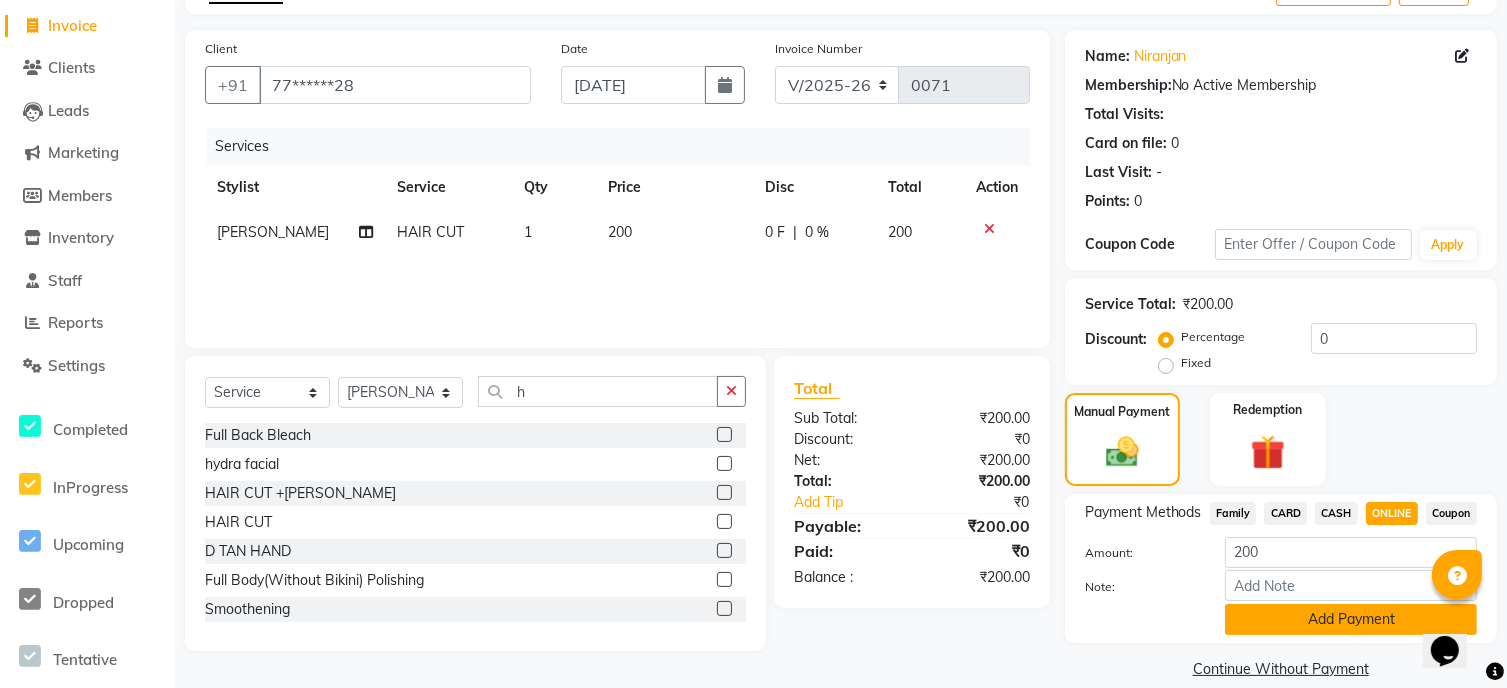 click on "Add Payment" 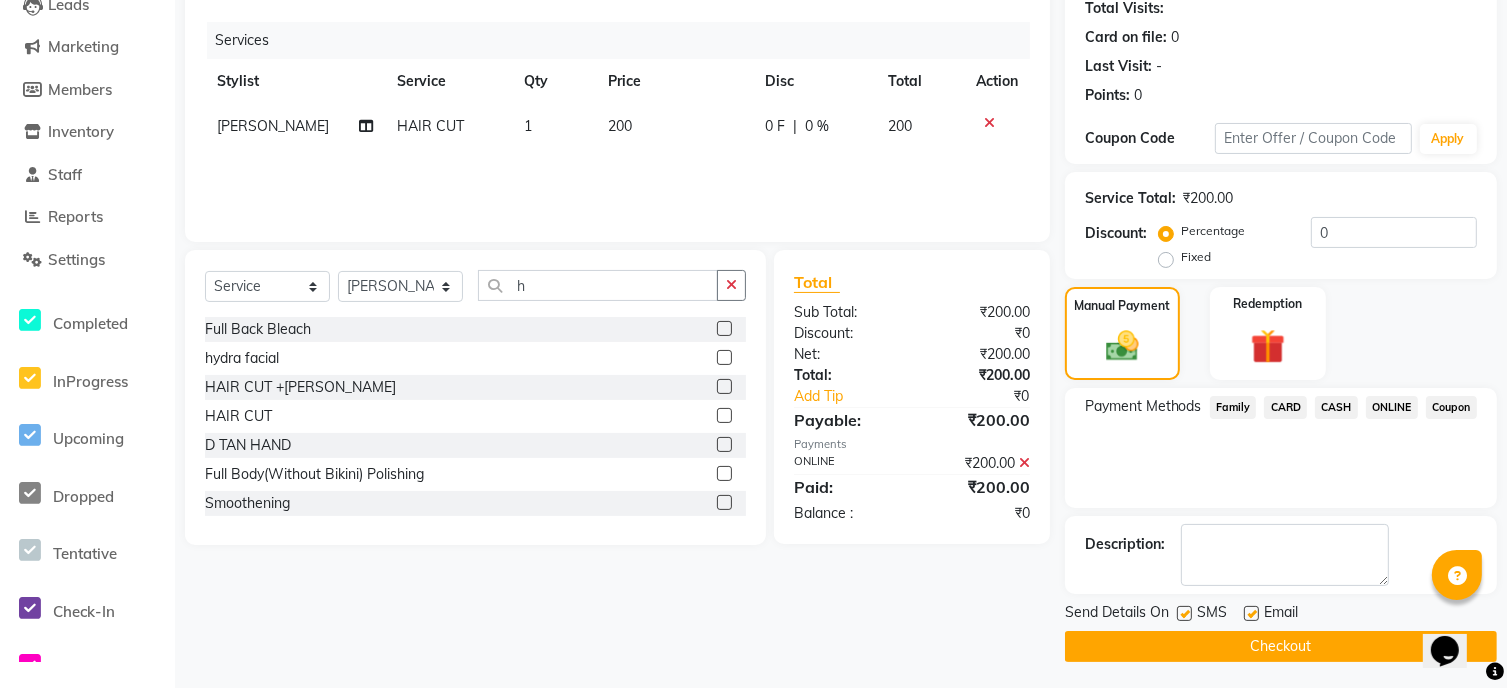 scroll, scrollTop: 229, scrollLeft: 0, axis: vertical 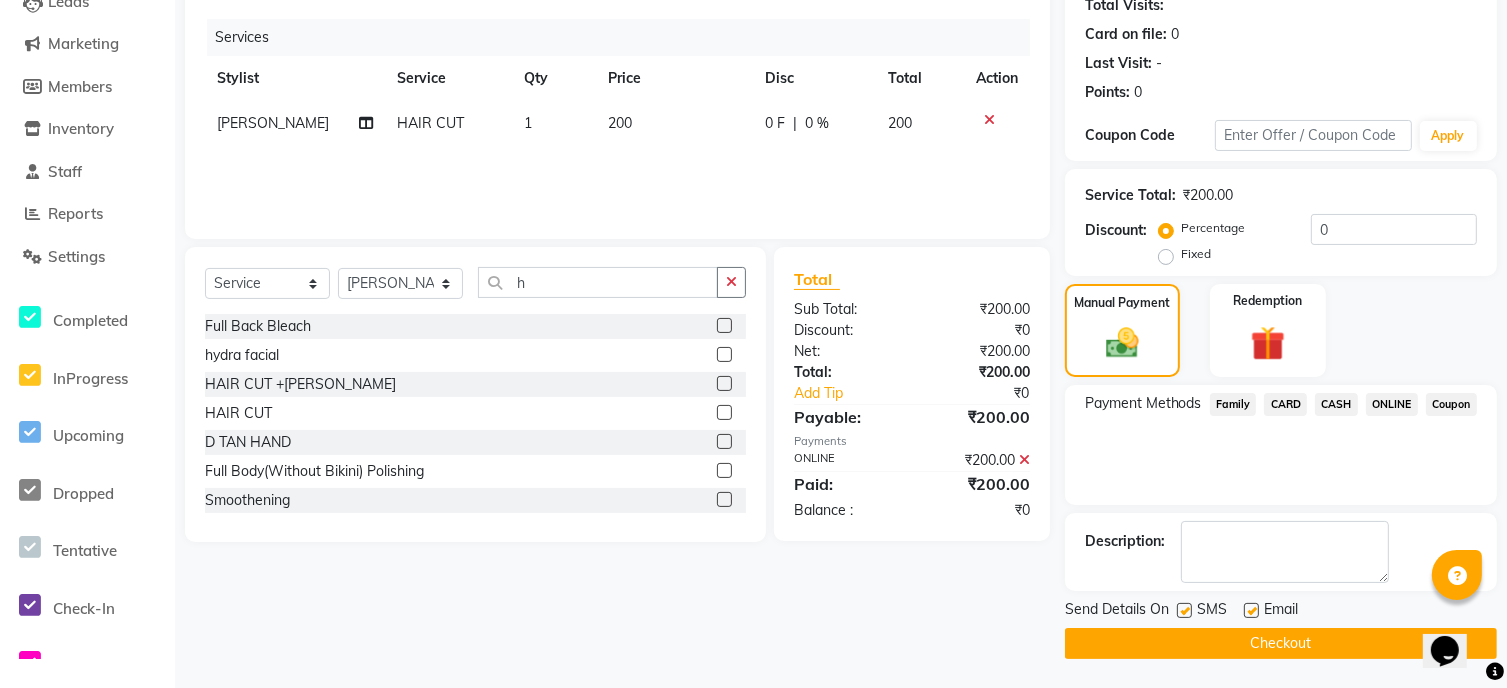 click on "Checkout" 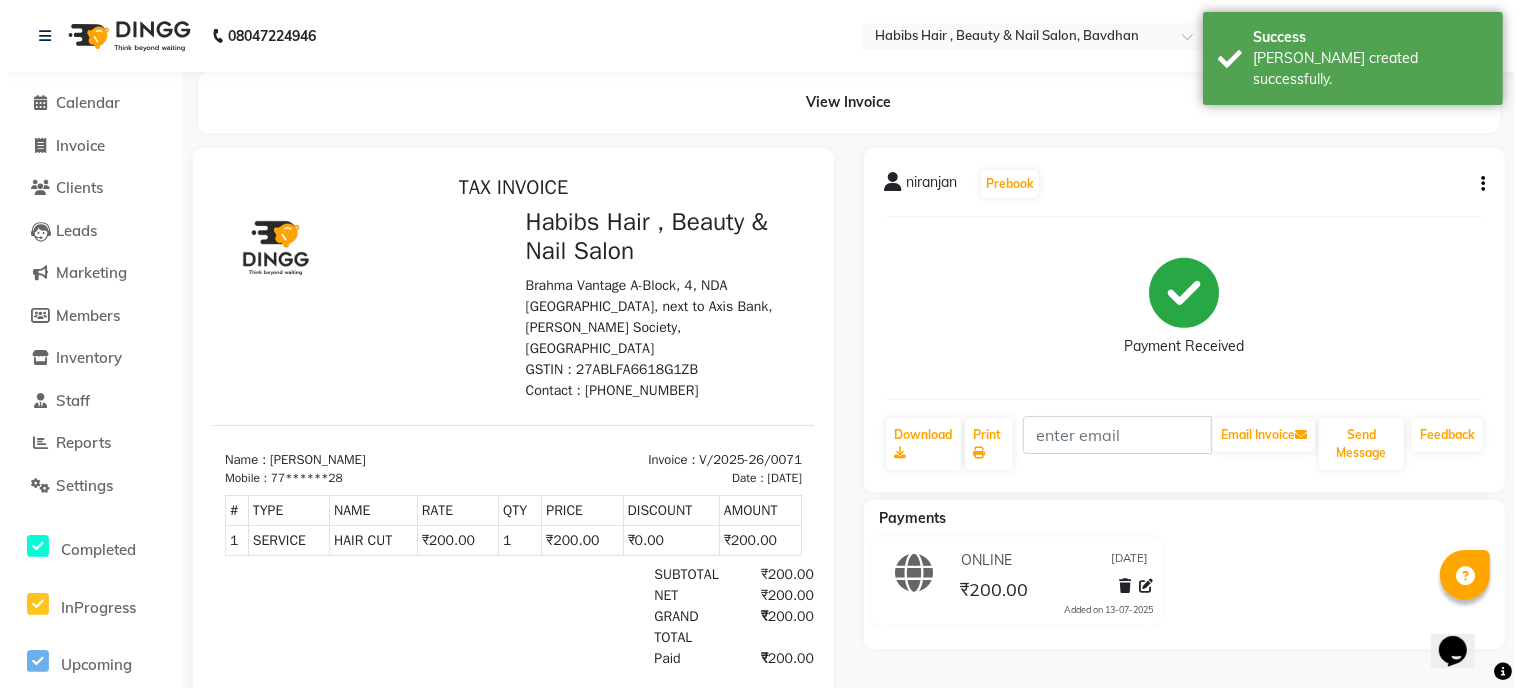 scroll, scrollTop: 0, scrollLeft: 0, axis: both 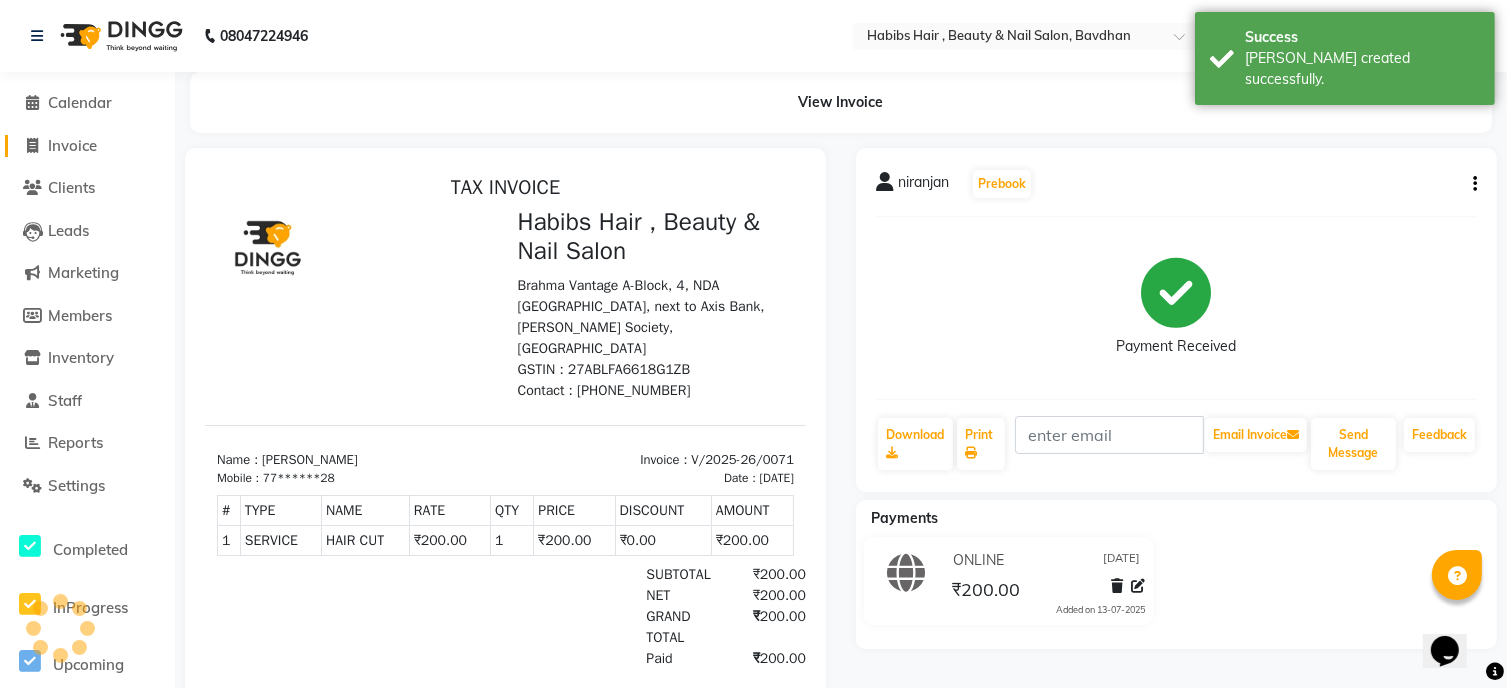 click on "Invoice" 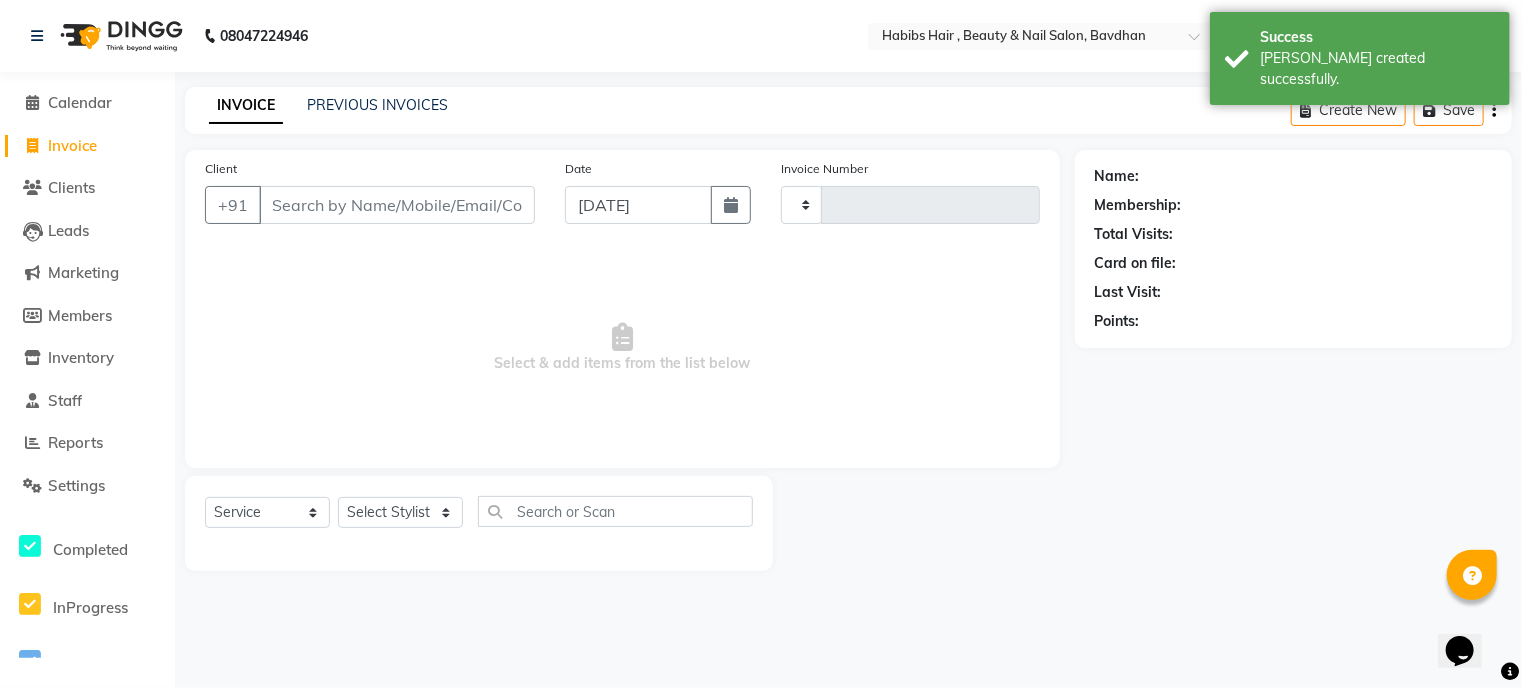 type on "0072" 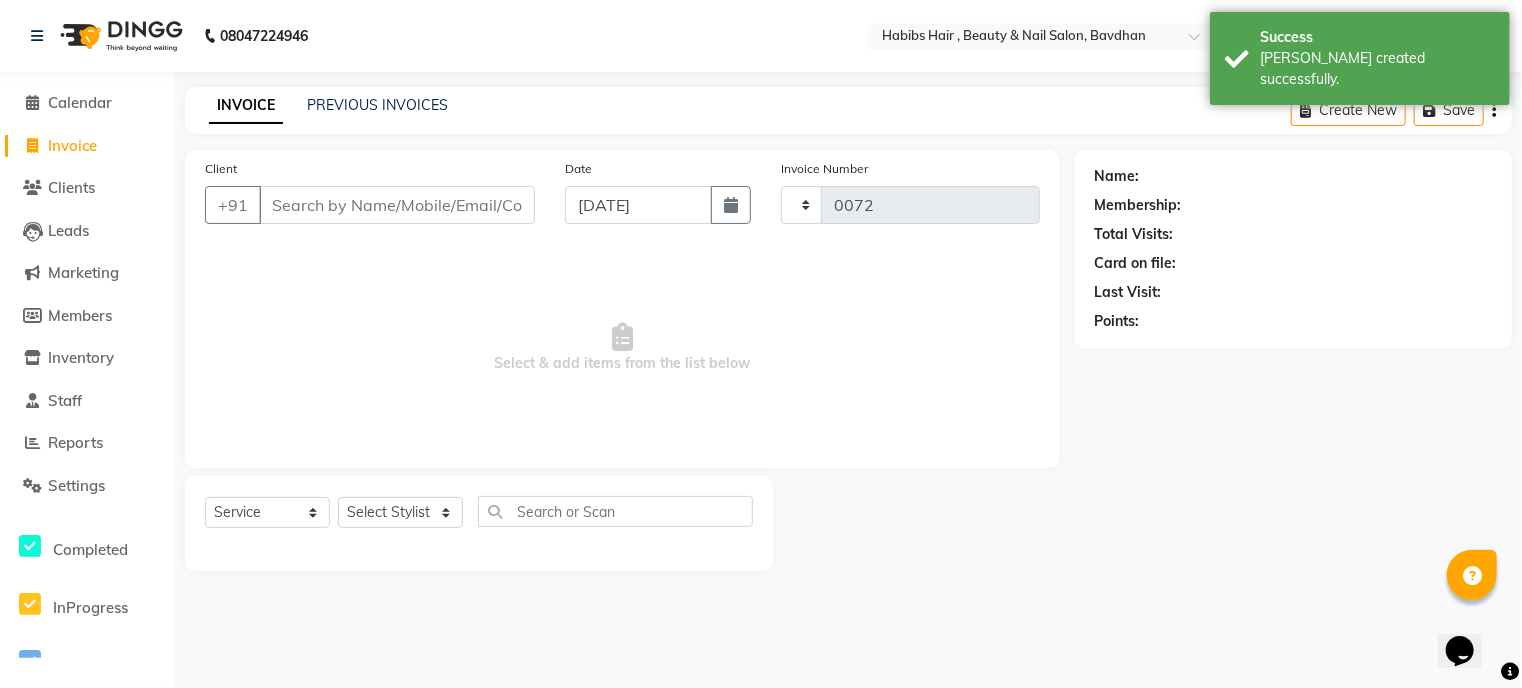 select on "7414" 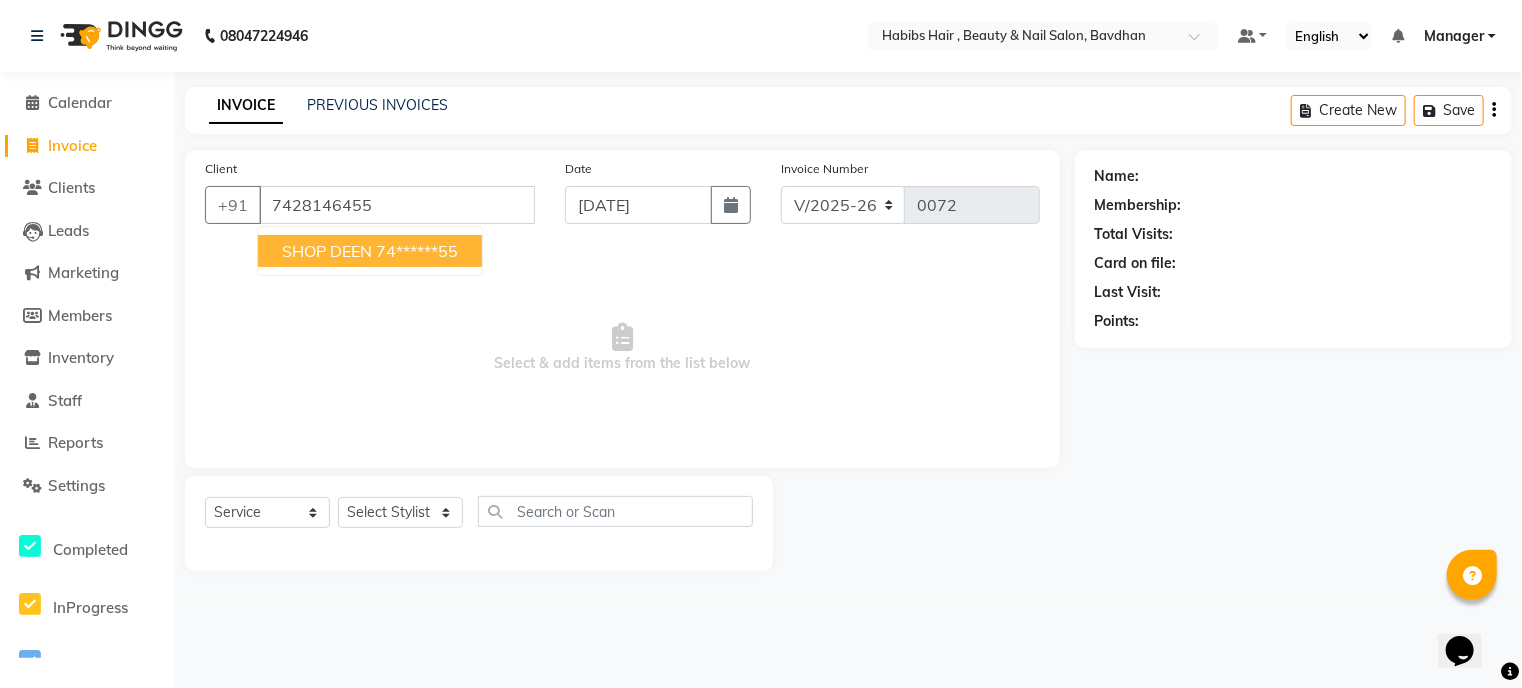 type on "7428146455" 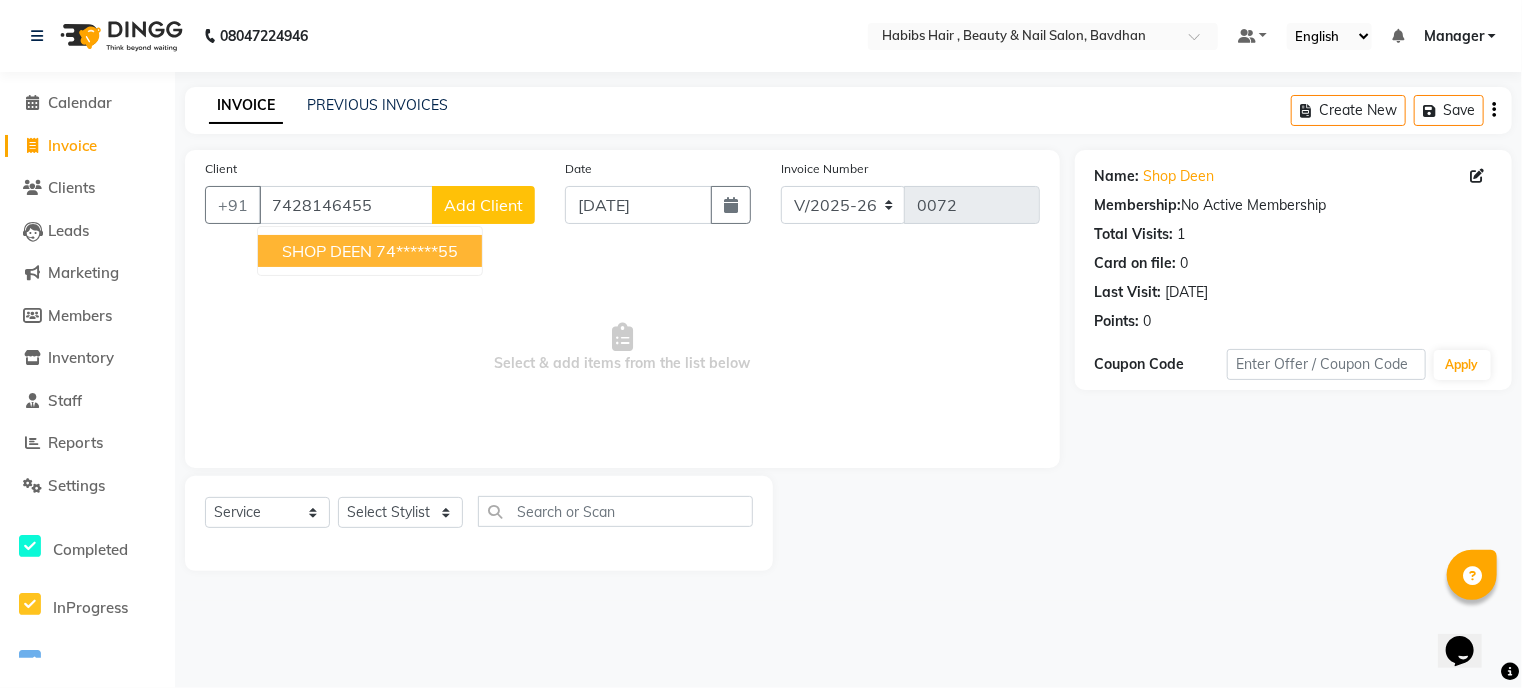 click on "Add Client" 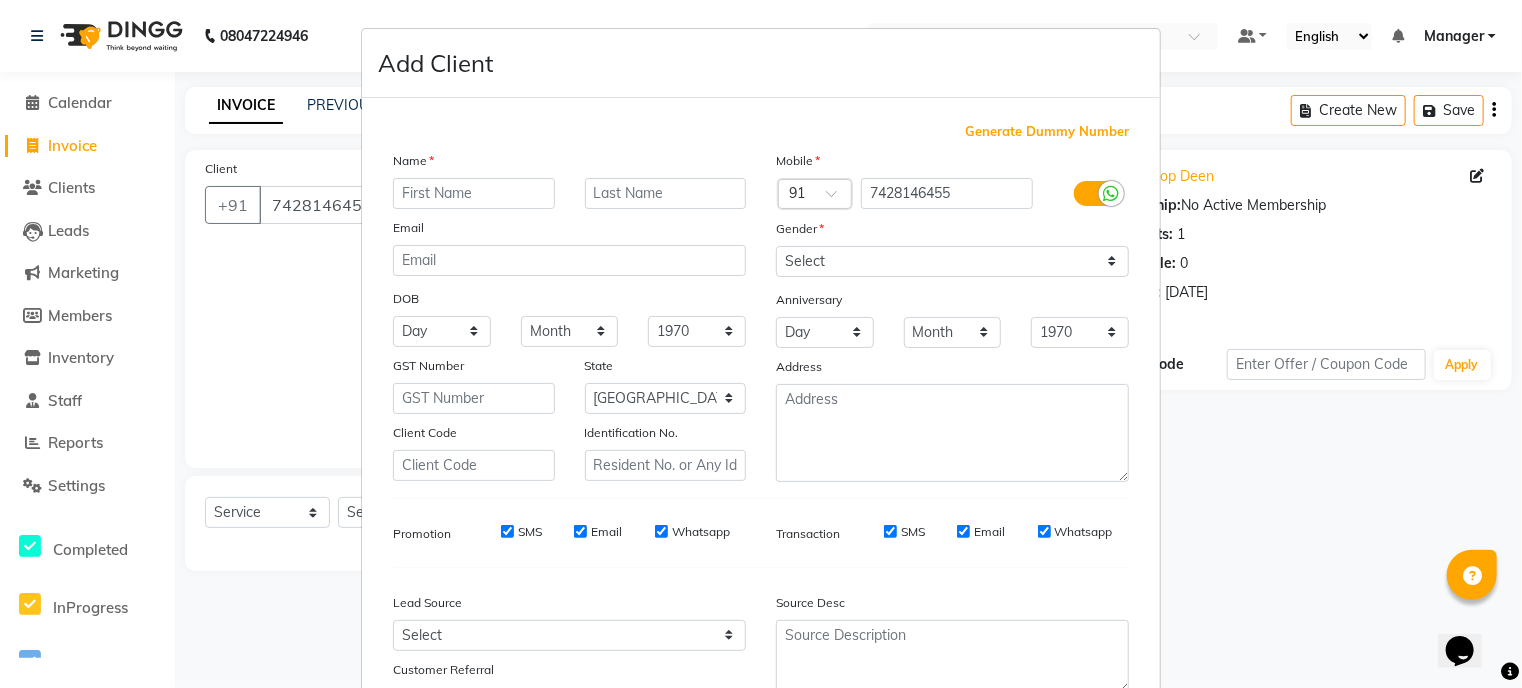 click on "Add Client Generate Dummy Number Name Email DOB Day 01 02 03 04 05 06 07 08 09 10 11 12 13 14 15 16 17 18 19 20 21 22 23 24 25 26 27 28 29 30 31 Month January February March April May June July August September October November [DATE] 1941 1942 1943 1944 1945 1946 1947 1948 1949 1950 1951 1952 1953 1954 1955 1956 1957 1958 1959 1960 1961 1962 1963 1964 1965 1966 1967 1968 1969 1970 1971 1972 1973 1974 1975 1976 1977 1978 1979 1980 1981 1982 1983 1984 1985 1986 1987 1988 1989 1990 1991 1992 1993 1994 1995 1996 1997 1998 1999 2000 2001 2002 2003 2004 2005 2006 2007 2008 2009 2010 2011 2012 2013 2014 2015 2016 2017 2018 2019 2020 2021 2022 2023 2024 GST Number State Select [GEOGRAPHIC_DATA] [GEOGRAPHIC_DATA] [GEOGRAPHIC_DATA] [GEOGRAPHIC_DATA] [GEOGRAPHIC_DATA] [GEOGRAPHIC_DATA] [GEOGRAPHIC_DATA] [GEOGRAPHIC_DATA] and [GEOGRAPHIC_DATA] [GEOGRAPHIC_DATA] [GEOGRAPHIC_DATA] [GEOGRAPHIC_DATA] [GEOGRAPHIC_DATA] [GEOGRAPHIC_DATA] [GEOGRAPHIC_DATA] [GEOGRAPHIC_DATA] [GEOGRAPHIC_DATA] [GEOGRAPHIC_DATA] [GEOGRAPHIC_DATA] [GEOGRAPHIC_DATA] [GEOGRAPHIC_DATA] [GEOGRAPHIC_DATA] [GEOGRAPHIC_DATA] [GEOGRAPHIC_DATA] [GEOGRAPHIC_DATA] [GEOGRAPHIC_DATA] [GEOGRAPHIC_DATA] [GEOGRAPHIC_DATA] [GEOGRAPHIC_DATA] [GEOGRAPHIC_DATA] [GEOGRAPHIC_DATA]" at bounding box center [761, 344] 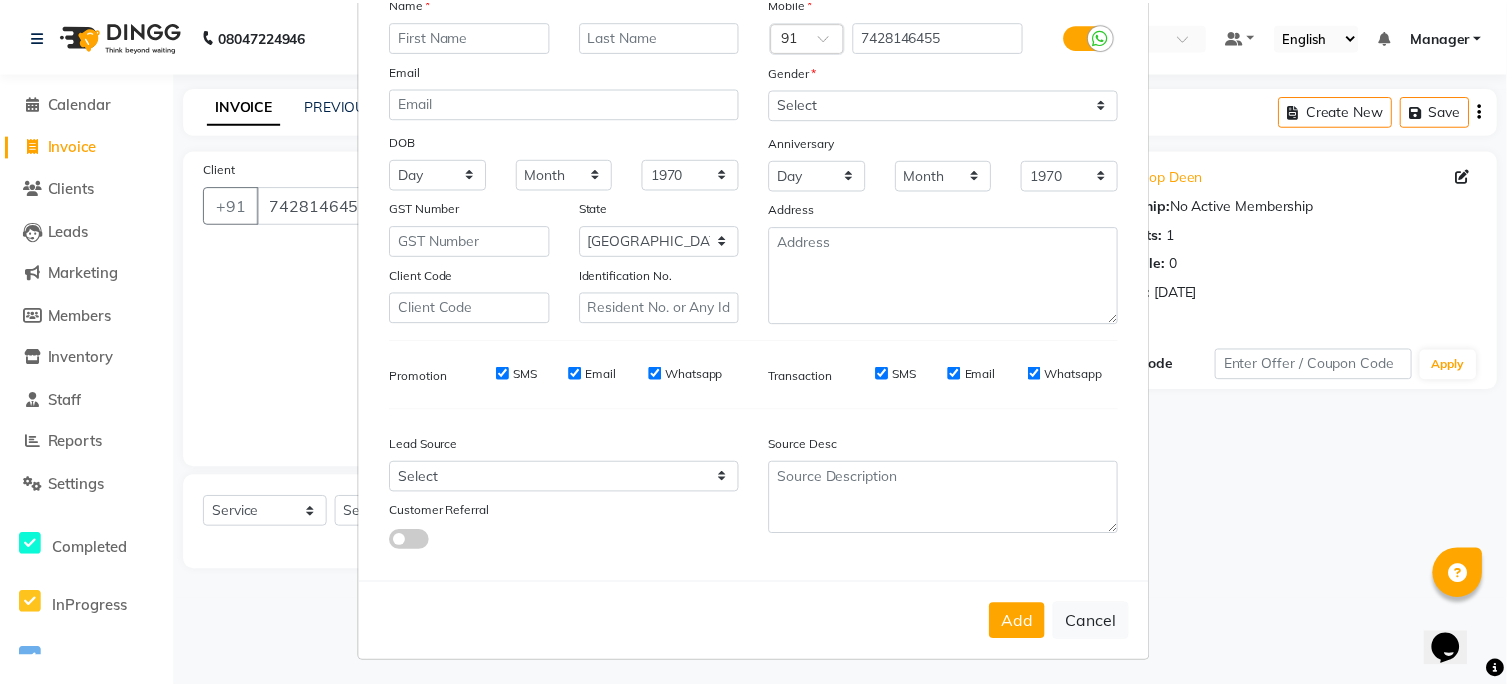 scroll, scrollTop: 160, scrollLeft: 0, axis: vertical 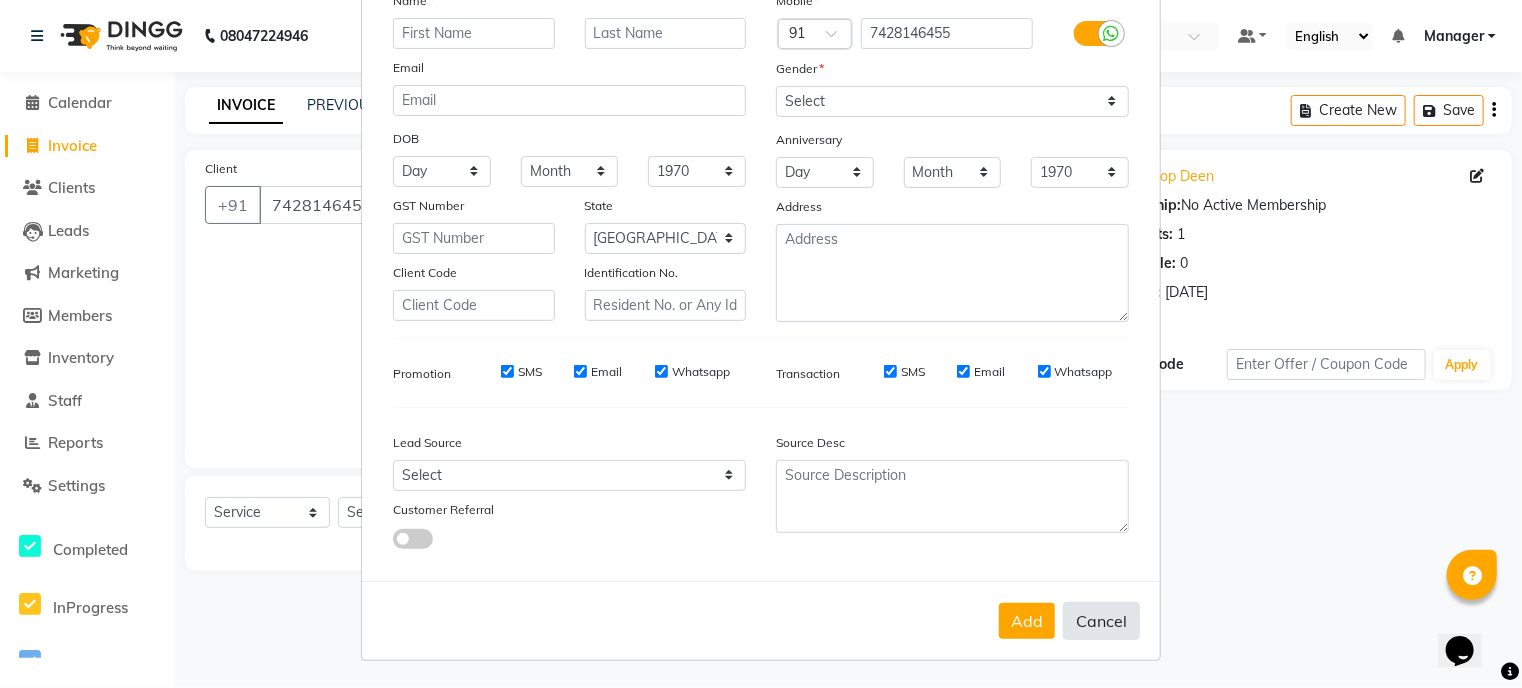 click on "Cancel" at bounding box center (1101, 621) 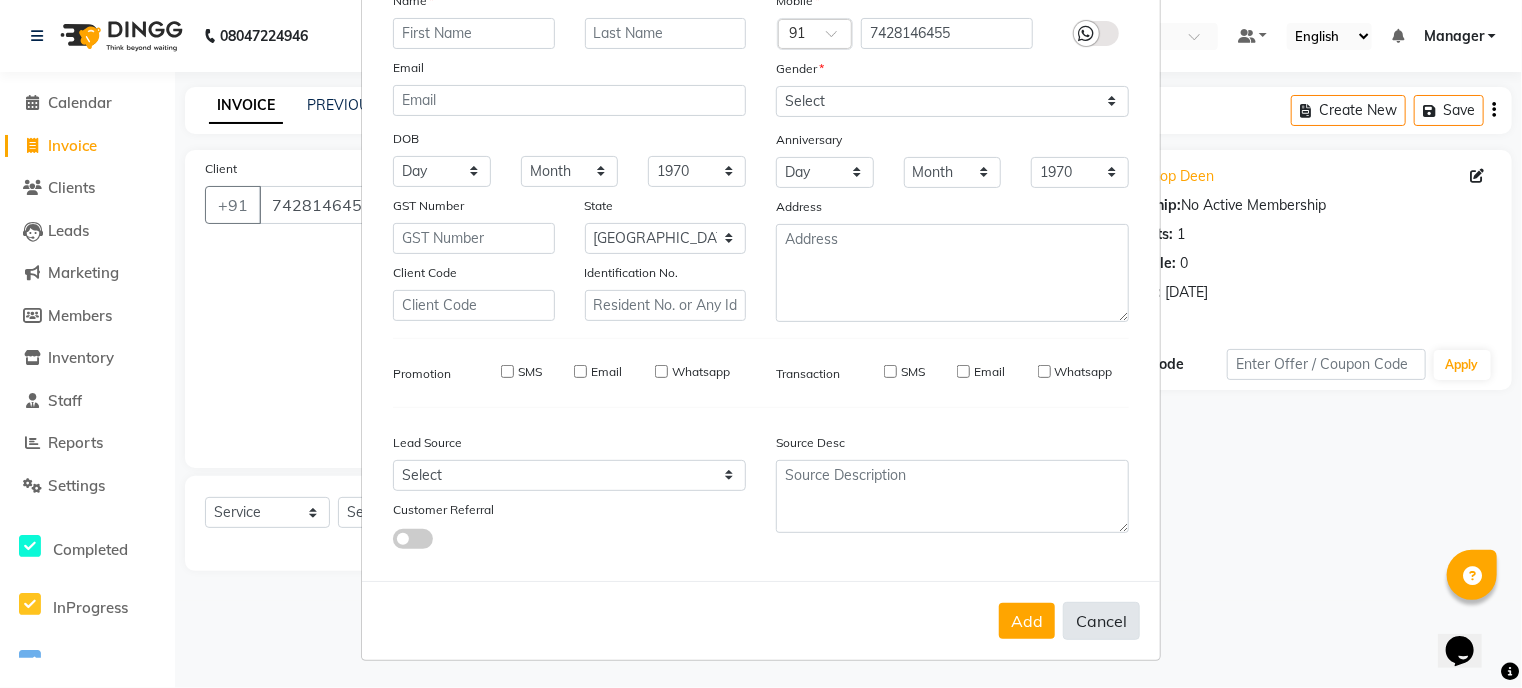 select 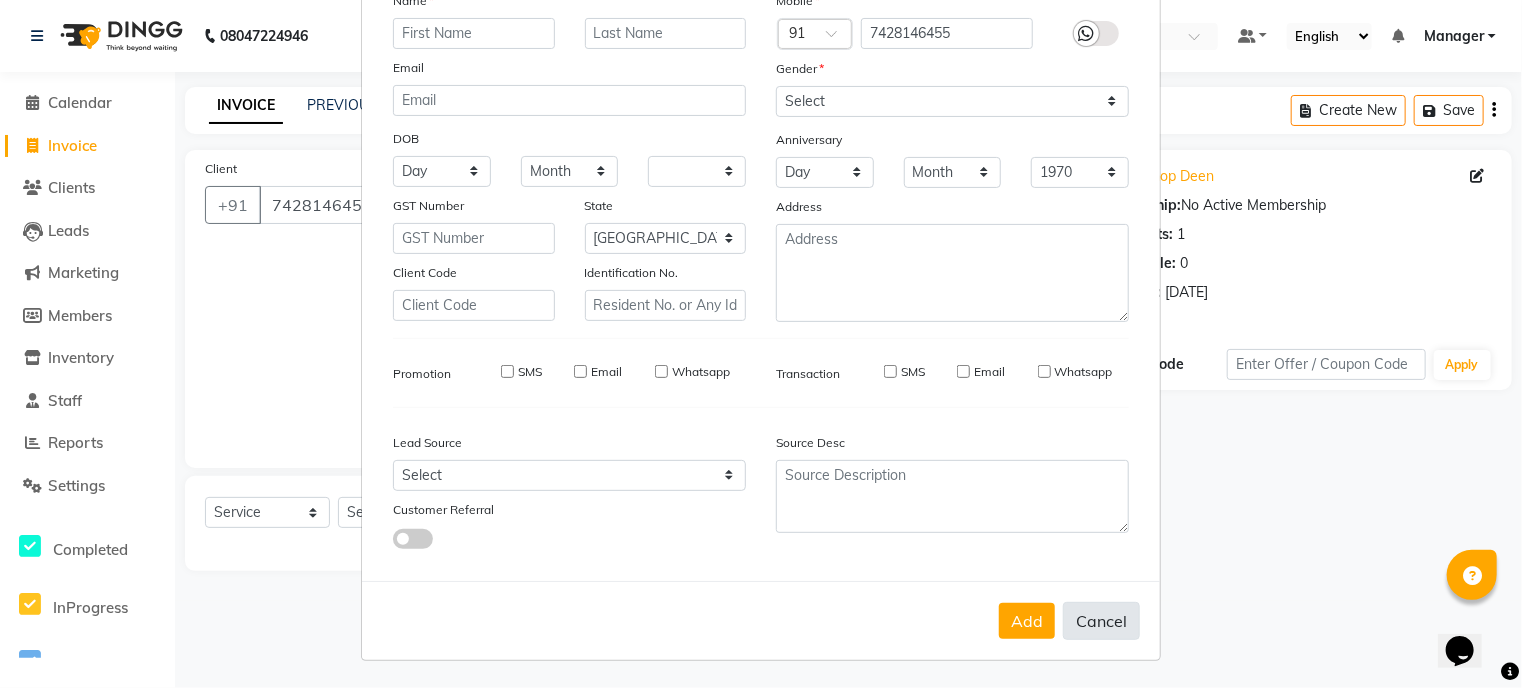 select on "null" 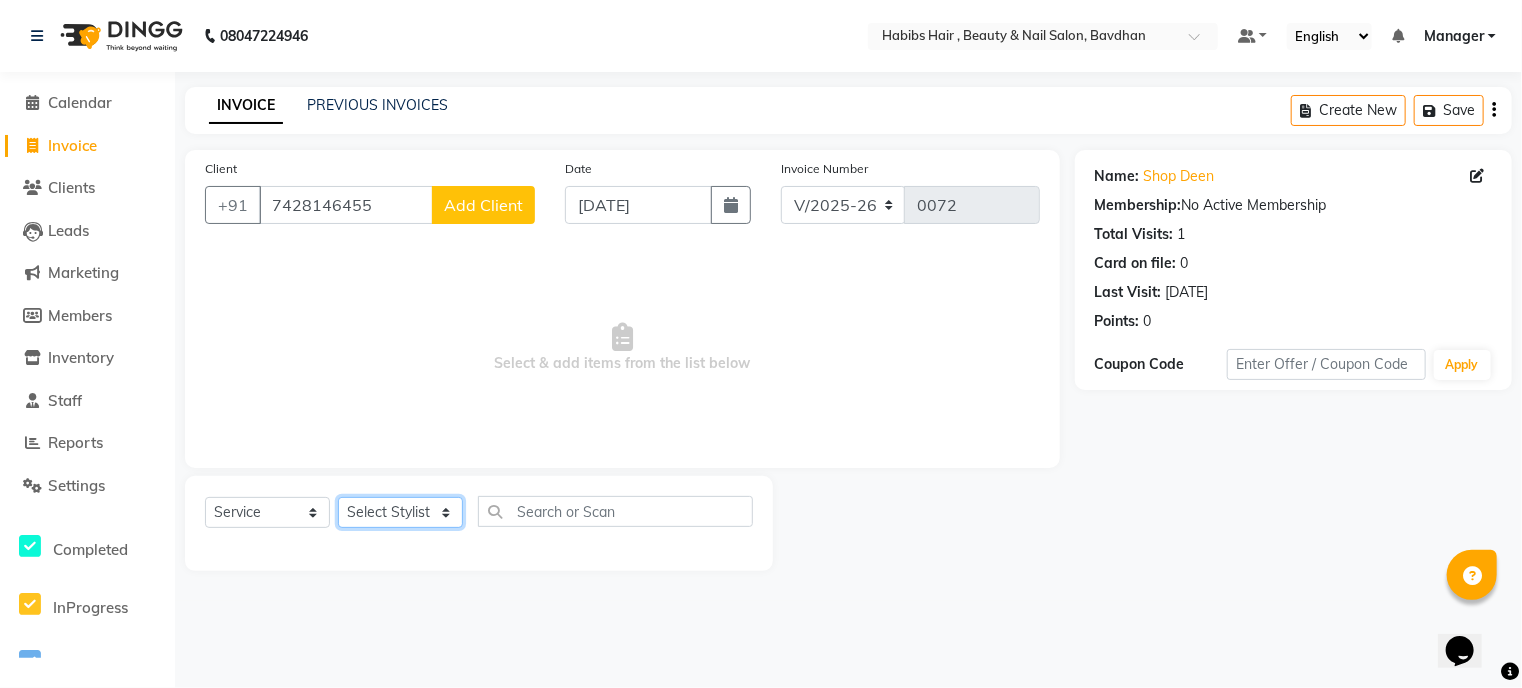 click on "Select Stylist Akash [PERSON_NAME] [PERSON_NAME] Manager [PERSON_NAME] nikhil [PERSON_NAME]" 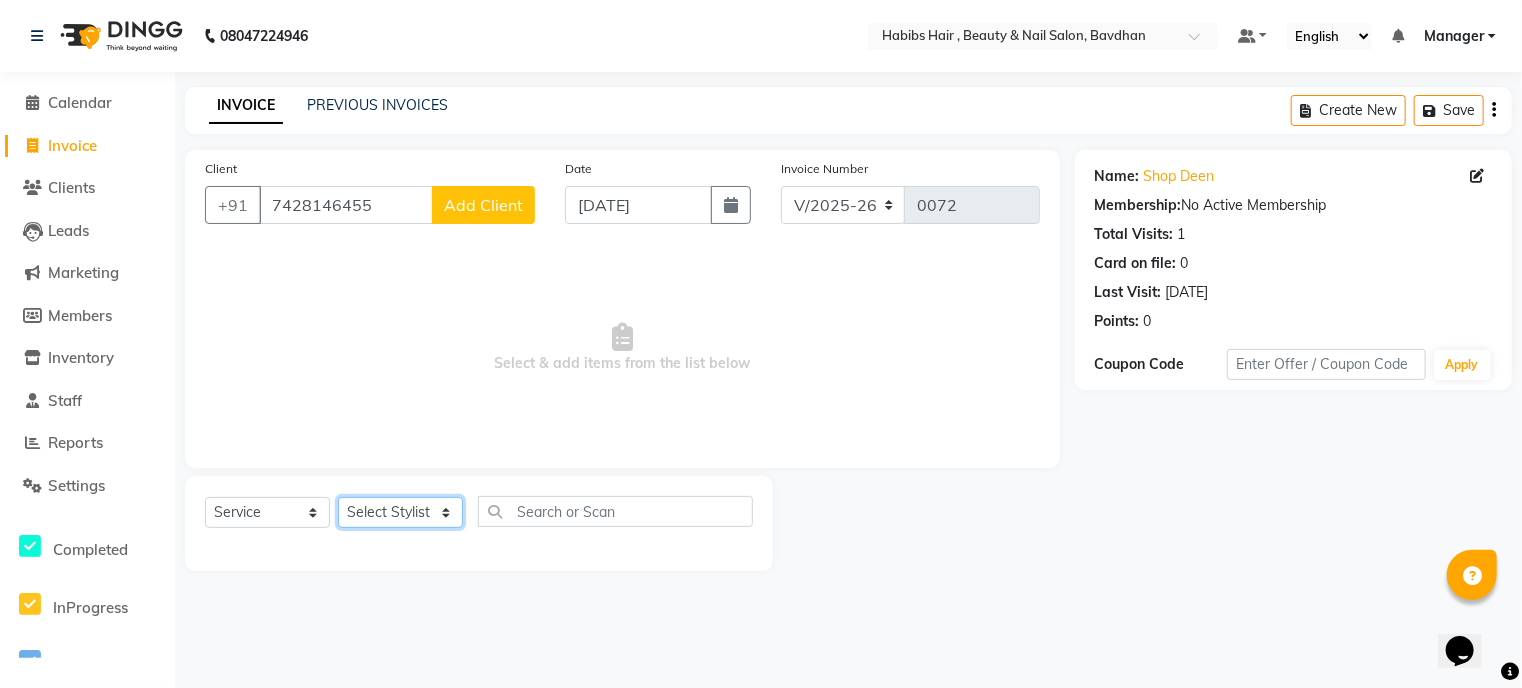 select on "70883" 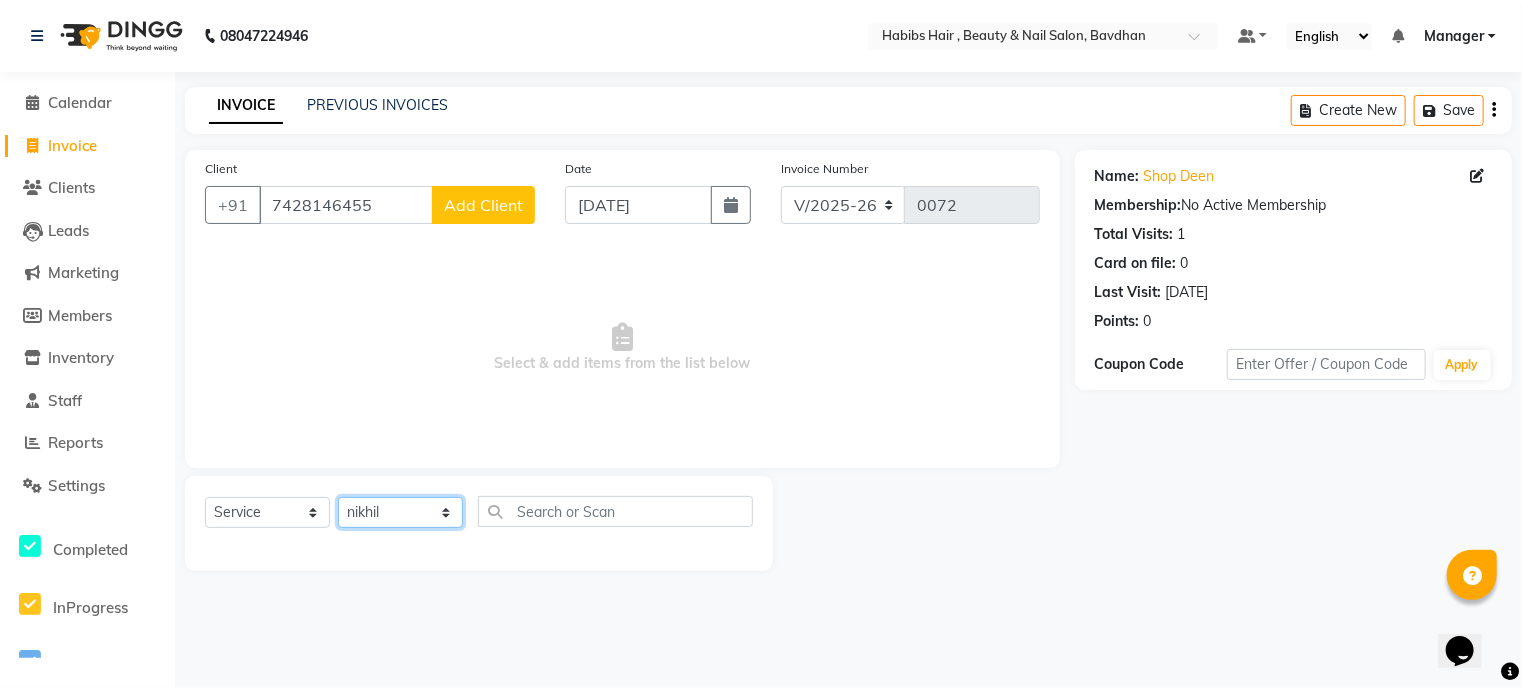 click on "Select Stylist Akash [PERSON_NAME] [PERSON_NAME] Manager [PERSON_NAME] nikhil [PERSON_NAME]" 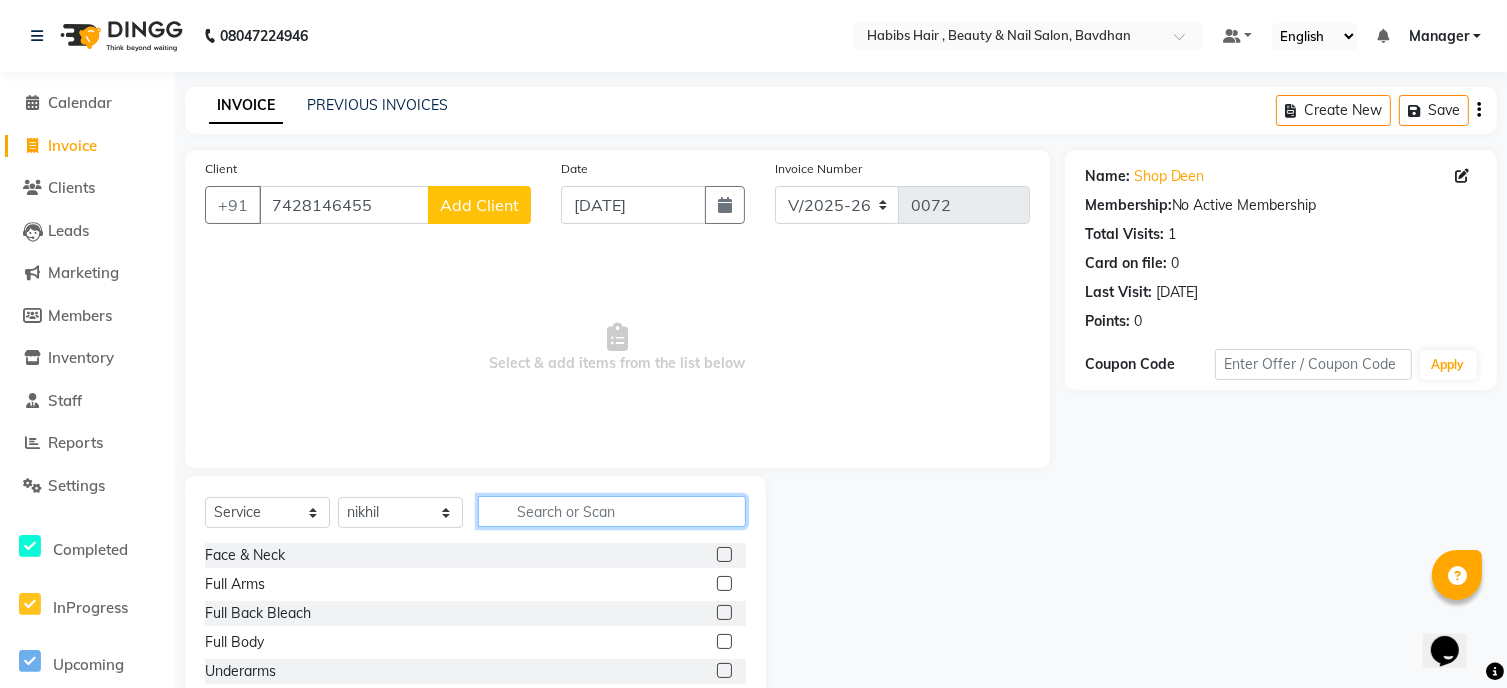 click 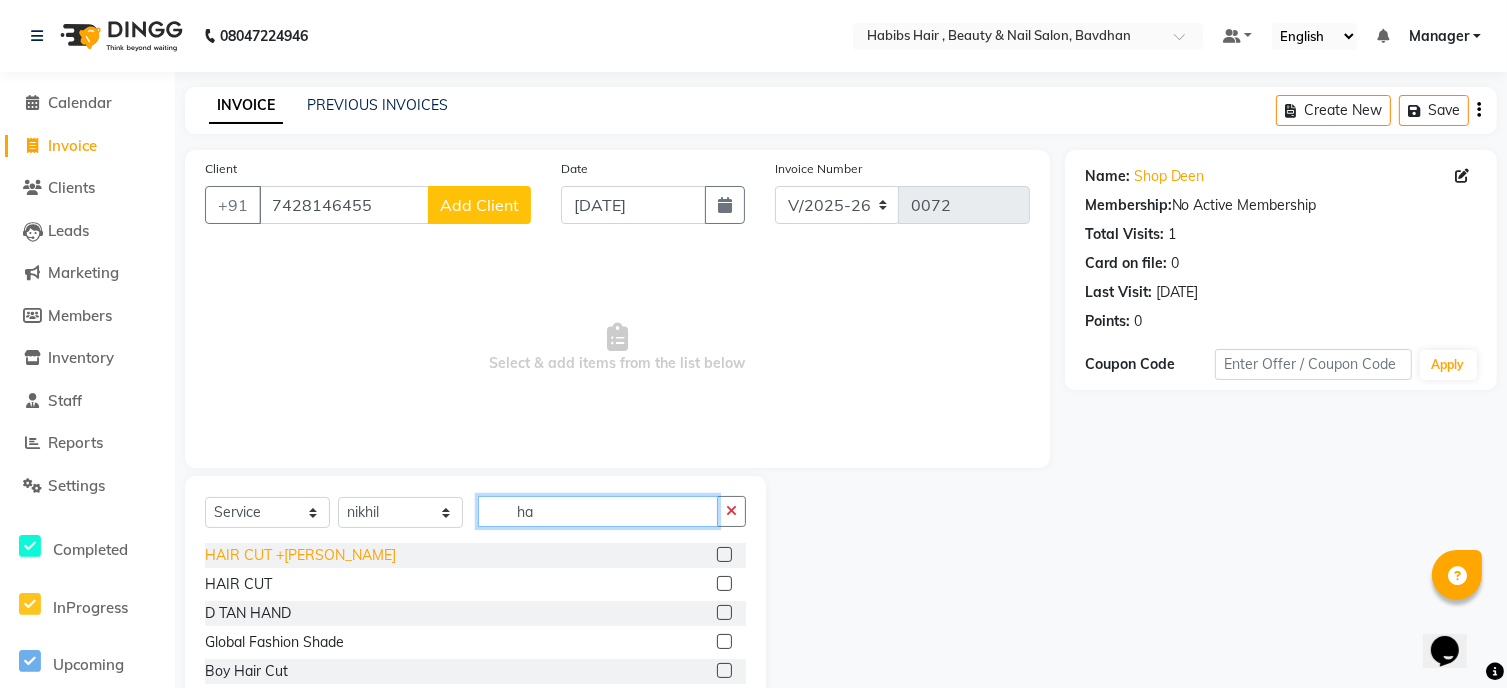 type on "ha" 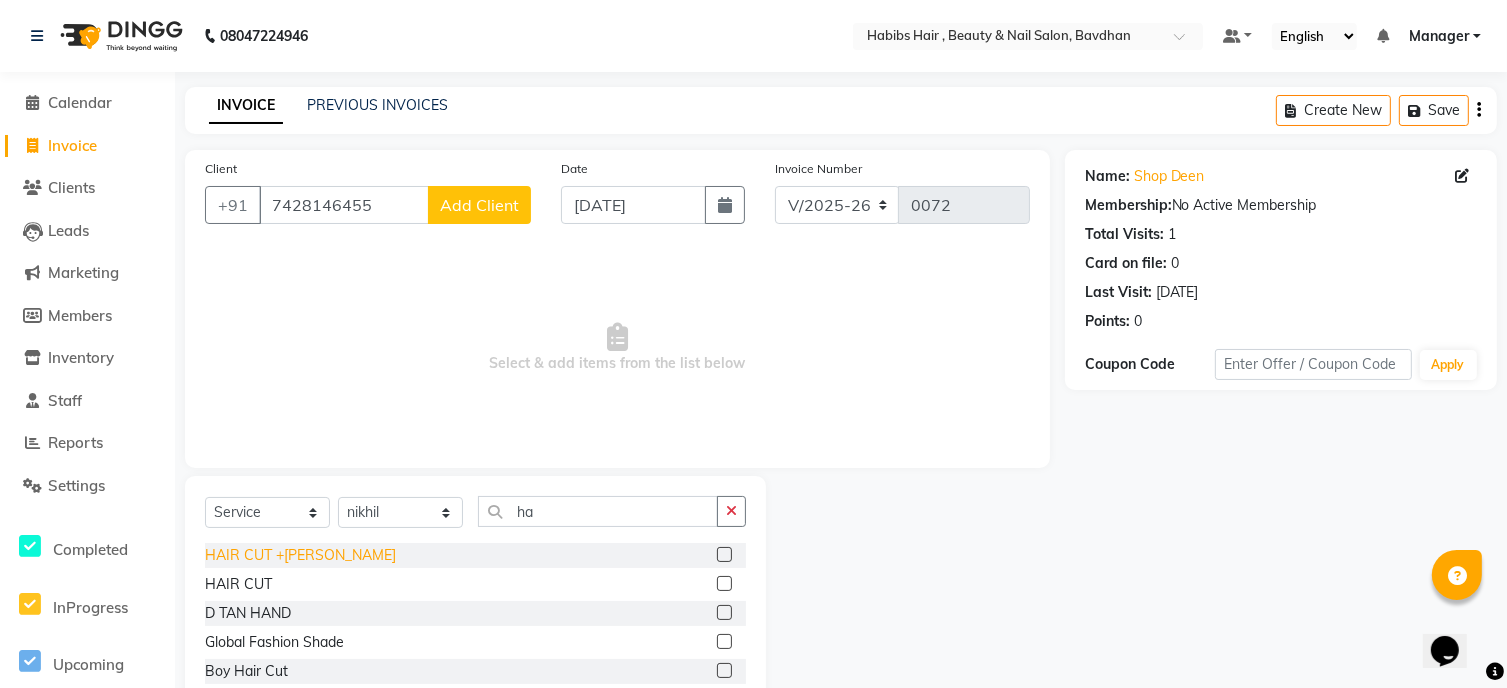 click on "HAIR CUT +[PERSON_NAME]" 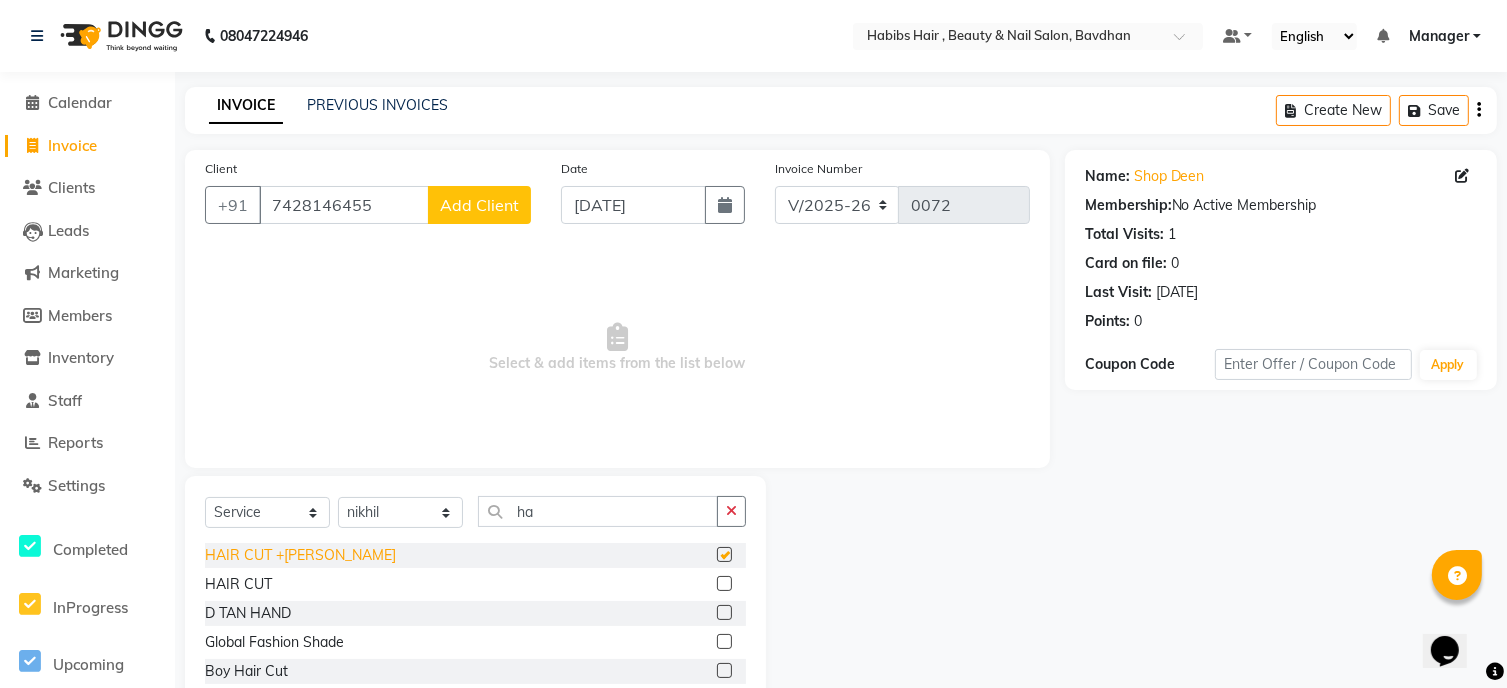 checkbox on "false" 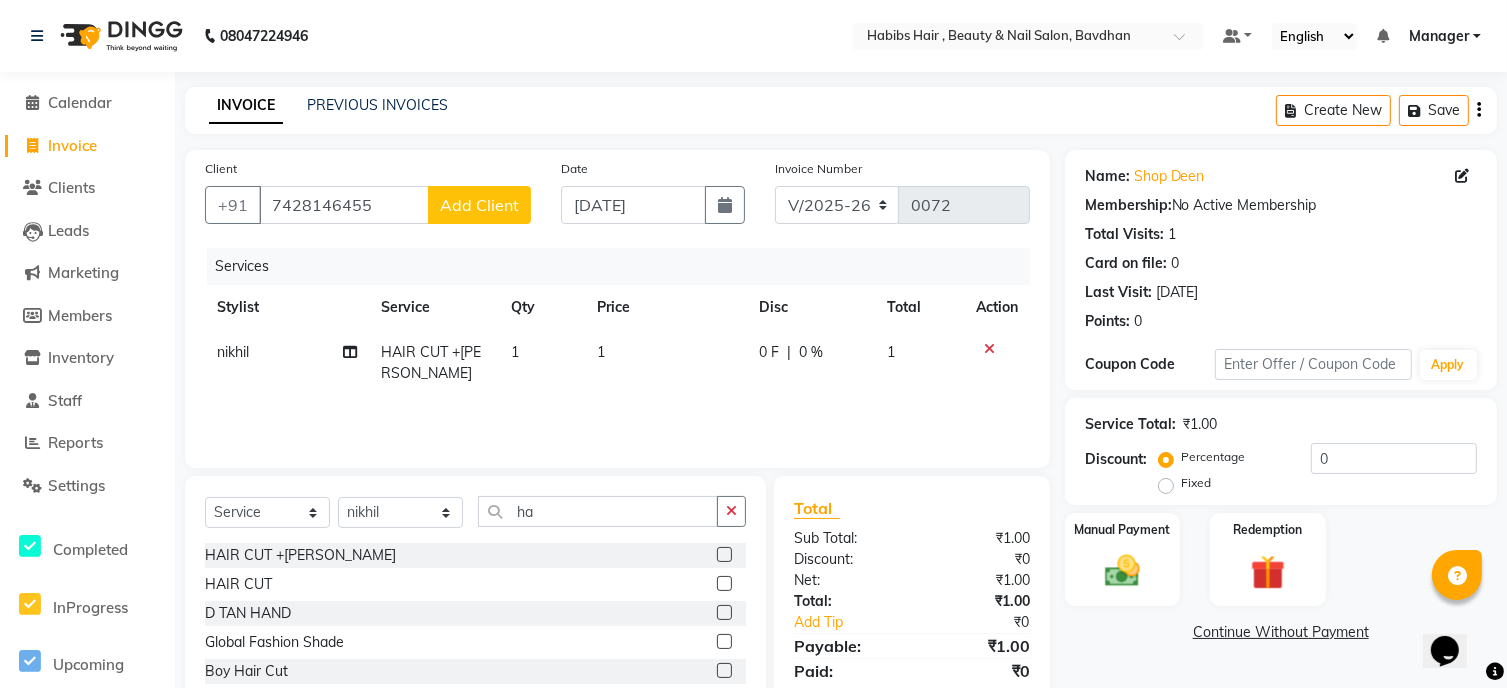 click on "1" 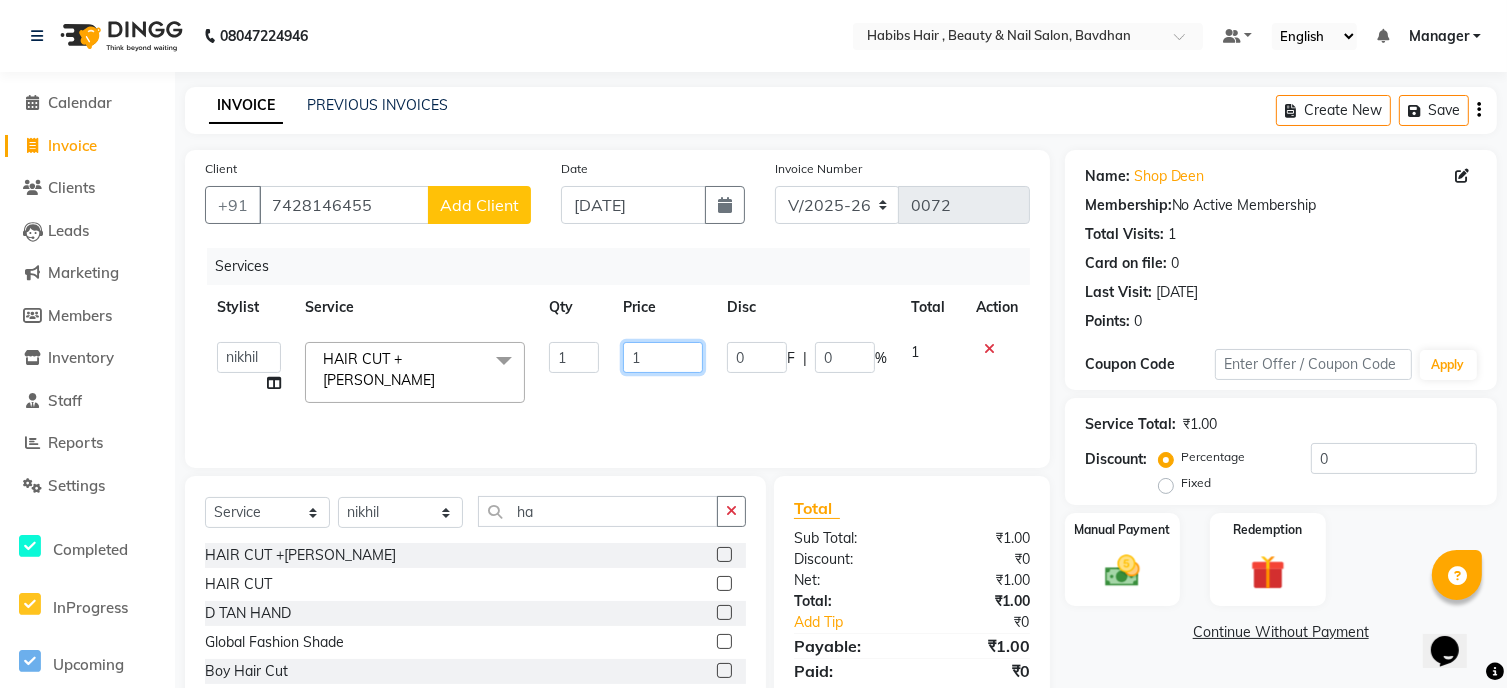 click on "1" 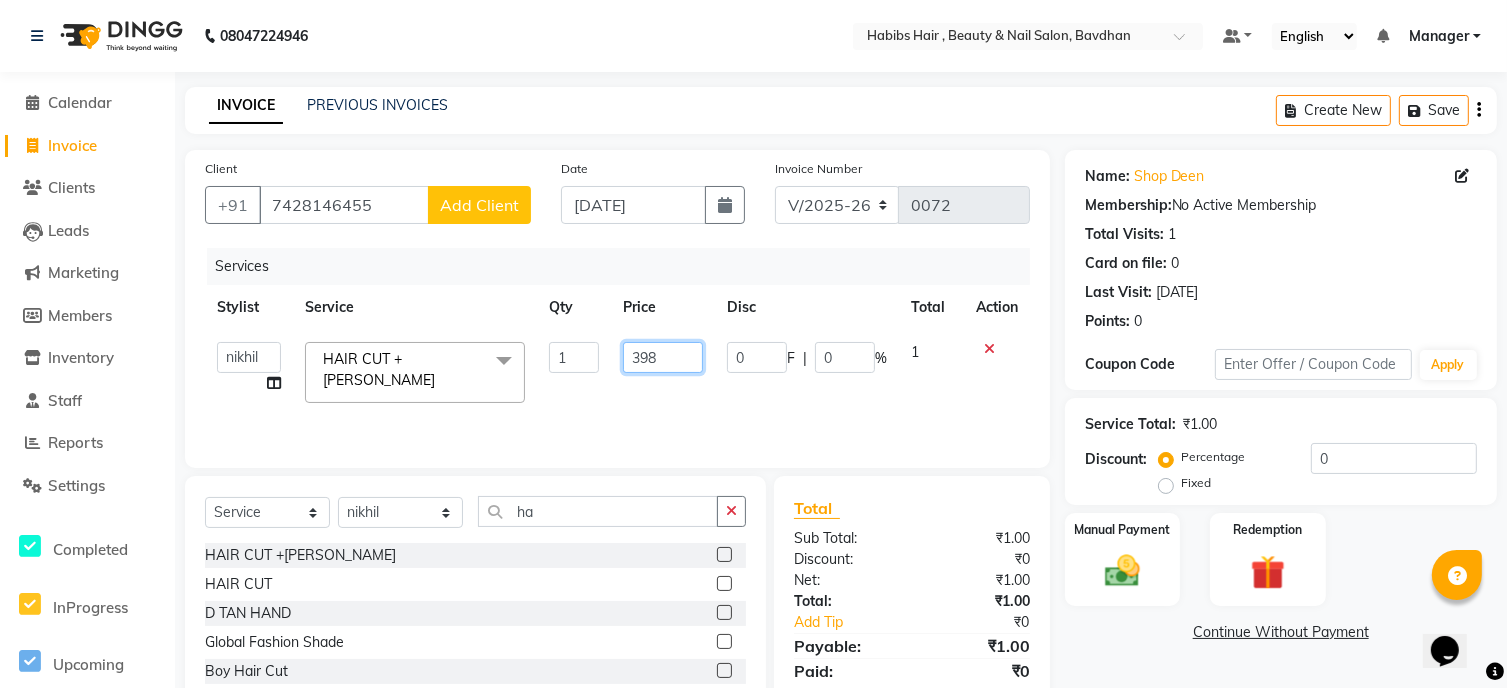 click on "398" 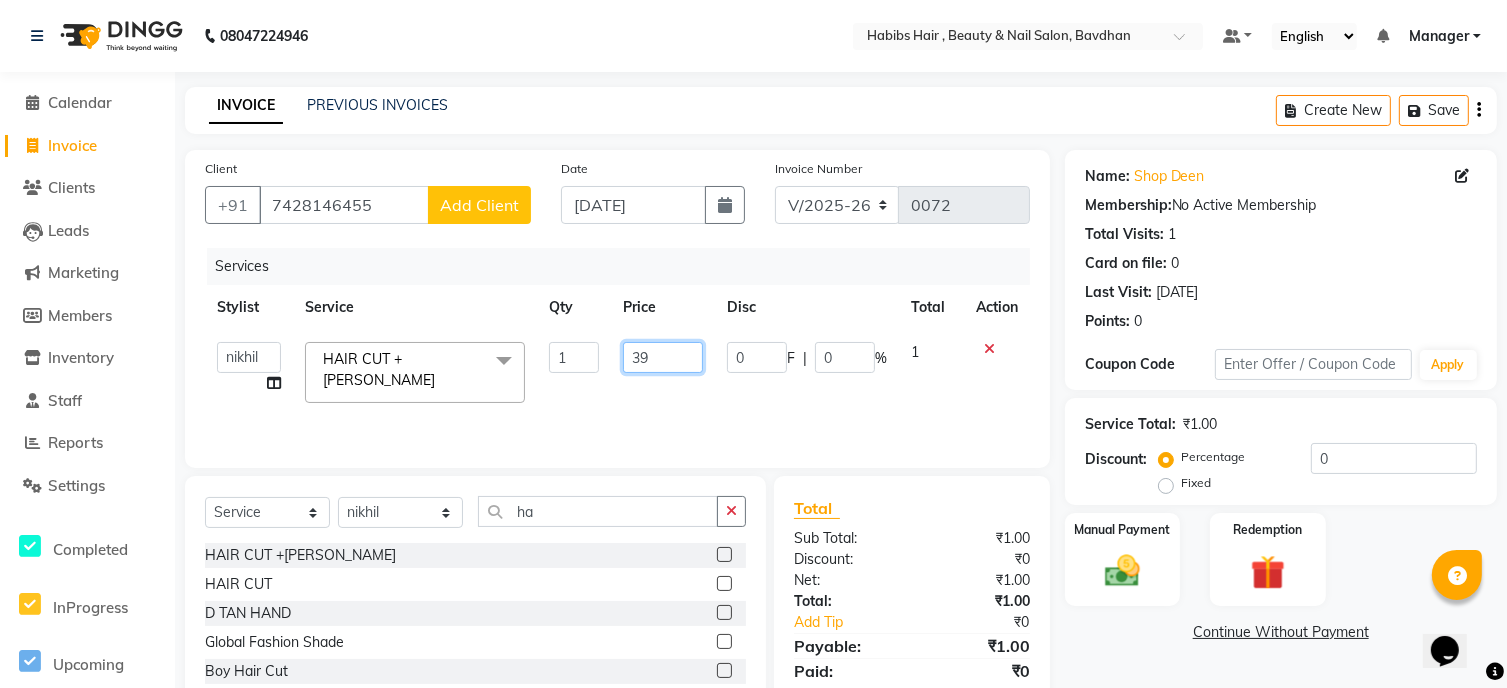 type on "3" 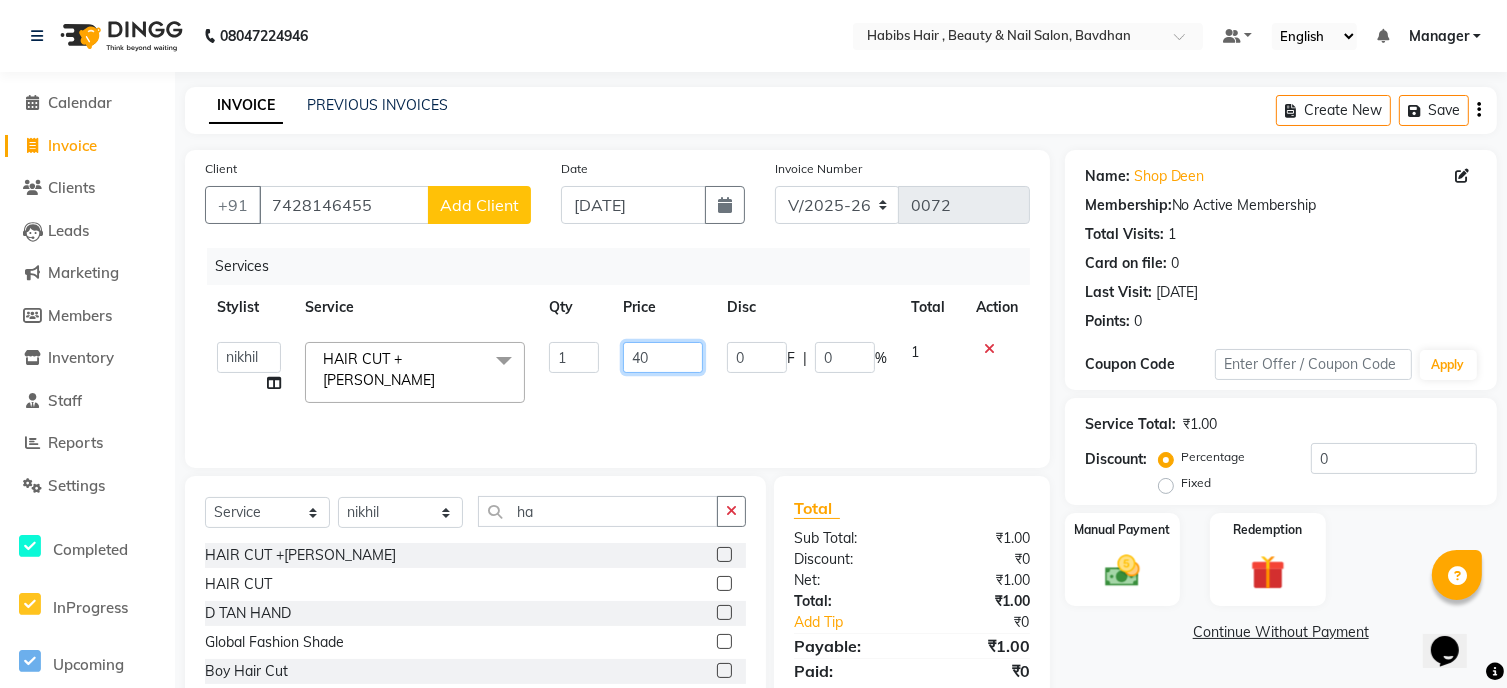 type on "400" 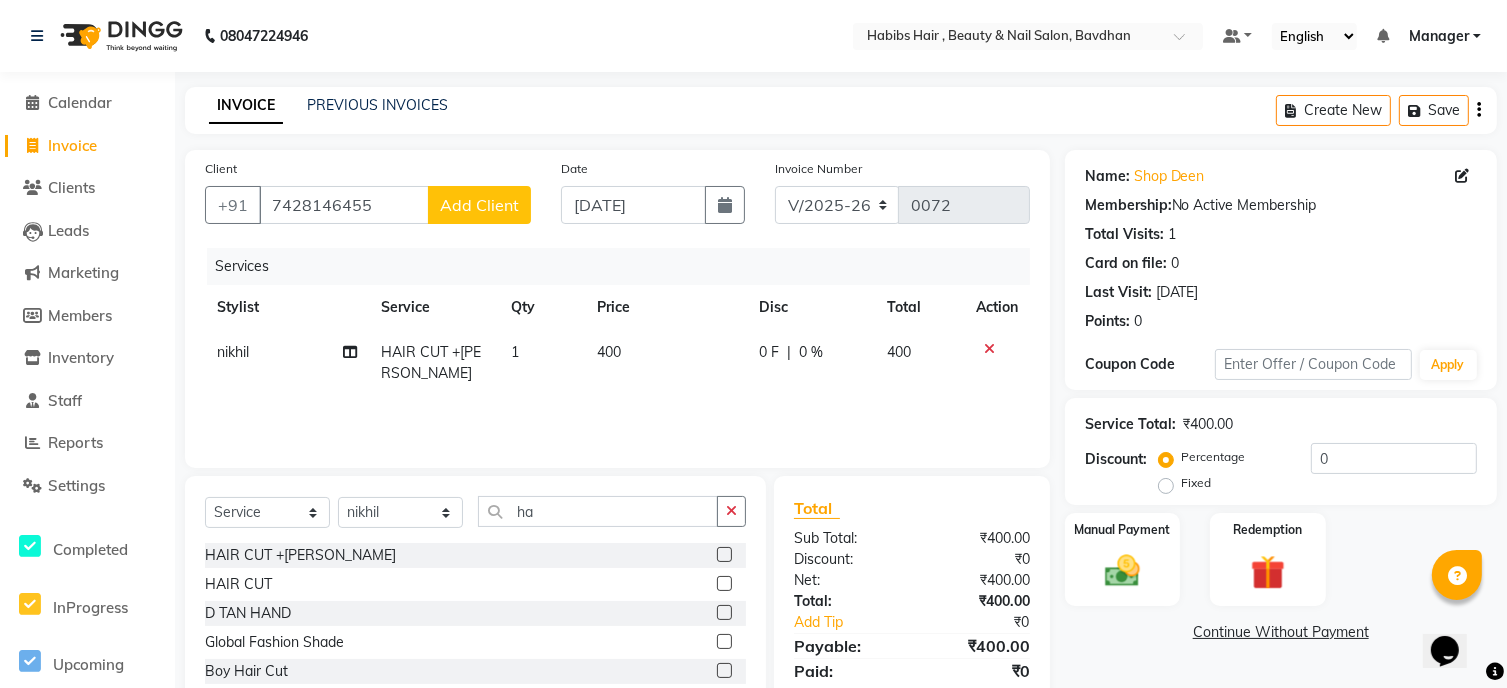 click on "₹400.00" 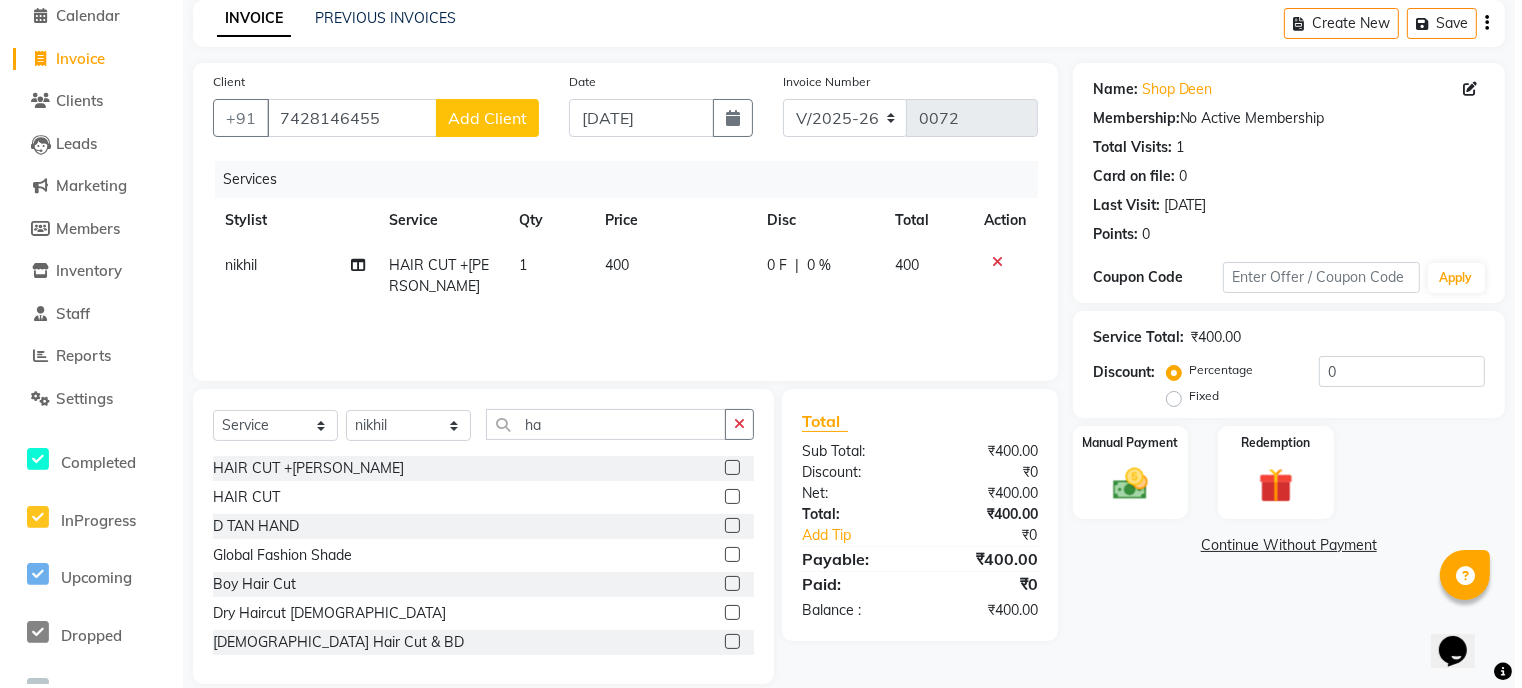 scroll, scrollTop: 113, scrollLeft: 0, axis: vertical 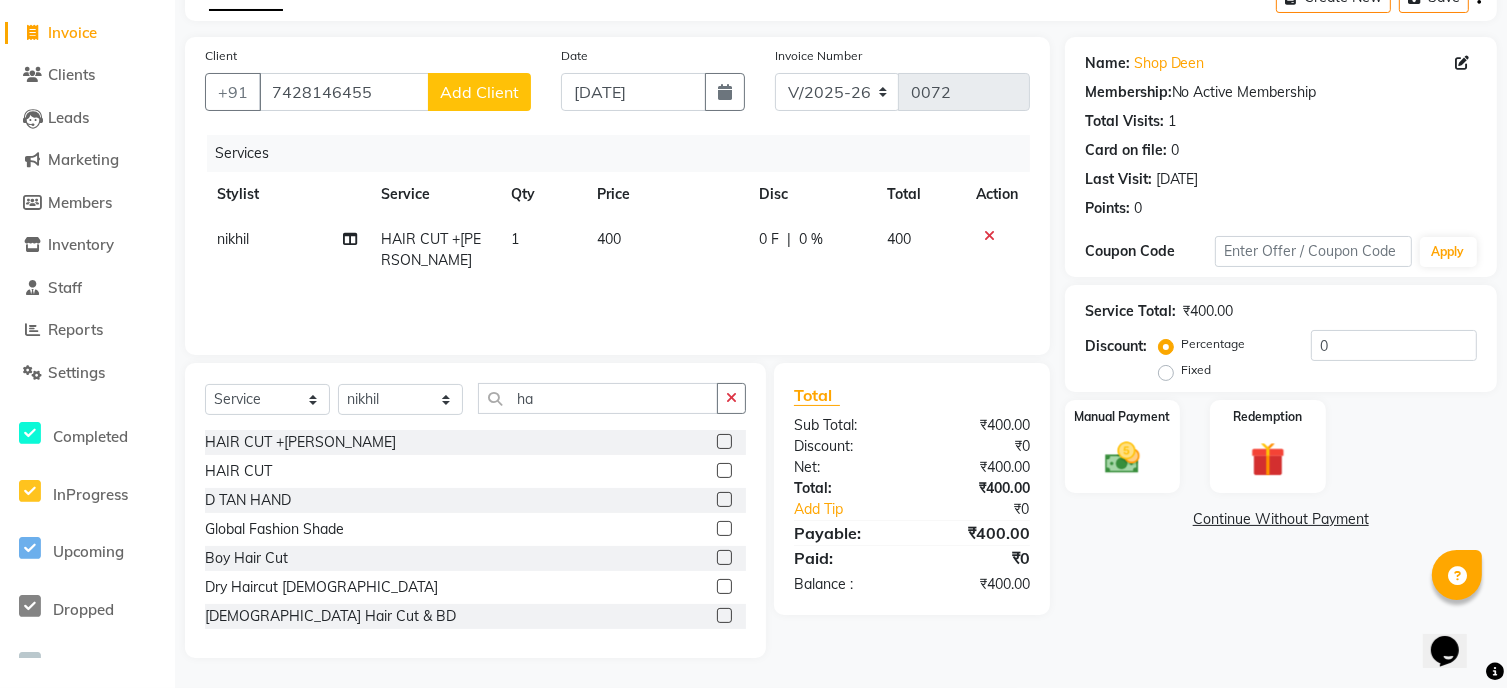click on "Add Client" 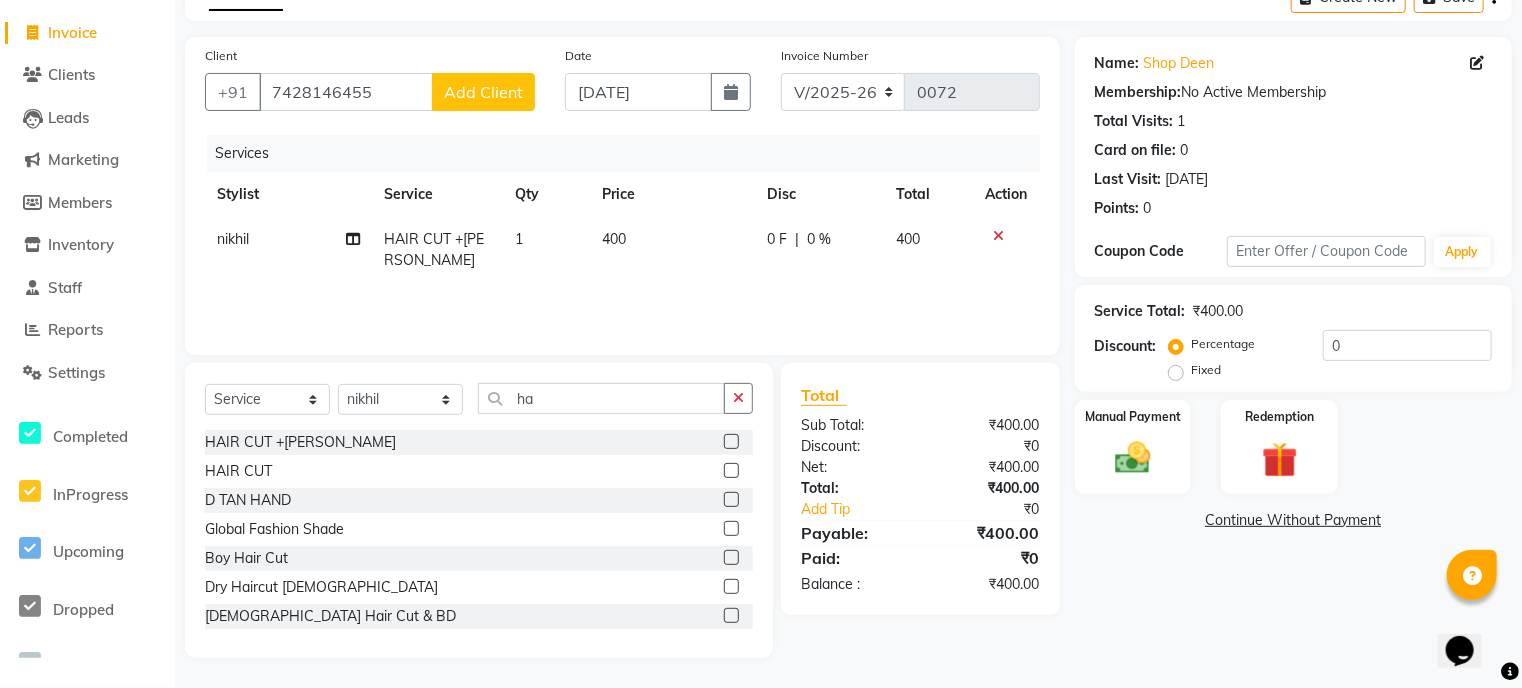 select on "22" 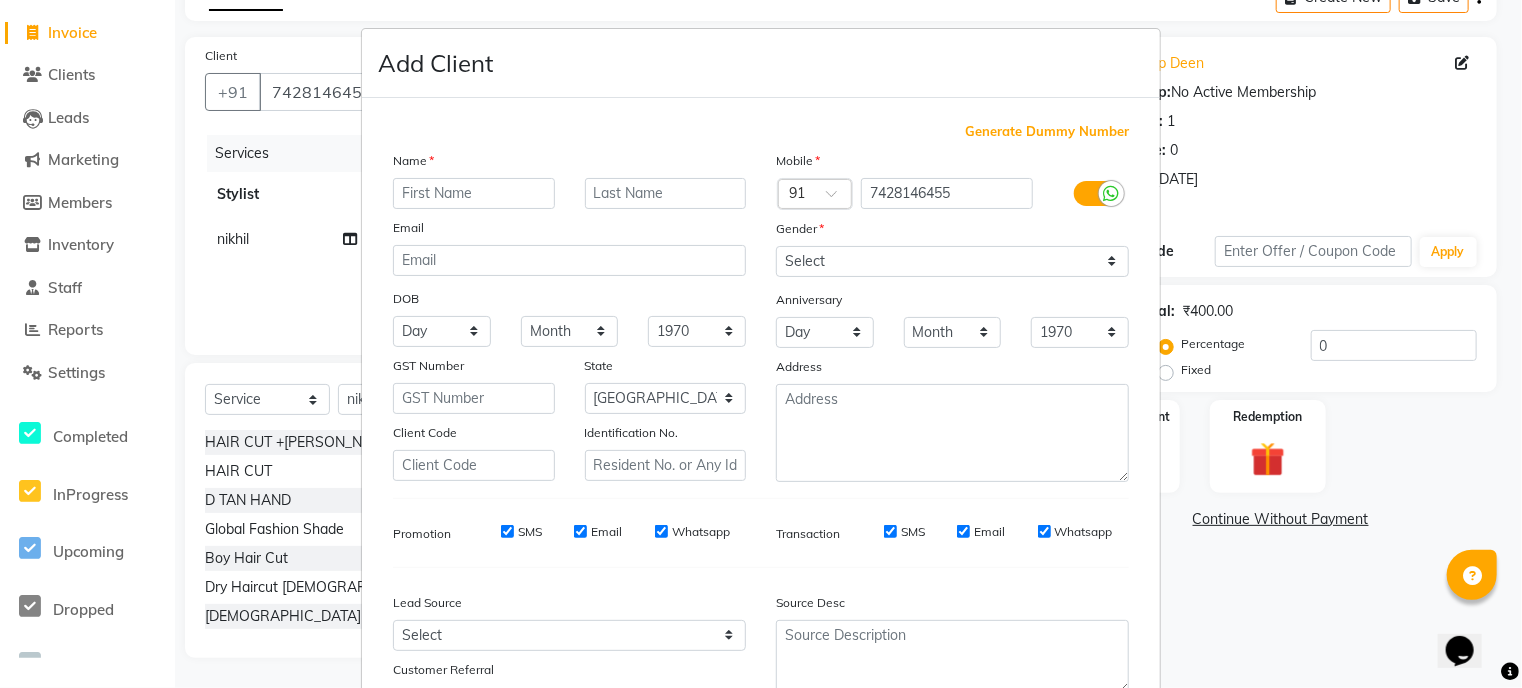 click at bounding box center [474, 193] 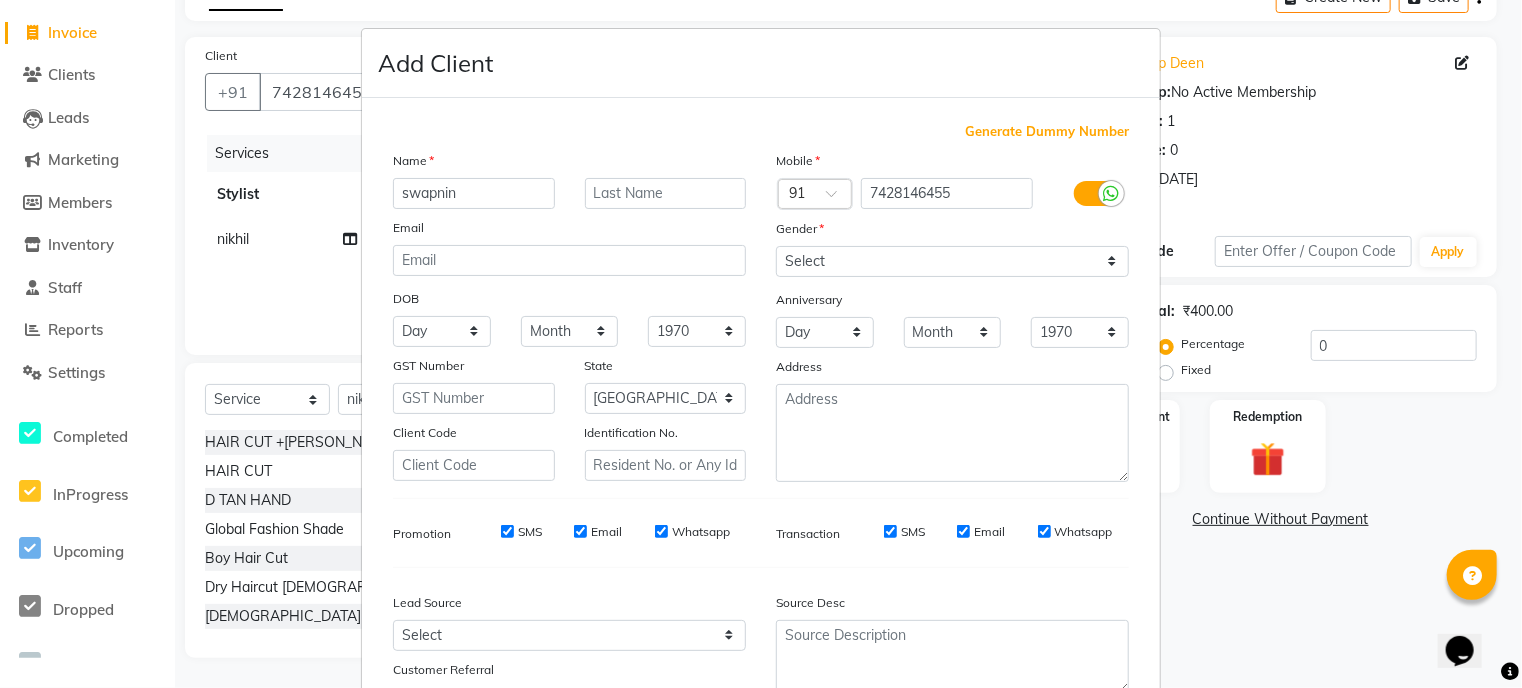 type on "swapnin" 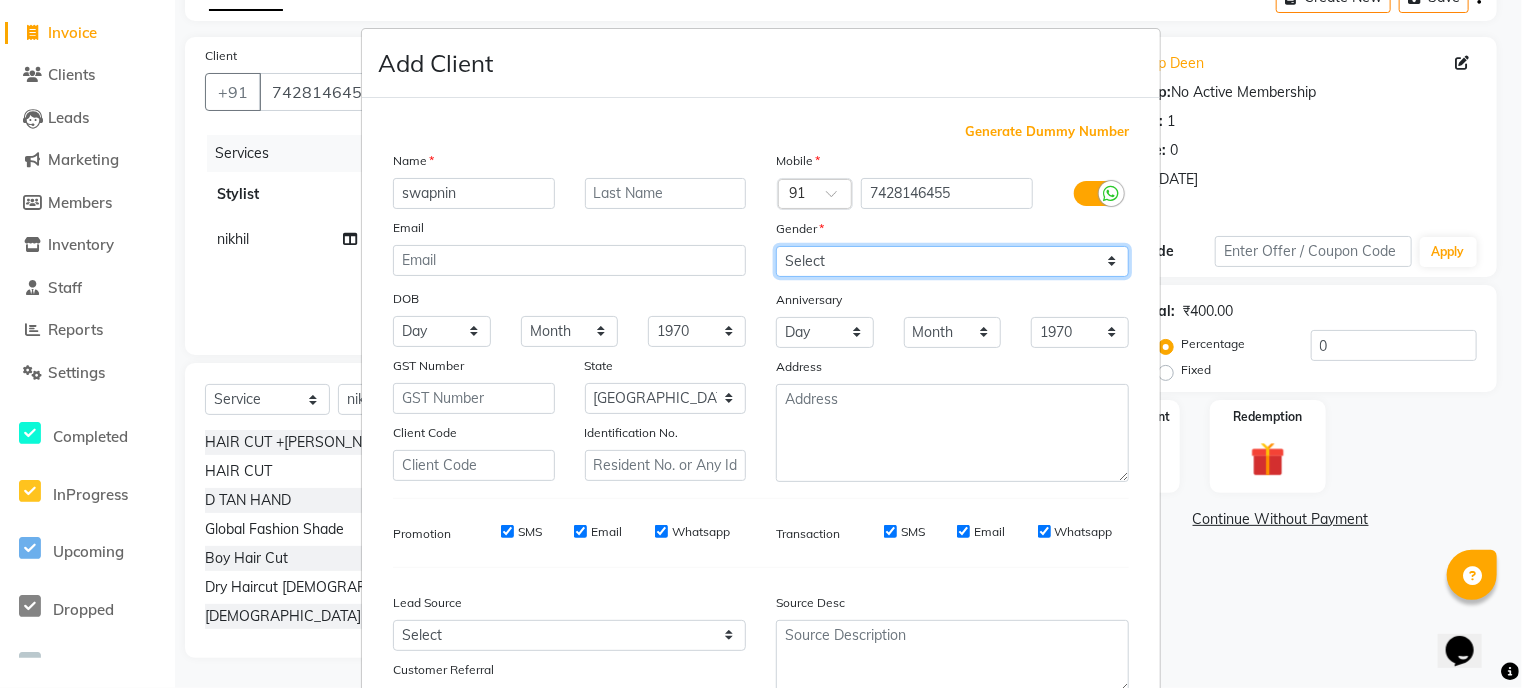 click on "Select [DEMOGRAPHIC_DATA] [DEMOGRAPHIC_DATA] Other Prefer Not To Say" at bounding box center (952, 261) 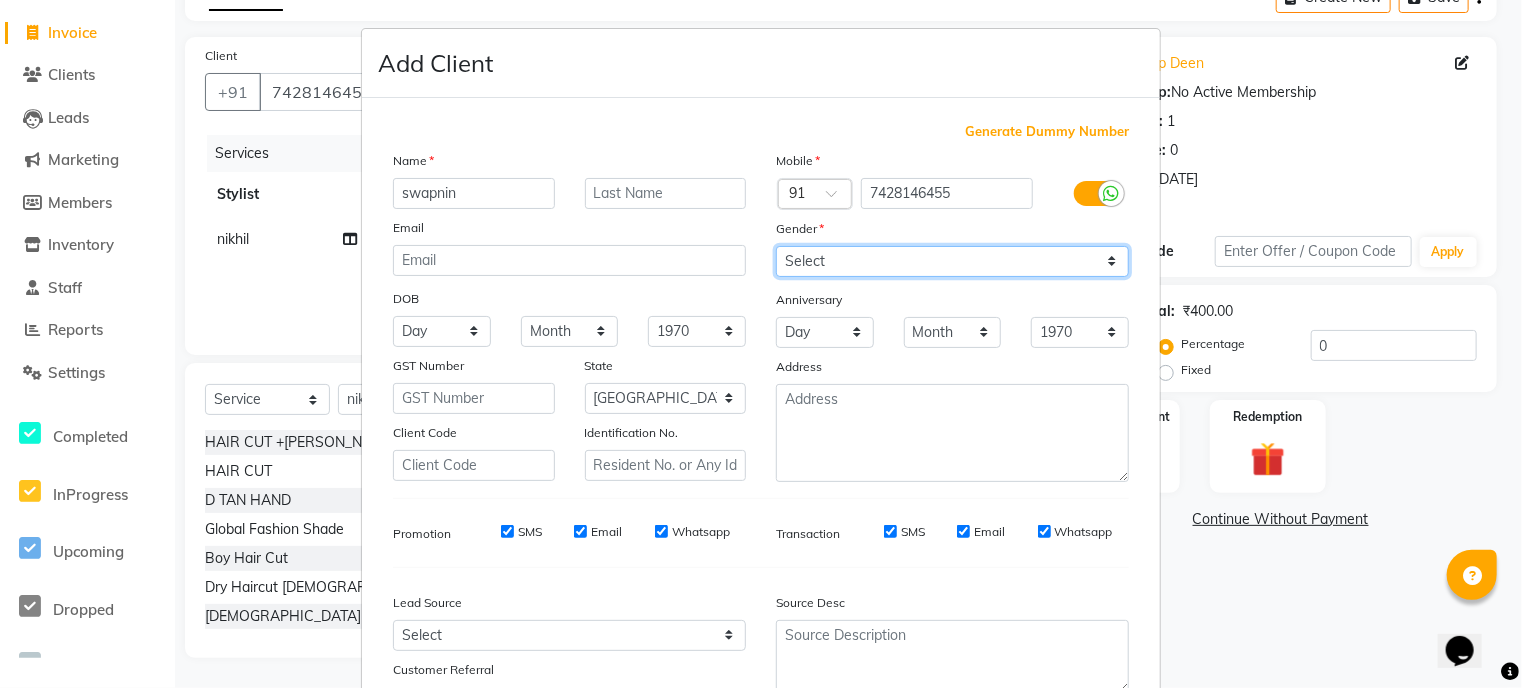 select on "[DEMOGRAPHIC_DATA]" 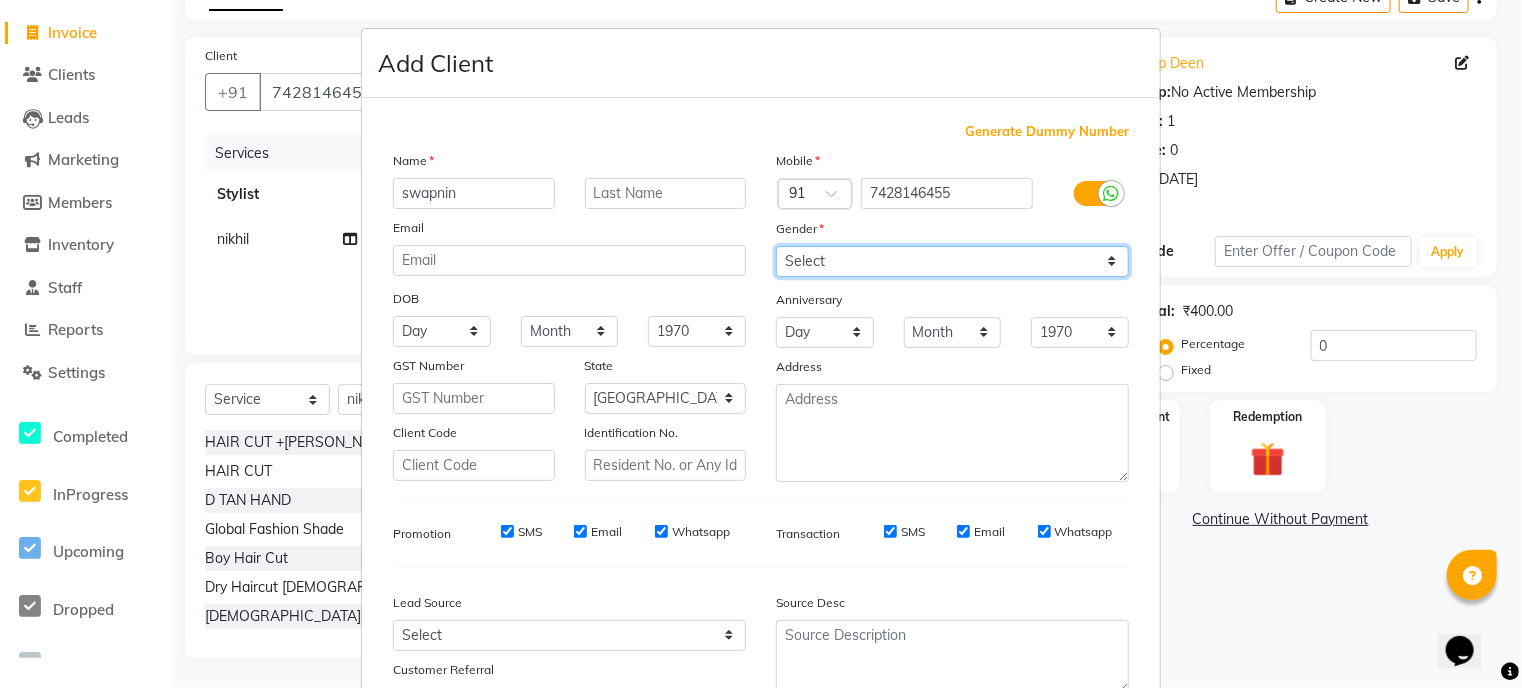 click on "Select [DEMOGRAPHIC_DATA] [DEMOGRAPHIC_DATA] Other Prefer Not To Say" at bounding box center (952, 261) 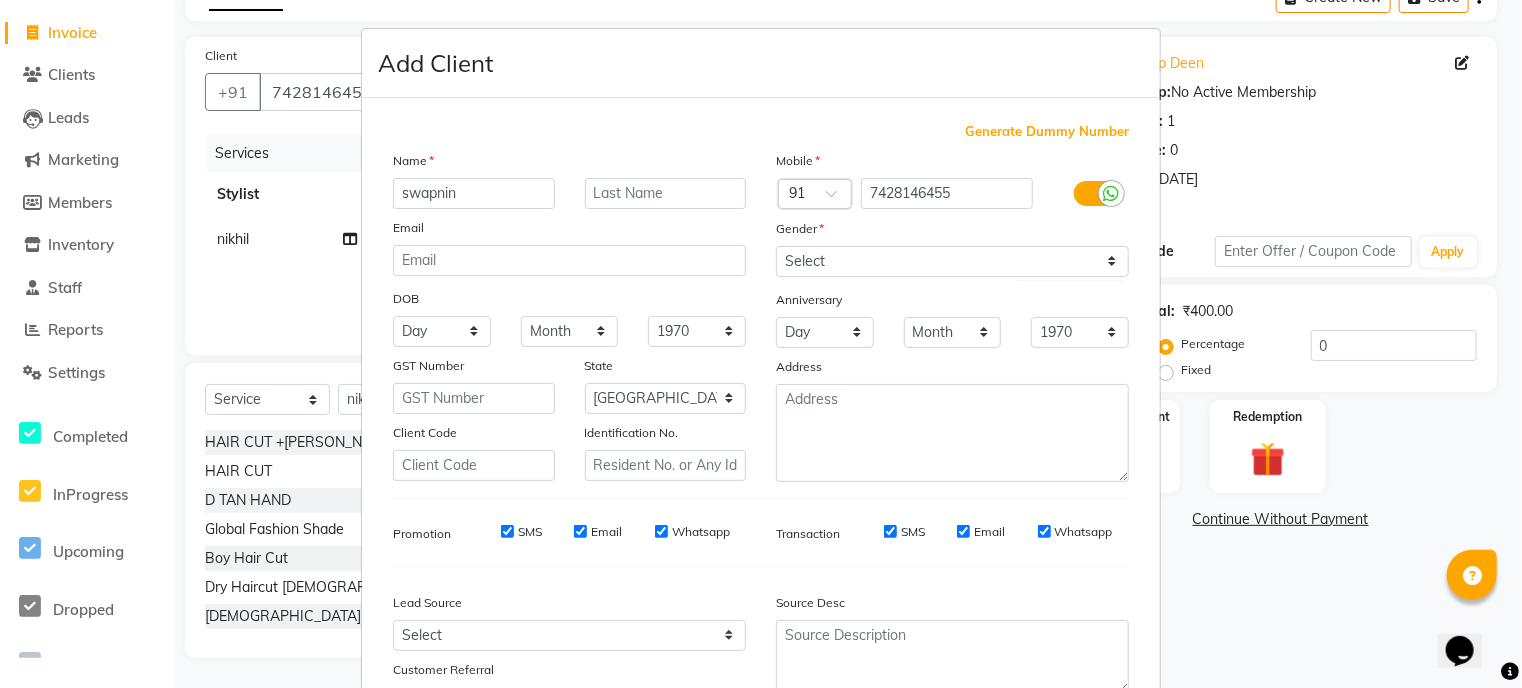 click on "Generate Dummy Number Name swapnin Email DOB Day 01 02 03 04 05 06 07 08 09 10 11 12 13 14 15 16 17 18 19 20 21 22 23 24 25 26 27 28 29 30 31 Month January February March April May June July August September October November [DATE] 1941 1942 1943 1944 1945 1946 1947 1948 1949 1950 1951 1952 1953 1954 1955 1956 1957 1958 1959 1960 1961 1962 1963 1964 1965 1966 1967 1968 1969 1970 1971 1972 1973 1974 1975 1976 1977 1978 1979 1980 1981 1982 1983 1984 1985 1986 1987 1988 1989 1990 1991 1992 1993 1994 1995 1996 1997 1998 1999 2000 2001 2002 2003 2004 2005 2006 2007 2008 2009 2010 2011 2012 2013 2014 2015 2016 2017 2018 2019 2020 2021 2022 2023 2024 GST Number State Select [GEOGRAPHIC_DATA] and [GEOGRAPHIC_DATA] [GEOGRAPHIC_DATA] [GEOGRAPHIC_DATA] [GEOGRAPHIC_DATA] [GEOGRAPHIC_DATA] [GEOGRAPHIC_DATA] [GEOGRAPHIC_DATA] [GEOGRAPHIC_DATA] [GEOGRAPHIC_DATA] [GEOGRAPHIC_DATA] [GEOGRAPHIC_DATA] [GEOGRAPHIC_DATA] [GEOGRAPHIC_DATA] [GEOGRAPHIC_DATA] [GEOGRAPHIC_DATA] [GEOGRAPHIC_DATA] [GEOGRAPHIC_DATA] [GEOGRAPHIC_DATA] [GEOGRAPHIC_DATA] [GEOGRAPHIC_DATA] [GEOGRAPHIC_DATA] [GEOGRAPHIC_DATA] [GEOGRAPHIC_DATA] [GEOGRAPHIC_DATA] [GEOGRAPHIC_DATA] [GEOGRAPHIC_DATA] [GEOGRAPHIC_DATA] [GEOGRAPHIC_DATA] [GEOGRAPHIC_DATA] [GEOGRAPHIC_DATA] ×" at bounding box center [761, 419] 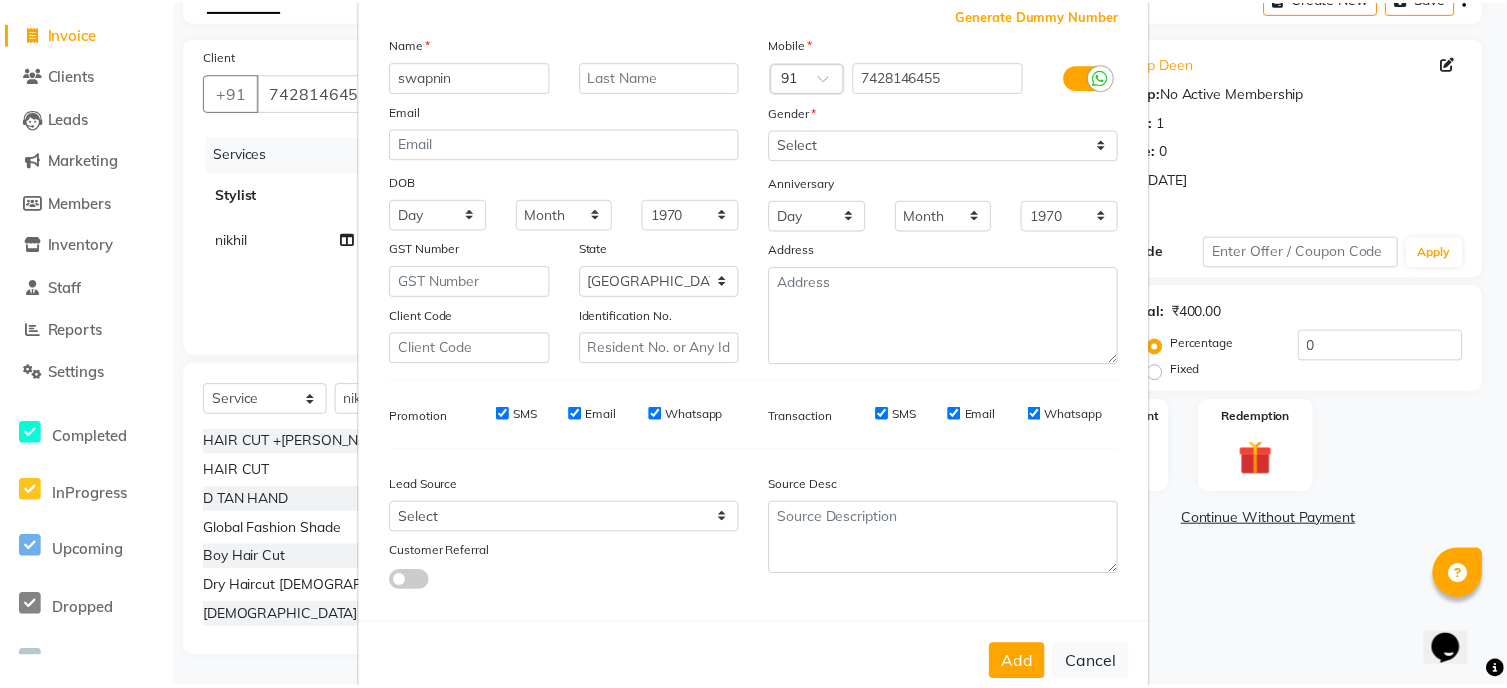 scroll, scrollTop: 120, scrollLeft: 0, axis: vertical 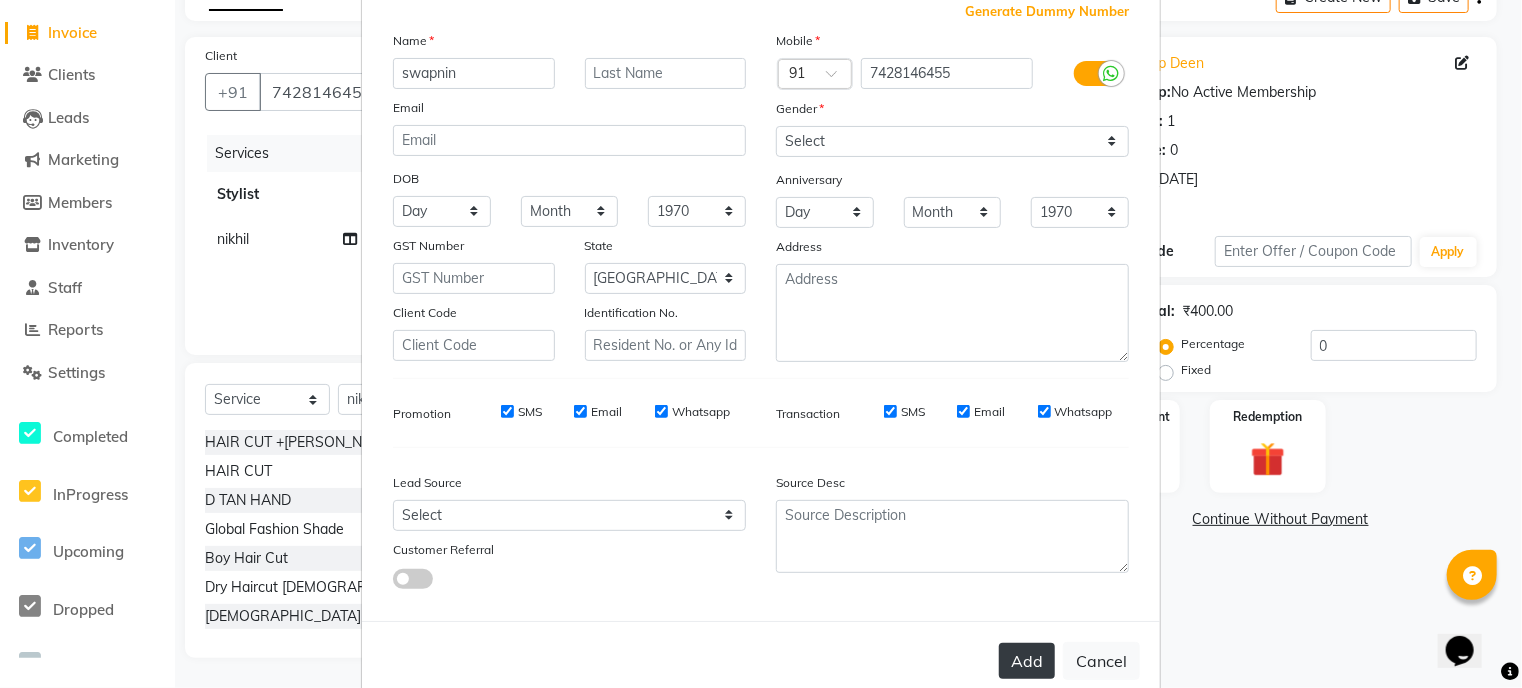 click on "Add" at bounding box center (1027, 661) 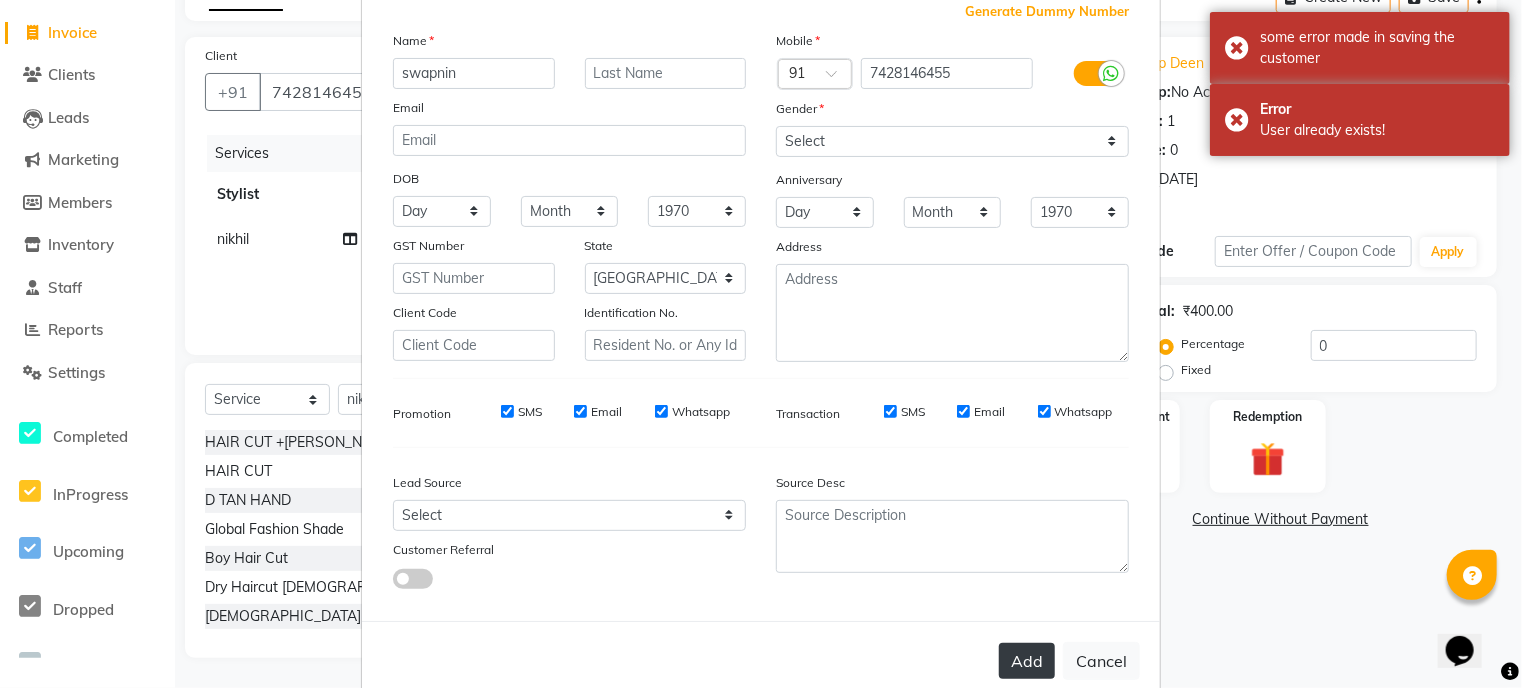 click on "Add" at bounding box center [1027, 661] 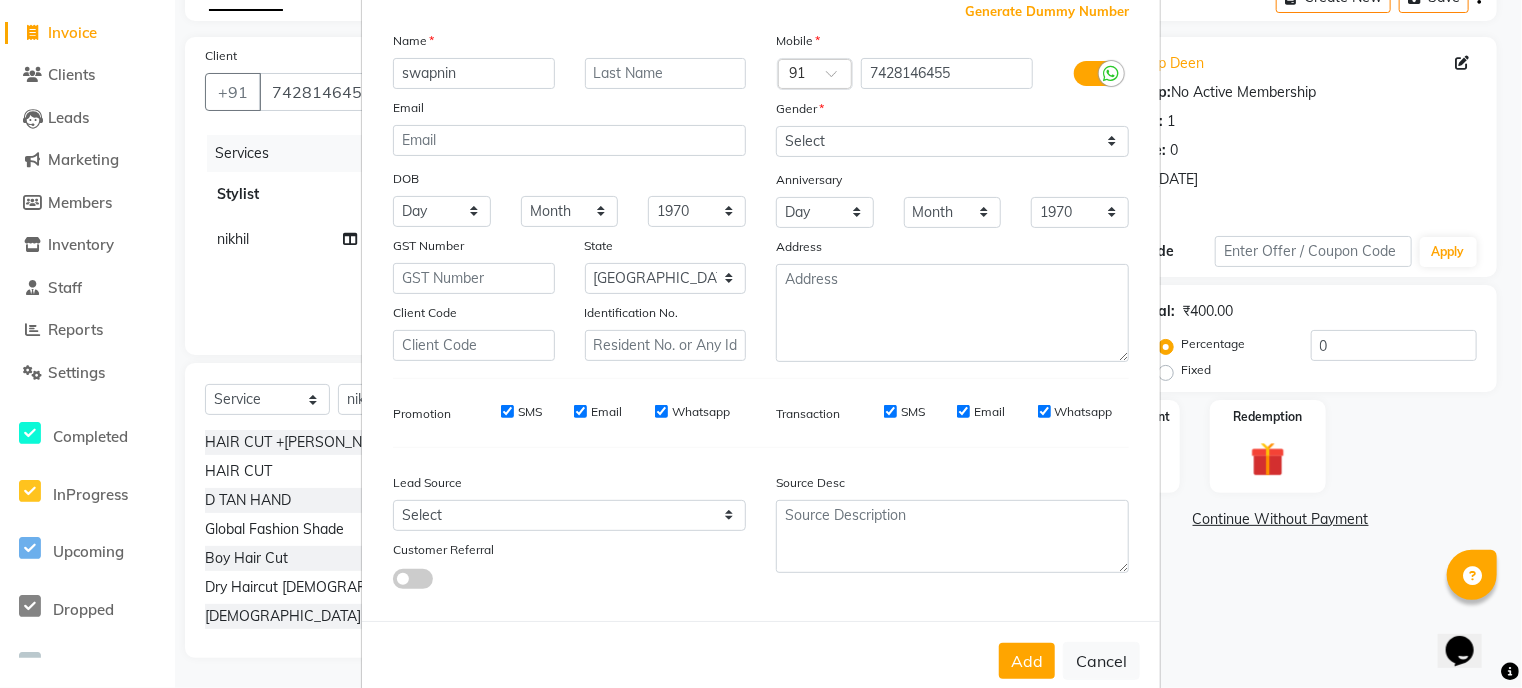 click on "Add Client Generate Dummy Number Name swapnin Email DOB Day 01 02 03 04 05 06 07 08 09 10 11 12 13 14 15 16 17 18 19 20 21 22 23 24 25 26 27 28 29 30 31 Month January February March April May June July August September October November [DATE] 1941 1942 1943 1944 1945 1946 1947 1948 1949 1950 1951 1952 1953 1954 1955 1956 1957 1958 1959 1960 1961 1962 1963 1964 1965 1966 1967 1968 1969 1970 1971 1972 1973 1974 1975 1976 1977 1978 1979 1980 1981 1982 1983 1984 1985 1986 1987 1988 1989 1990 1991 1992 1993 1994 1995 1996 1997 1998 1999 2000 2001 2002 2003 2004 2005 2006 2007 2008 2009 2010 2011 2012 2013 2014 2015 2016 2017 2018 2019 2020 2021 2022 2023 2024 GST Number State Select [GEOGRAPHIC_DATA] [GEOGRAPHIC_DATA] [GEOGRAPHIC_DATA] [GEOGRAPHIC_DATA] [GEOGRAPHIC_DATA] [GEOGRAPHIC_DATA] [GEOGRAPHIC_DATA] [GEOGRAPHIC_DATA] and [GEOGRAPHIC_DATA] [GEOGRAPHIC_DATA] [GEOGRAPHIC_DATA] [GEOGRAPHIC_DATA] [GEOGRAPHIC_DATA] [GEOGRAPHIC_DATA] [GEOGRAPHIC_DATA] [GEOGRAPHIC_DATA] [GEOGRAPHIC_DATA] [GEOGRAPHIC_DATA] [GEOGRAPHIC_DATA] [GEOGRAPHIC_DATA] [GEOGRAPHIC_DATA] [GEOGRAPHIC_DATA] [GEOGRAPHIC_DATA] [GEOGRAPHIC_DATA] [GEOGRAPHIC_DATA] [GEOGRAPHIC_DATA] [GEOGRAPHIC_DATA] [GEOGRAPHIC_DATA] [GEOGRAPHIC_DATA] [GEOGRAPHIC_DATA]" at bounding box center [761, 344] 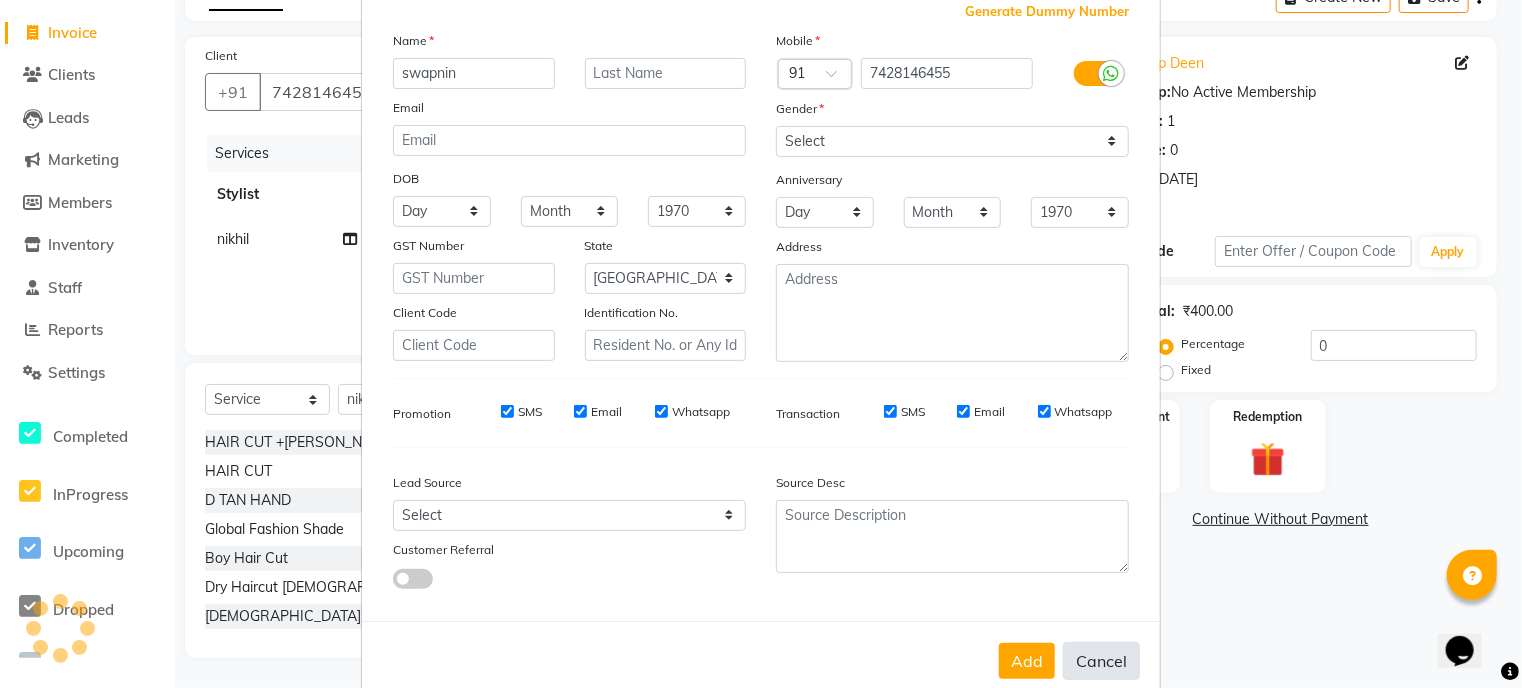 click on "Cancel" at bounding box center (1101, 661) 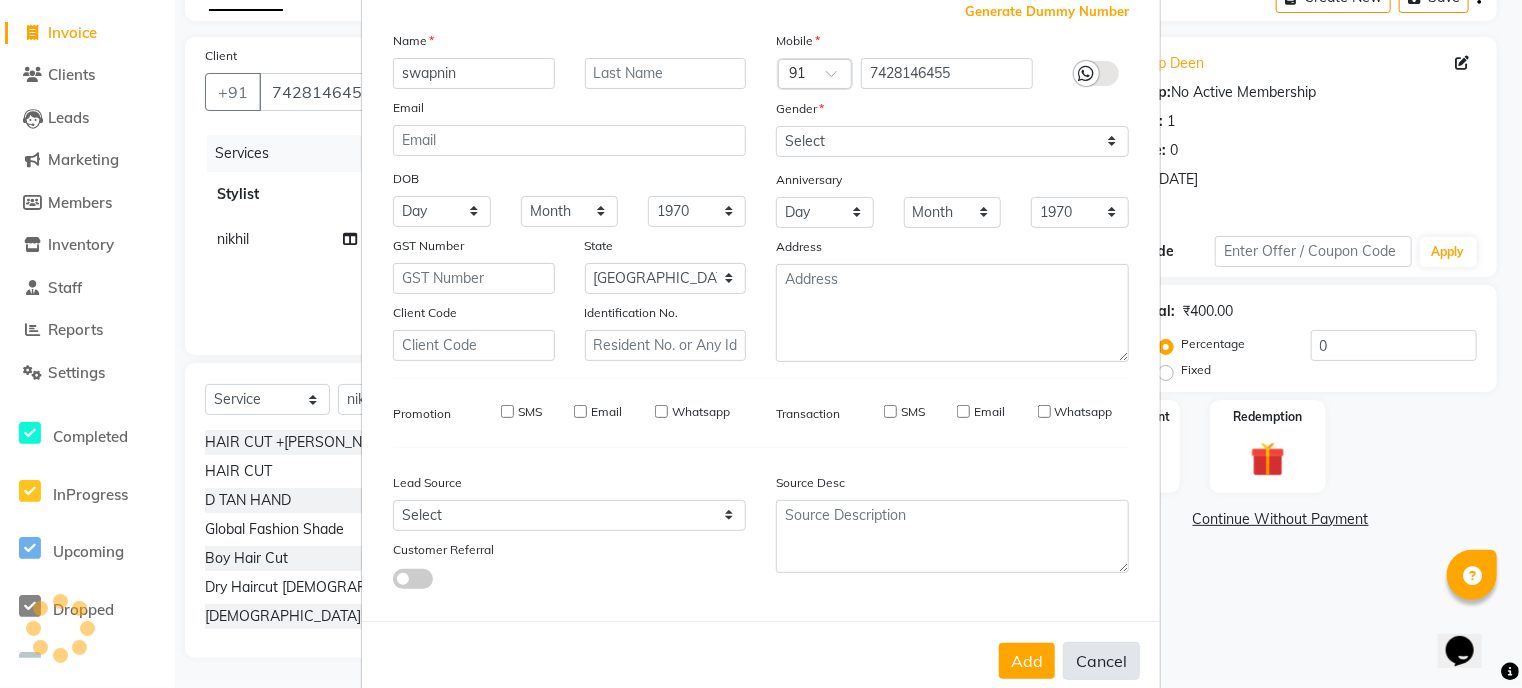 type 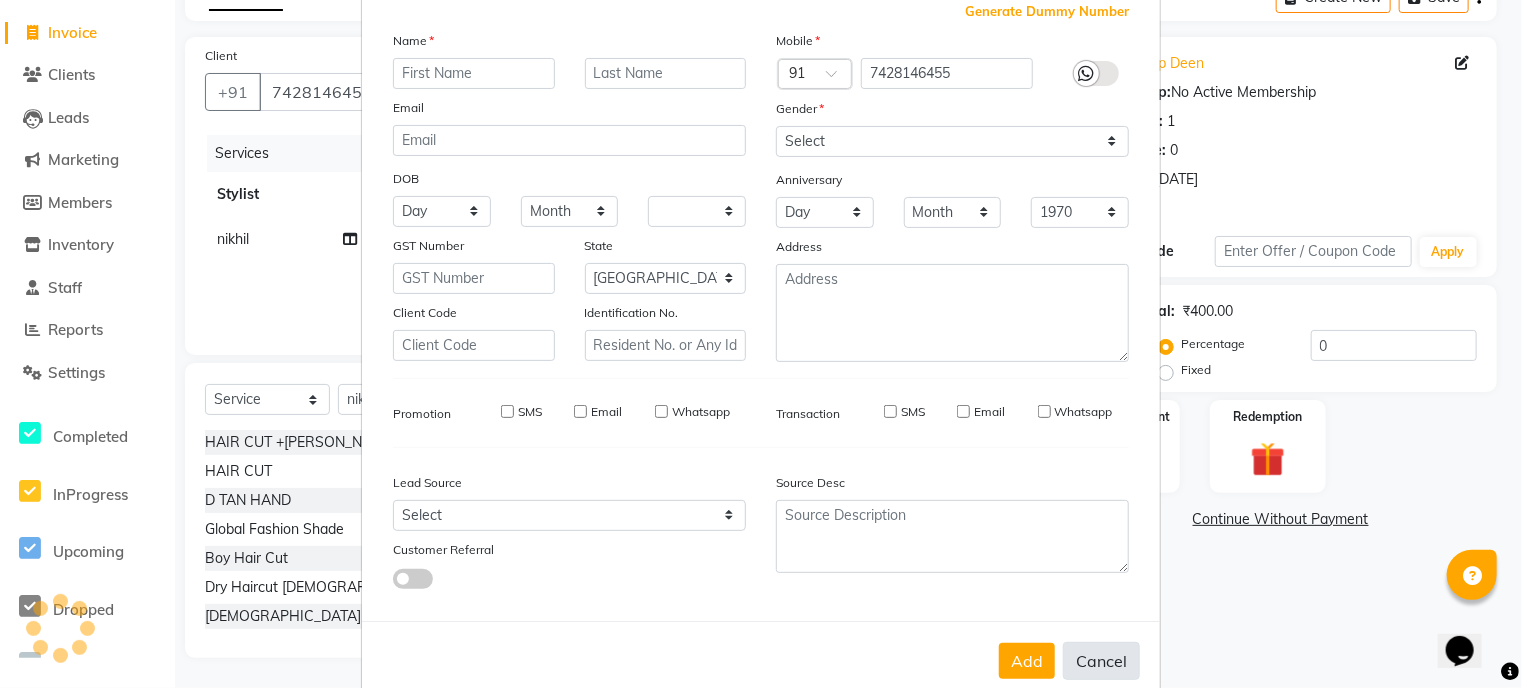 select on "null" 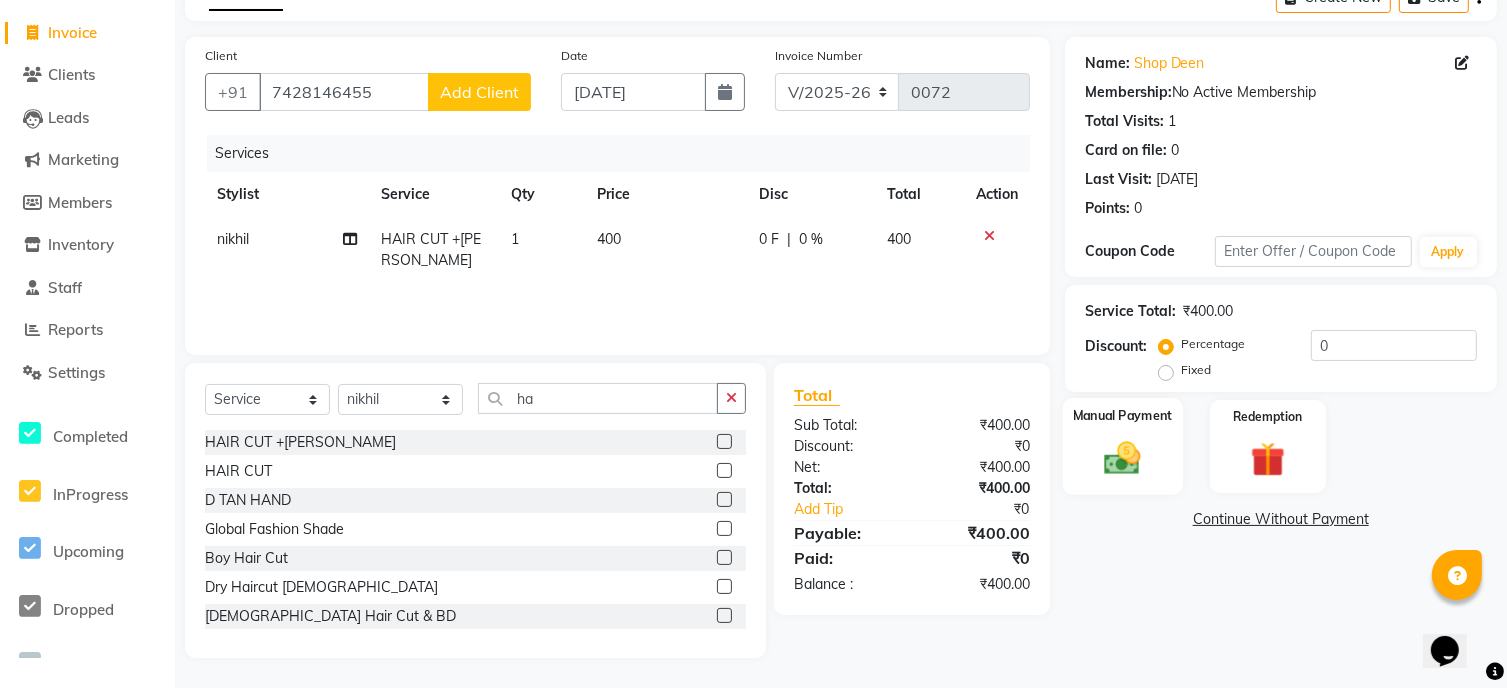 click 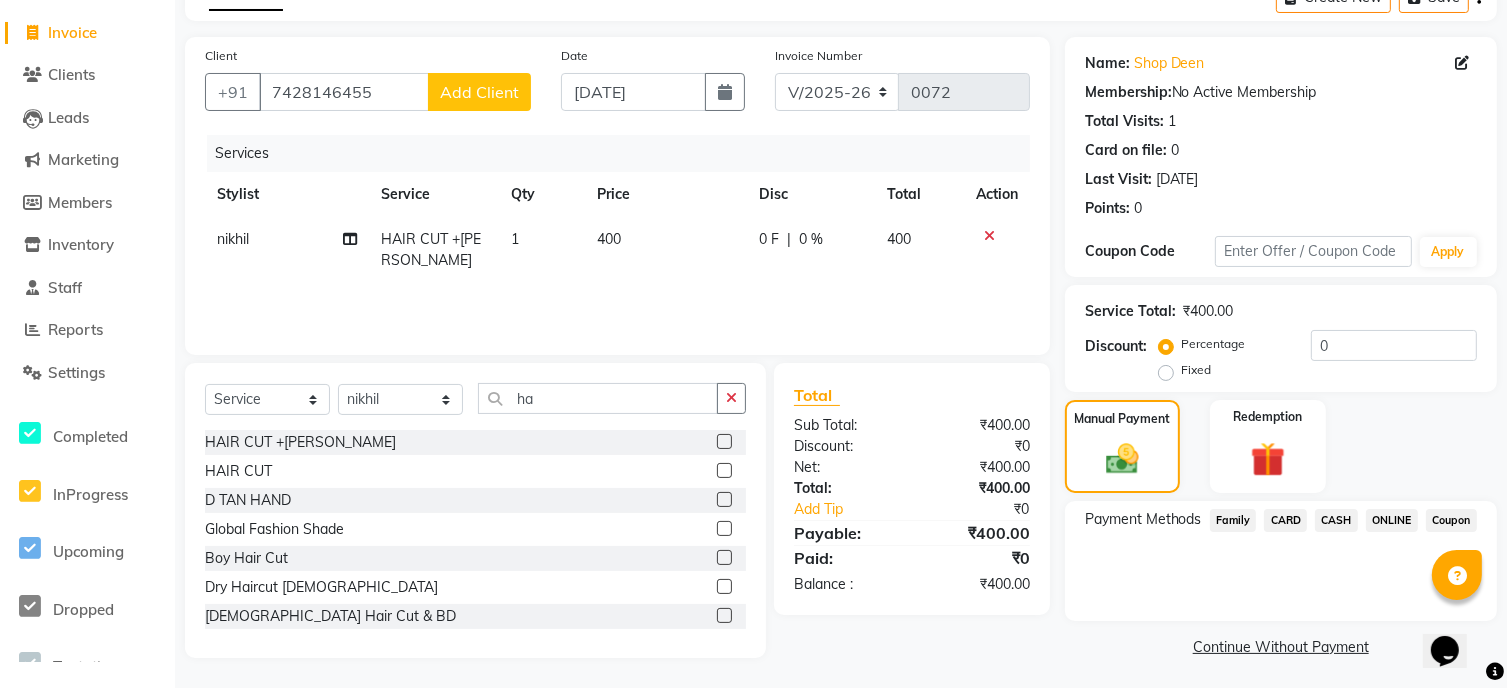 click on "ONLINE" 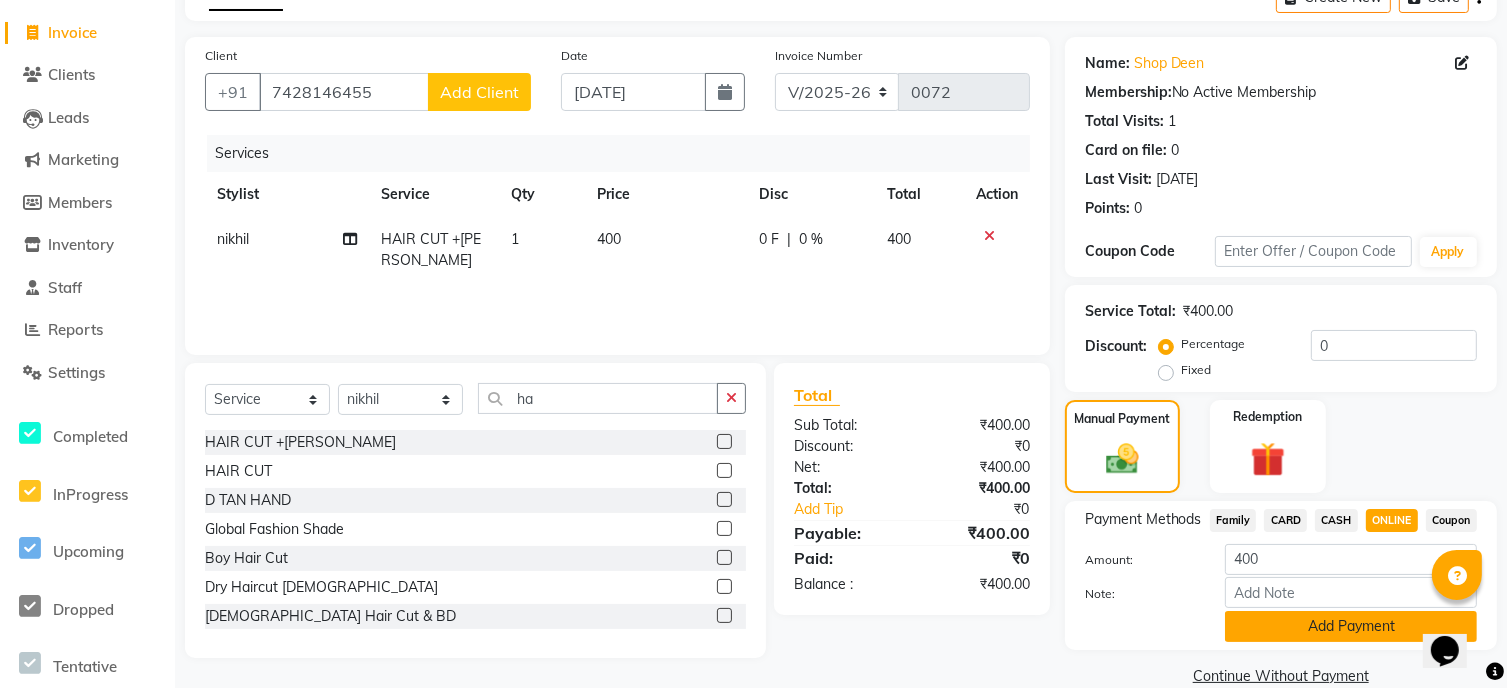 click on "Add Payment" 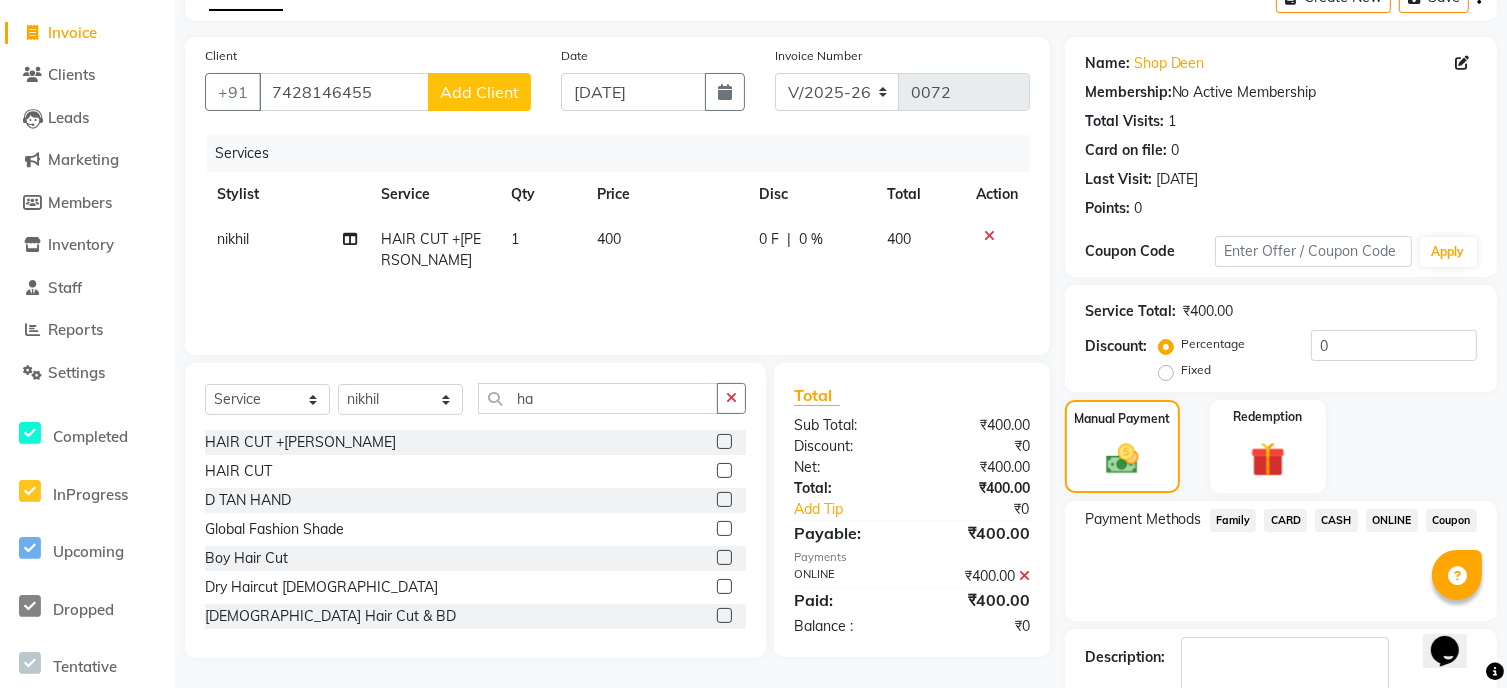 click on "Description:" 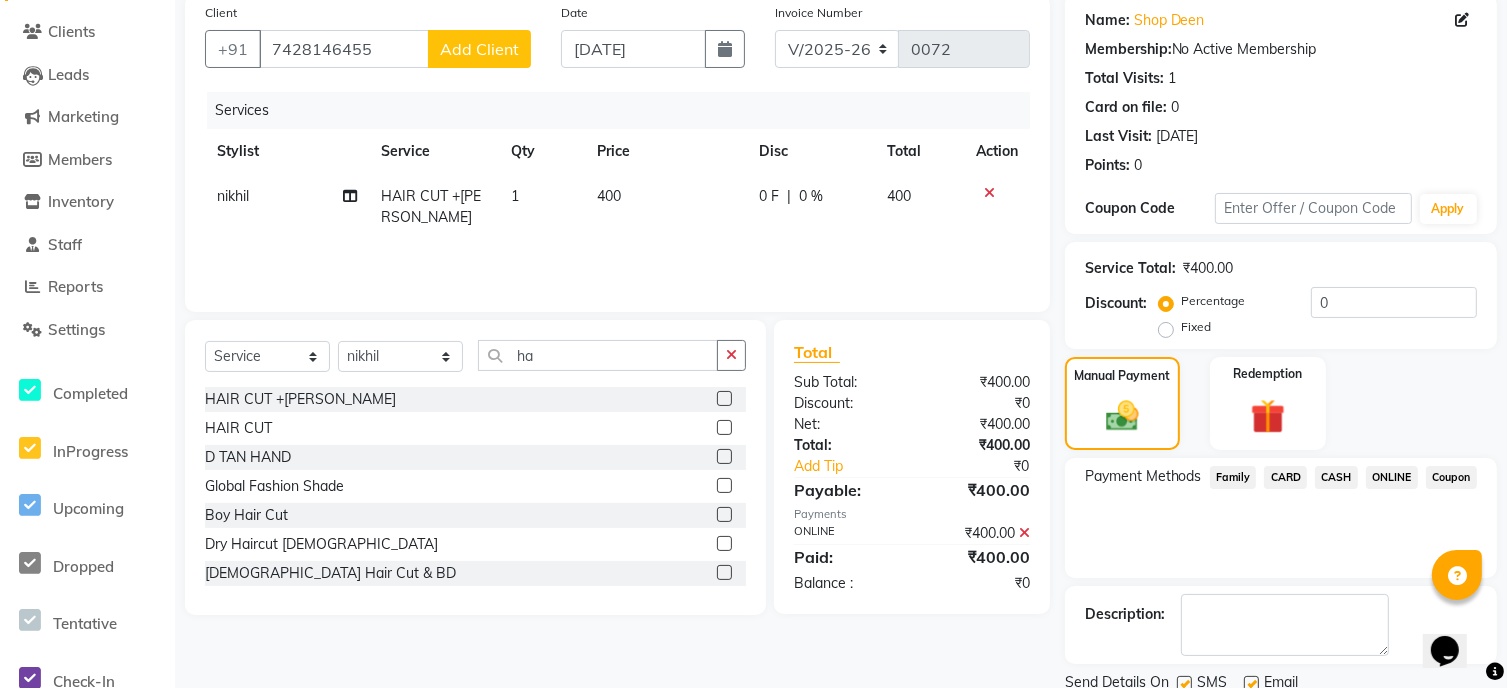 scroll, scrollTop: 193, scrollLeft: 0, axis: vertical 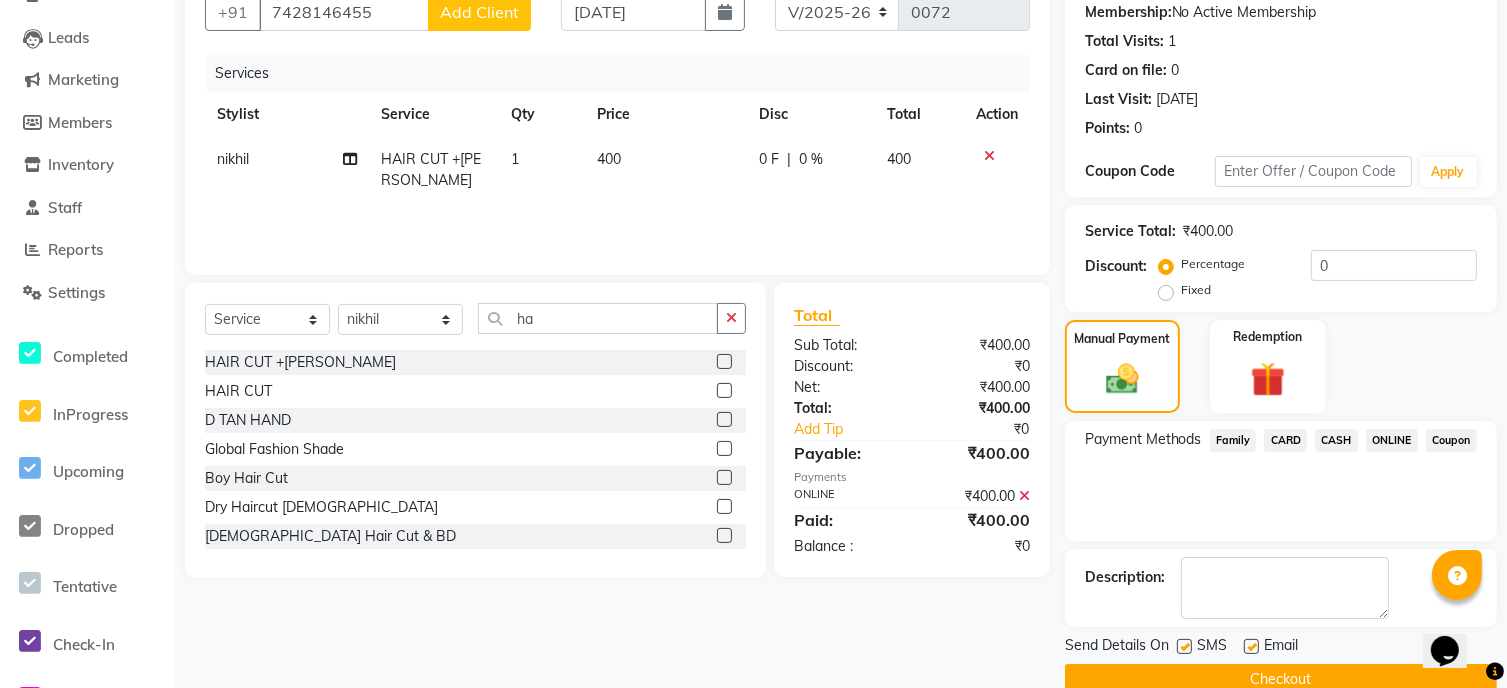 click on "Checkout" 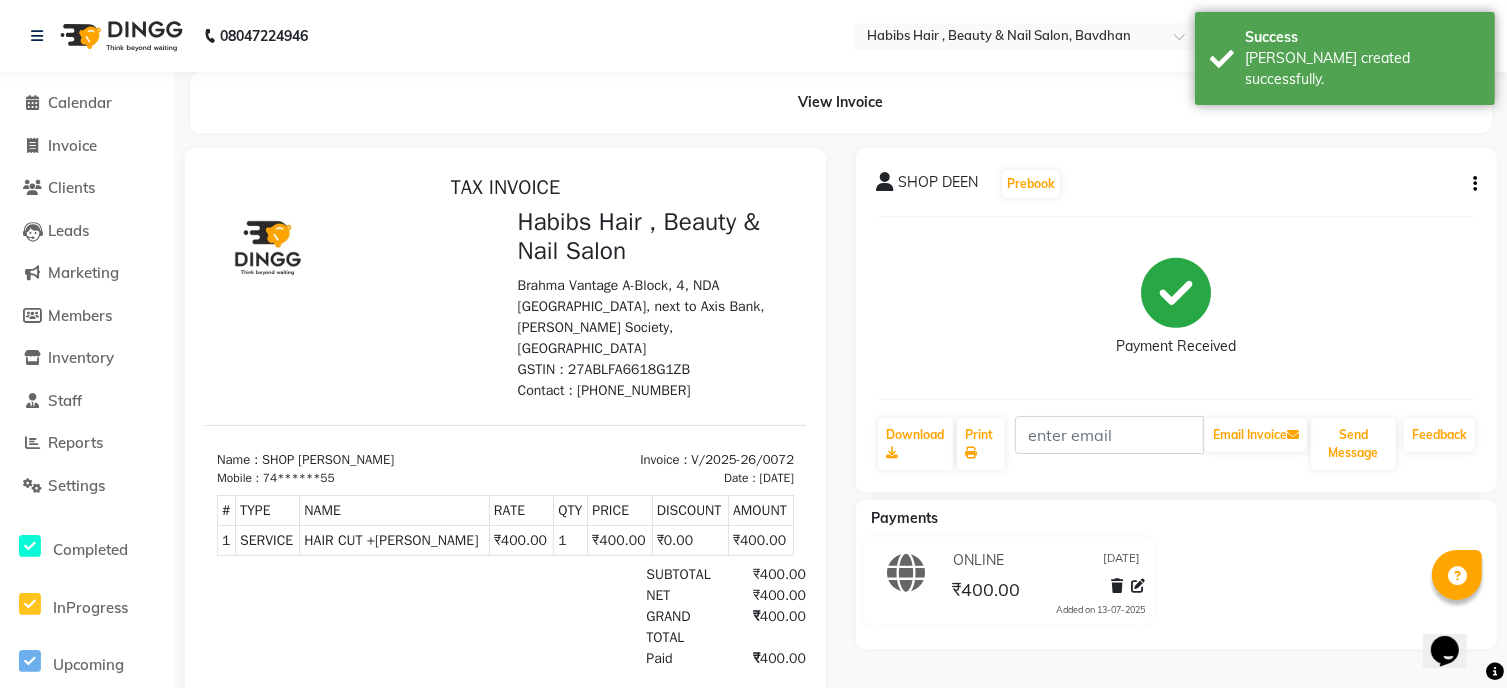 scroll, scrollTop: 0, scrollLeft: 0, axis: both 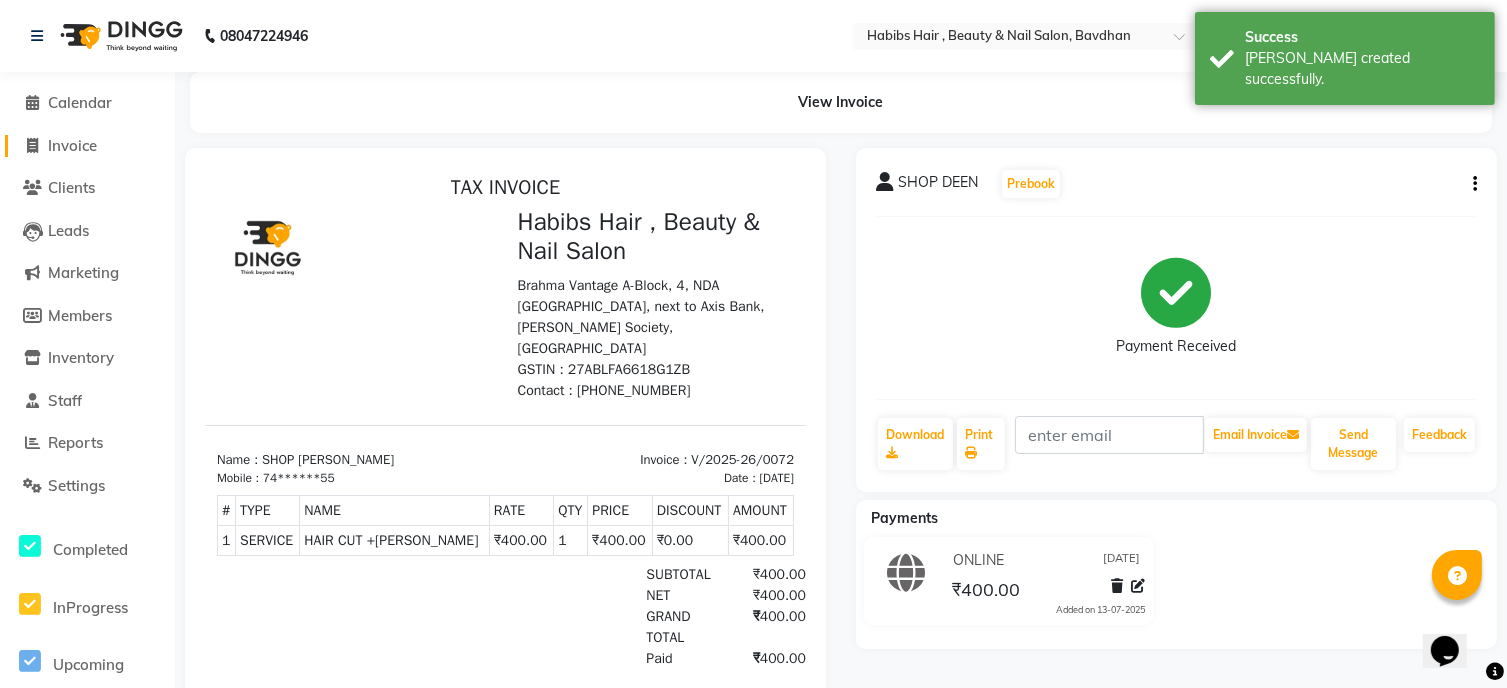 click on "Invoice" 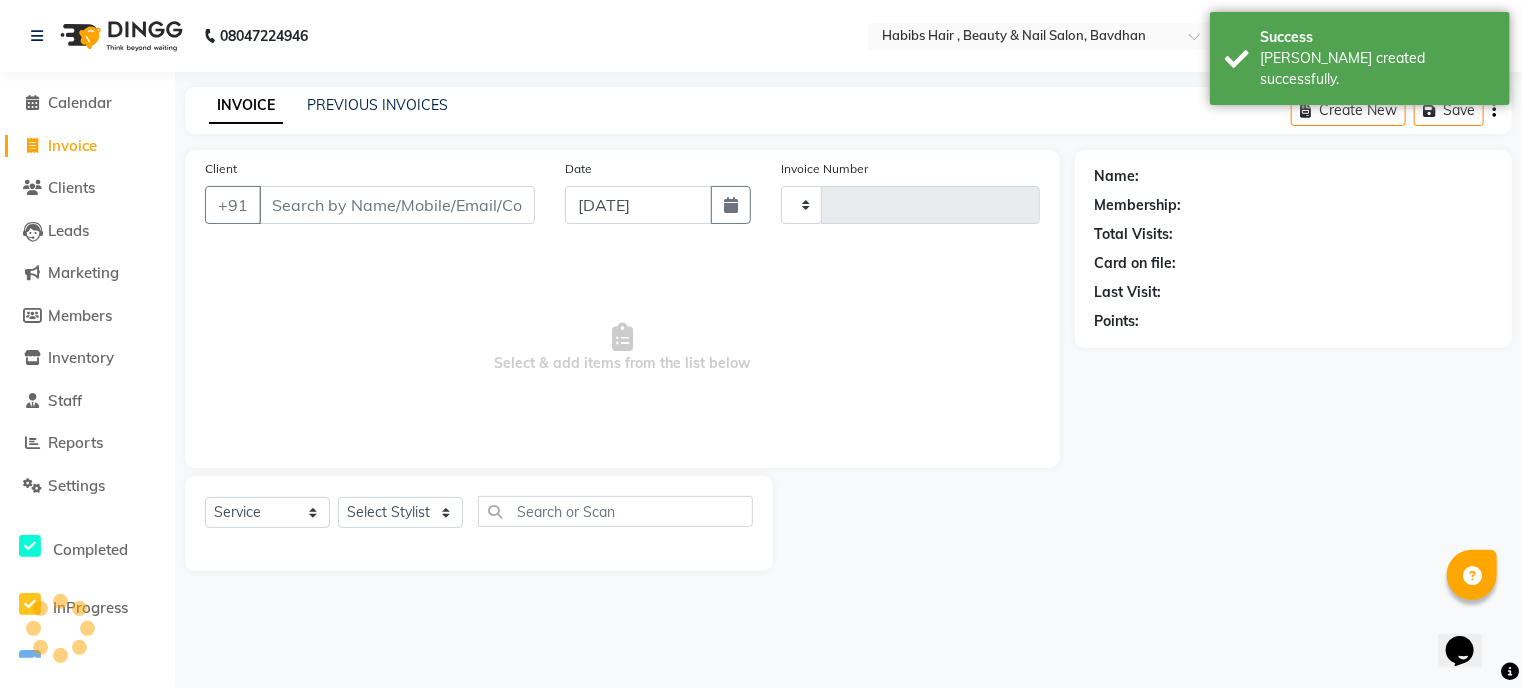 type on "0073" 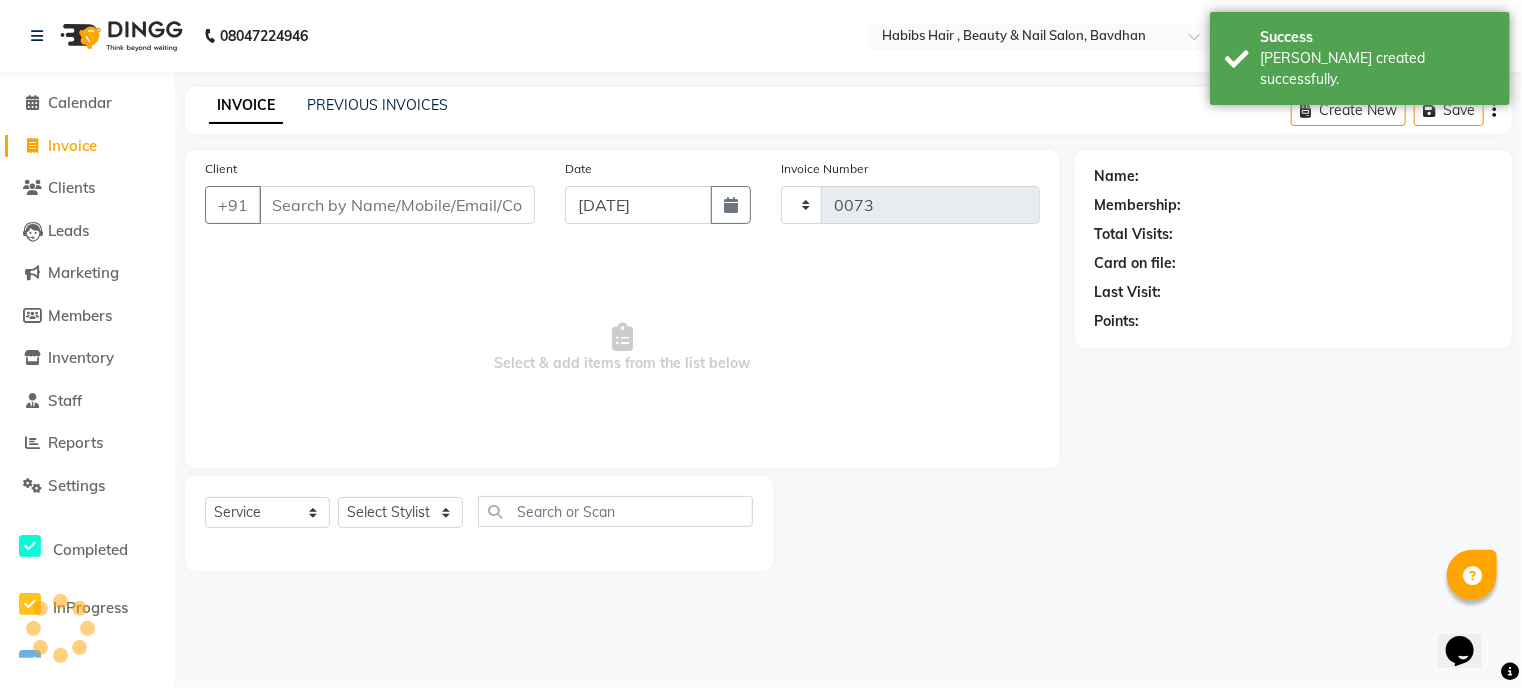 select on "7414" 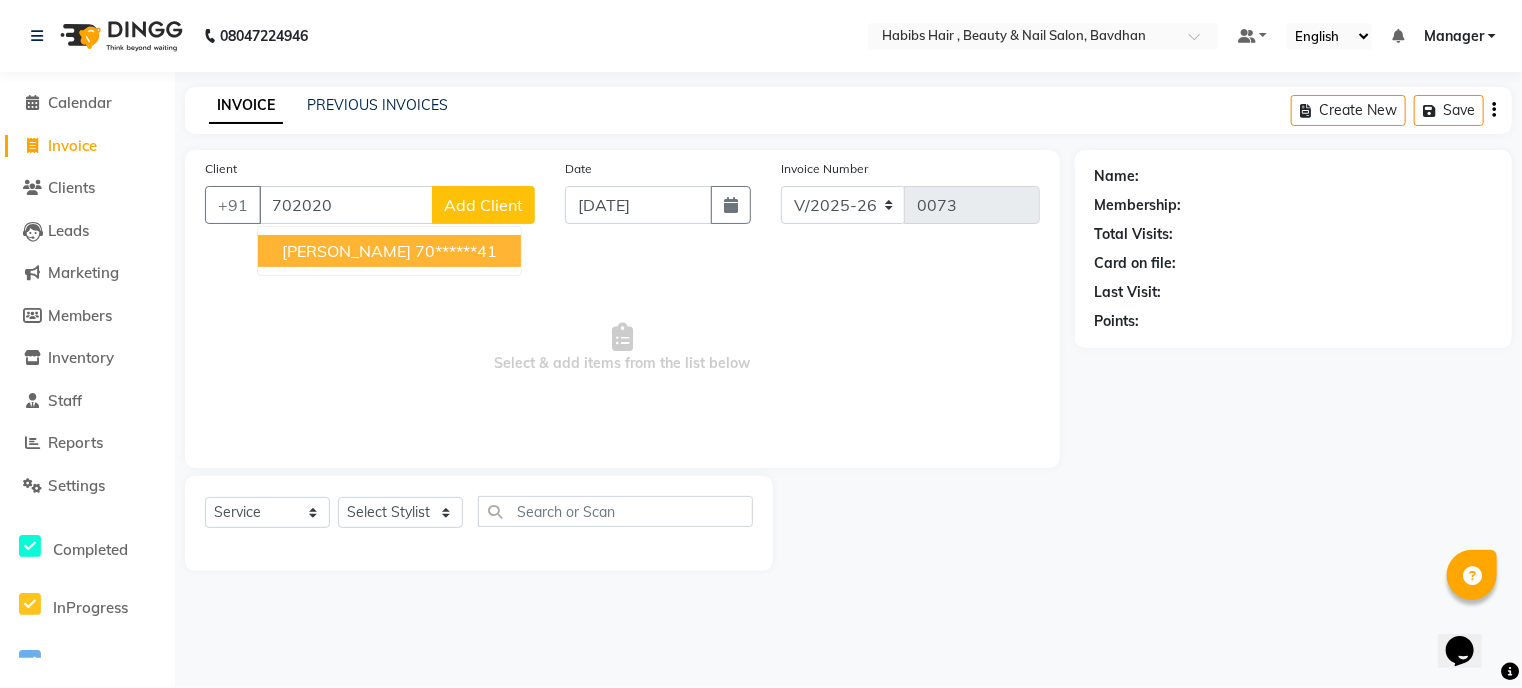 click on "70******41" at bounding box center [456, 251] 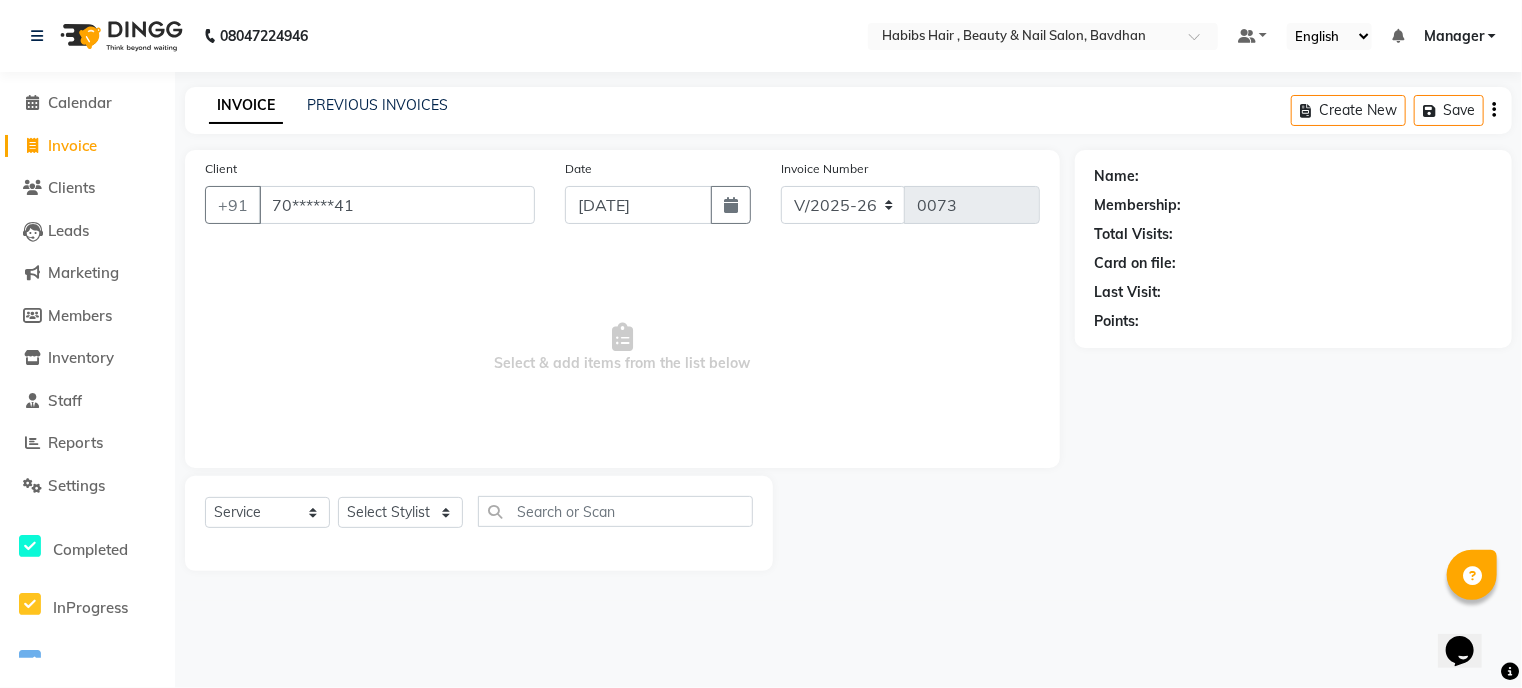type on "70******41" 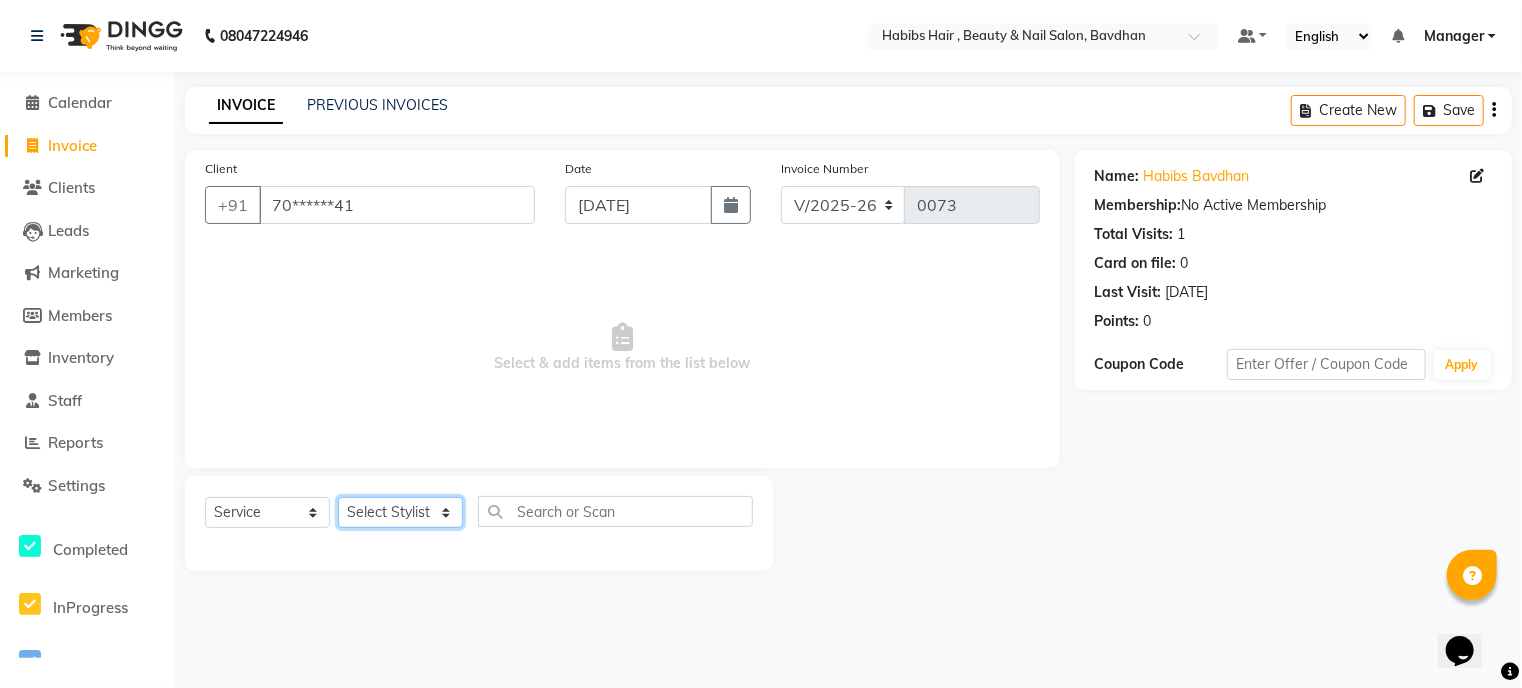 click on "Select Stylist Akash [PERSON_NAME] [PERSON_NAME] Manager [PERSON_NAME] nikhil [PERSON_NAME]" 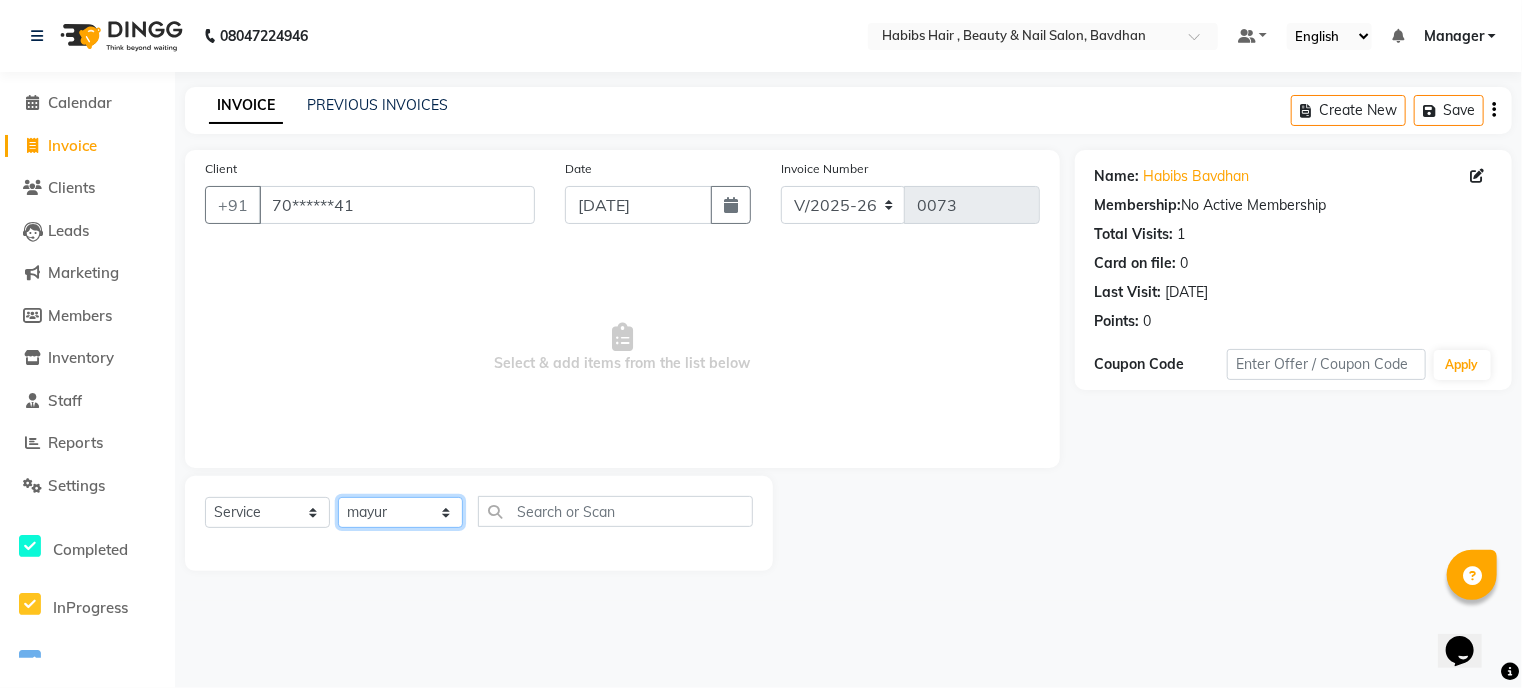 click on "Select Stylist Akash [PERSON_NAME] [PERSON_NAME] Manager [PERSON_NAME] nikhil [PERSON_NAME]" 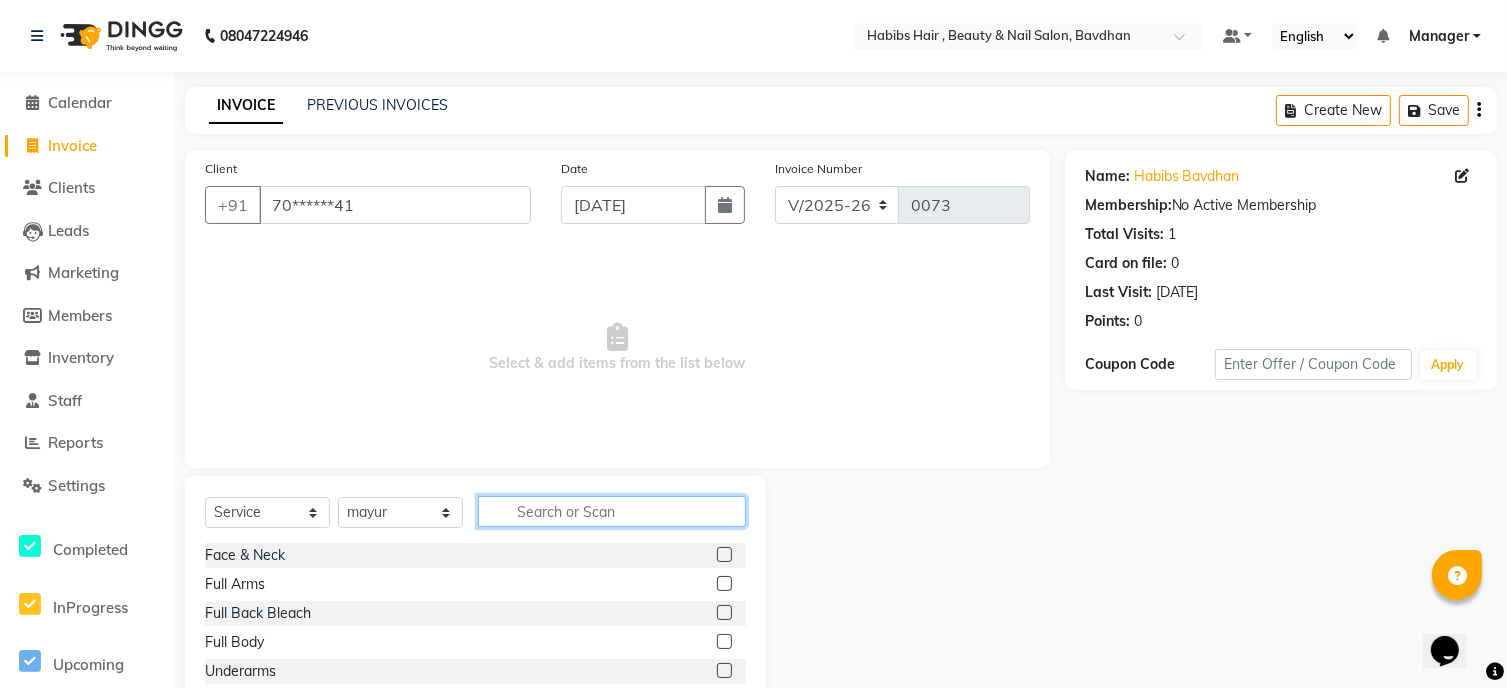 click 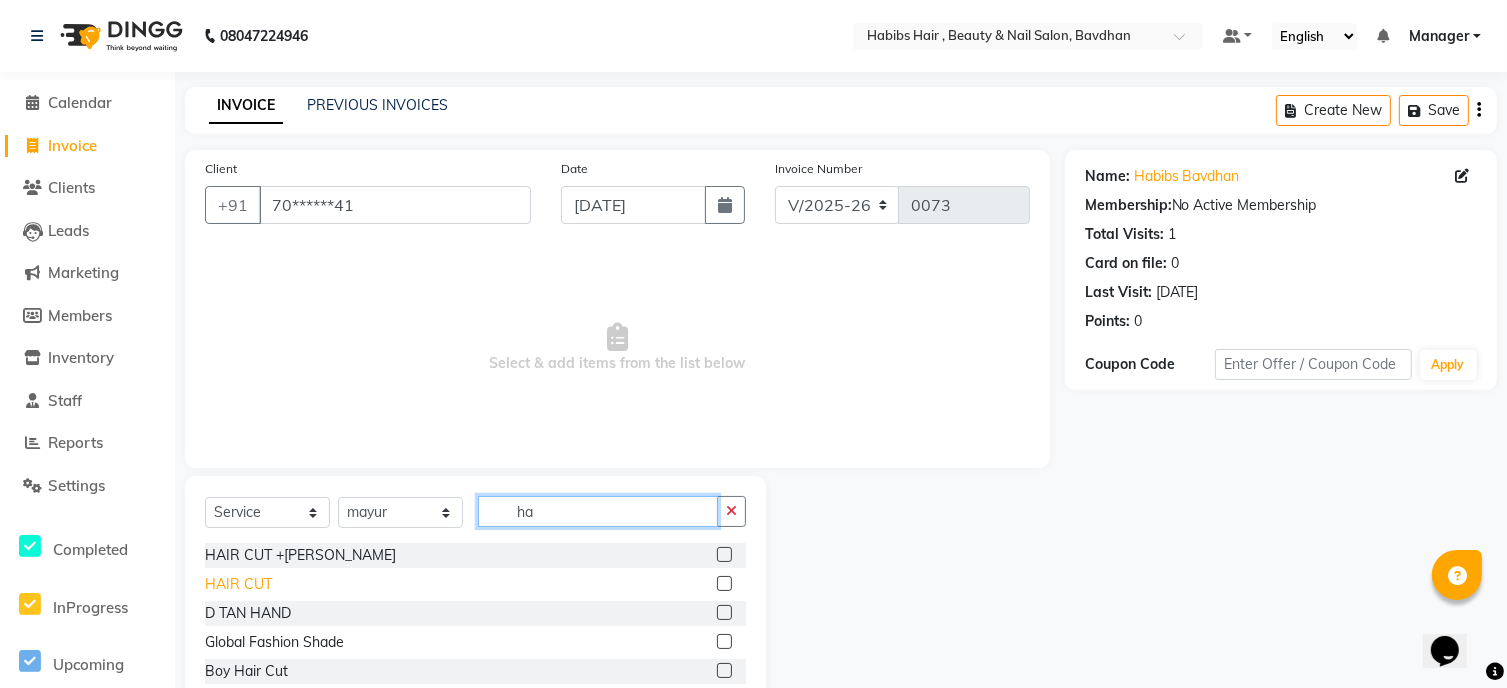 type on "ha" 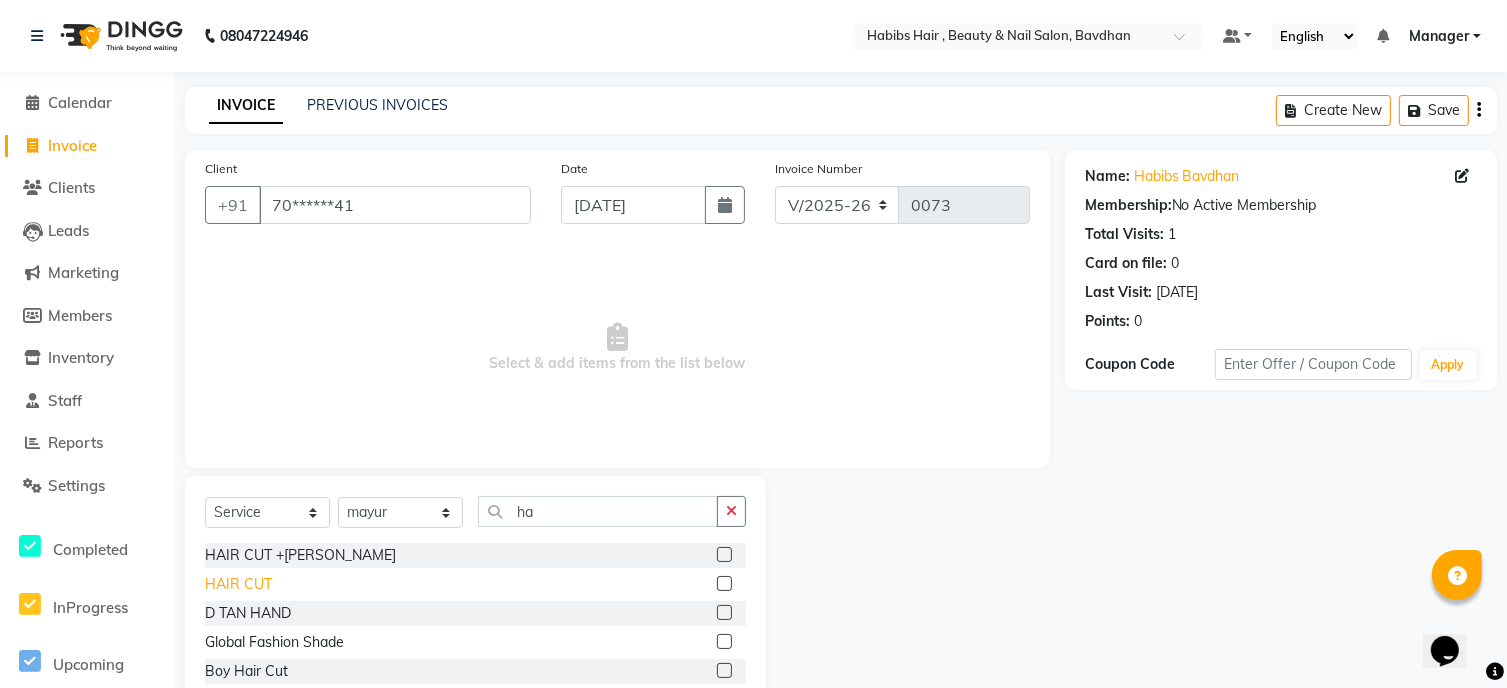 click on "HAIR CUT" 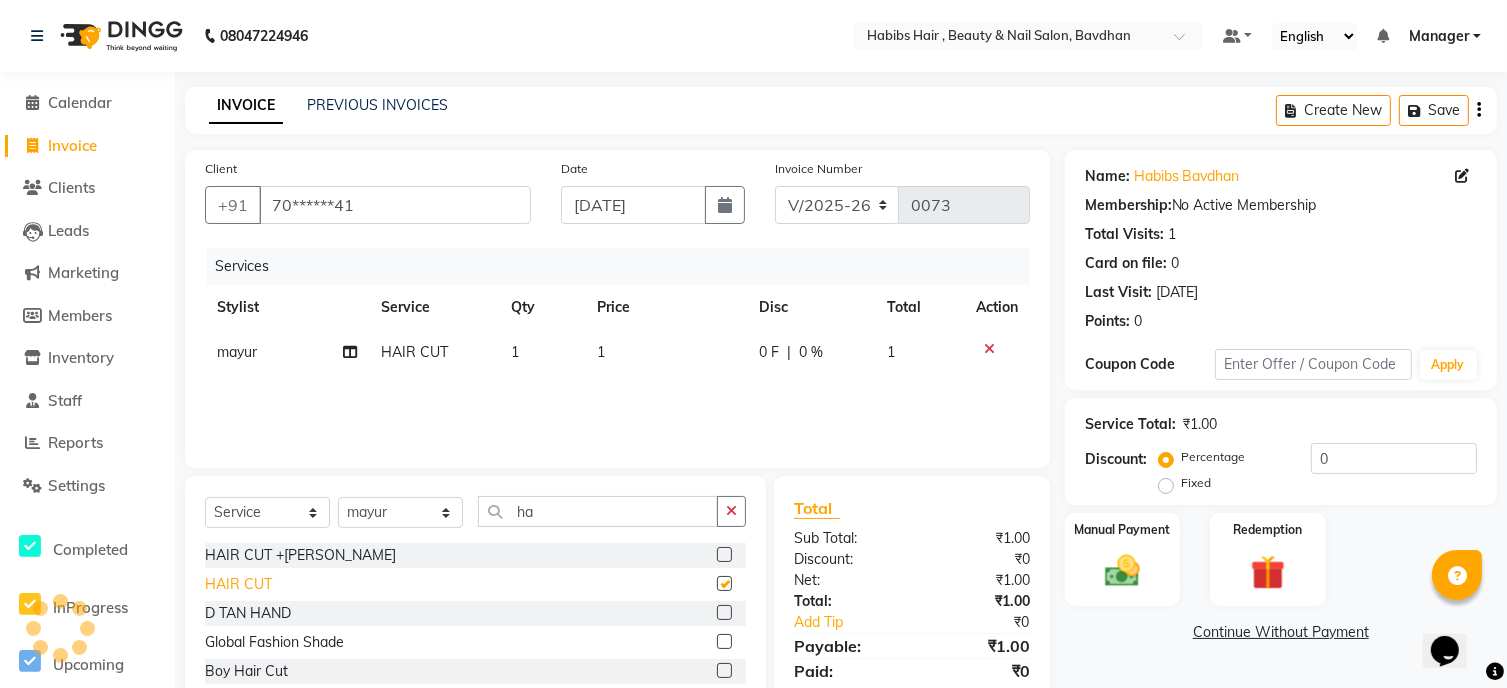 checkbox on "false" 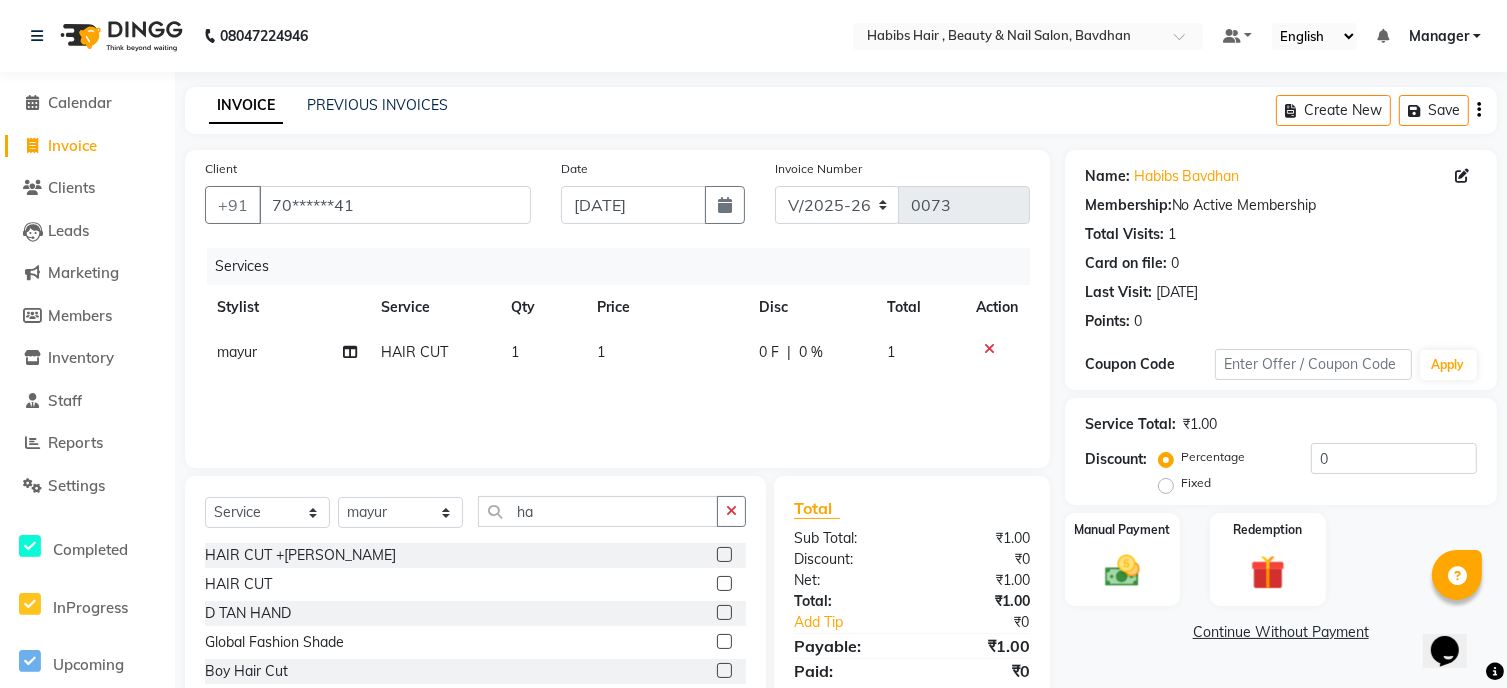 click on "1" 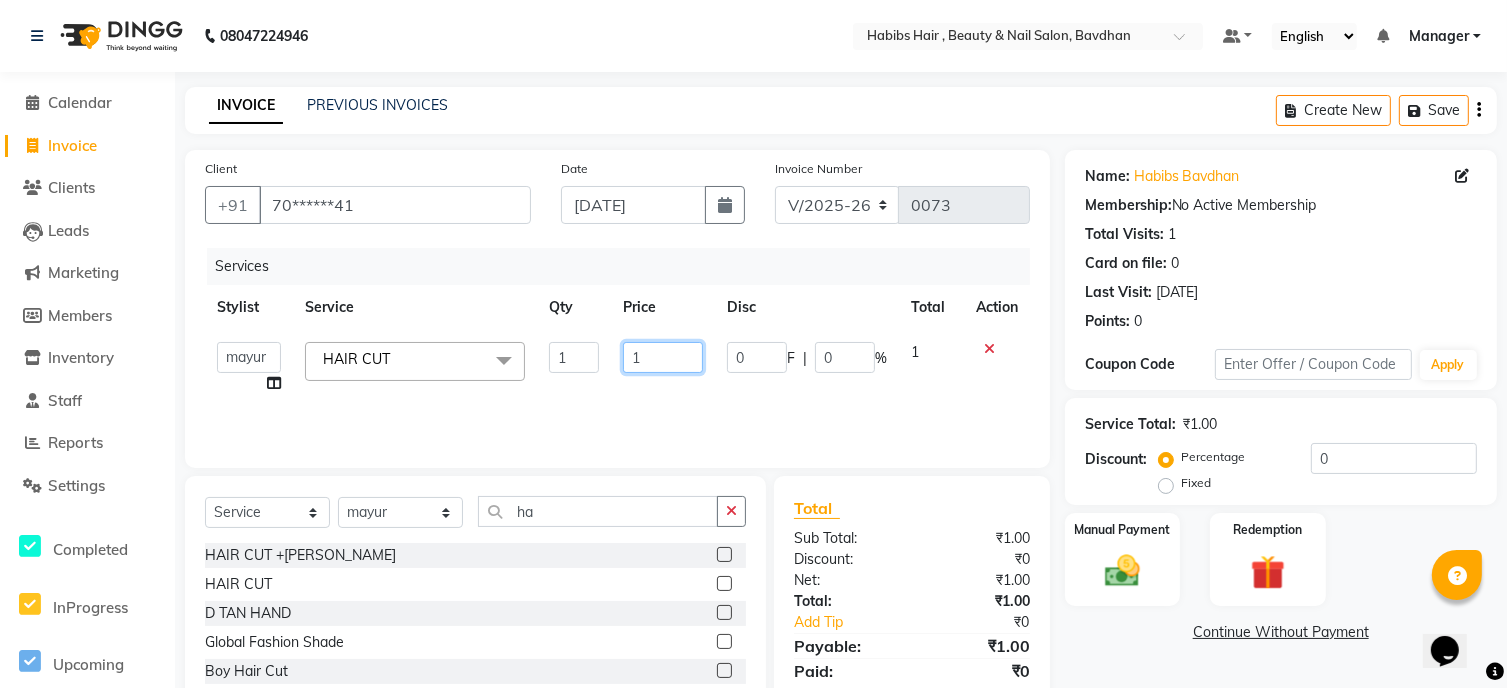 click on "1" 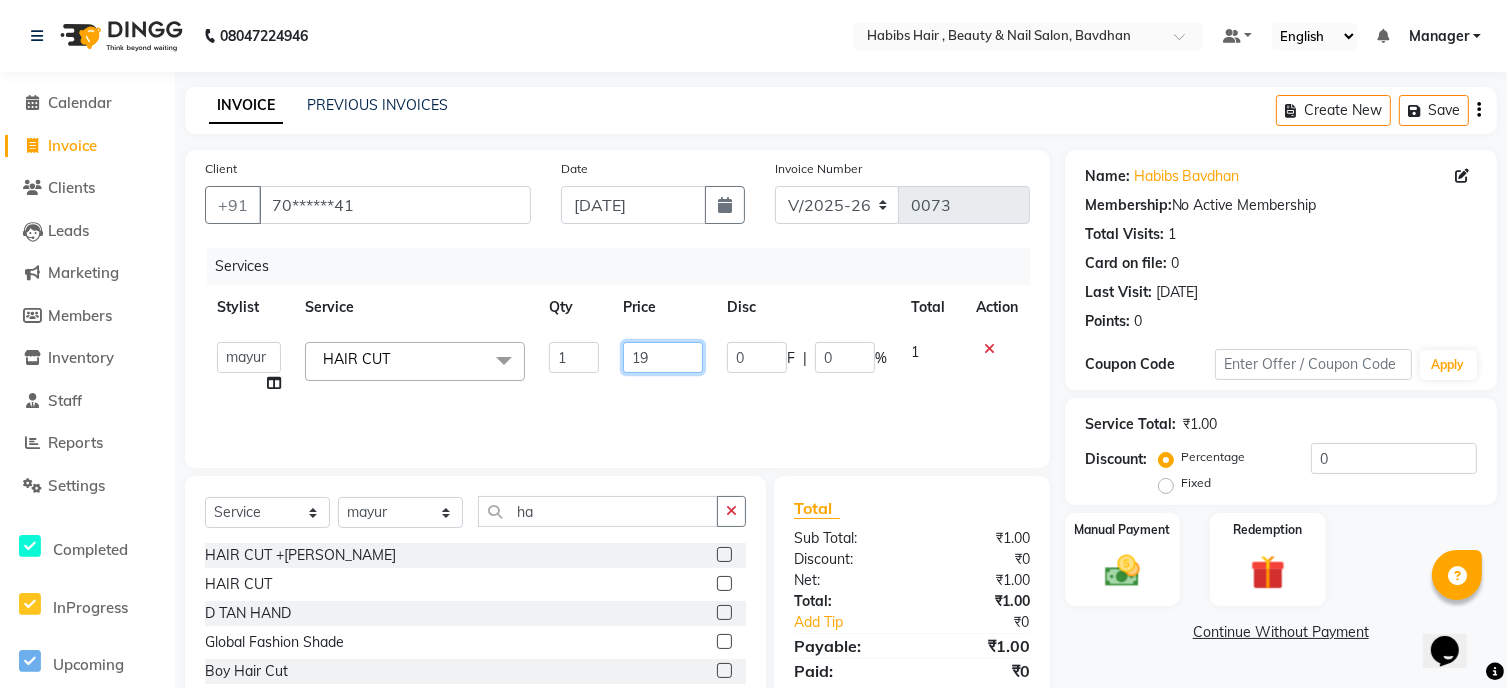type on "1" 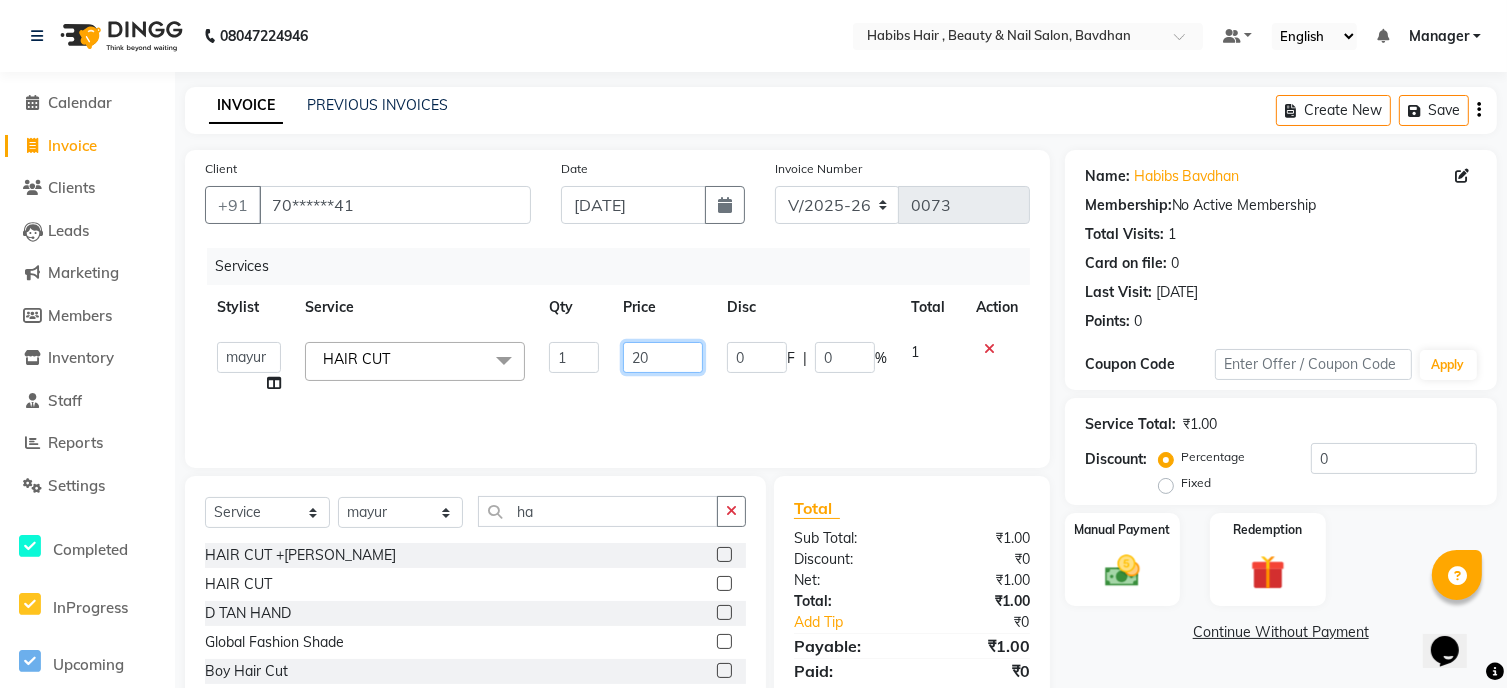 type on "200" 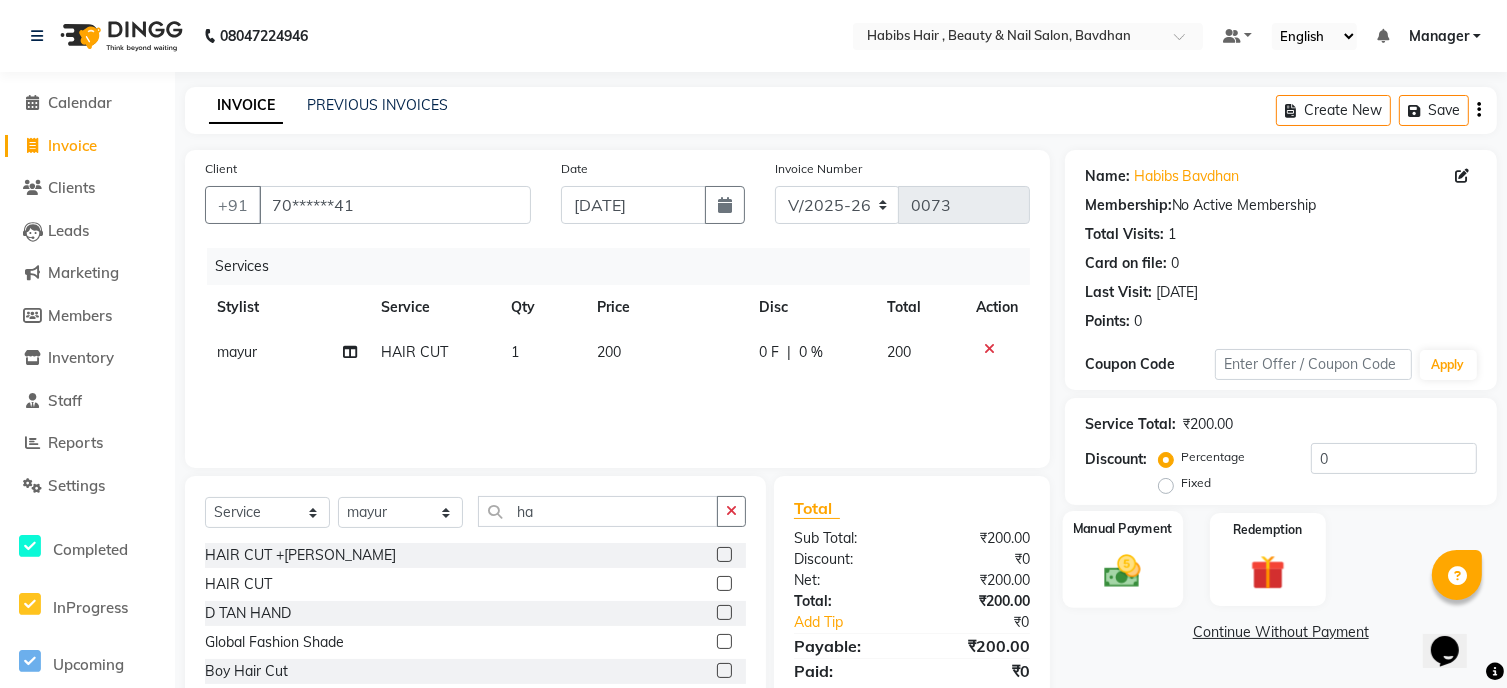 click 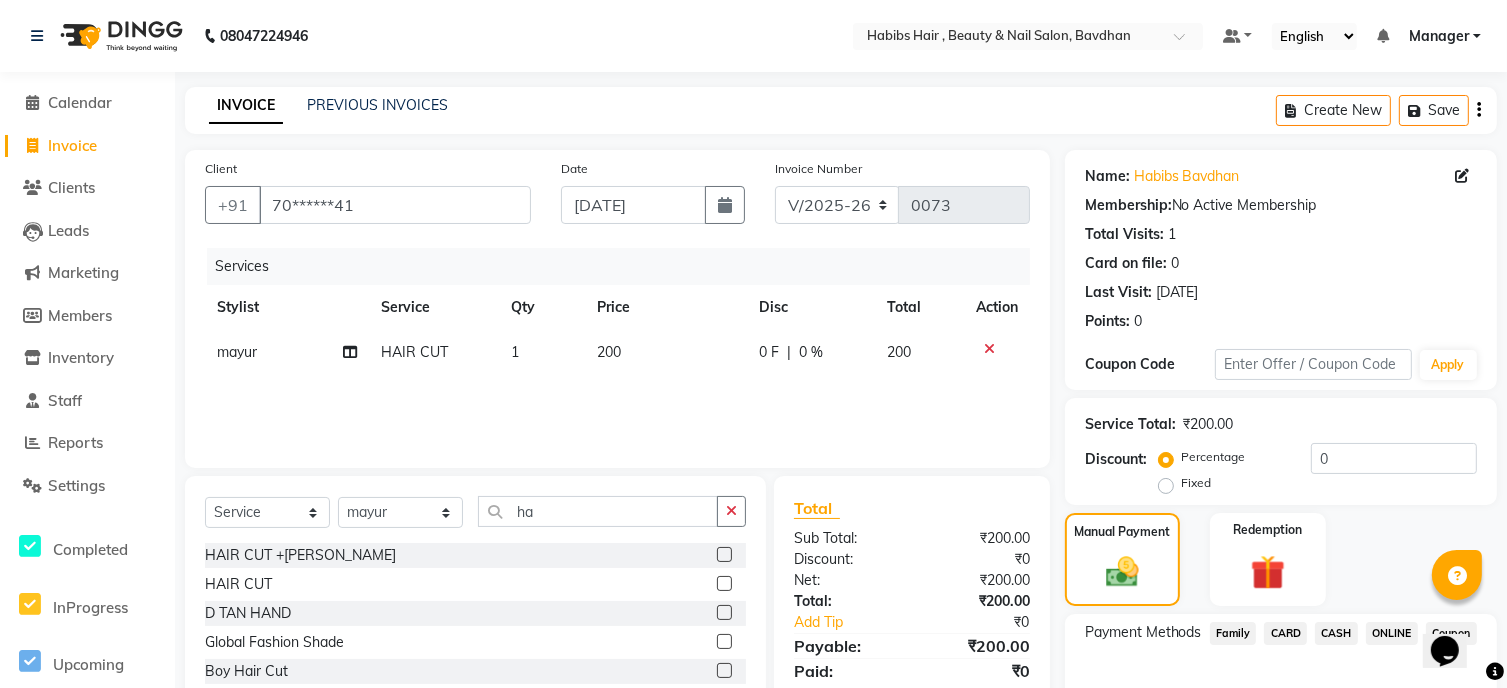 click on "ONLINE" 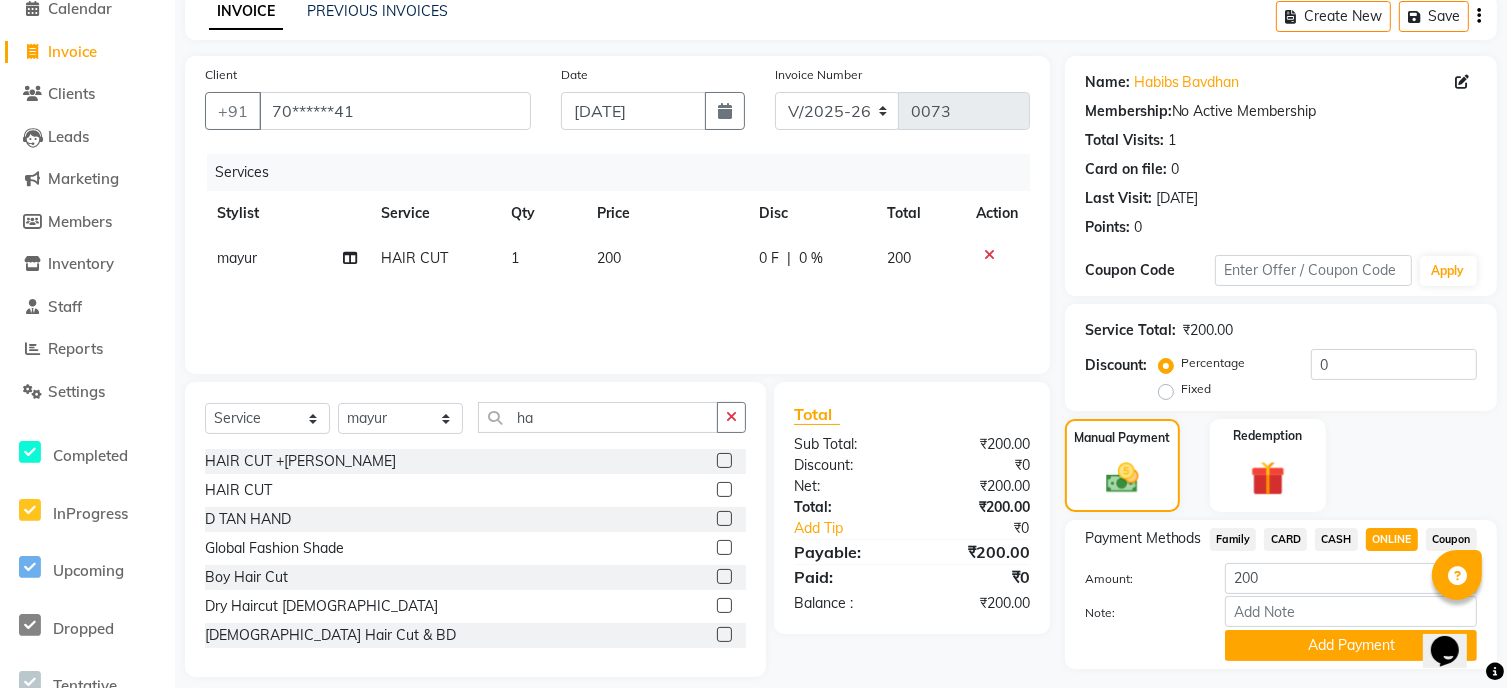 scroll, scrollTop: 120, scrollLeft: 0, axis: vertical 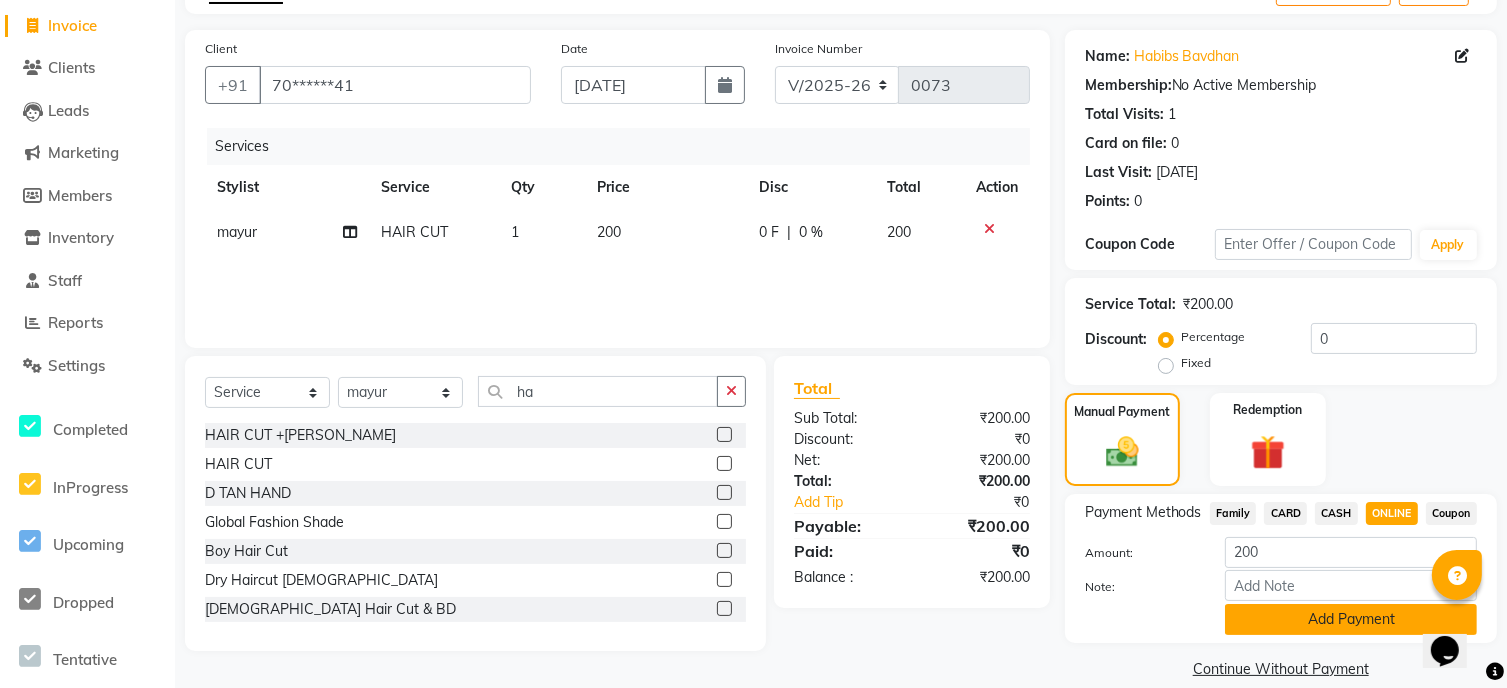 click on "Add Payment" 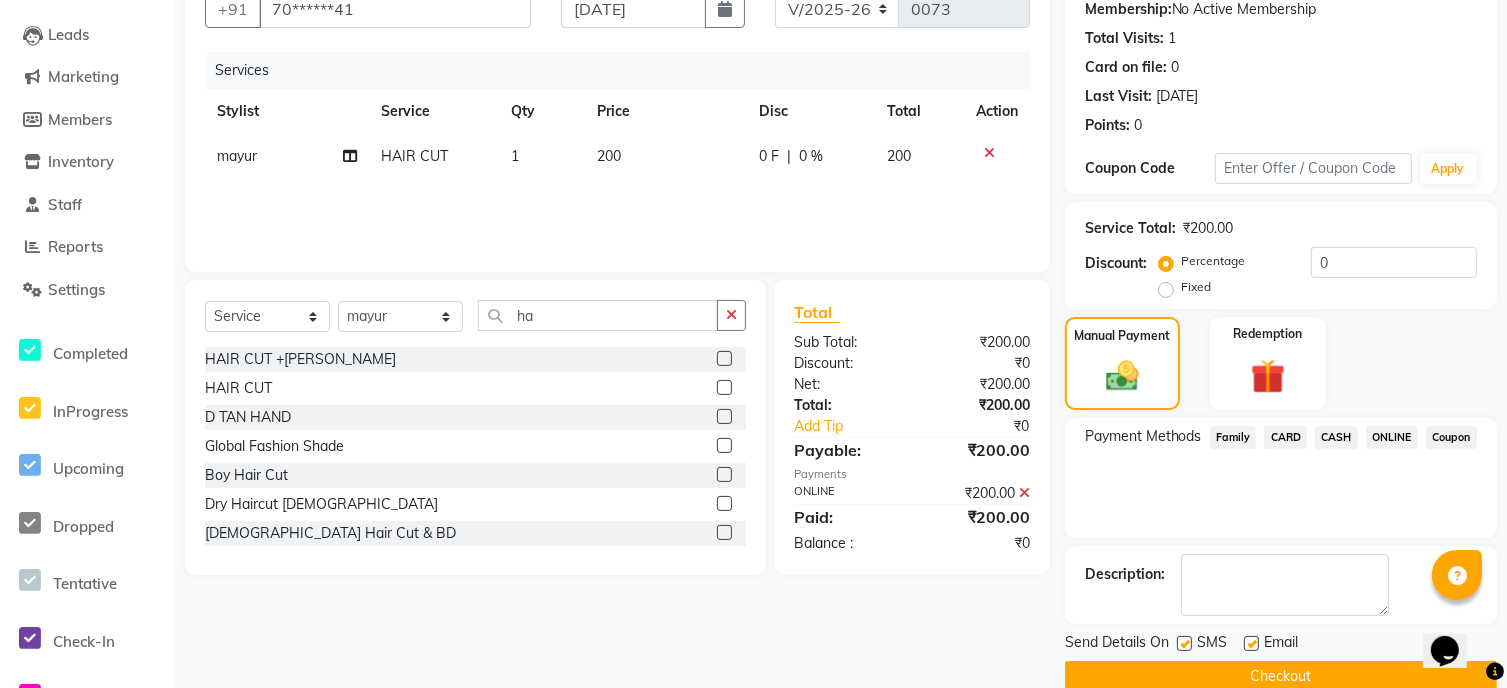 scroll, scrollTop: 200, scrollLeft: 0, axis: vertical 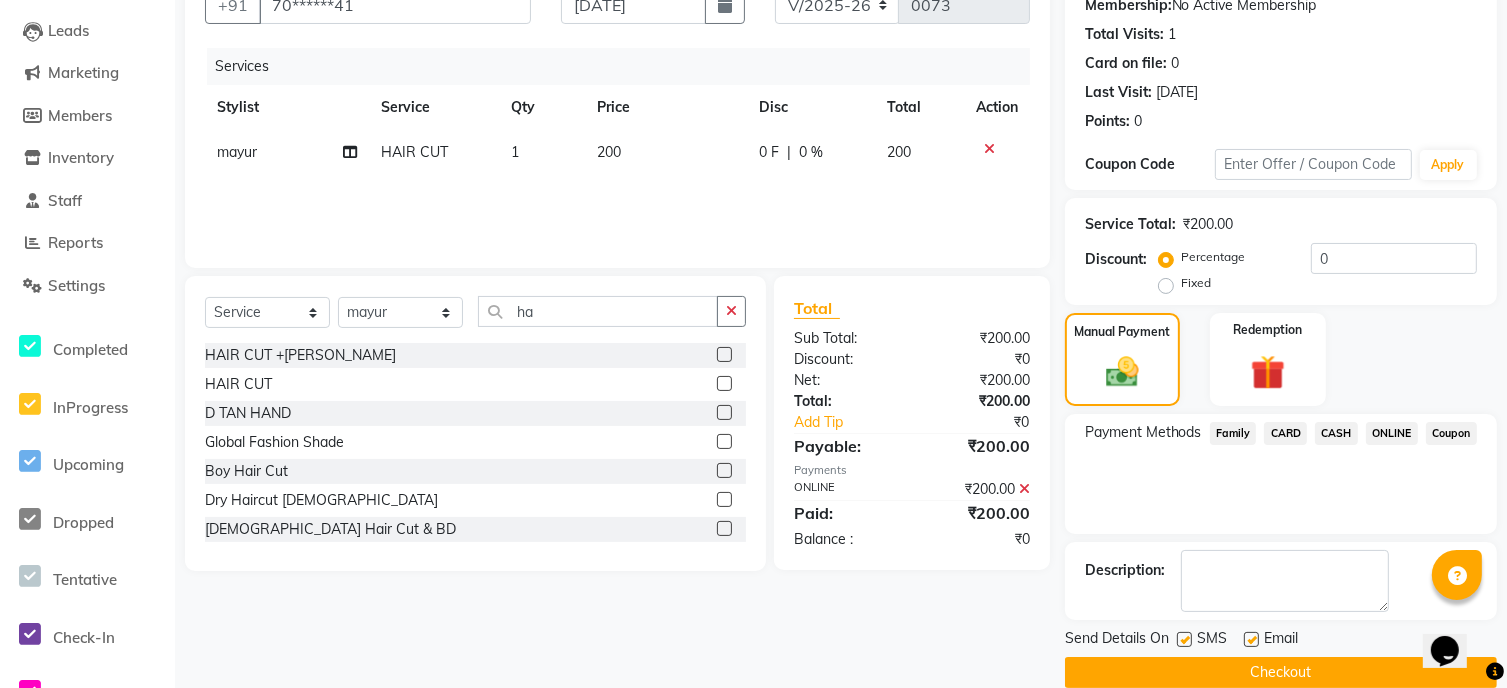 click on "ONLINE" 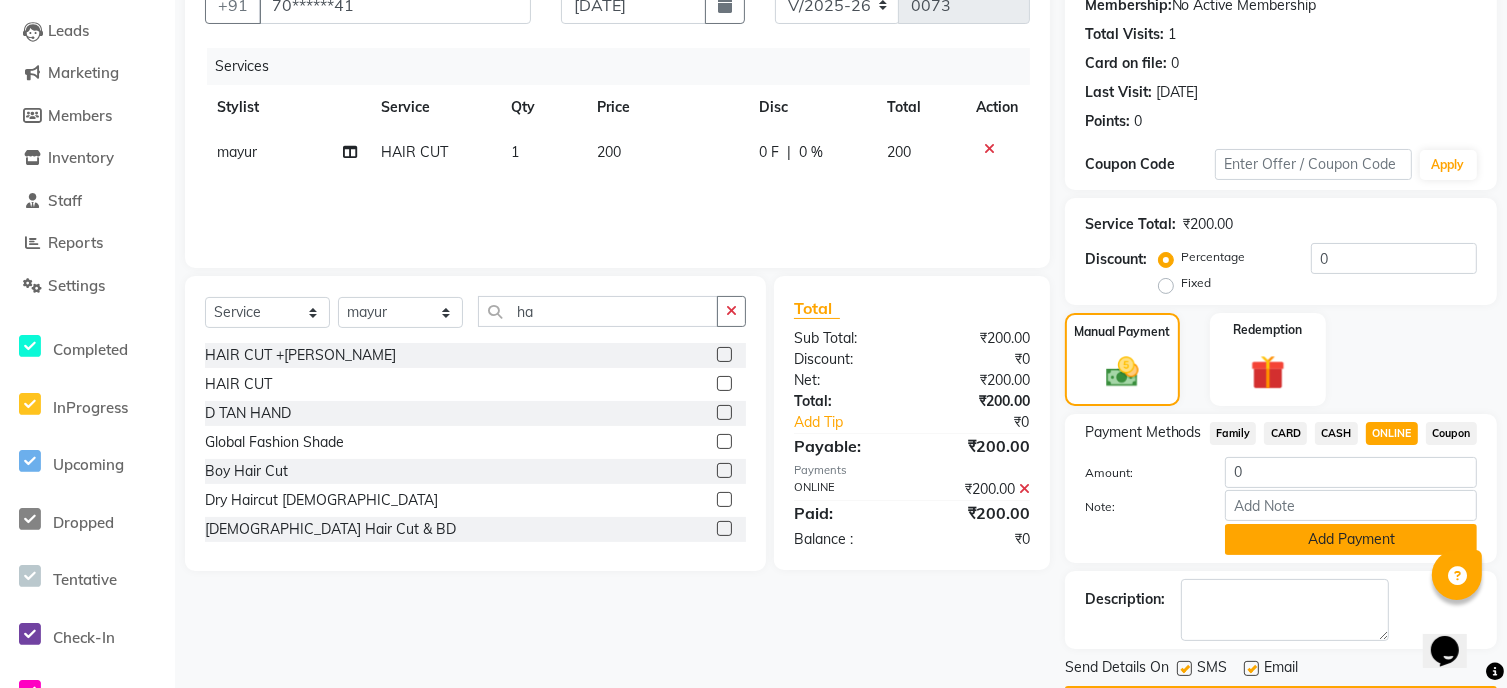click on "Add Payment" 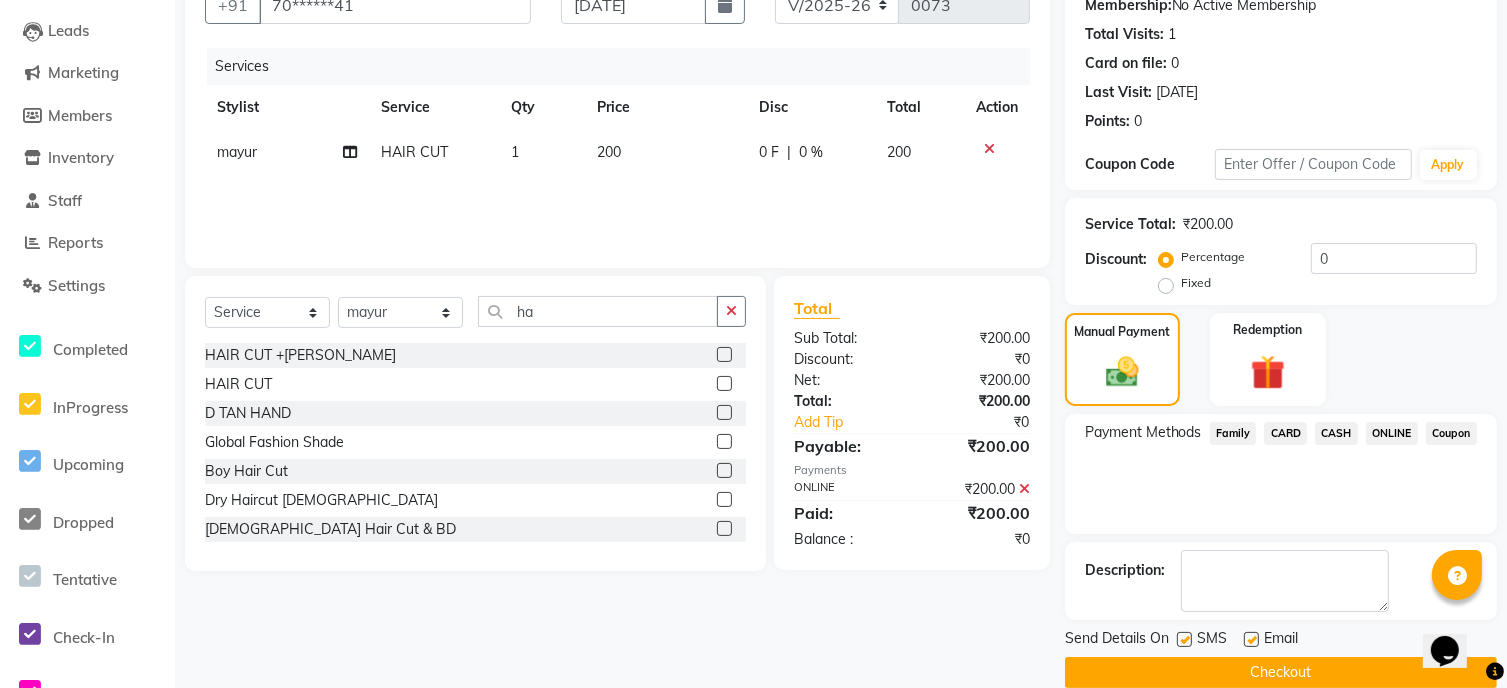 click on "Checkout" 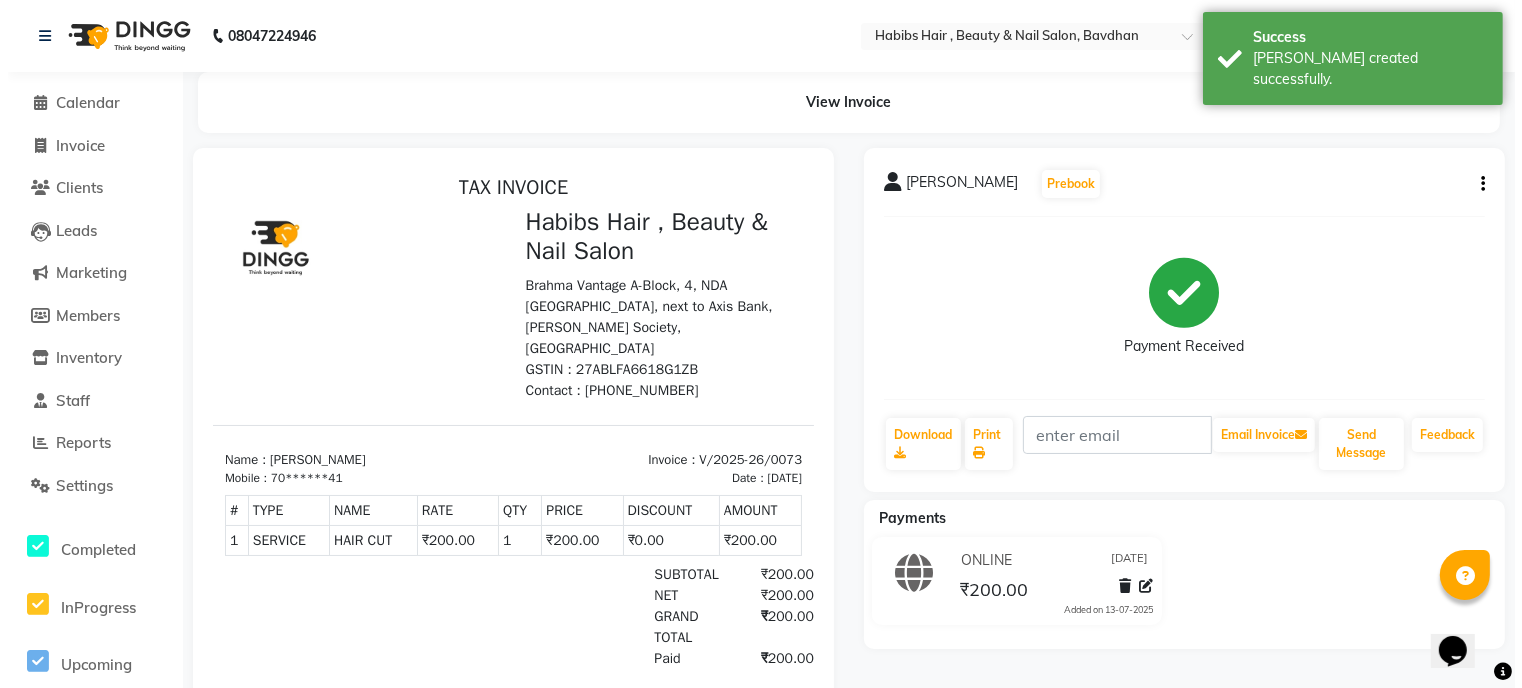 scroll, scrollTop: 0, scrollLeft: 0, axis: both 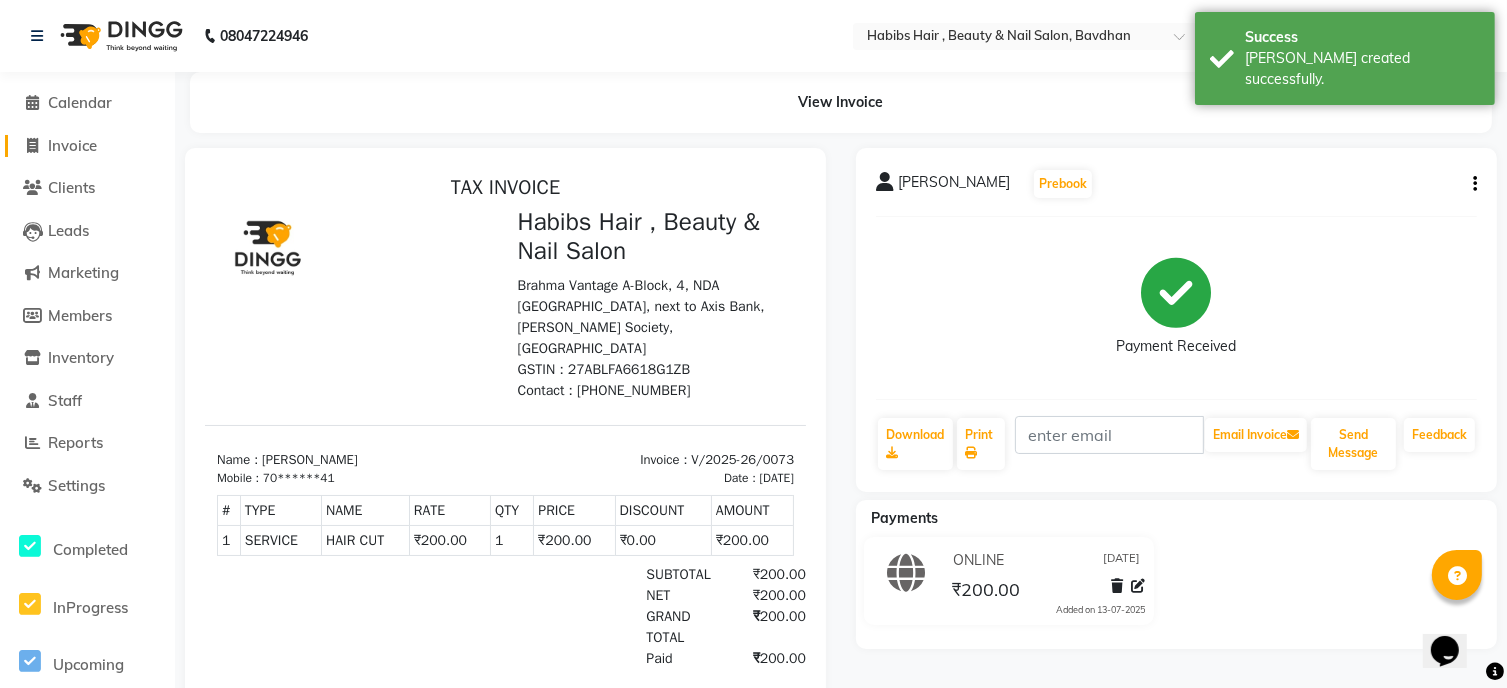 click on "Invoice" 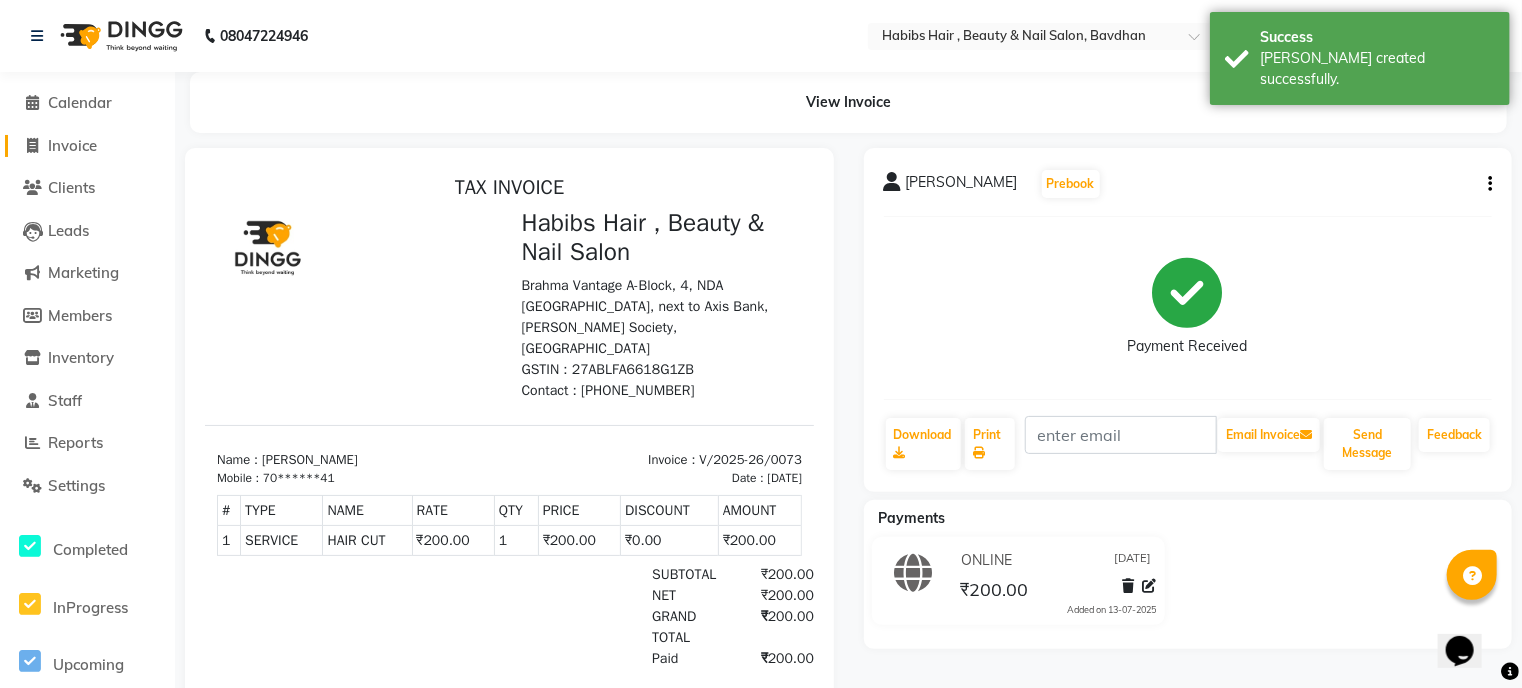 select on "service" 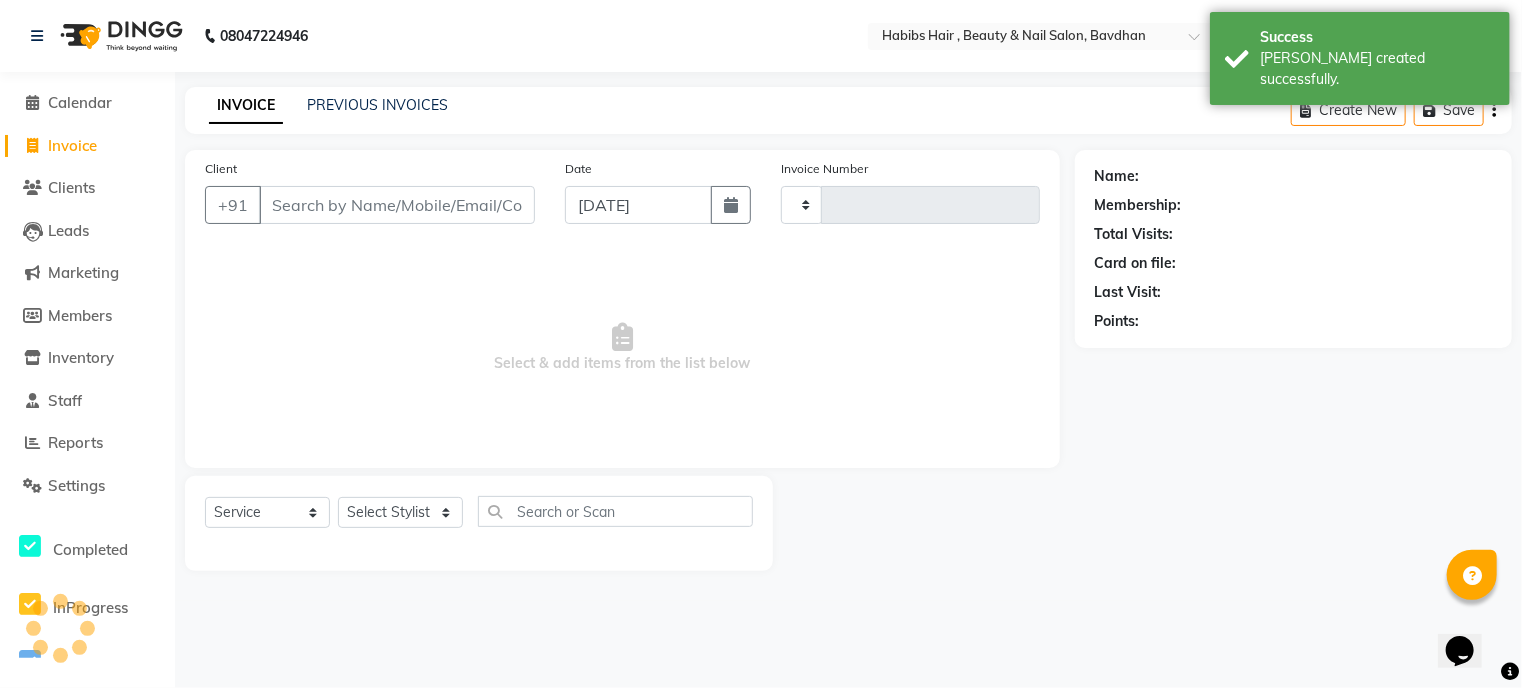 type on "0074" 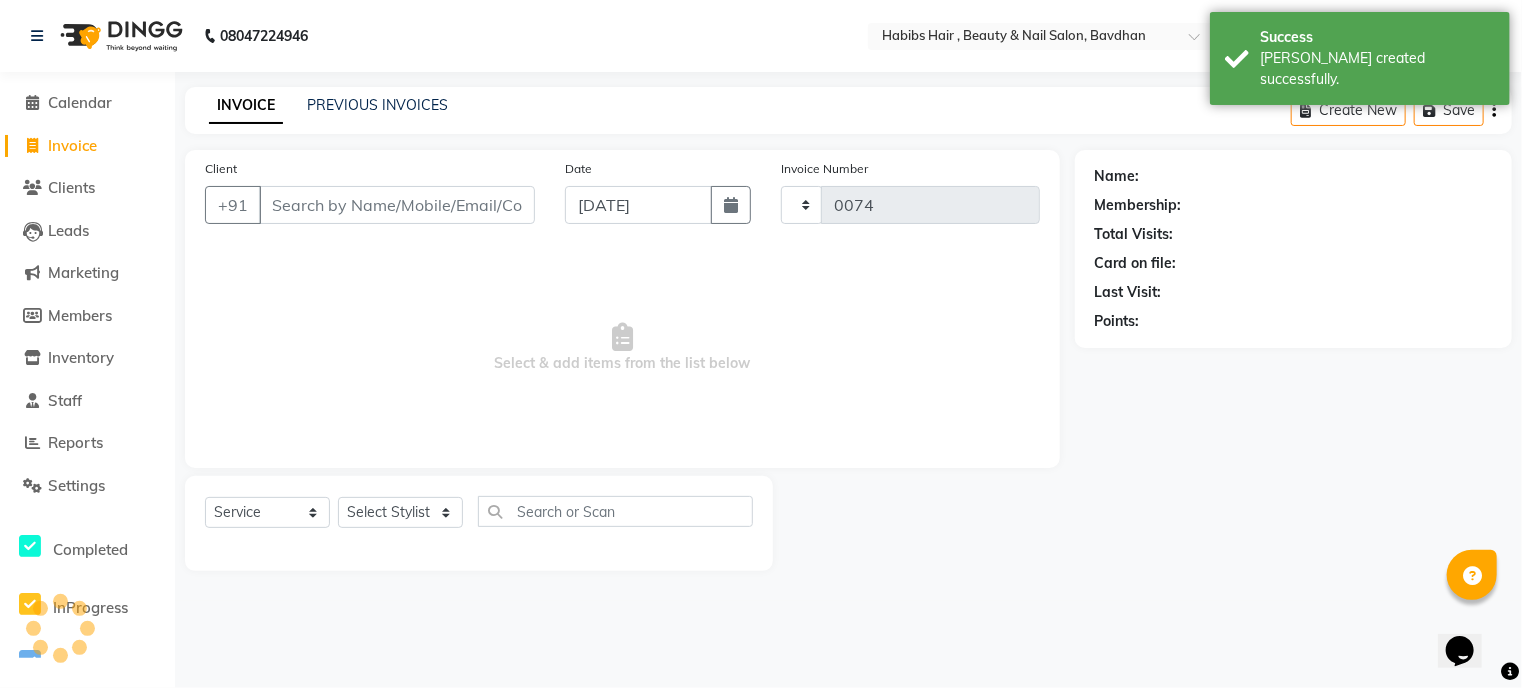 select on "7414" 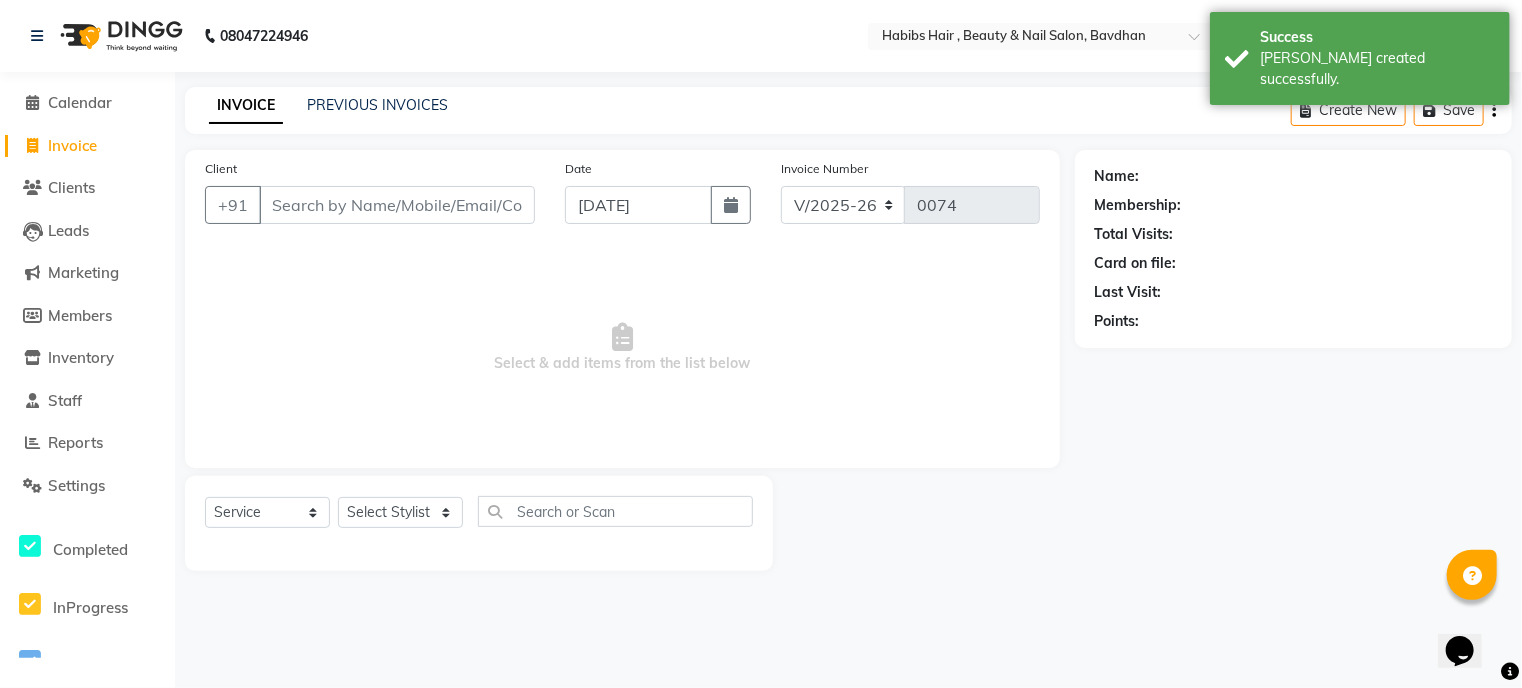 click on "Invoice" 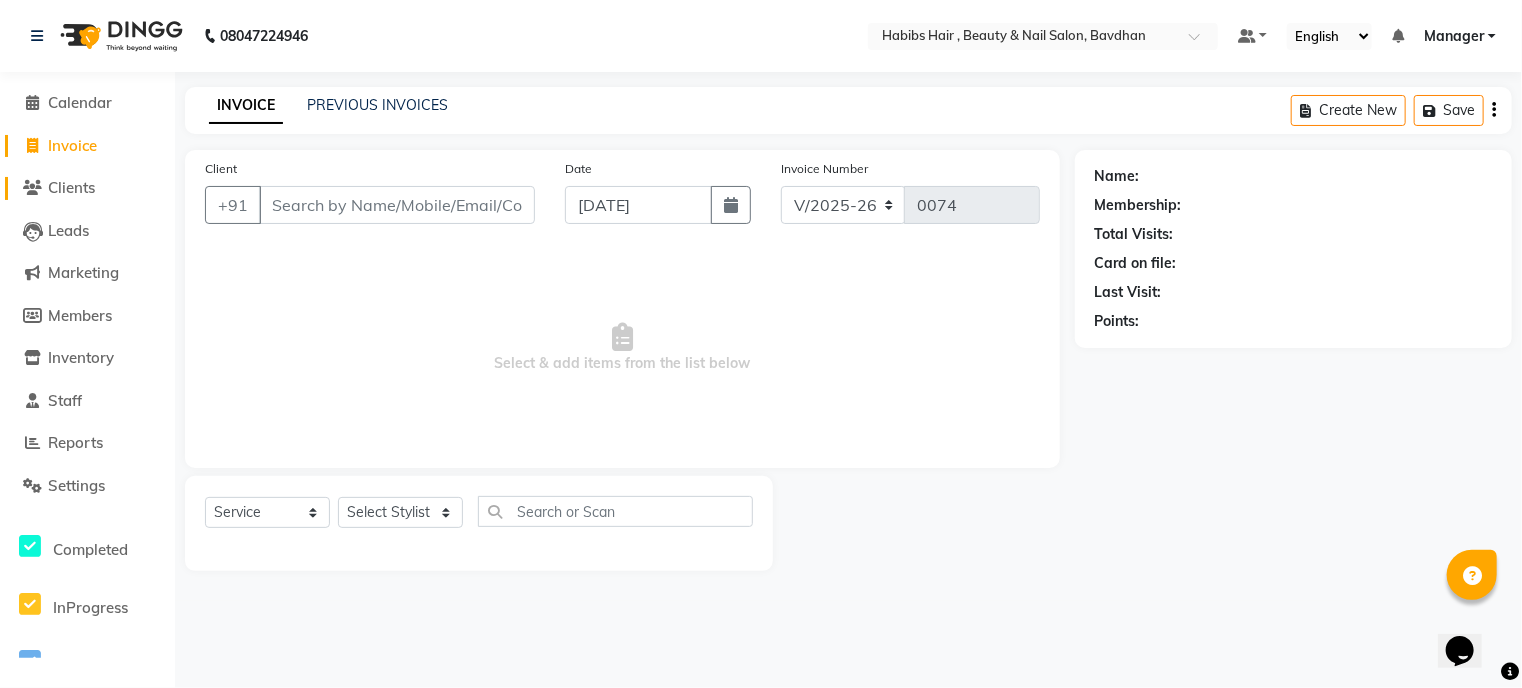 click on "Clients" 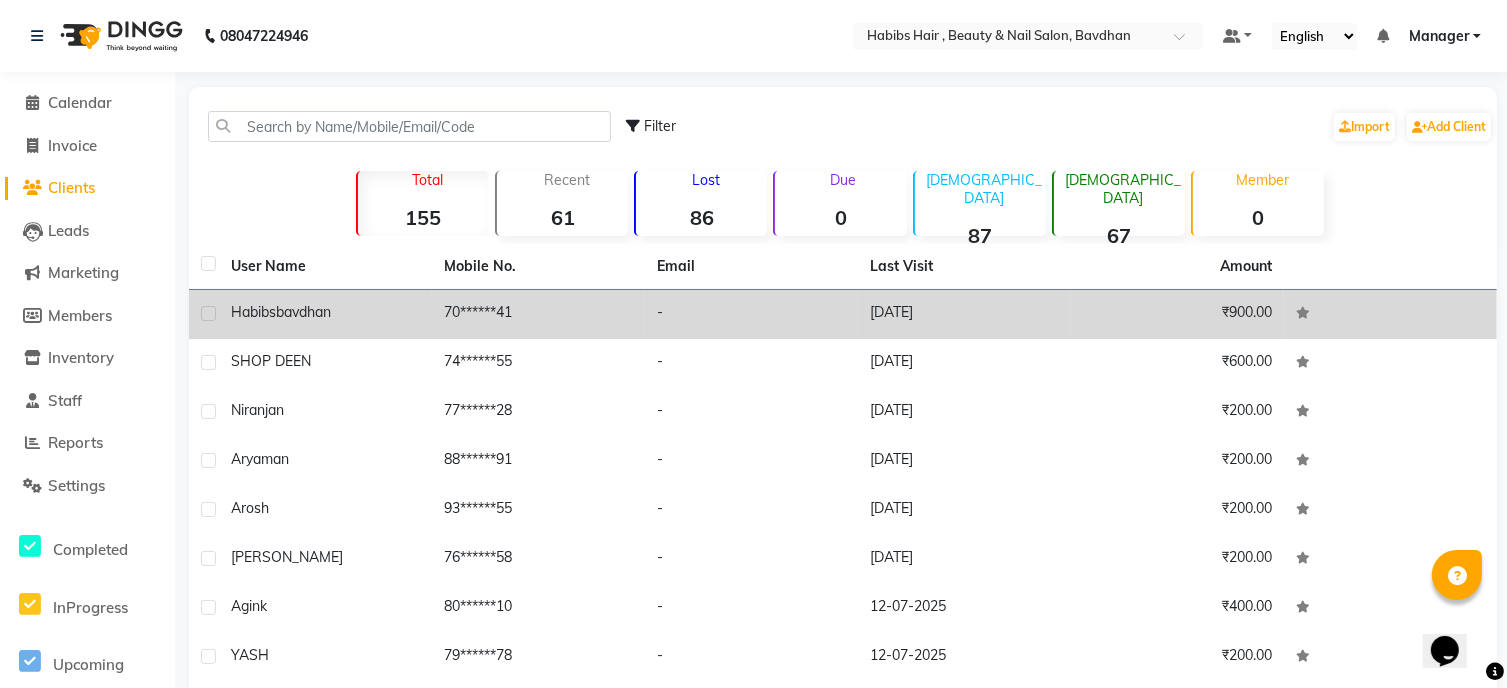 click on "bavdhan" 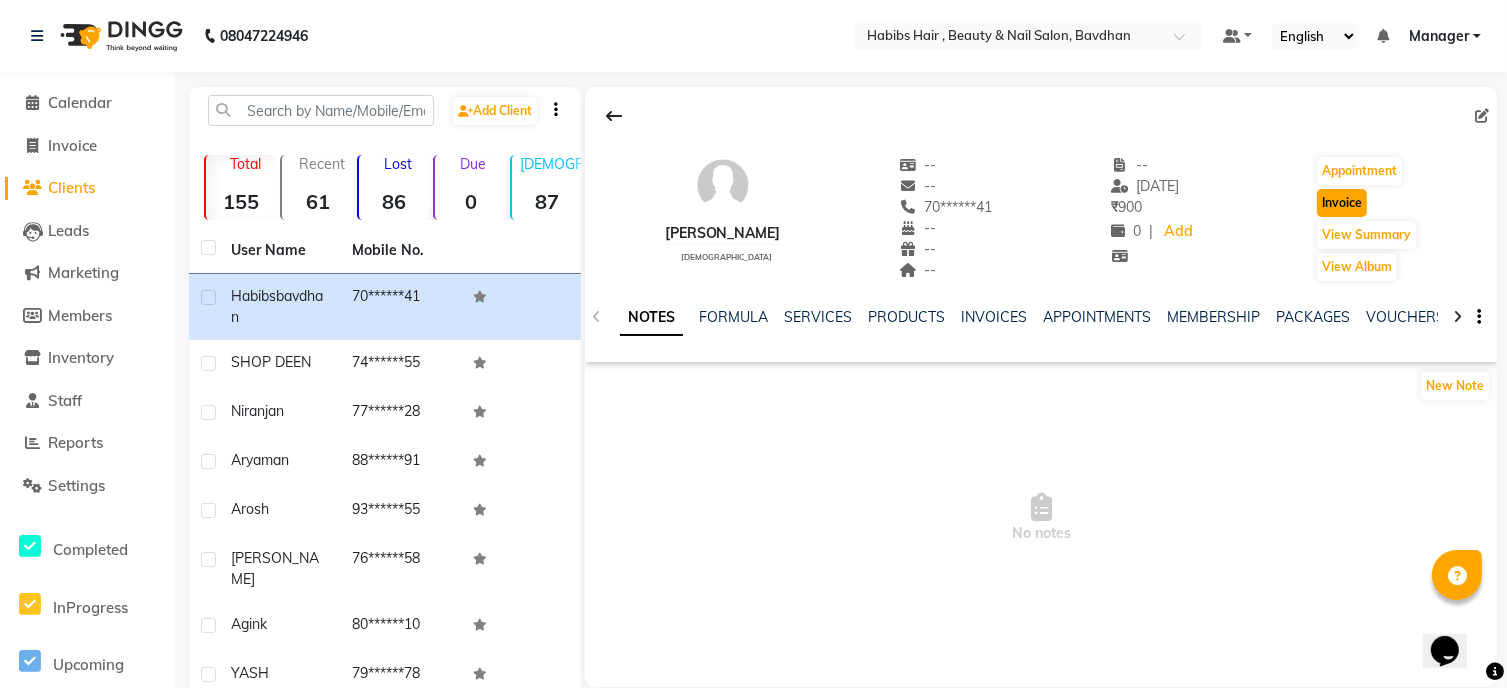 click on "Invoice" 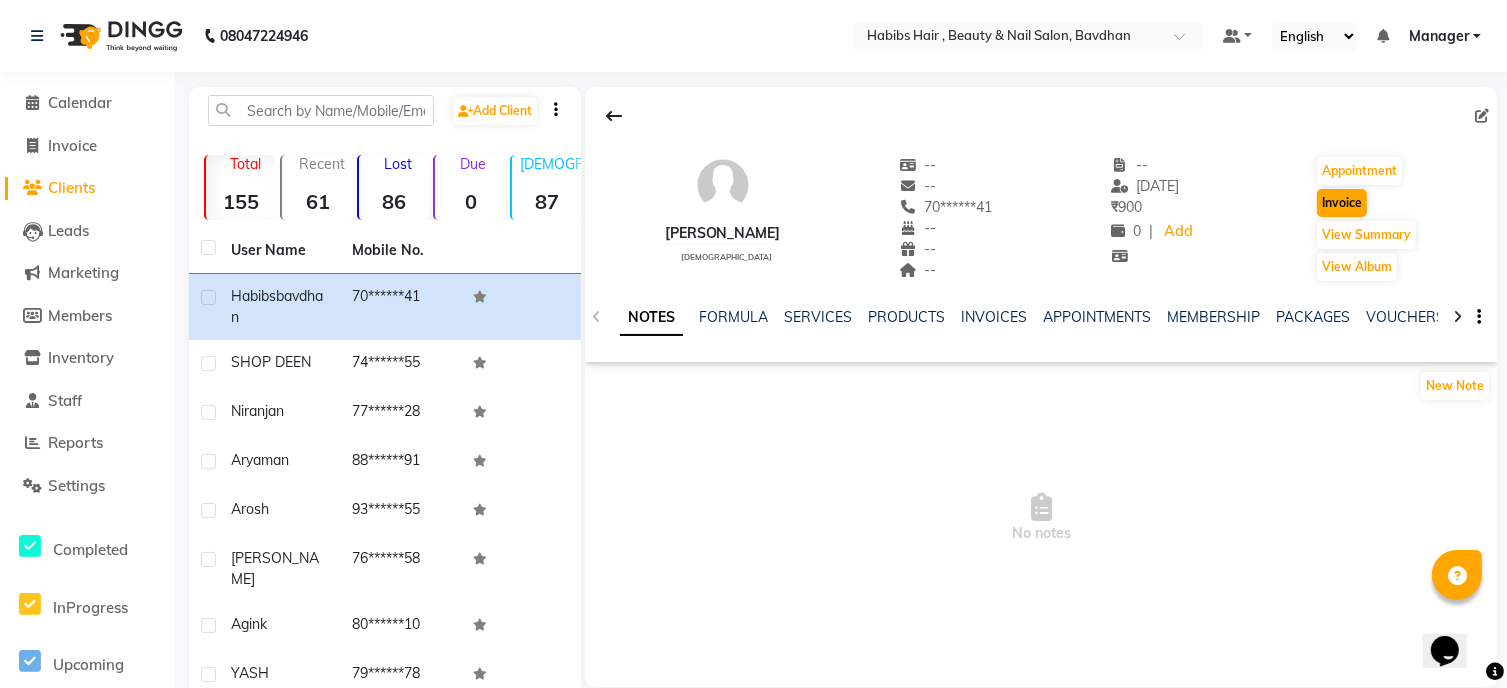 select on "service" 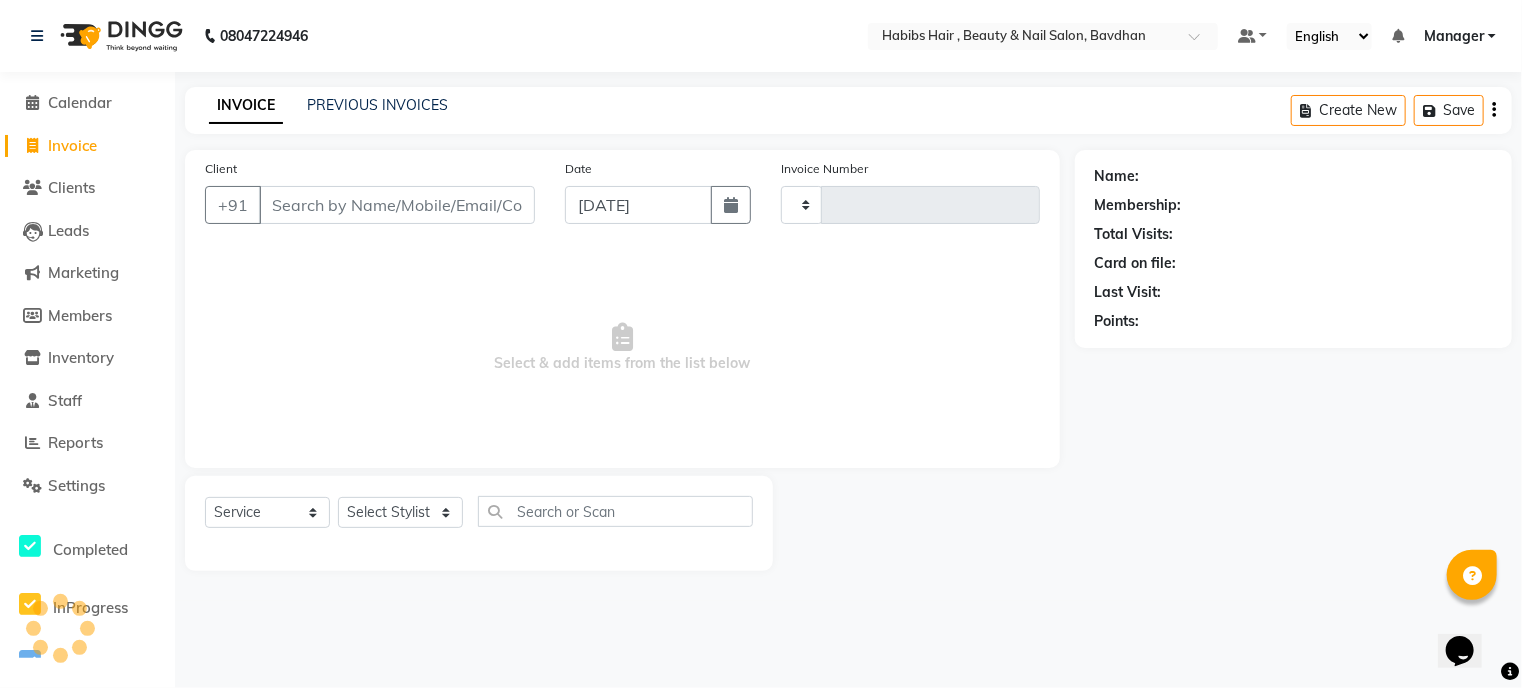 type on "0074" 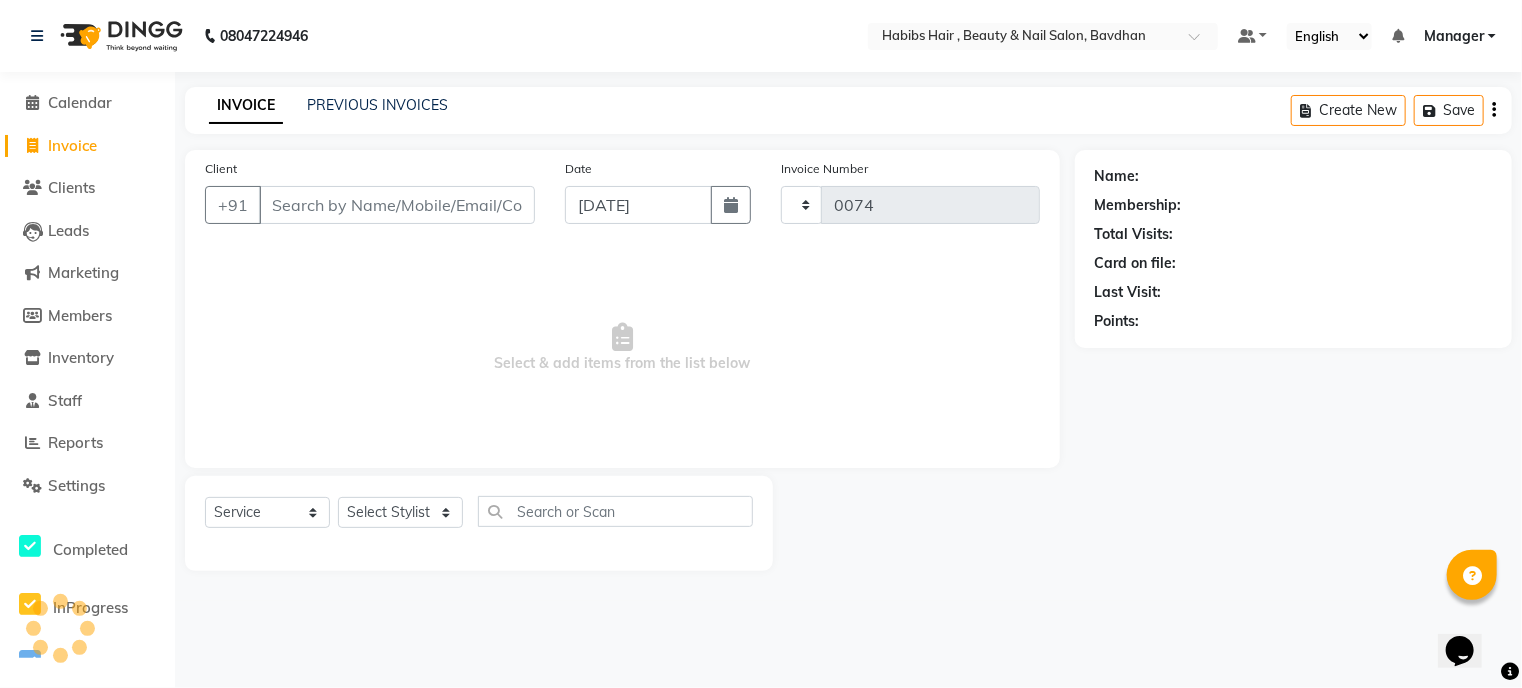 select on "7414" 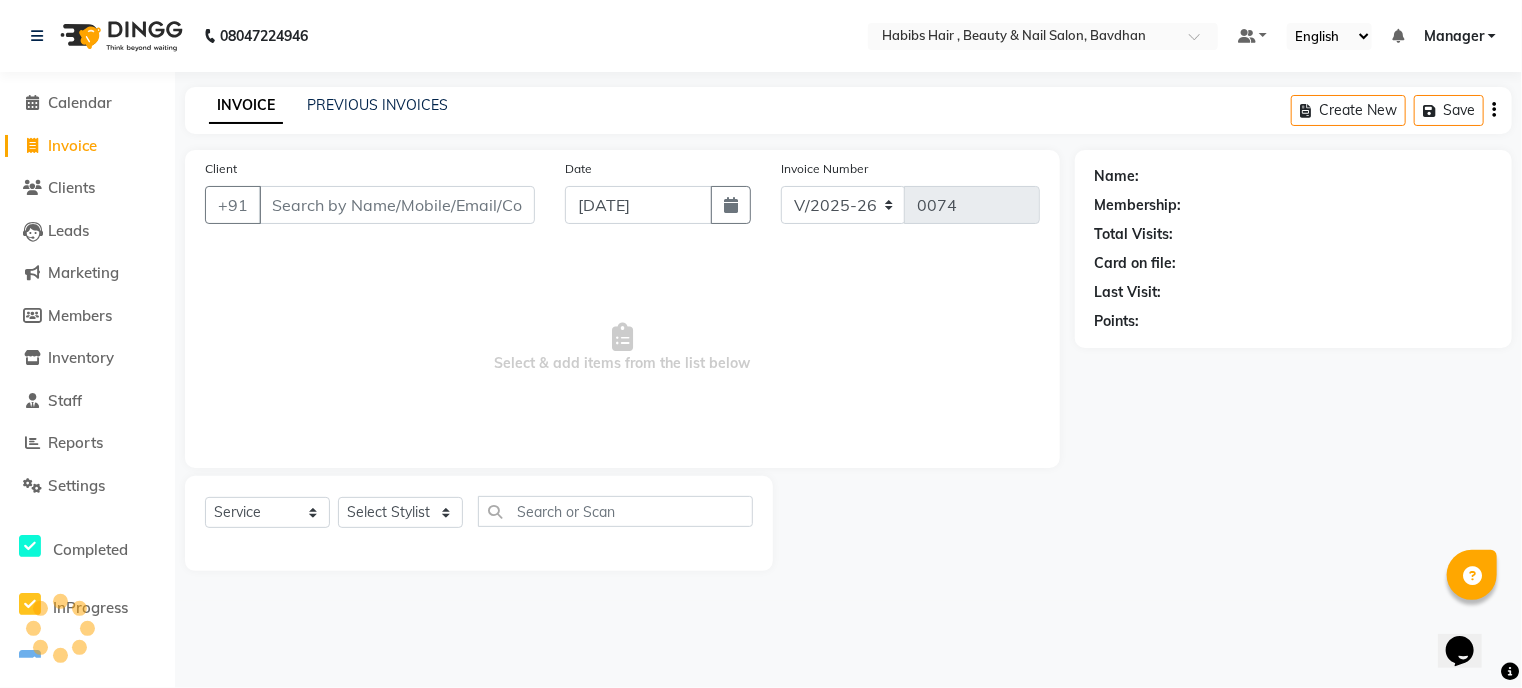 type on "70******41" 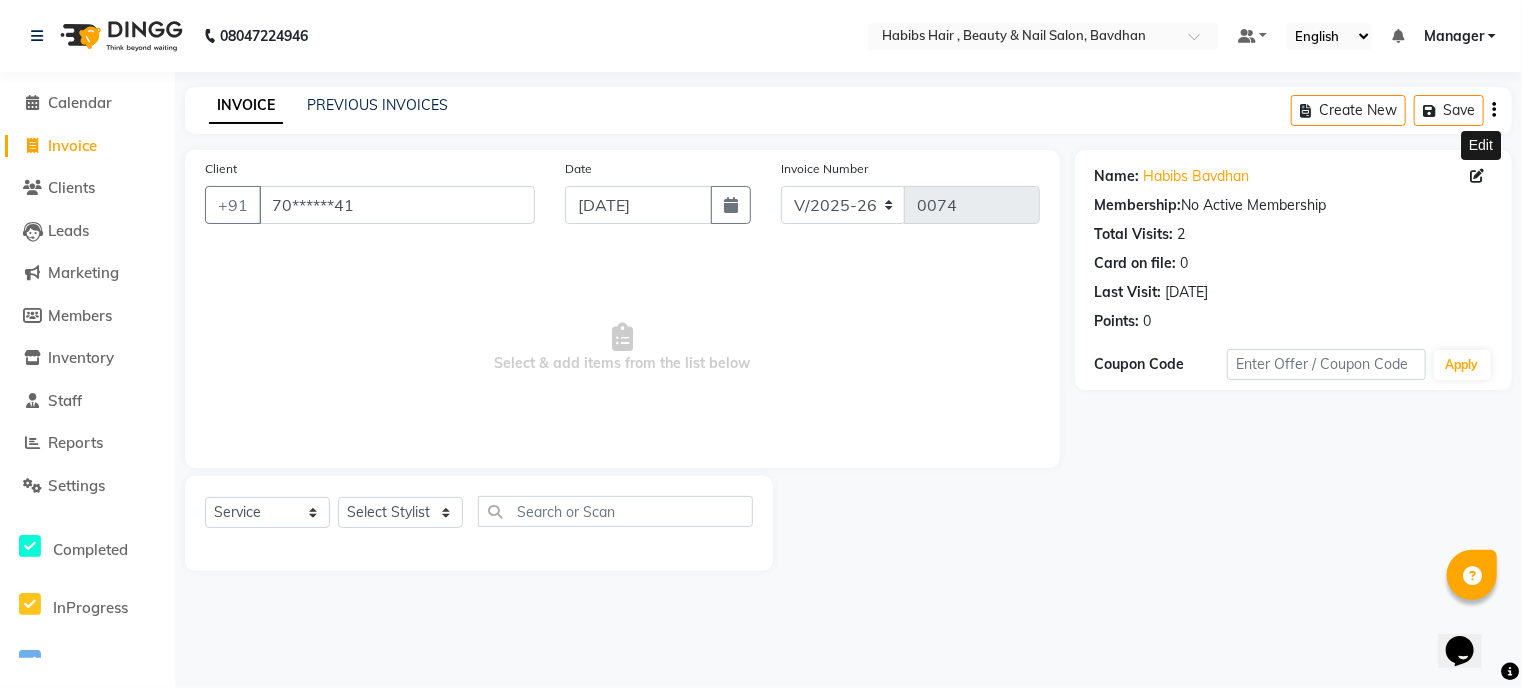 click 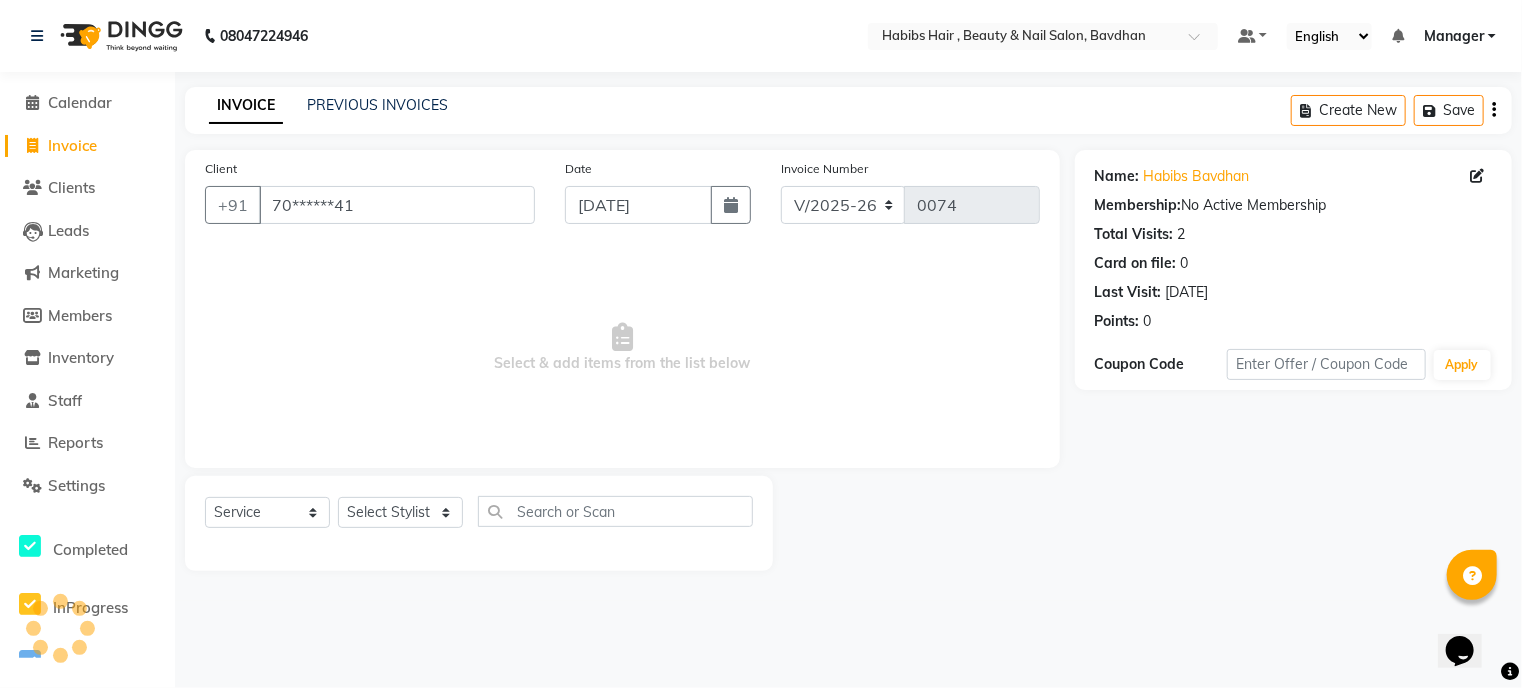 select on "22" 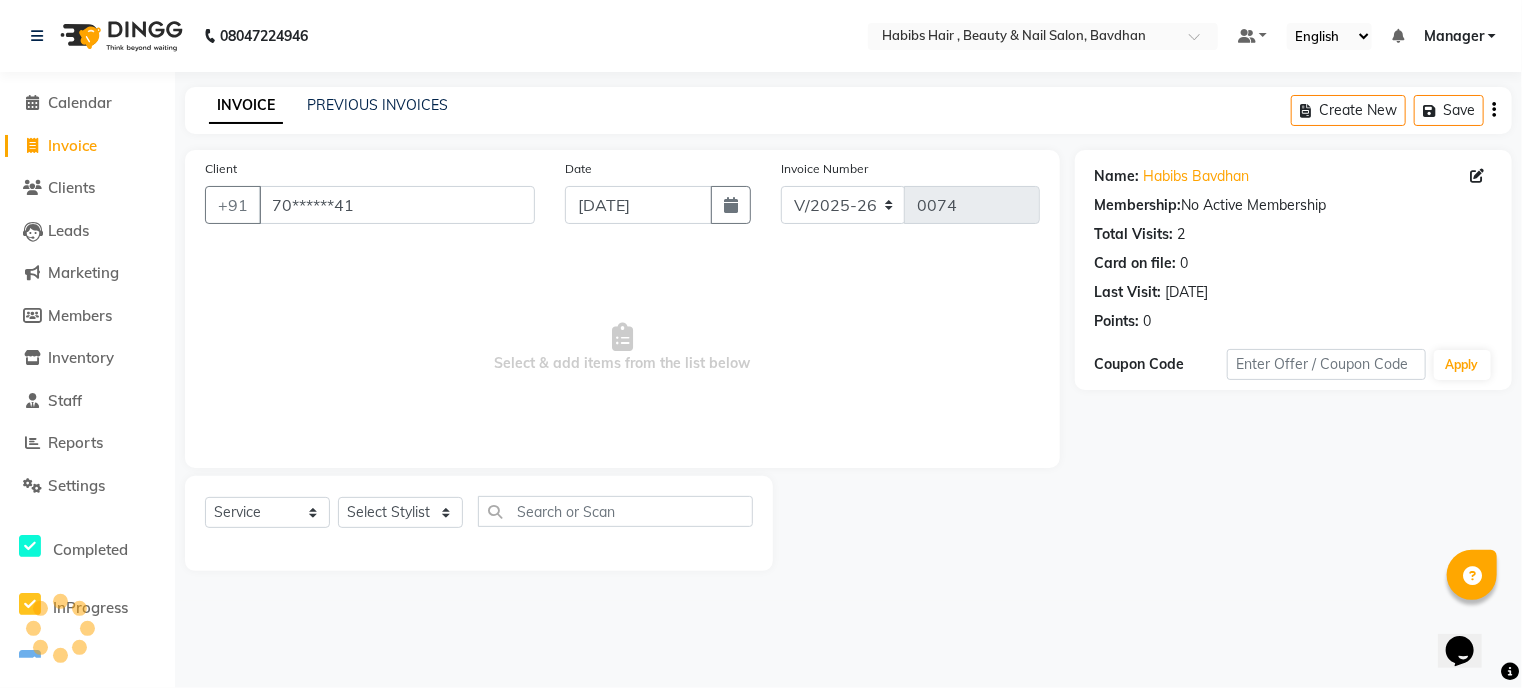 select on "[DEMOGRAPHIC_DATA]" 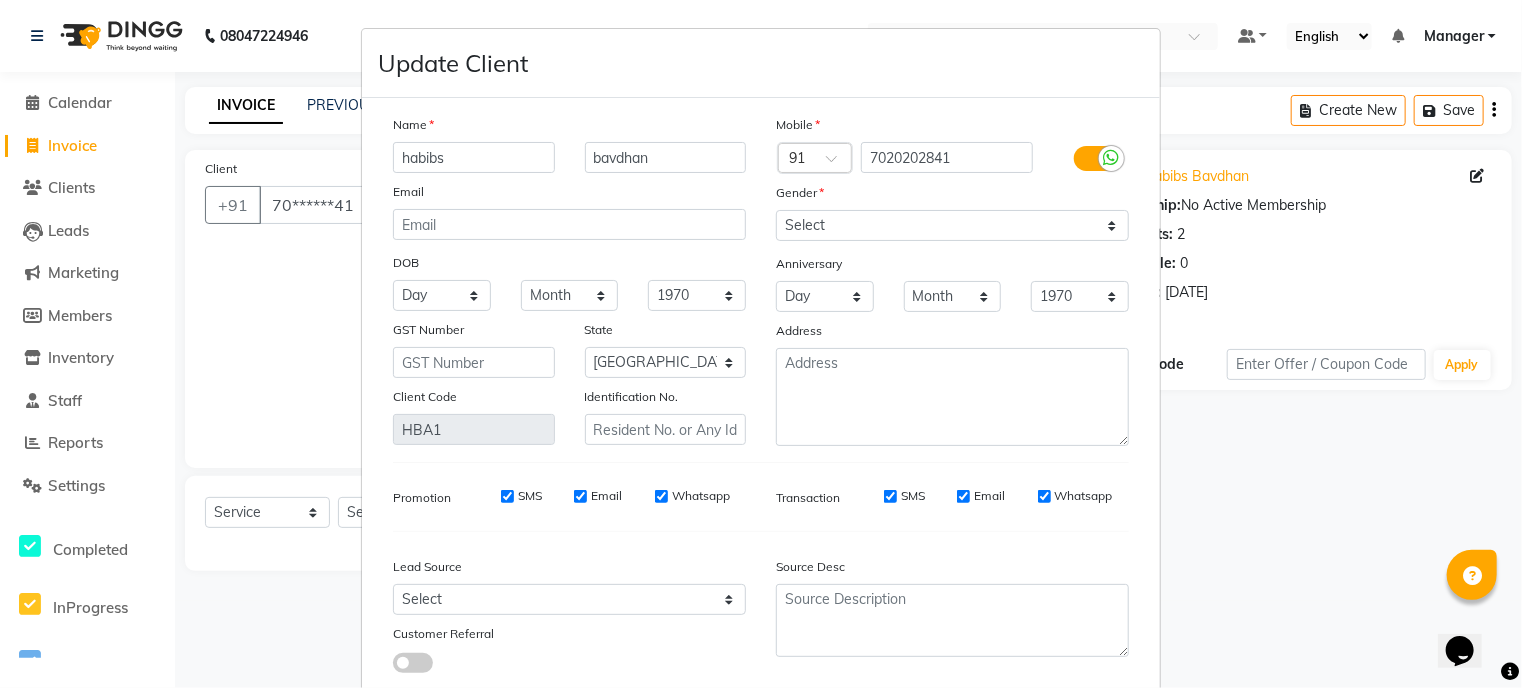 click on "Update Client Name habibs bavdhan Email DOB Day 01 02 03 04 05 06 07 08 09 10 11 12 13 14 15 16 17 18 19 20 21 22 23 24 25 26 27 28 29 30 31 Month January February March April May June July August September October November [DATE] 1941 1942 1943 1944 1945 1946 1947 1948 1949 1950 1951 1952 1953 1954 1955 1956 1957 1958 1959 1960 1961 1962 1963 1964 1965 1966 1967 1968 1969 1970 1971 1972 1973 1974 1975 1976 1977 1978 1979 1980 1981 1982 1983 1984 1985 1986 1987 1988 1989 1990 1991 1992 1993 1994 1995 1996 1997 1998 1999 2000 2001 2002 2003 2004 2005 2006 2007 2008 2009 2010 2011 2012 2013 2014 2015 2016 2017 2018 2019 2020 2021 2022 2023 2024 GST Number State Select [GEOGRAPHIC_DATA] [GEOGRAPHIC_DATA] [GEOGRAPHIC_DATA] [GEOGRAPHIC_DATA] [GEOGRAPHIC_DATA] [GEOGRAPHIC_DATA] [GEOGRAPHIC_DATA] [GEOGRAPHIC_DATA] [GEOGRAPHIC_DATA] [GEOGRAPHIC_DATA] [GEOGRAPHIC_DATA] [GEOGRAPHIC_DATA] [GEOGRAPHIC_DATA] [GEOGRAPHIC_DATA] [GEOGRAPHIC_DATA] [GEOGRAPHIC_DATA] [GEOGRAPHIC_DATA] [GEOGRAPHIC_DATA] [GEOGRAPHIC_DATA] [GEOGRAPHIC_DATA] [GEOGRAPHIC_DATA] [GEOGRAPHIC_DATA] [GEOGRAPHIC_DATA] [GEOGRAPHIC_DATA] [GEOGRAPHIC_DATA] [GEOGRAPHIC_DATA] [GEOGRAPHIC_DATA] [GEOGRAPHIC_DATA] [GEOGRAPHIC_DATA] [GEOGRAPHIC_DATA] ×" at bounding box center [761, 344] 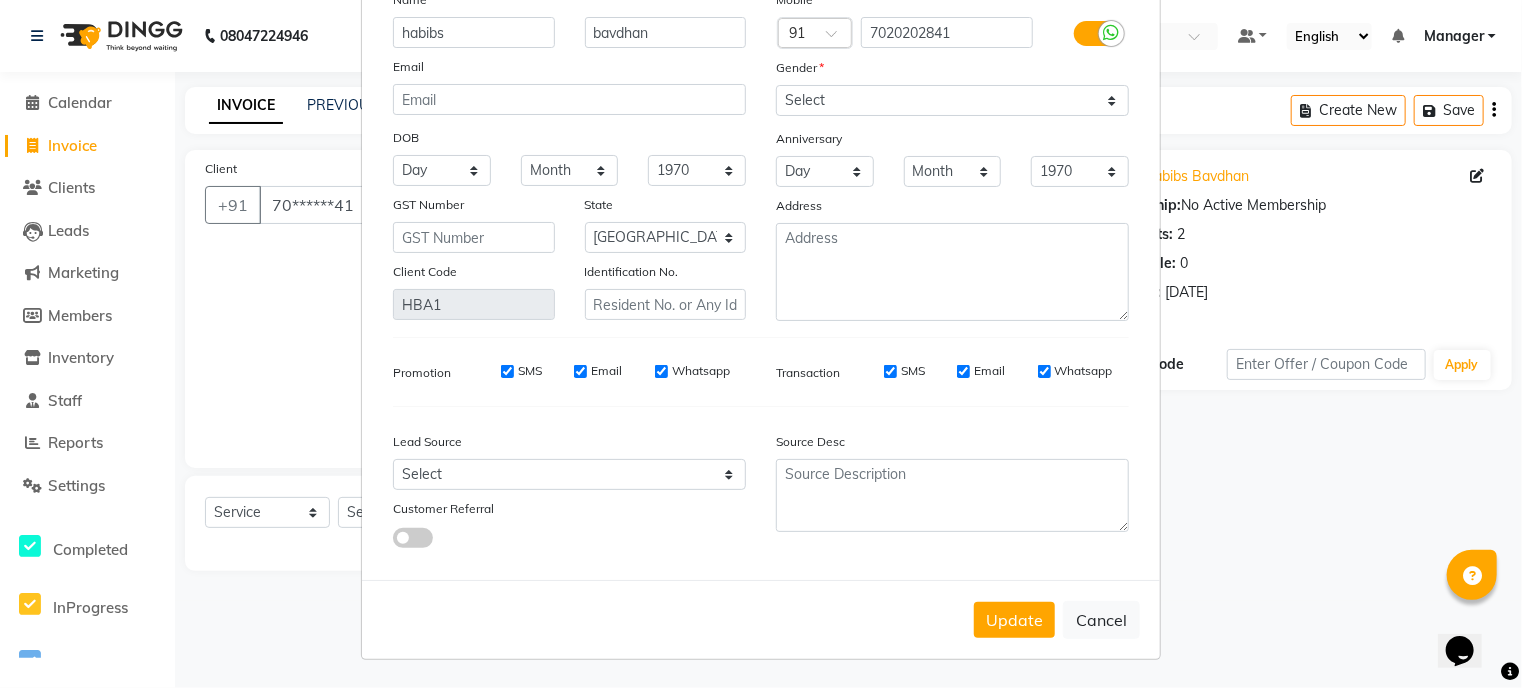 scroll, scrollTop: 133, scrollLeft: 0, axis: vertical 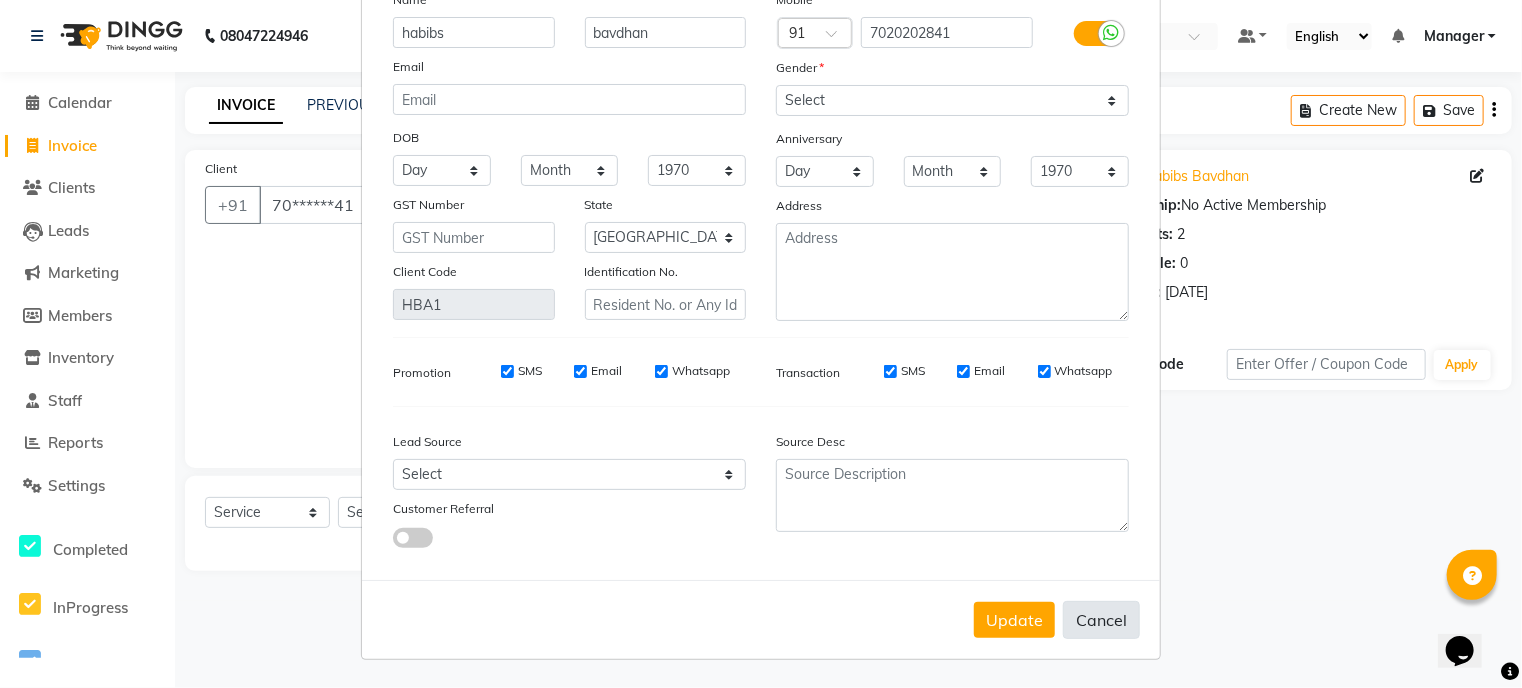 click on "Cancel" at bounding box center [1101, 620] 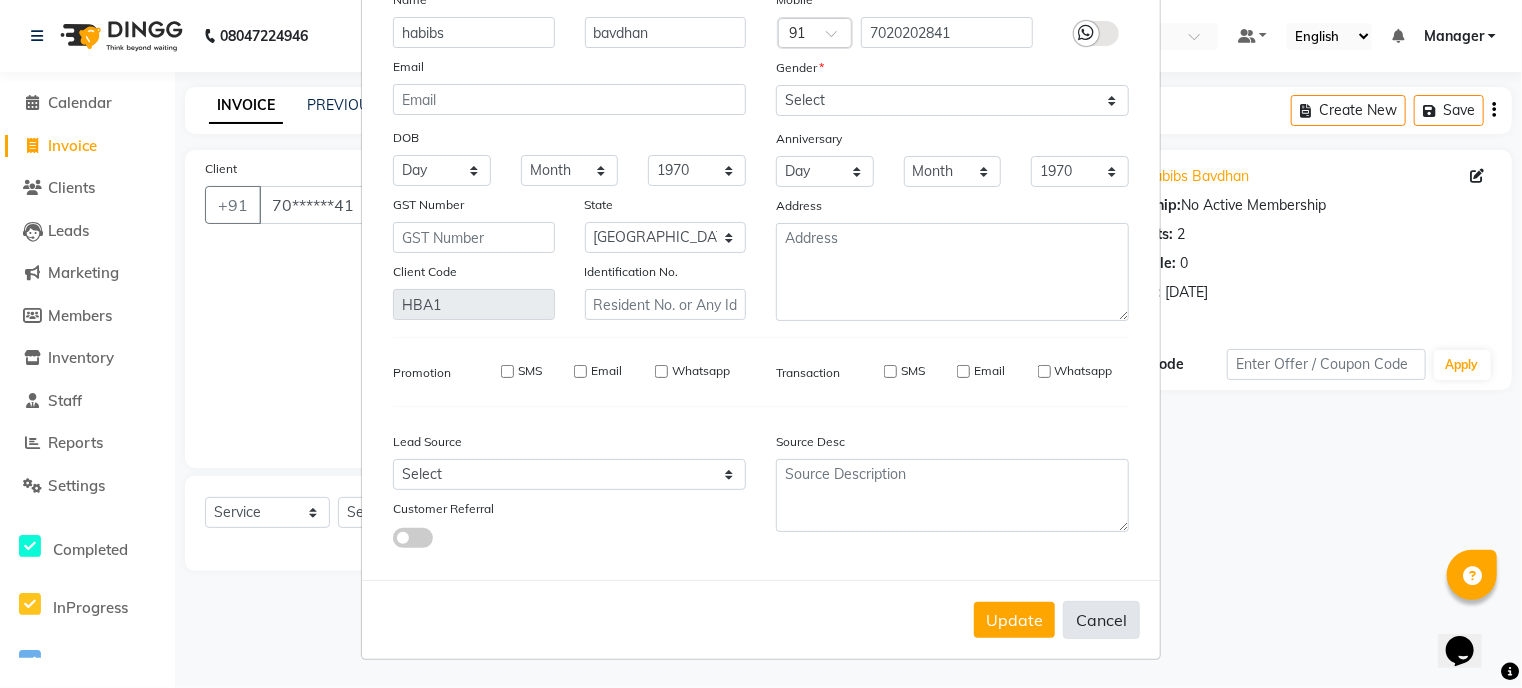 type 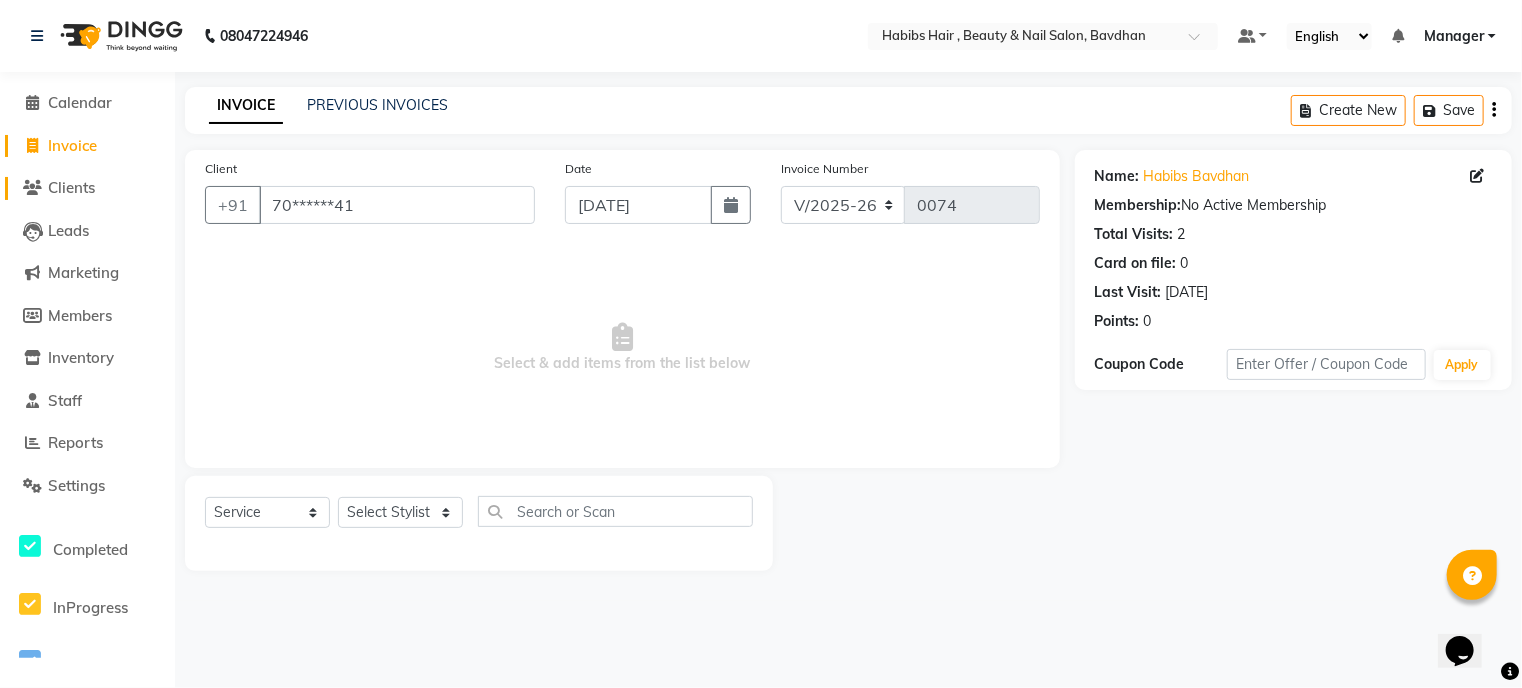 click on "Clients" 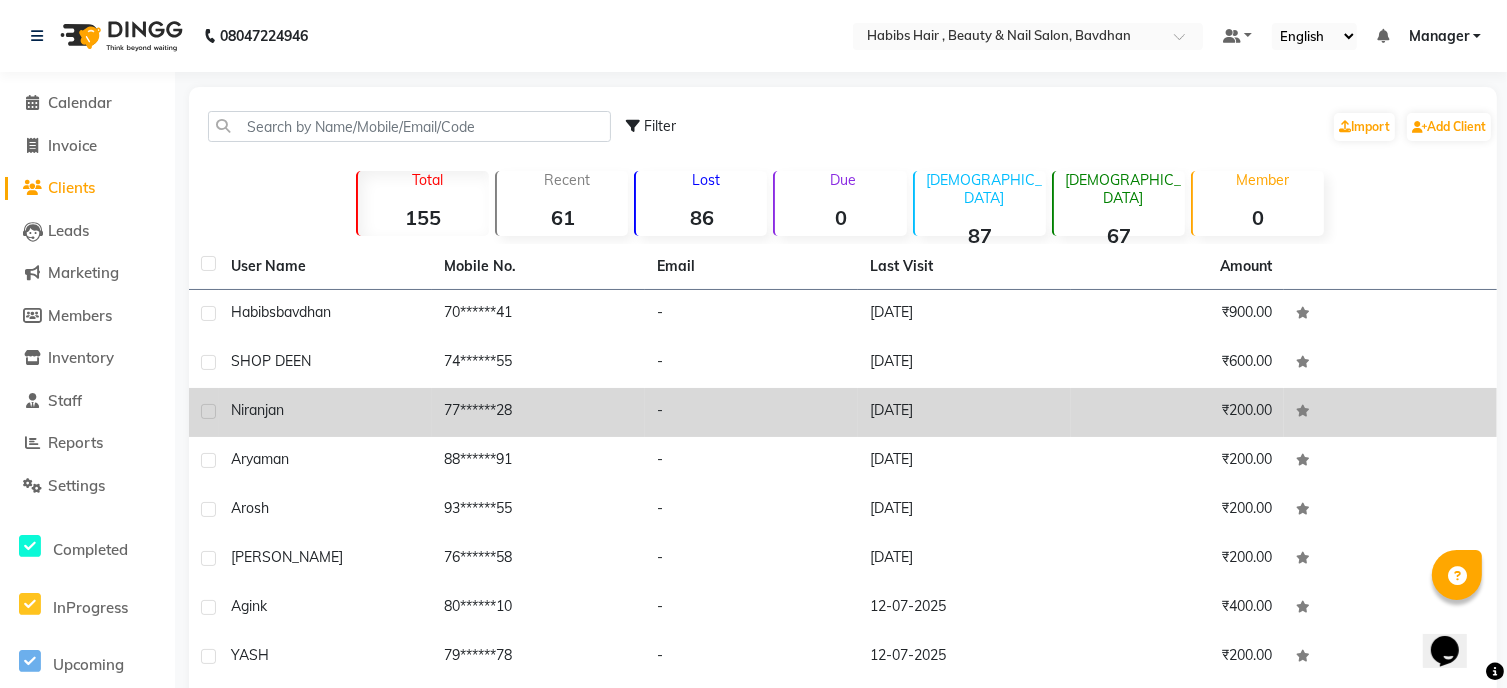 drag, startPoint x: 1066, startPoint y: 314, endPoint x: 200, endPoint y: 432, distance: 874.00226 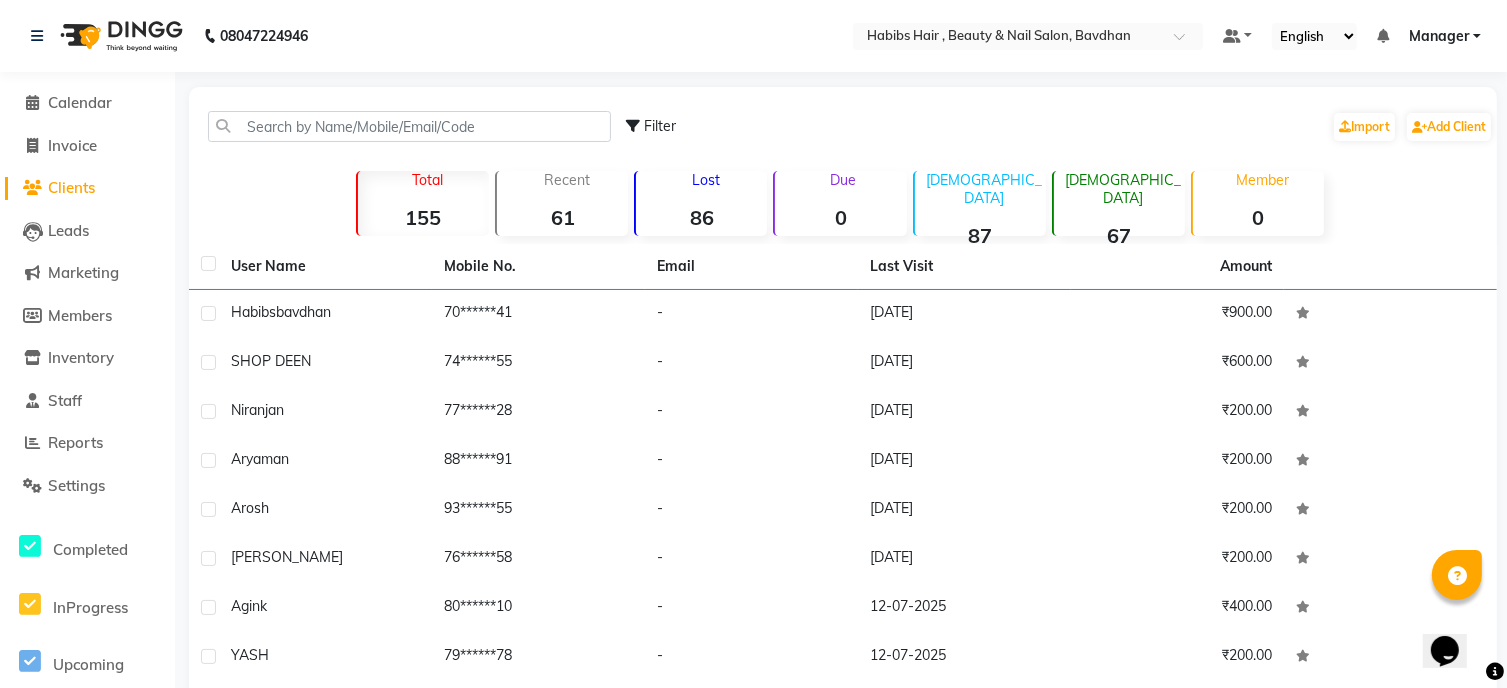 click on "Clients" 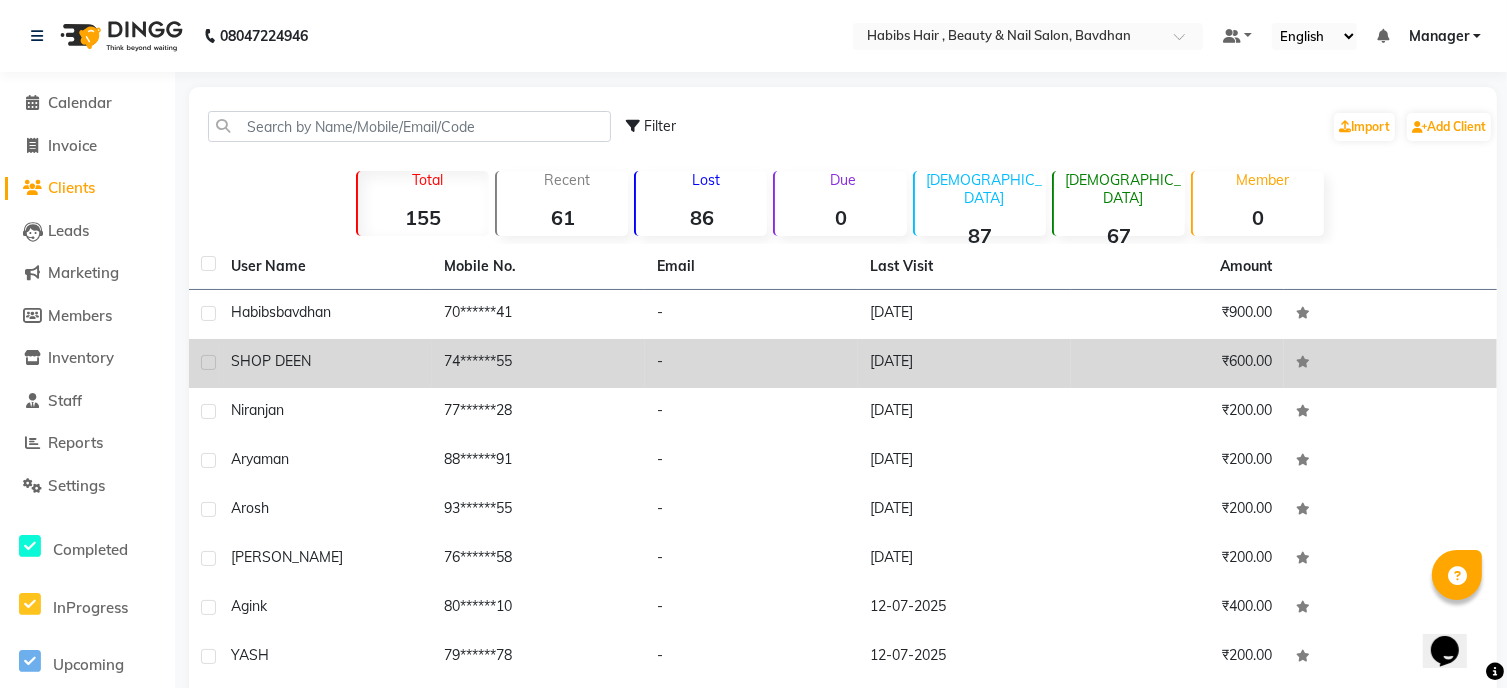 click 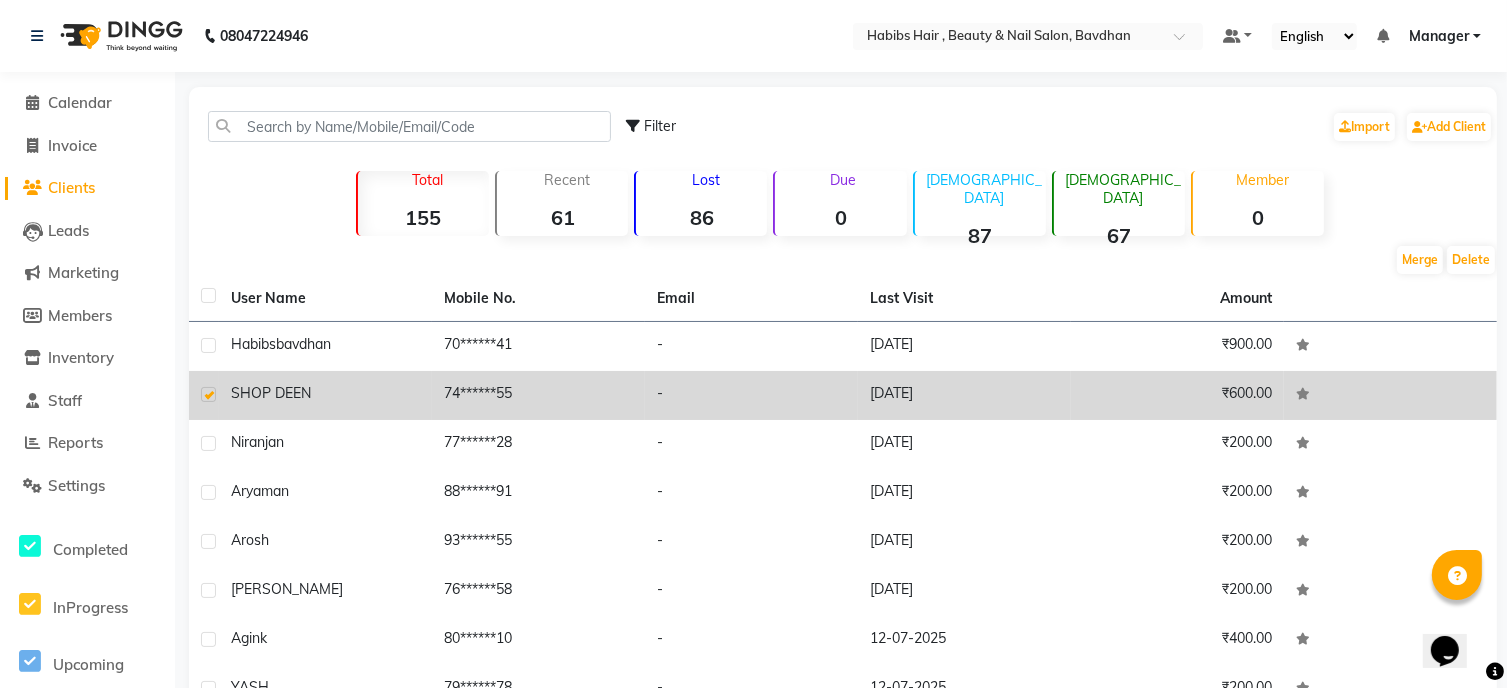 click 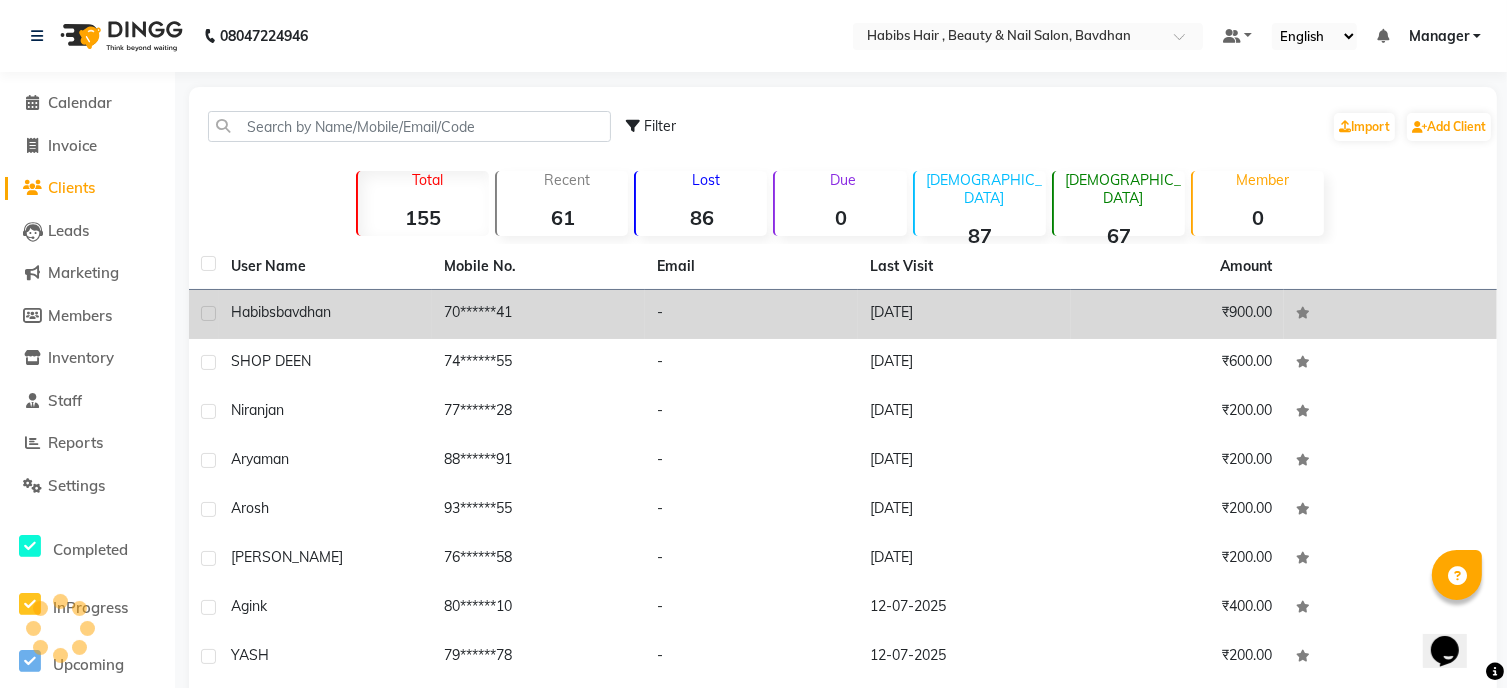 click 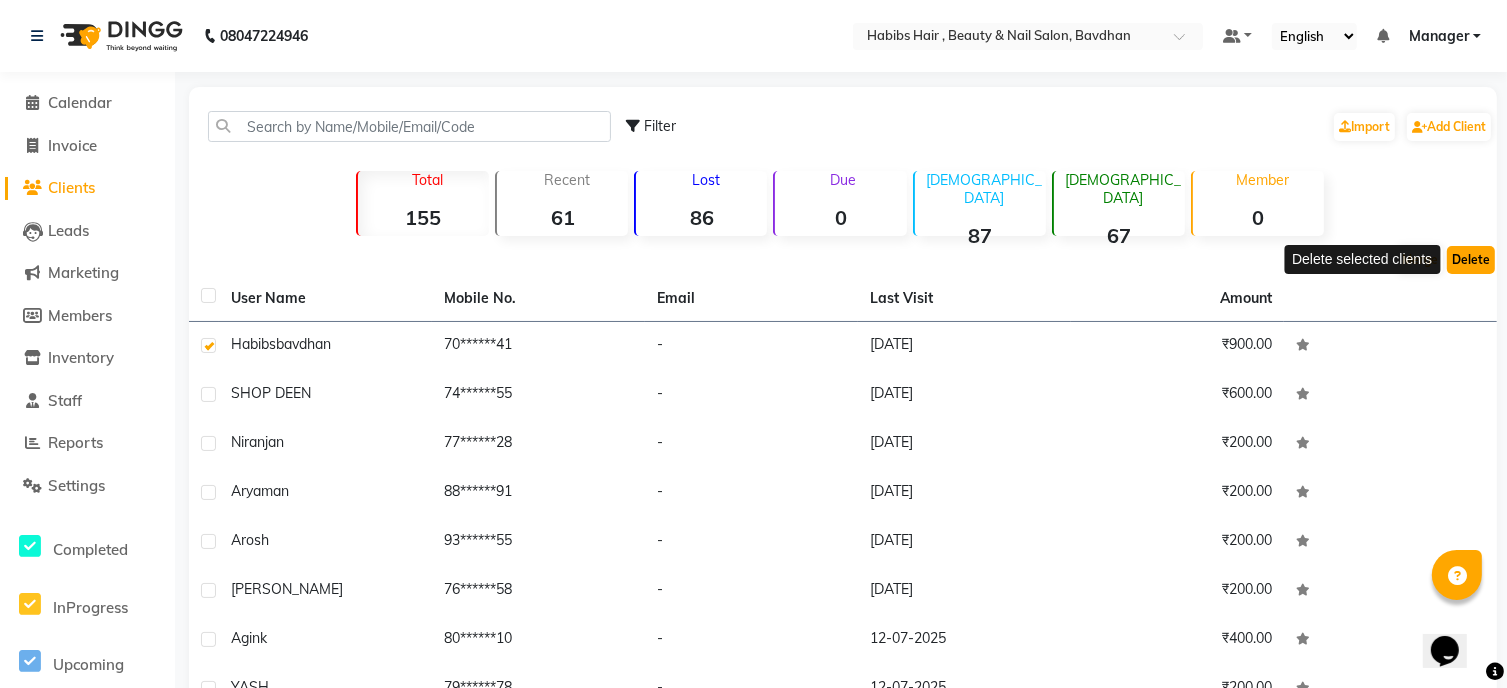 click on "Delete" 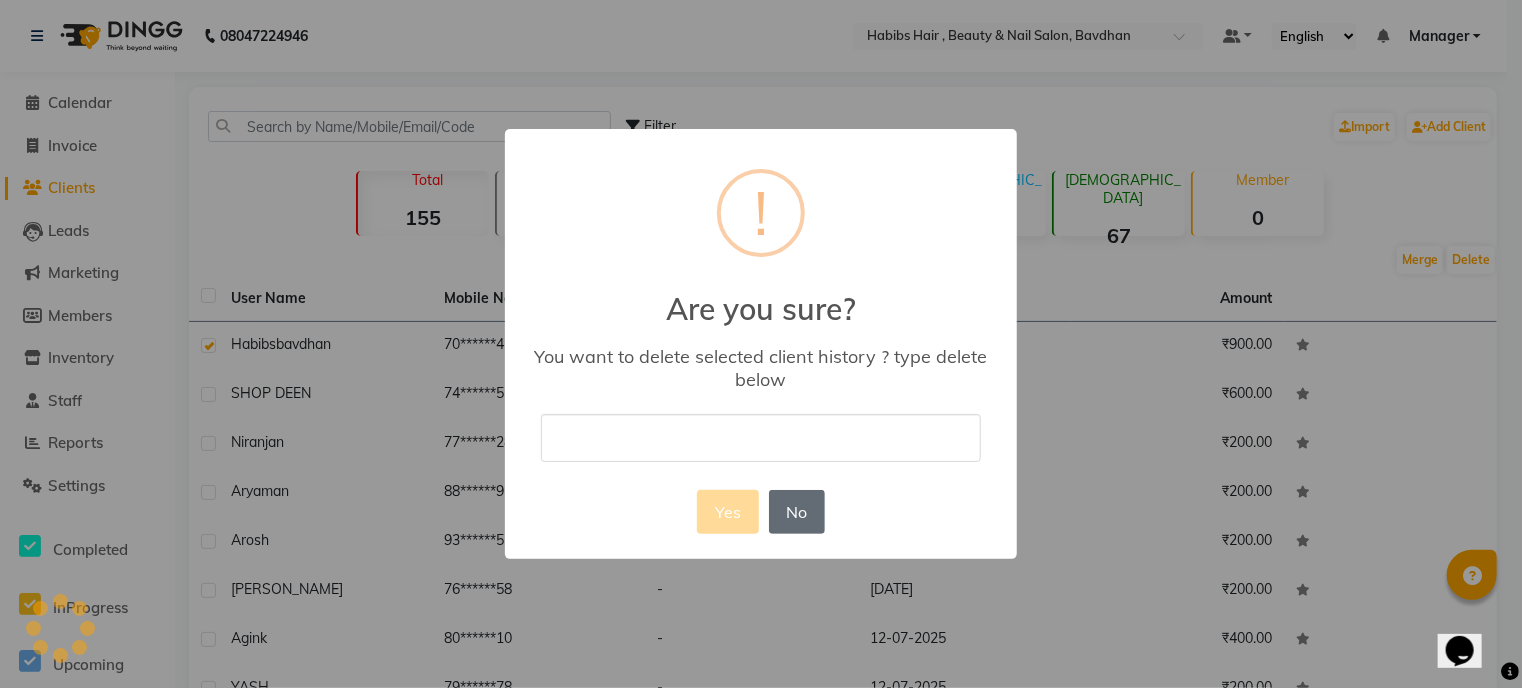 click on "No" at bounding box center [797, 512] 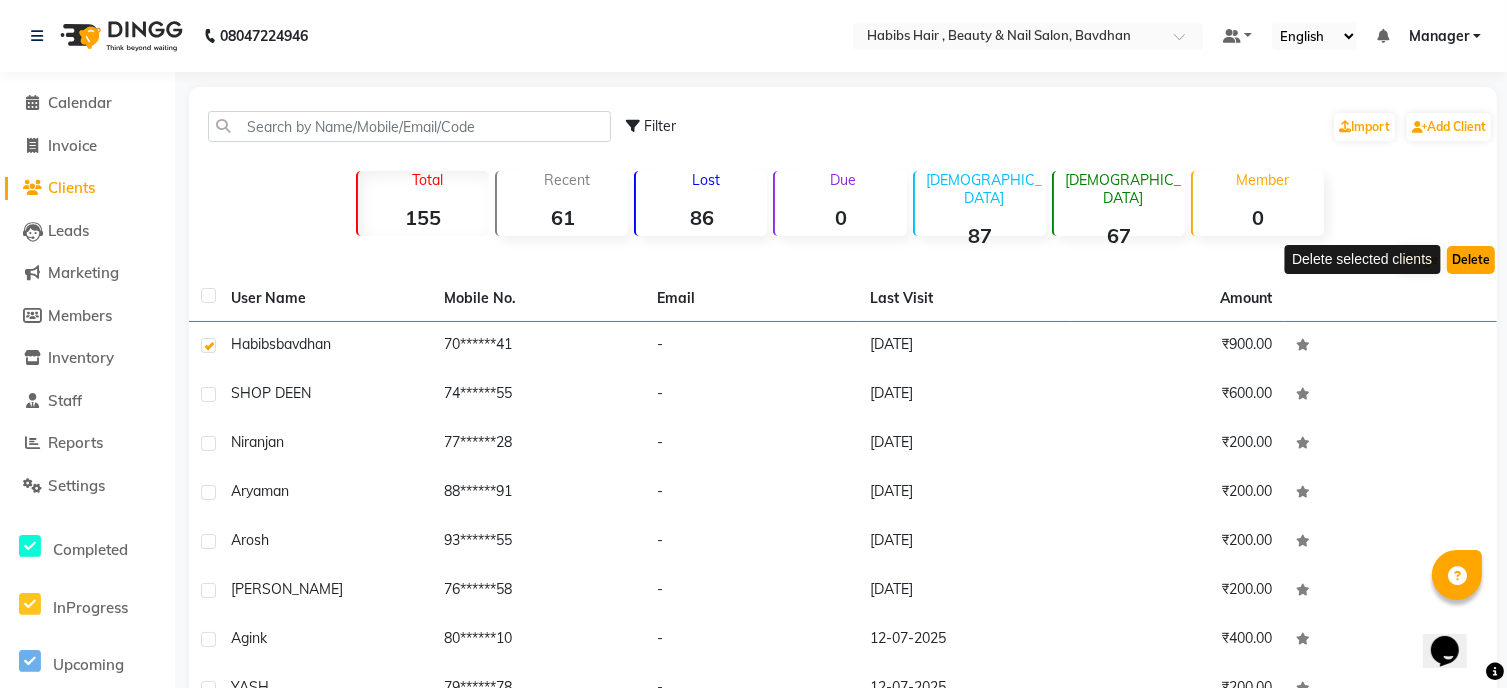 click on "Delete" 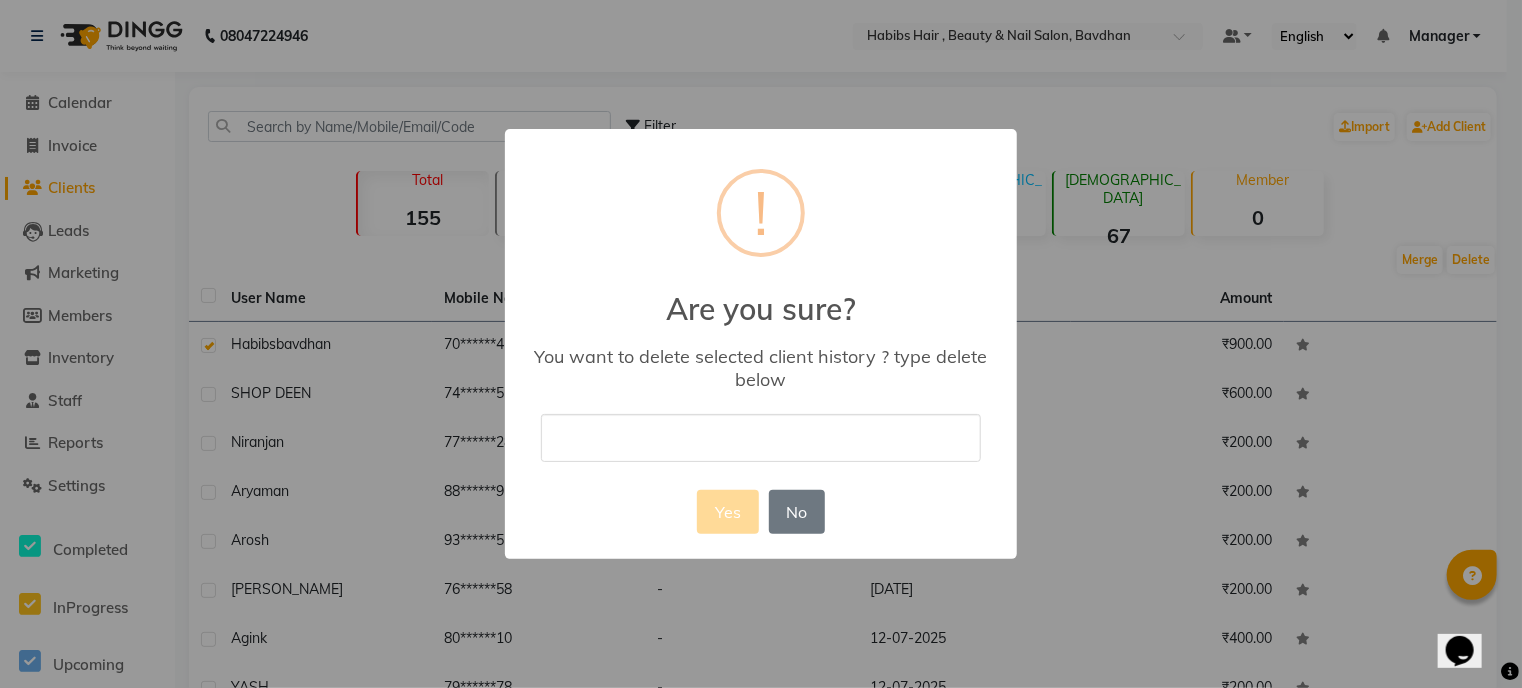 click at bounding box center [761, 437] 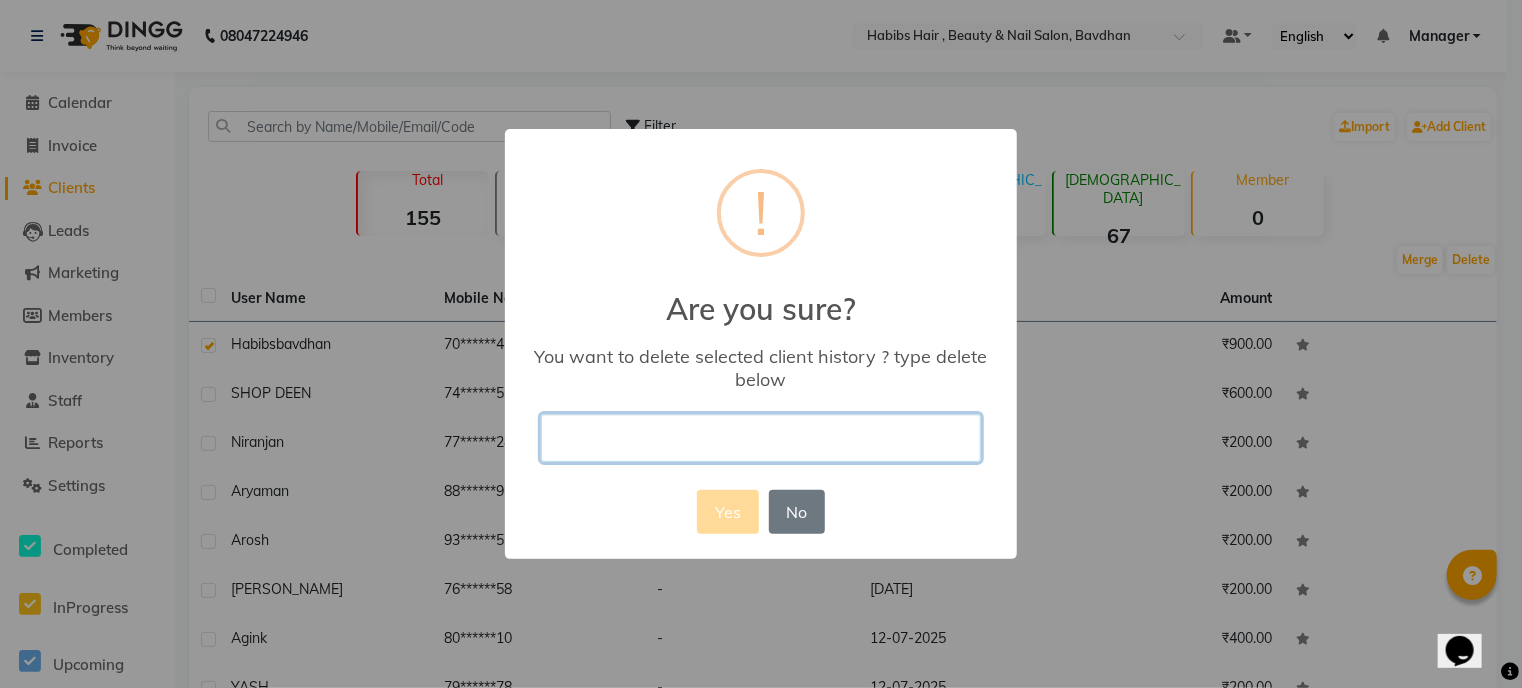 click at bounding box center (761, 437) 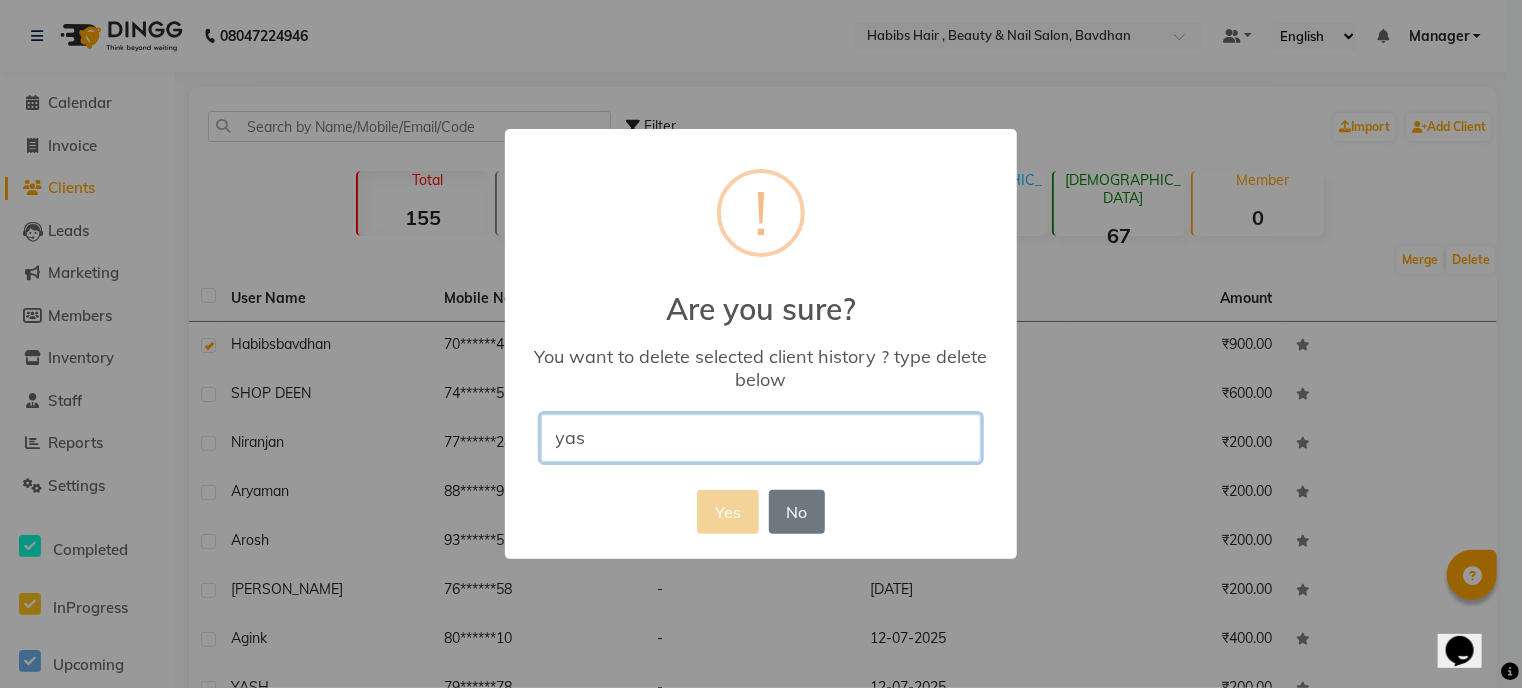 type on "yas" 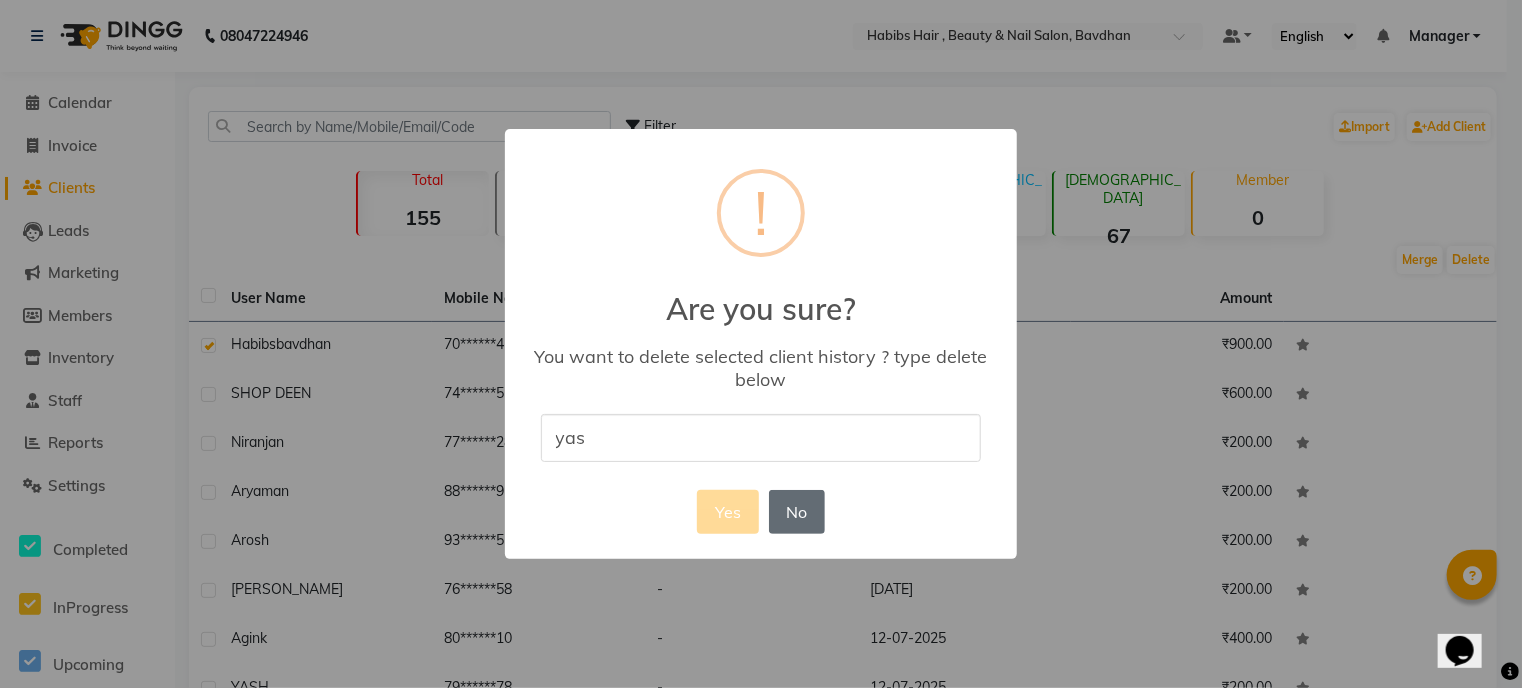 click on "No" at bounding box center (797, 512) 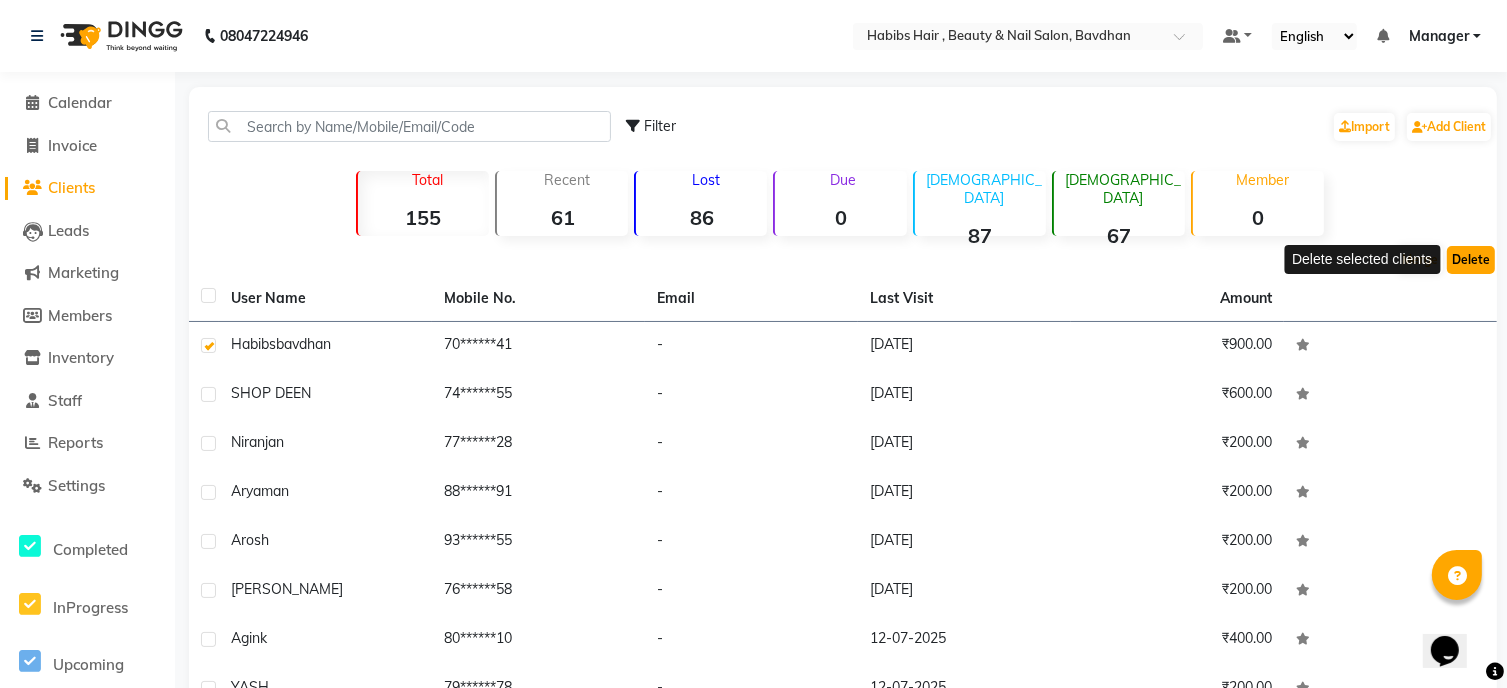 click on "Delete" 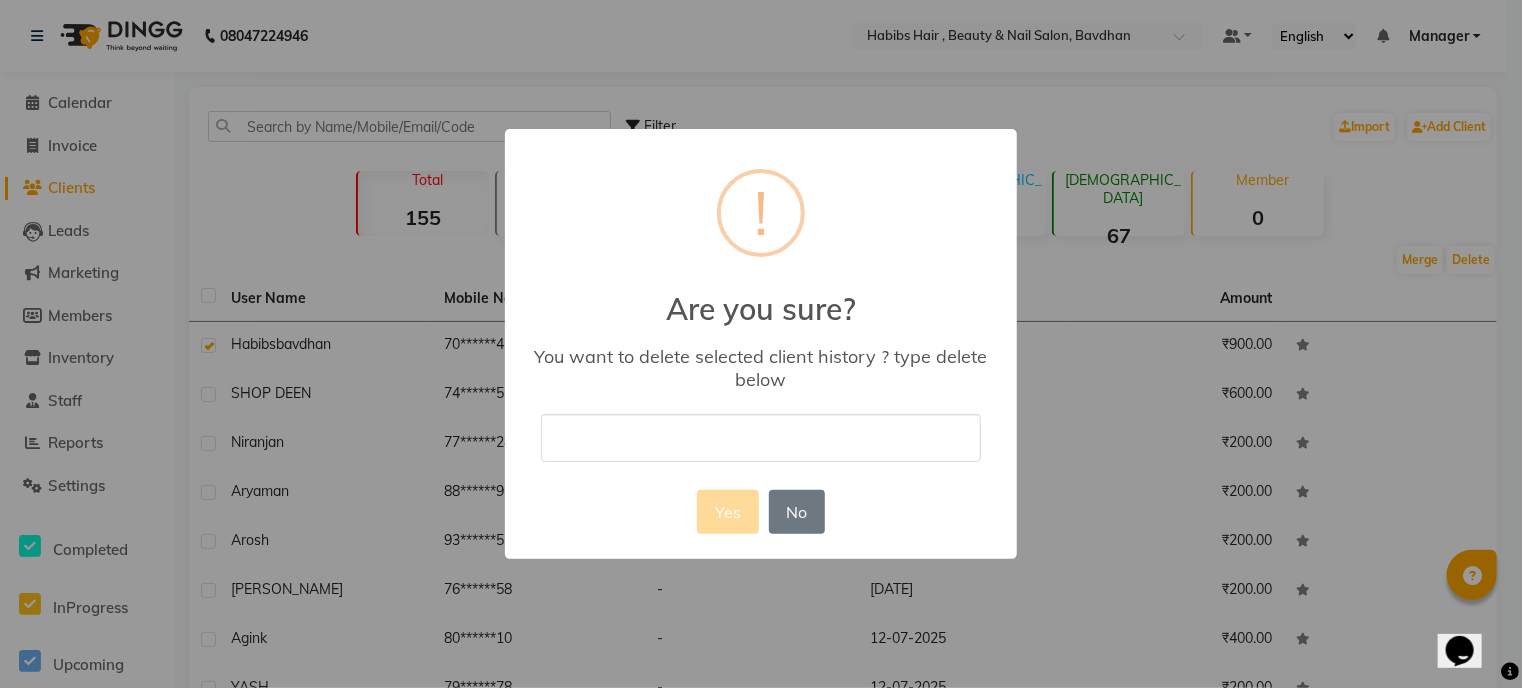 click at bounding box center (761, 437) 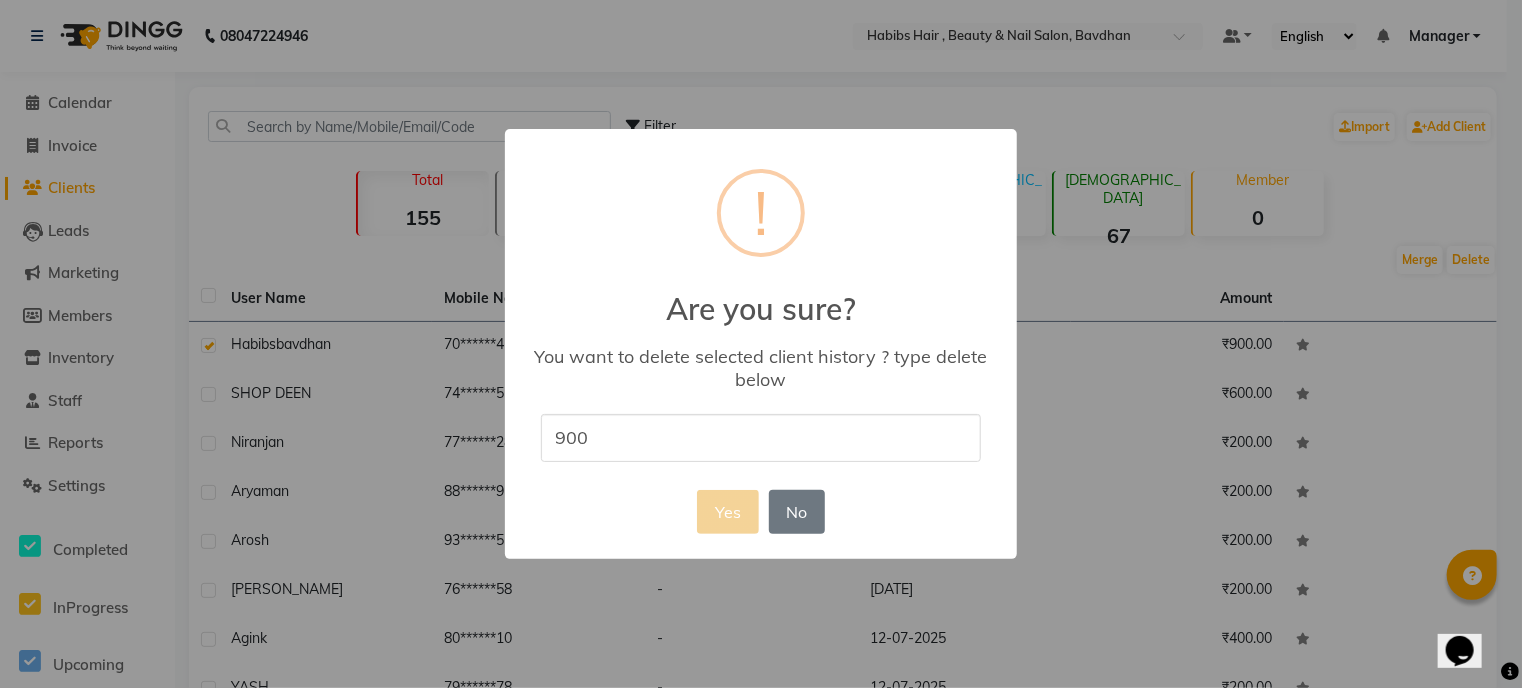 type on "900" 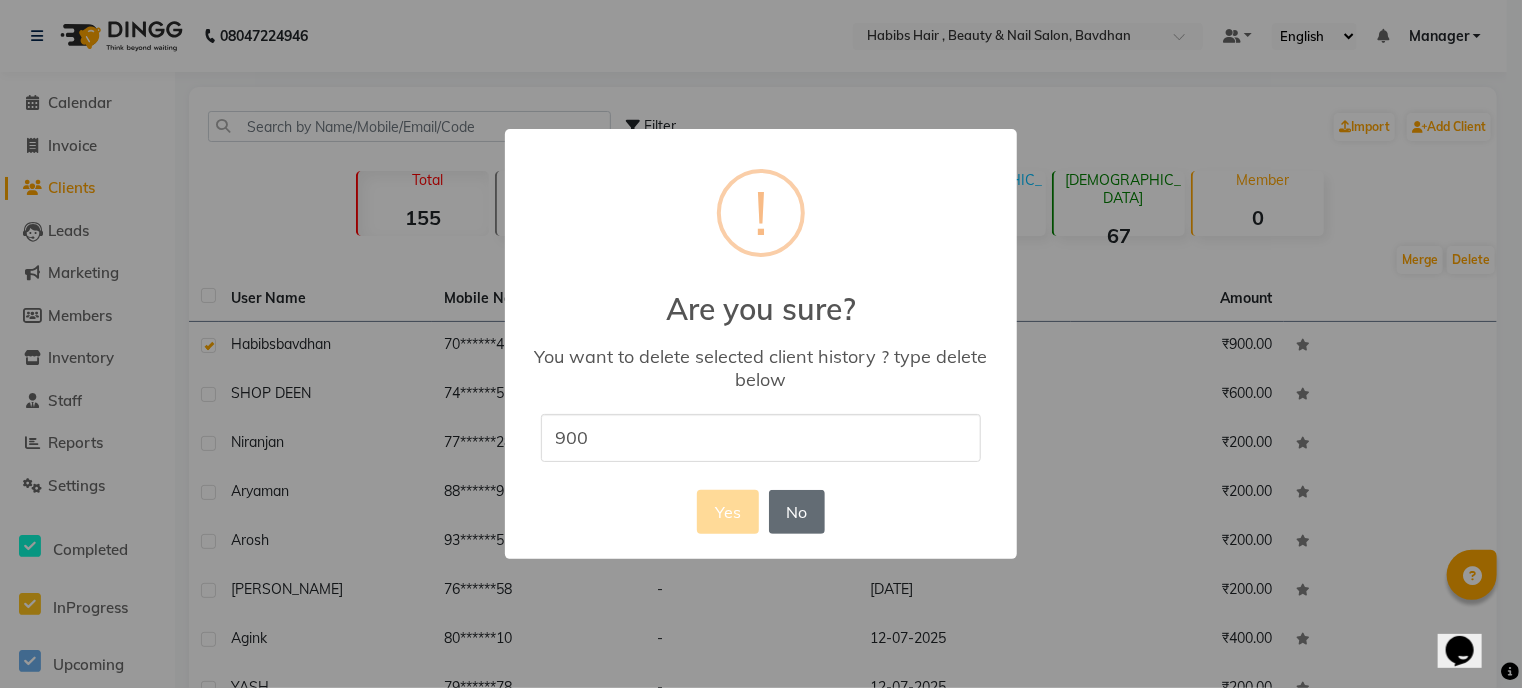 click on "Yes No No" at bounding box center (760, 512) 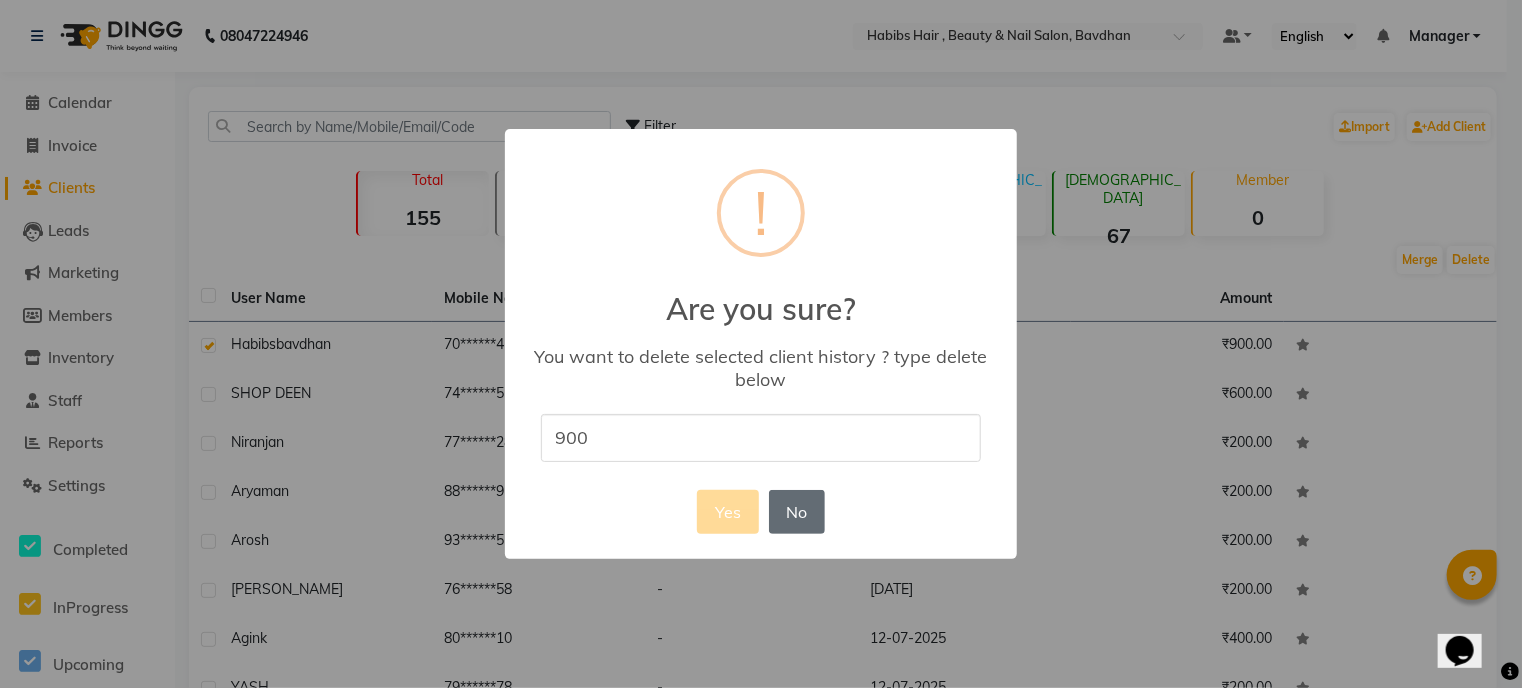 click on "No" at bounding box center [797, 512] 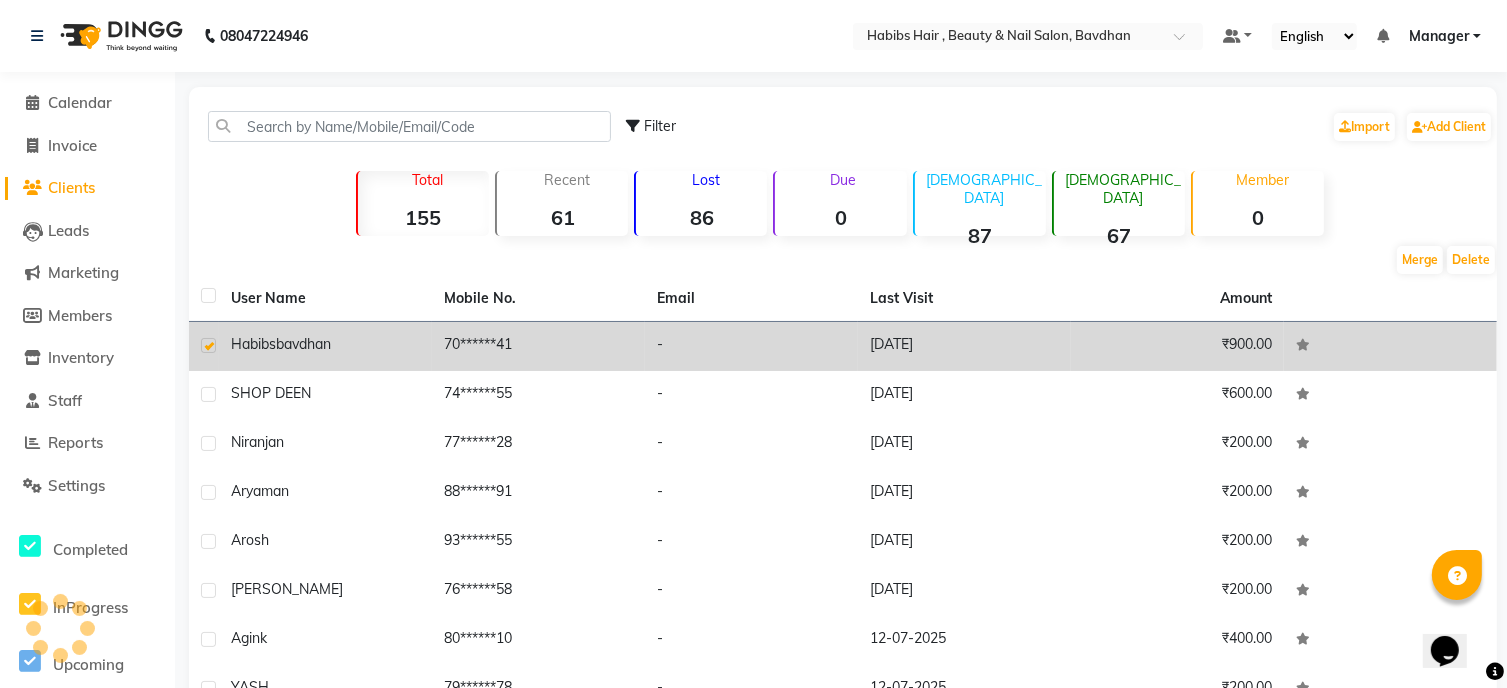 click on "70******41" 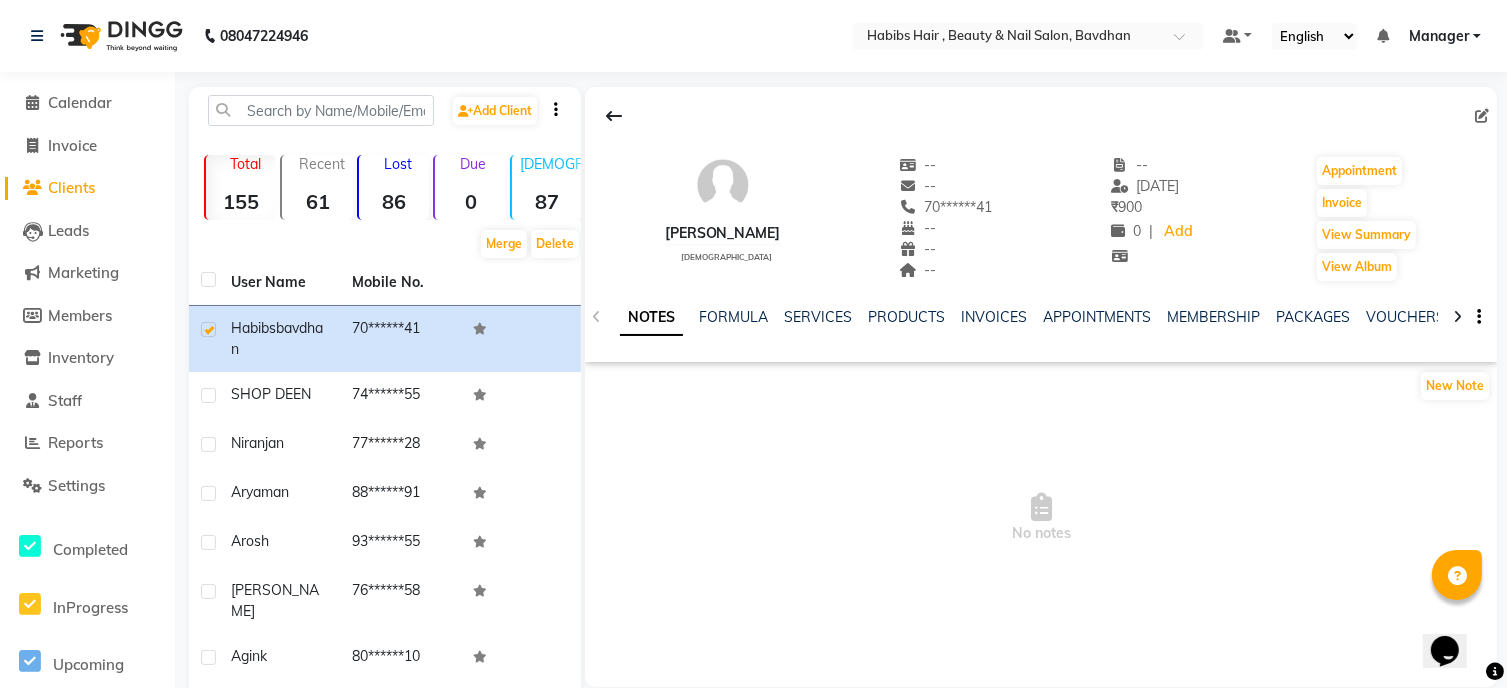 click 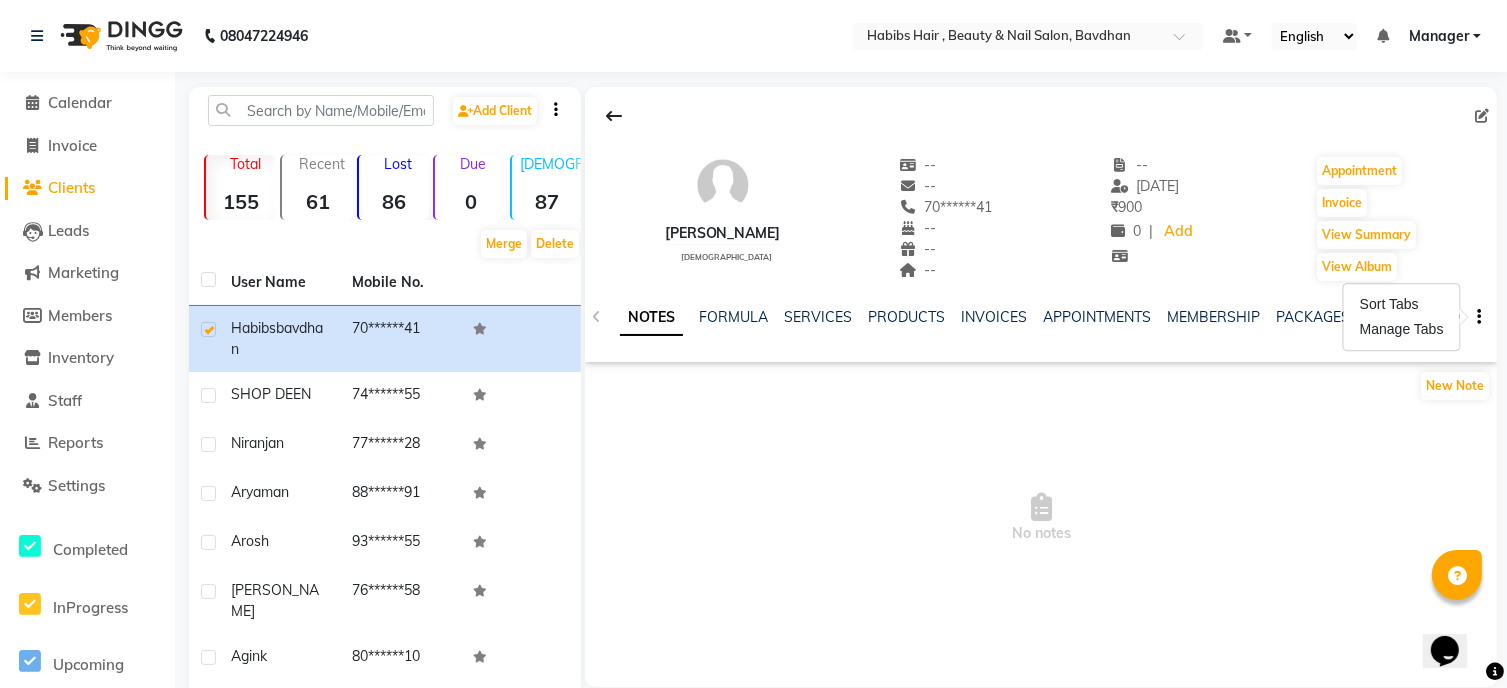 click on "No notes" at bounding box center (1041, 518) 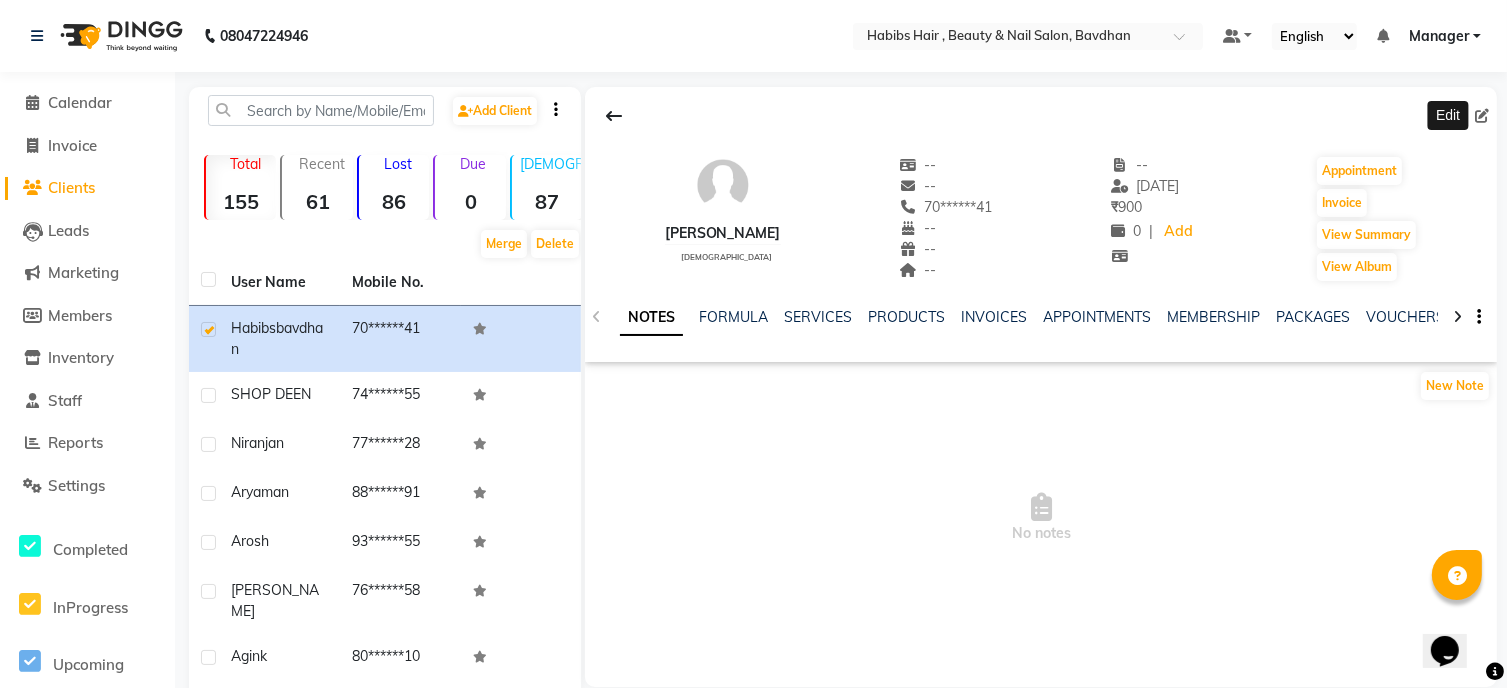 click 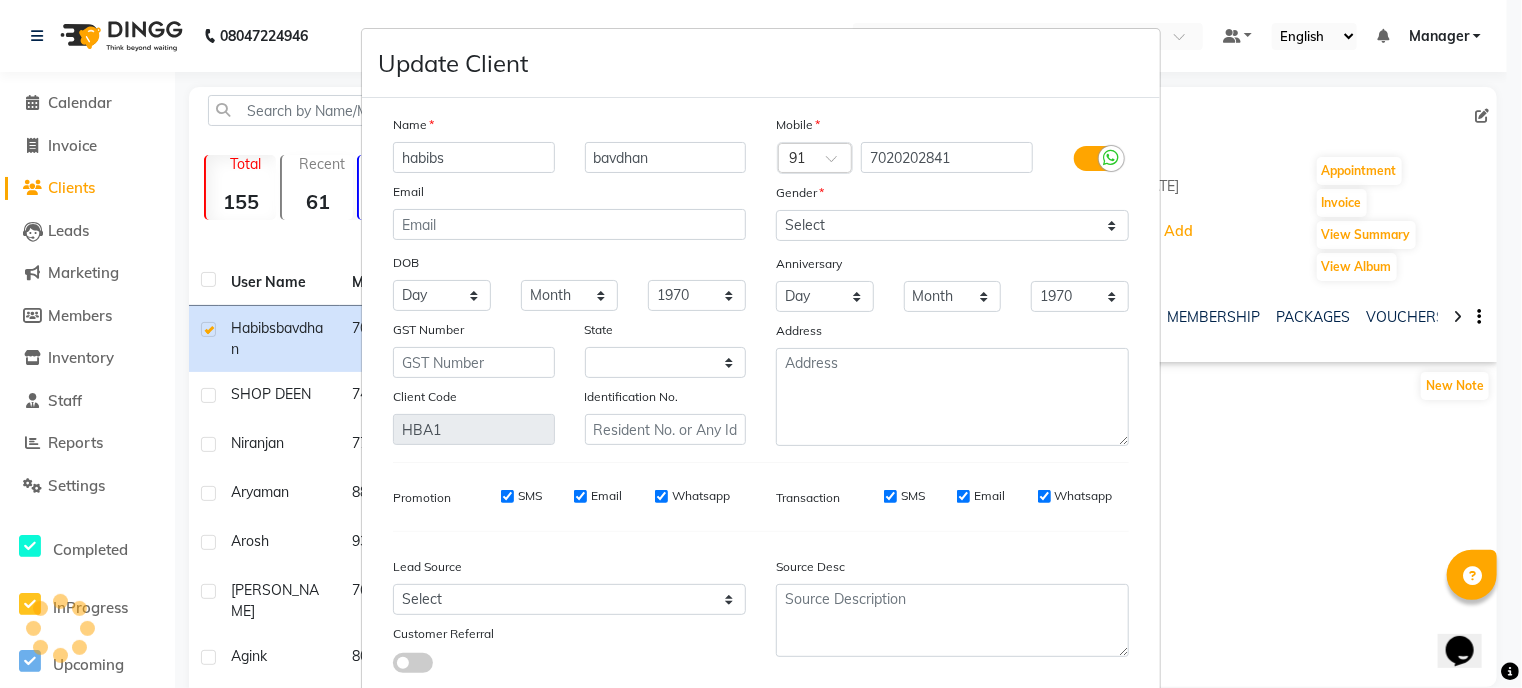 select on "22" 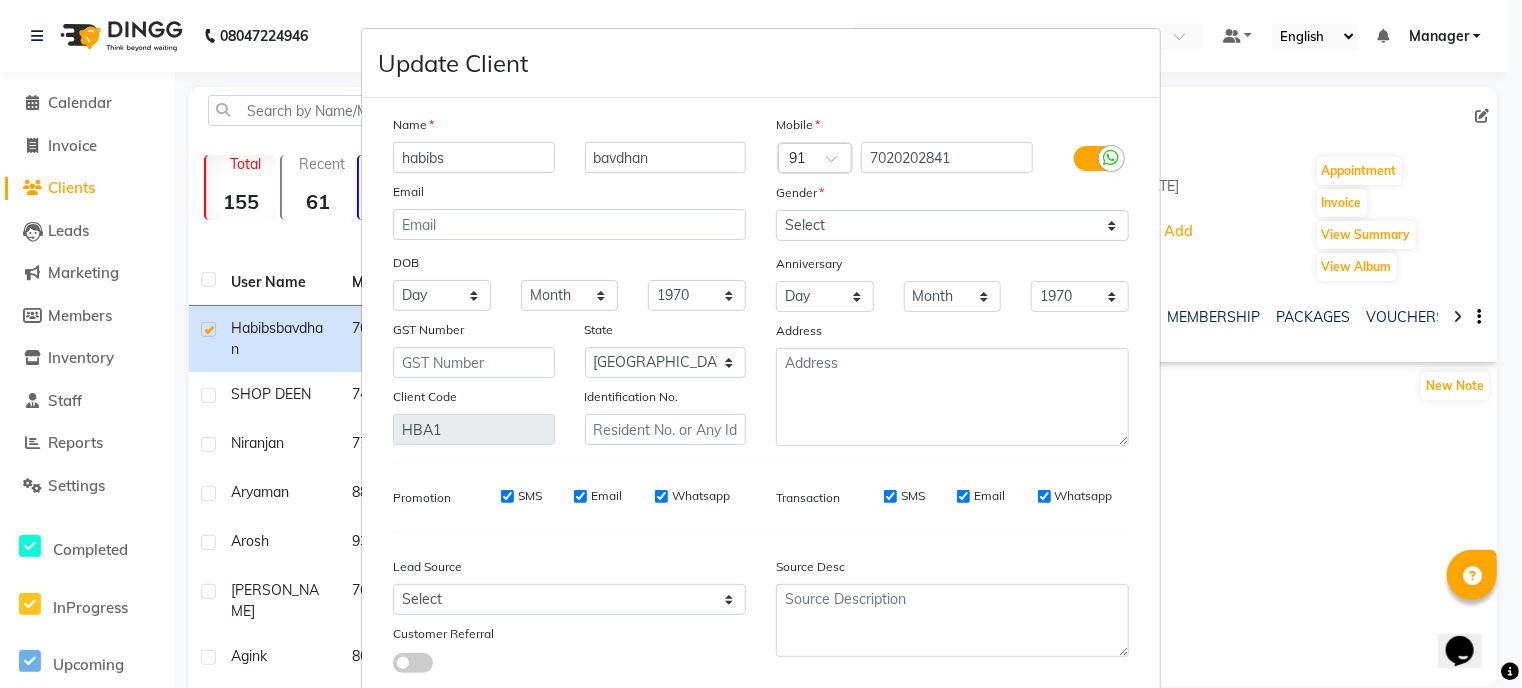 click on "Name [PERSON_NAME] bavdhan Email DOB Day 01 02 03 04 05 06 07 08 09 10 11 12 13 14 15 16 17 18 19 20 21 22 23 24 25 26 27 28 29 30 31 Month January February March April May June July August September October November [DATE] 1941 1942 1943 1944 1945 1946 1947 1948 1949 1950 1951 1952 1953 1954 1955 1956 1957 1958 1959 1960 1961 1962 1963 1964 1965 1966 1967 1968 1969 1970 1971 1972 1973 1974 1975 1976 1977 1978 1979 1980 1981 1982 1983 1984 1985 1986 1987 1988 1989 1990 1991 1992 1993 1994 1995 1996 1997 1998 1999 2000 2001 2002 2003 2004 2005 2006 2007 2008 2009 2010 2011 2012 2013 2014 2015 2016 2017 2018 2019 2020 2021 2022 2023 2024 GST Number State Select [GEOGRAPHIC_DATA] and [GEOGRAPHIC_DATA] [GEOGRAPHIC_DATA] [GEOGRAPHIC_DATA] [GEOGRAPHIC_DATA] [GEOGRAPHIC_DATA] [GEOGRAPHIC_DATA] [GEOGRAPHIC_DATA] [GEOGRAPHIC_DATA] and [GEOGRAPHIC_DATA] [GEOGRAPHIC_DATA] [GEOGRAPHIC_DATA] [GEOGRAPHIC_DATA] [GEOGRAPHIC_DATA] [GEOGRAPHIC_DATA] [GEOGRAPHIC_DATA] [GEOGRAPHIC_DATA] [GEOGRAPHIC_DATA] [GEOGRAPHIC_DATA] [GEOGRAPHIC_DATA] [GEOGRAPHIC_DATA] [GEOGRAPHIC_DATA] [GEOGRAPHIC_DATA] [GEOGRAPHIC_DATA] [GEOGRAPHIC_DATA] [GEOGRAPHIC_DATA] [GEOGRAPHIC_DATA] [GEOGRAPHIC_DATA] [GEOGRAPHIC_DATA] [GEOGRAPHIC_DATA] [GEOGRAPHIC_DATA] [GEOGRAPHIC_DATA] [GEOGRAPHIC_DATA] [GEOGRAPHIC_DATA]" at bounding box center [761, 401] 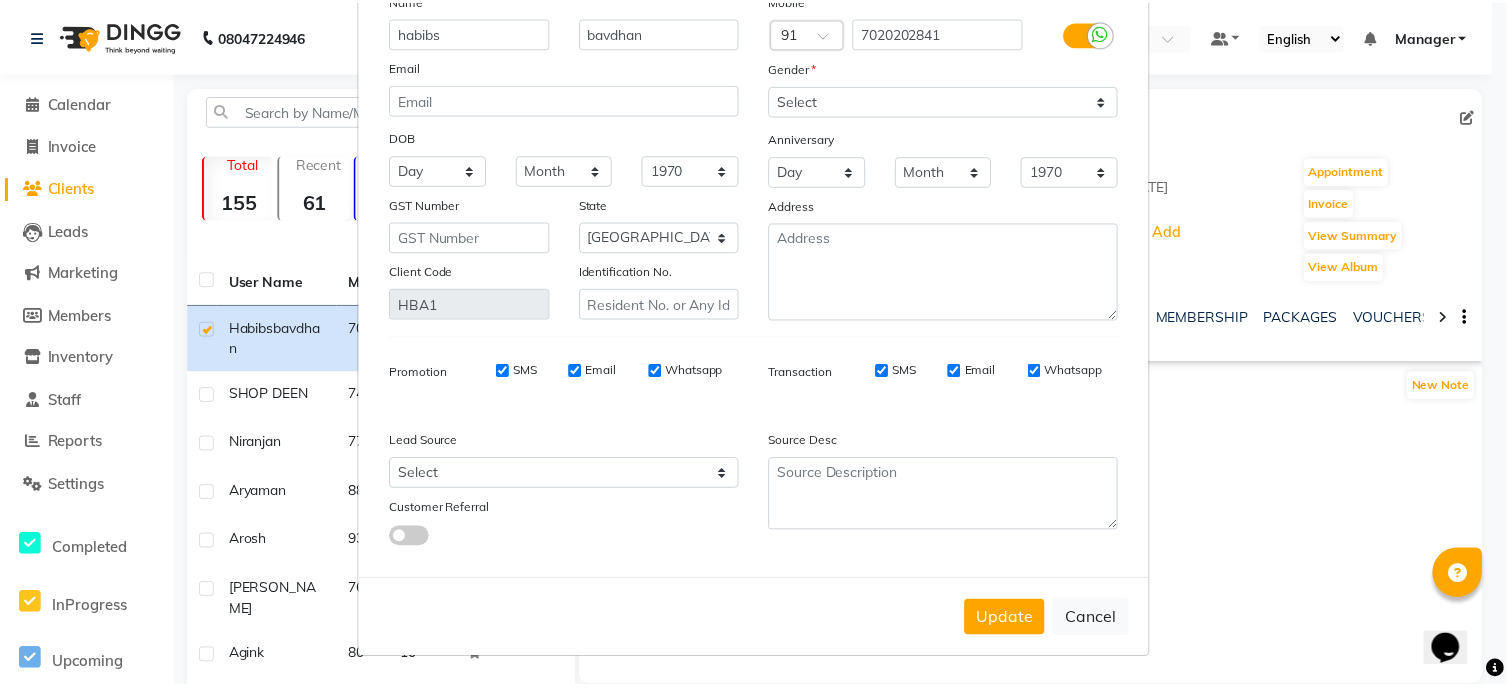 scroll, scrollTop: 133, scrollLeft: 0, axis: vertical 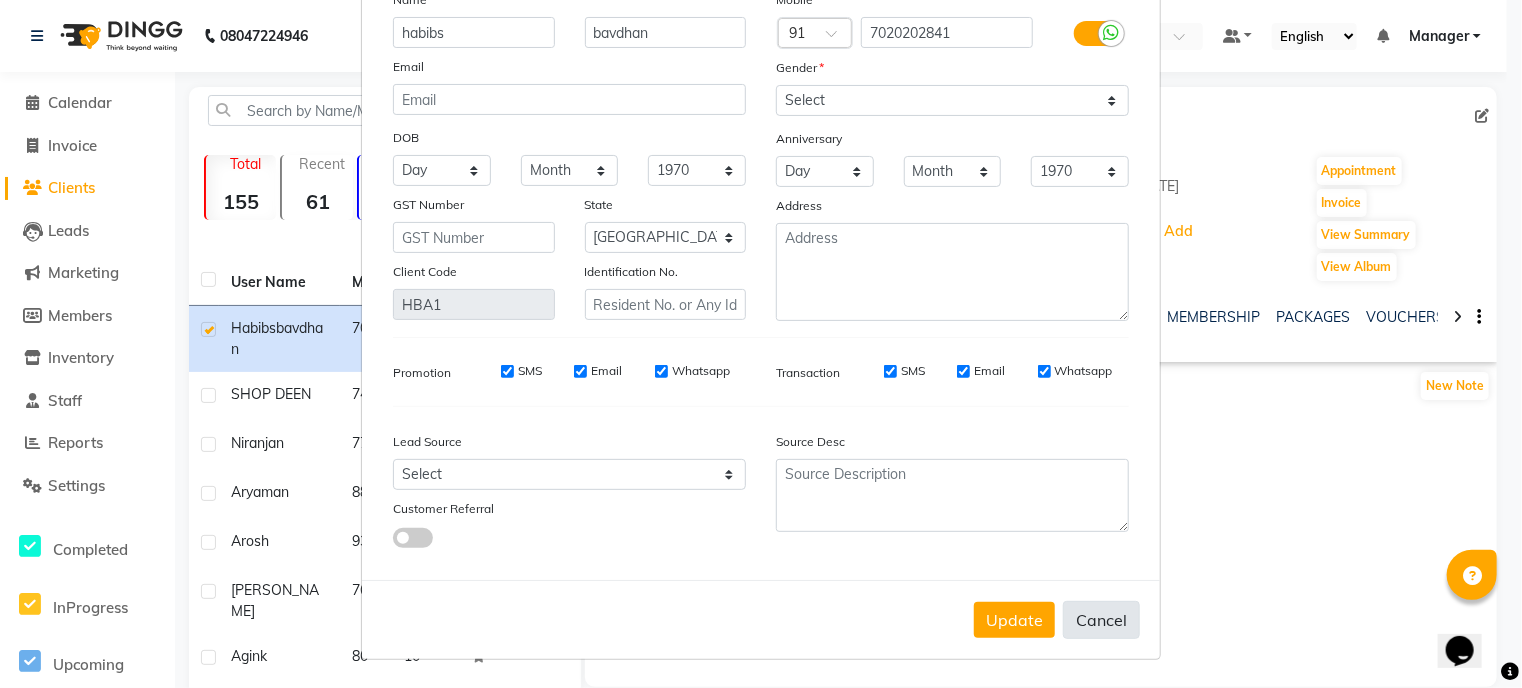click on "Cancel" at bounding box center (1101, 620) 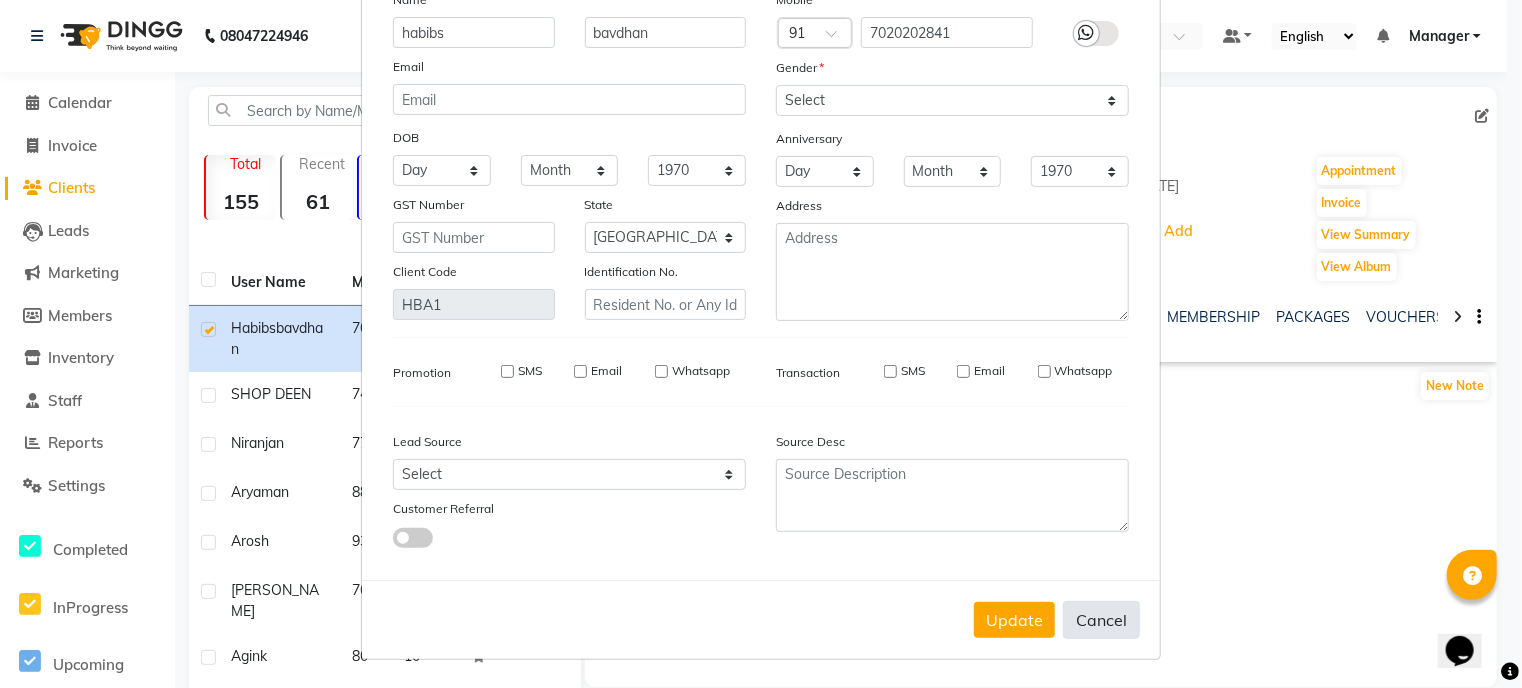 type 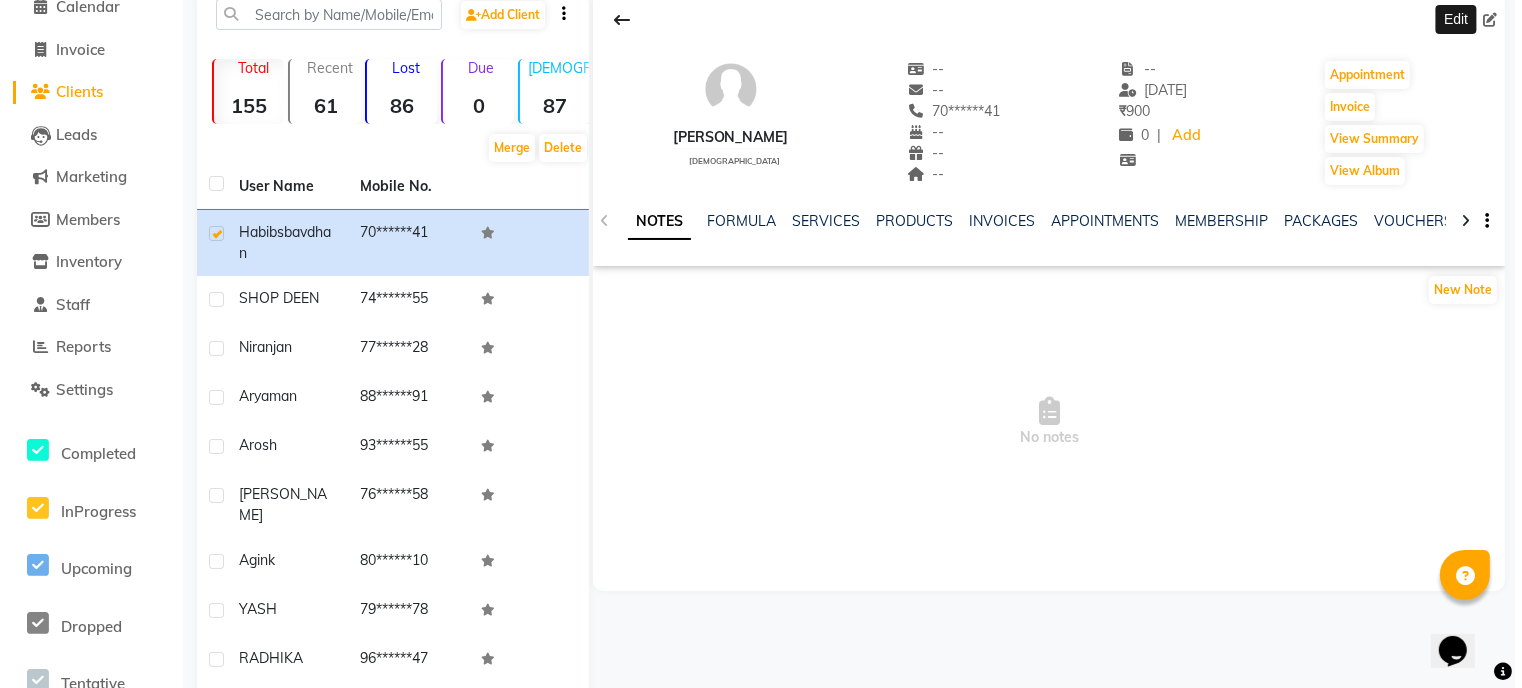 scroll, scrollTop: 0, scrollLeft: 0, axis: both 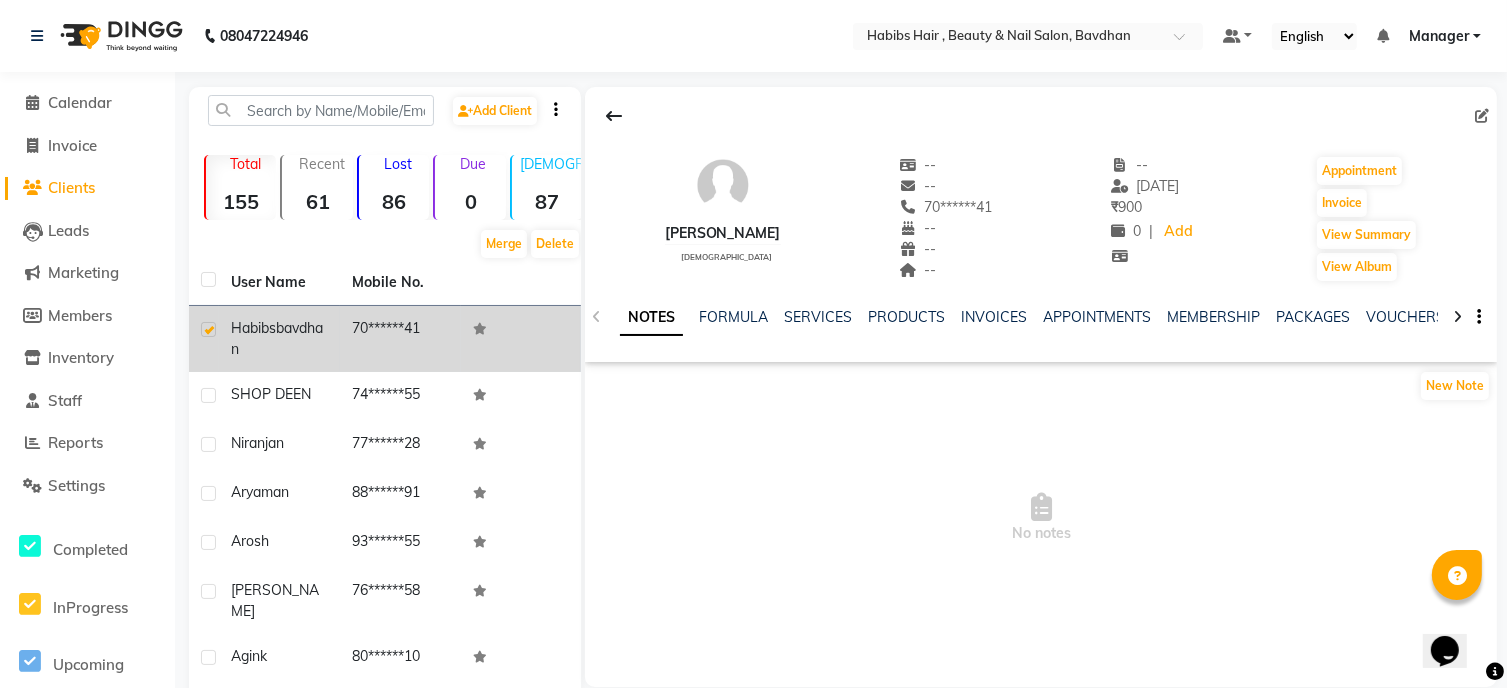 click 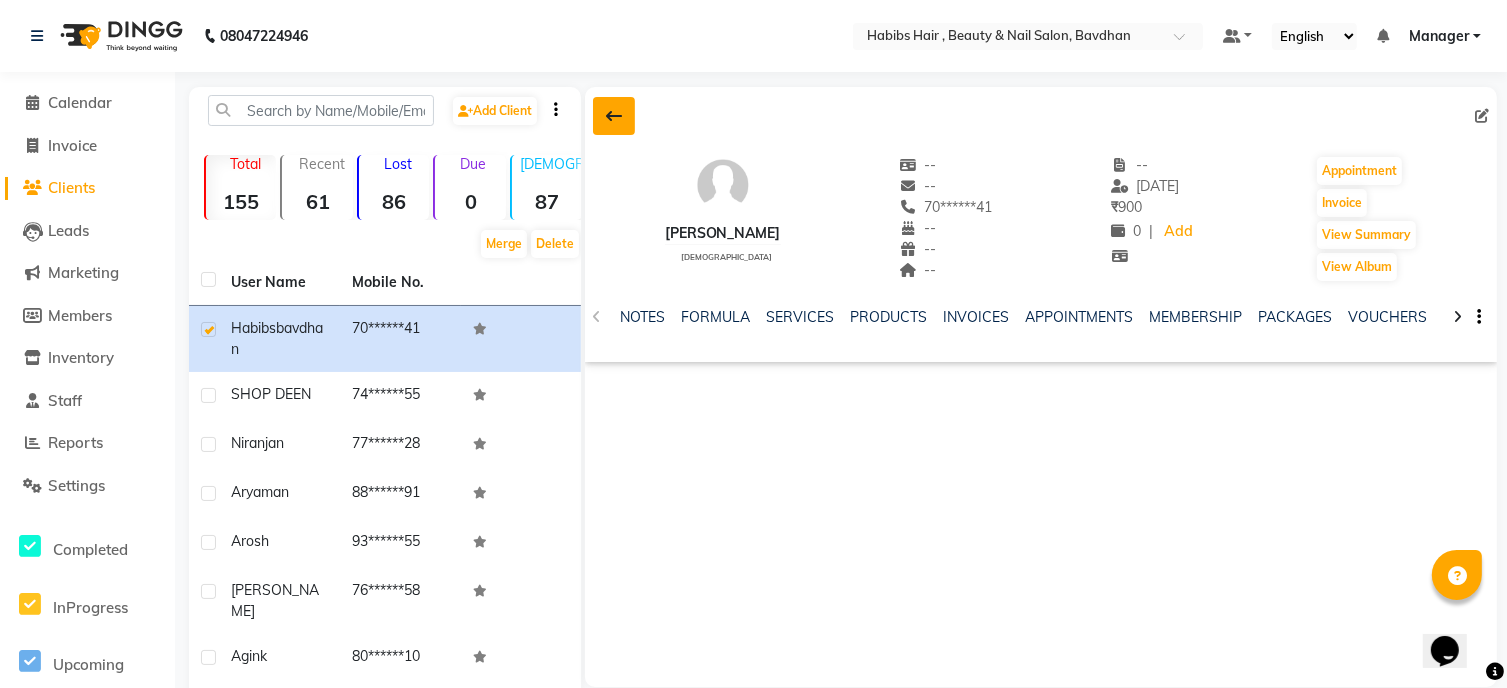 click 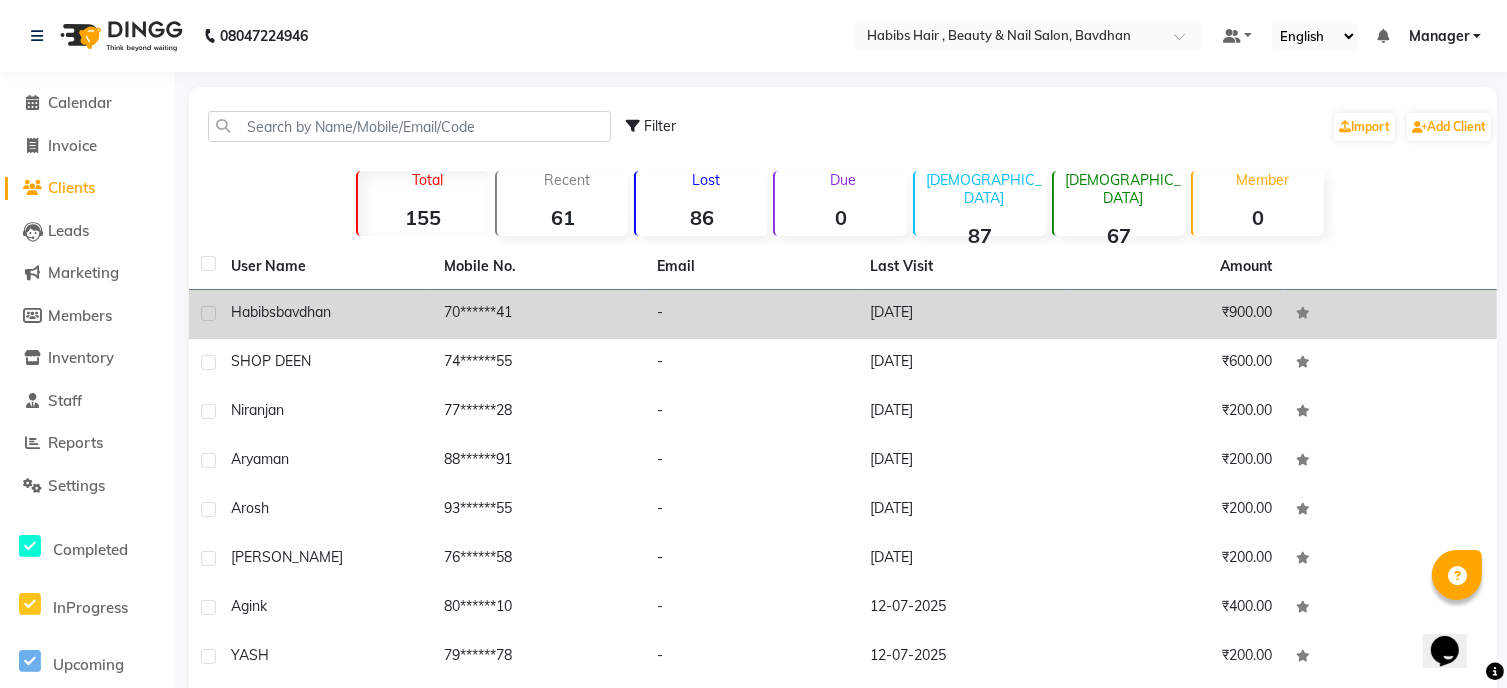 click 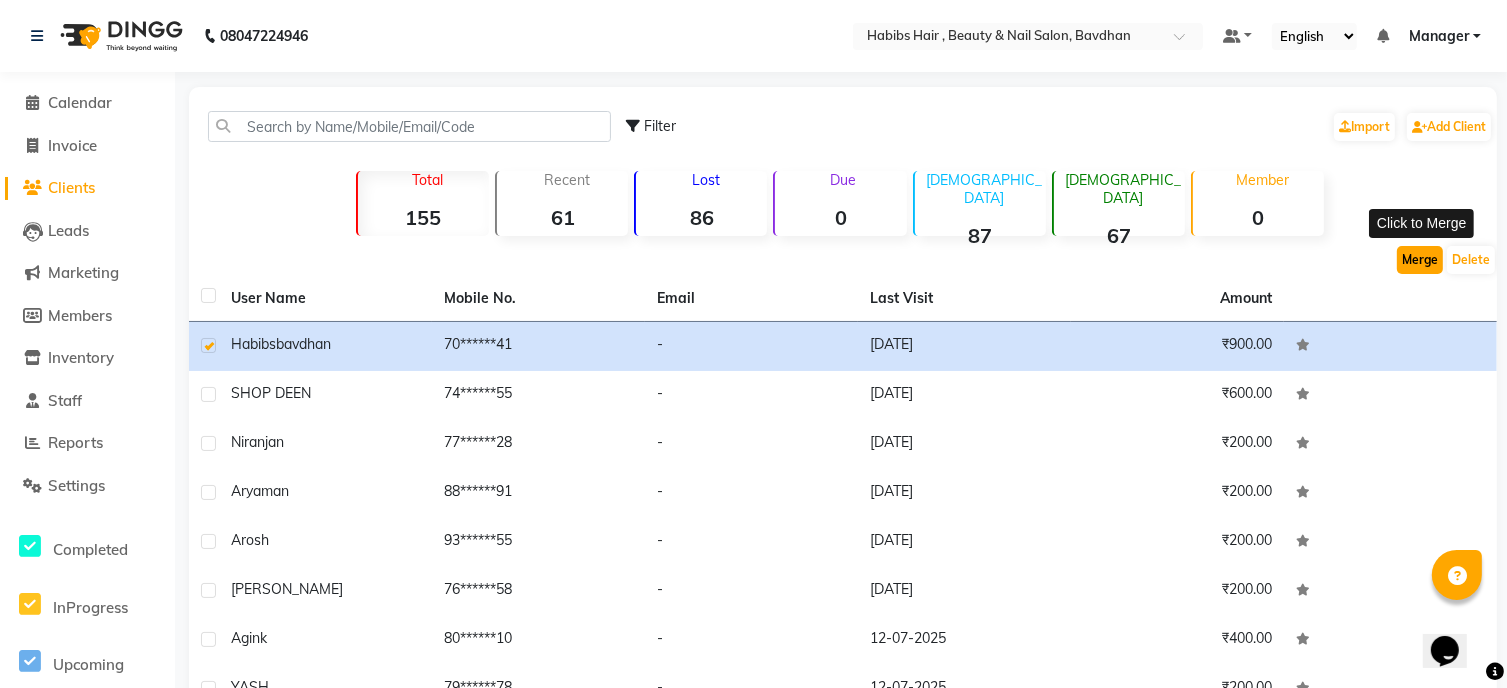 click on "Merge" 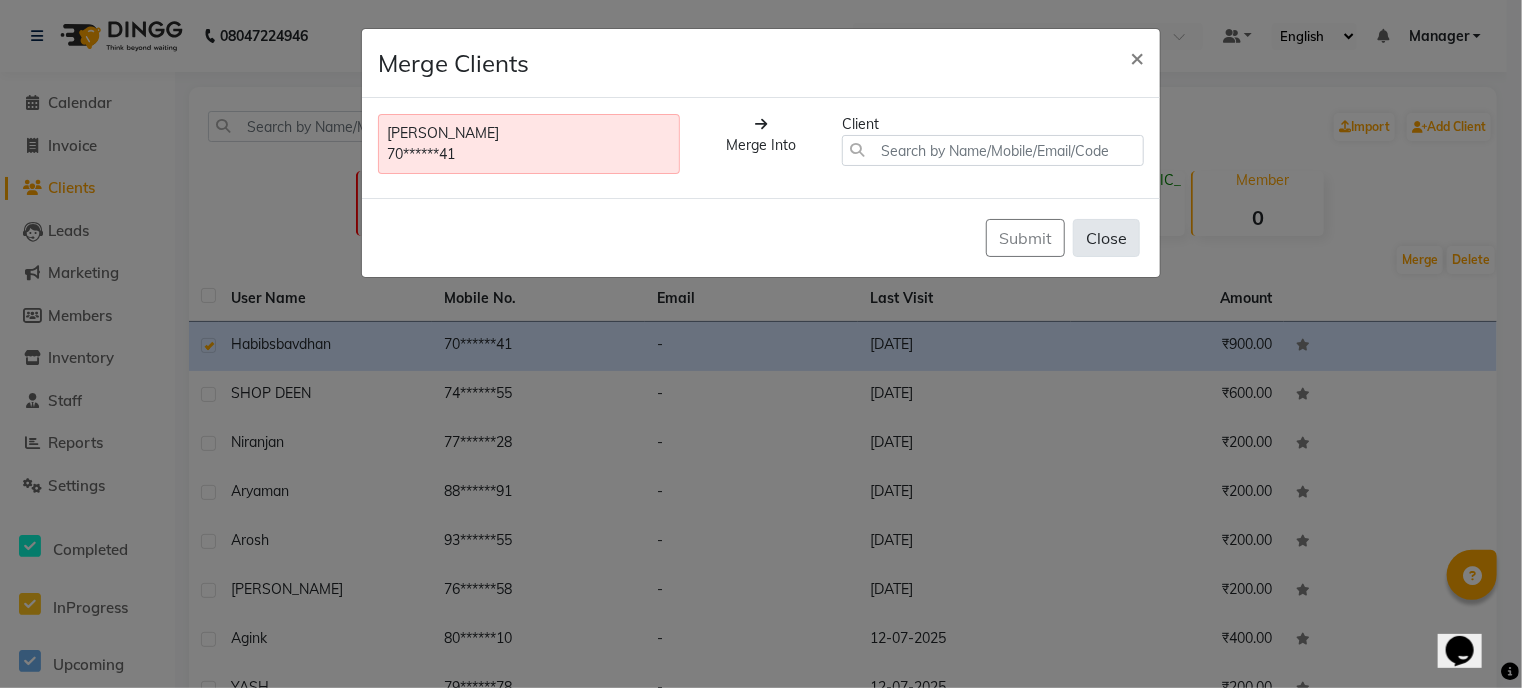 click on "Close" 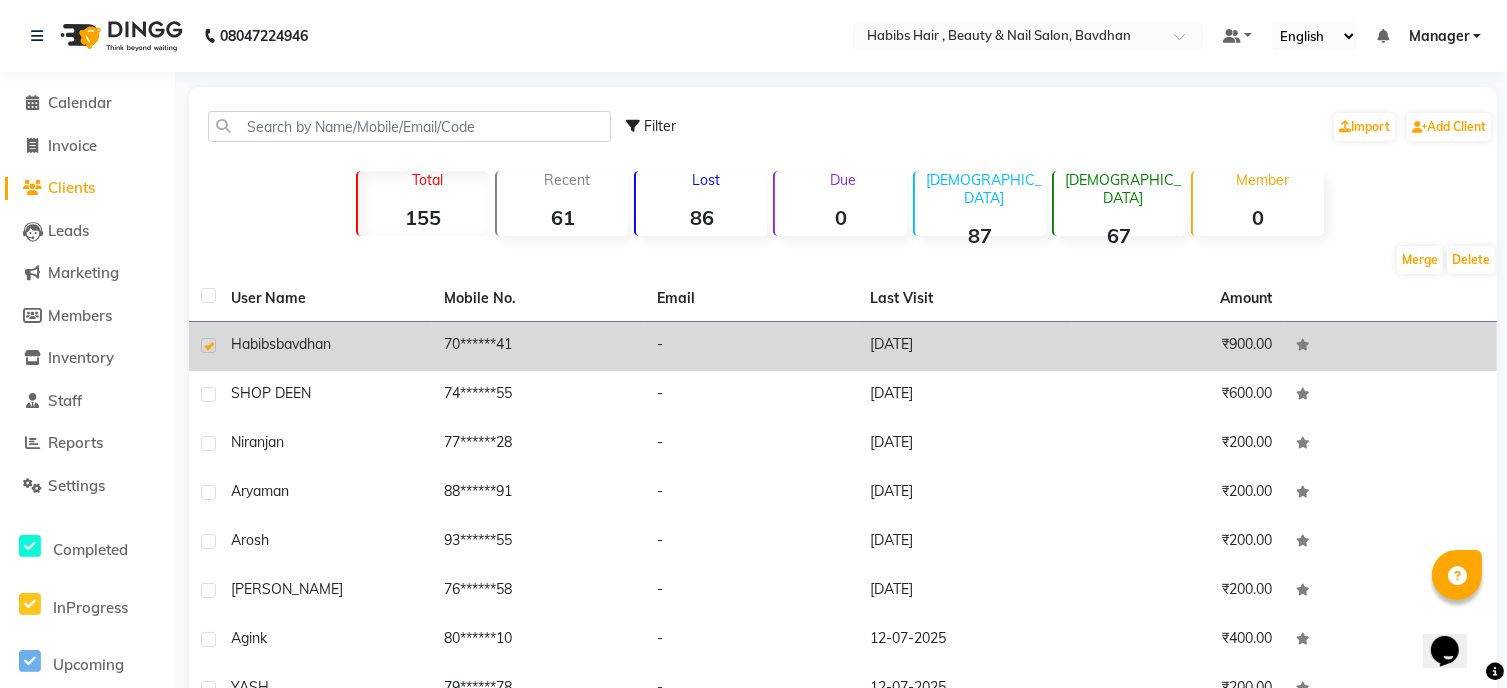 click on "₹900.00" 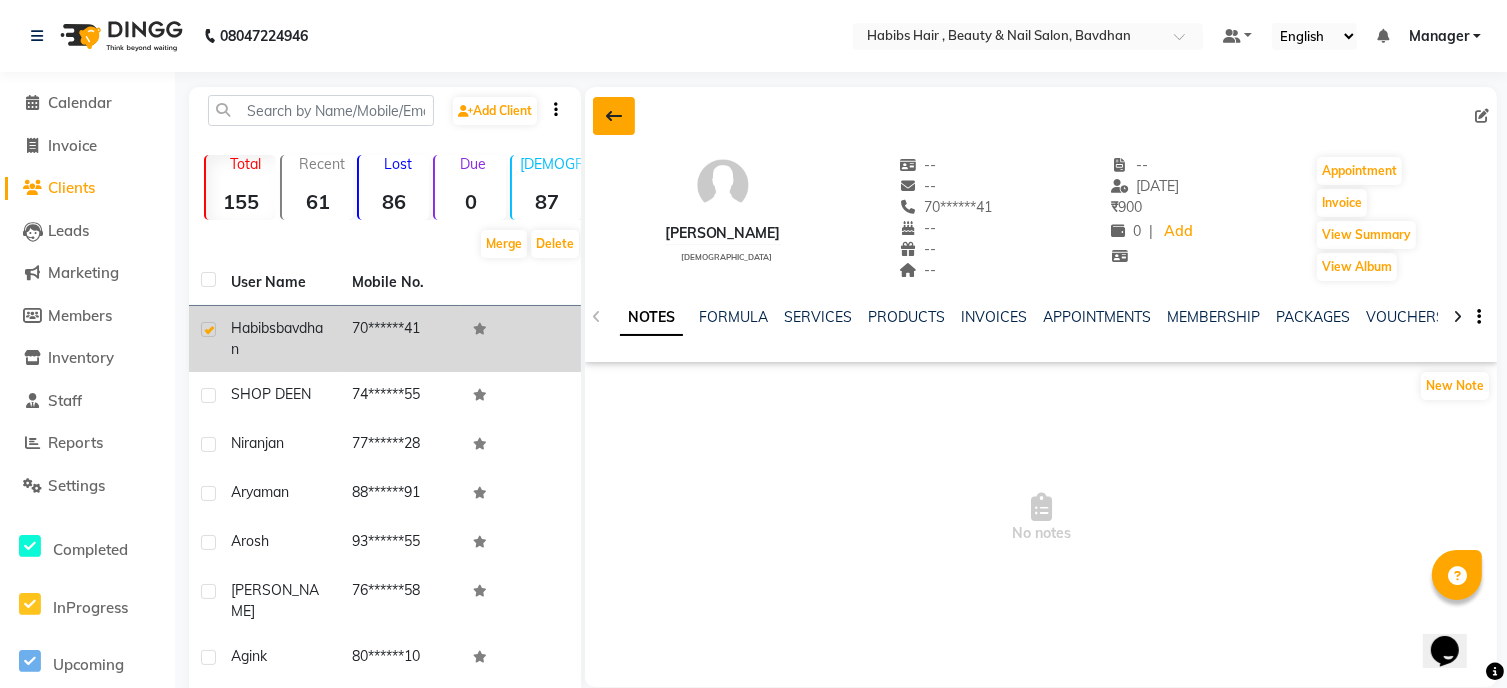 click 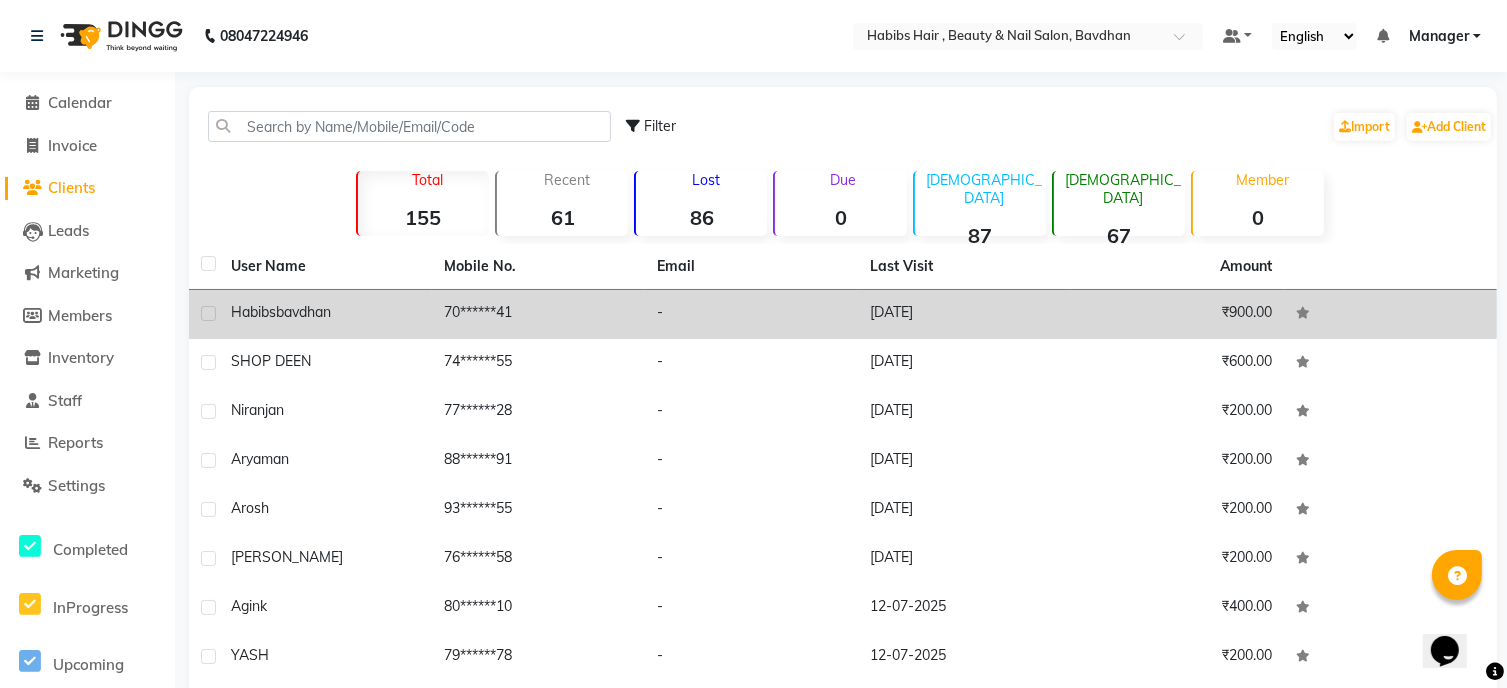 click 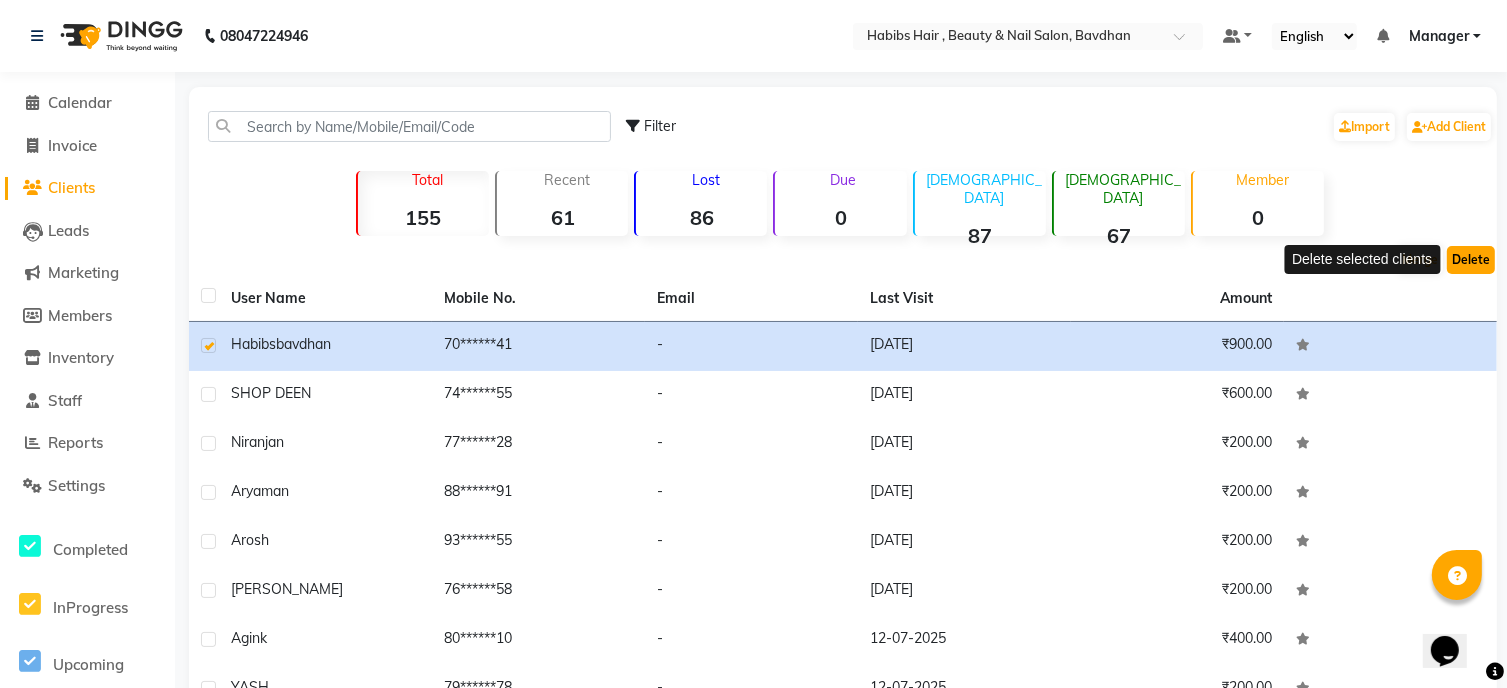 click on "Delete" 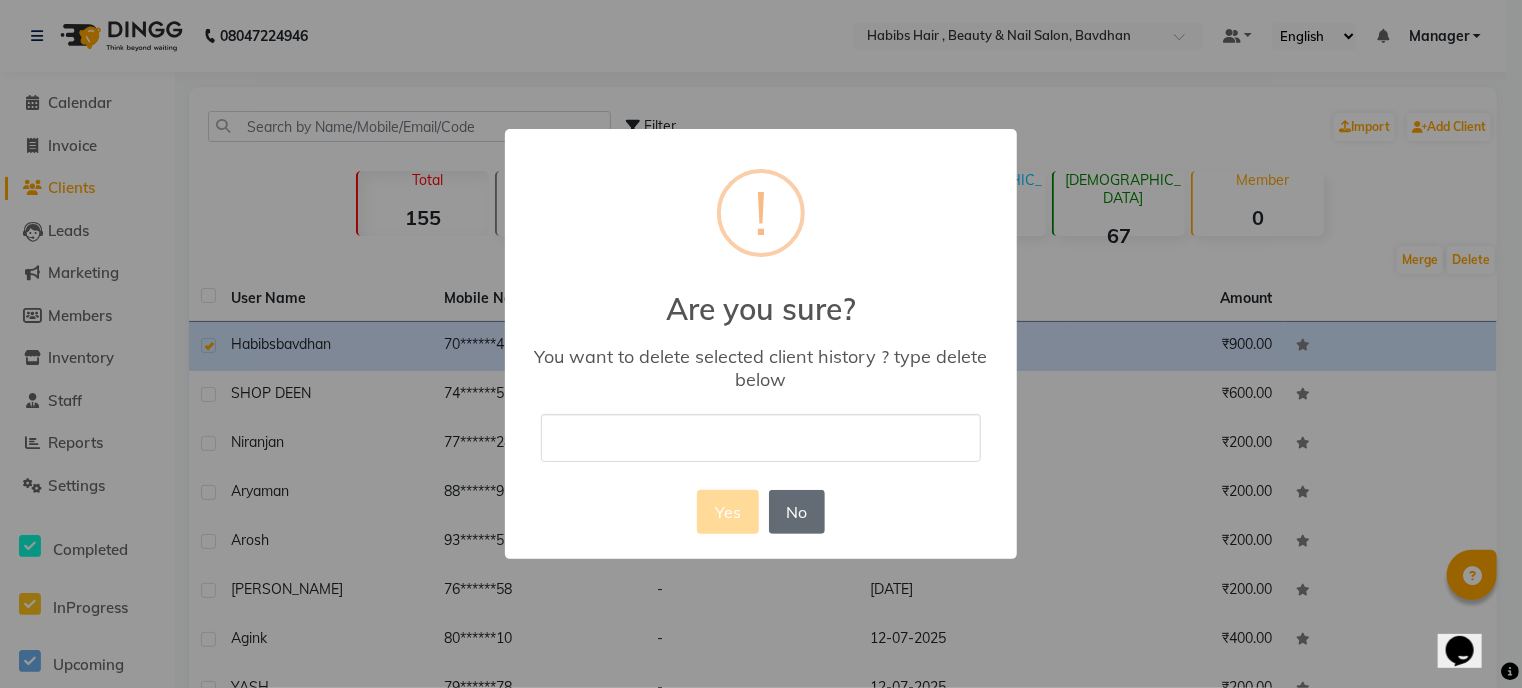 click on "No" at bounding box center (797, 512) 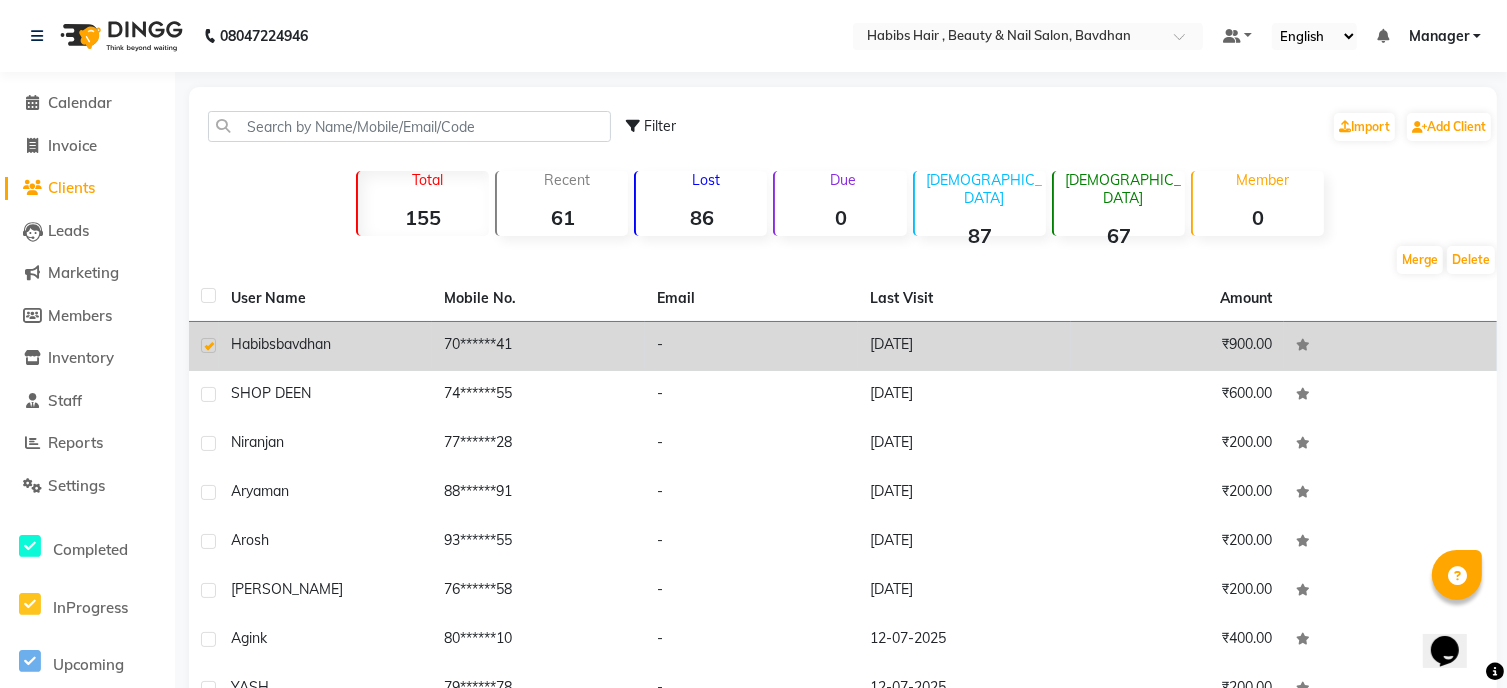 click 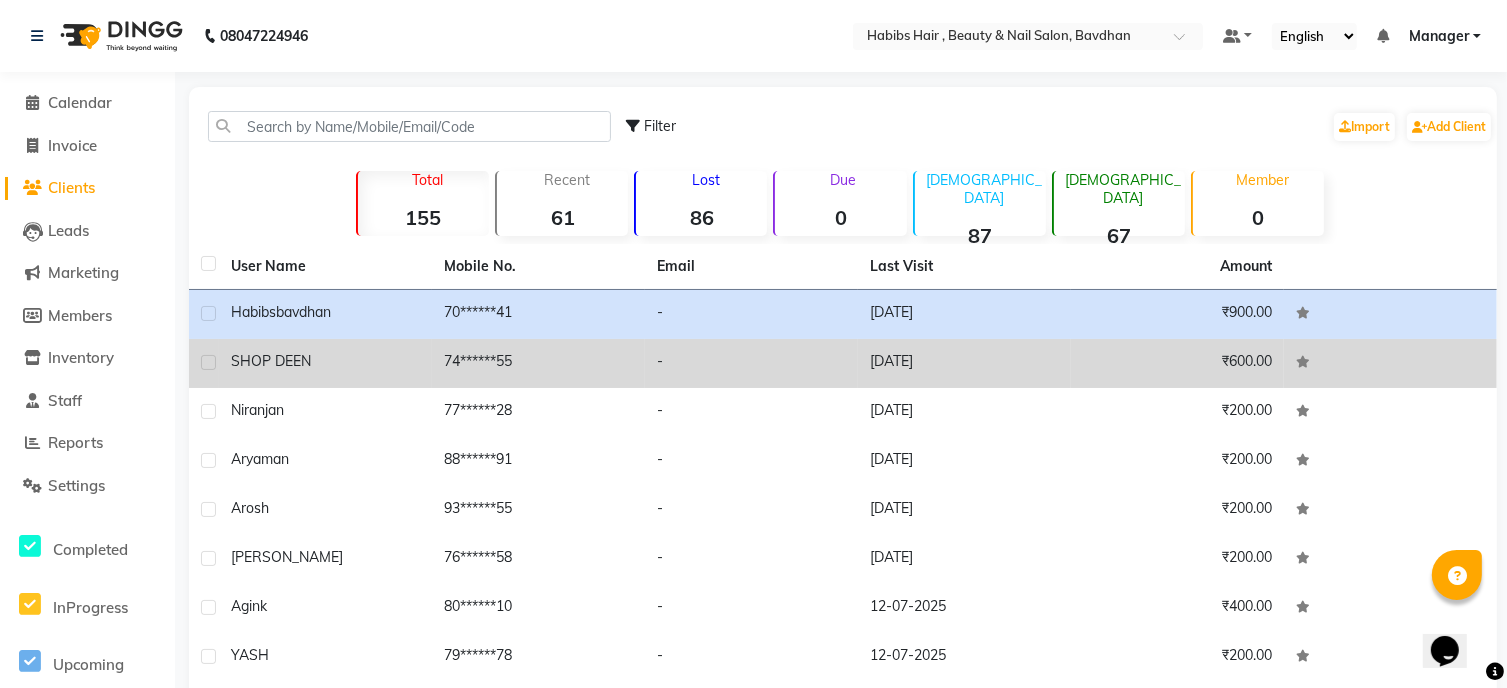 click on "₹600.00" 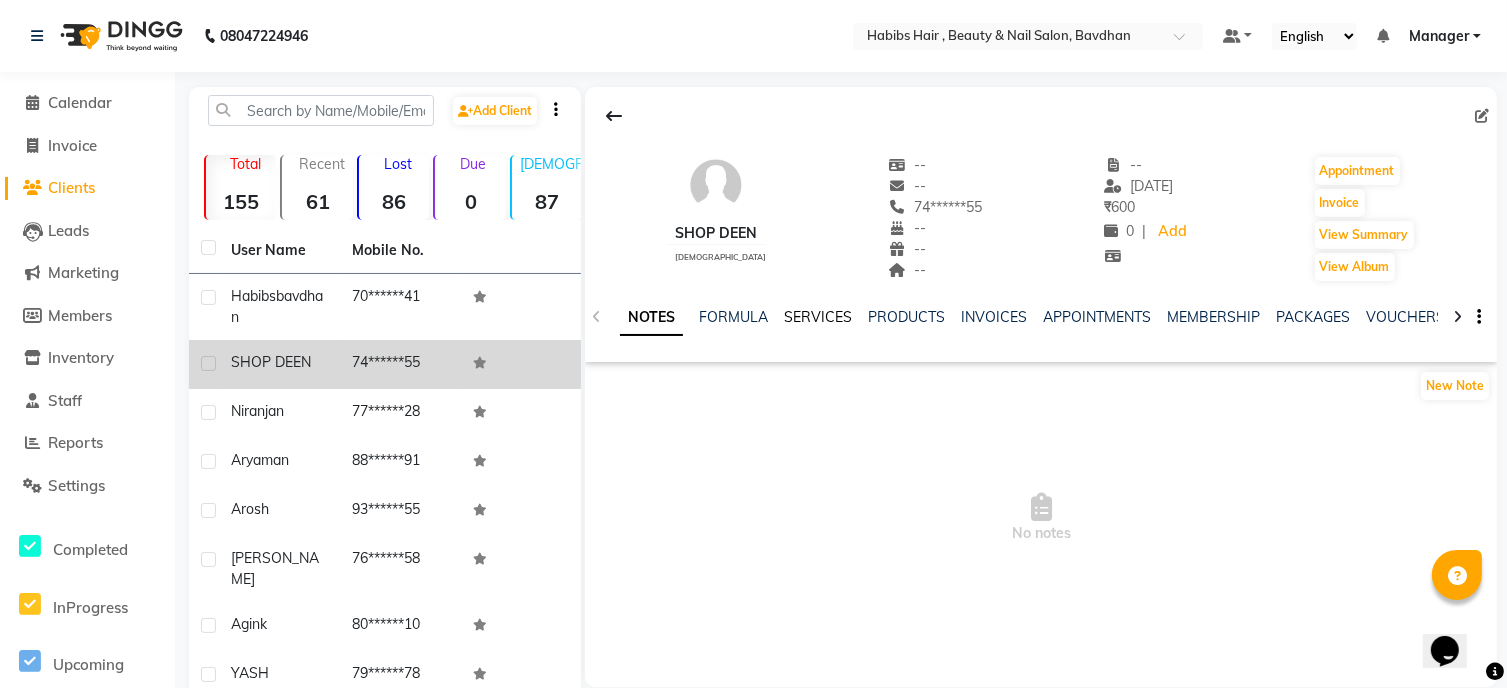 click on "SERVICES" 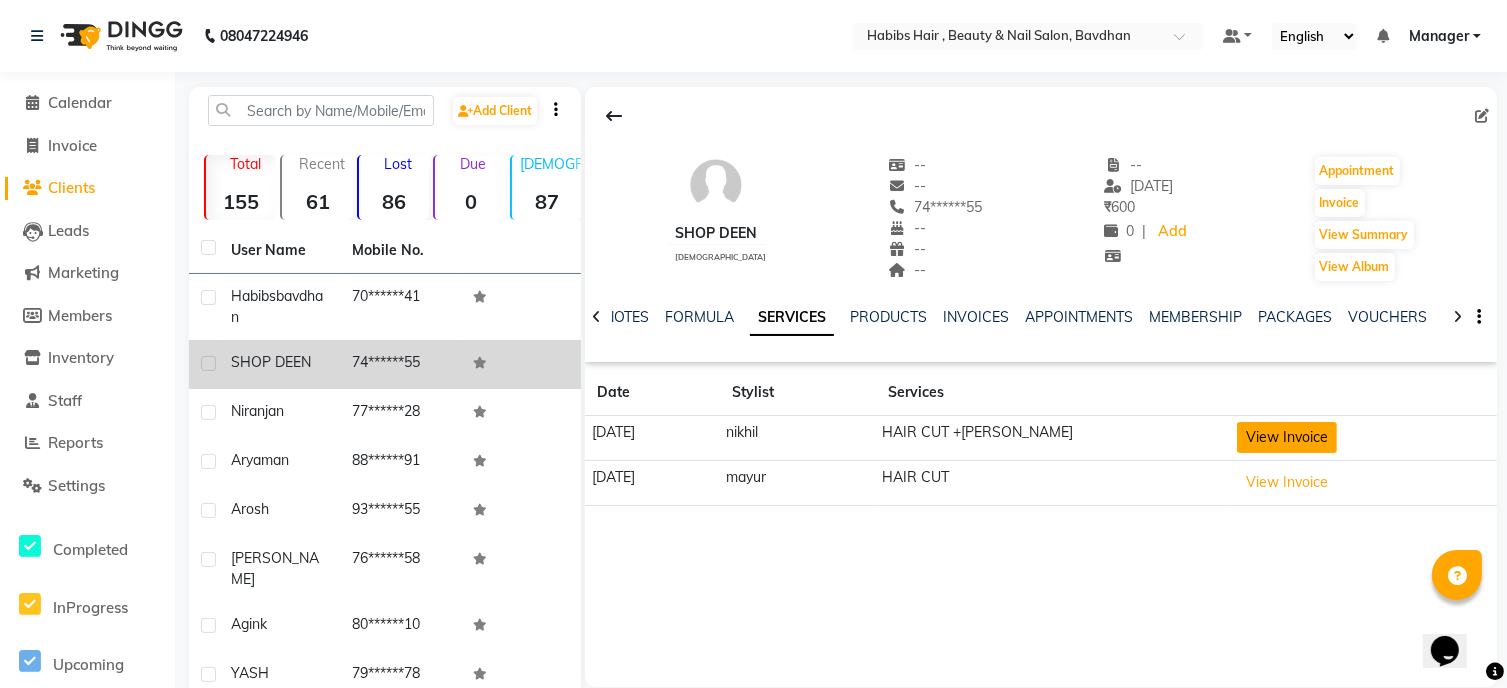 click on "View Invoice" 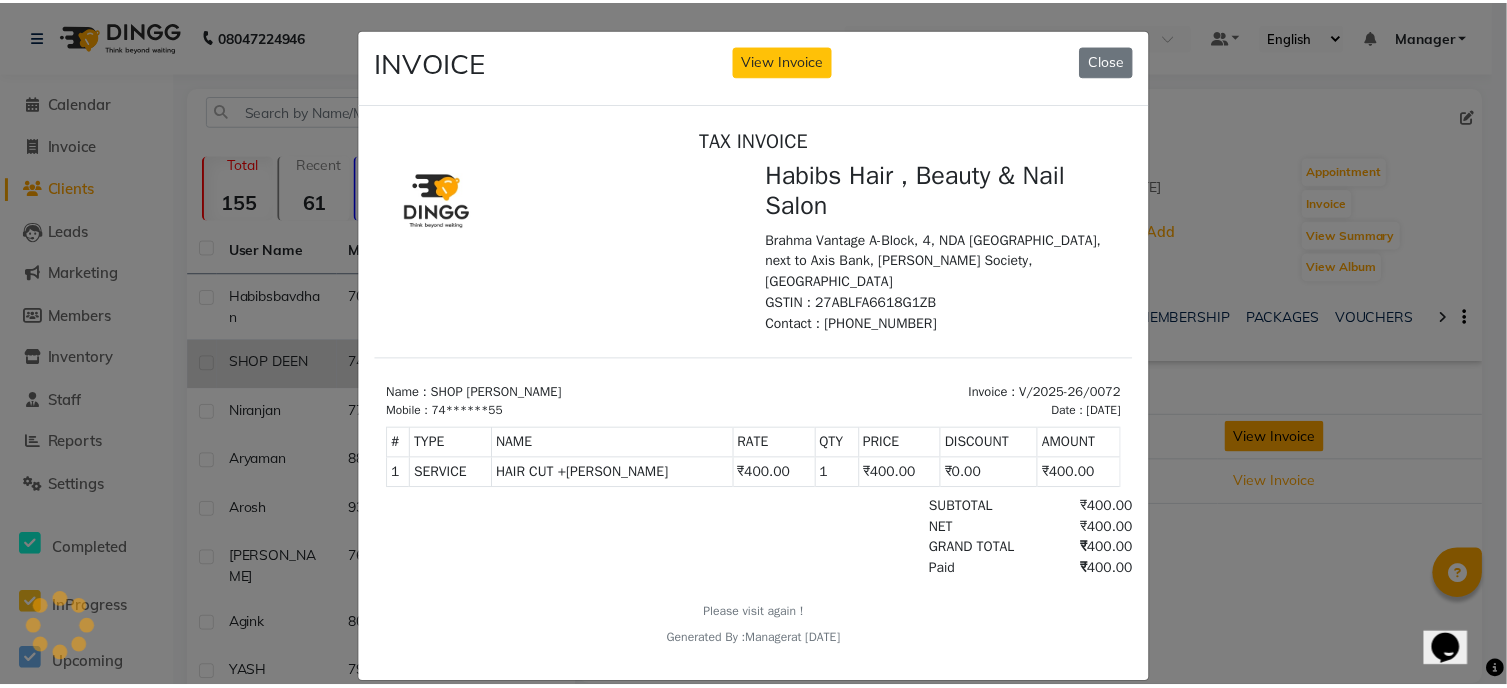 scroll, scrollTop: 0, scrollLeft: 0, axis: both 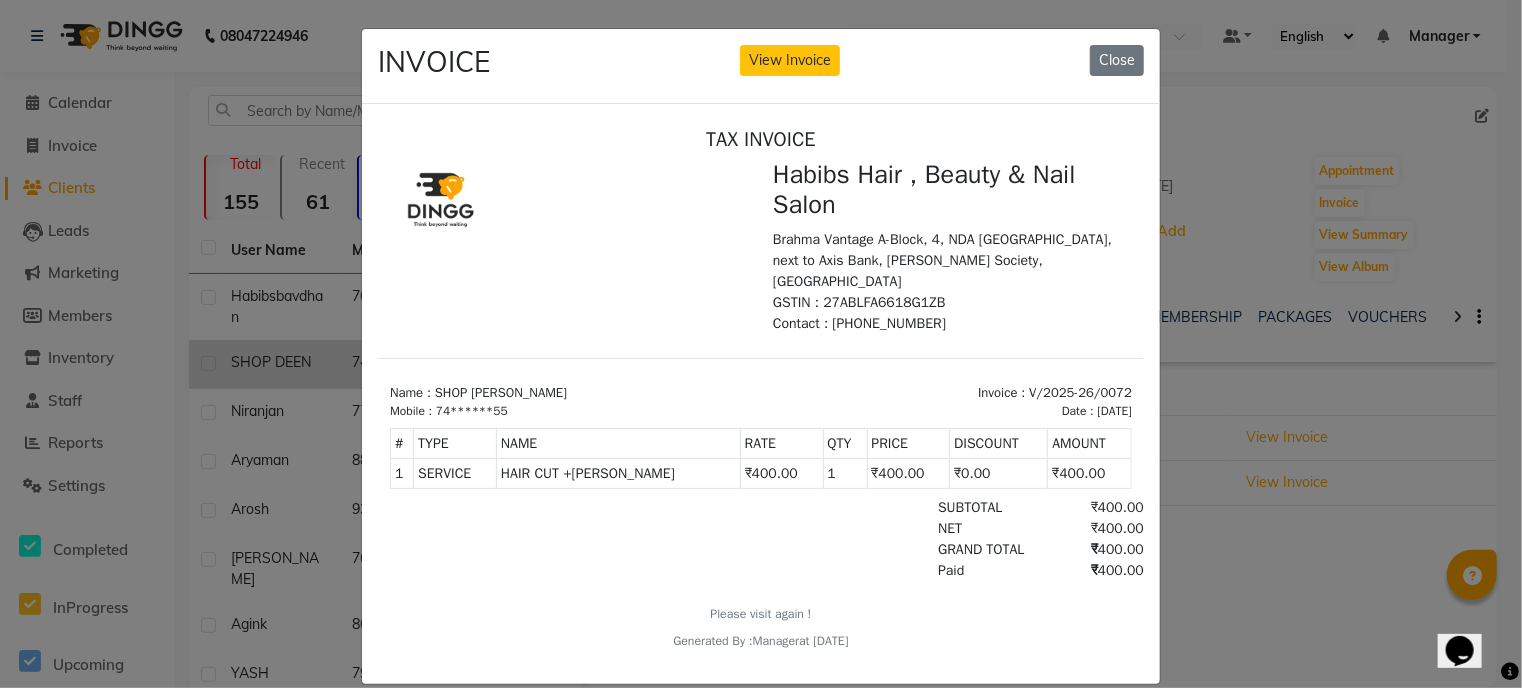 click on "₹400.00" at bounding box center [780, 473] 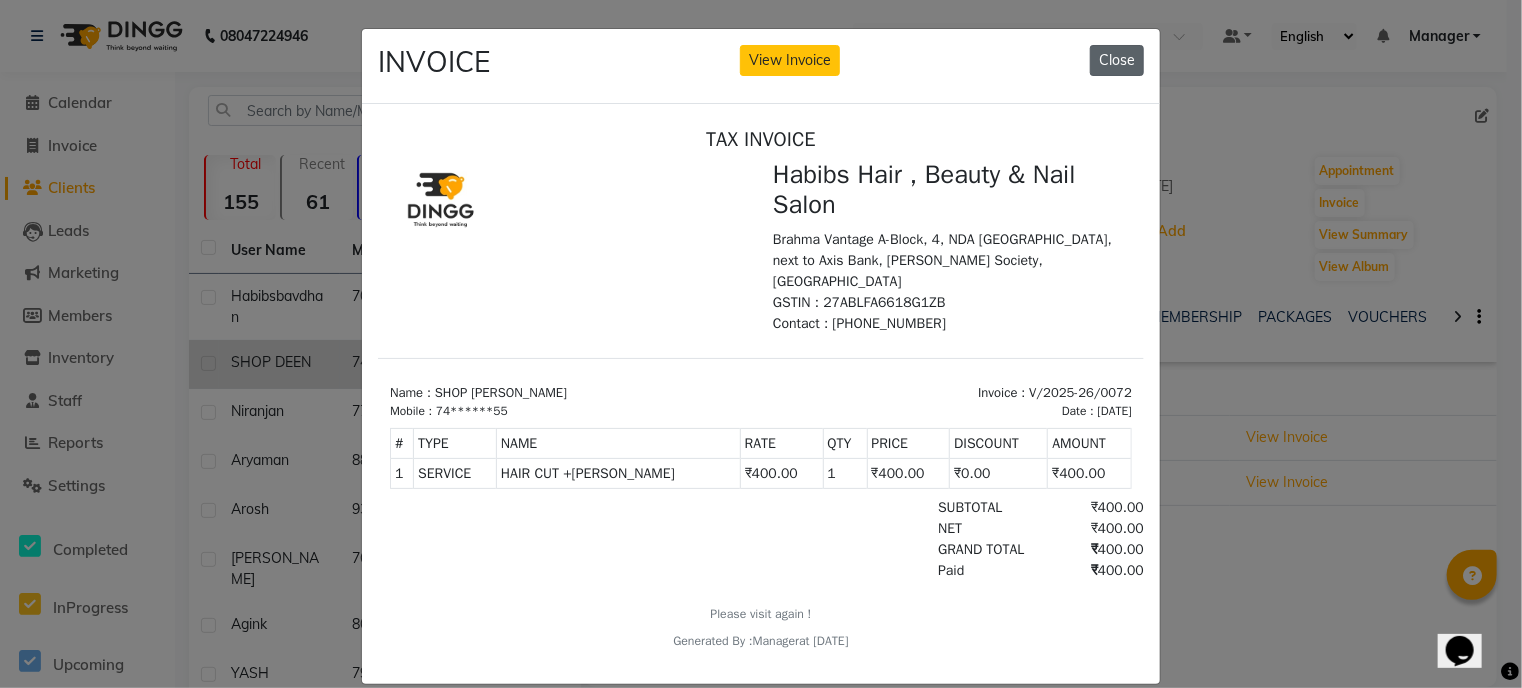 click on "Close" 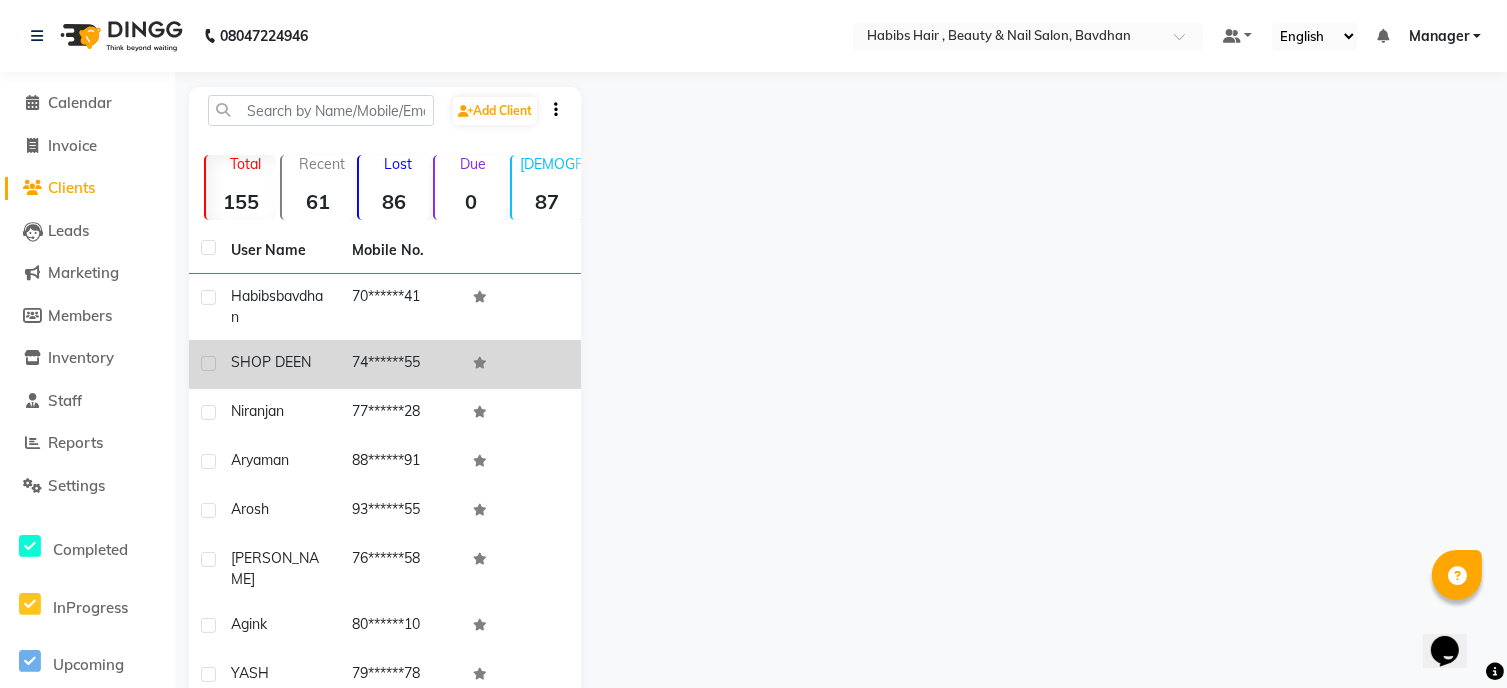 click on "74******55" 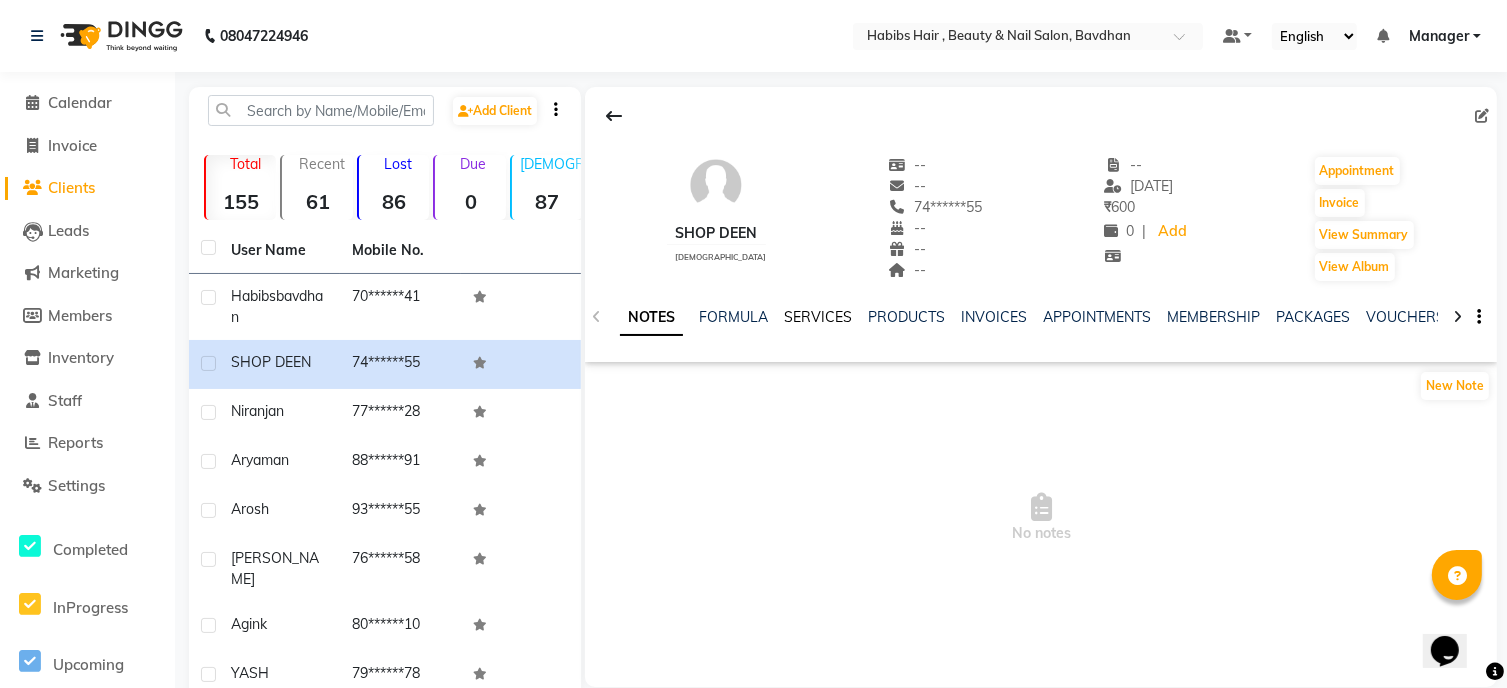 click on "SERVICES" 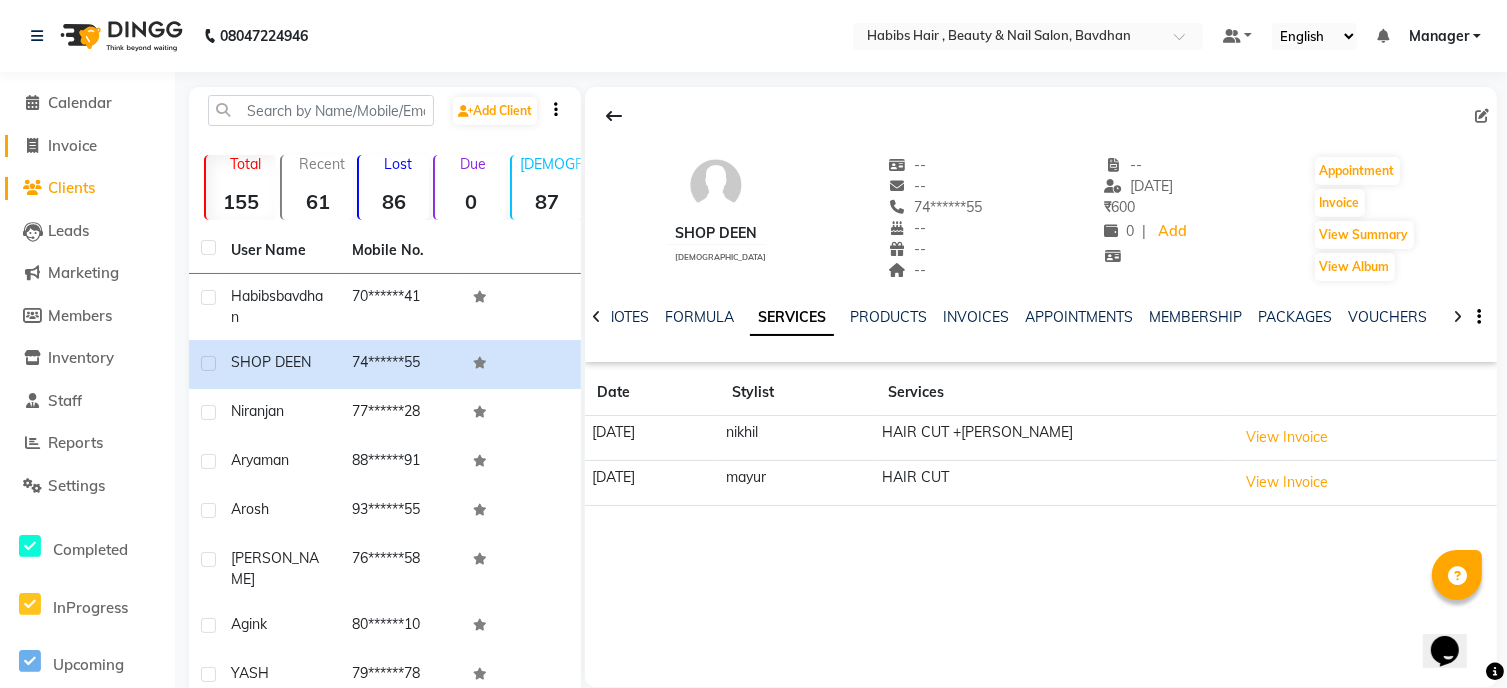click on "Invoice" 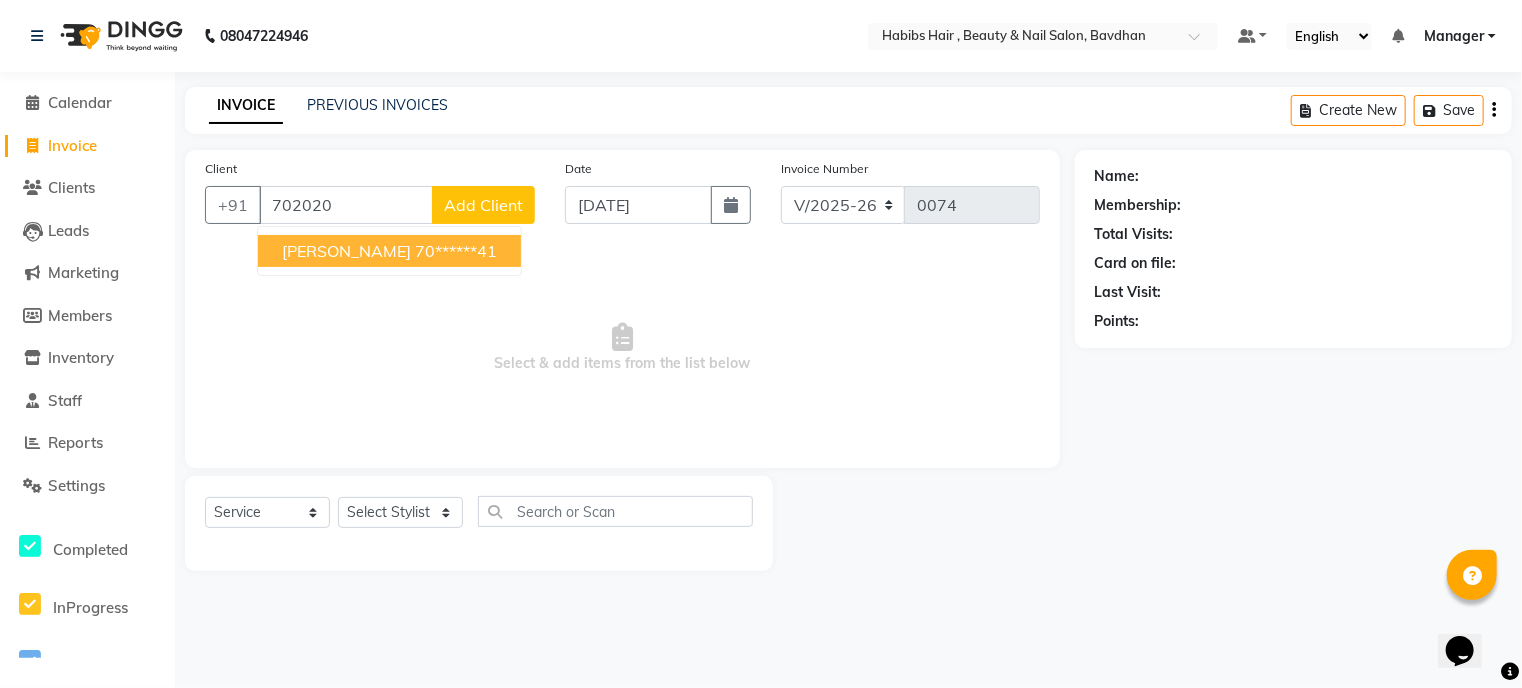 click on "[PERSON_NAME]  70******41" at bounding box center [389, 251] 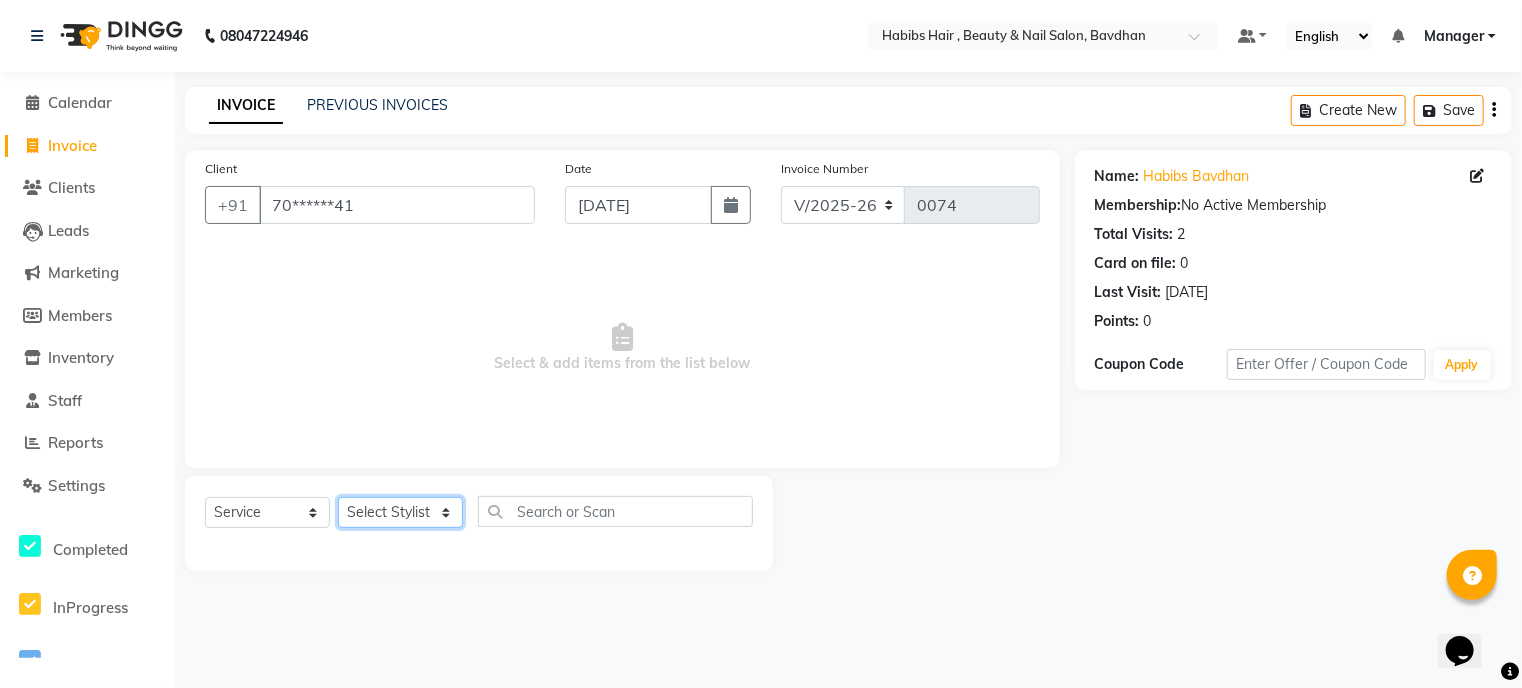 click on "Select Stylist Akash [PERSON_NAME] [PERSON_NAME] Manager [PERSON_NAME] nikhil [PERSON_NAME]" 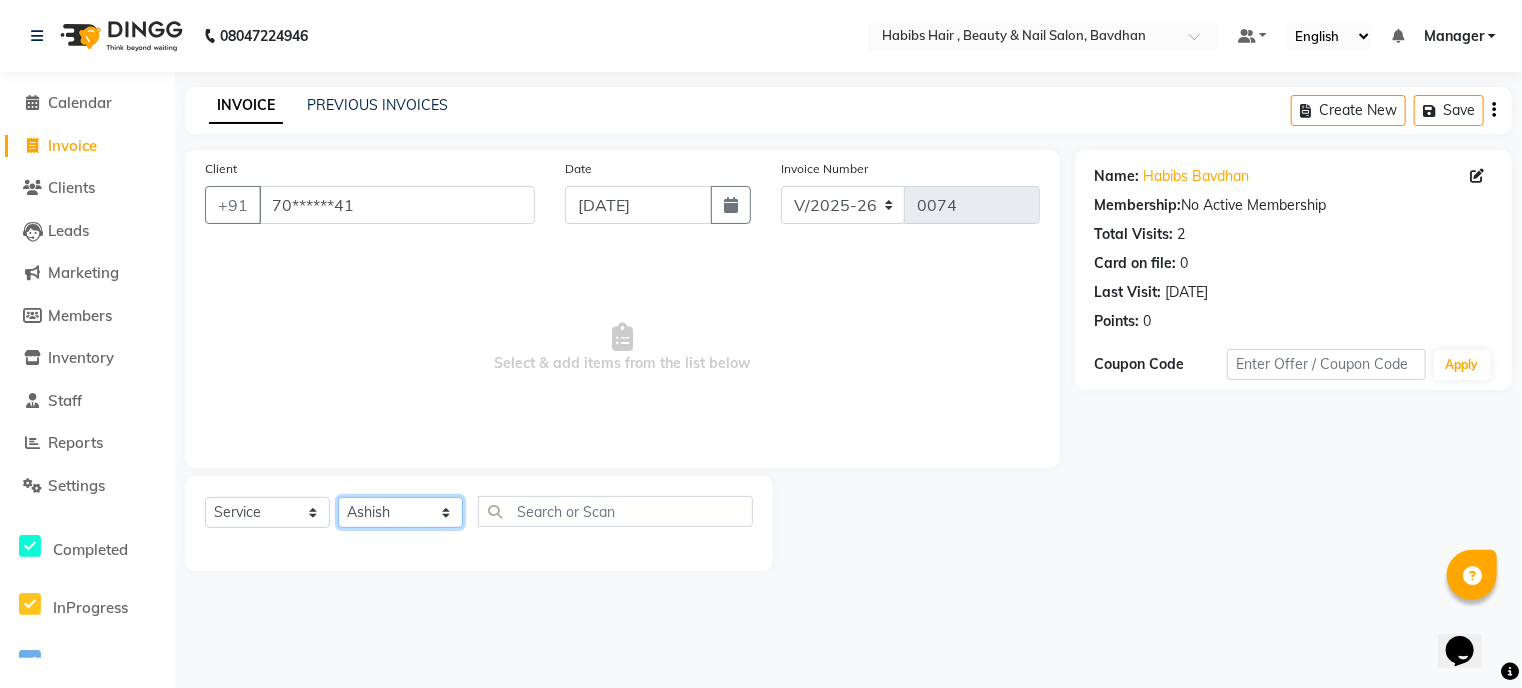 click on "Select Stylist Akash [PERSON_NAME] [PERSON_NAME] Manager [PERSON_NAME] nikhil [PERSON_NAME]" 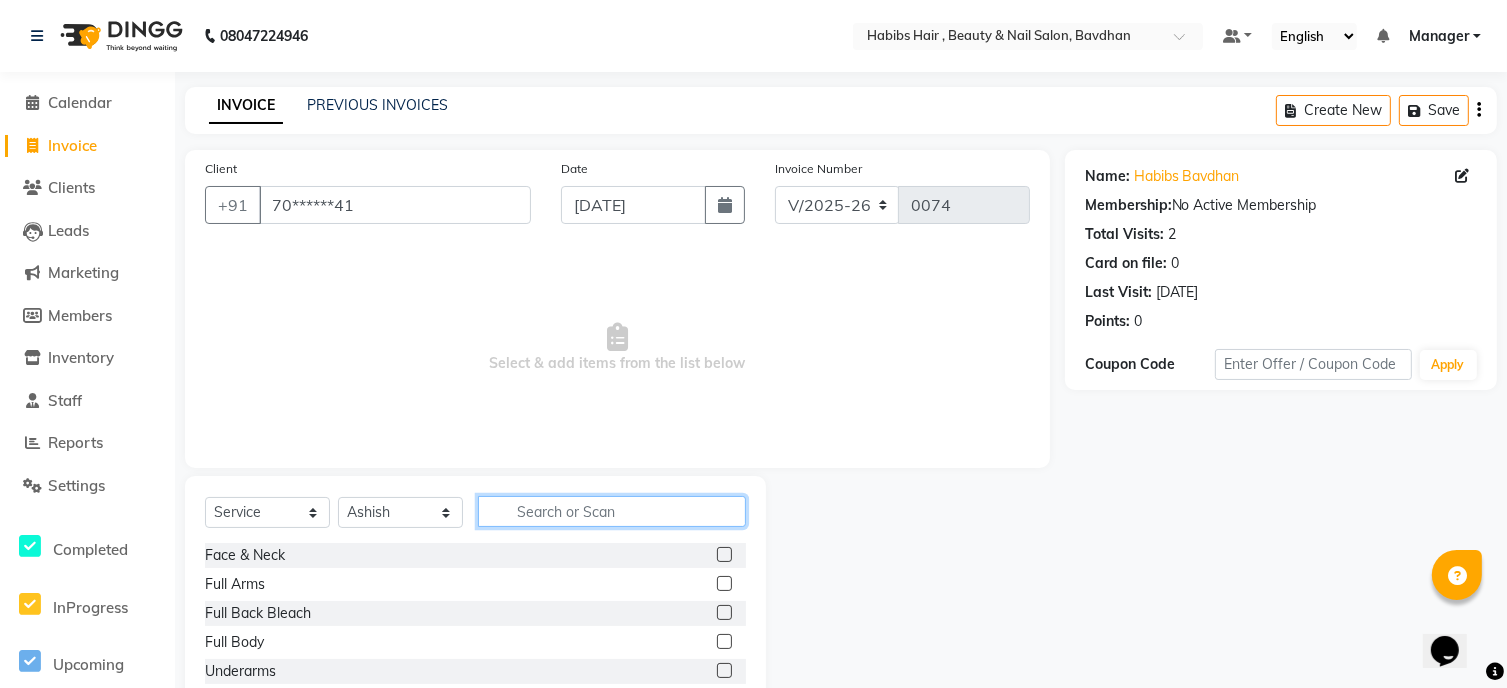 click 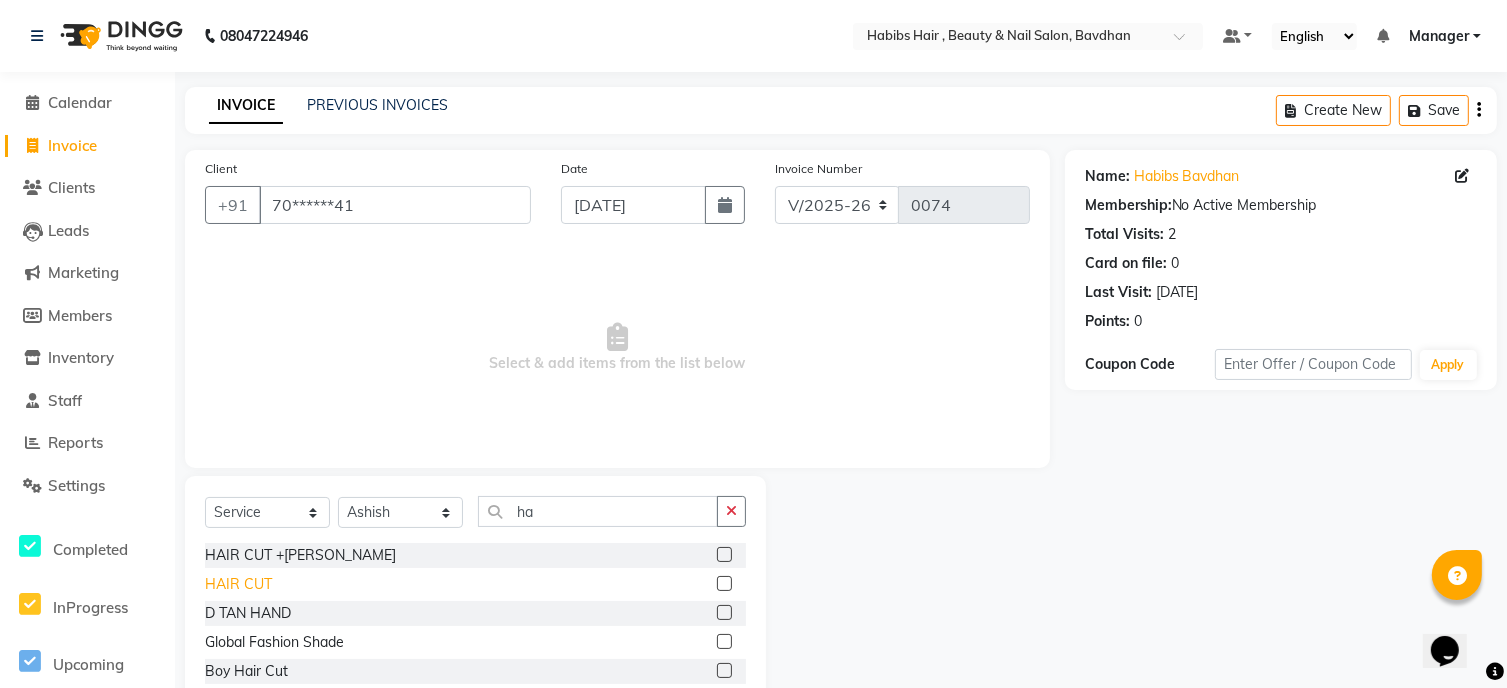 click on "HAIR CUT" 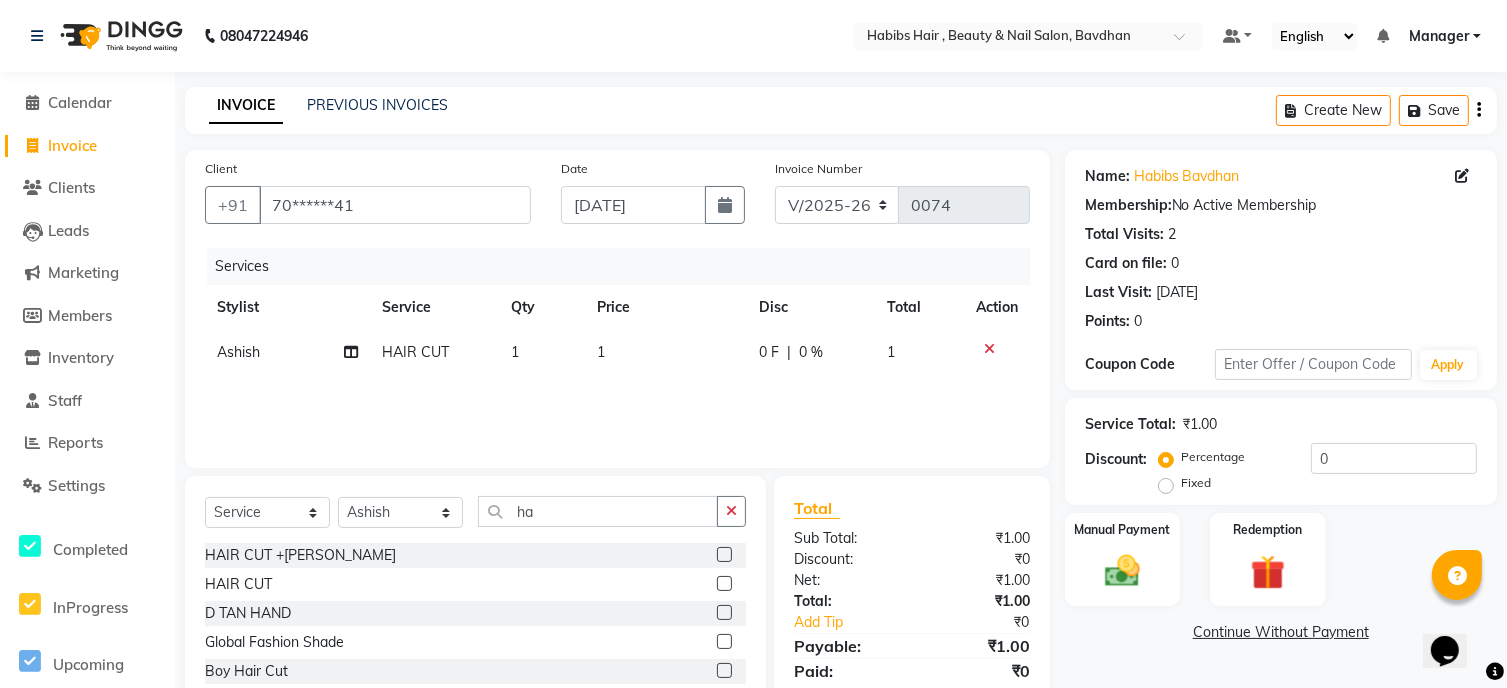 click on "1" 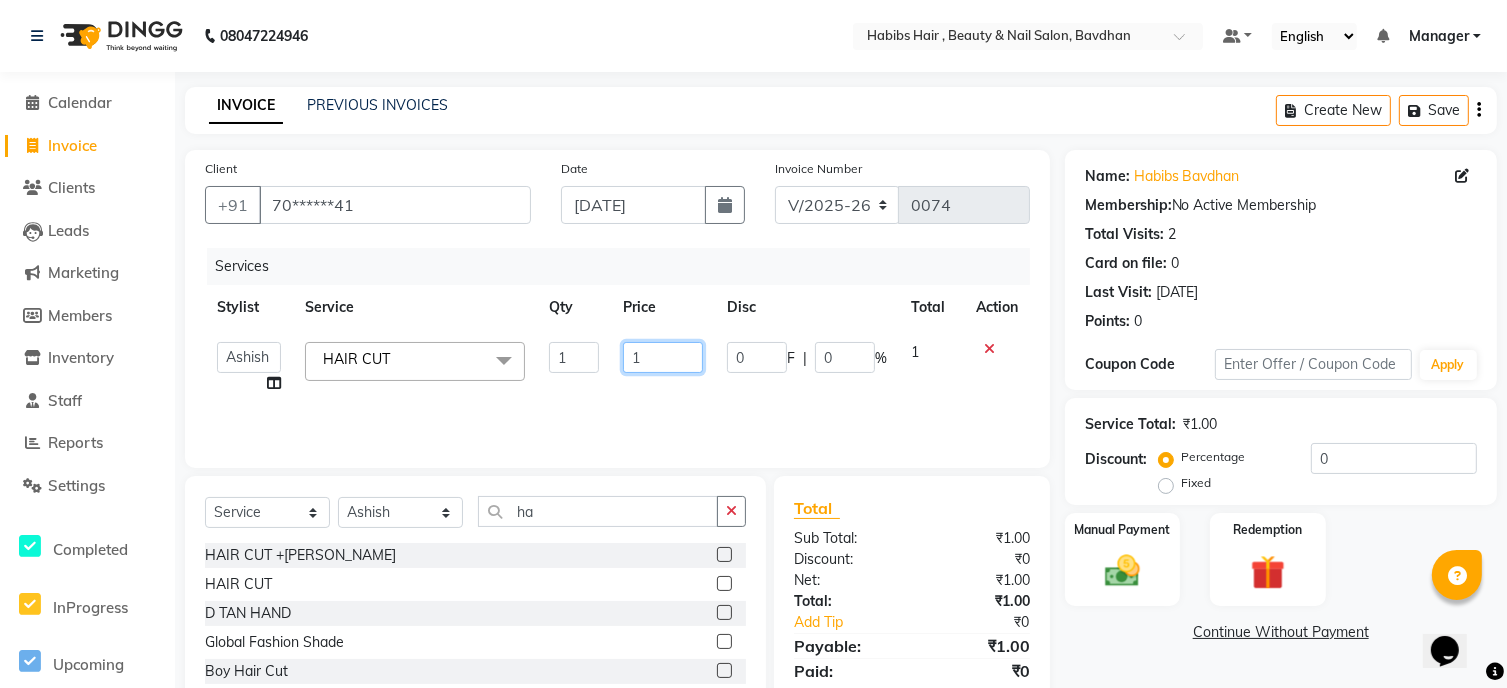 click on "1" 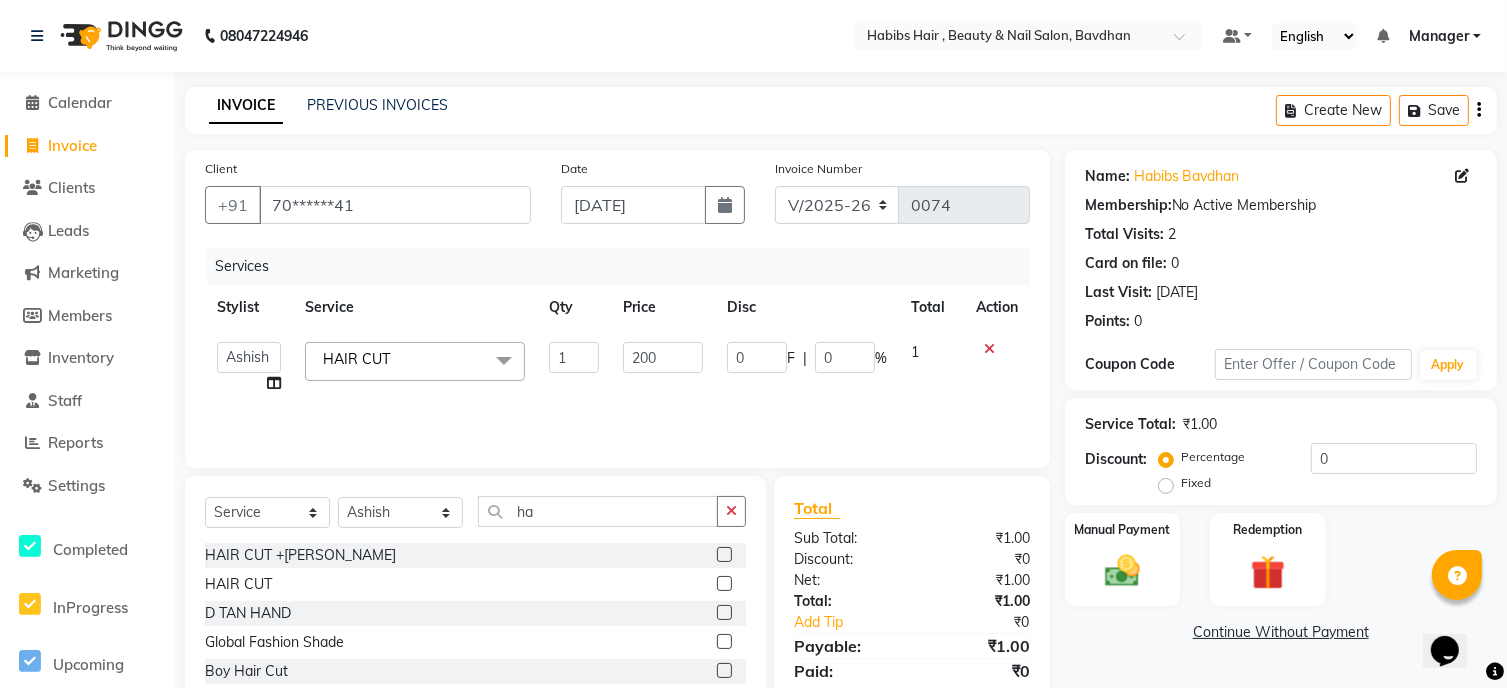 click on "₹1.00" 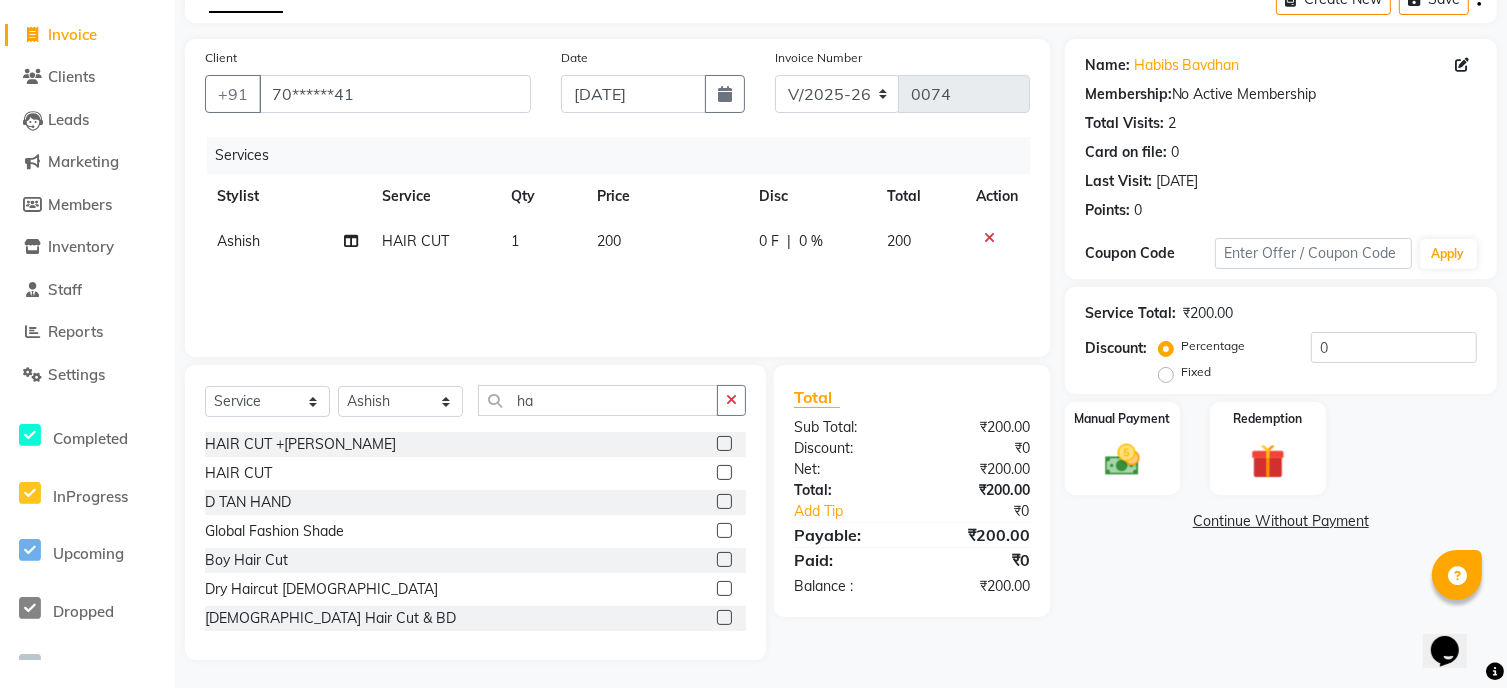 scroll, scrollTop: 113, scrollLeft: 0, axis: vertical 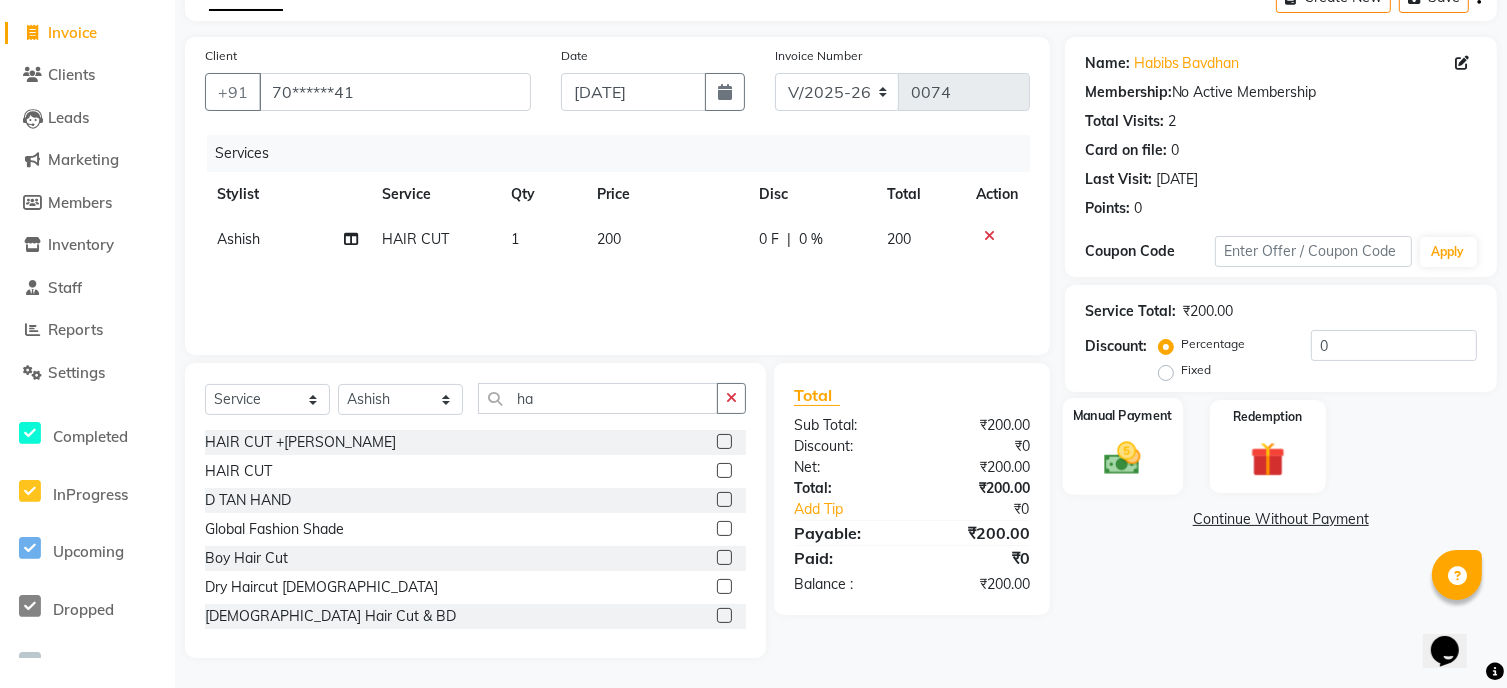 click 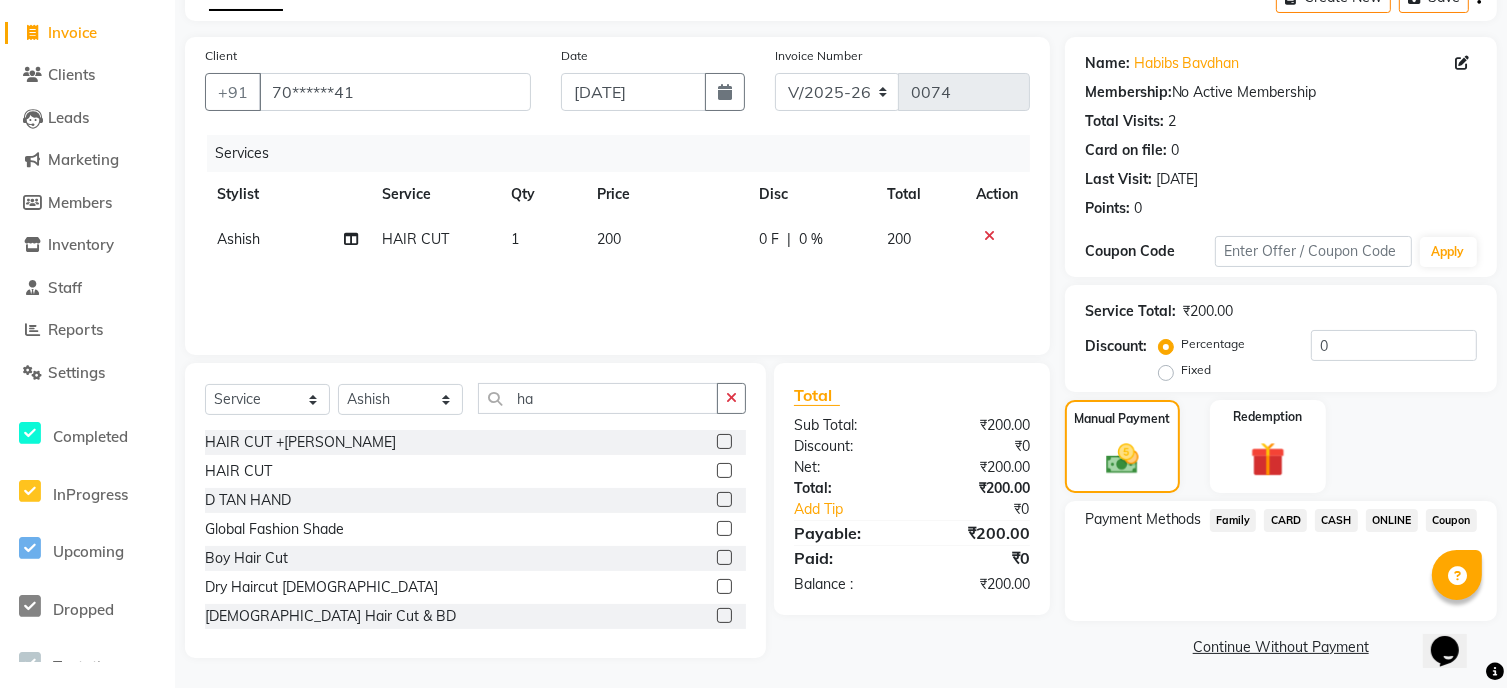 click on "CASH" 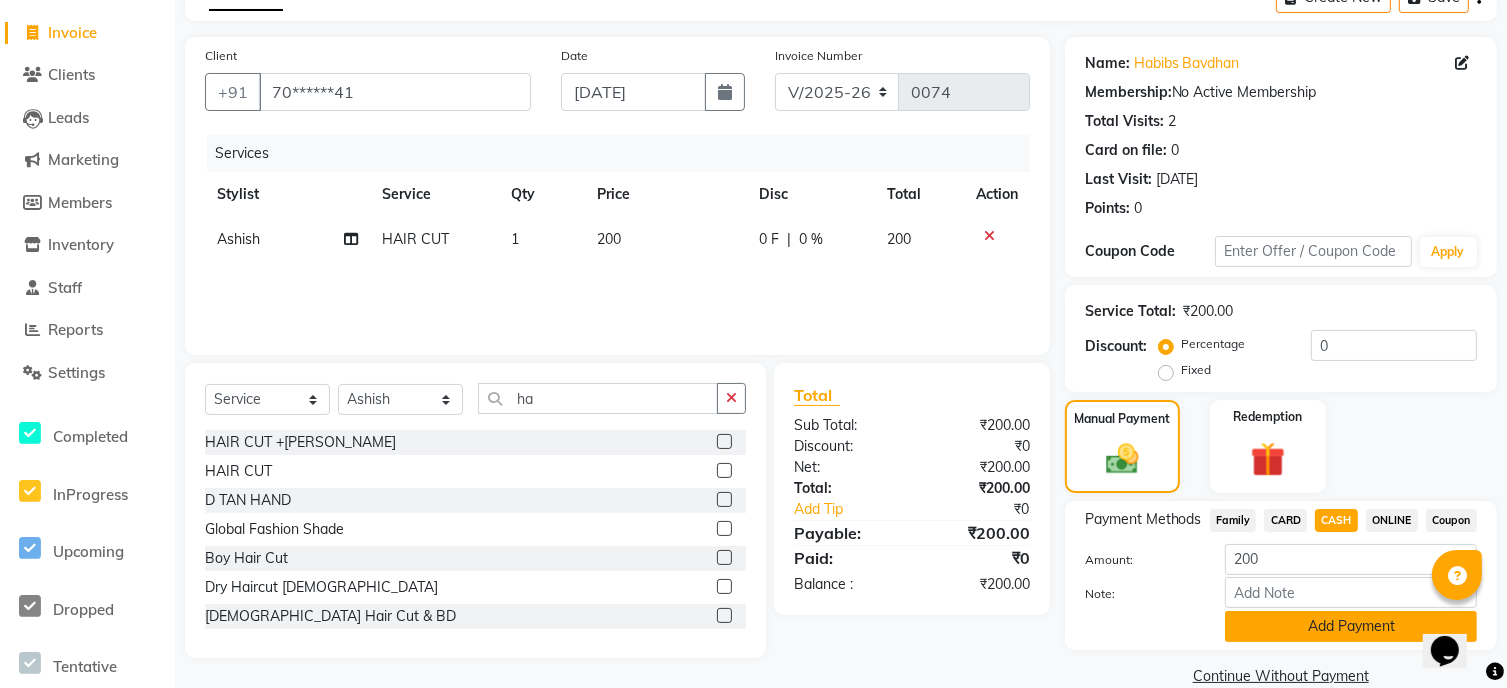 click on "Add Payment" 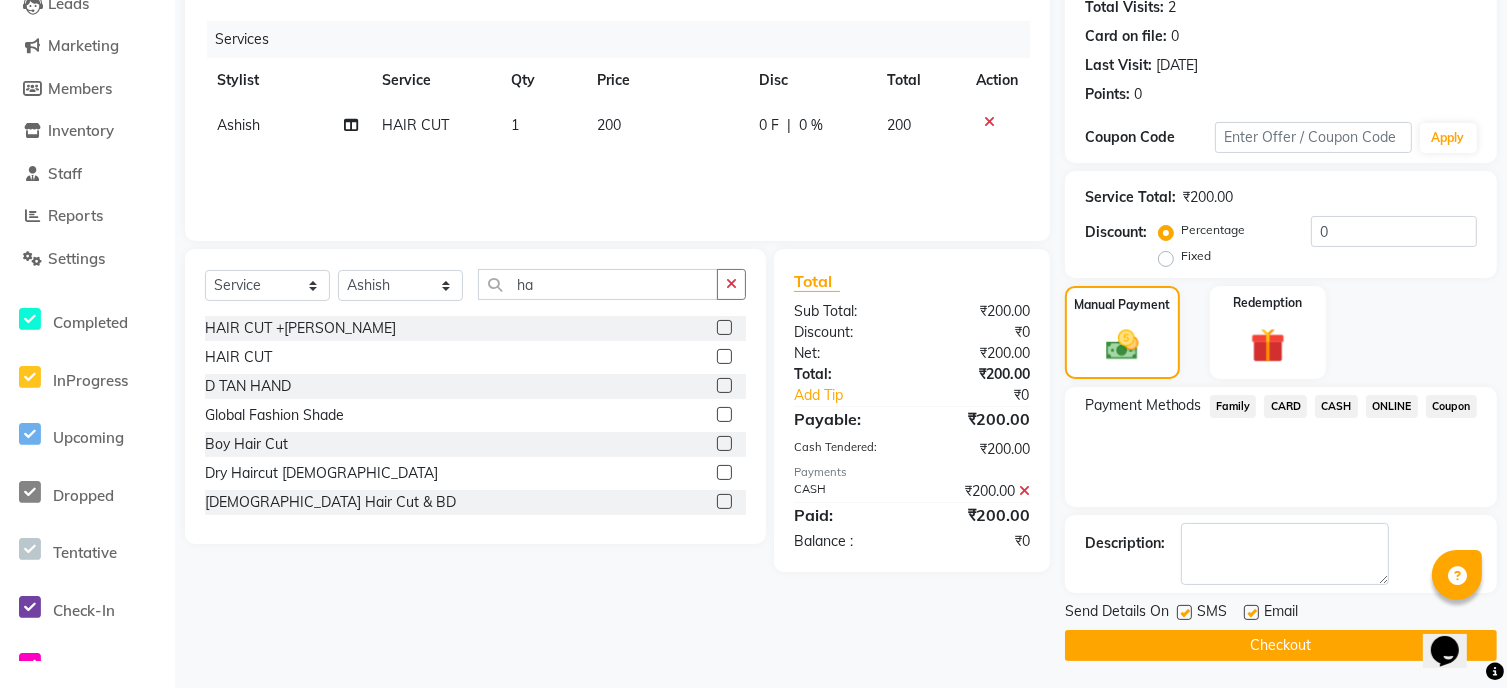 scroll, scrollTop: 229, scrollLeft: 0, axis: vertical 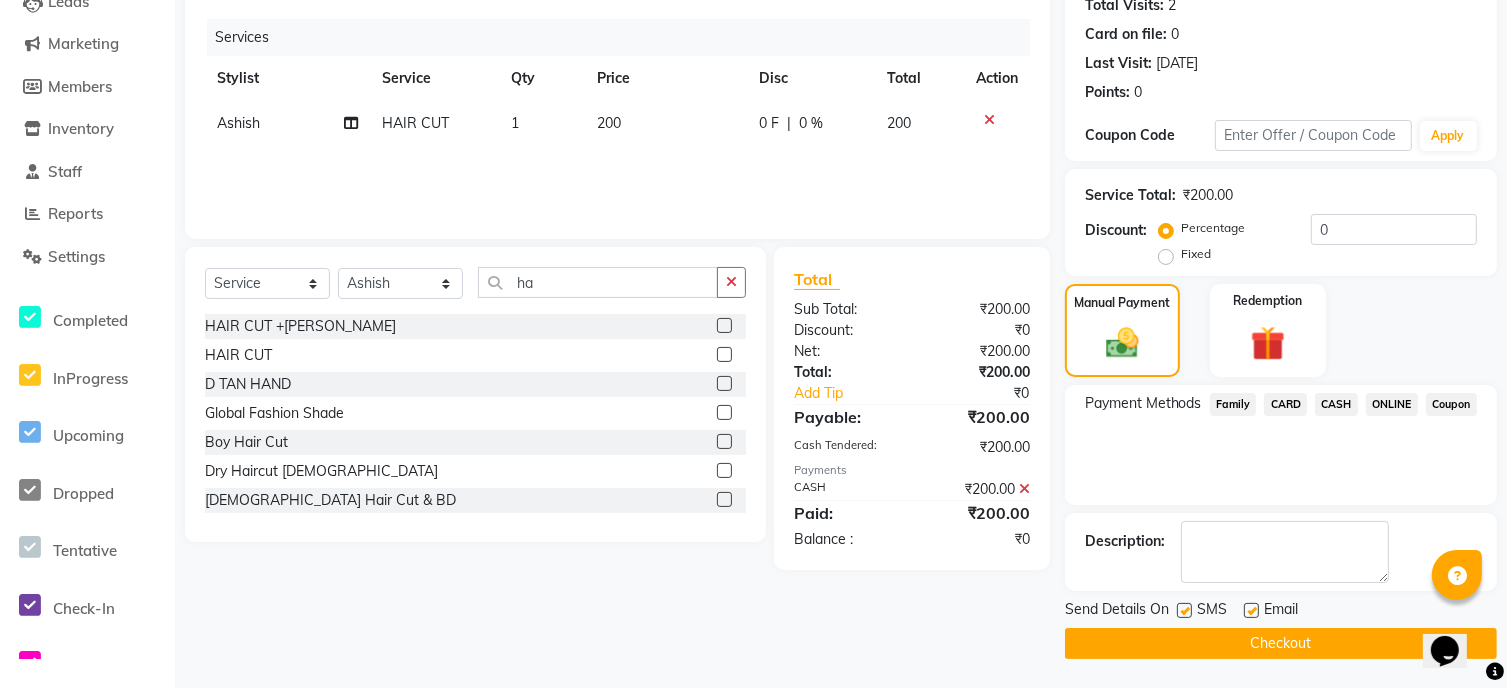 click on "Checkout" 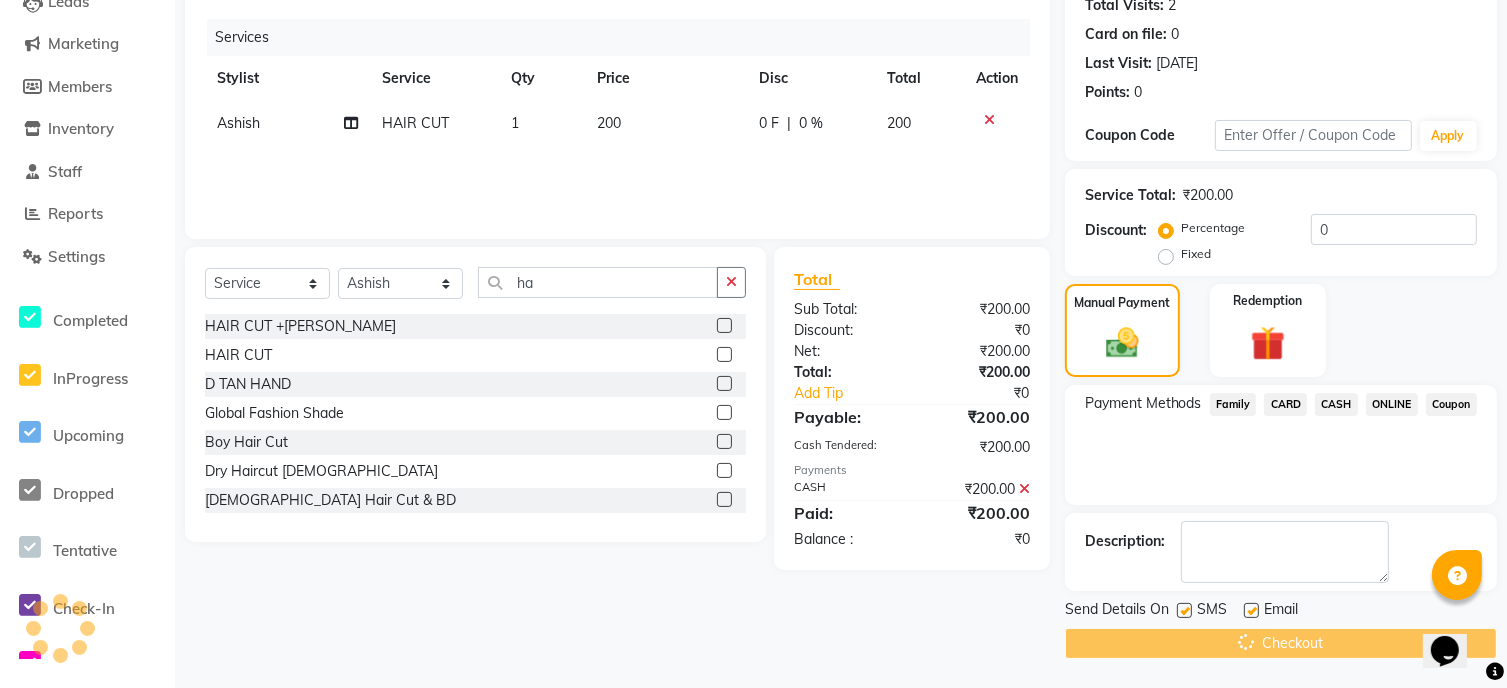click on "Checkout" 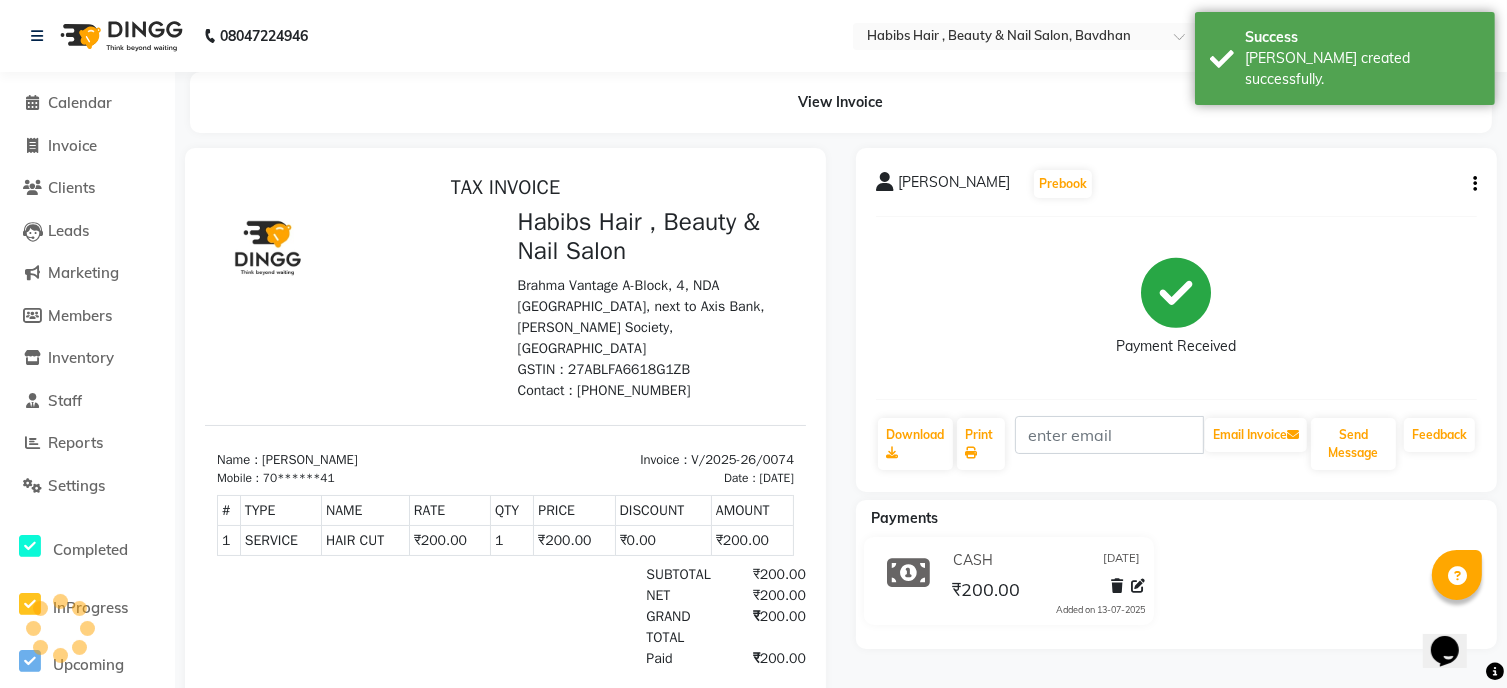 scroll, scrollTop: 0, scrollLeft: 0, axis: both 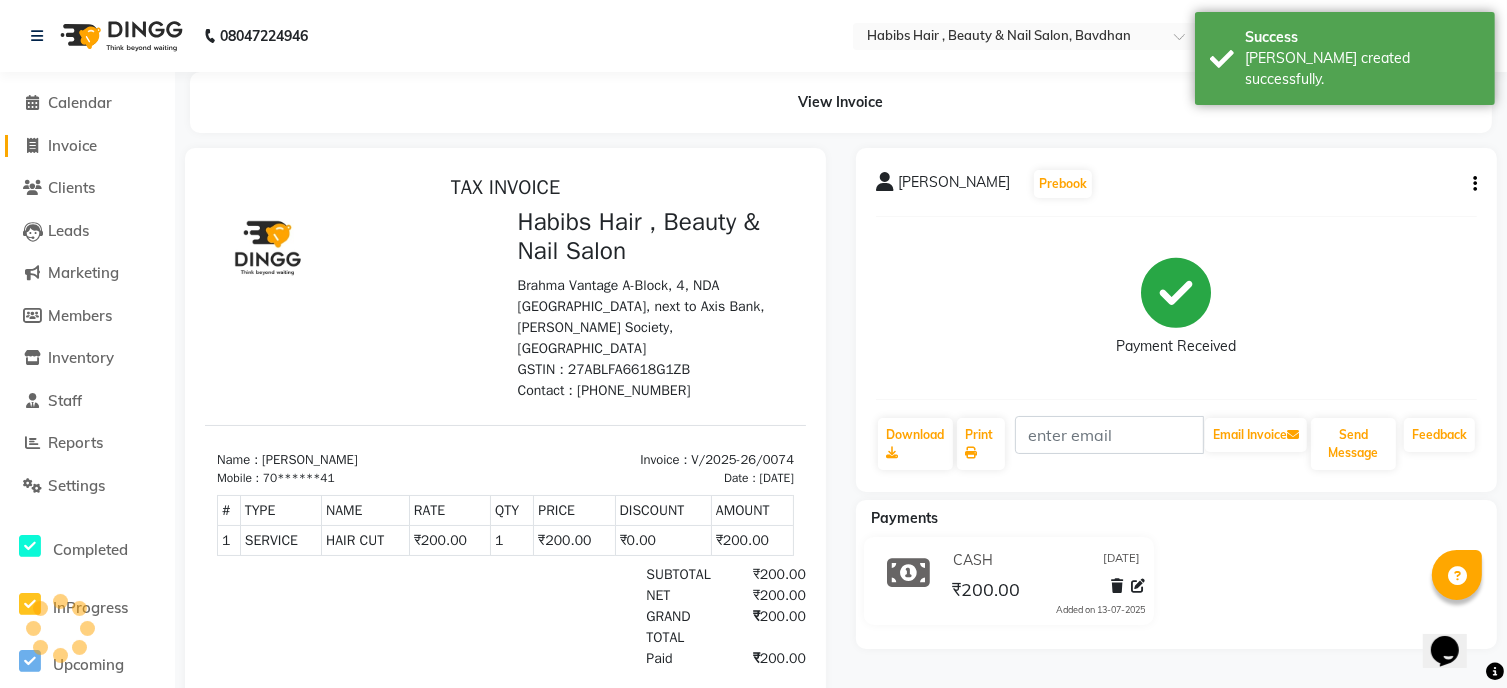 click on "Invoice" 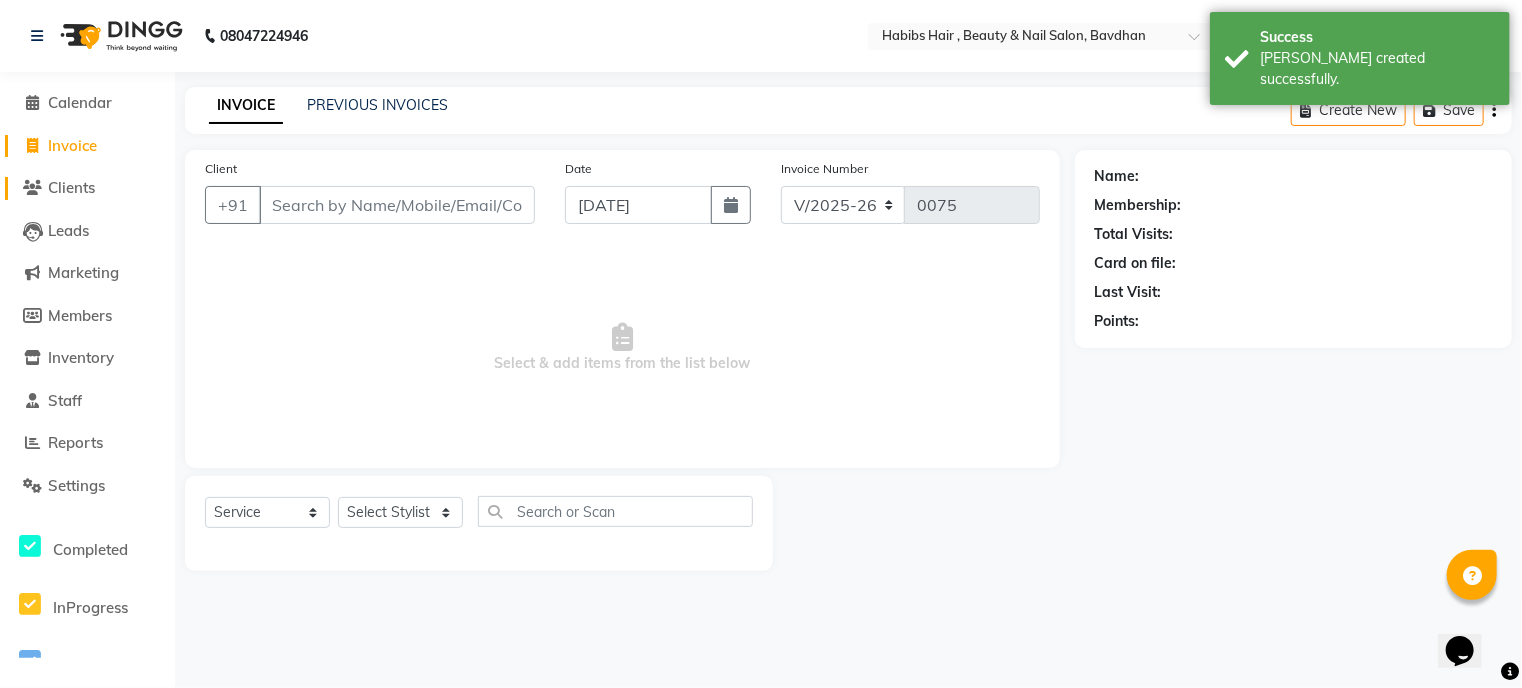 click on "Clients" 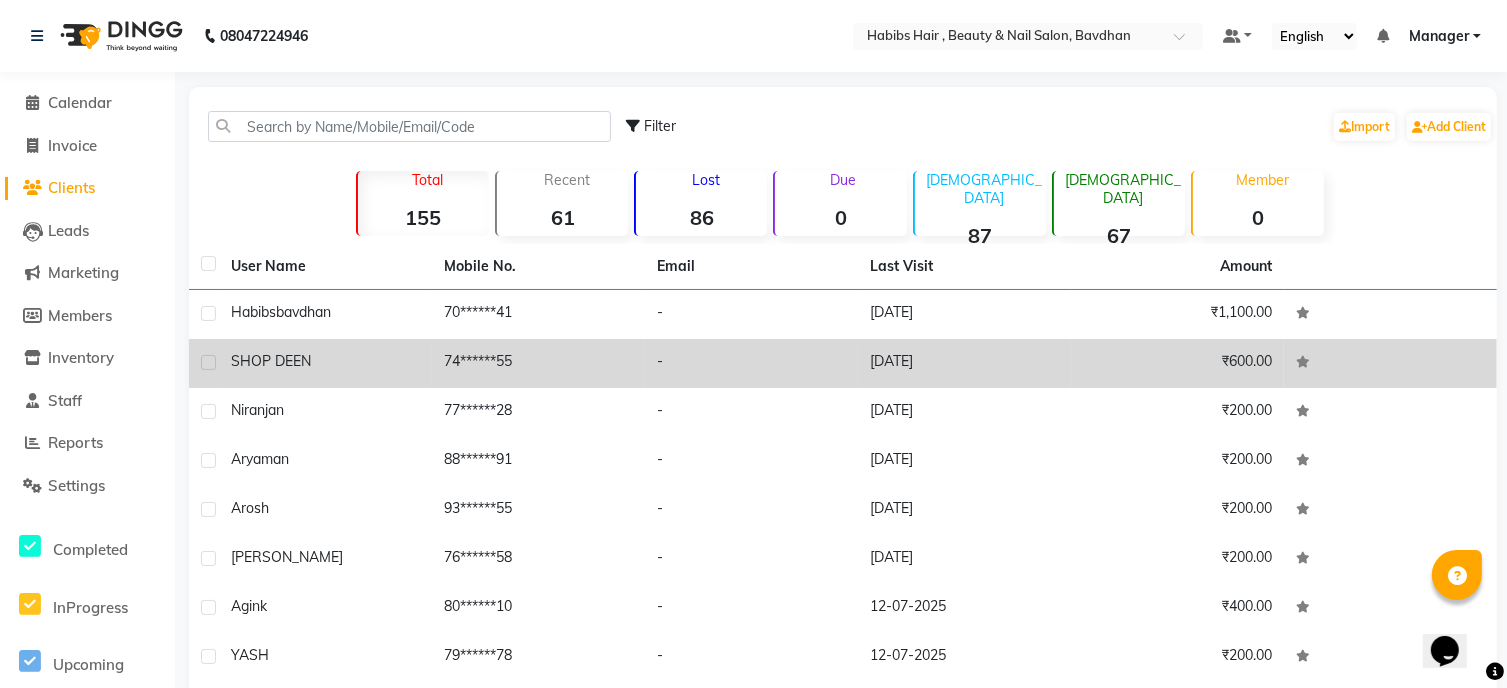 click on "[DATE]" 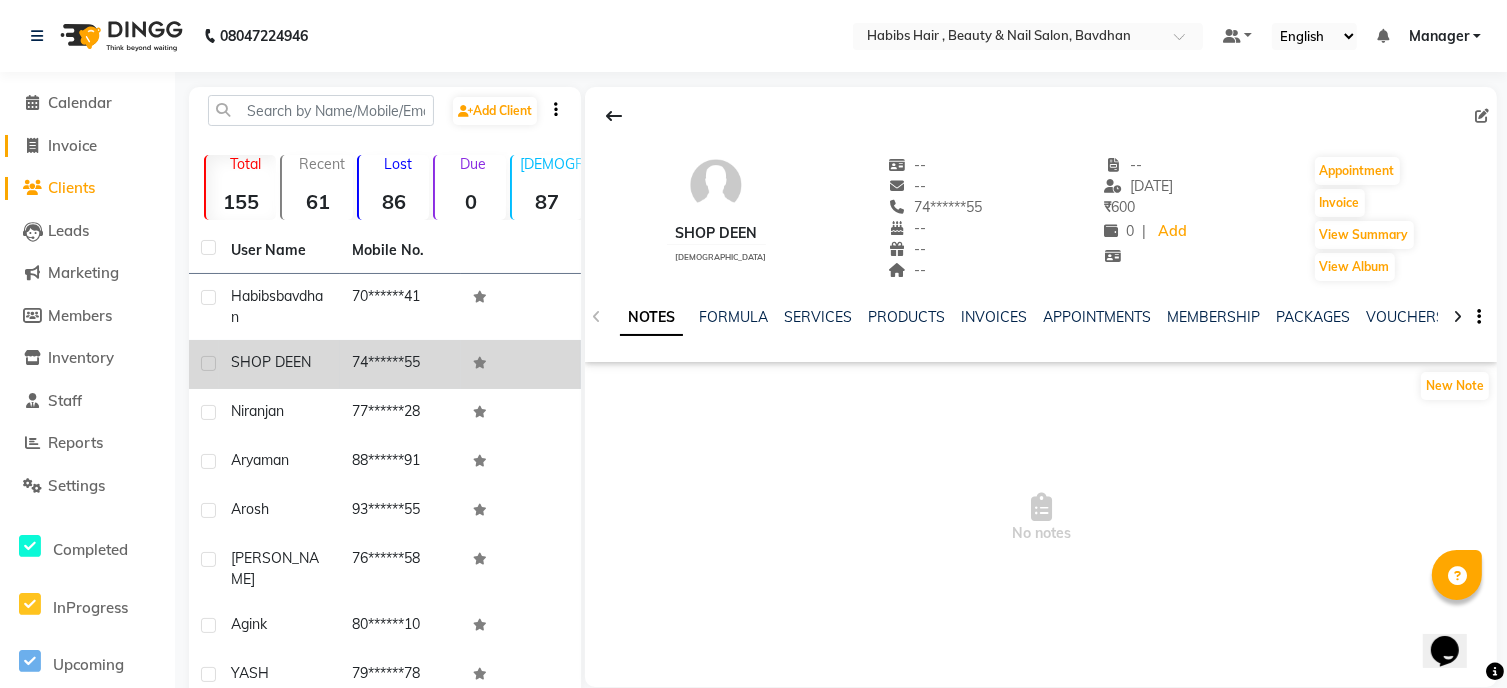 click on "Invoice" 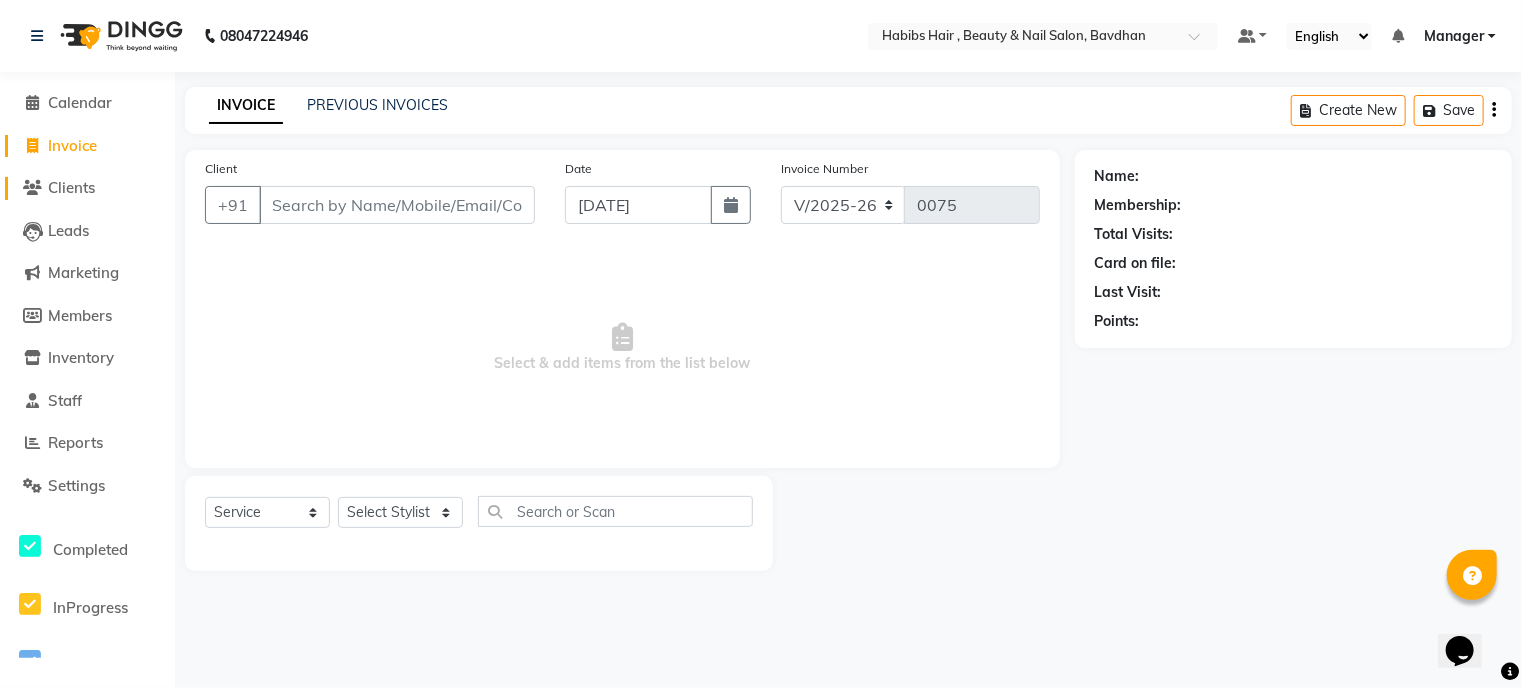 click on "Clients" 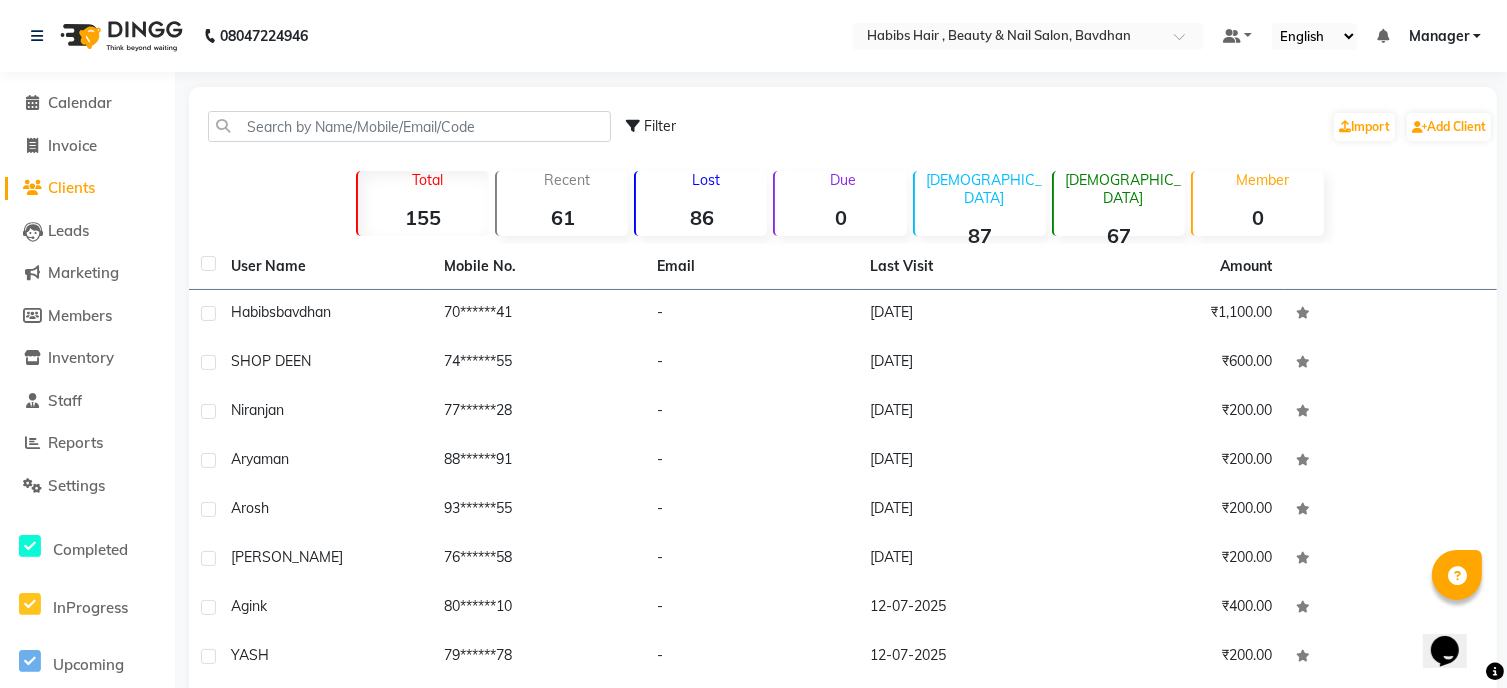 scroll, scrollTop: 177, scrollLeft: 0, axis: vertical 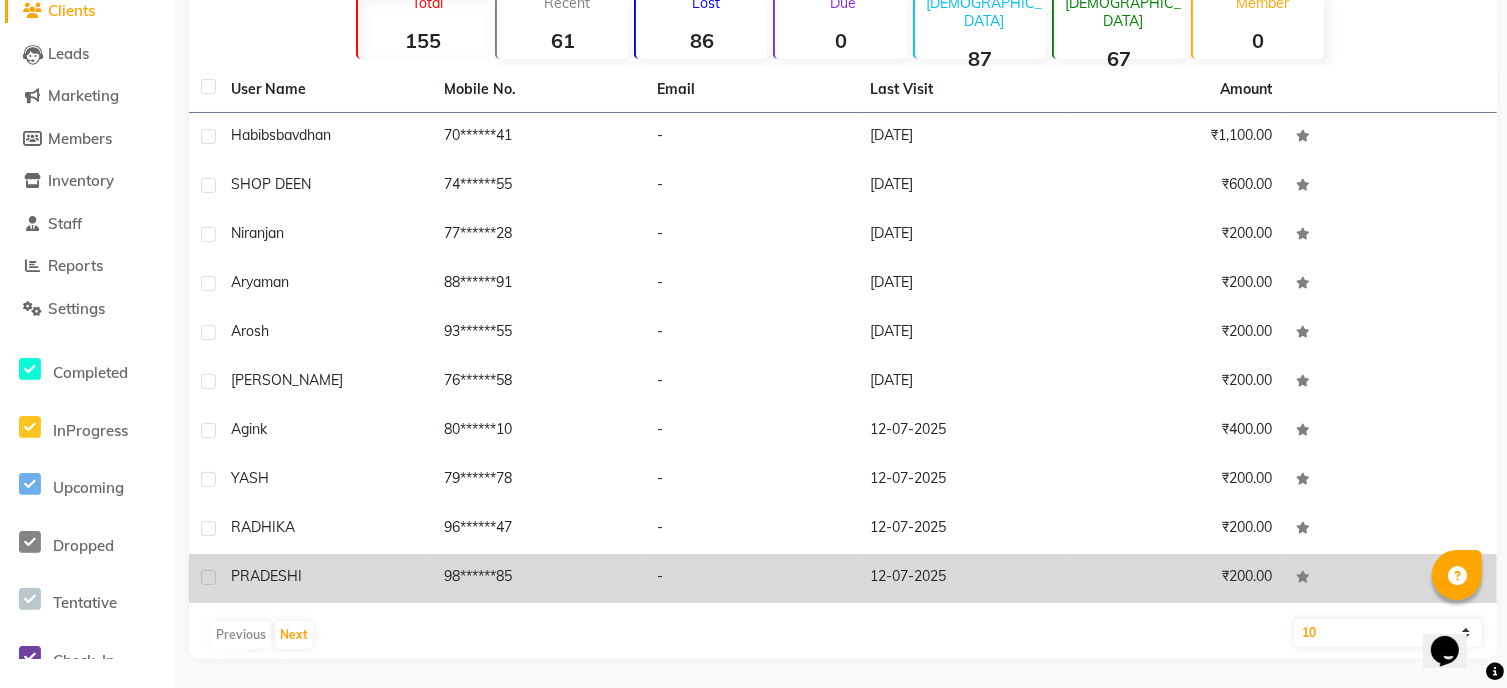 click on "-" 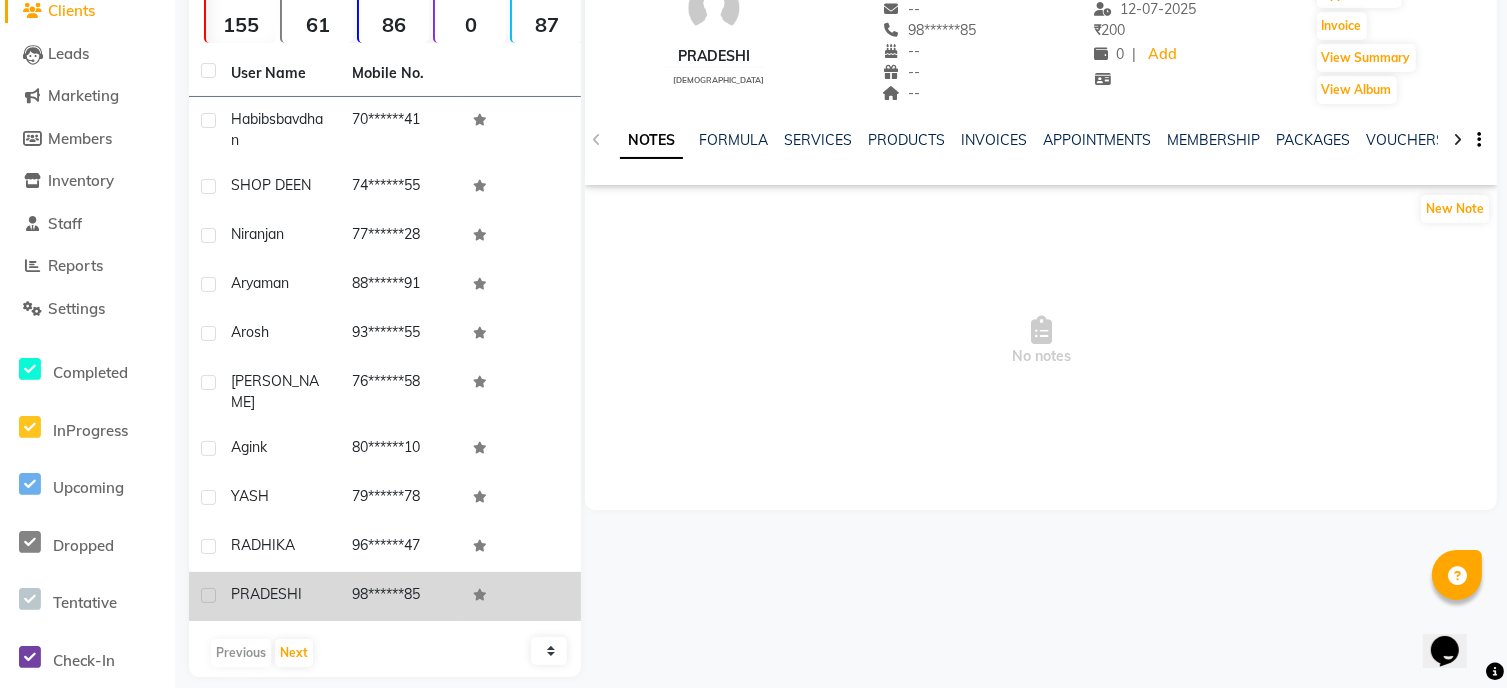 click on "Clients" 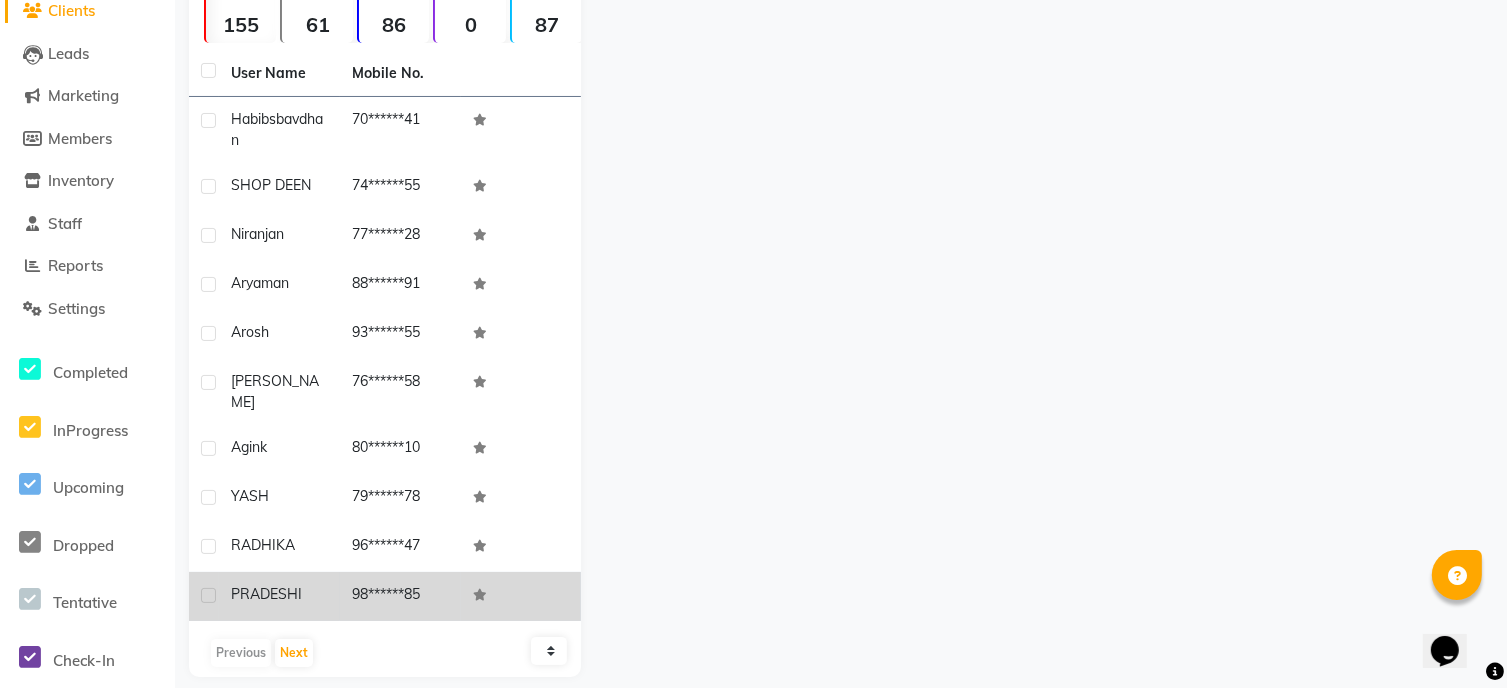 click on "Clients" 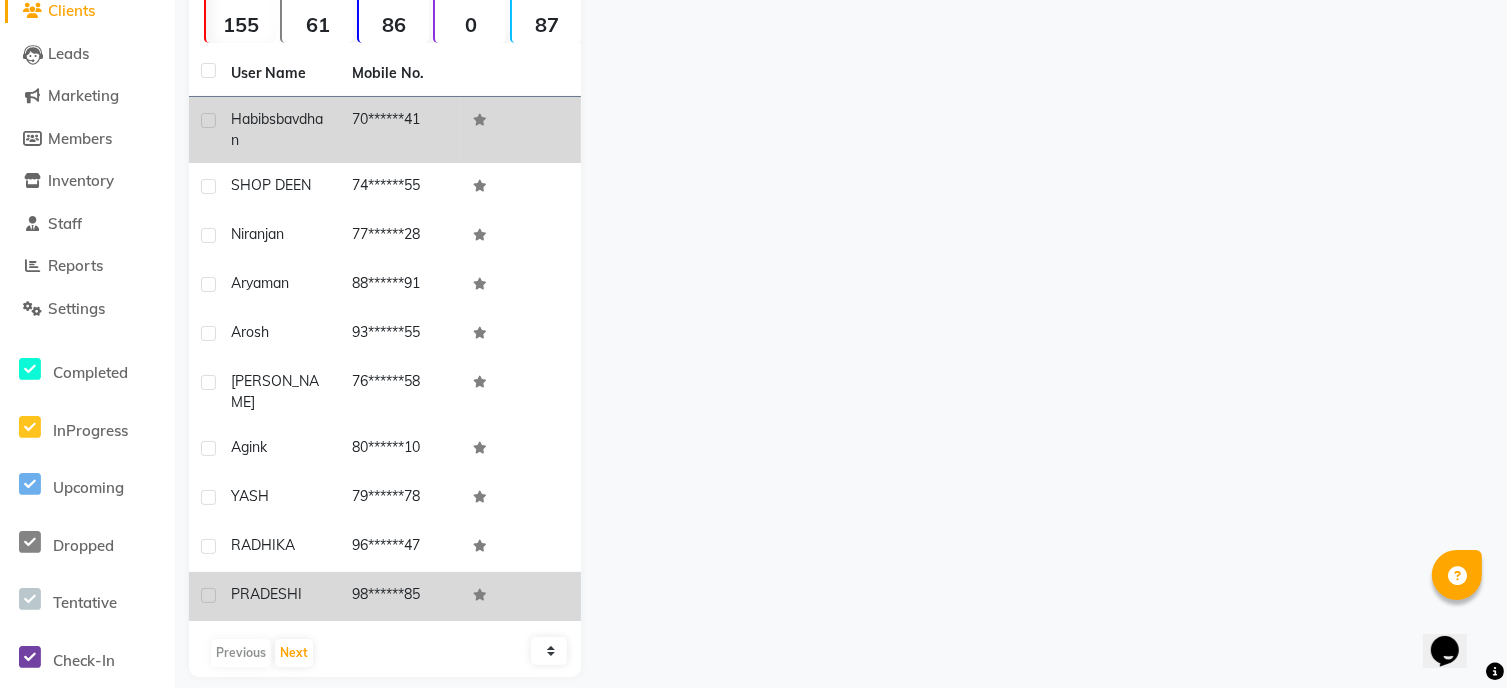 click on "[PERSON_NAME]" 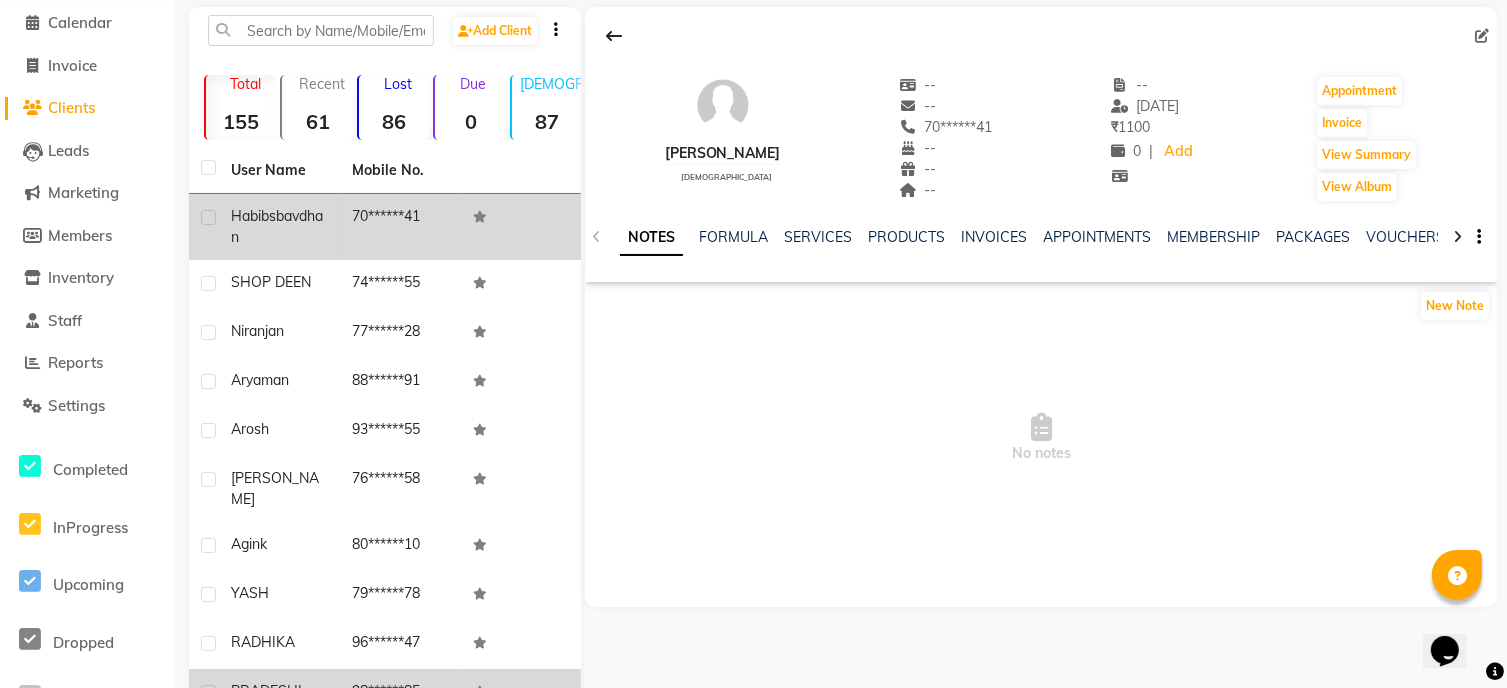 scroll, scrollTop: 0, scrollLeft: 0, axis: both 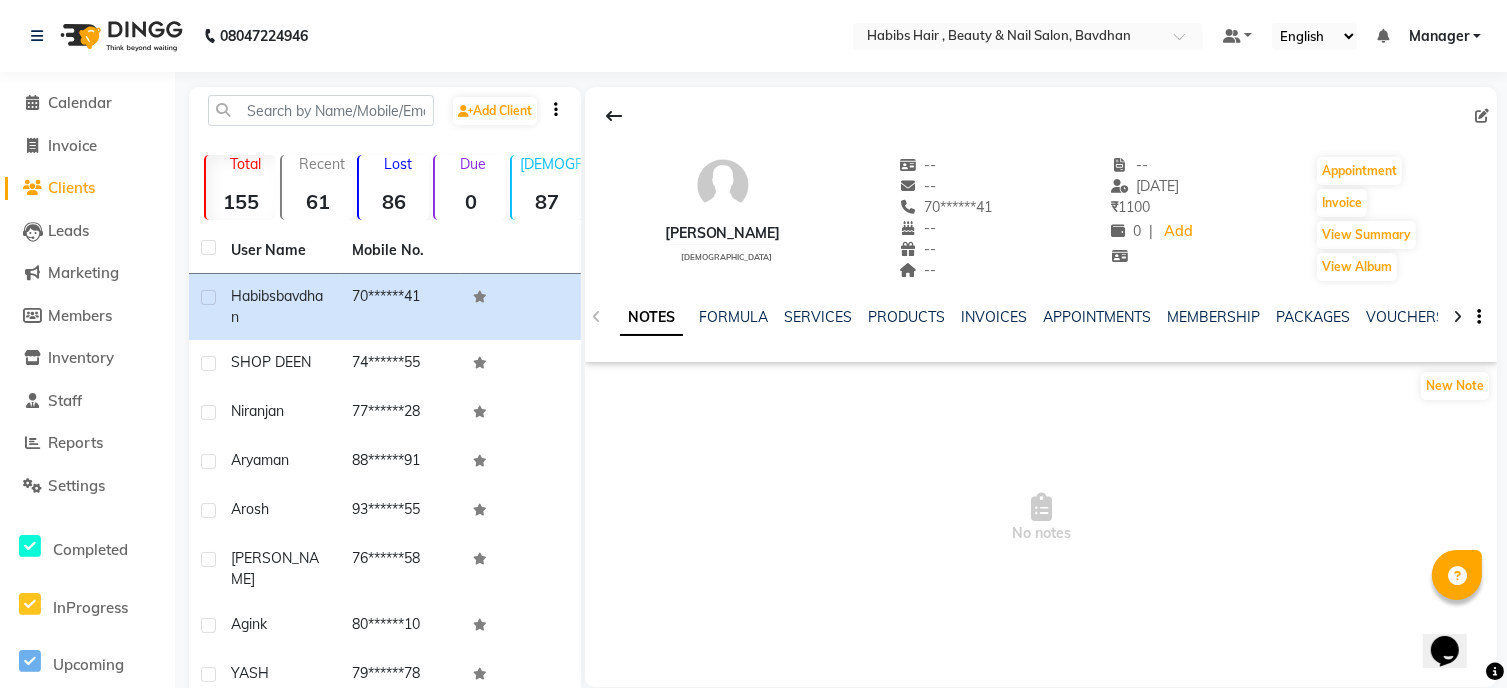 click on "Clients" 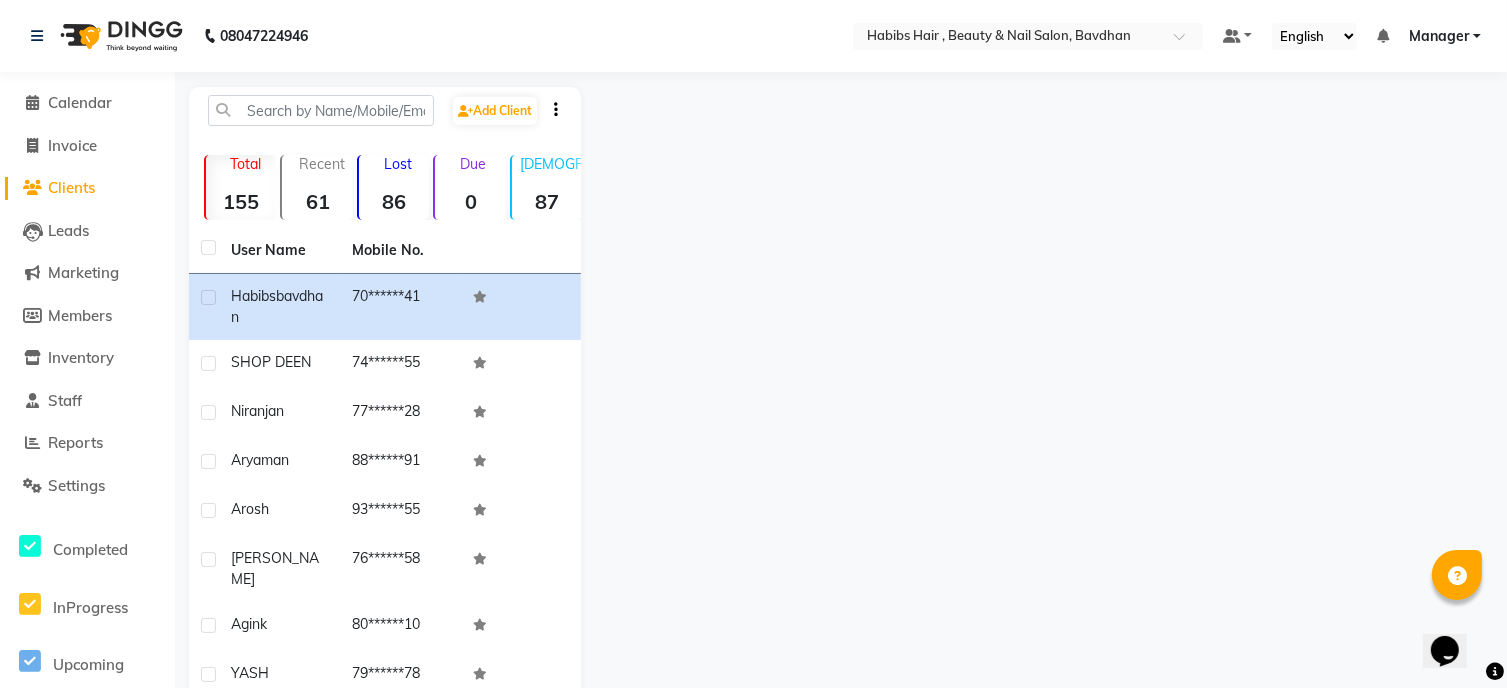 click on "Clients" 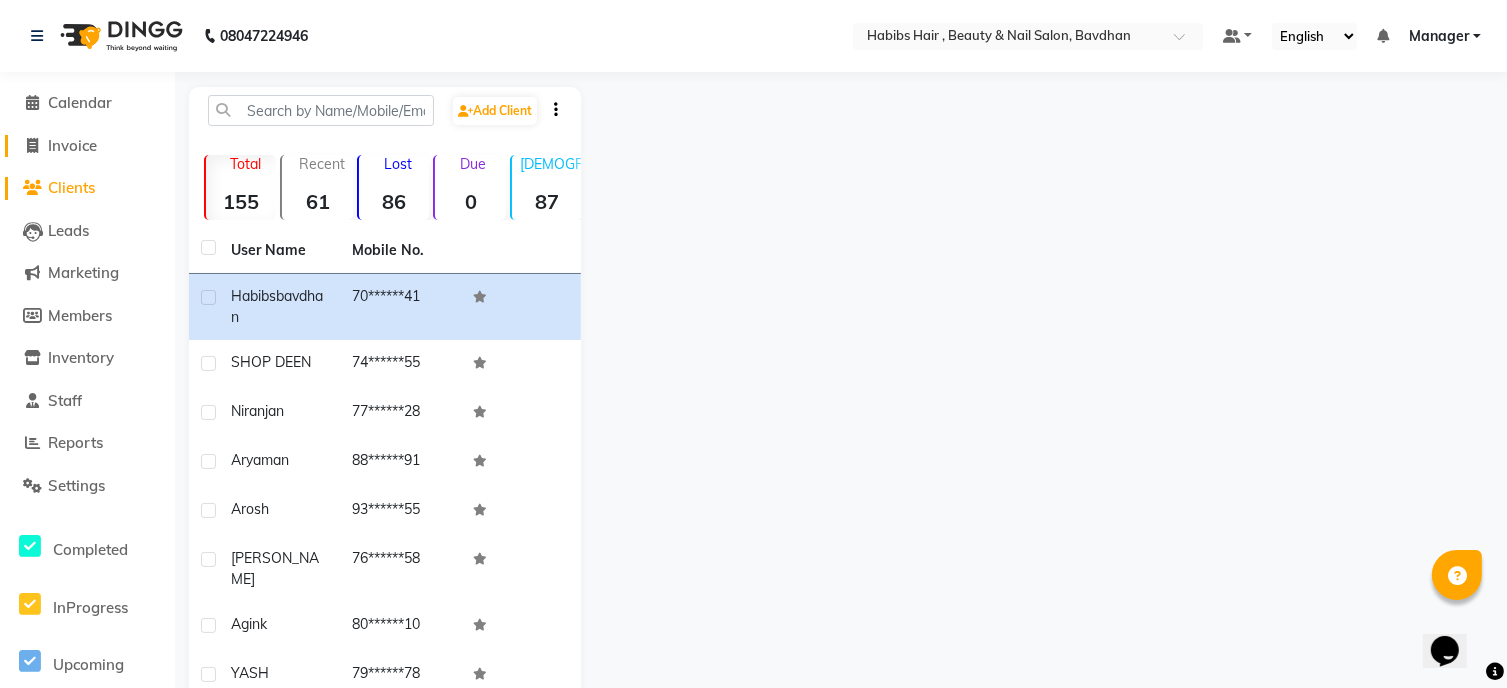 click on "Invoice" 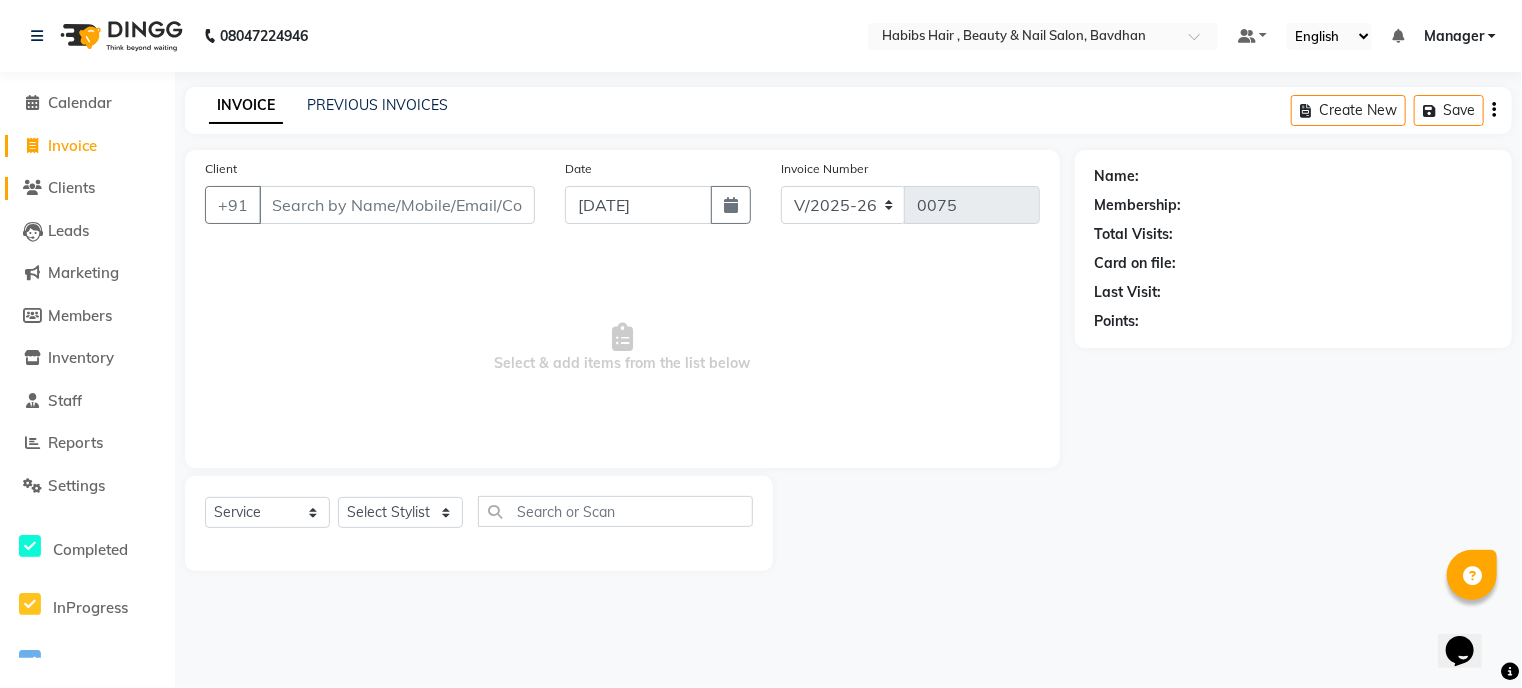 click on "Clients" 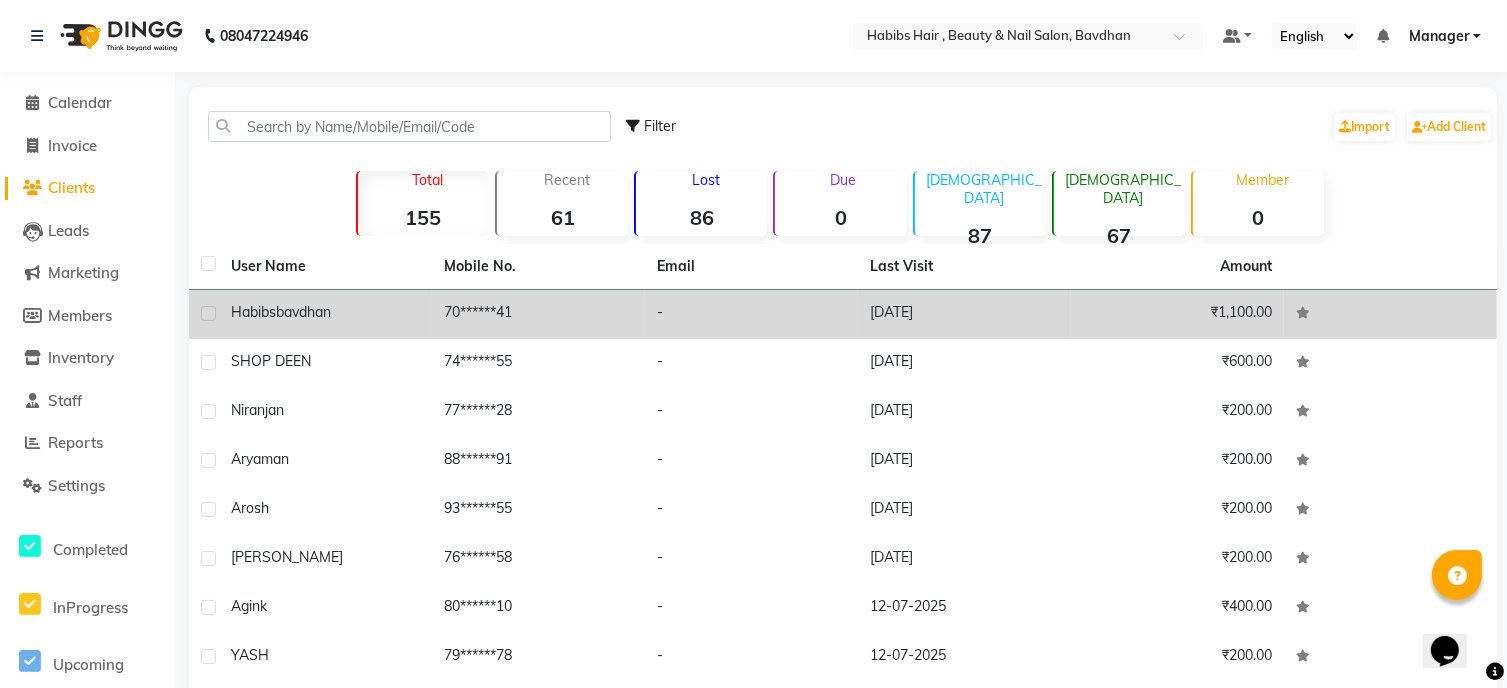click on "-" 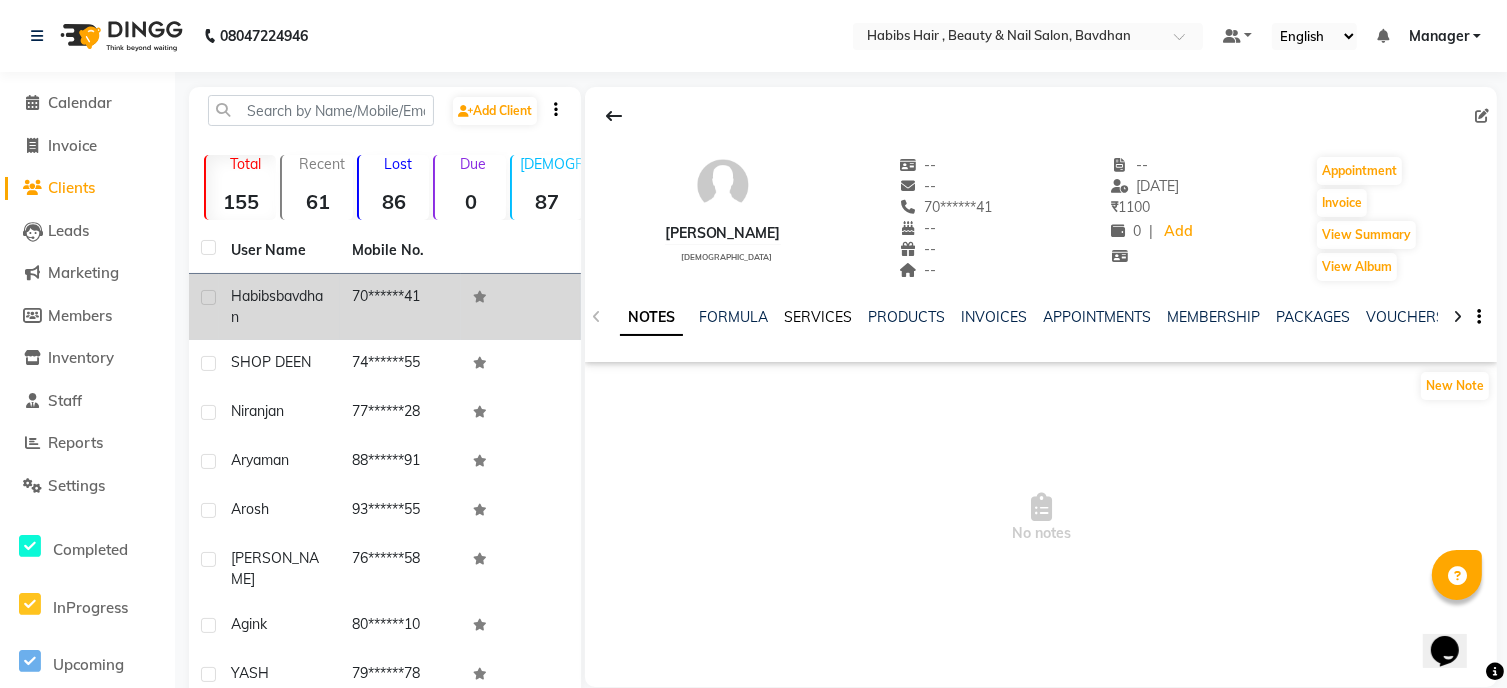 click on "SERVICES" 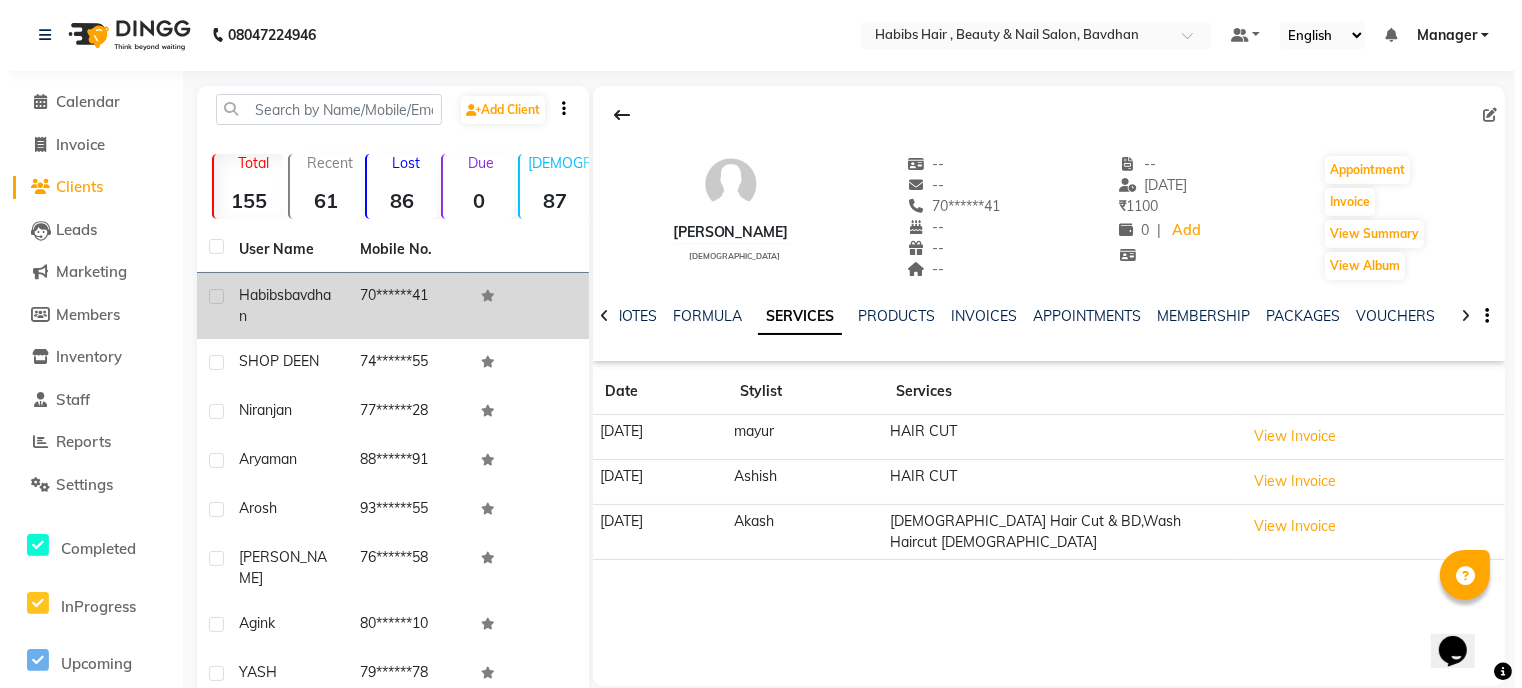 scroll, scrollTop: 0, scrollLeft: 0, axis: both 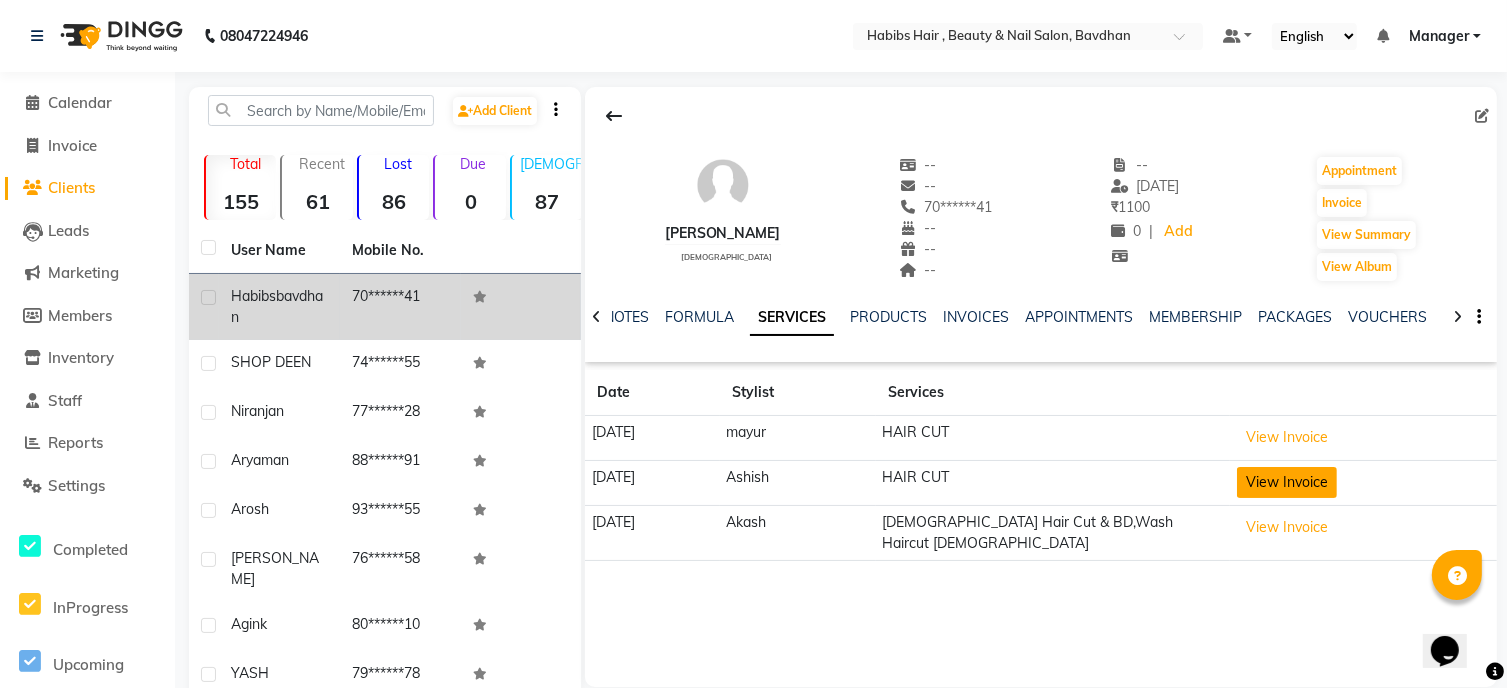 click on "View Invoice" 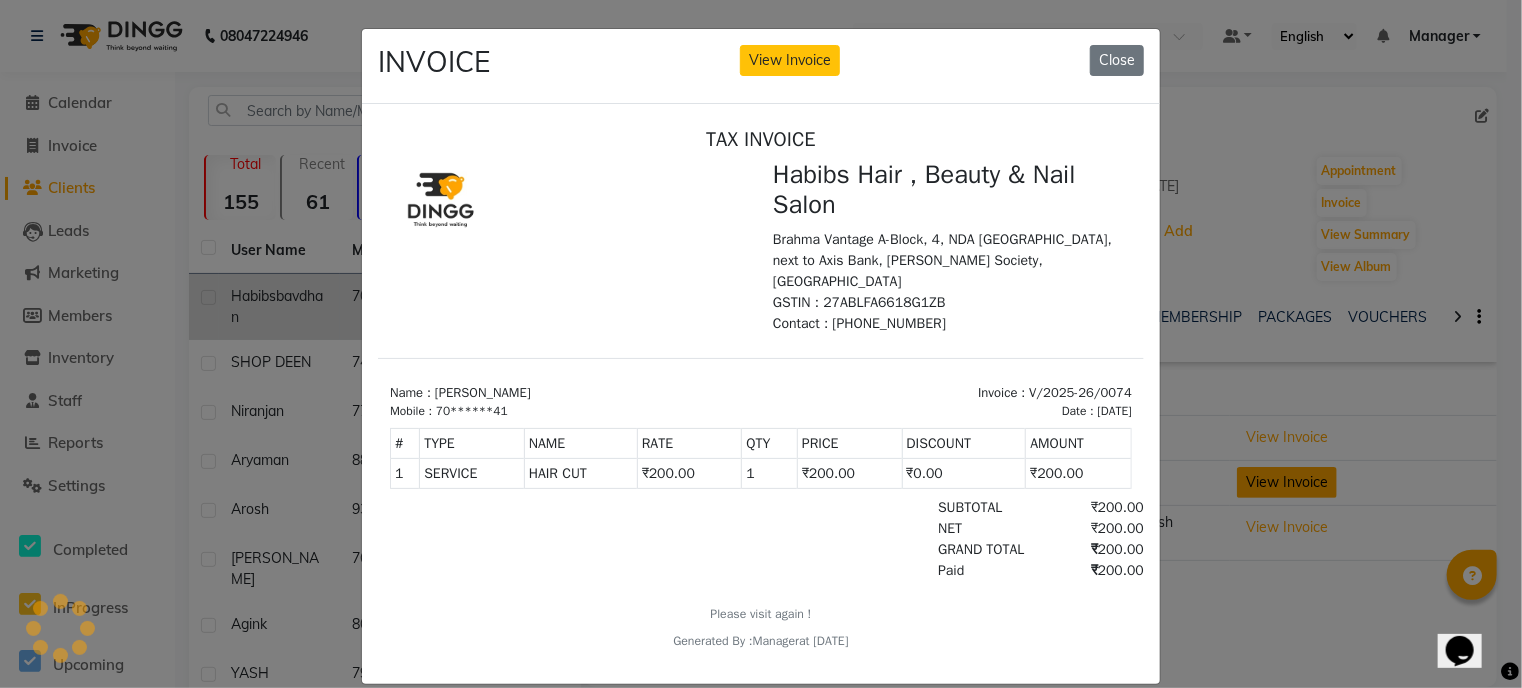 scroll, scrollTop: 0, scrollLeft: 0, axis: both 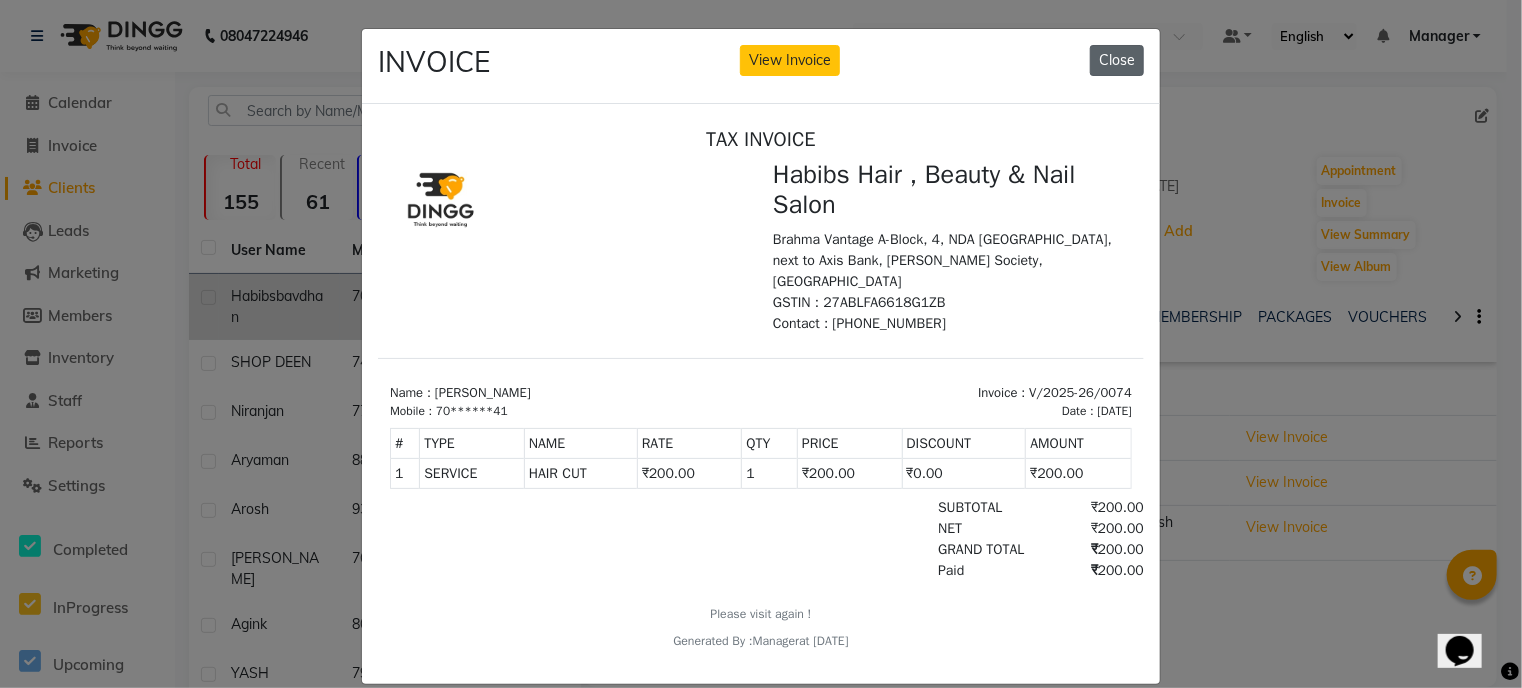 click on "Close" 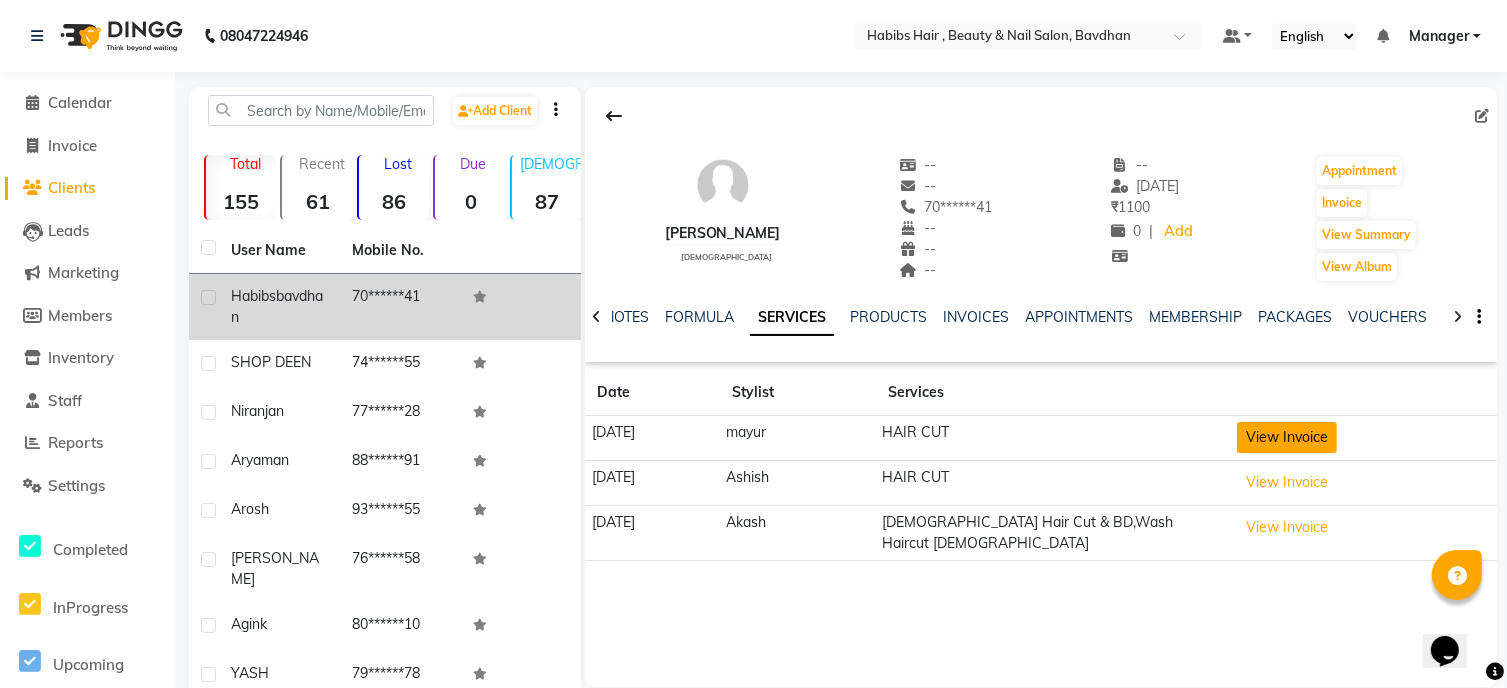 click on "View Invoice" 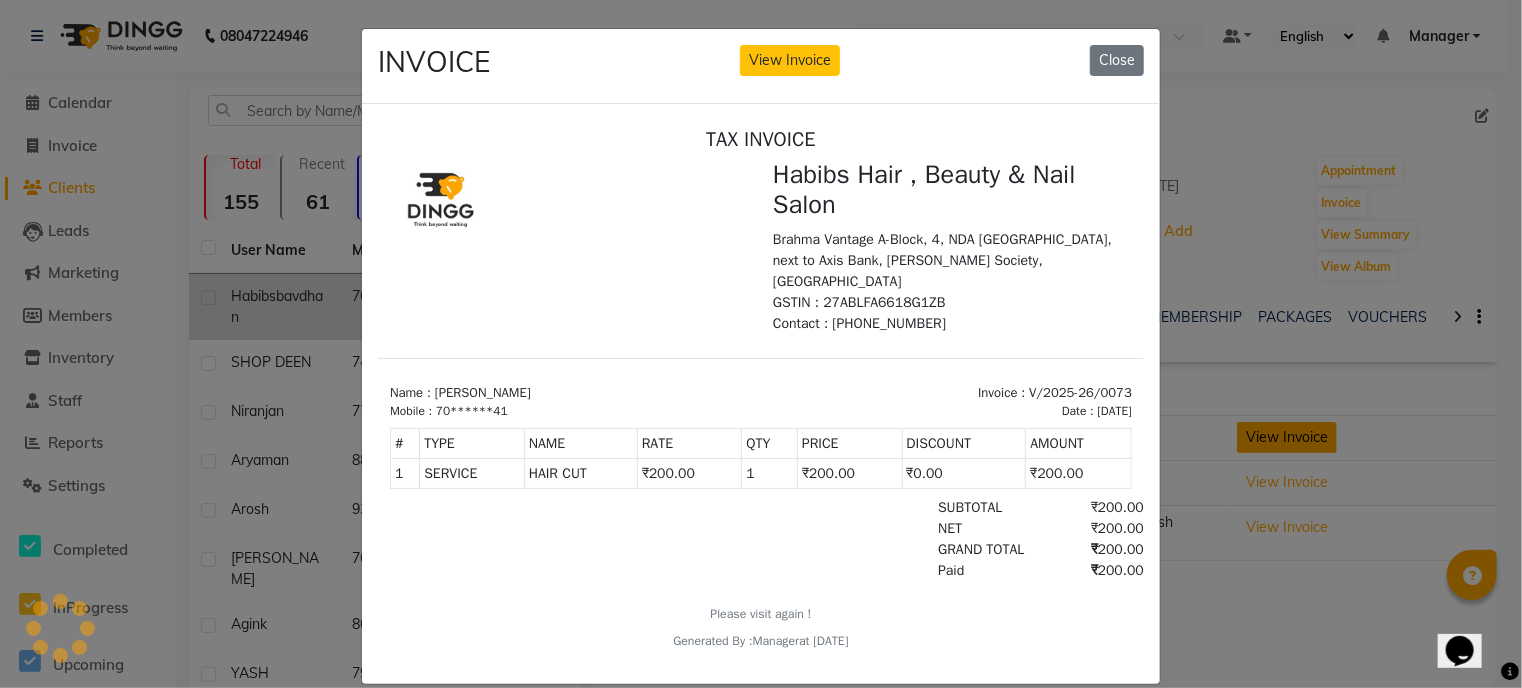 scroll, scrollTop: 0, scrollLeft: 0, axis: both 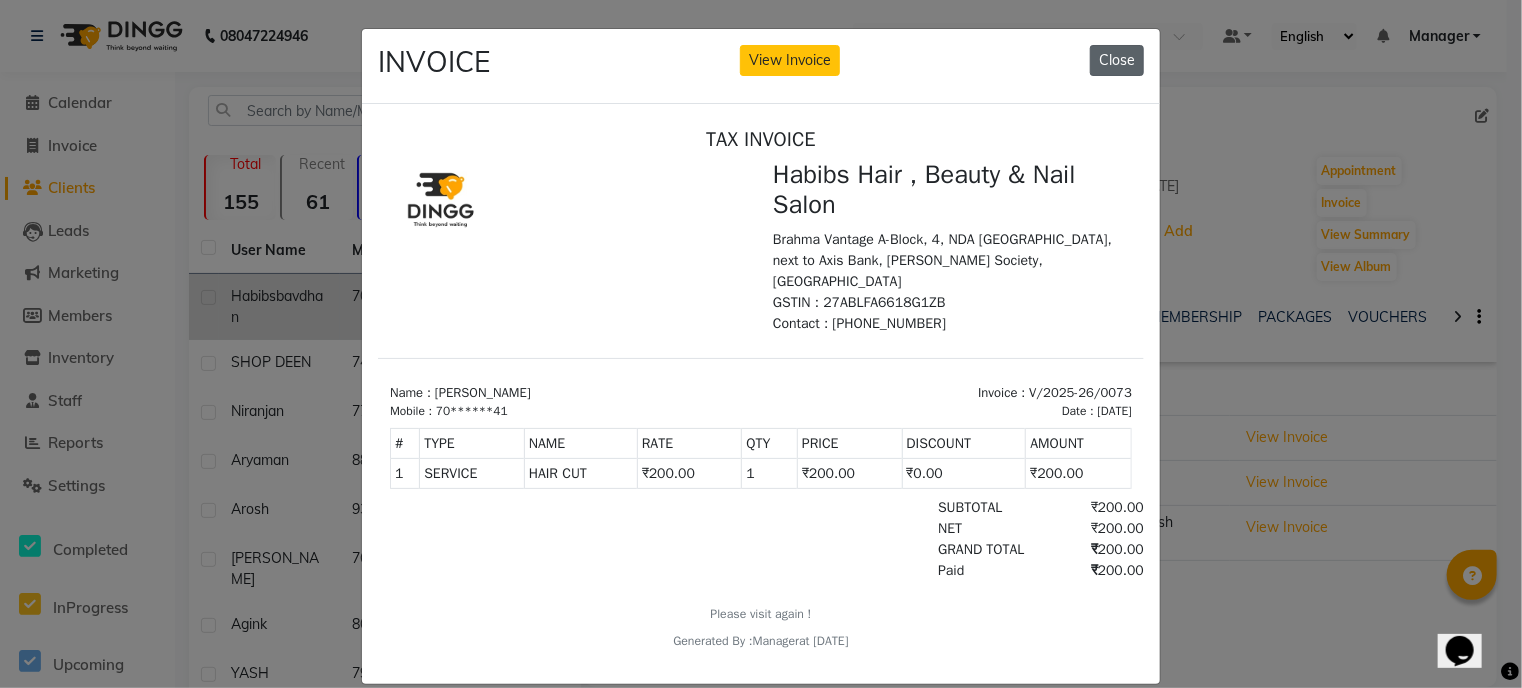 click on "Close" 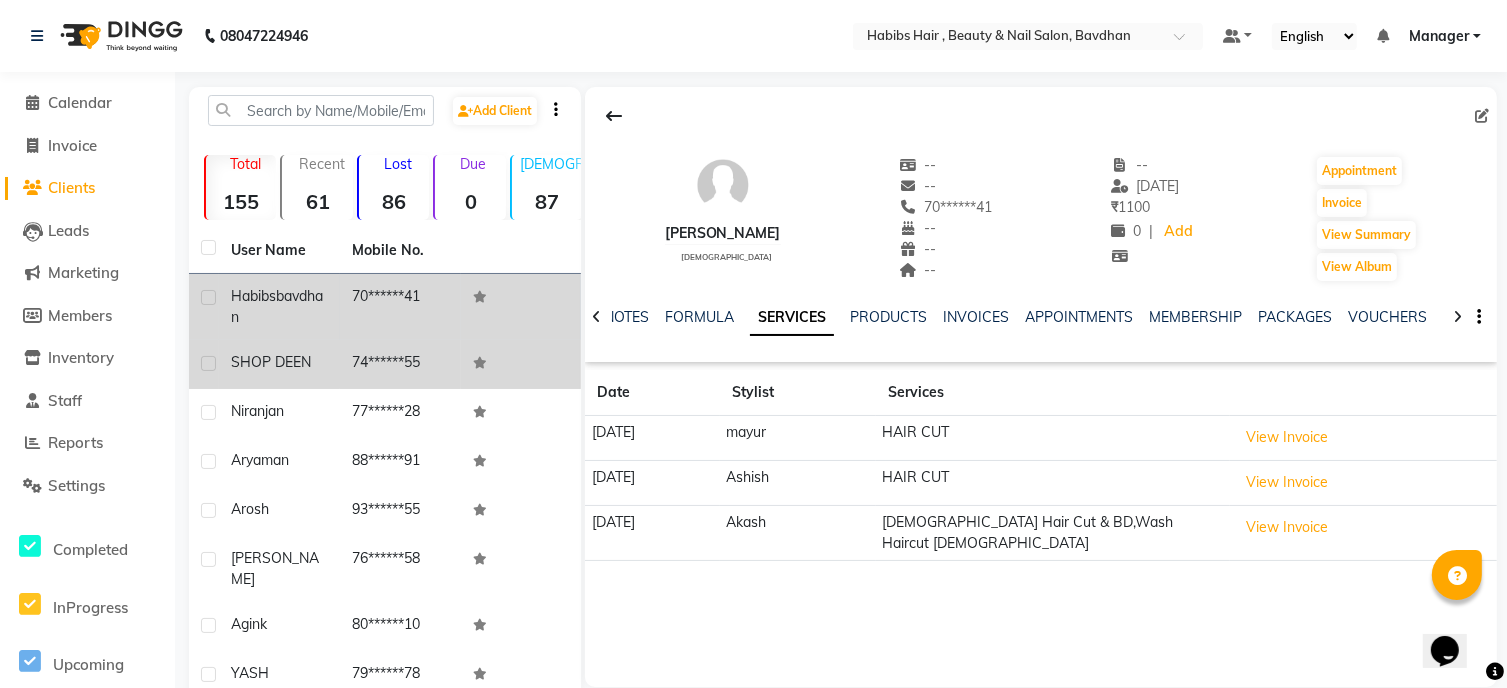 click on "74******55" 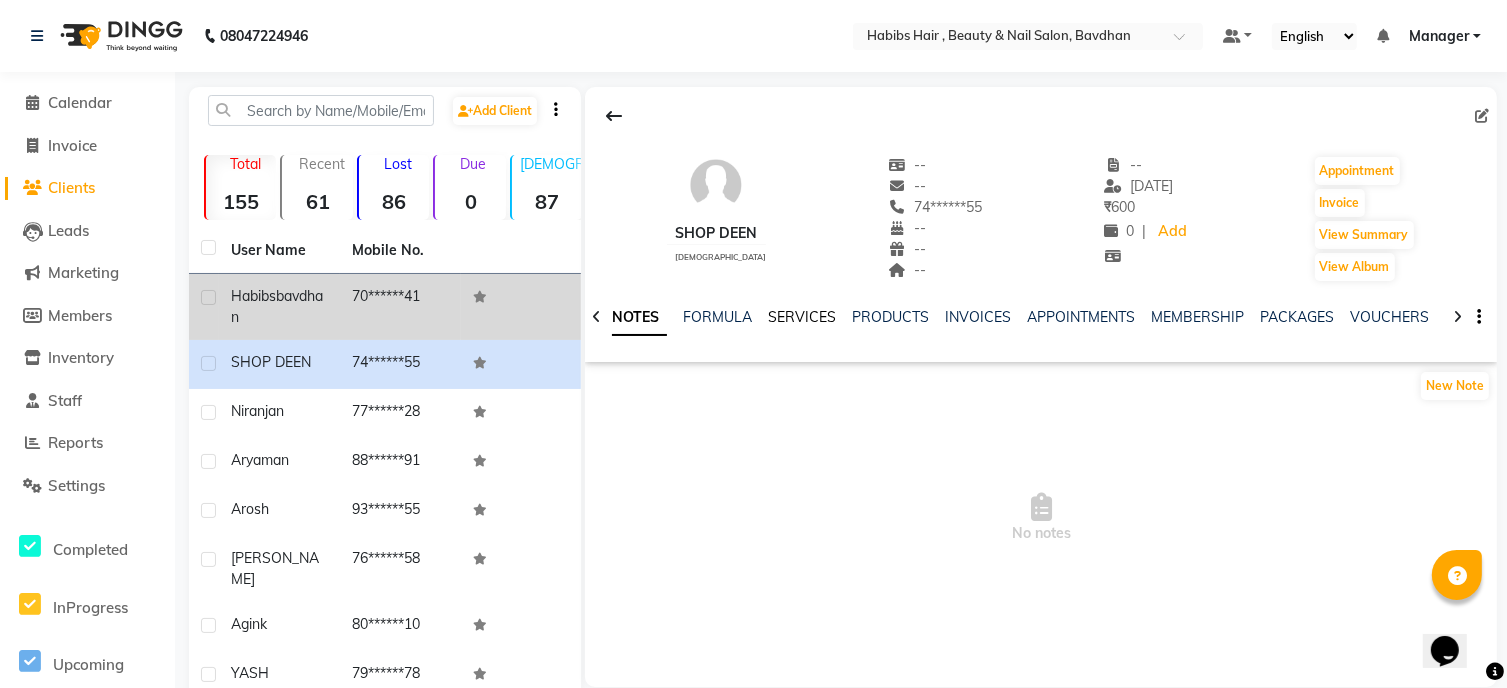 click on "SERVICES" 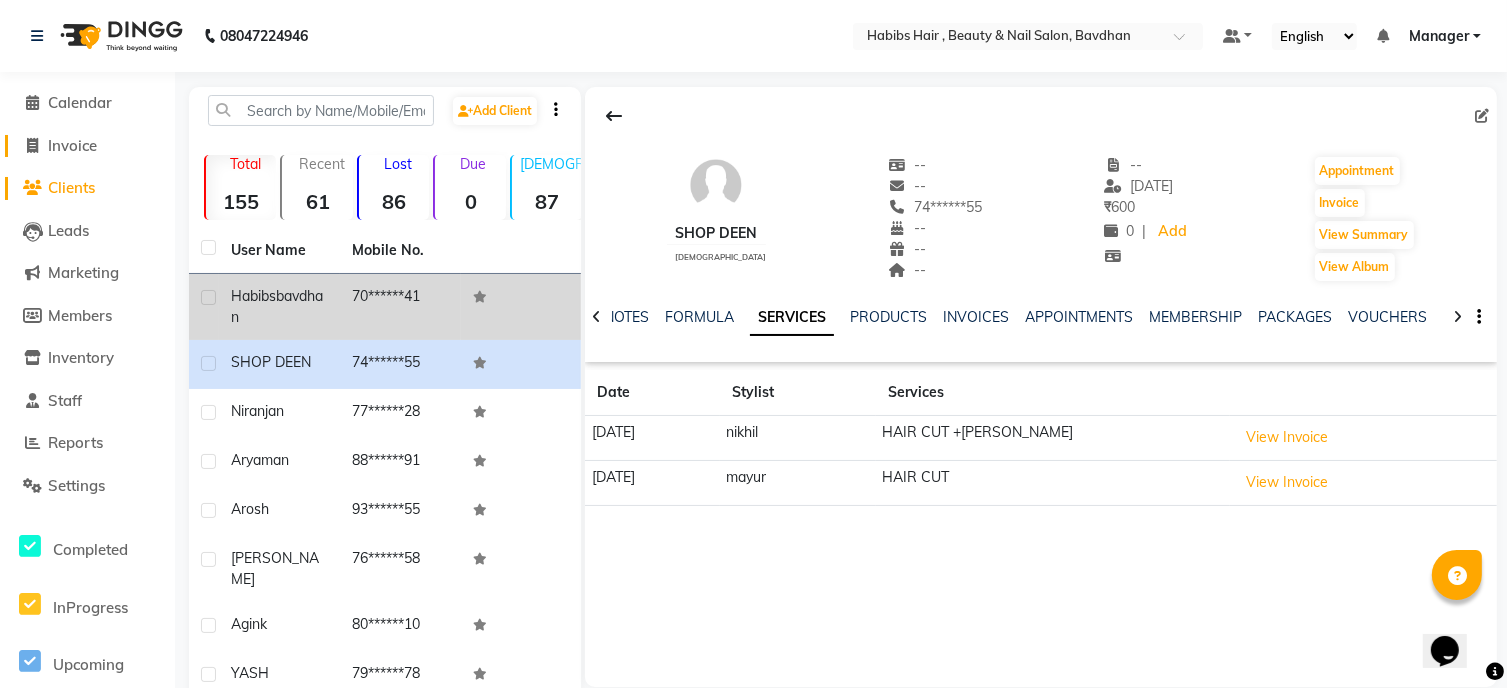 click on "Invoice" 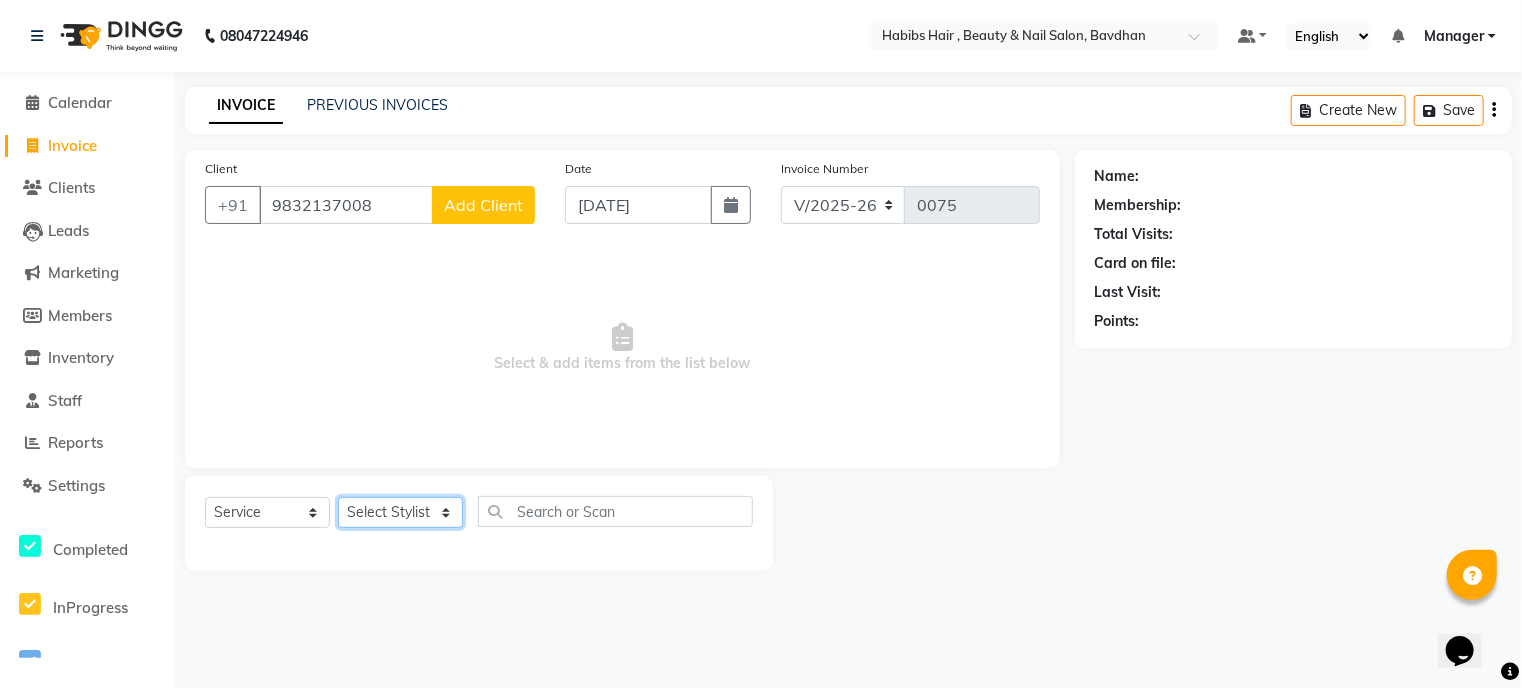 click on "Select Stylist Akash [PERSON_NAME] [PERSON_NAME] Manager [PERSON_NAME] nikhil [PERSON_NAME]" 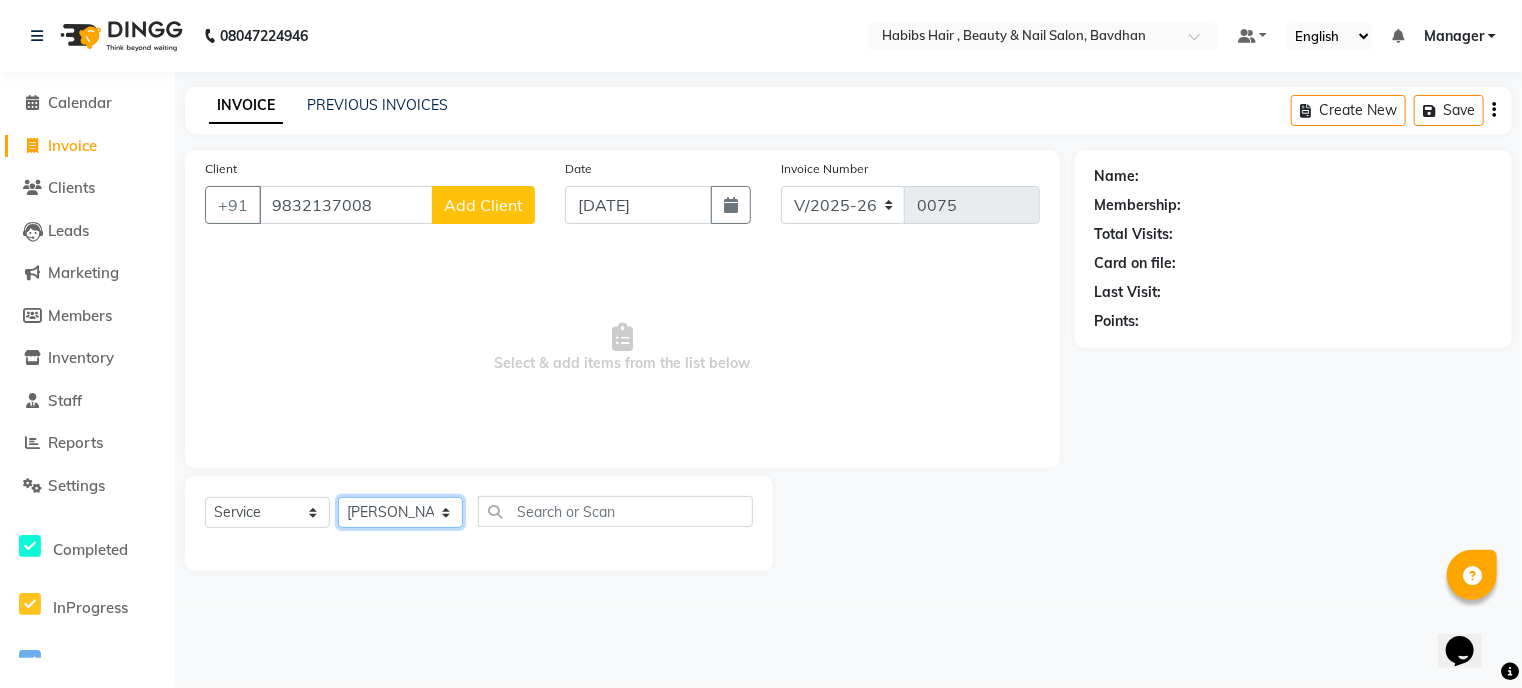 click on "Select Stylist Akash [PERSON_NAME] [PERSON_NAME] Manager [PERSON_NAME] nikhil [PERSON_NAME]" 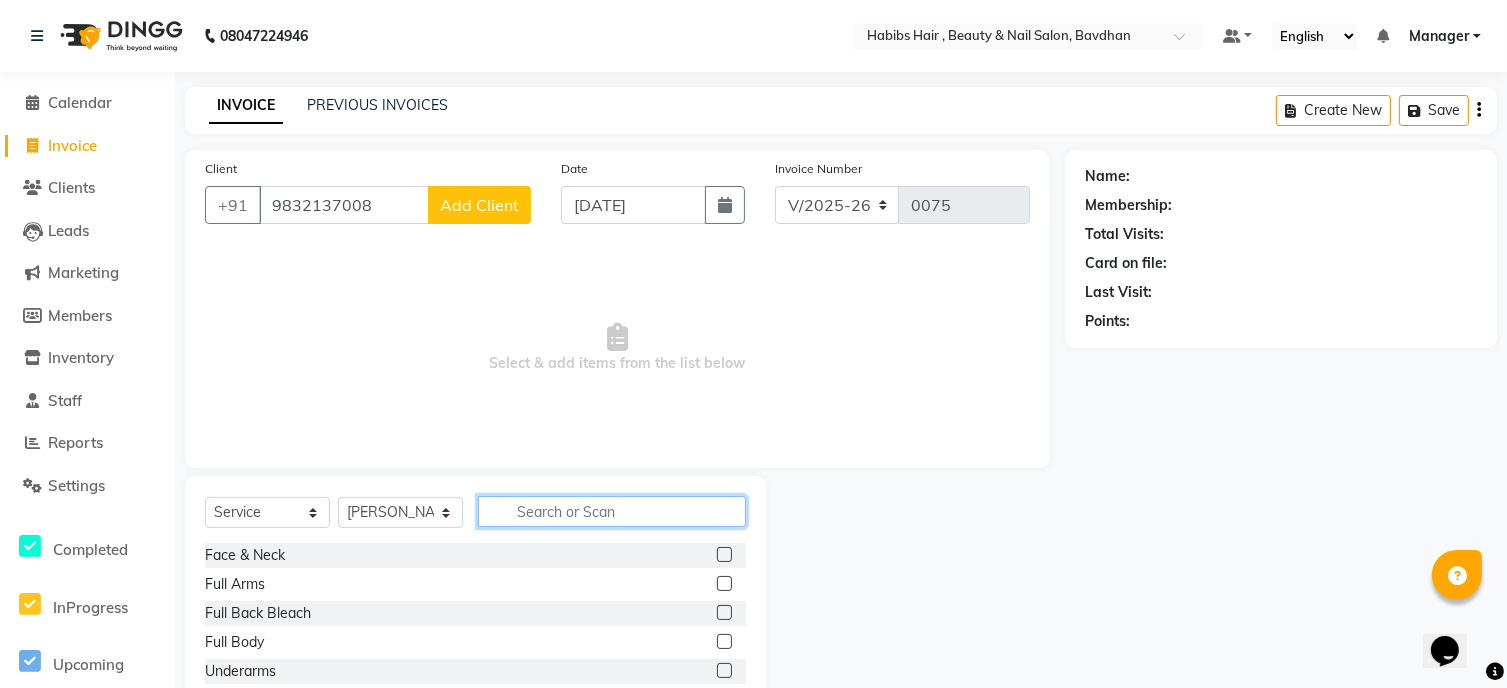 click 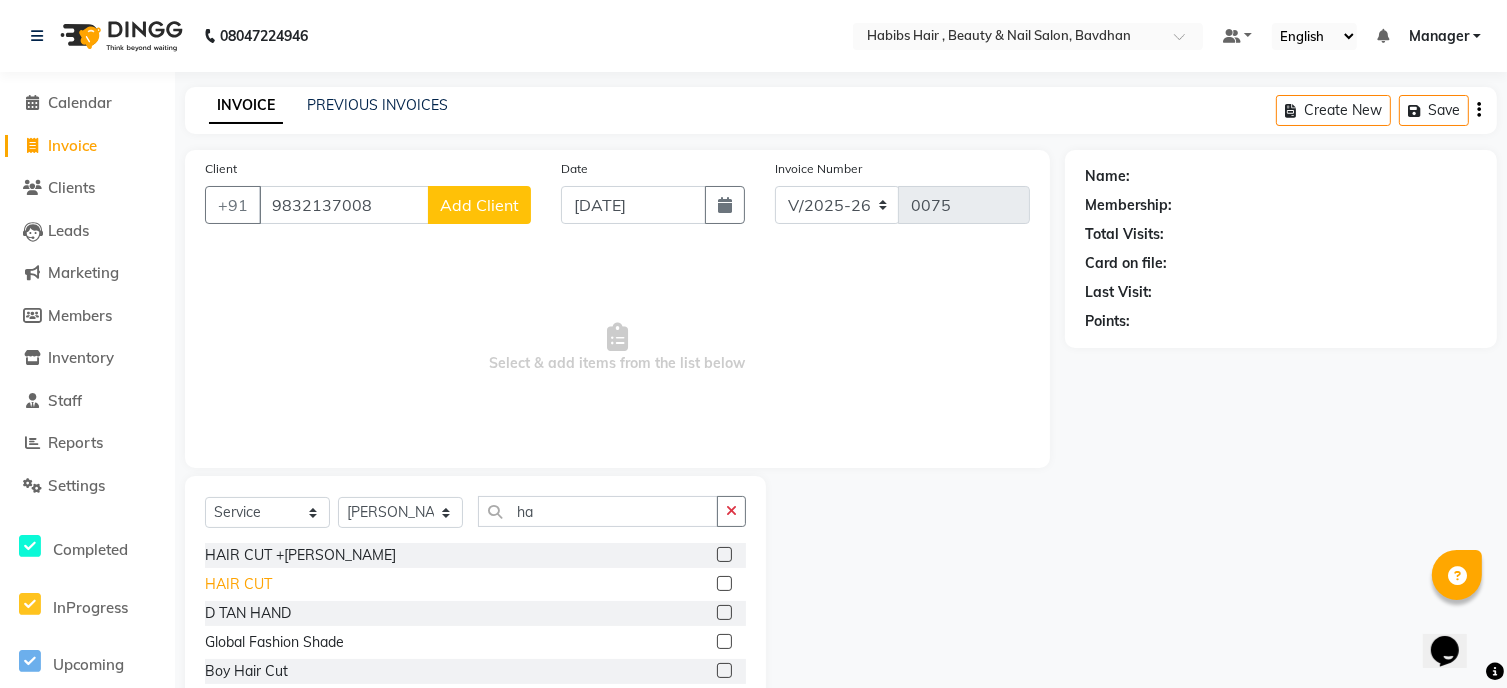 click on "HAIR CUT" 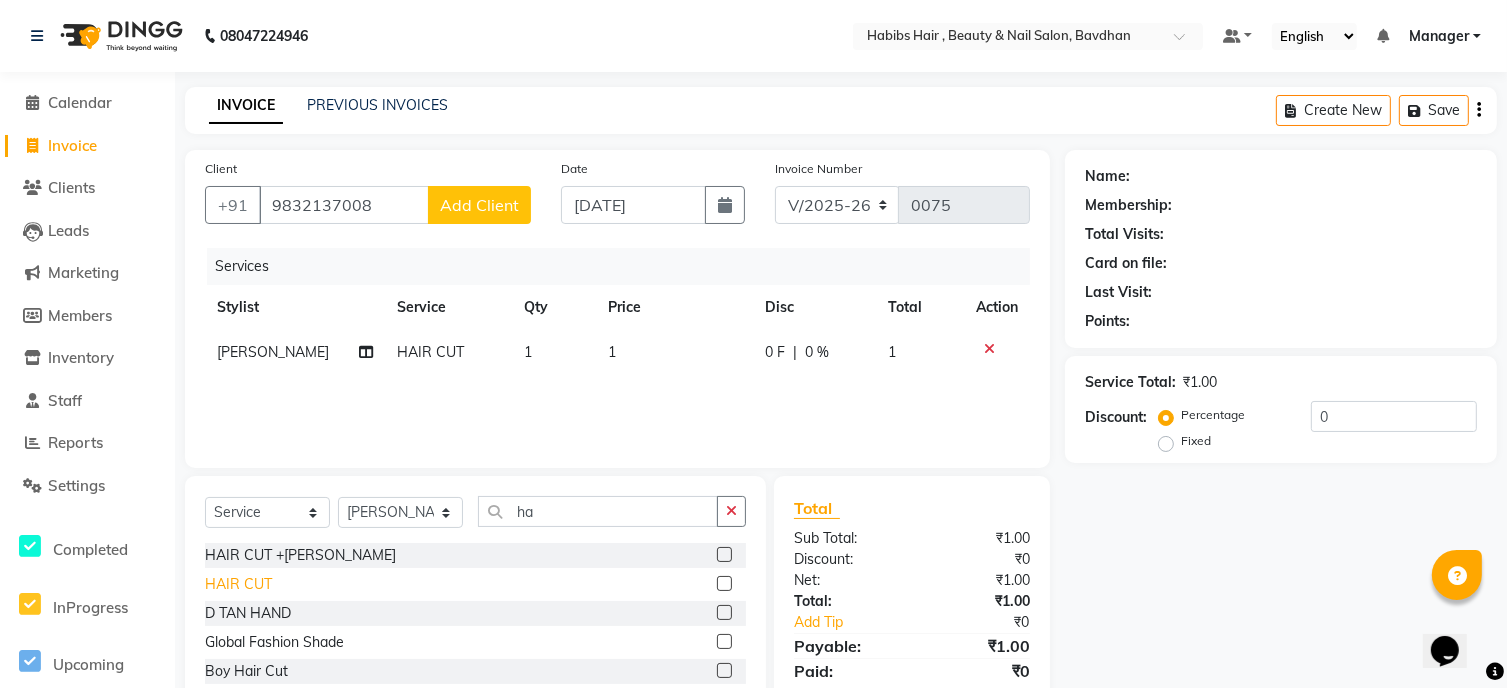 click on "HAIR CUT" 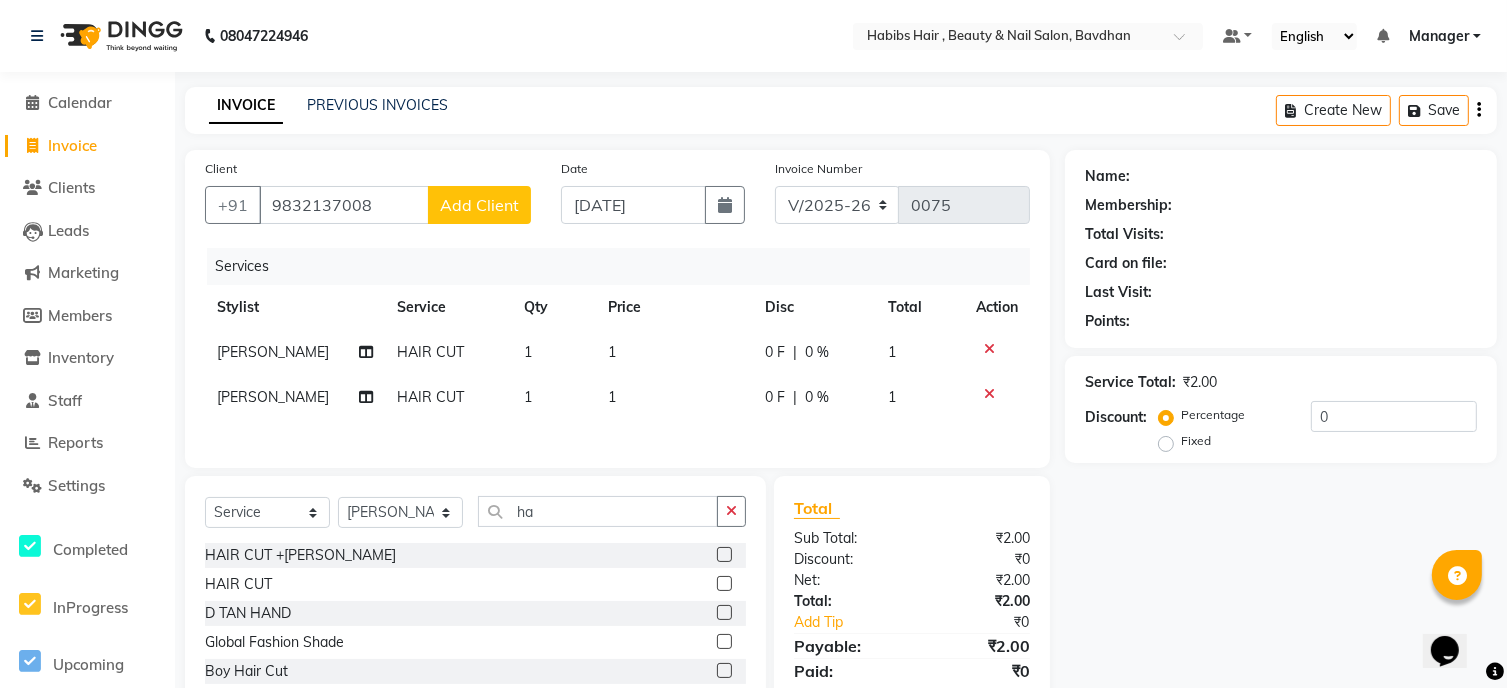 click on "1" 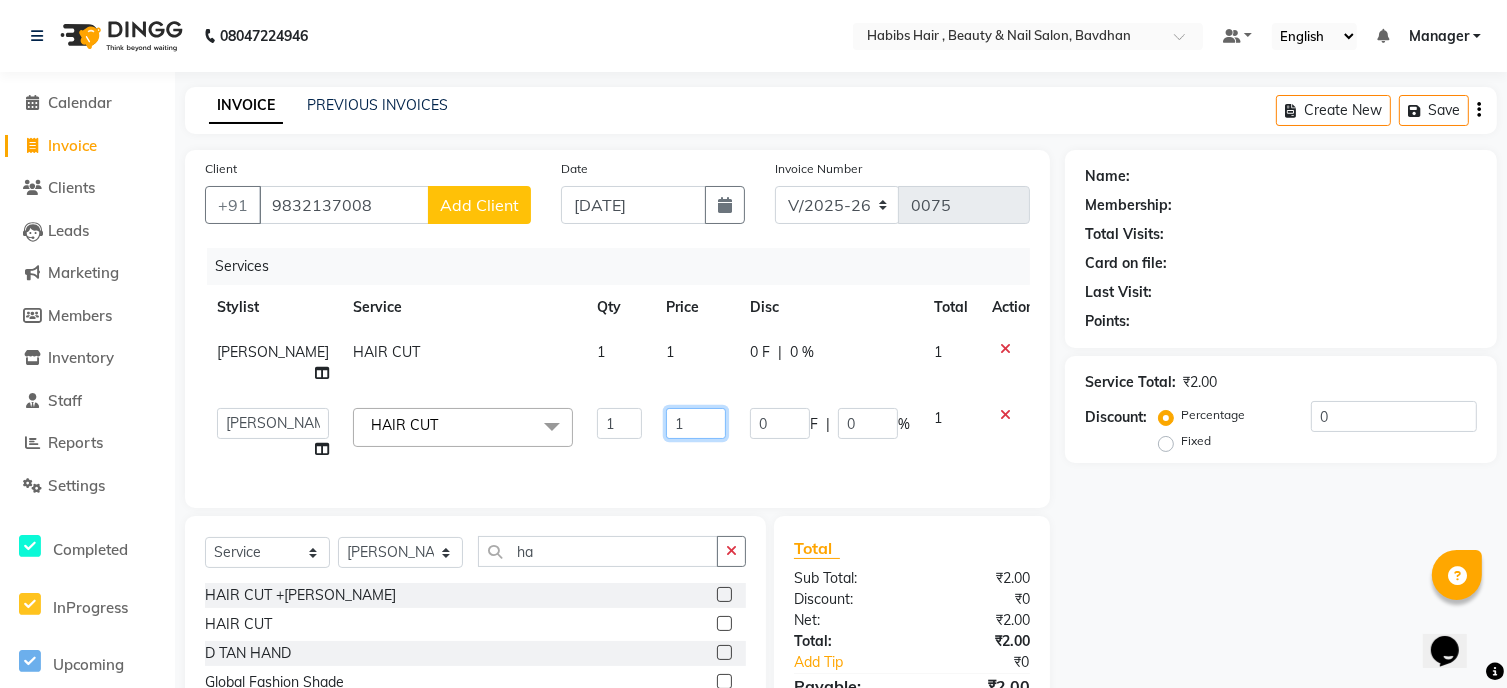 click on "1" 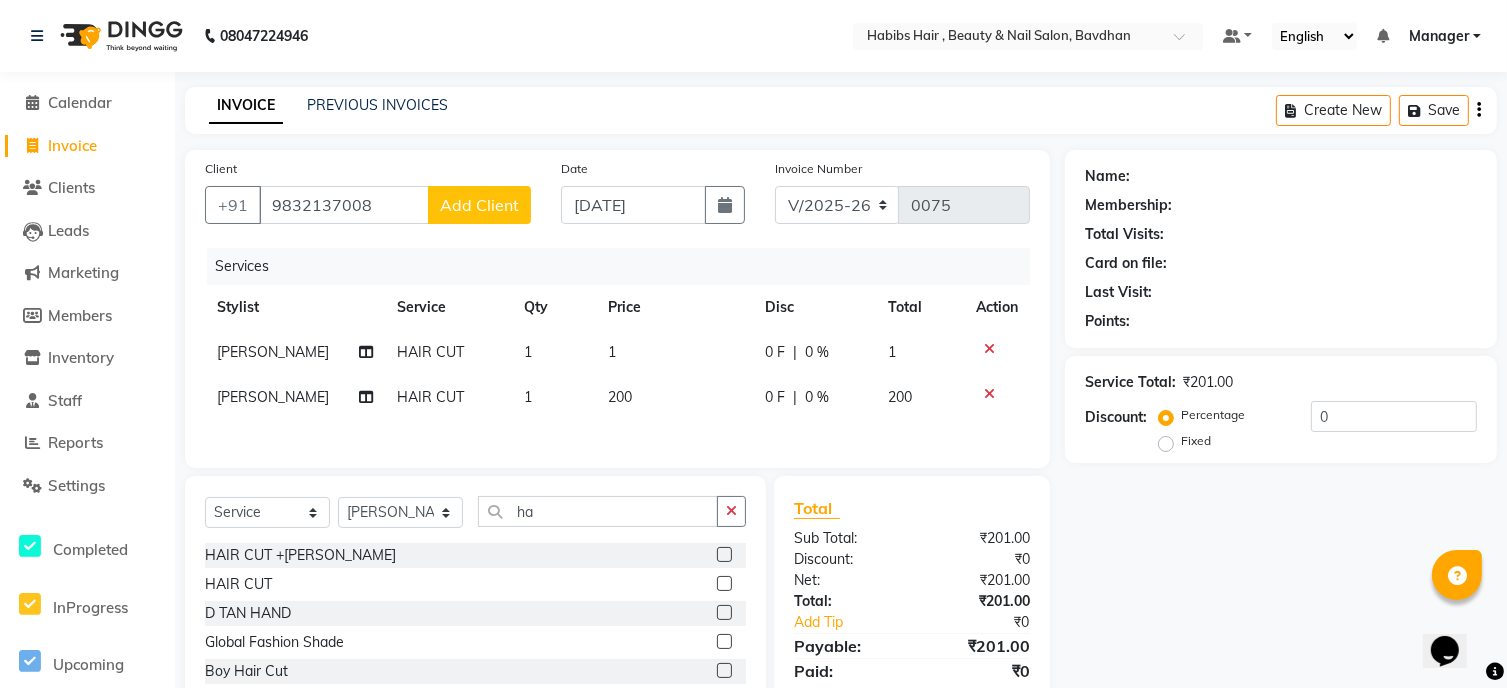 click on "Add Client" 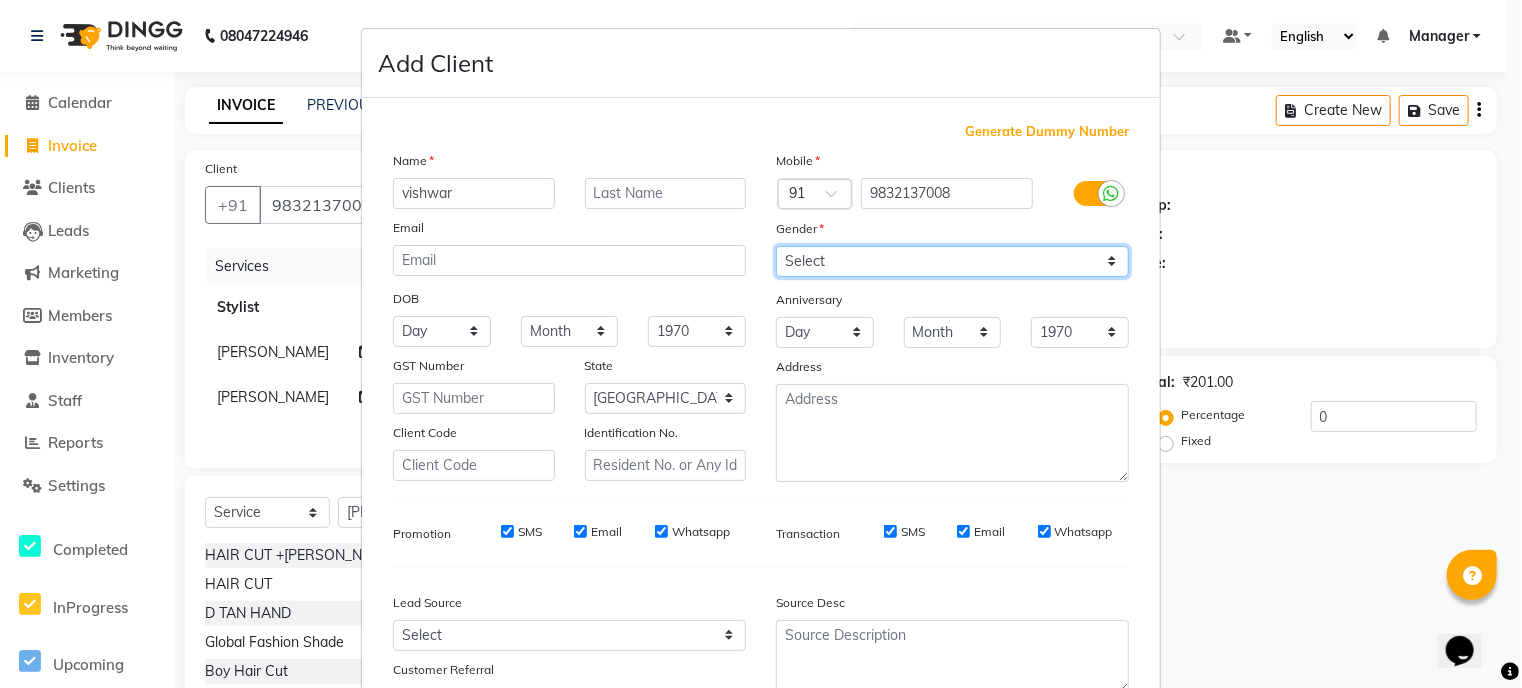 click on "Select [DEMOGRAPHIC_DATA] [DEMOGRAPHIC_DATA] Other Prefer Not To Say" at bounding box center [952, 261] 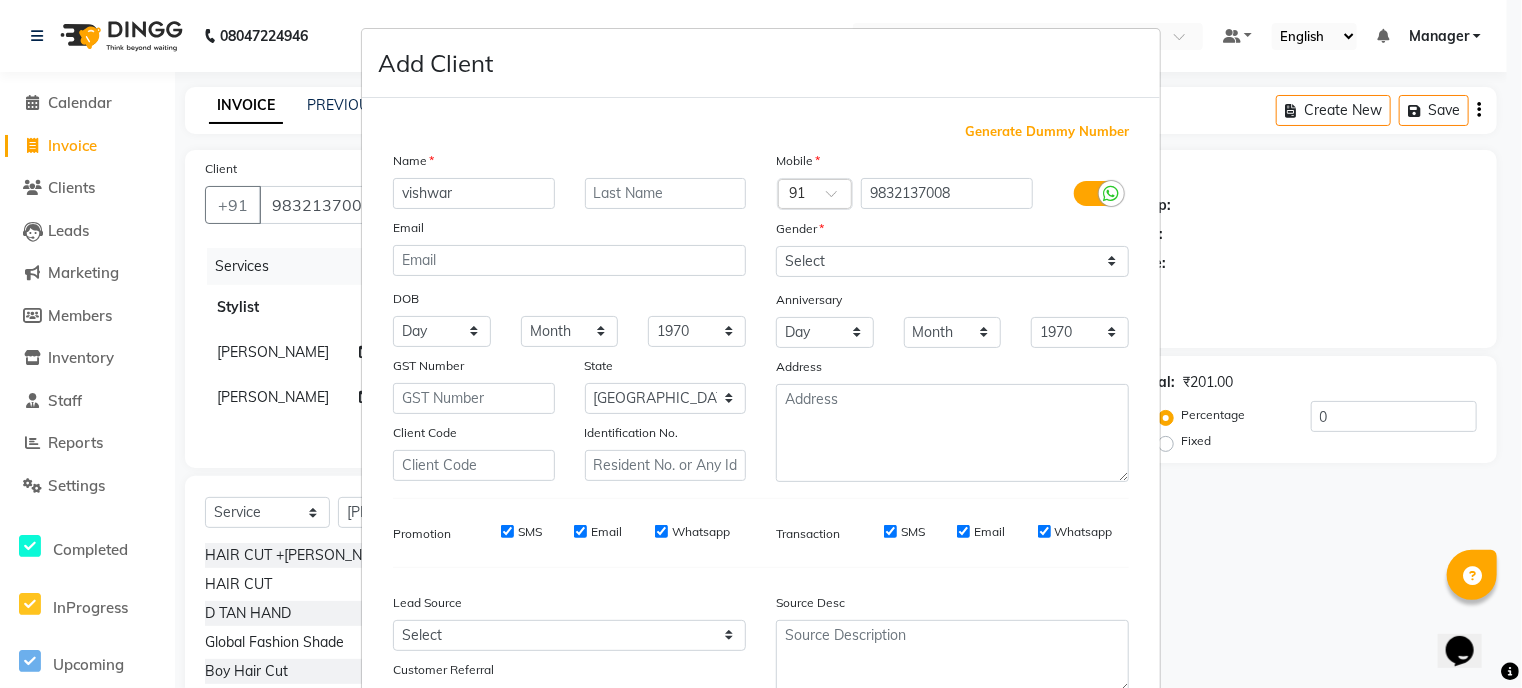 click on "Generate Dummy Number Name vishwar Email DOB Day 01 02 03 04 05 06 07 08 09 10 11 12 13 14 15 16 17 18 19 20 21 22 23 24 25 26 27 28 29 30 31 Month January February March April May June July August September October November [DATE] 1941 1942 1943 1944 1945 1946 1947 1948 1949 1950 1951 1952 1953 1954 1955 1956 1957 1958 1959 1960 1961 1962 1963 1964 1965 1966 1967 1968 1969 1970 1971 1972 1973 1974 1975 1976 1977 1978 1979 1980 1981 1982 1983 1984 1985 1986 1987 1988 1989 1990 1991 1992 1993 1994 1995 1996 1997 1998 1999 2000 2001 2002 2003 2004 2005 2006 2007 2008 2009 2010 2011 2012 2013 2014 2015 2016 2017 2018 2019 2020 2021 2022 2023 2024 GST Number State Select [GEOGRAPHIC_DATA] [GEOGRAPHIC_DATA] [GEOGRAPHIC_DATA] [GEOGRAPHIC_DATA] [GEOGRAPHIC_DATA] [GEOGRAPHIC_DATA] [GEOGRAPHIC_DATA] [GEOGRAPHIC_DATA] [GEOGRAPHIC_DATA] [GEOGRAPHIC_DATA] [GEOGRAPHIC_DATA] [GEOGRAPHIC_DATA] [GEOGRAPHIC_DATA] [GEOGRAPHIC_DATA] [GEOGRAPHIC_DATA] [GEOGRAPHIC_DATA] [GEOGRAPHIC_DATA] [GEOGRAPHIC_DATA] [GEOGRAPHIC_DATA] [GEOGRAPHIC_DATA] [GEOGRAPHIC_DATA] [GEOGRAPHIC_DATA] [GEOGRAPHIC_DATA] [GEOGRAPHIC_DATA] [GEOGRAPHIC_DATA] [GEOGRAPHIC_DATA] [GEOGRAPHIC_DATA] [GEOGRAPHIC_DATA] [GEOGRAPHIC_DATA] [GEOGRAPHIC_DATA] ×" at bounding box center (761, 419) 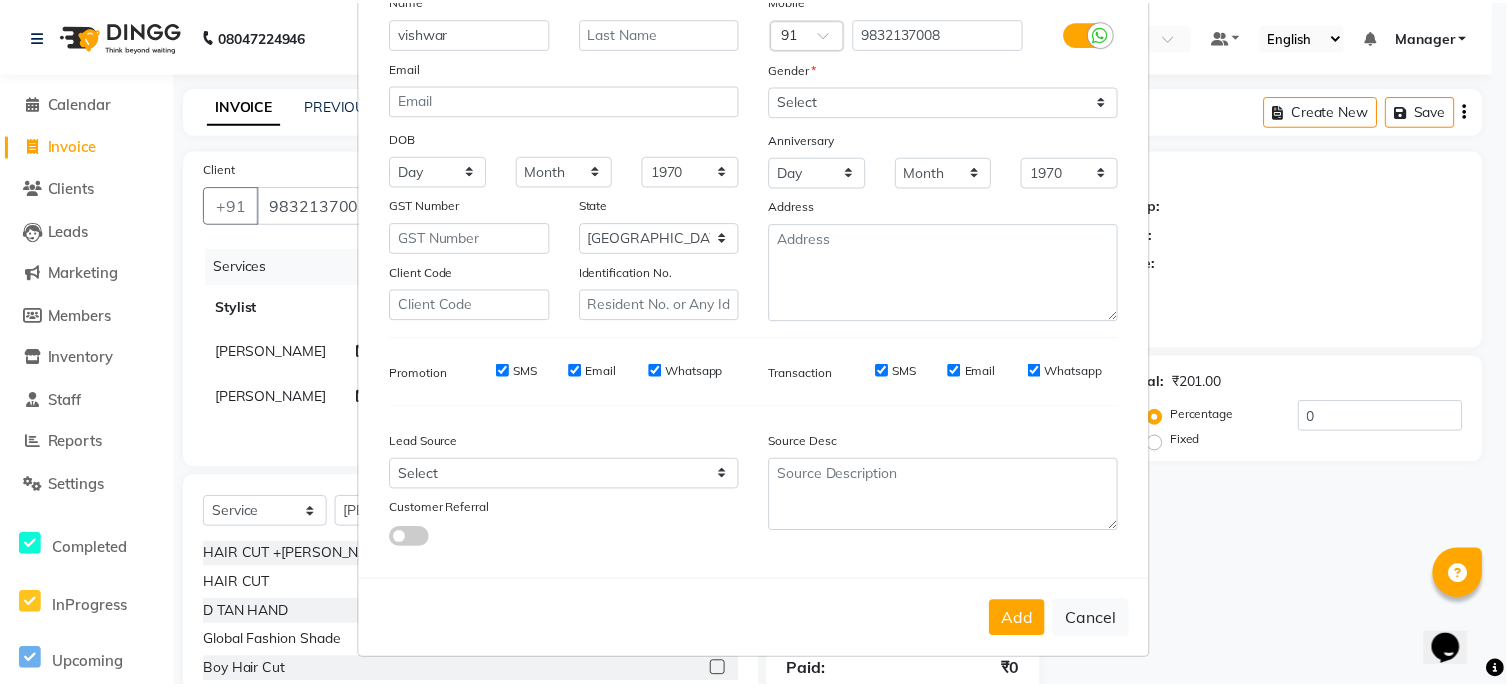 scroll, scrollTop: 168, scrollLeft: 0, axis: vertical 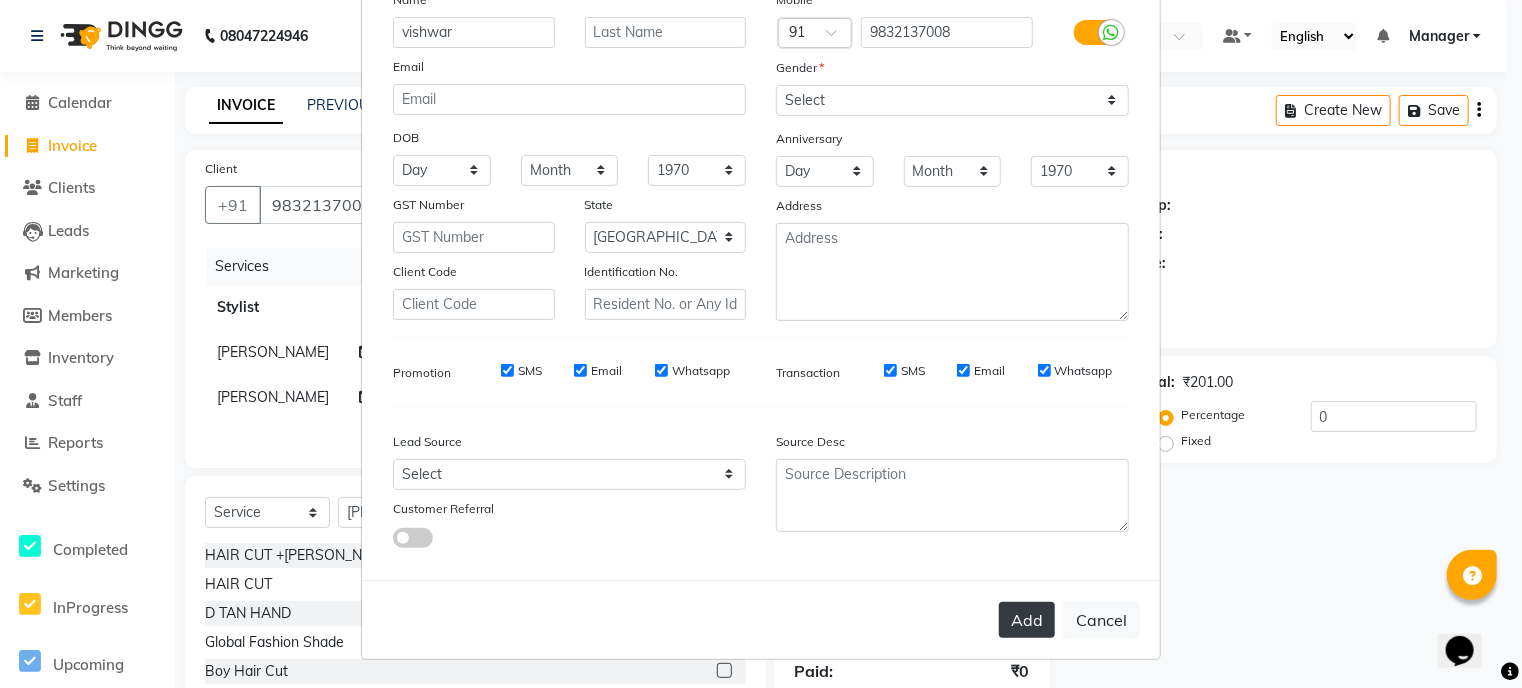click on "Add" at bounding box center [1027, 620] 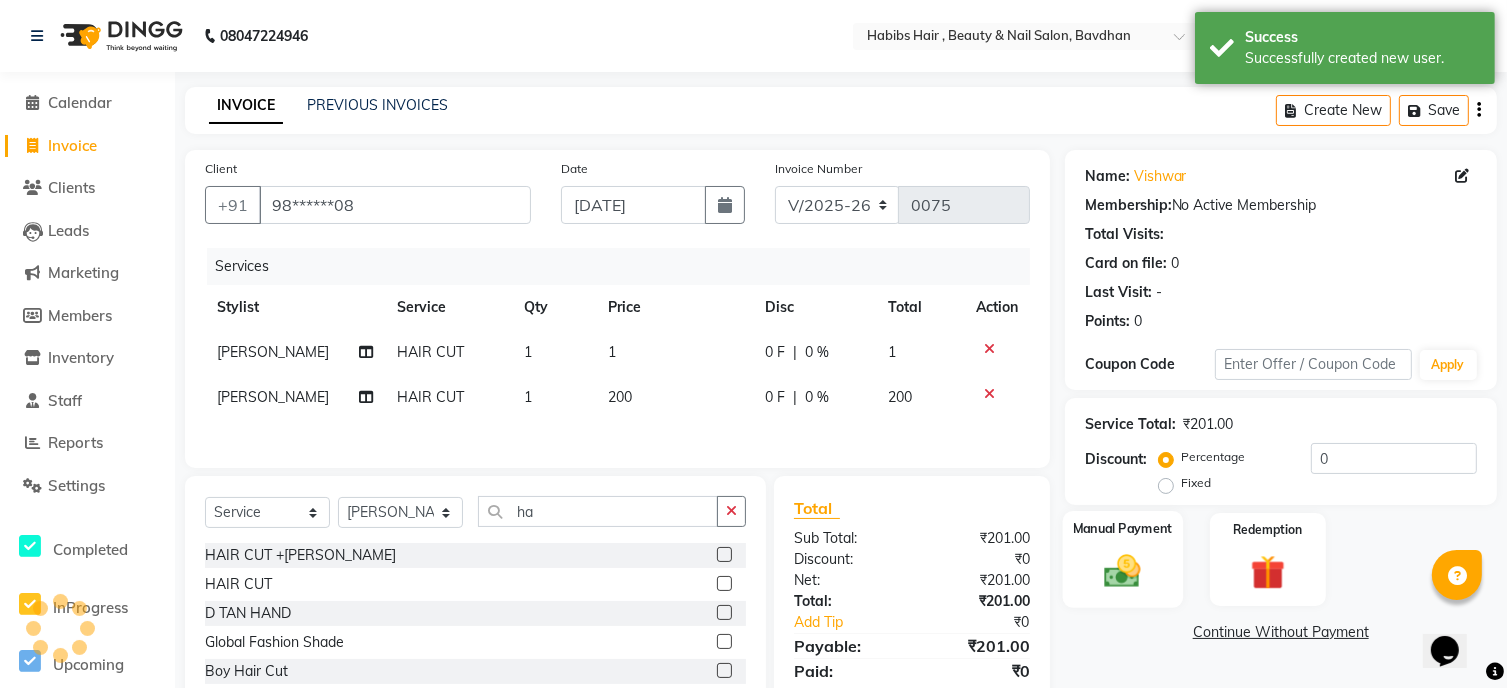 click 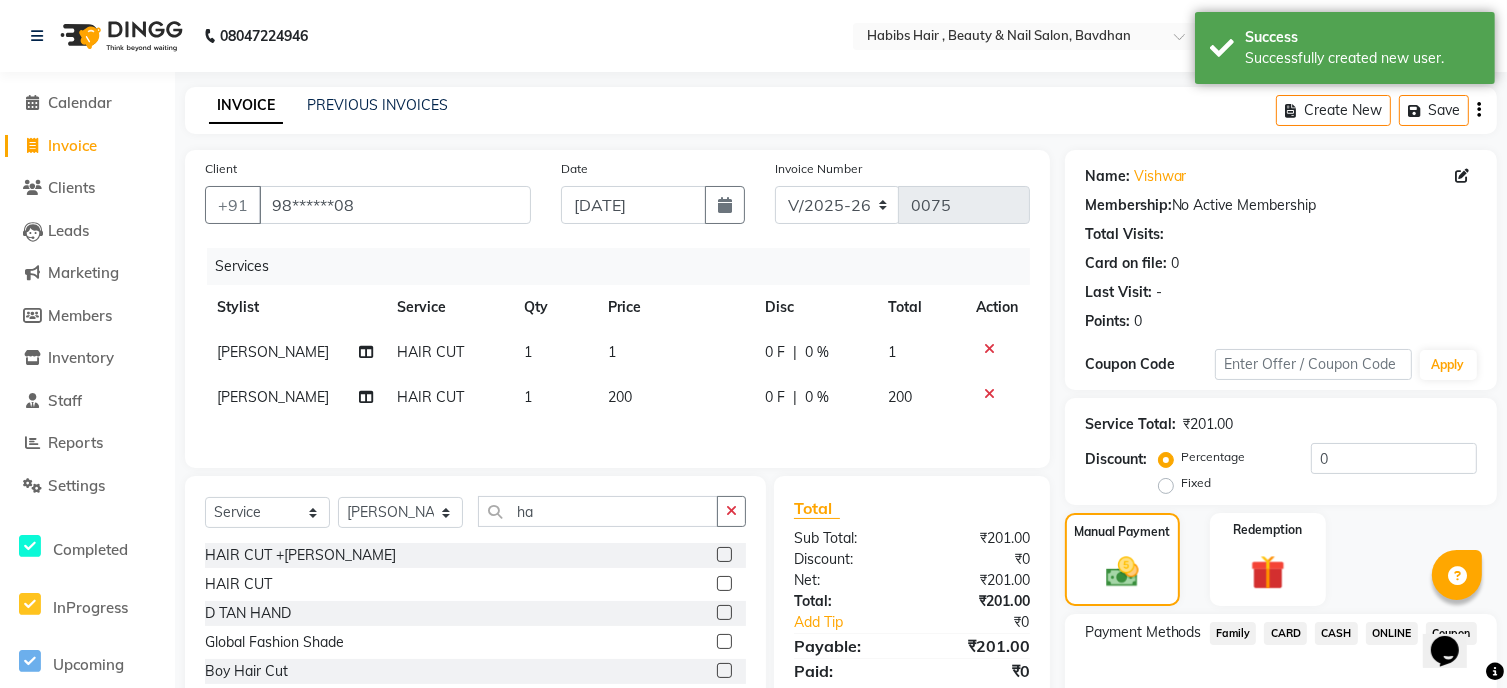 click on "ONLINE" 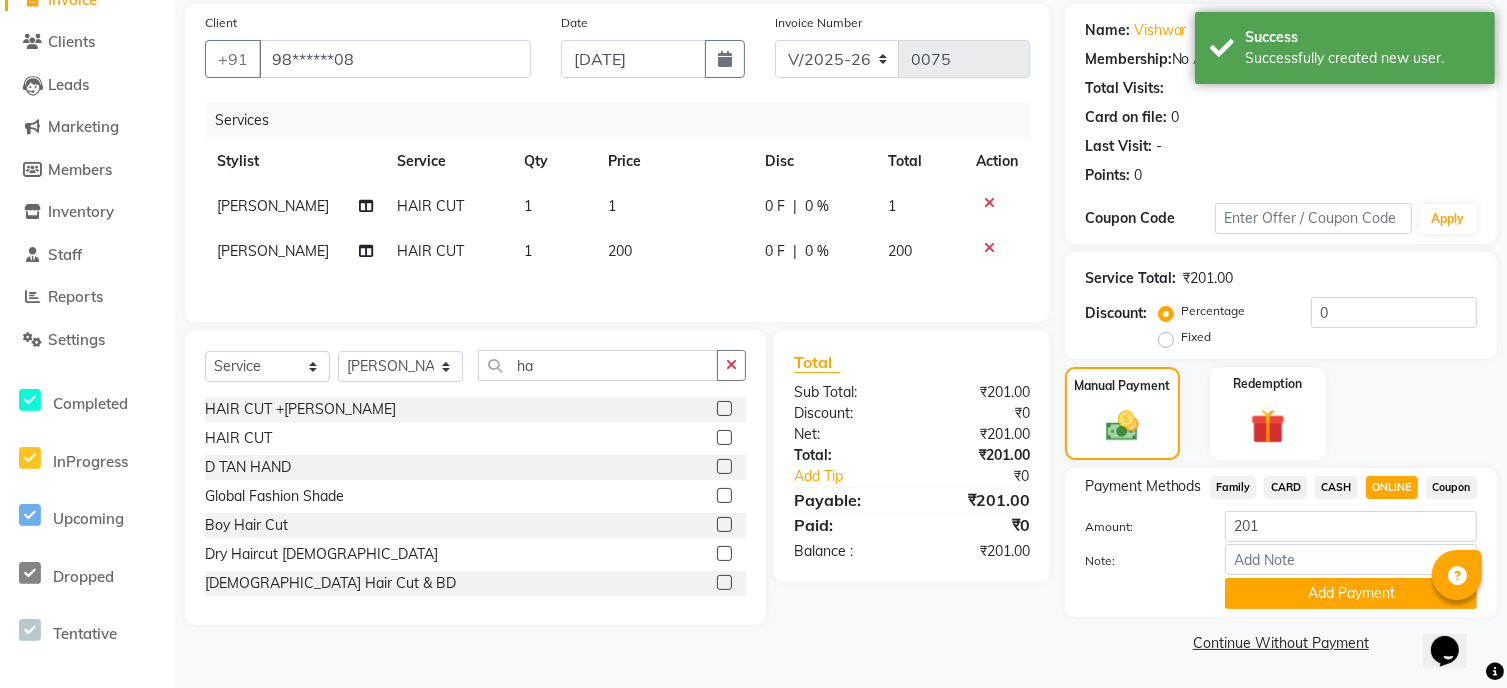 scroll, scrollTop: 148, scrollLeft: 0, axis: vertical 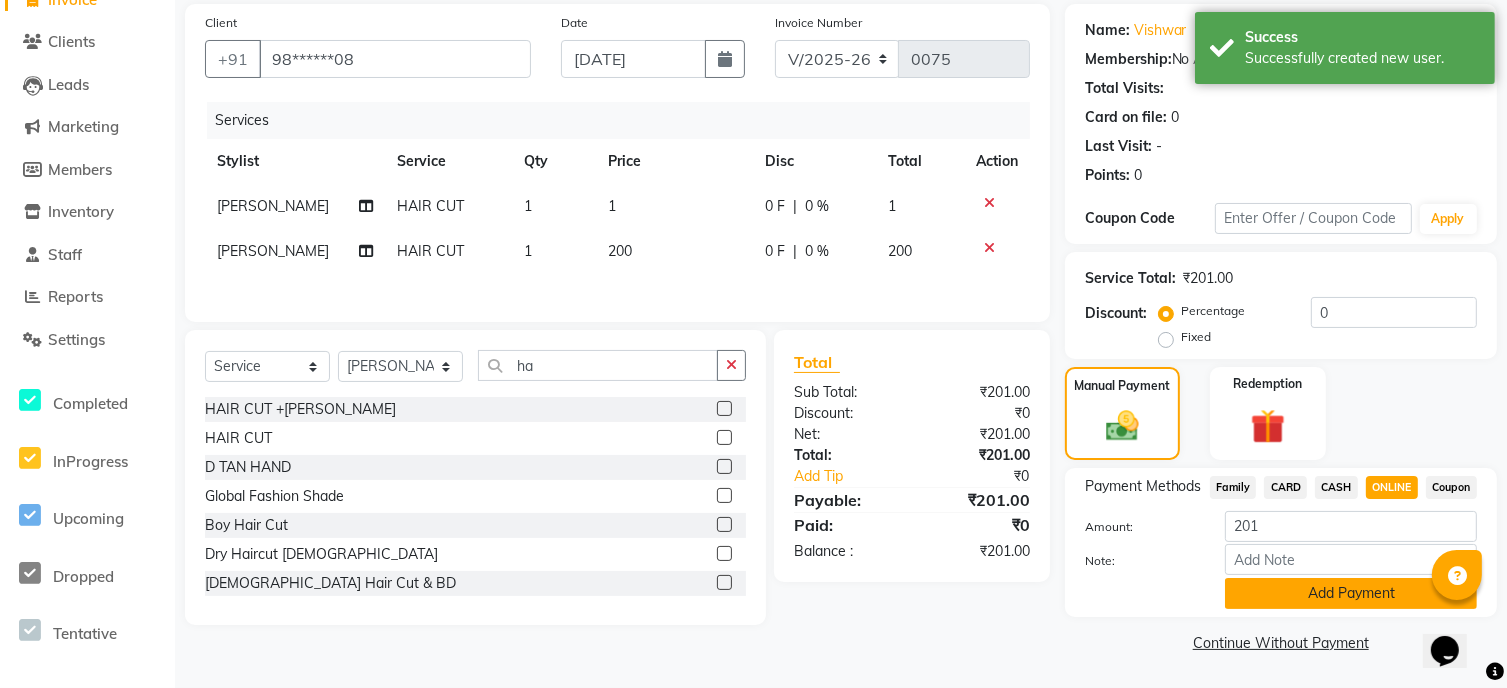 click on "Add Payment" 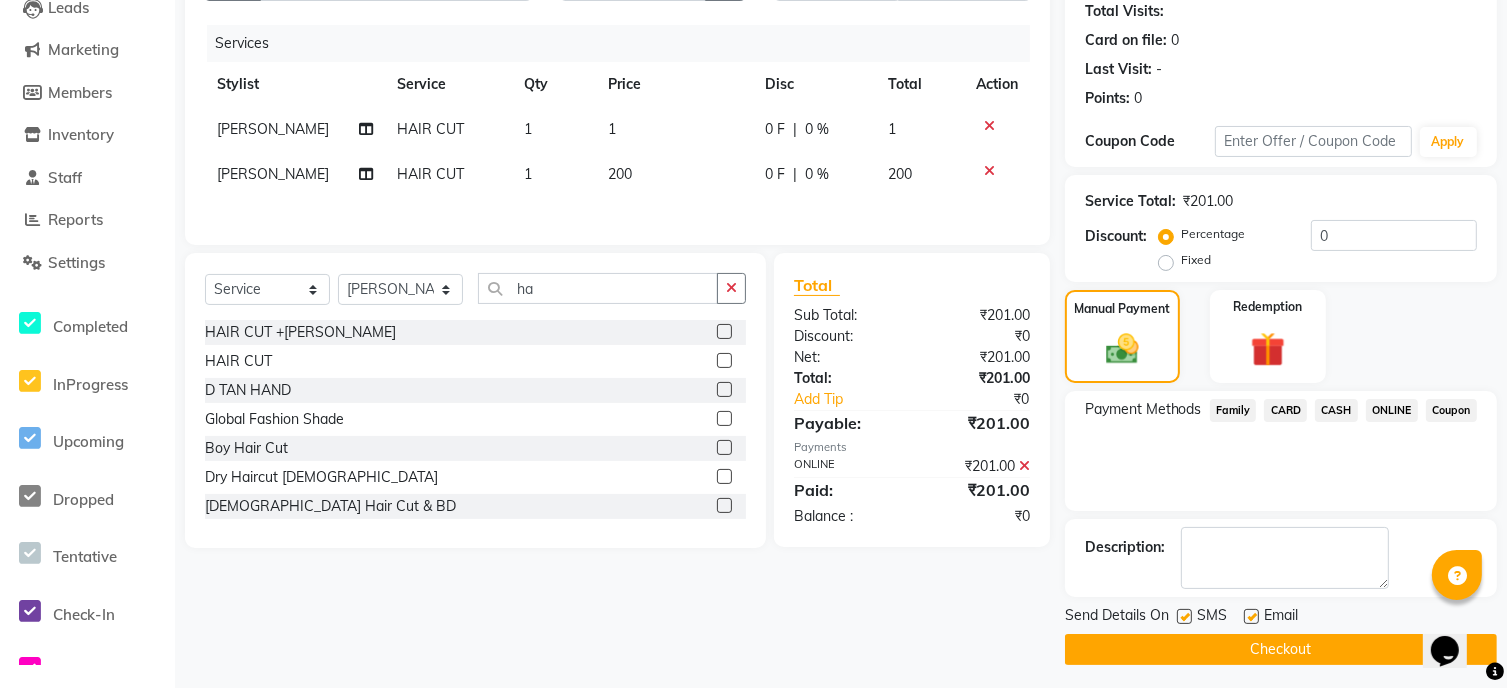 scroll, scrollTop: 228, scrollLeft: 0, axis: vertical 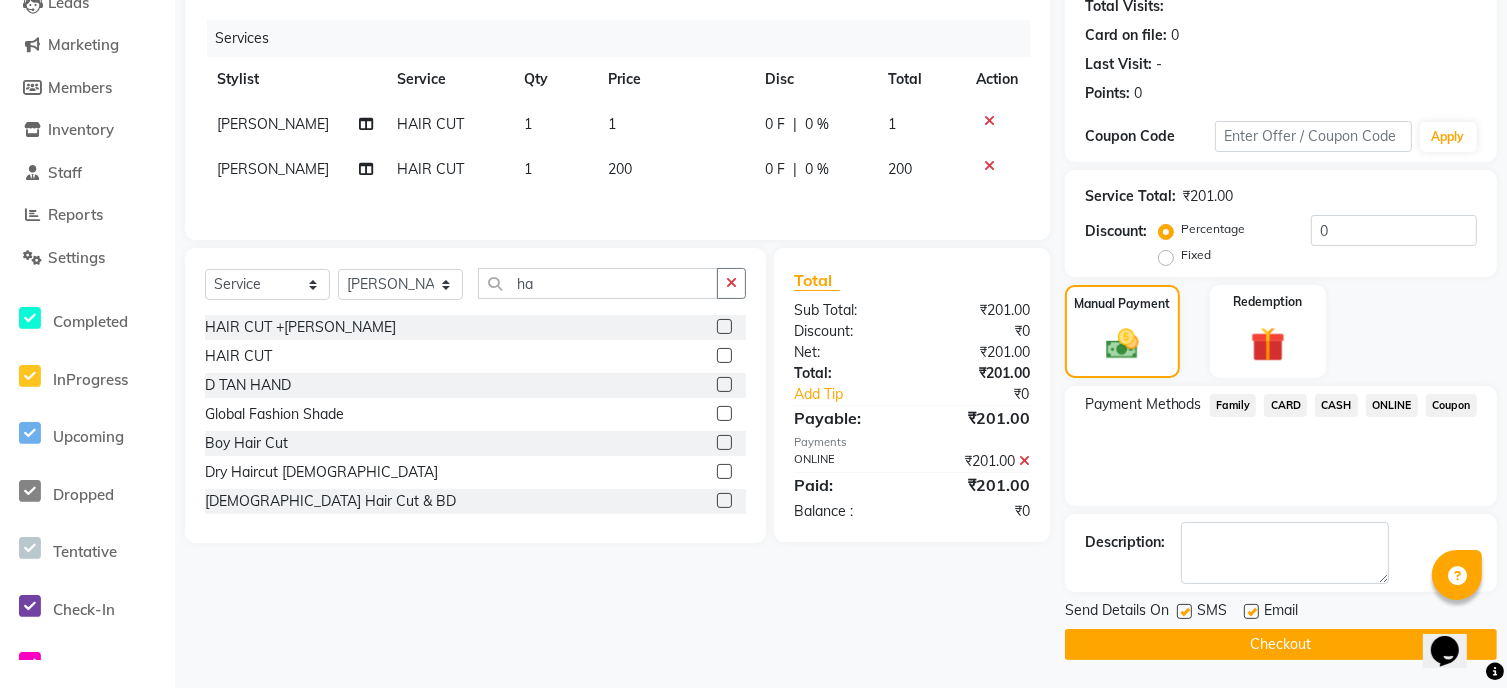 click on "Checkout" 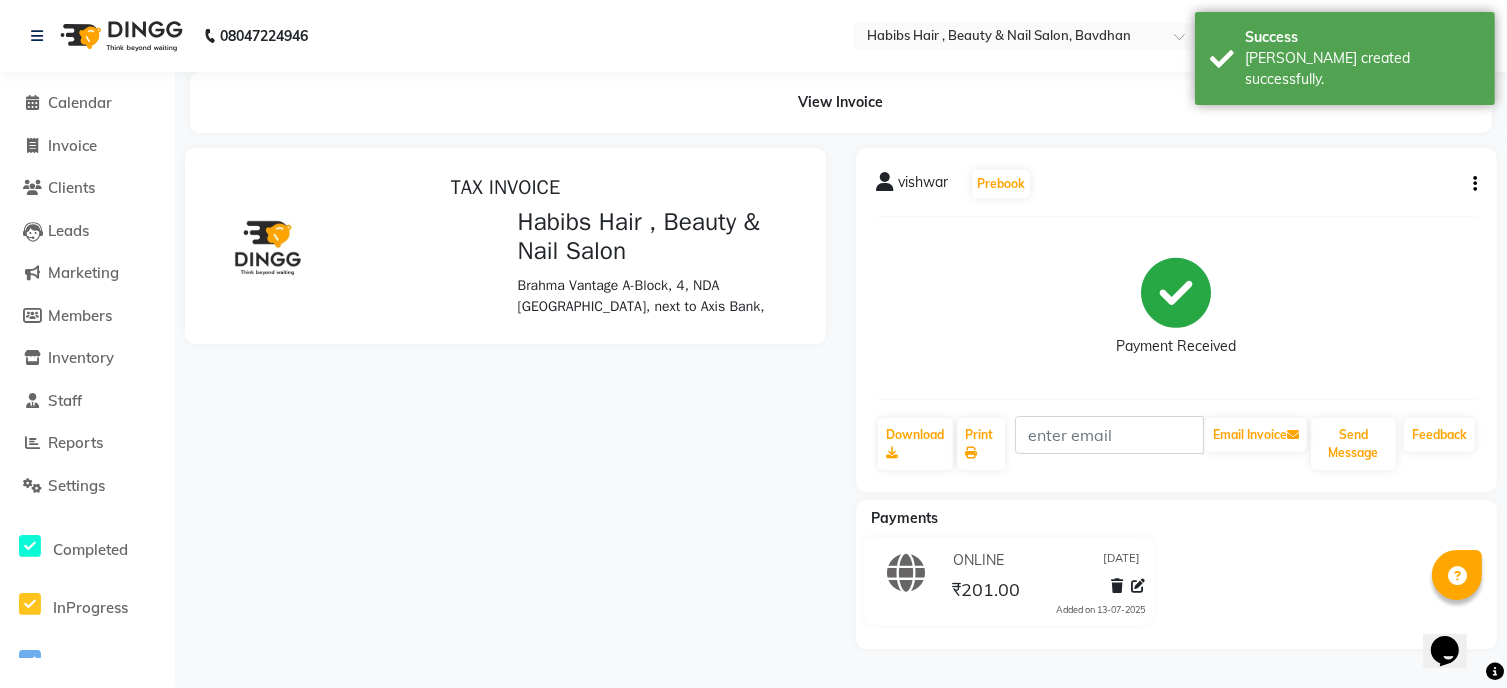 scroll, scrollTop: 0, scrollLeft: 0, axis: both 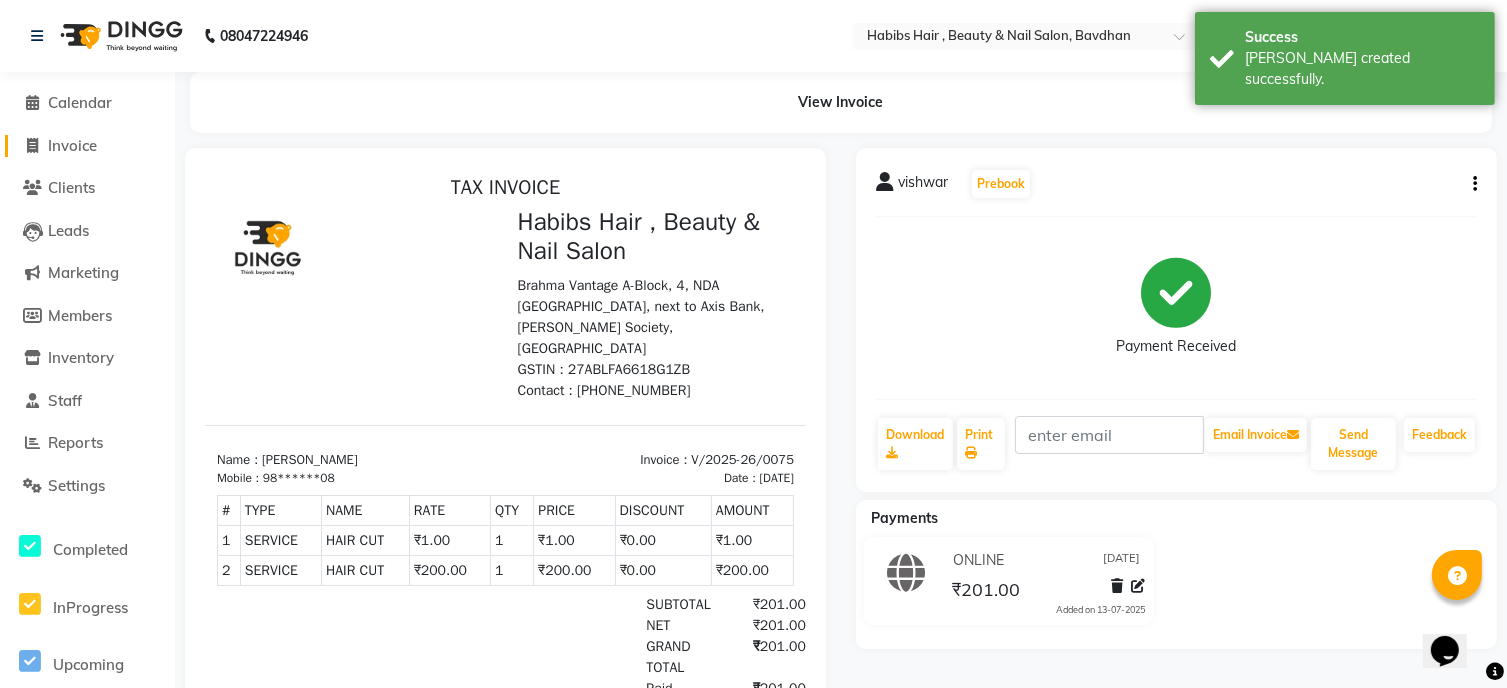click on "Invoice" 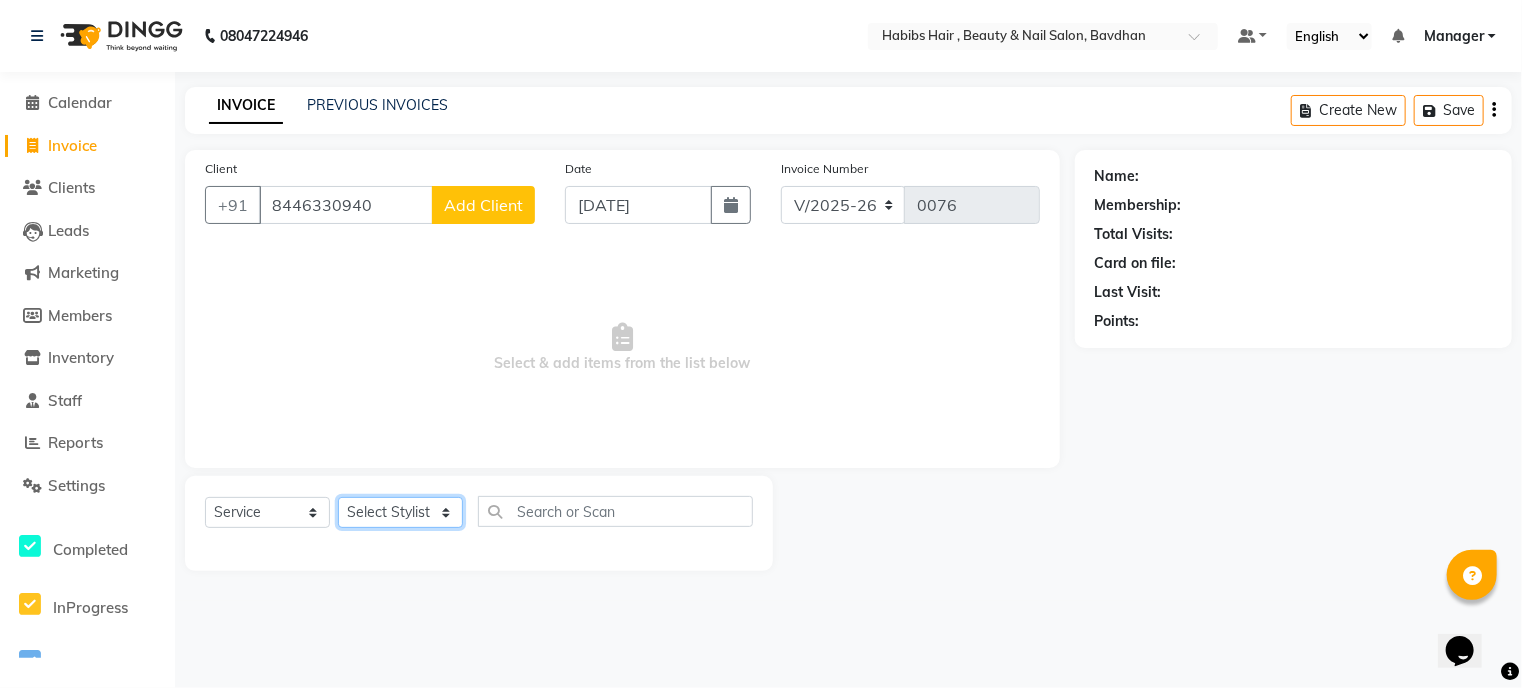 click on "Select Stylist Akash [PERSON_NAME] [PERSON_NAME] Manager [PERSON_NAME] nikhil [PERSON_NAME]" 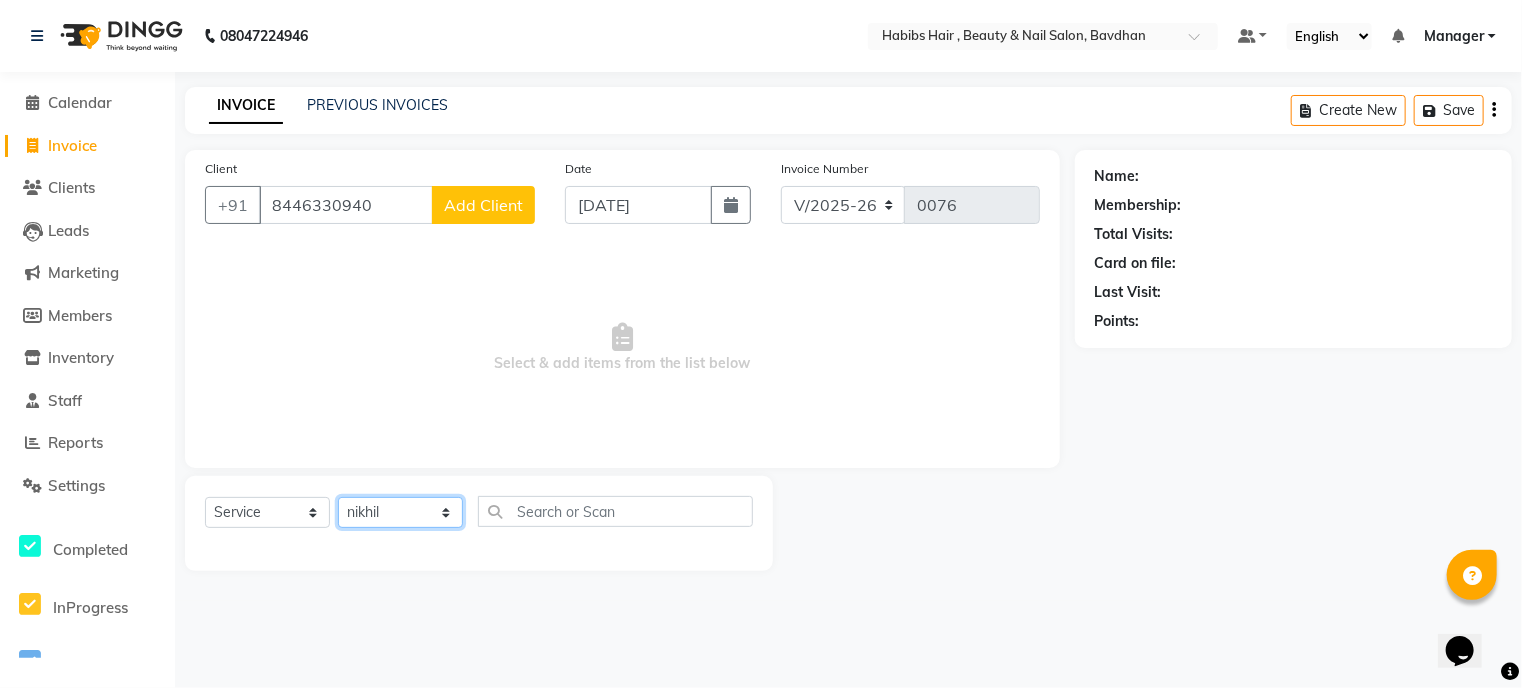 click on "Select Stylist Akash [PERSON_NAME] [PERSON_NAME] Manager [PERSON_NAME] nikhil [PERSON_NAME]" 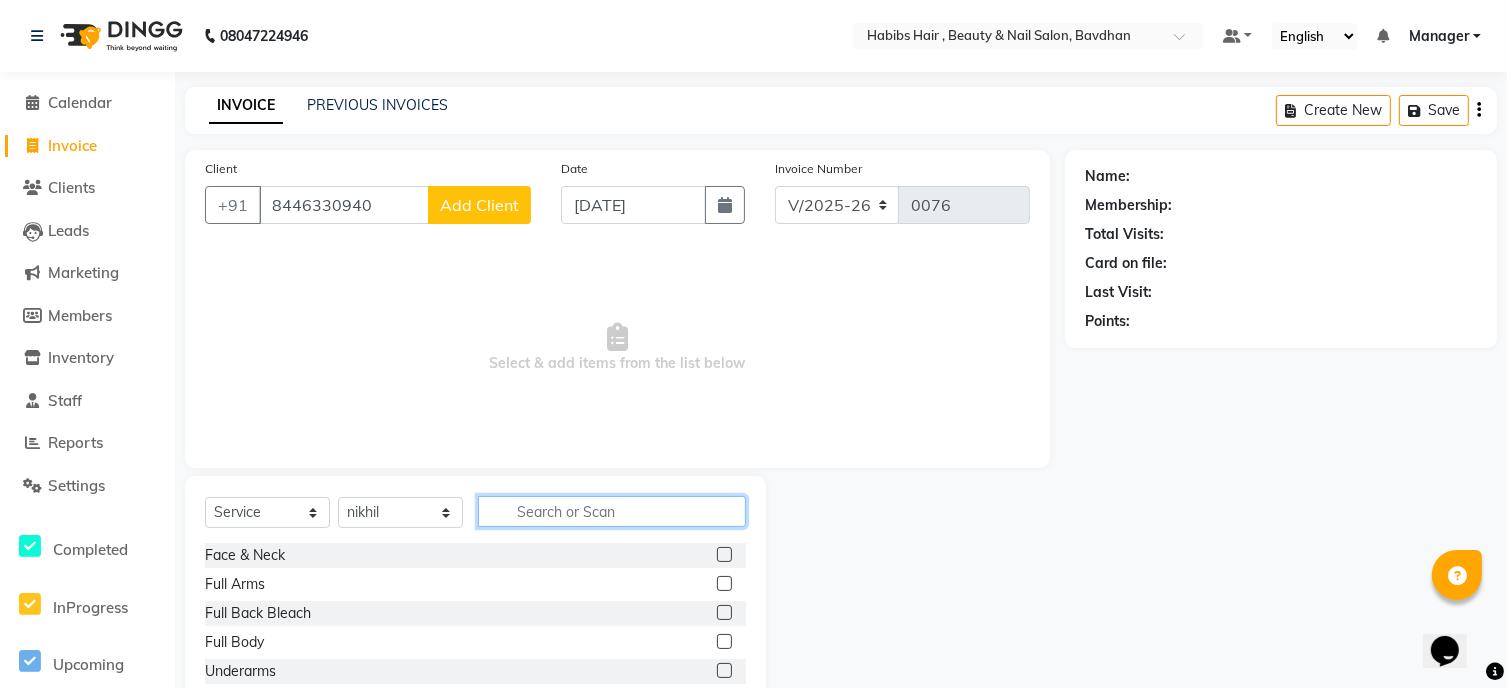 click 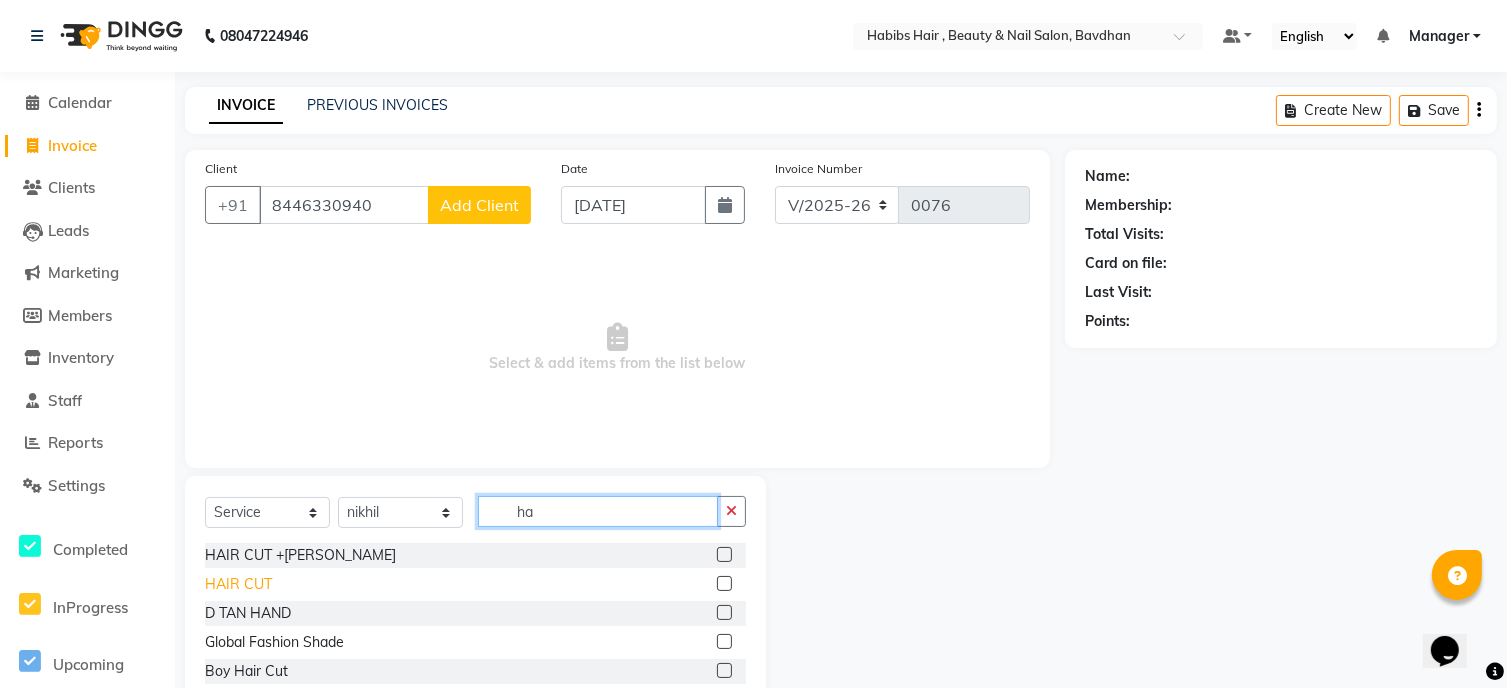 drag, startPoint x: 598, startPoint y: 512, endPoint x: 249, endPoint y: 588, distance: 357.17923 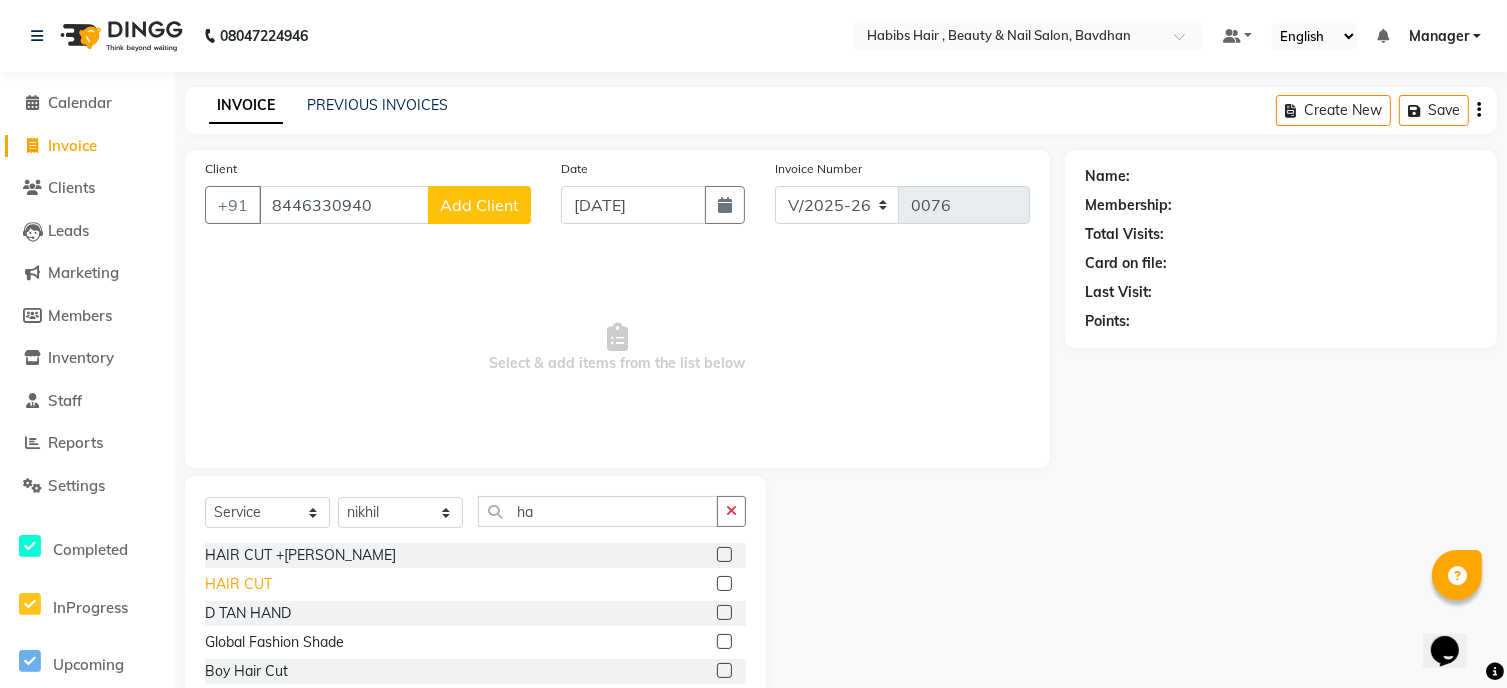click on "HAIR CUT" 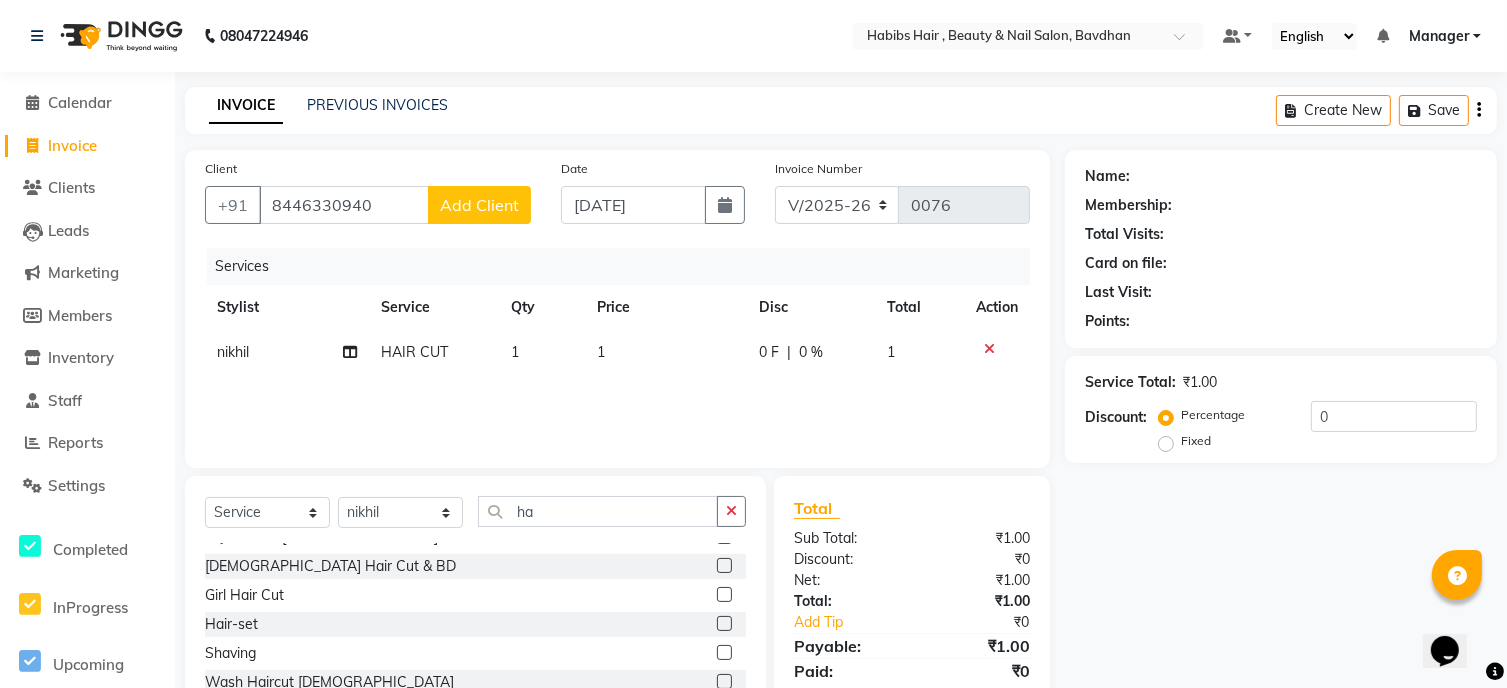 scroll, scrollTop: 174, scrollLeft: 0, axis: vertical 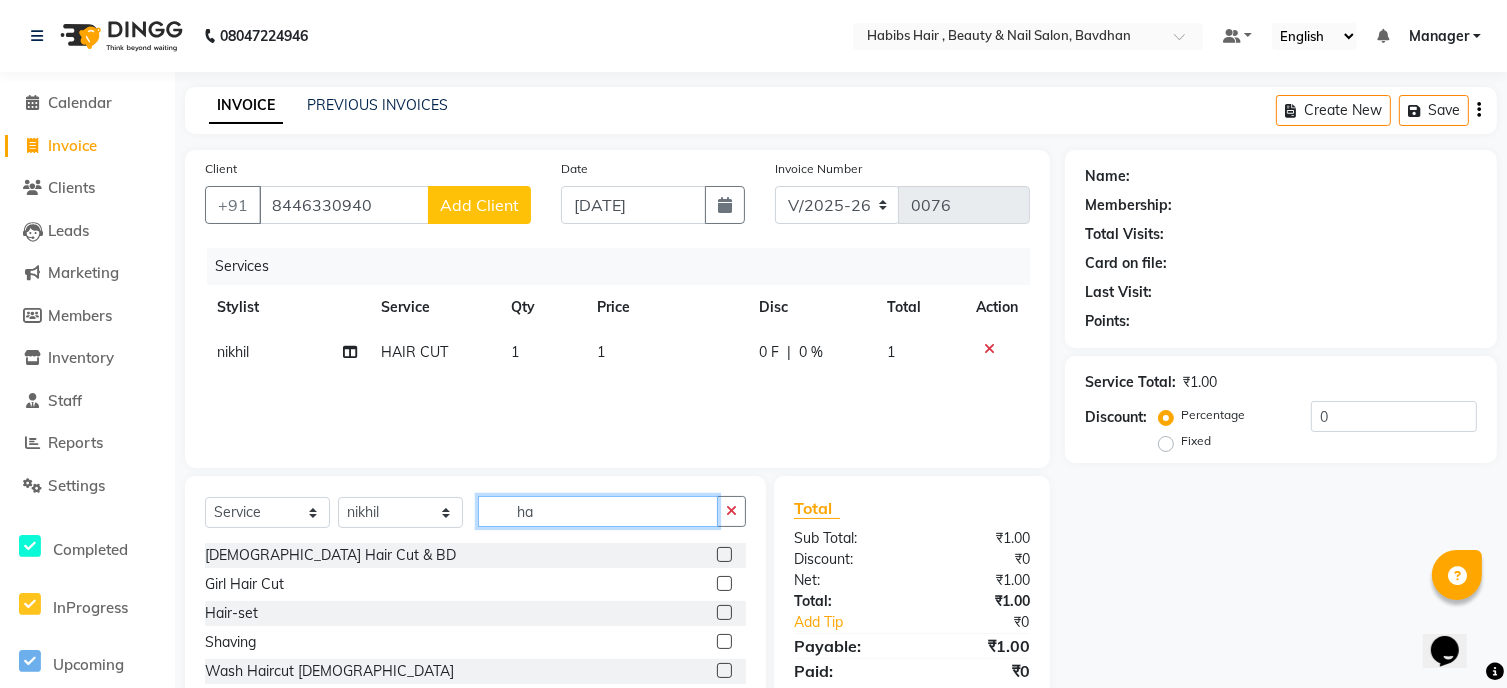 click on "ha" 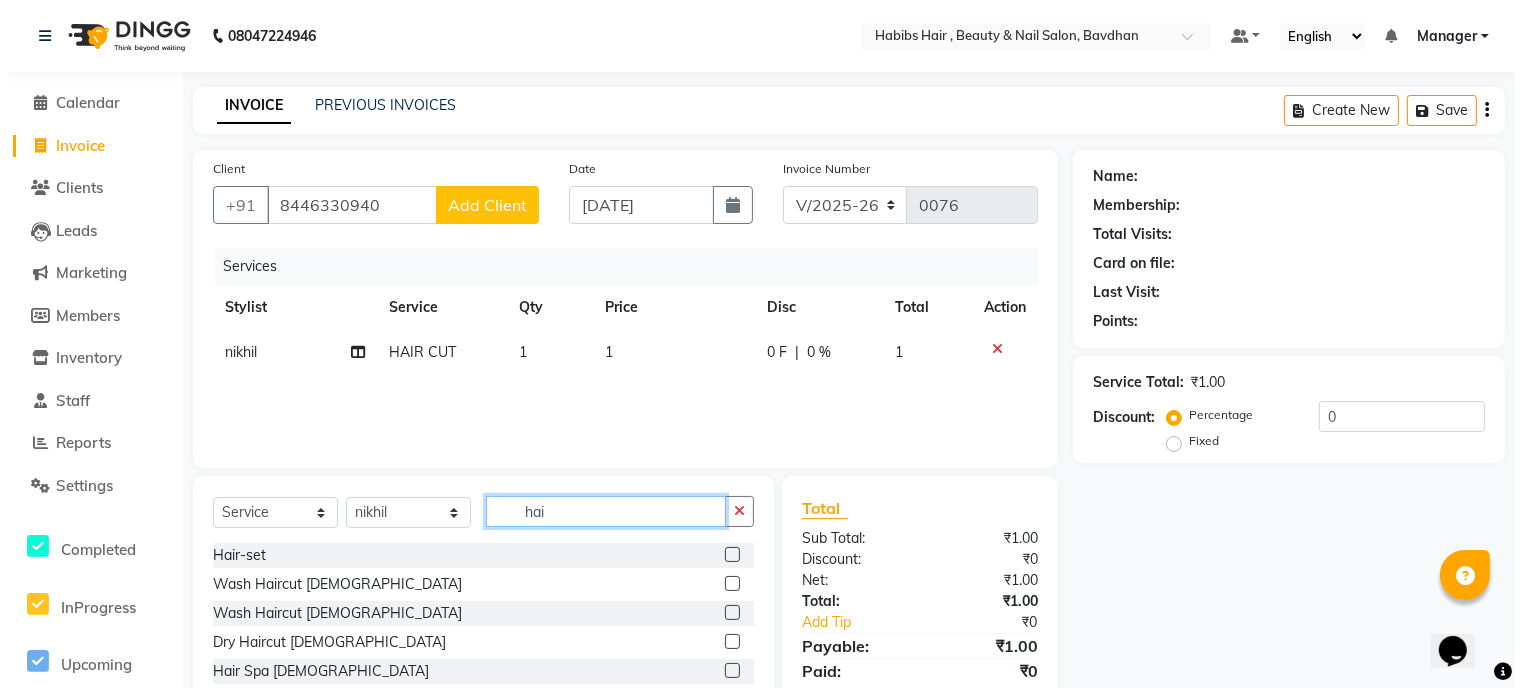 scroll, scrollTop: 116, scrollLeft: 0, axis: vertical 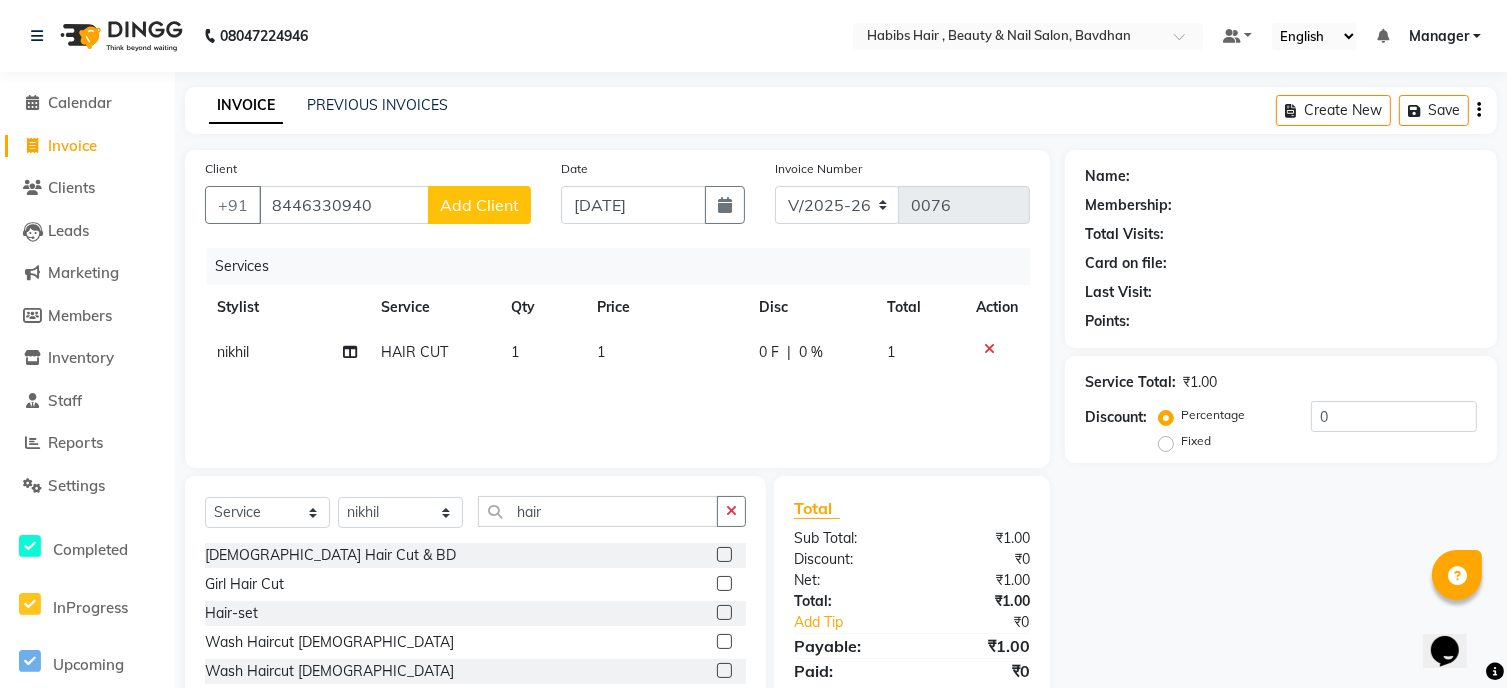 click on "Wash Haircut [DEMOGRAPHIC_DATA]" 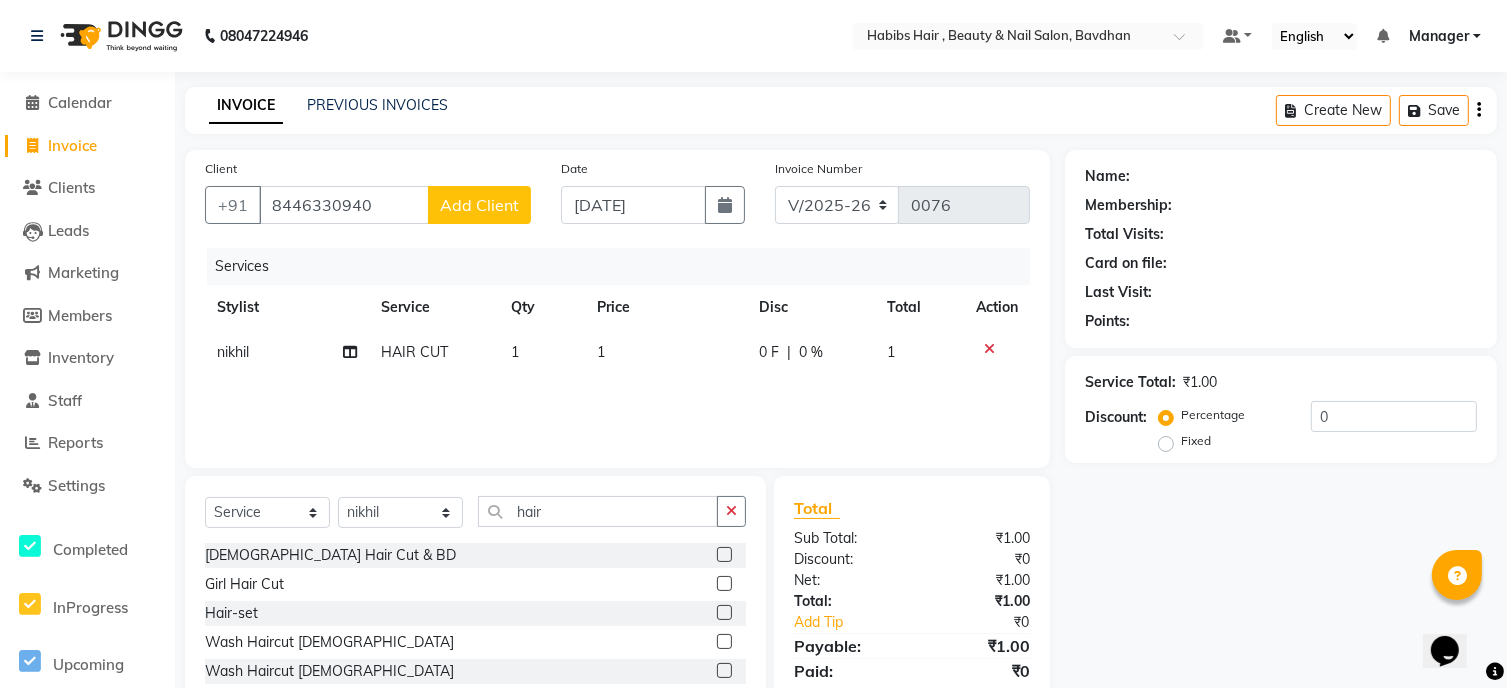 click 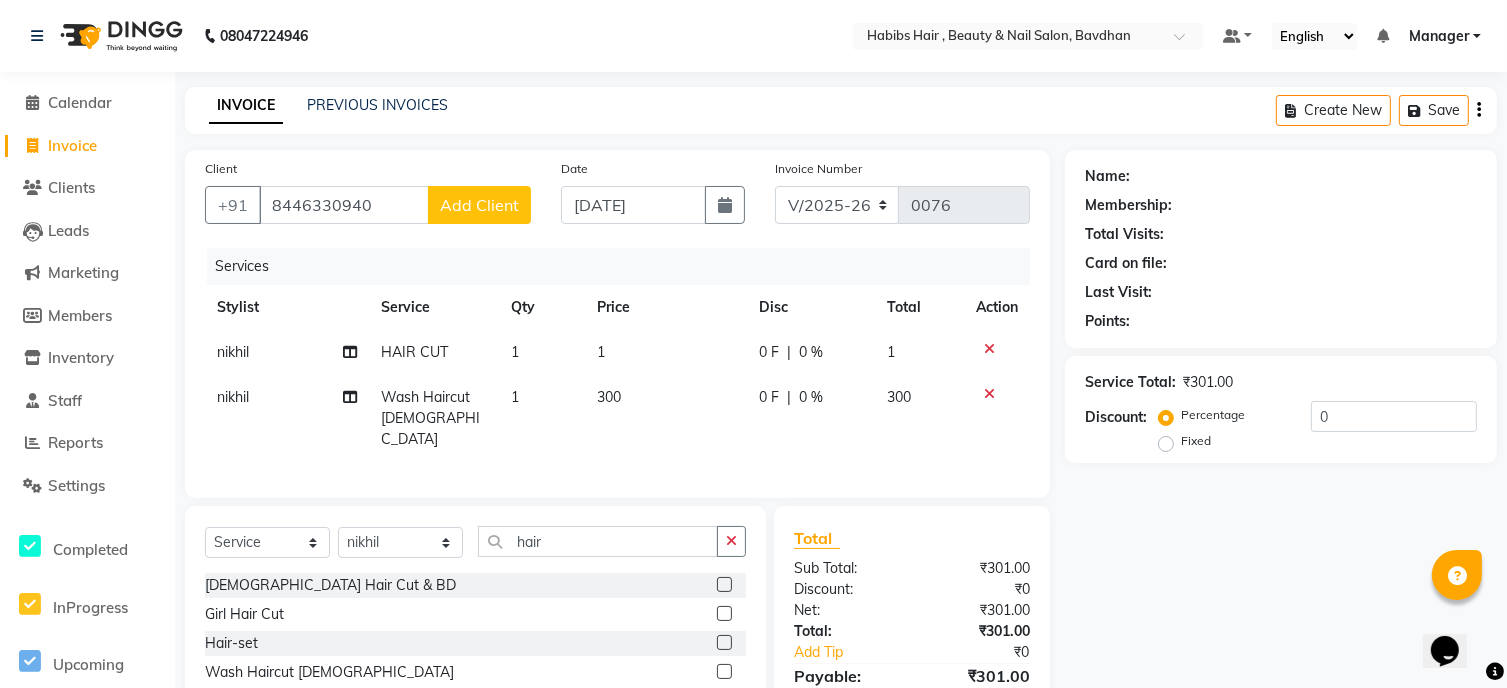 click 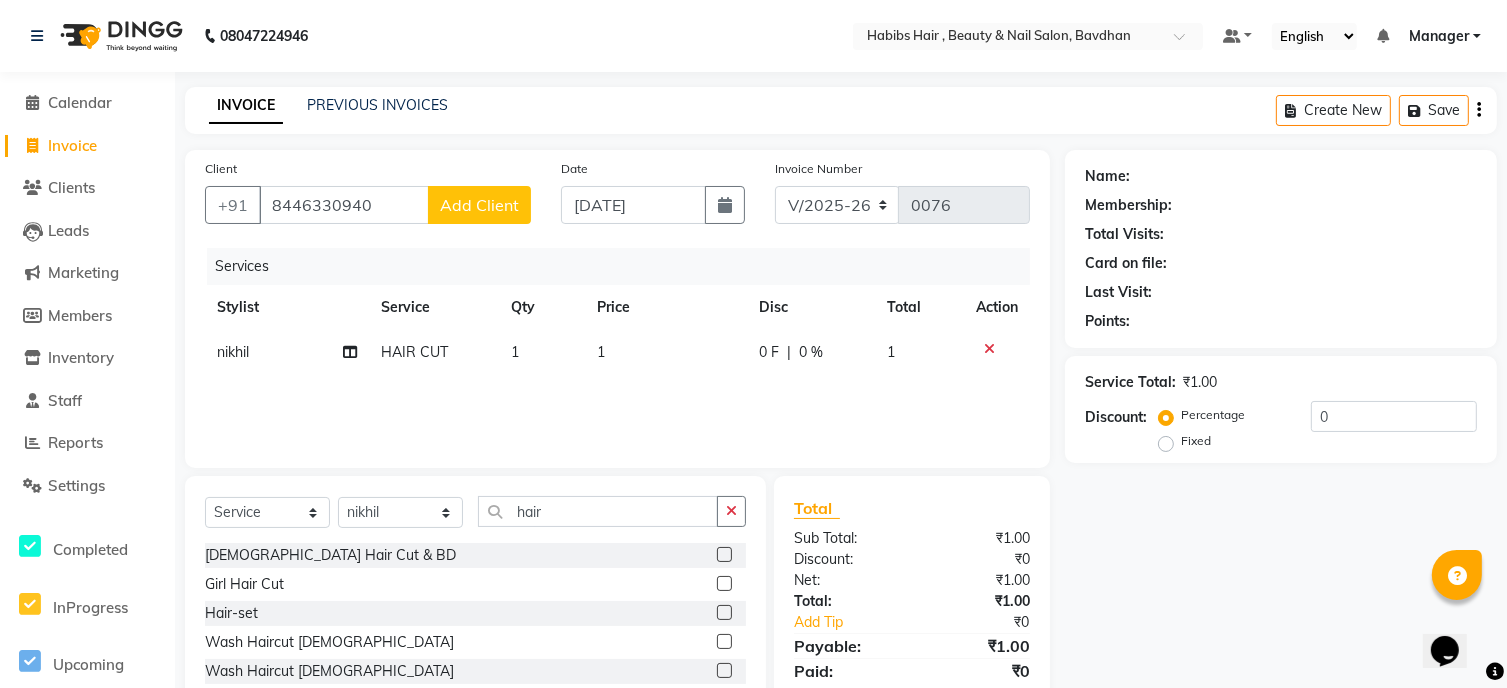 click 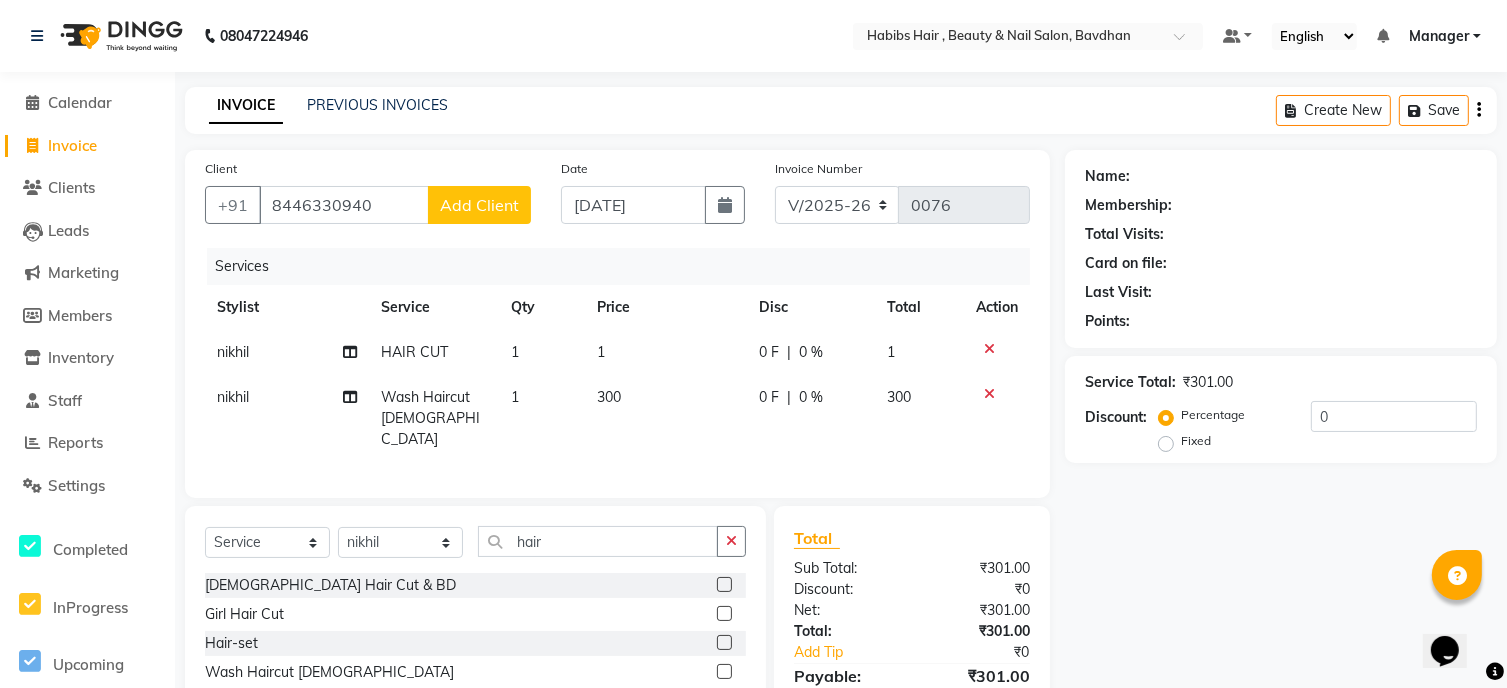 click 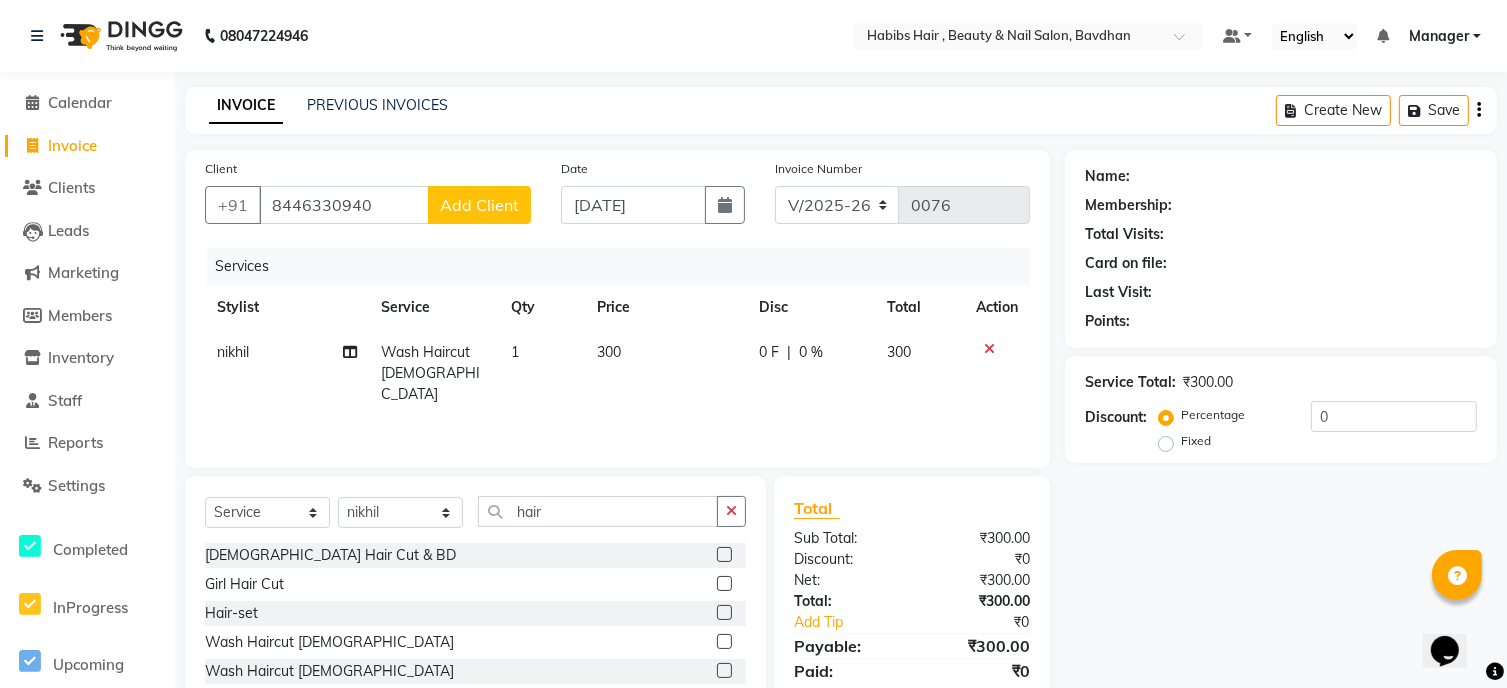 click on "300" 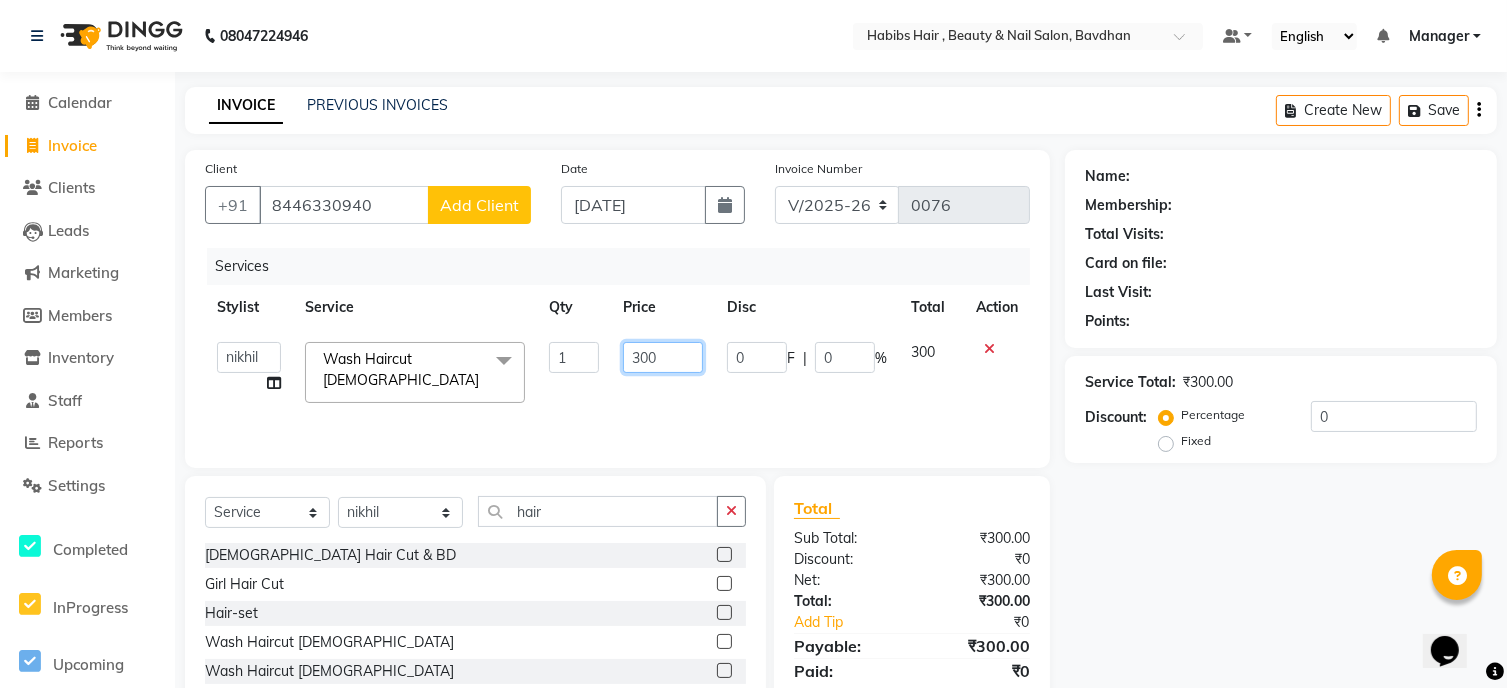 click on "300" 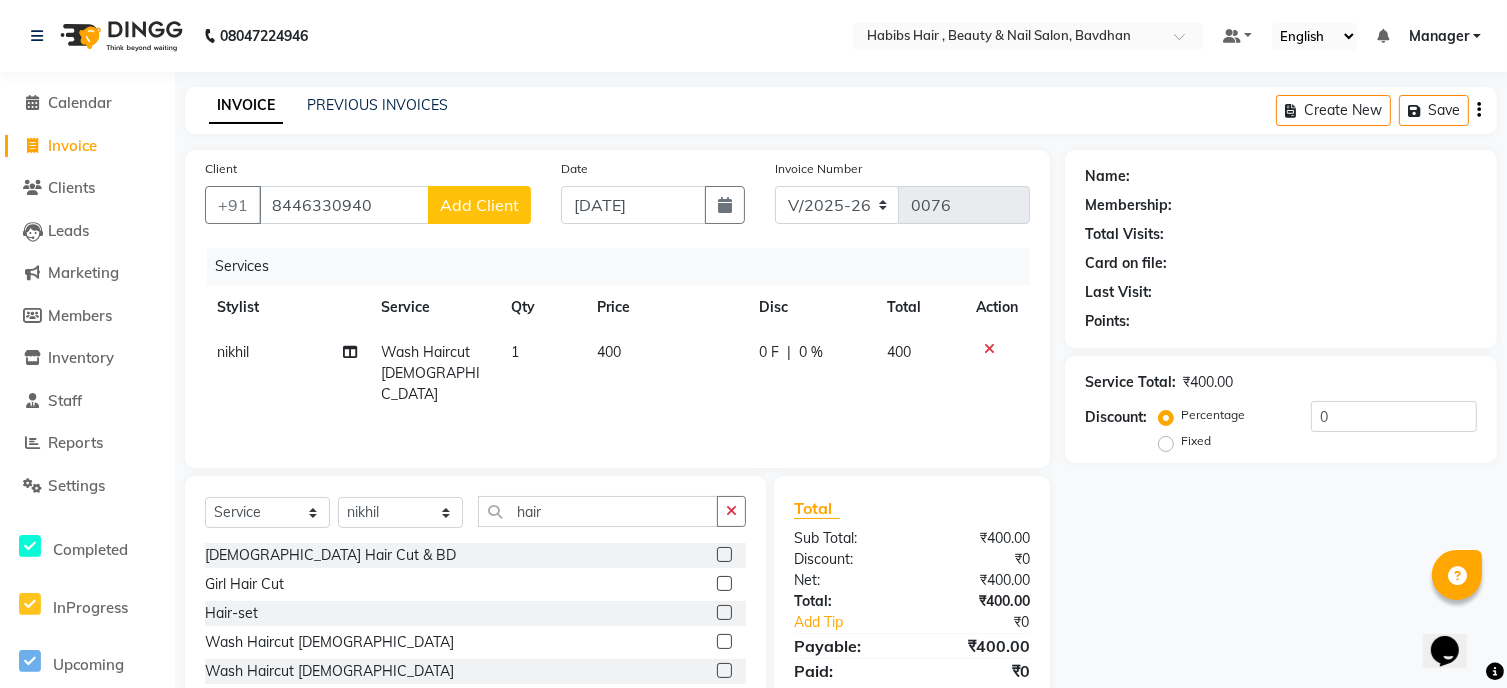 click on "Add Client" 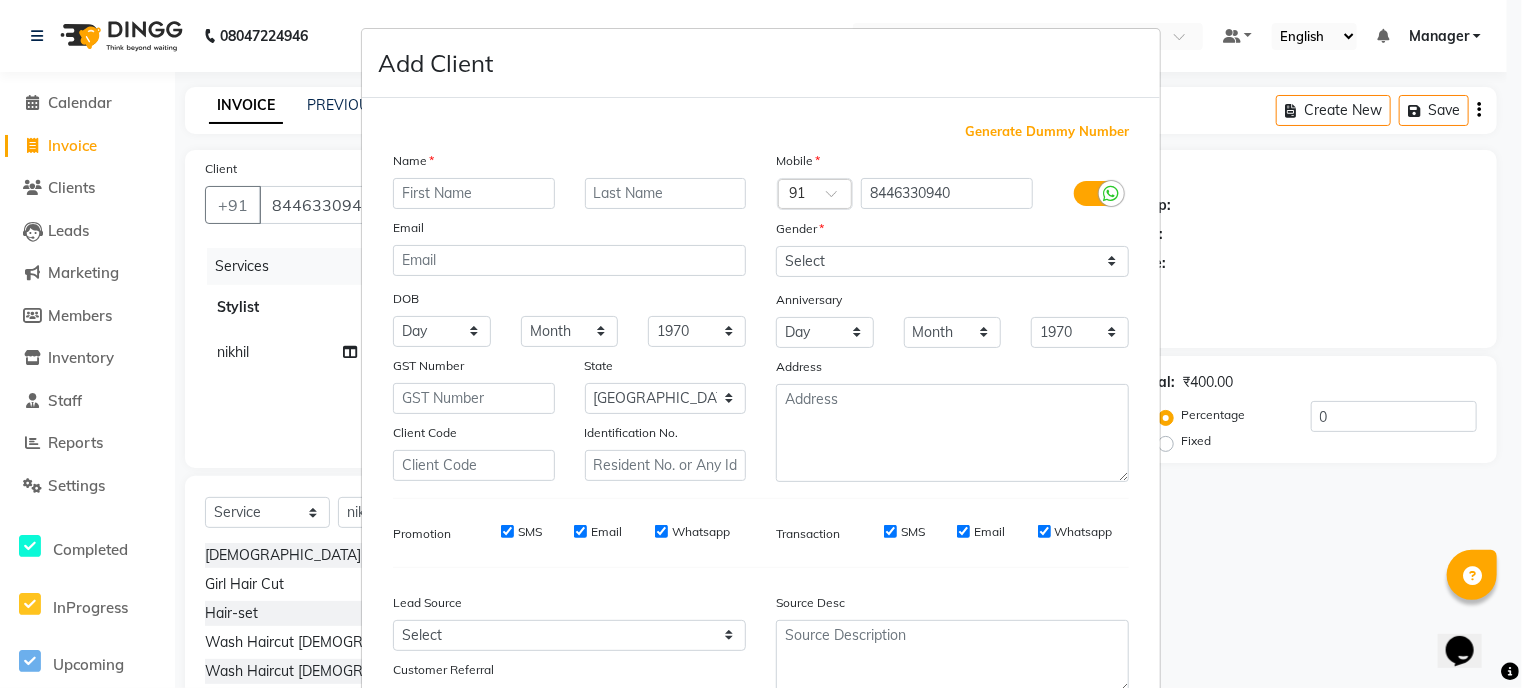 click at bounding box center (474, 193) 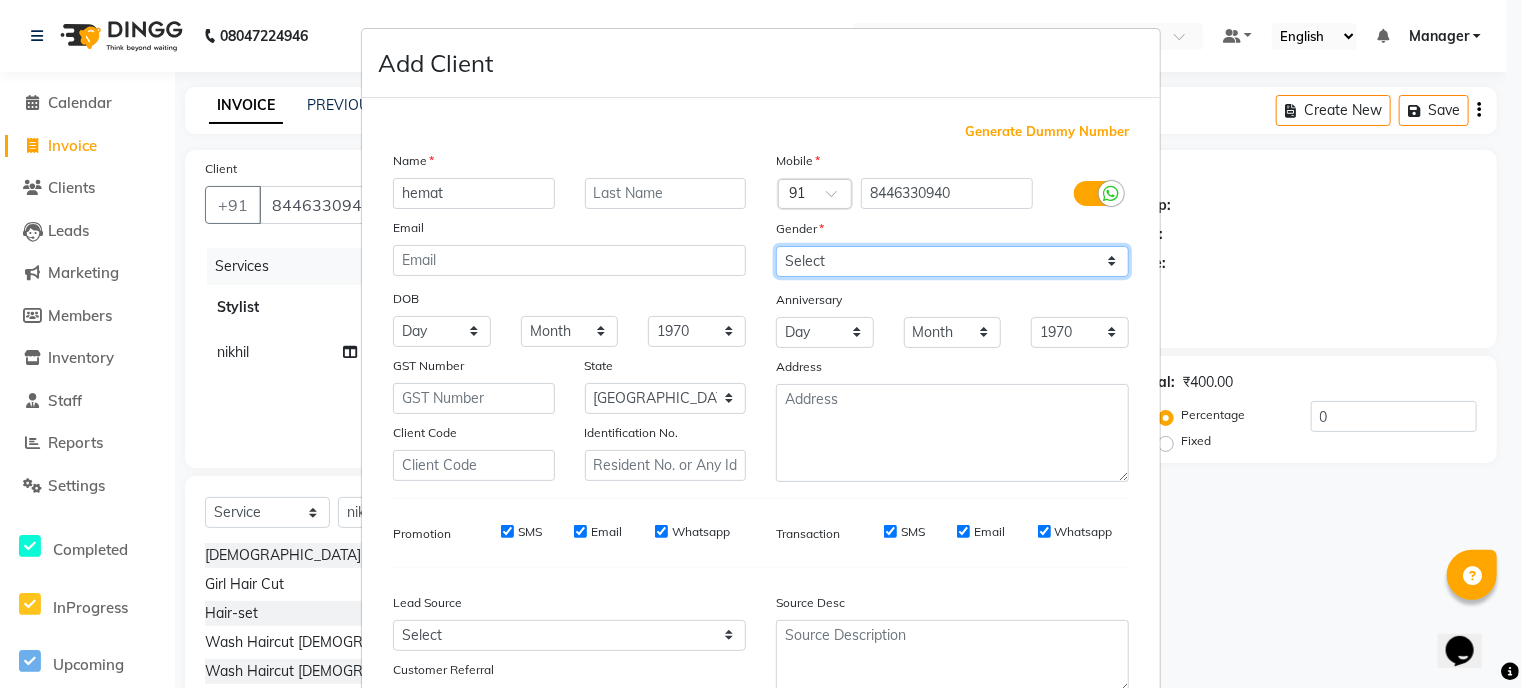 click on "Select [DEMOGRAPHIC_DATA] [DEMOGRAPHIC_DATA] Other Prefer Not To Say" at bounding box center [952, 261] 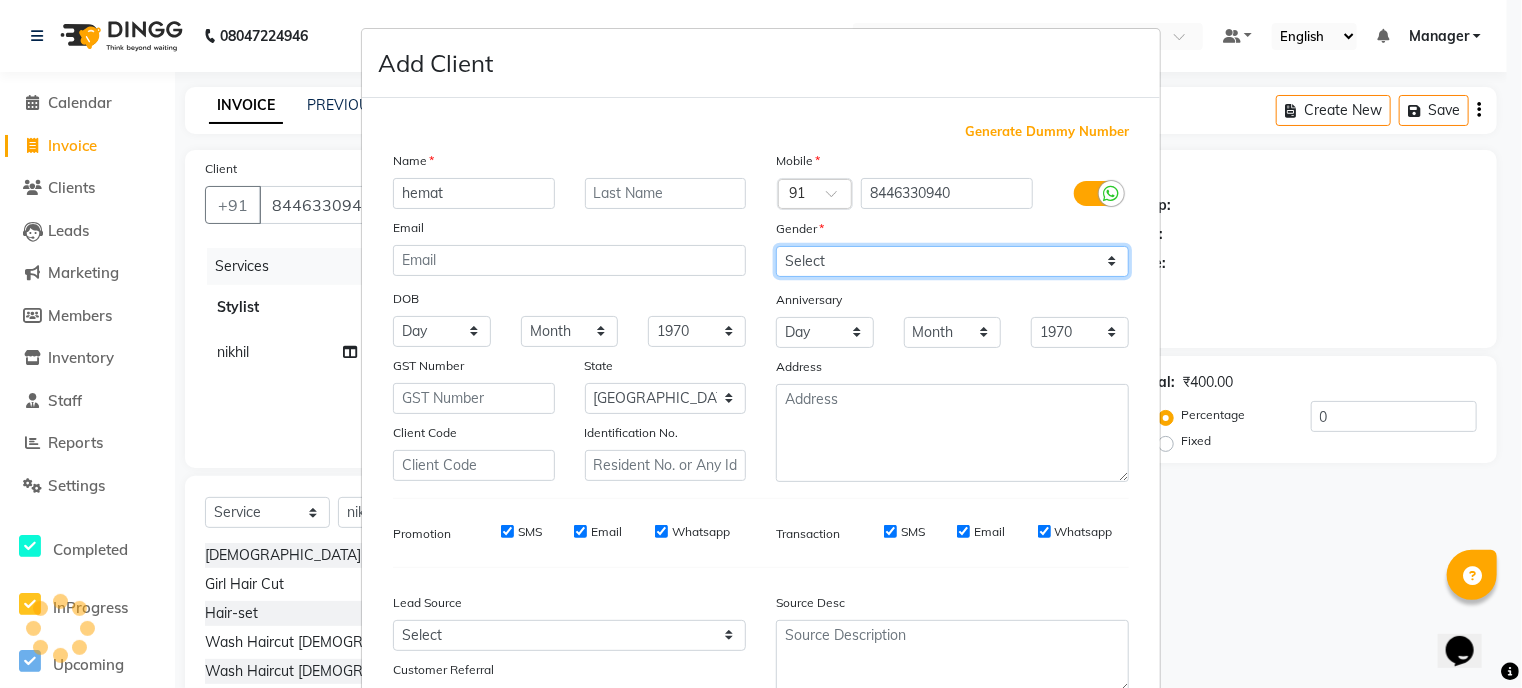 click on "Select [DEMOGRAPHIC_DATA] [DEMOGRAPHIC_DATA] Other Prefer Not To Say" at bounding box center [952, 261] 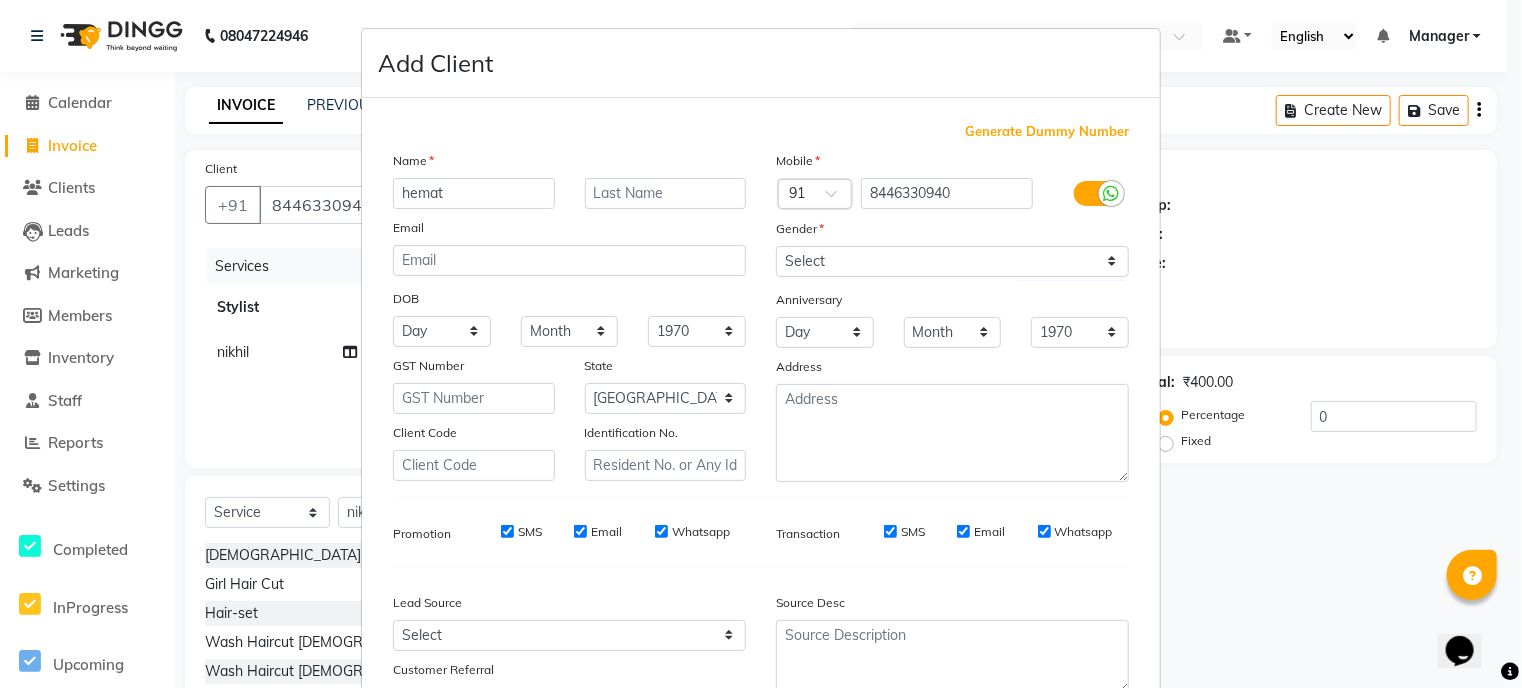 click on "Generate Dummy Number Name hemat Email DOB Day 01 02 03 04 05 06 07 08 09 10 11 12 13 14 15 16 17 18 19 20 21 22 23 24 25 26 27 28 29 30 31 Month January February March April May June July August September October November [DATE] 1941 1942 1943 1944 1945 1946 1947 1948 1949 1950 1951 1952 1953 1954 1955 1956 1957 1958 1959 1960 1961 1962 1963 1964 1965 1966 1967 1968 1969 1970 1971 1972 1973 1974 1975 1976 1977 1978 1979 1980 1981 1982 1983 1984 1985 1986 1987 1988 1989 1990 1991 1992 1993 1994 1995 1996 1997 1998 1999 2000 2001 2002 2003 2004 2005 2006 2007 2008 2009 2010 2011 2012 2013 2014 2015 2016 2017 2018 2019 2020 2021 2022 2023 2024 GST Number State Select [GEOGRAPHIC_DATA] and [GEOGRAPHIC_DATA] [GEOGRAPHIC_DATA] [GEOGRAPHIC_DATA] [GEOGRAPHIC_DATA] [GEOGRAPHIC_DATA] [GEOGRAPHIC_DATA] [GEOGRAPHIC_DATA] [GEOGRAPHIC_DATA] [GEOGRAPHIC_DATA] [GEOGRAPHIC_DATA] [GEOGRAPHIC_DATA] [GEOGRAPHIC_DATA] [GEOGRAPHIC_DATA] [GEOGRAPHIC_DATA] [GEOGRAPHIC_DATA] [GEOGRAPHIC_DATA] [GEOGRAPHIC_DATA] [GEOGRAPHIC_DATA] [GEOGRAPHIC_DATA] [GEOGRAPHIC_DATA] [GEOGRAPHIC_DATA] [GEOGRAPHIC_DATA] [GEOGRAPHIC_DATA] [GEOGRAPHIC_DATA] [GEOGRAPHIC_DATA] [GEOGRAPHIC_DATA] [GEOGRAPHIC_DATA] [GEOGRAPHIC_DATA] [GEOGRAPHIC_DATA] [GEOGRAPHIC_DATA] ×" at bounding box center [761, 419] 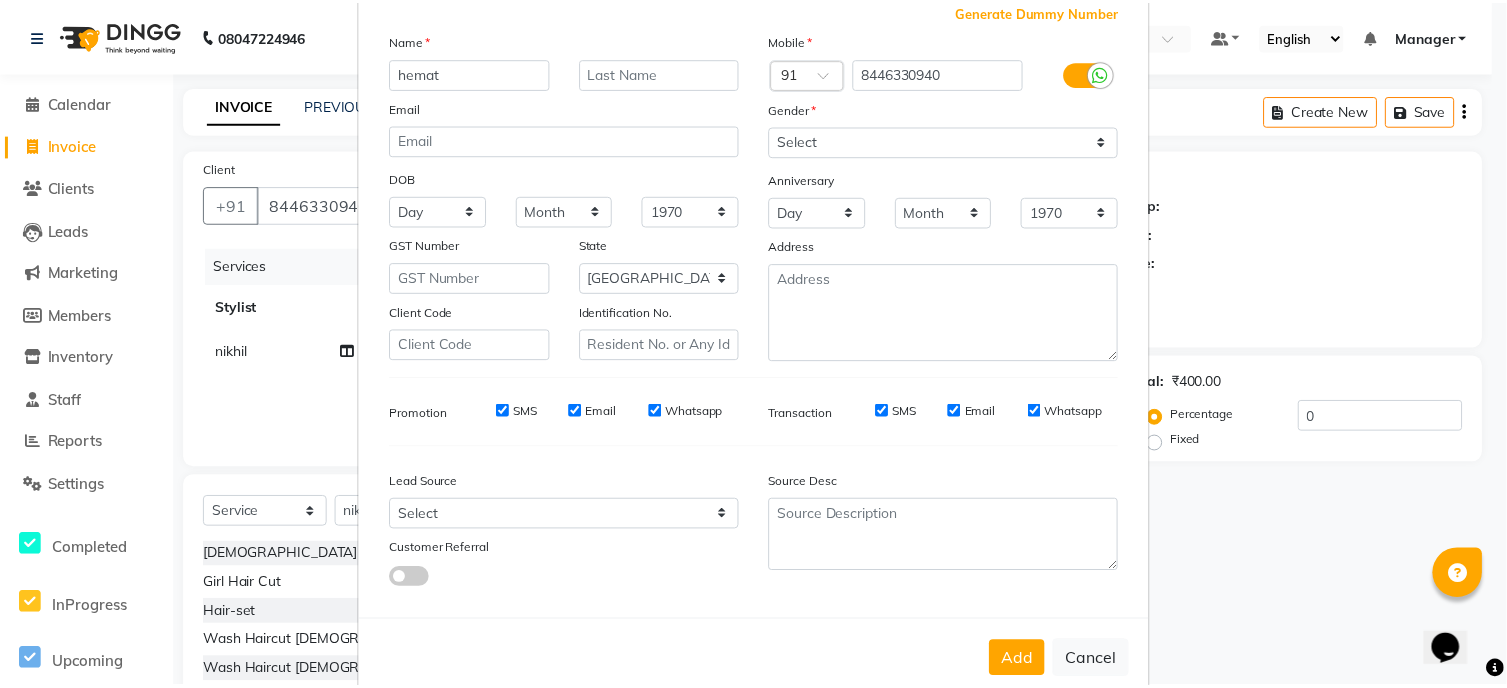 scroll, scrollTop: 160, scrollLeft: 0, axis: vertical 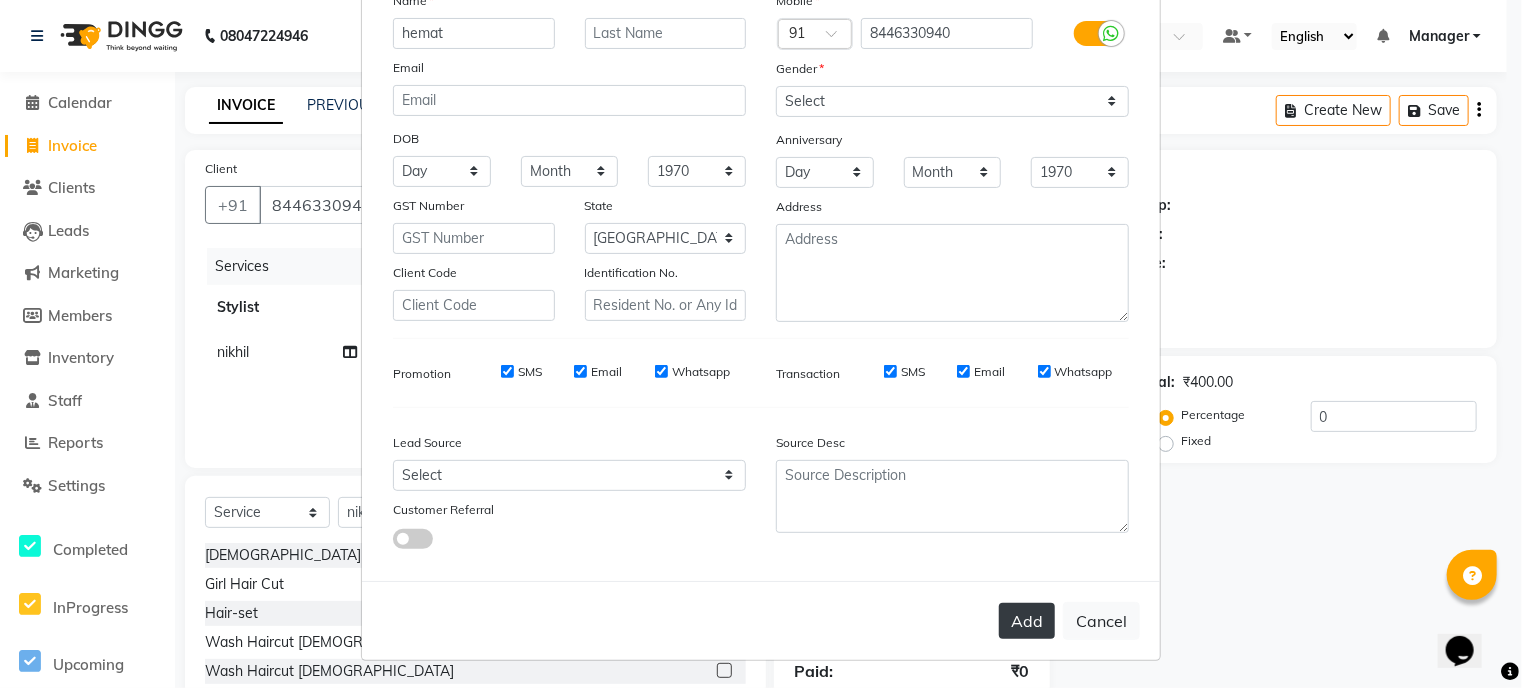 click on "Add" at bounding box center [1027, 621] 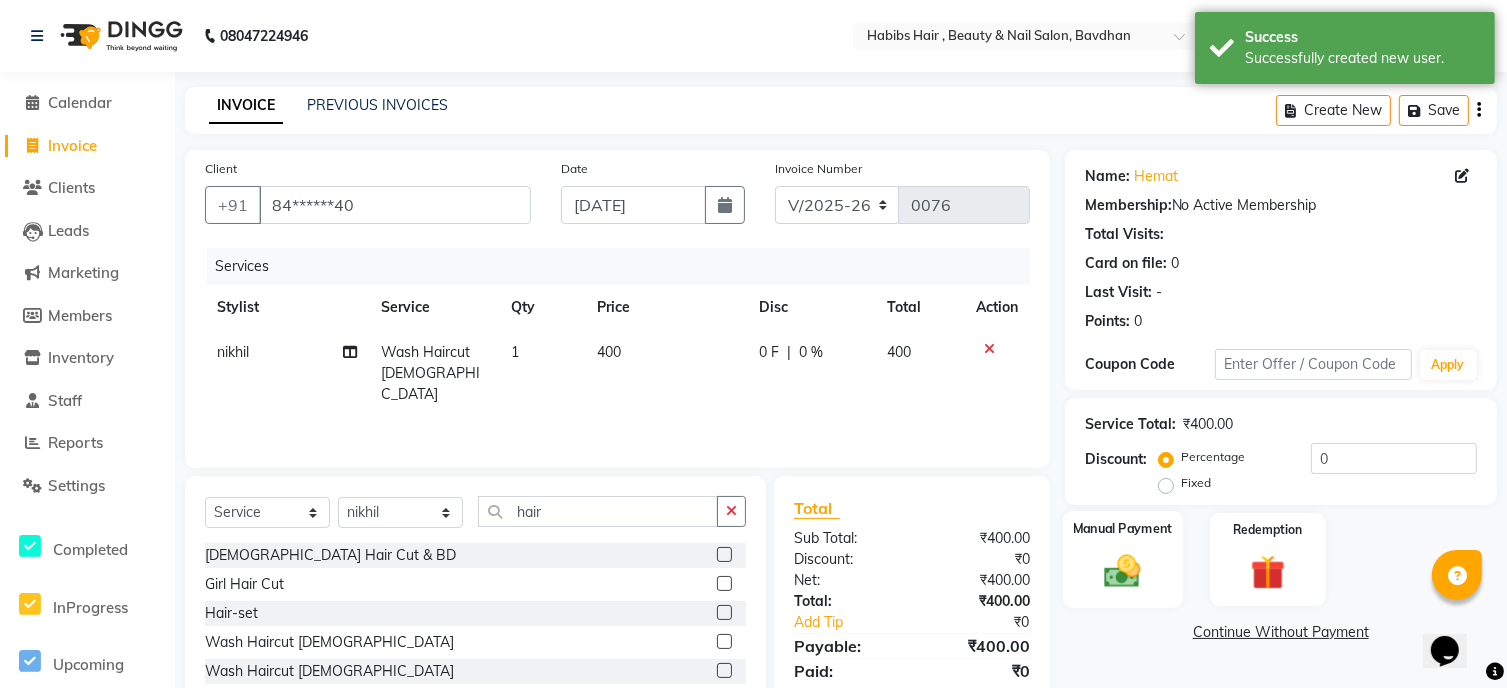 click 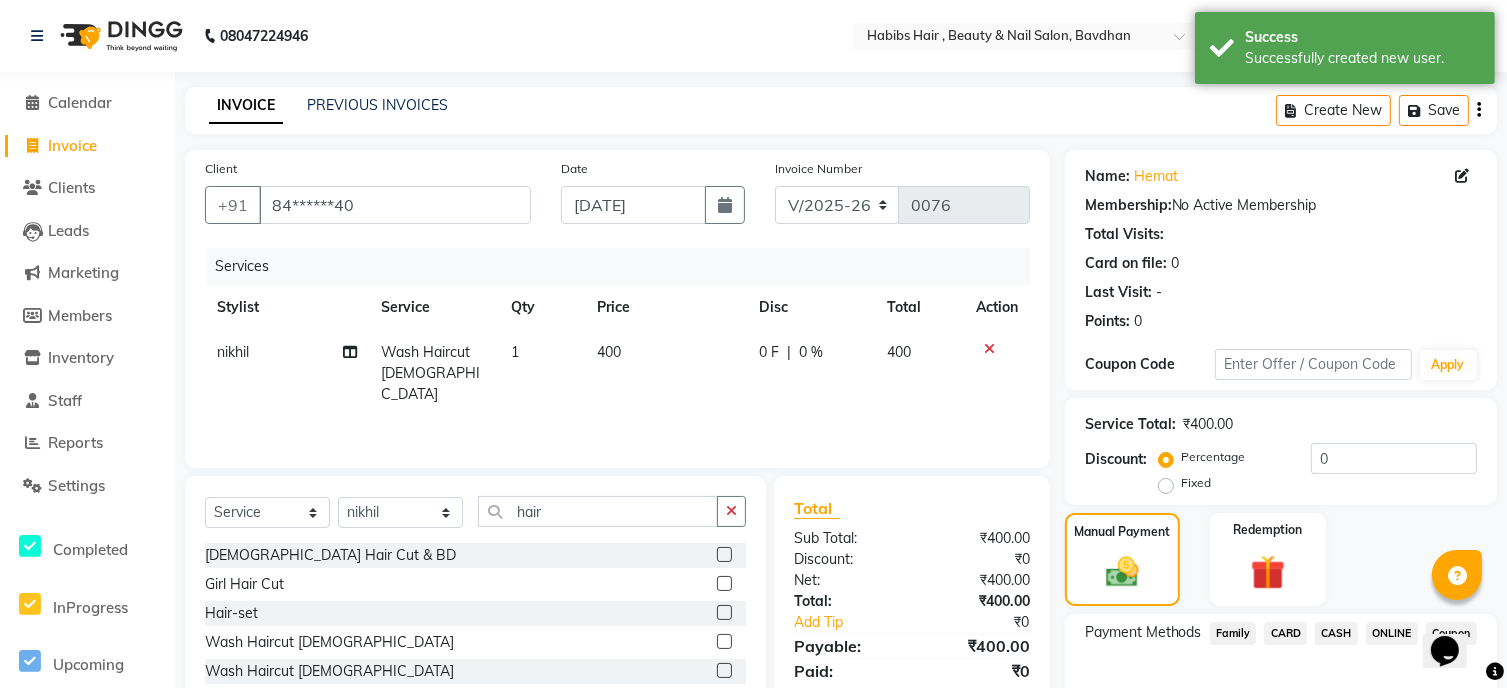 click on "ONLINE" 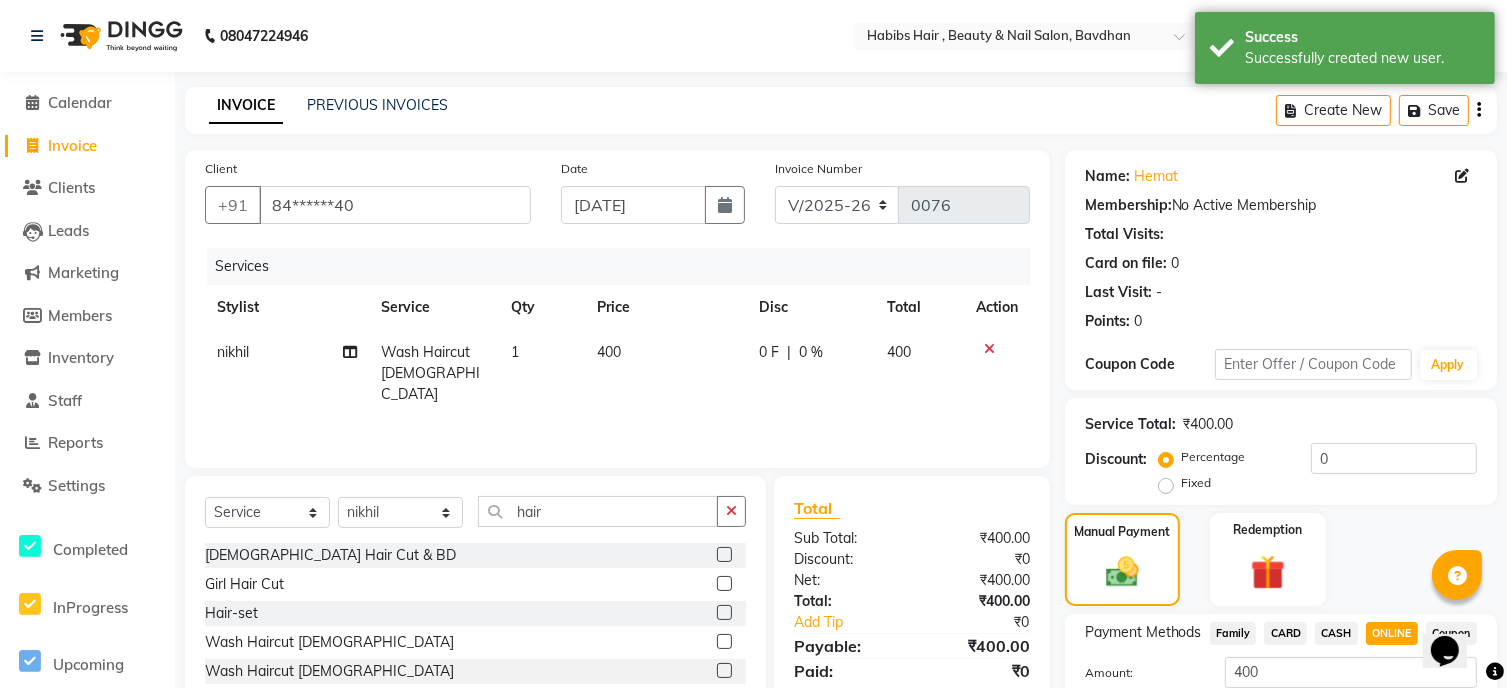 click on "ONLINE" 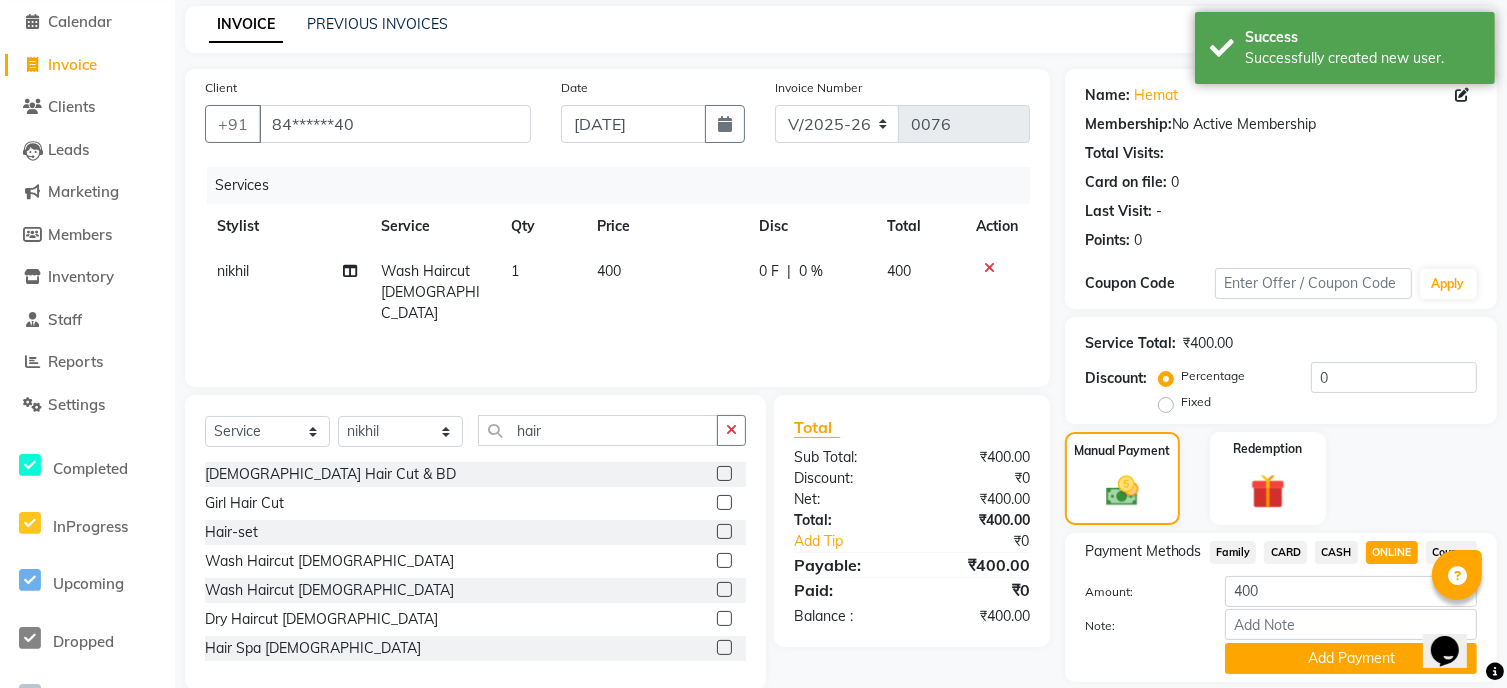 scroll, scrollTop: 120, scrollLeft: 0, axis: vertical 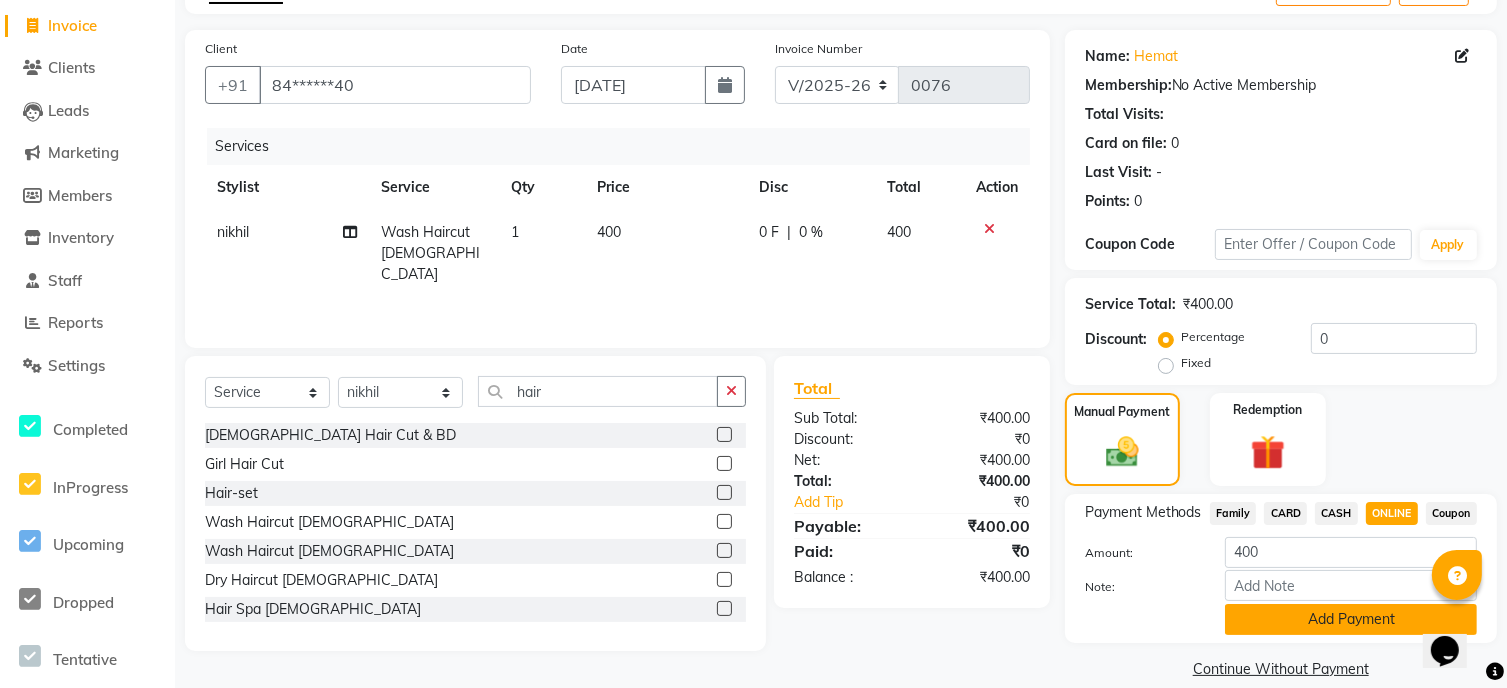 click on "Add Payment" 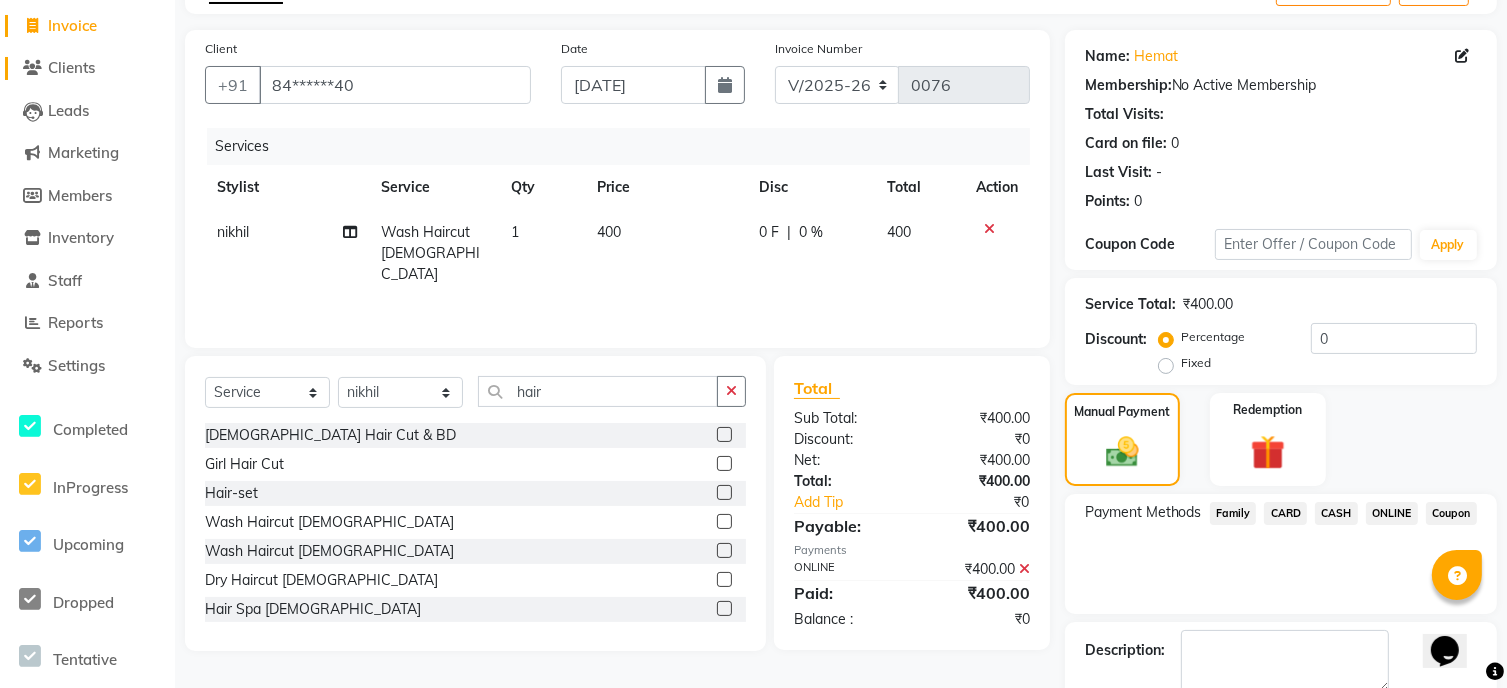 click on "Clients" 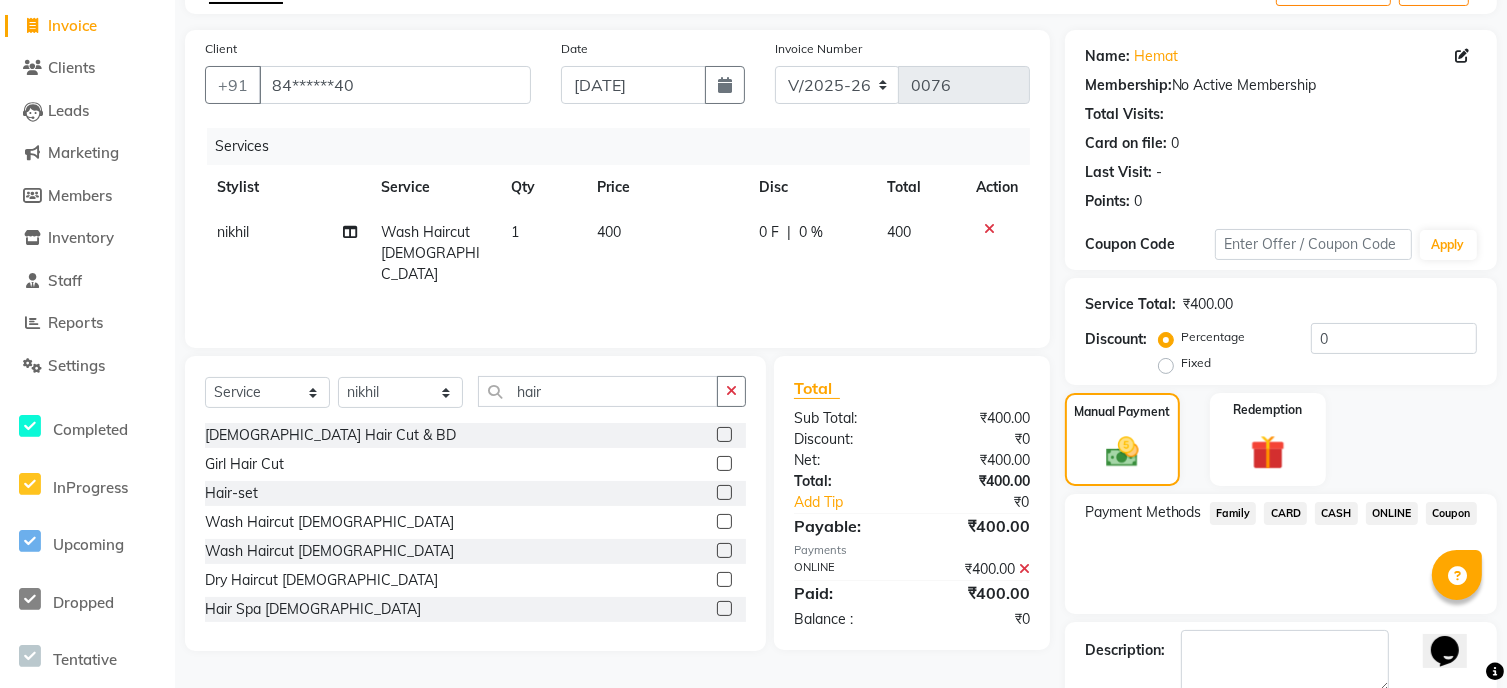 click on "Invoice Number V/2025 V/[PHONE_NUMBER]" 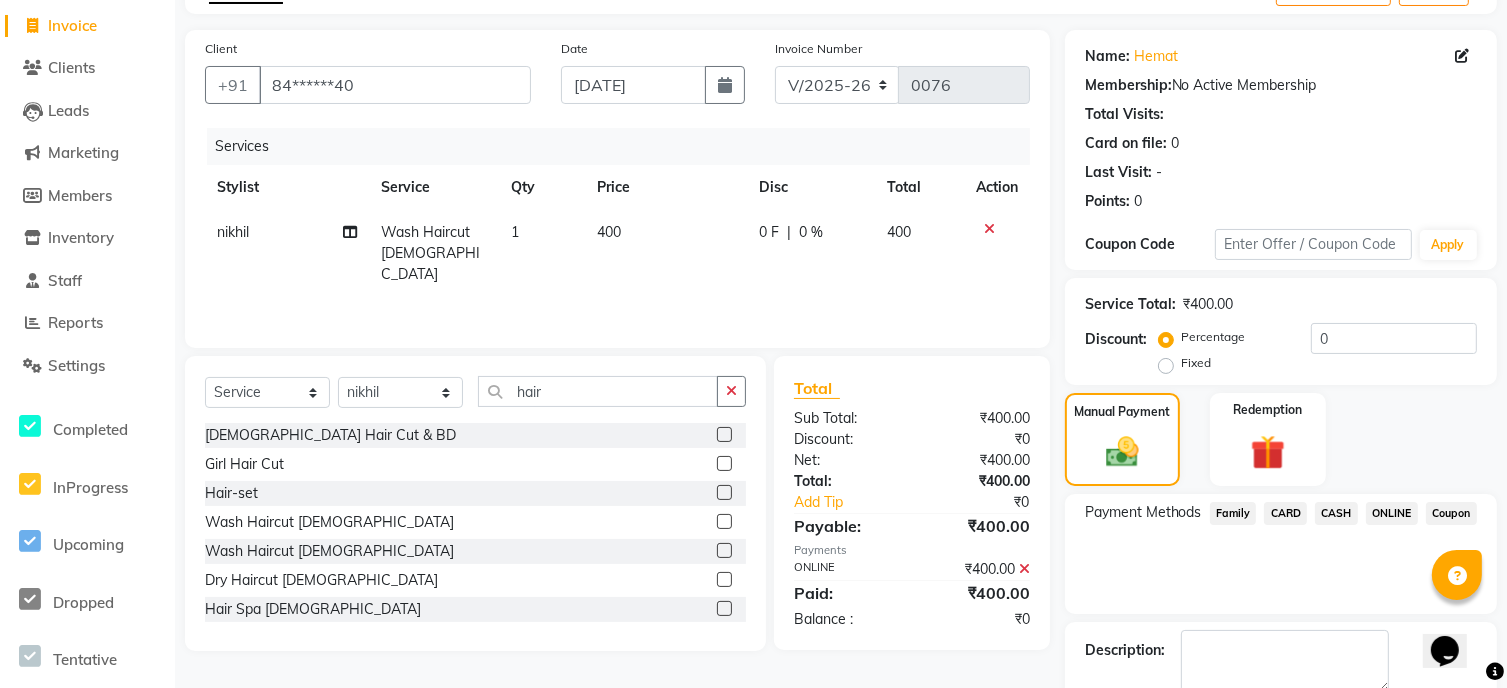 click on "Invoice" 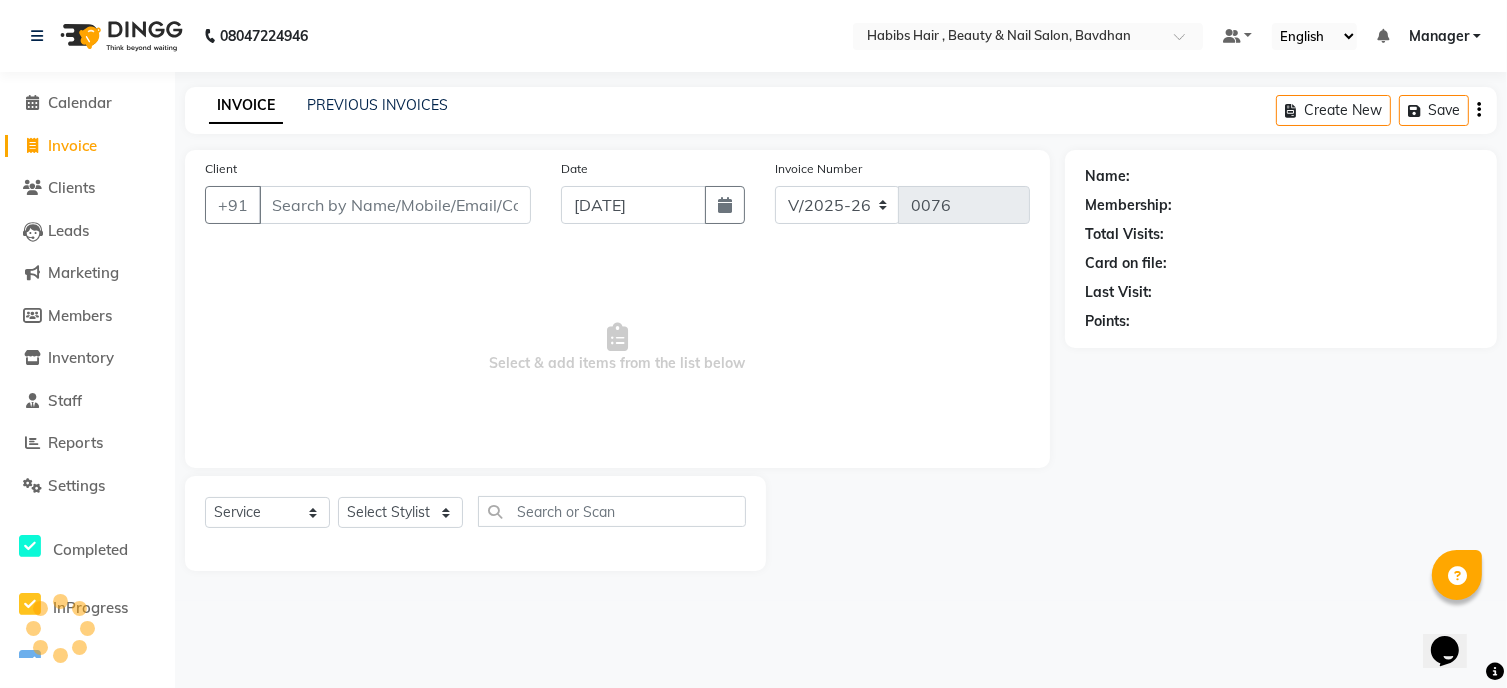 scroll, scrollTop: 0, scrollLeft: 0, axis: both 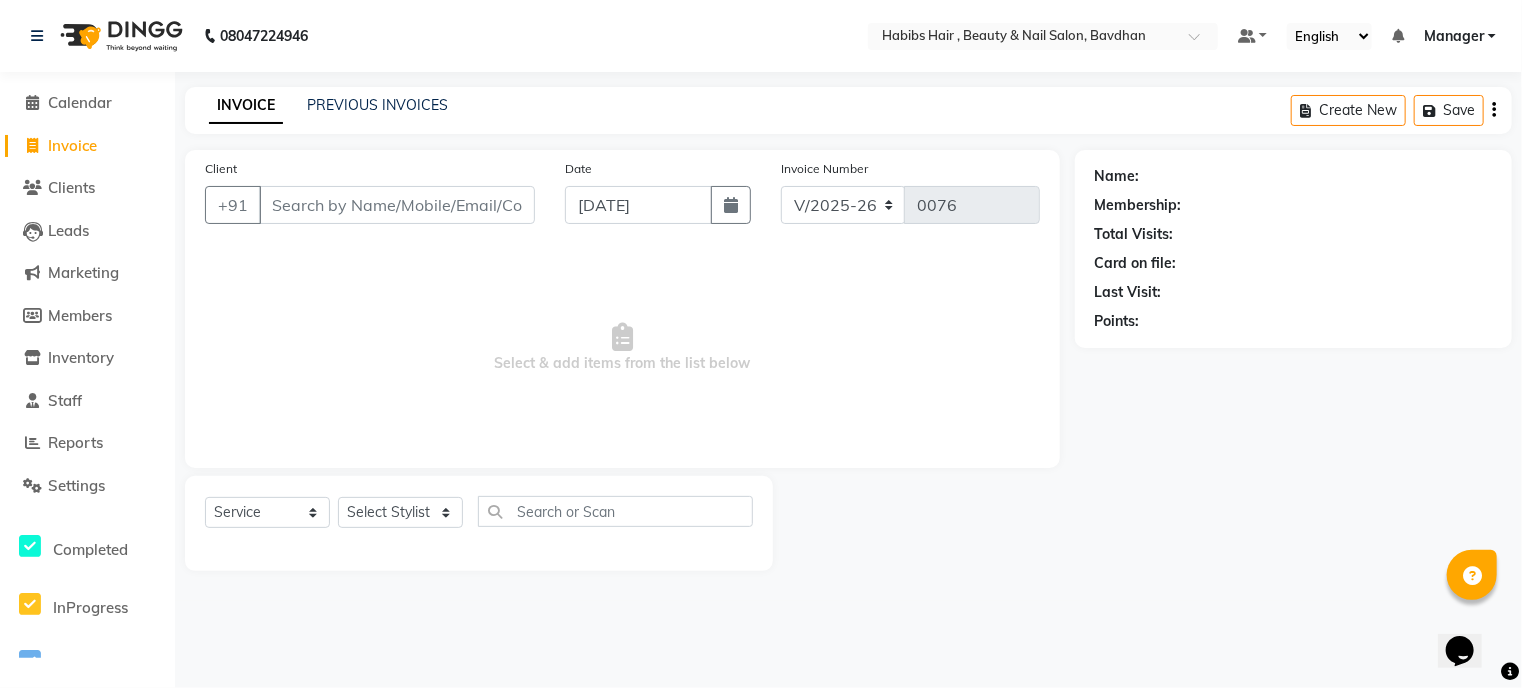 click on "Client" at bounding box center (397, 205) 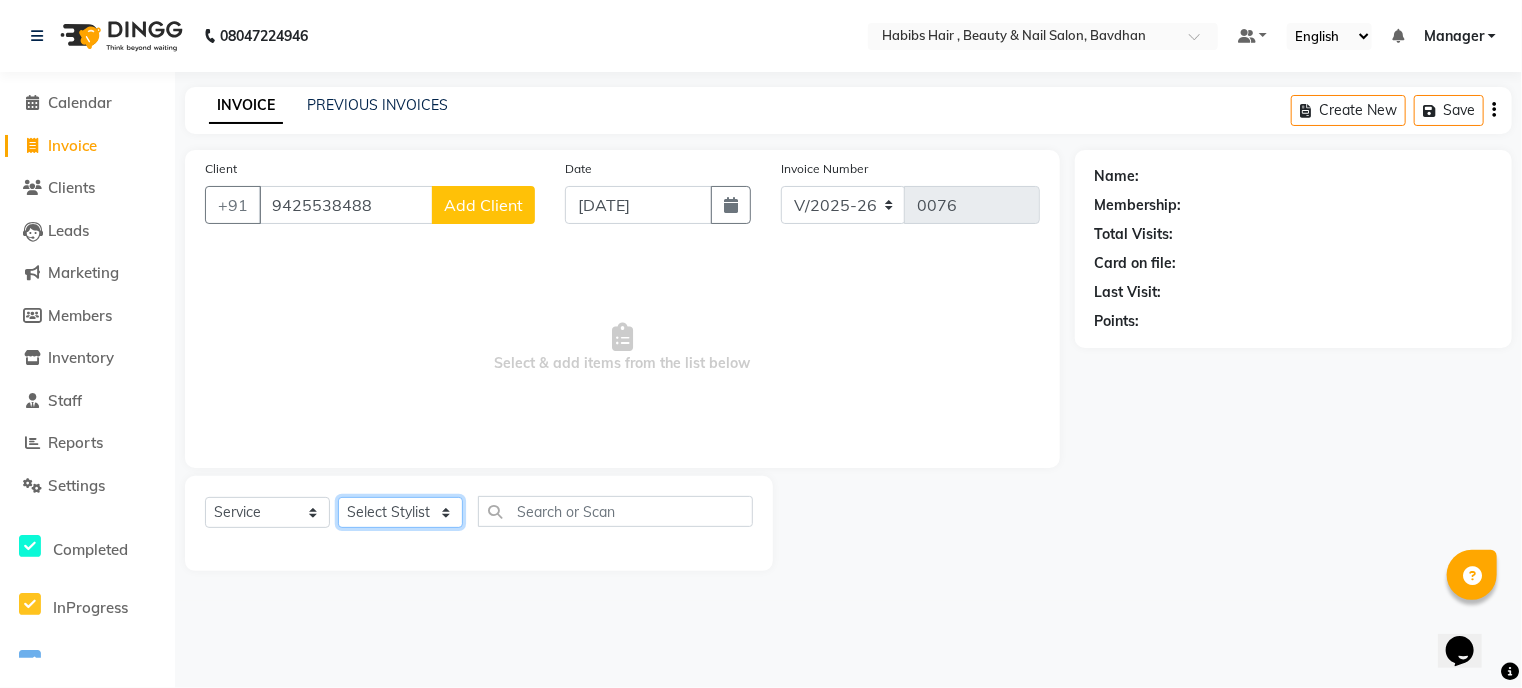 click on "Select Stylist Akash [PERSON_NAME] [PERSON_NAME] Manager [PERSON_NAME] nikhil [PERSON_NAME]" 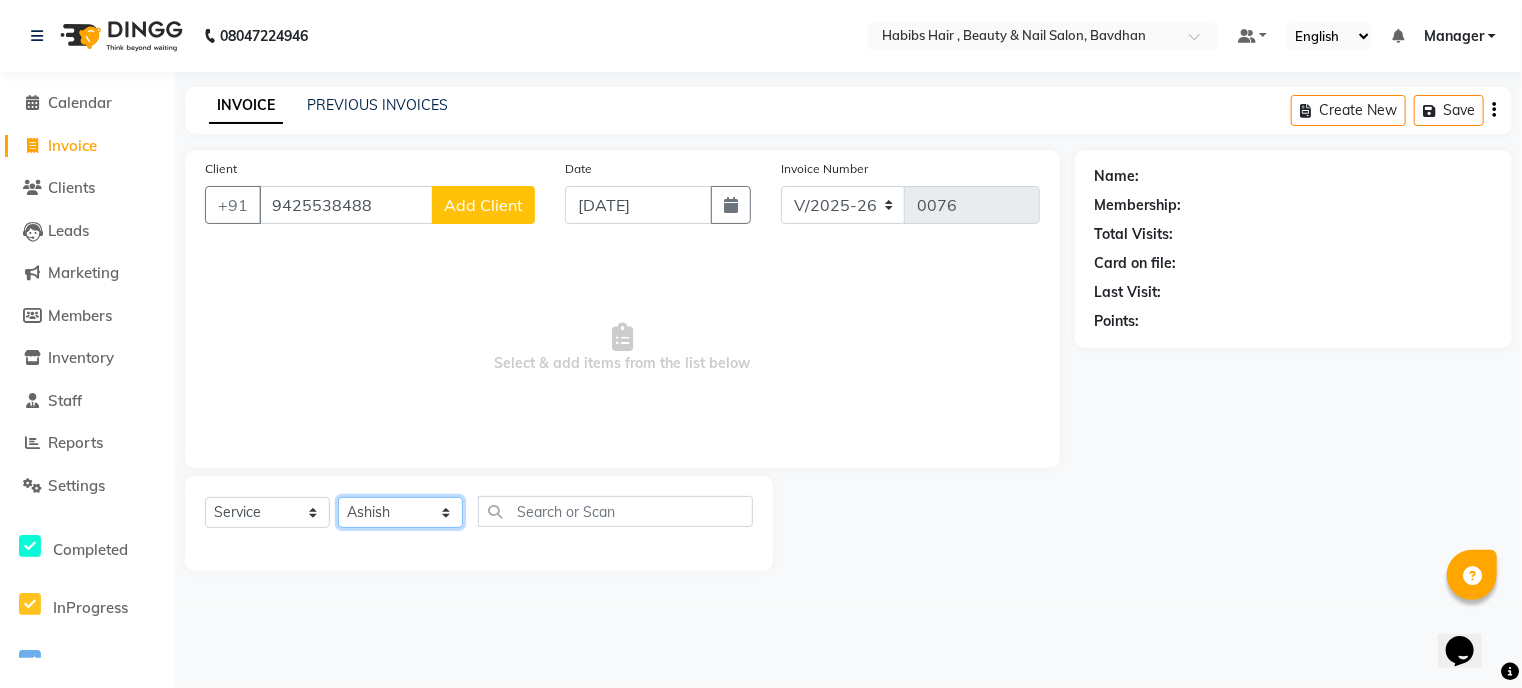 click on "Select Stylist Akash [PERSON_NAME] [PERSON_NAME] Manager [PERSON_NAME] nikhil [PERSON_NAME]" 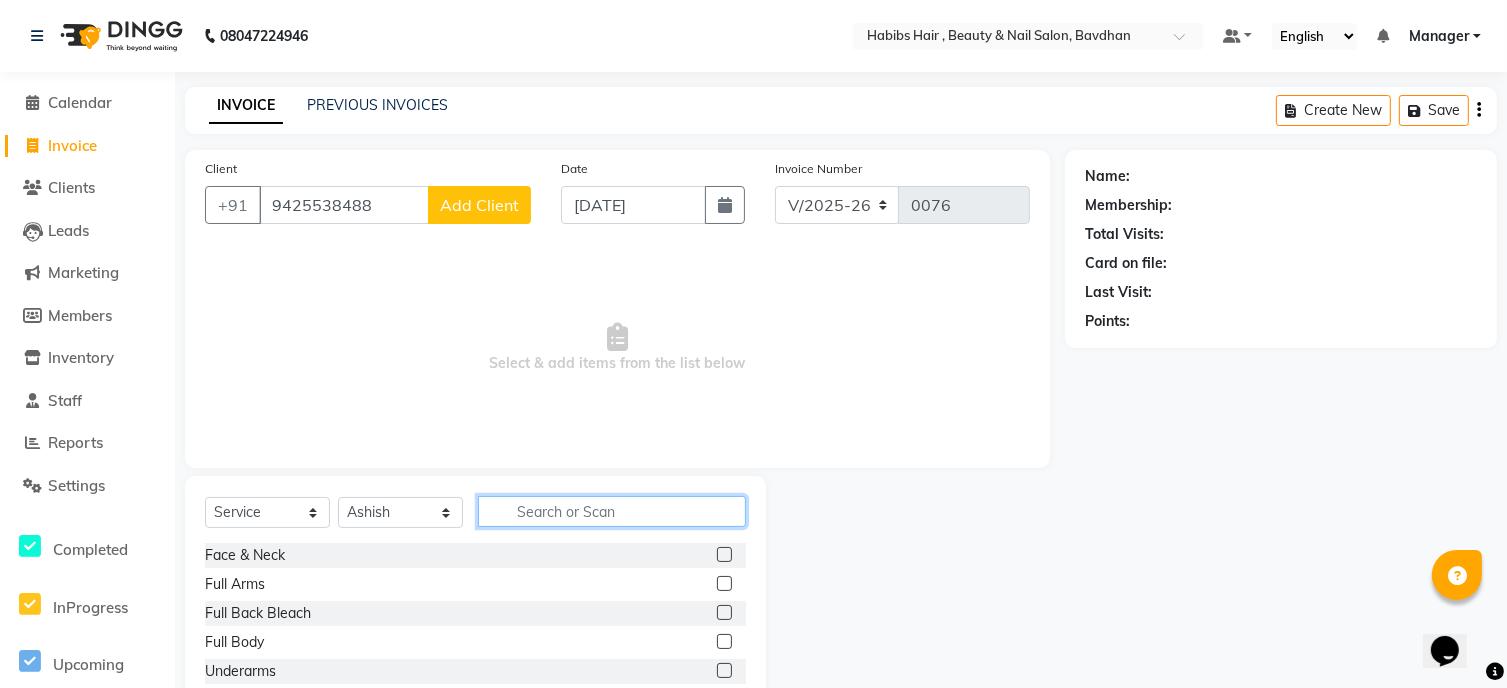 click 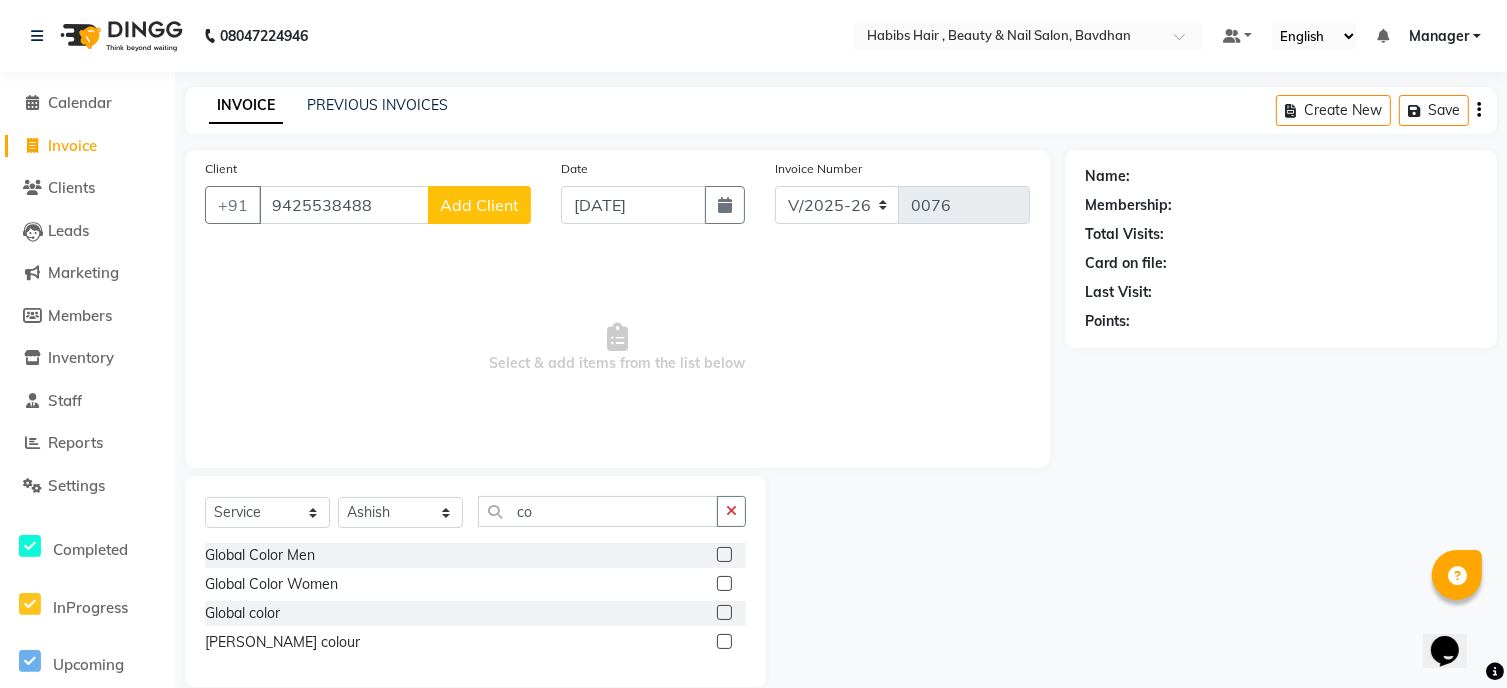 click on "Global Color Men" 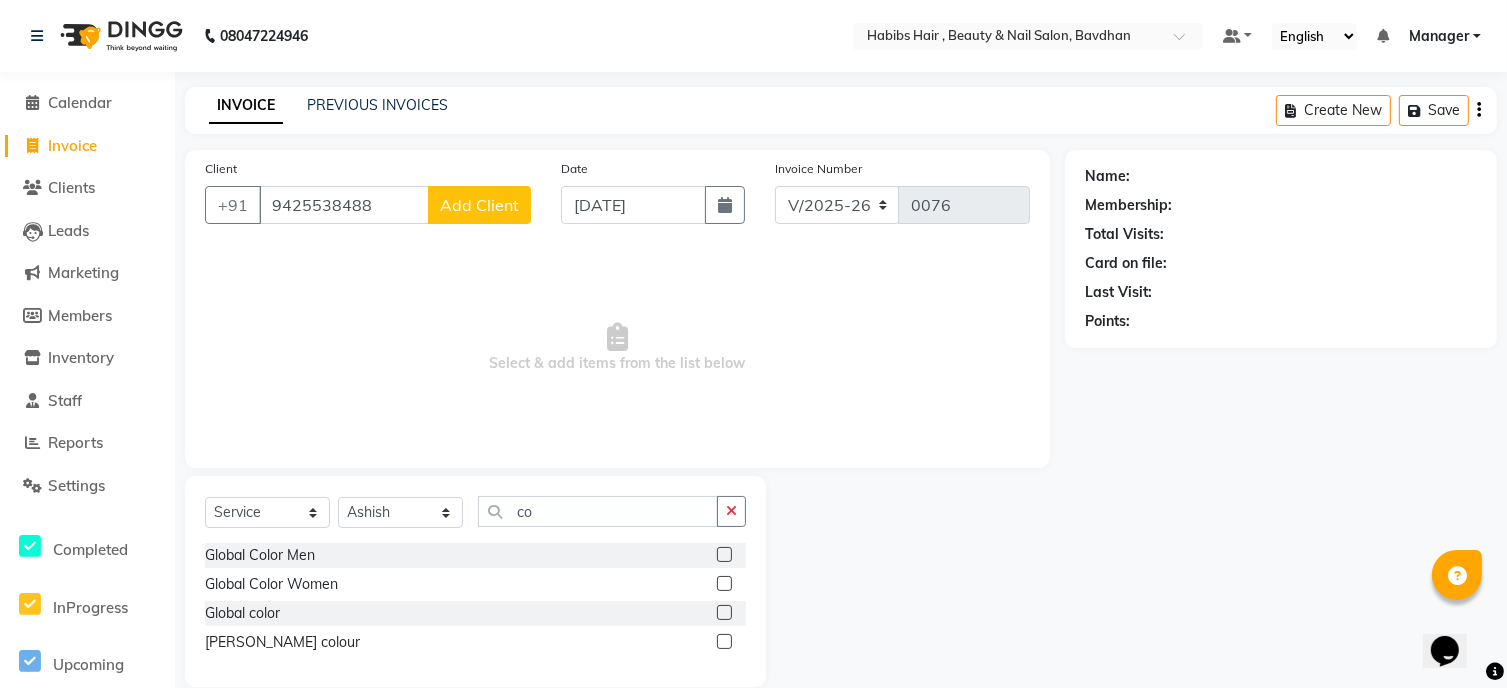 click 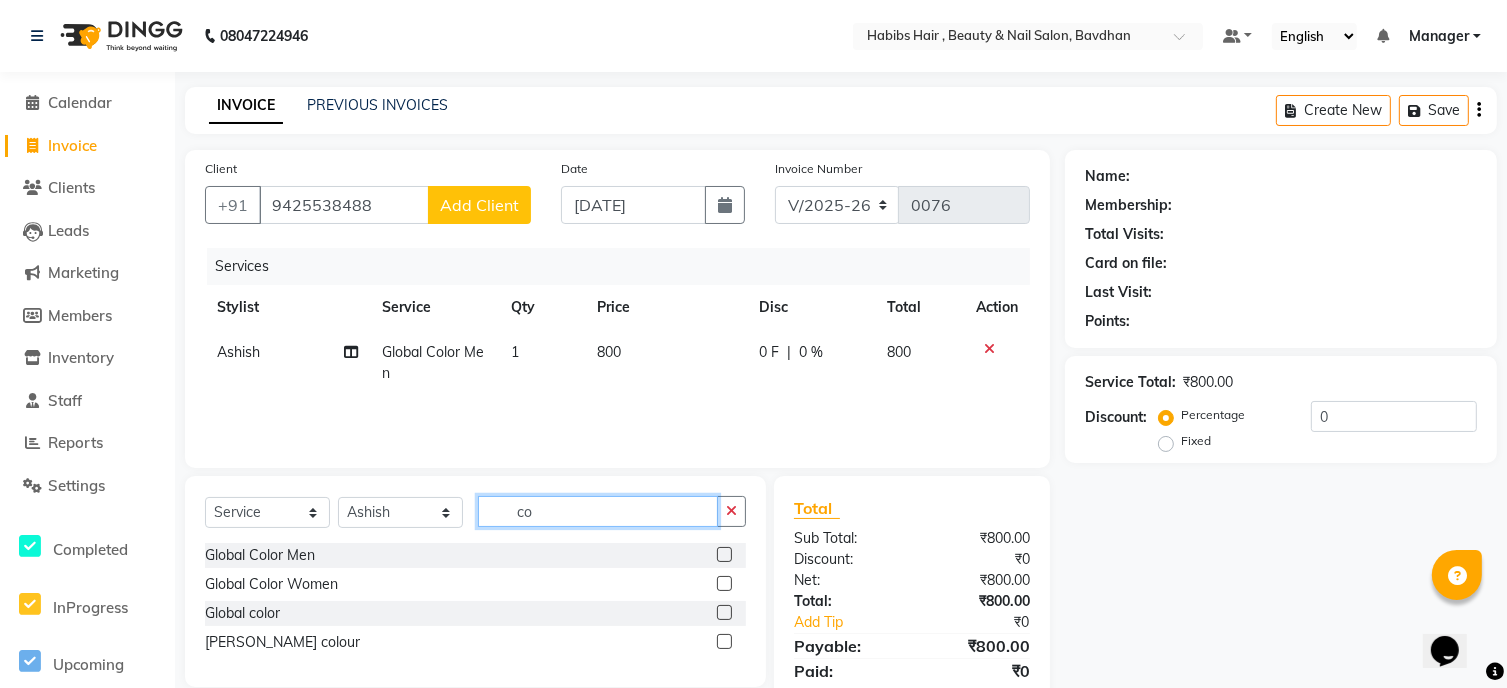click on "co" 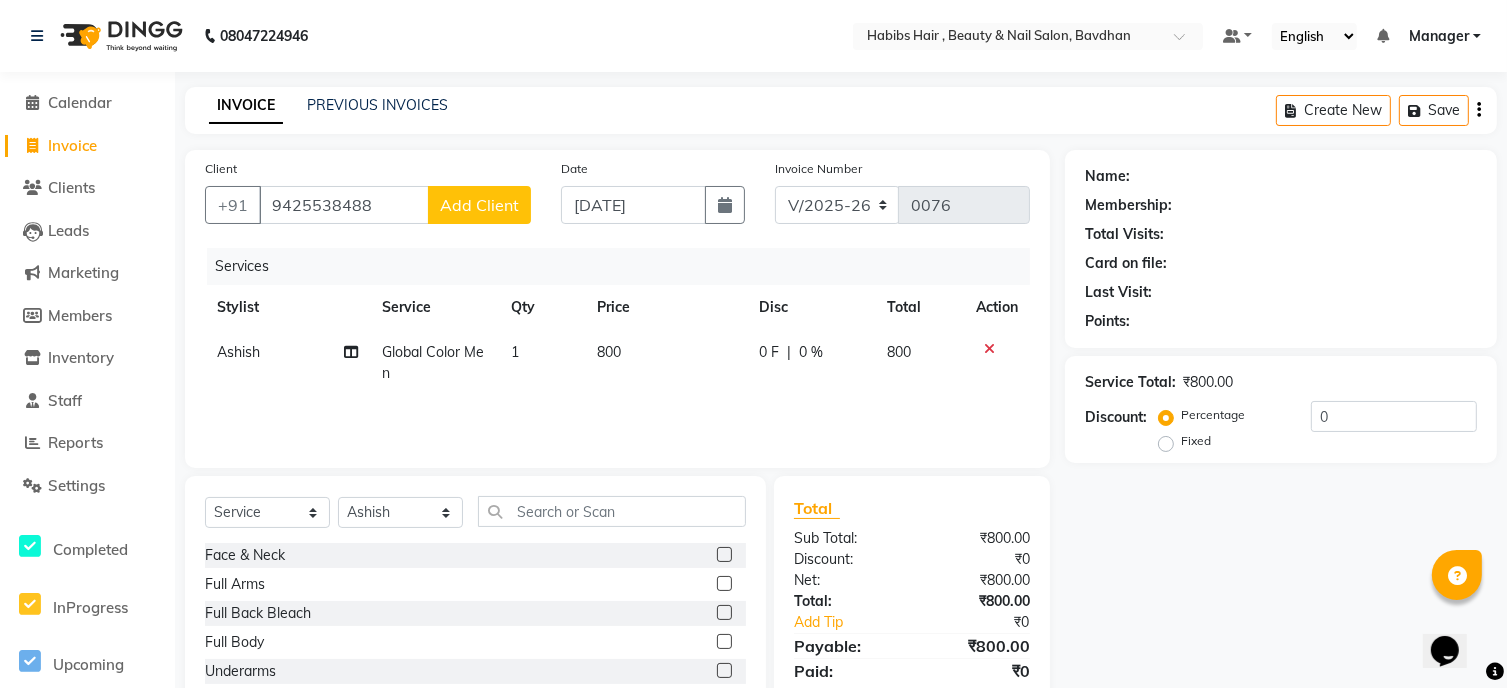 click on "800" 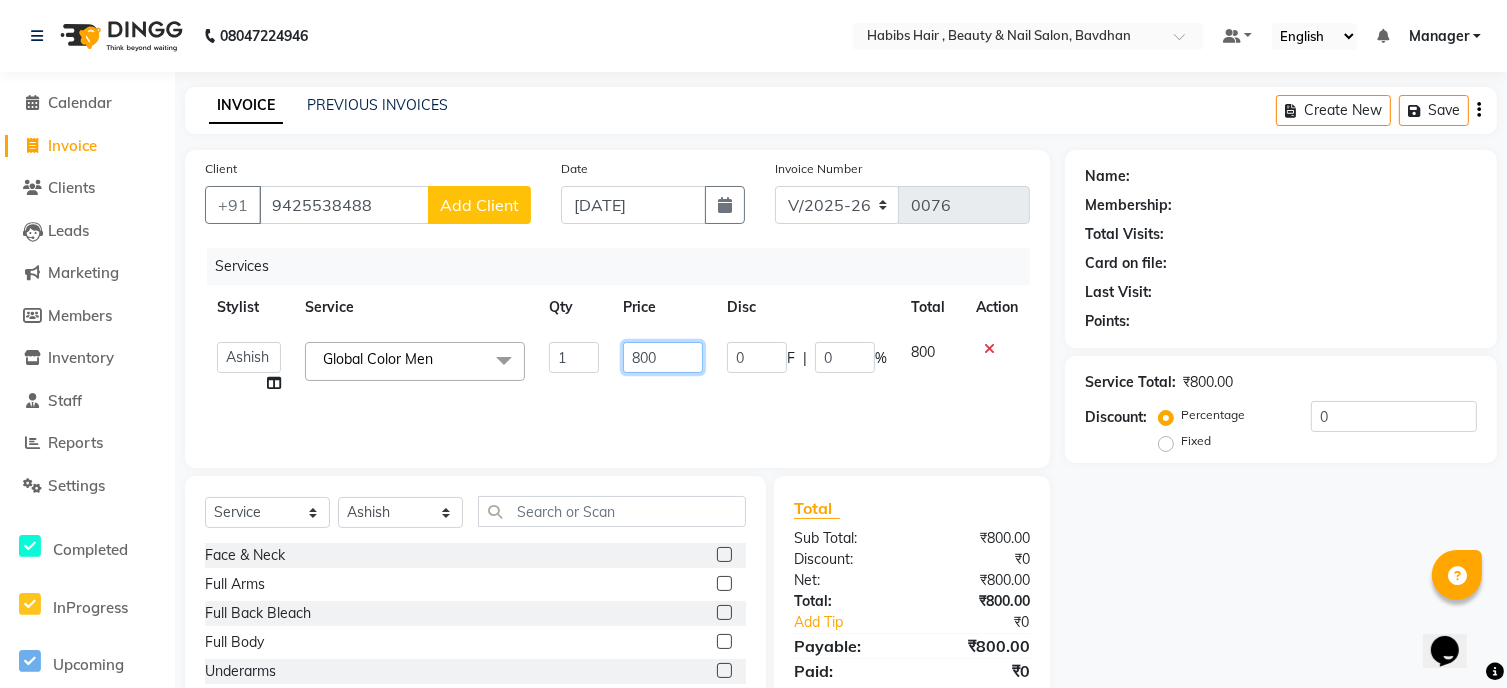 click on "800" 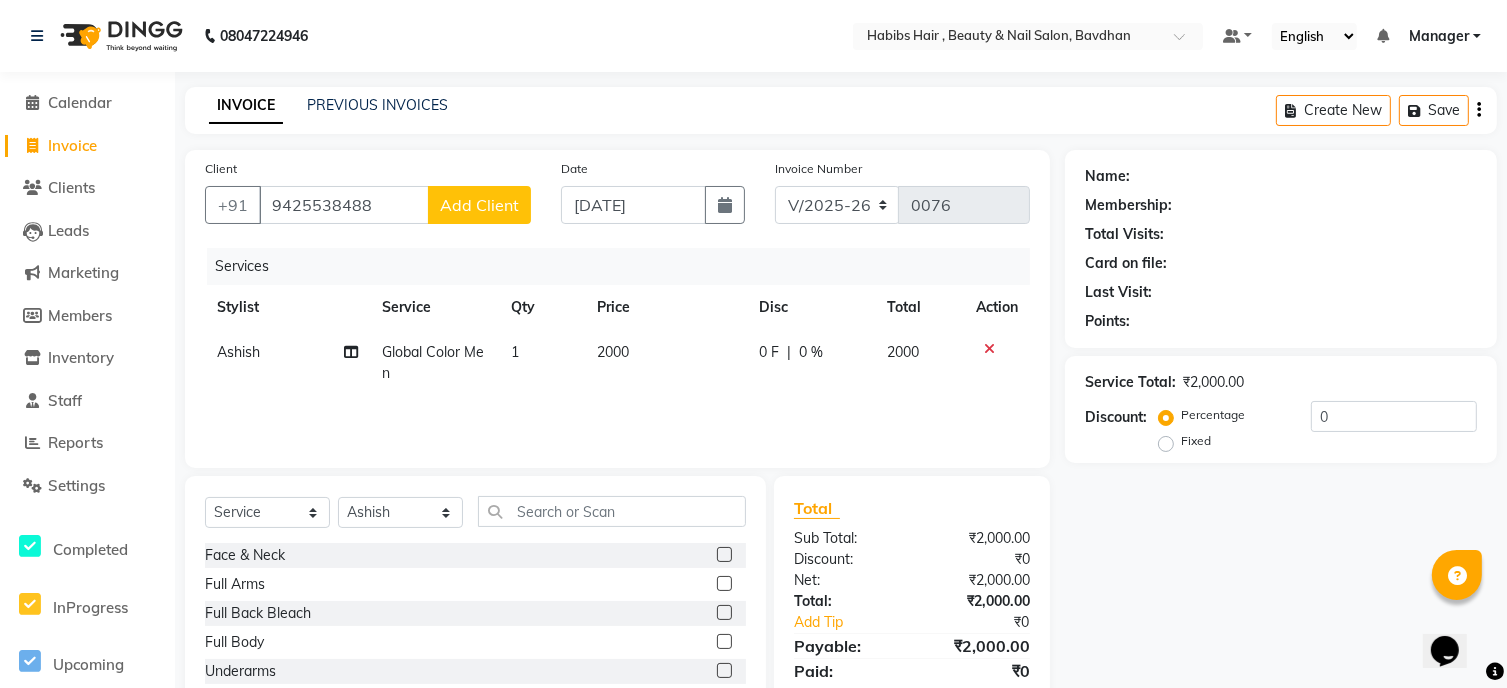 click on "2000" 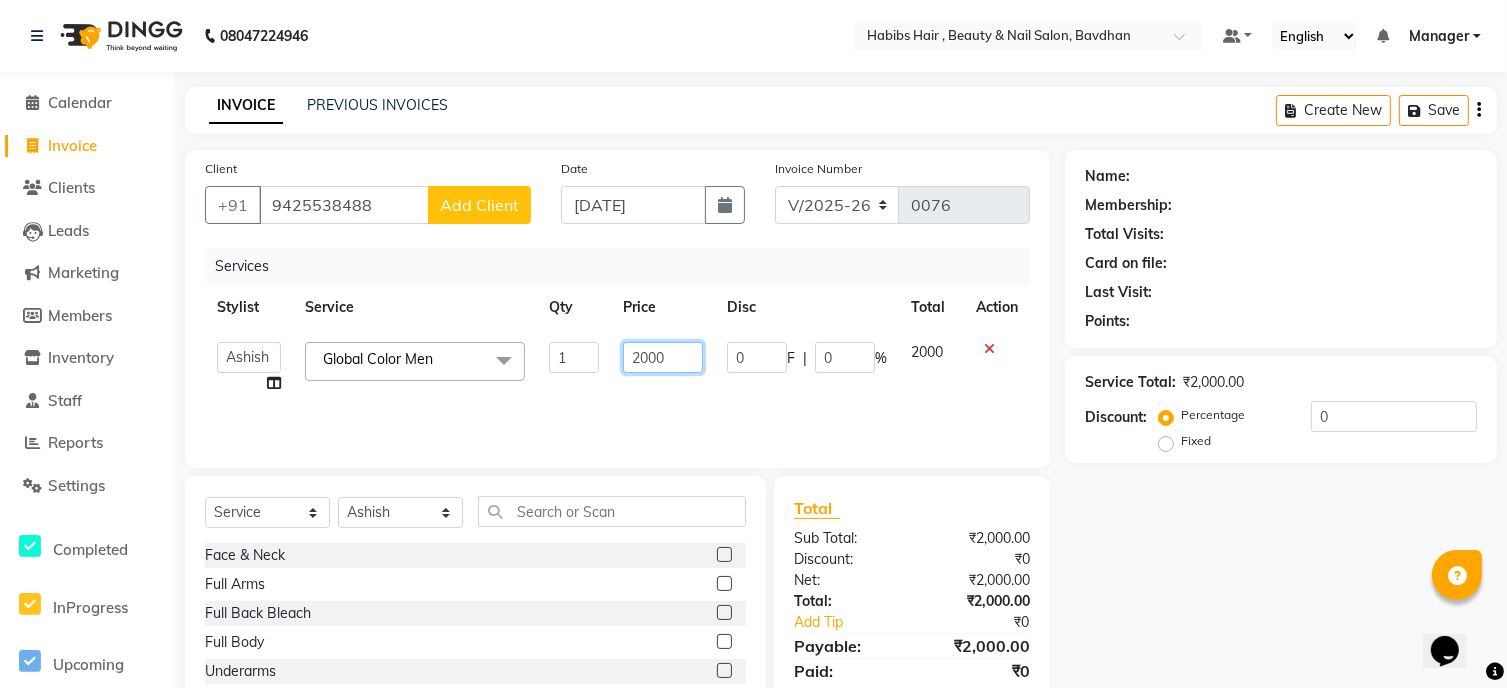 click on "2000" 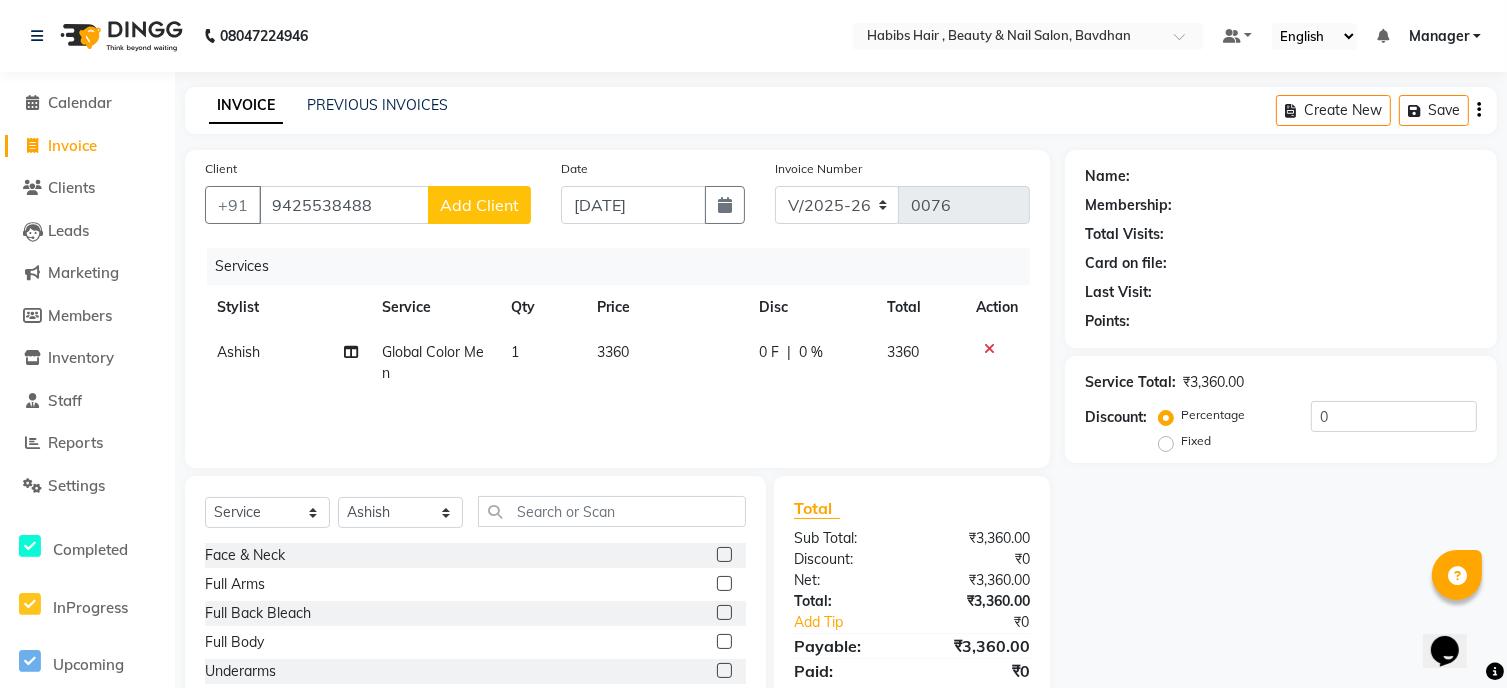 click on "3360" 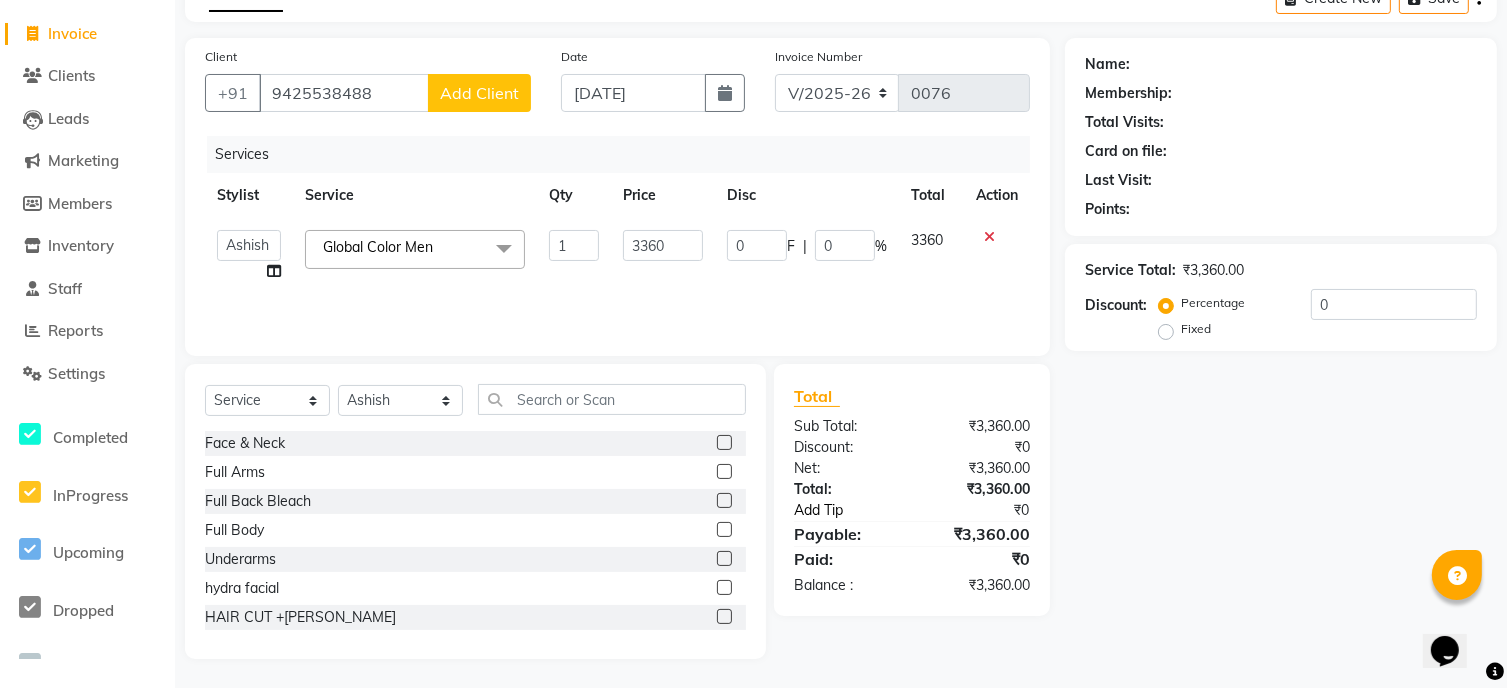scroll, scrollTop: 113, scrollLeft: 0, axis: vertical 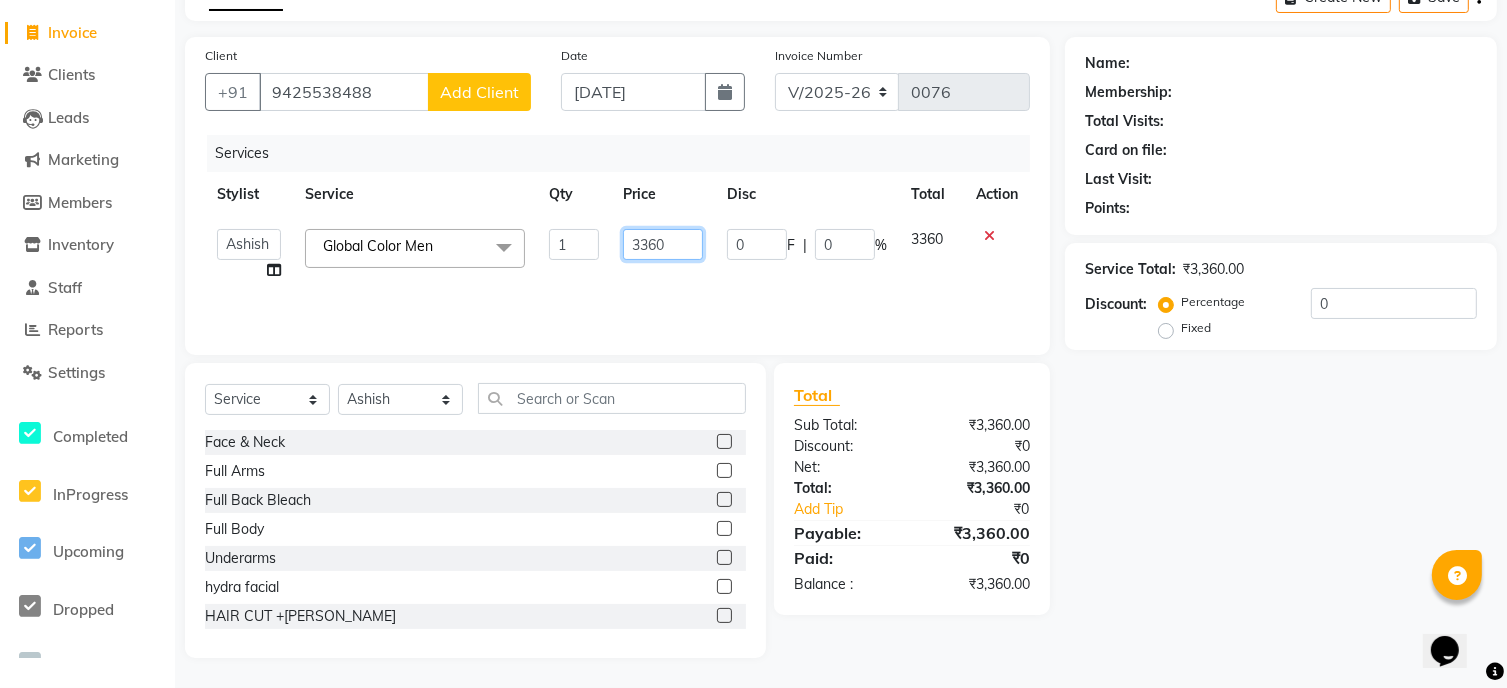 click on "3360" 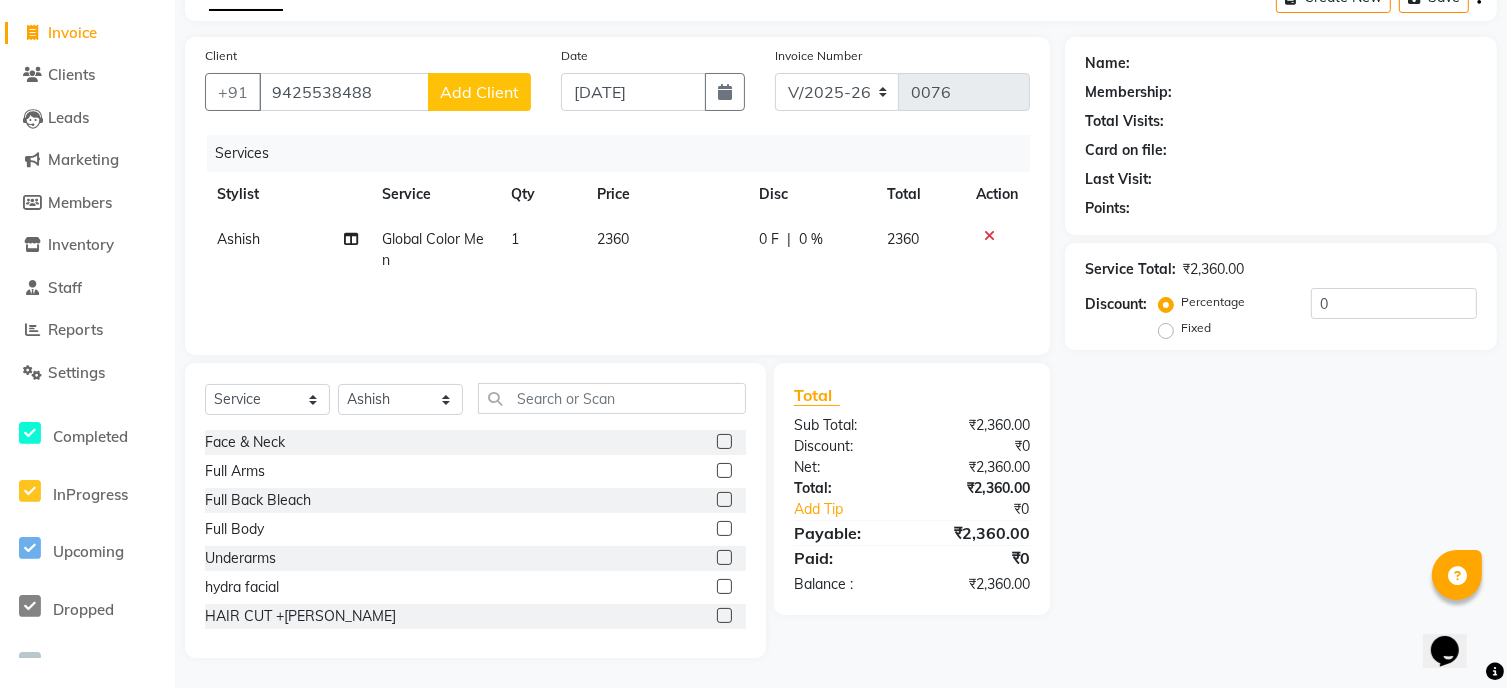 click on "2360" 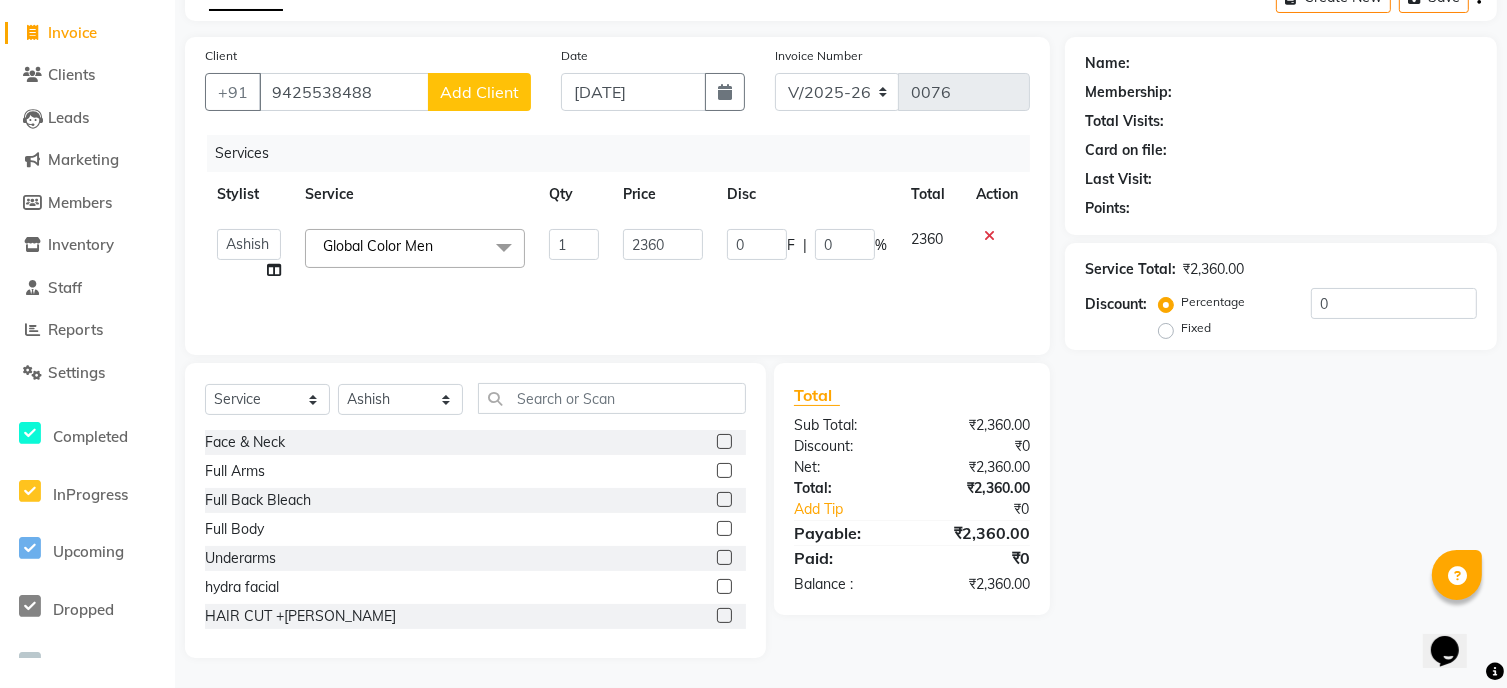 click 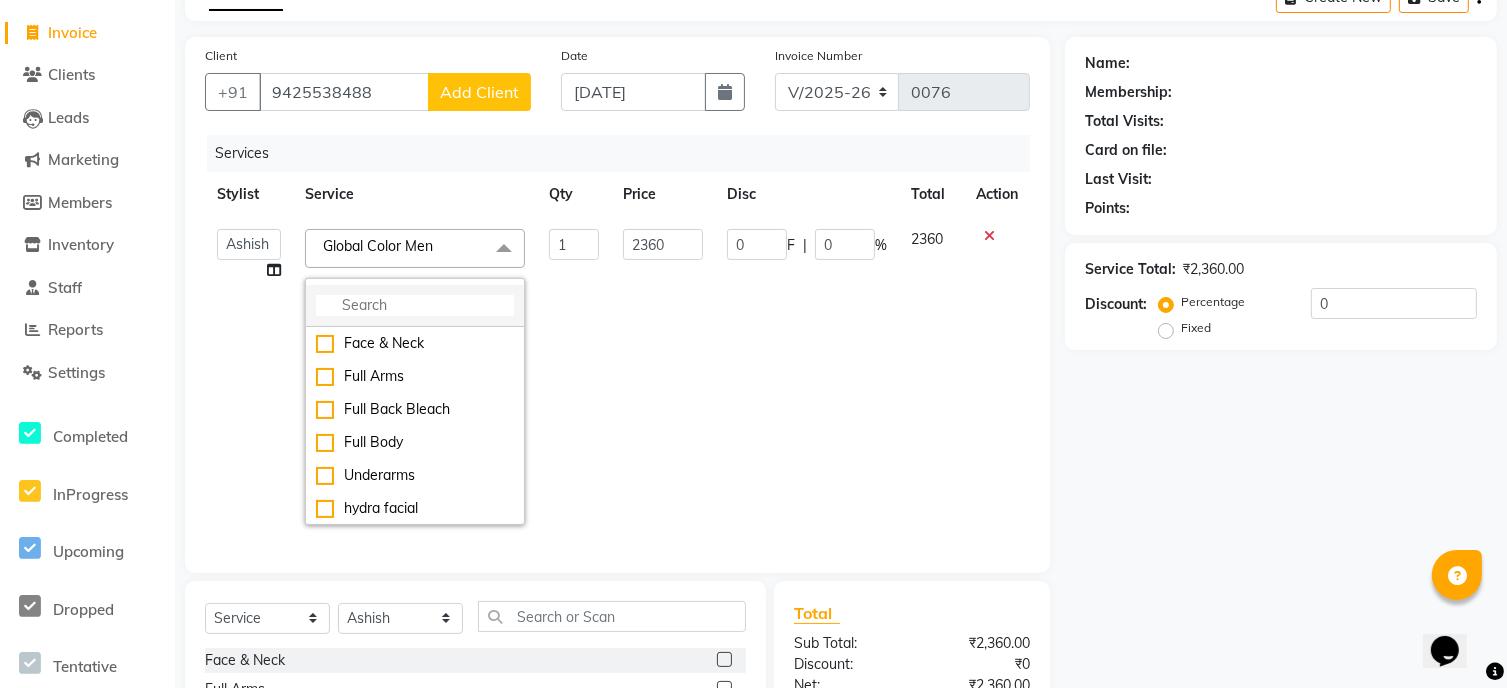 click 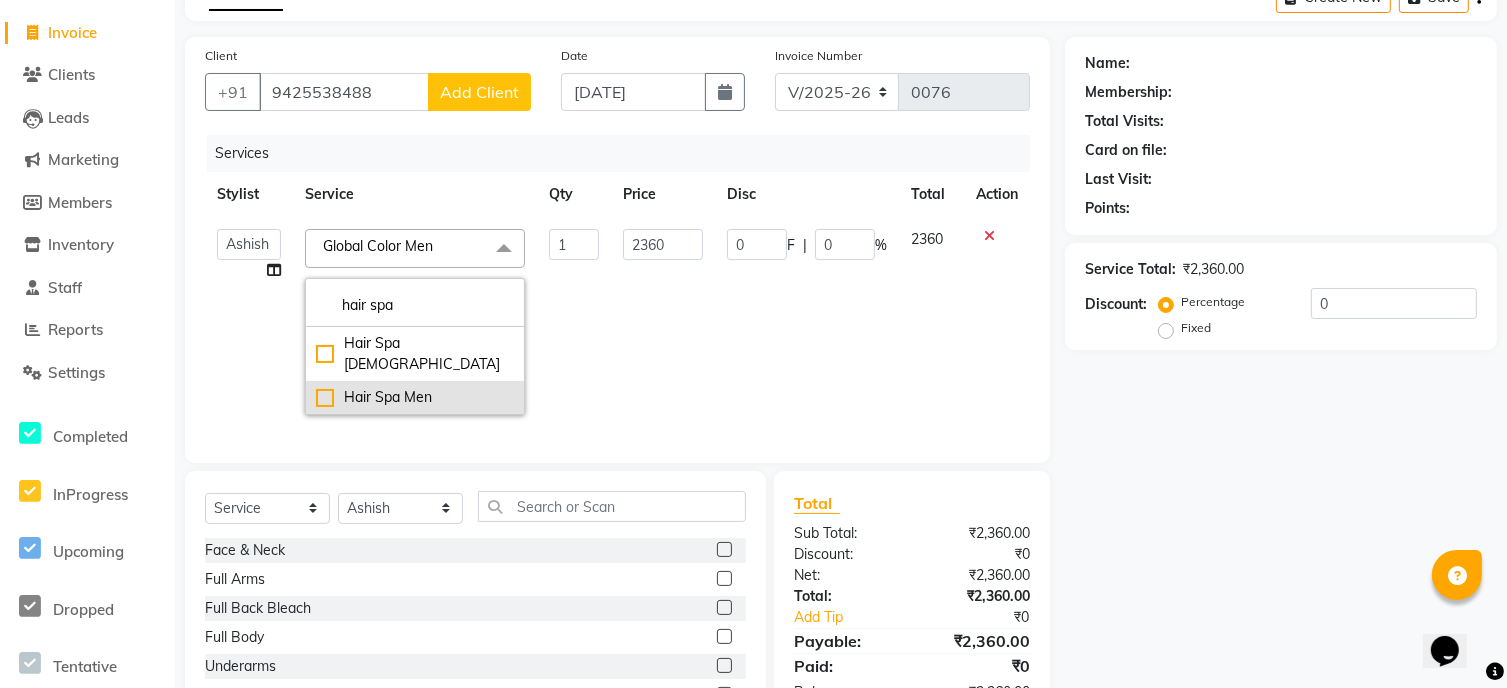 click on "Hair Spa Men" 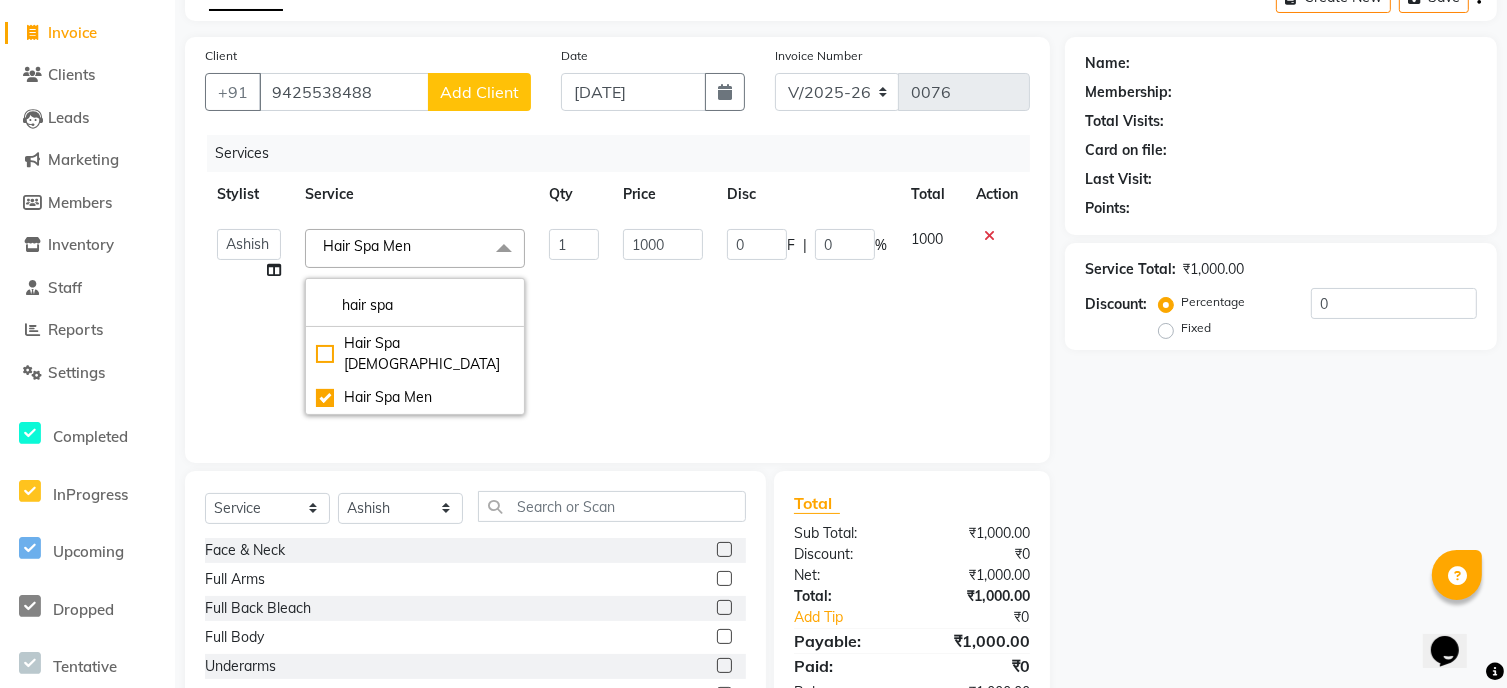 click on "Hair Spa Men  x" 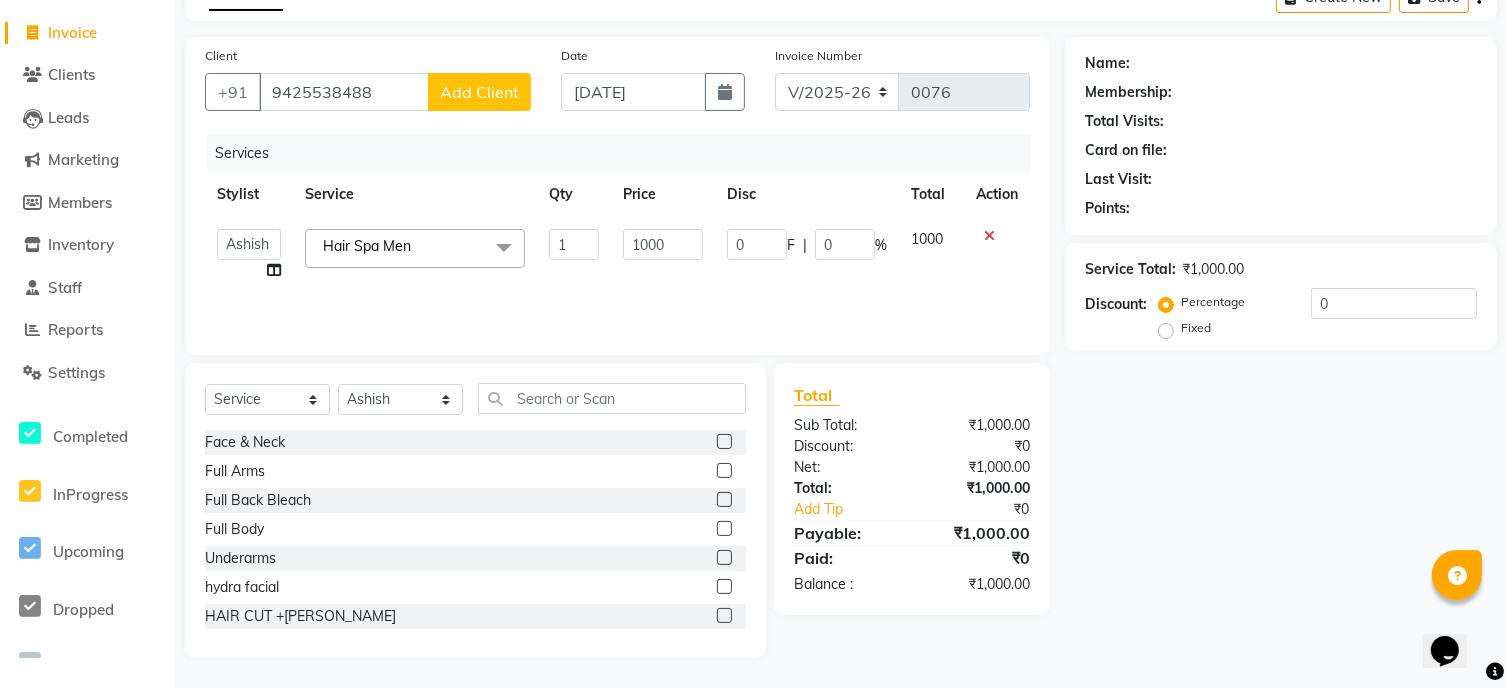 click on "Hair Spa Men  x" 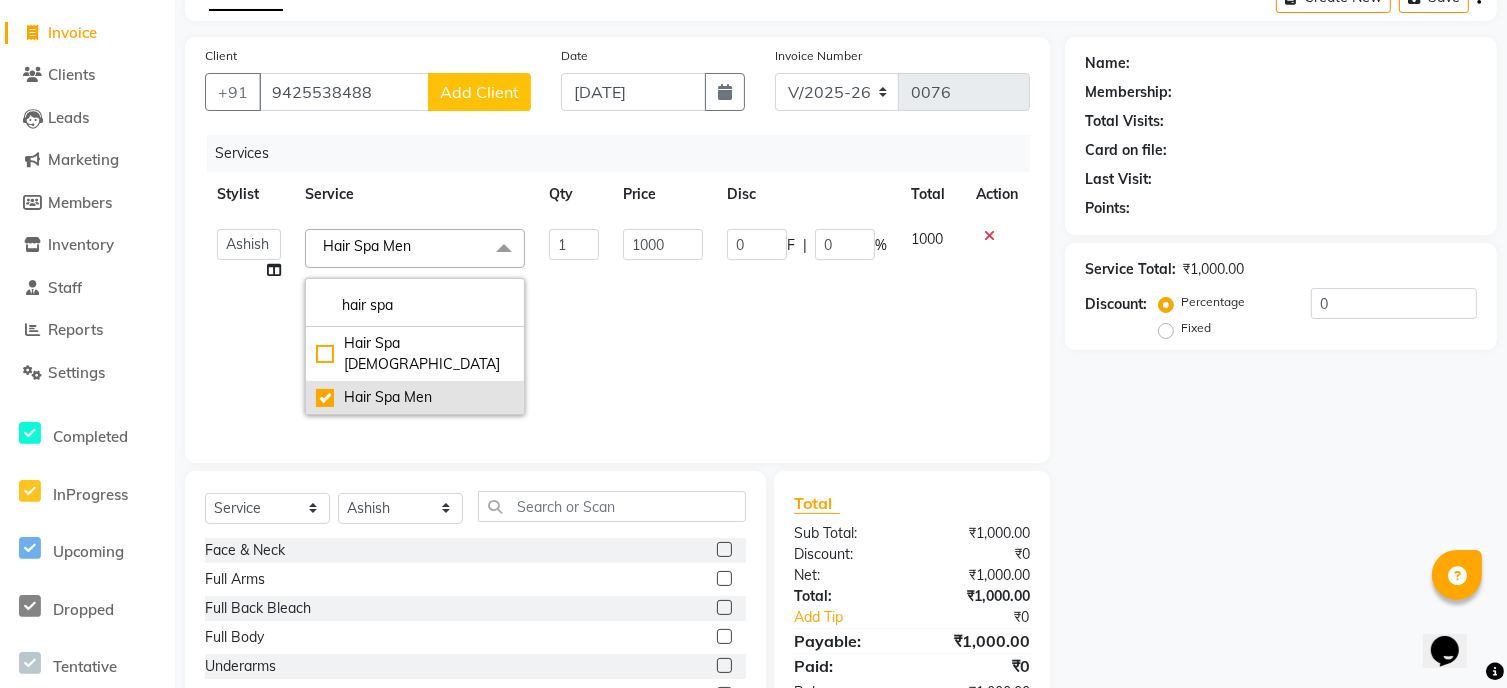 click on "Hair Spa Men" 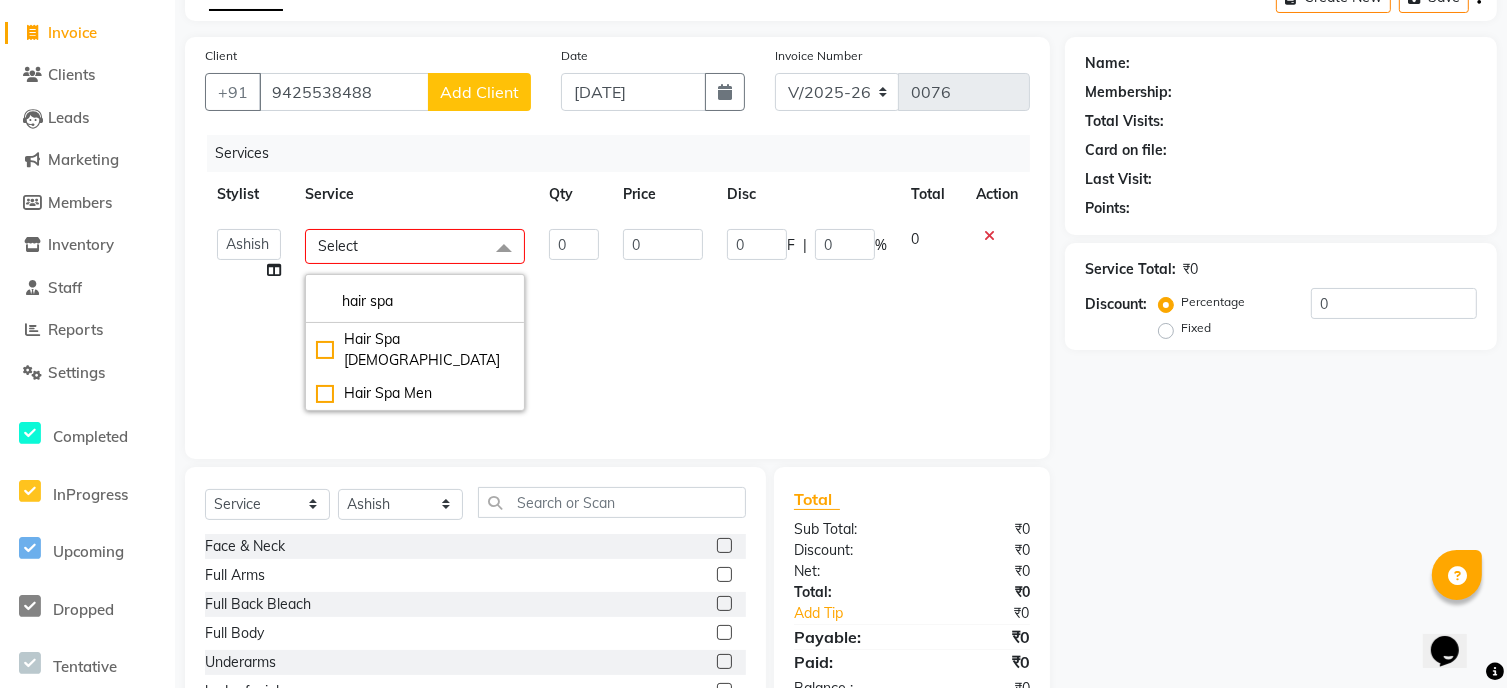 click on "Select" 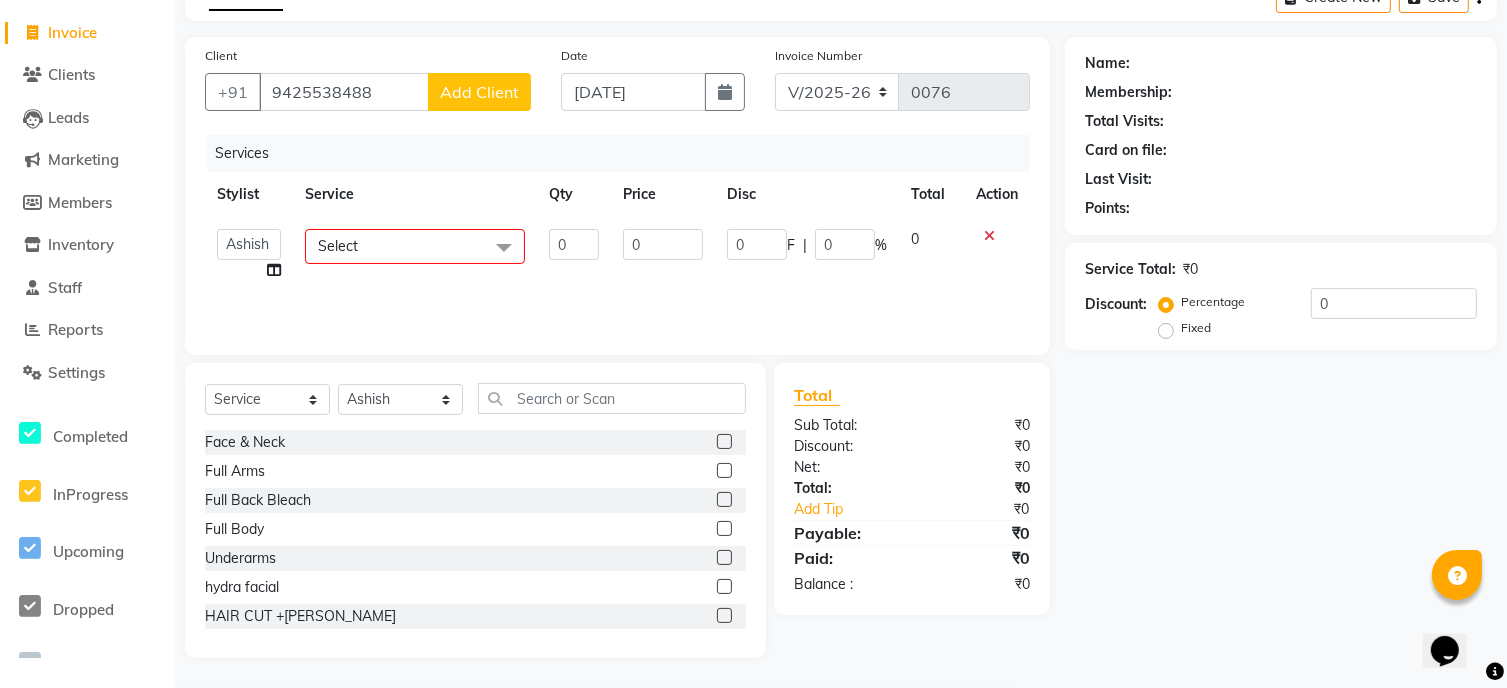 click on "Select" 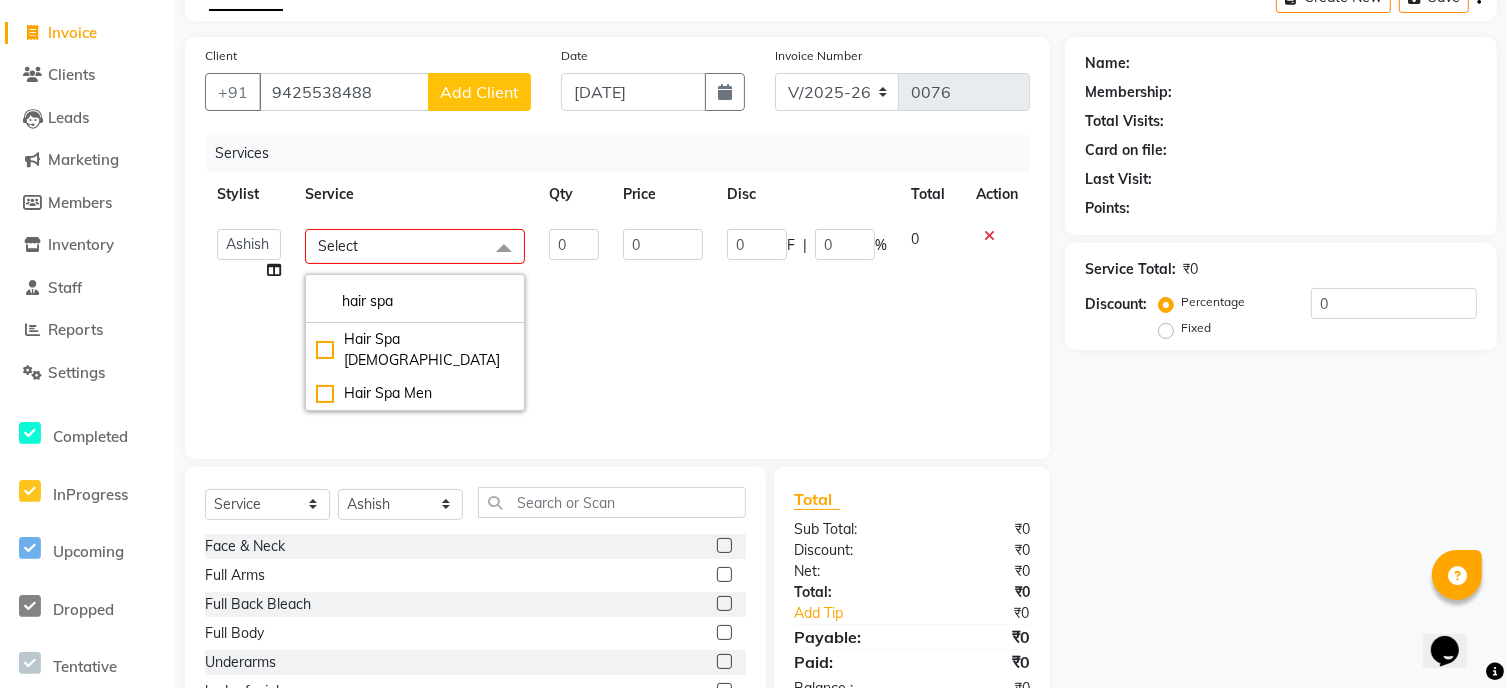 click on "Select" 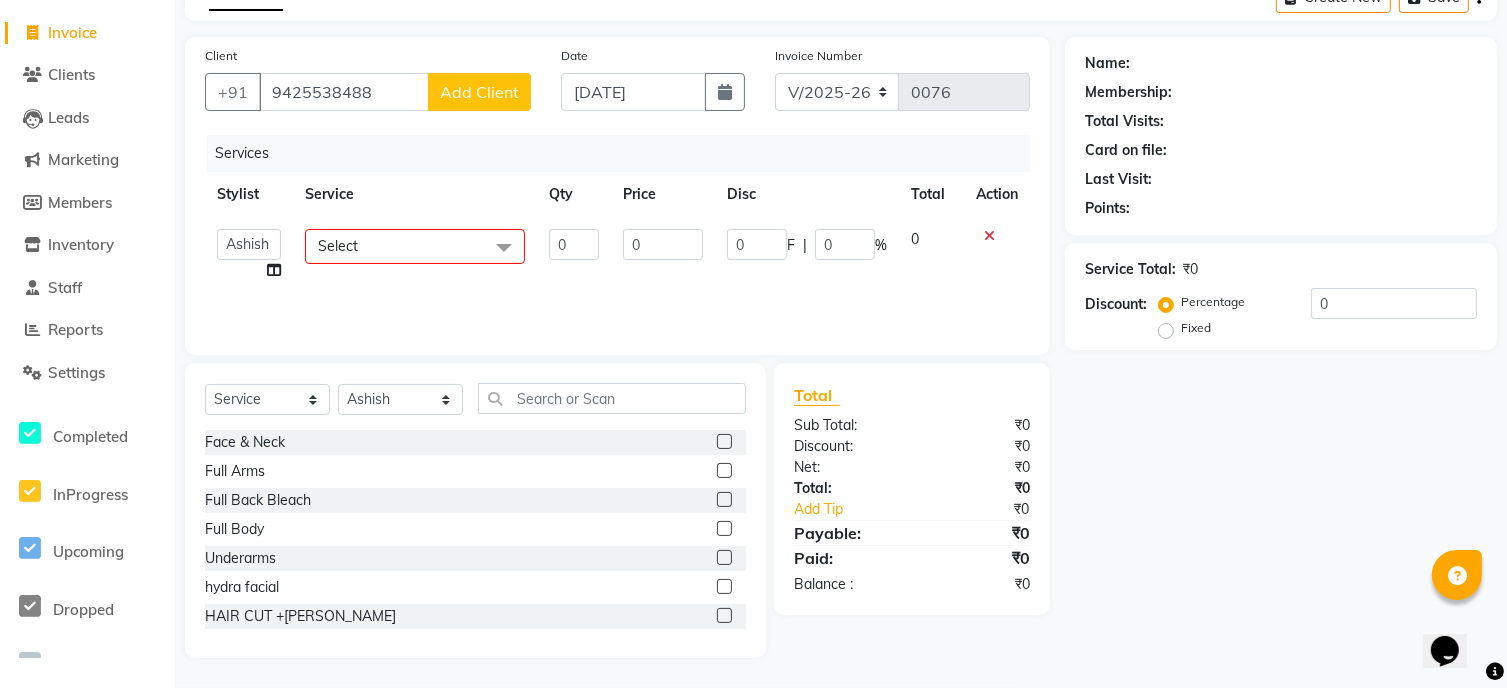 click on "Select" 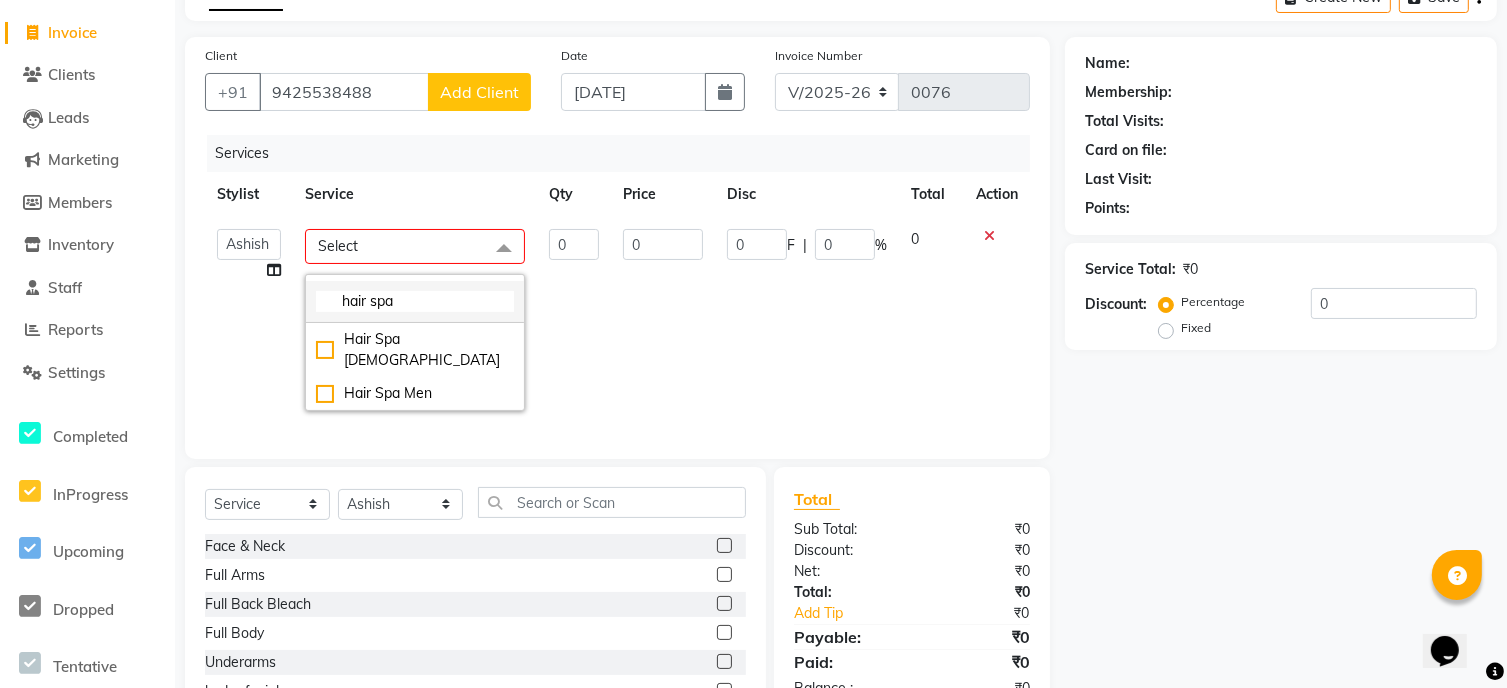click on "hair spa" 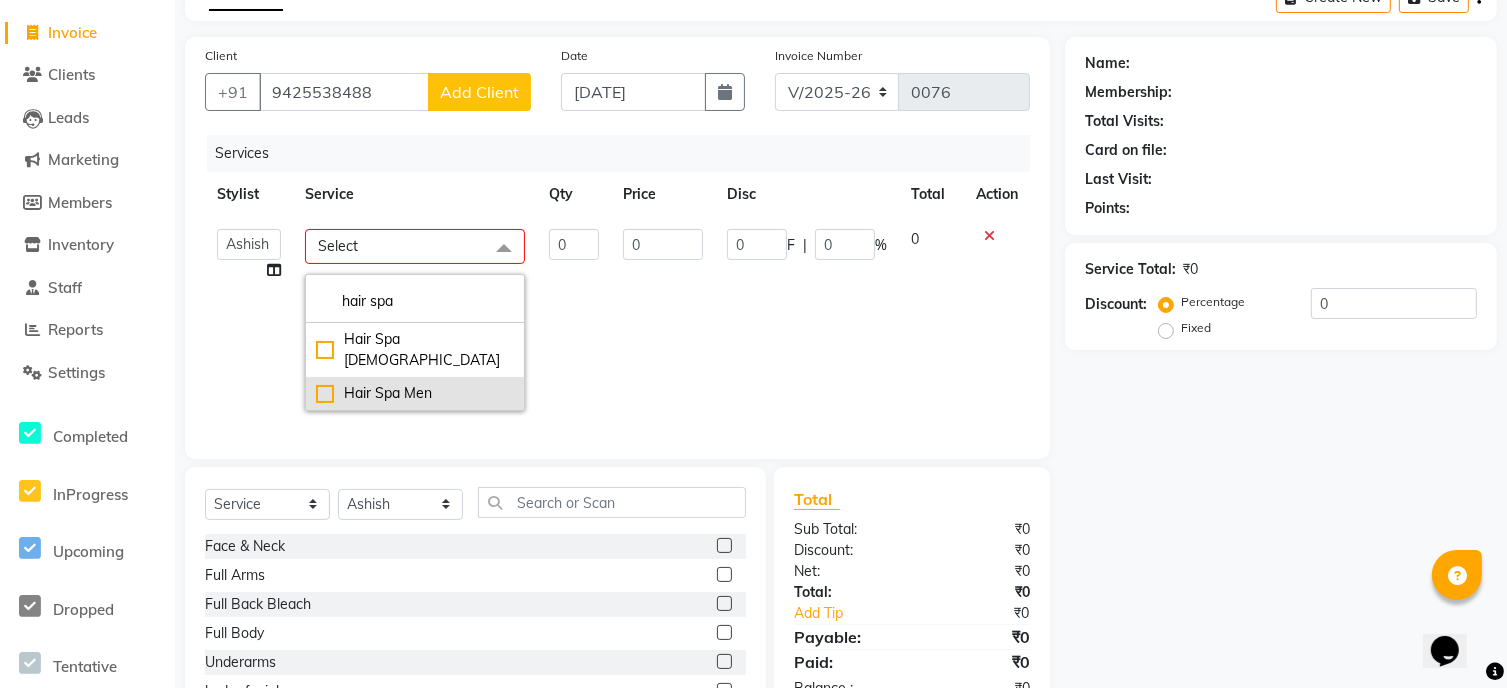click on "Hair Spa Men" 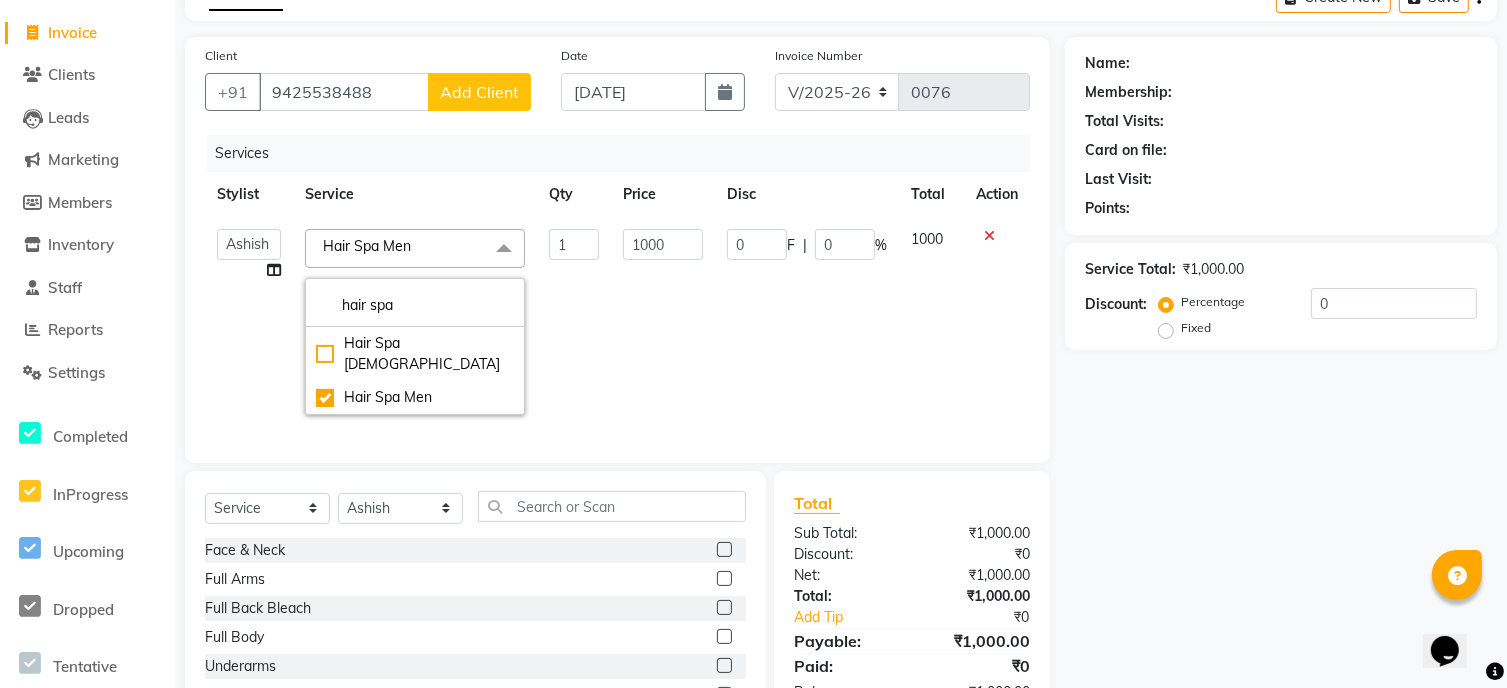 click on "1000" 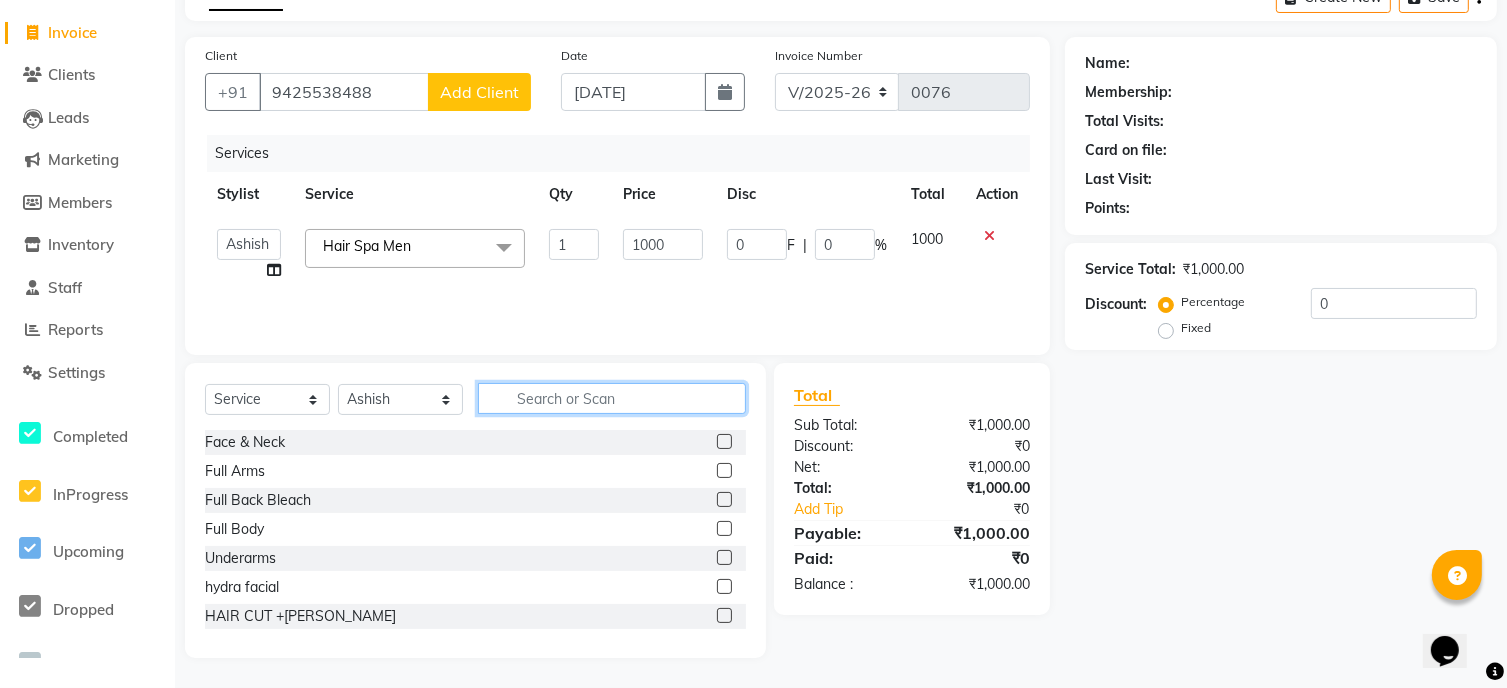 click 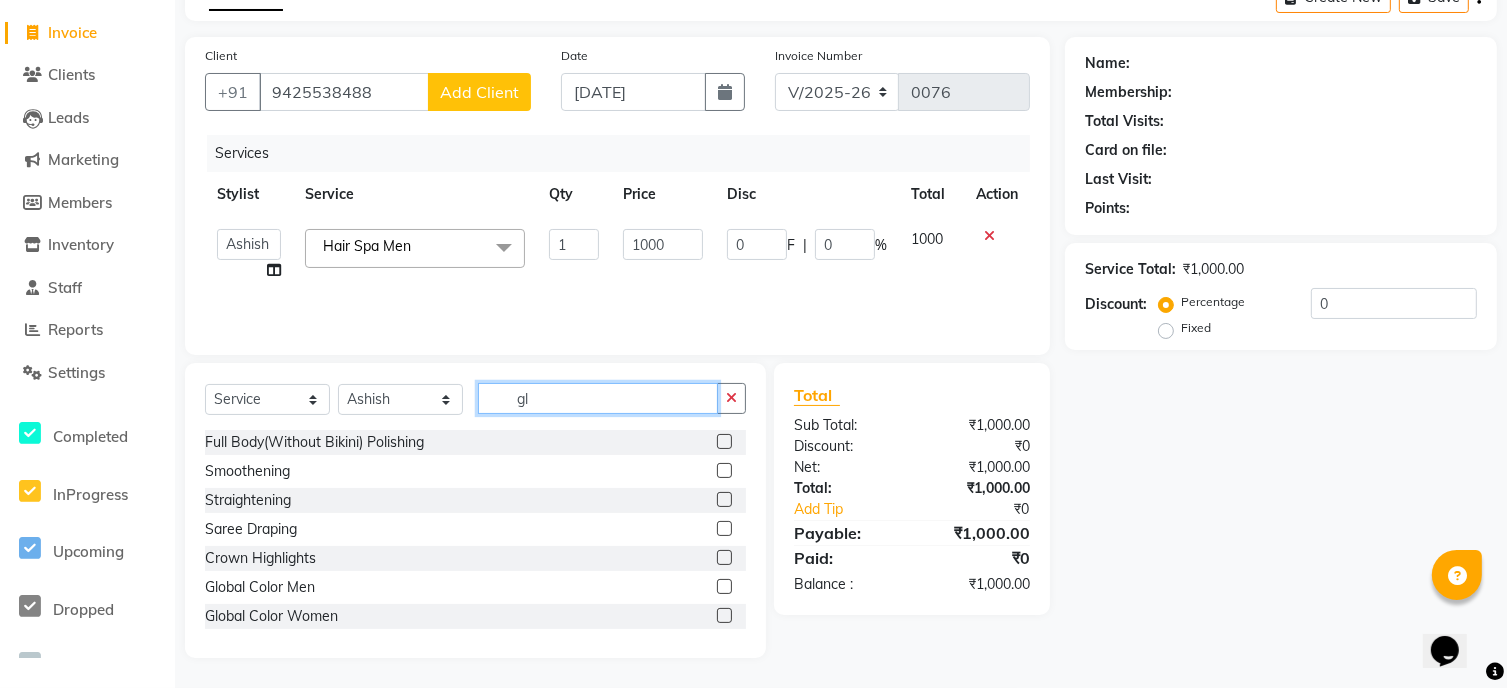 scroll, scrollTop: 70, scrollLeft: 0, axis: vertical 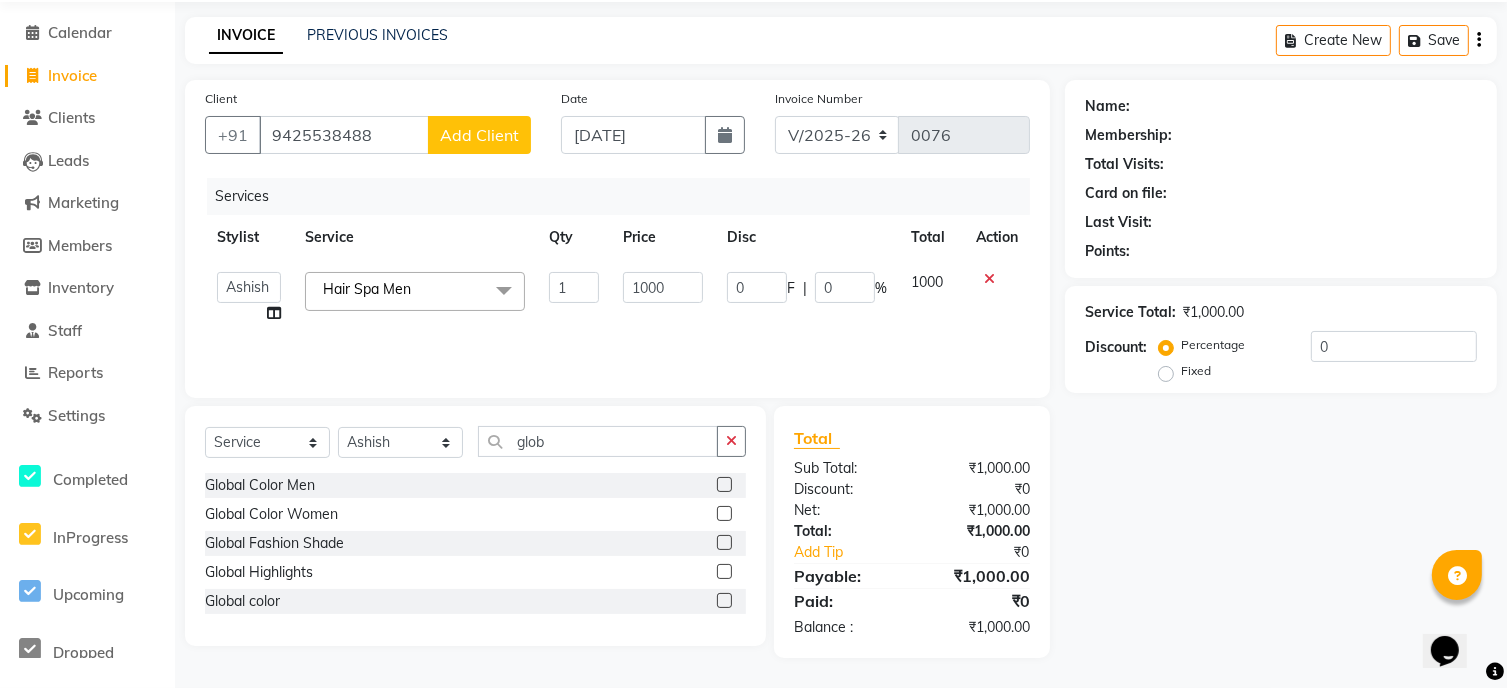 click on "Global Color Men" 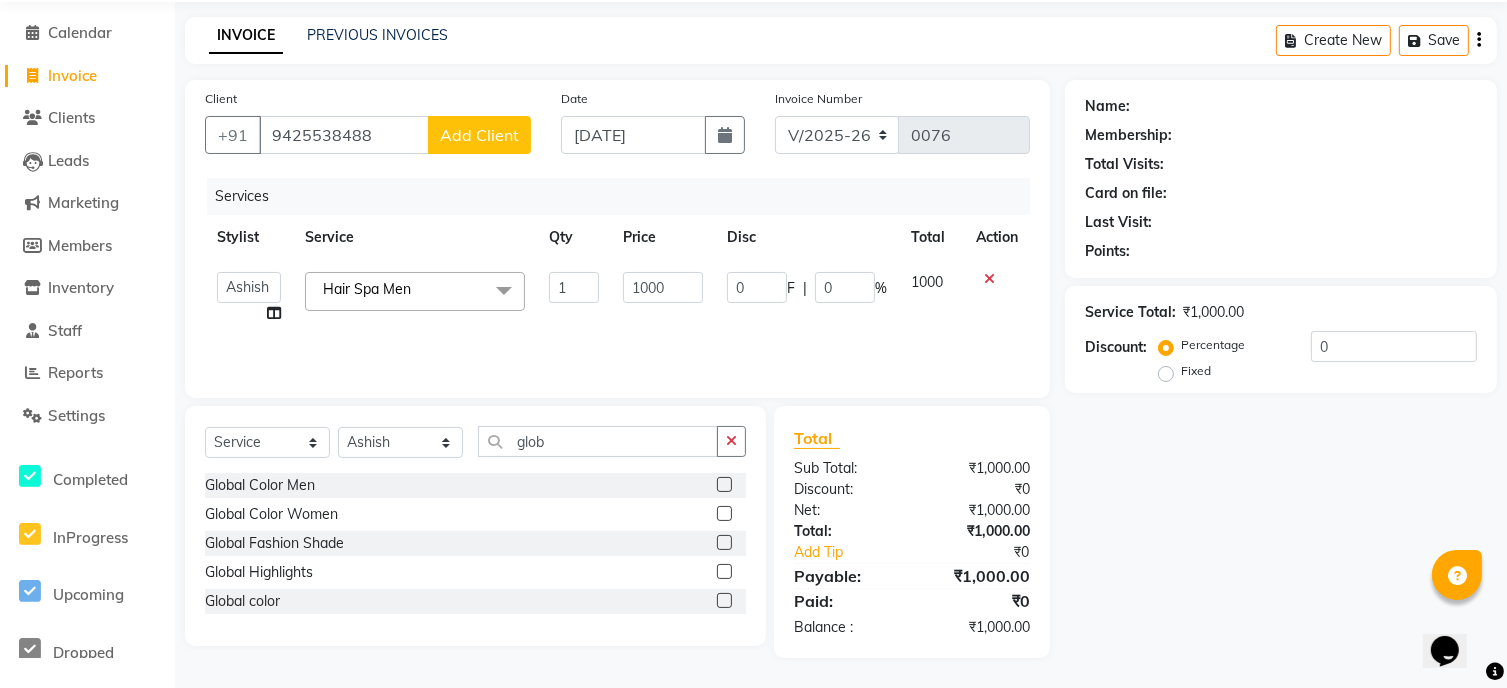 click 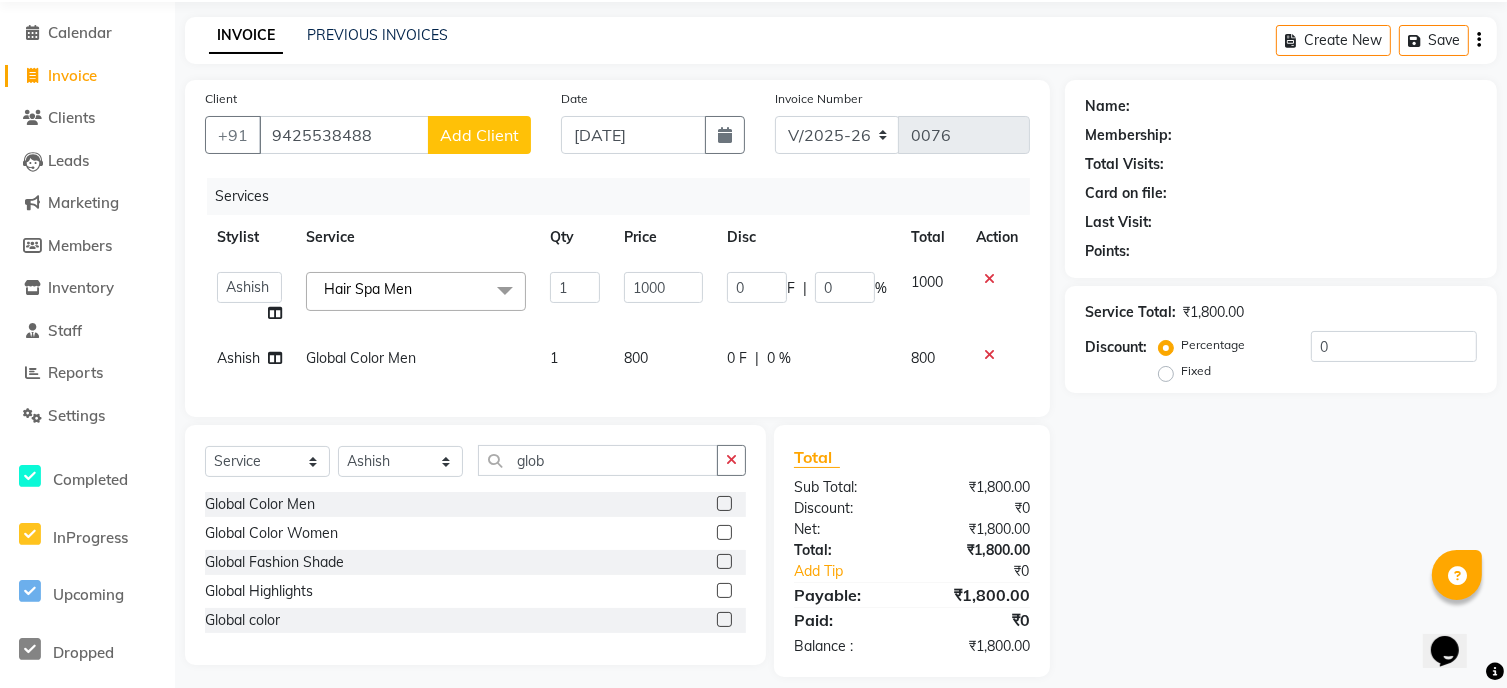 click on "800" 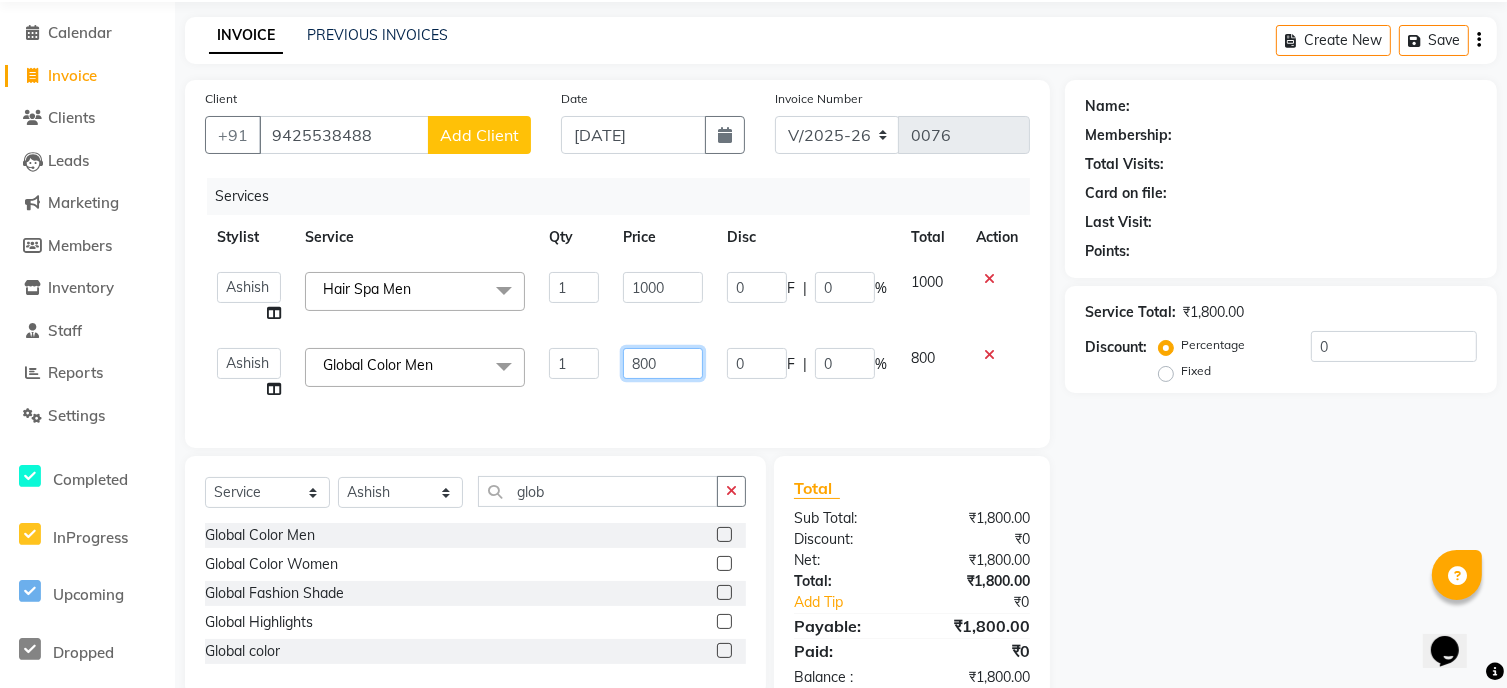 click on "800" 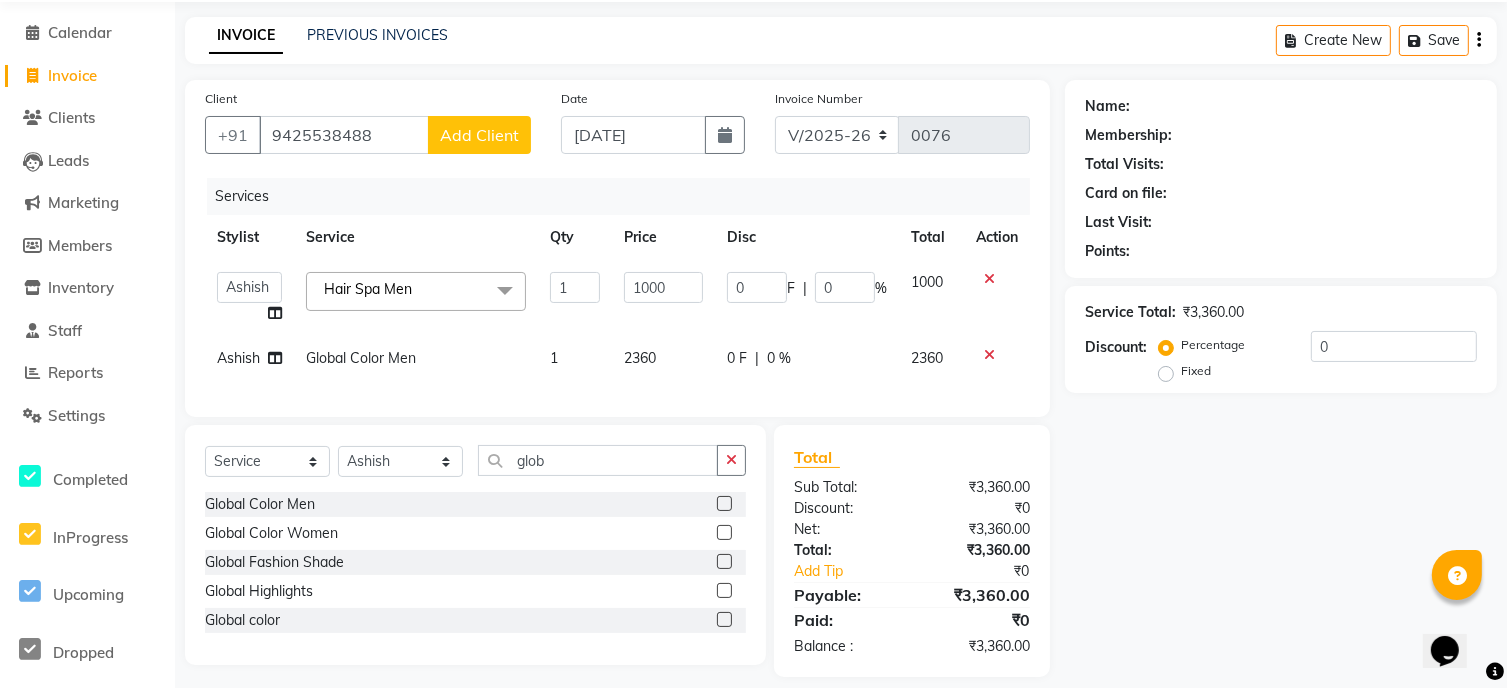 click on "2360" 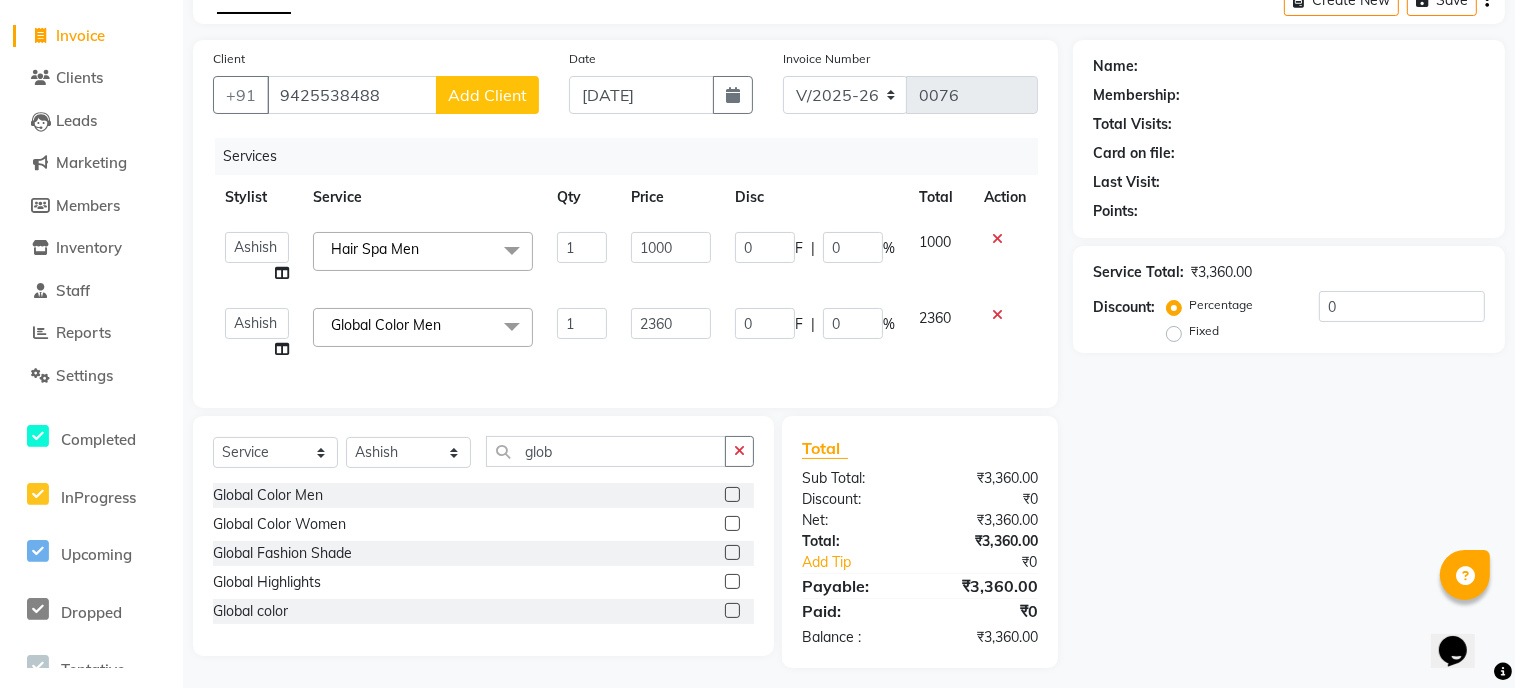 scroll, scrollTop: 136, scrollLeft: 0, axis: vertical 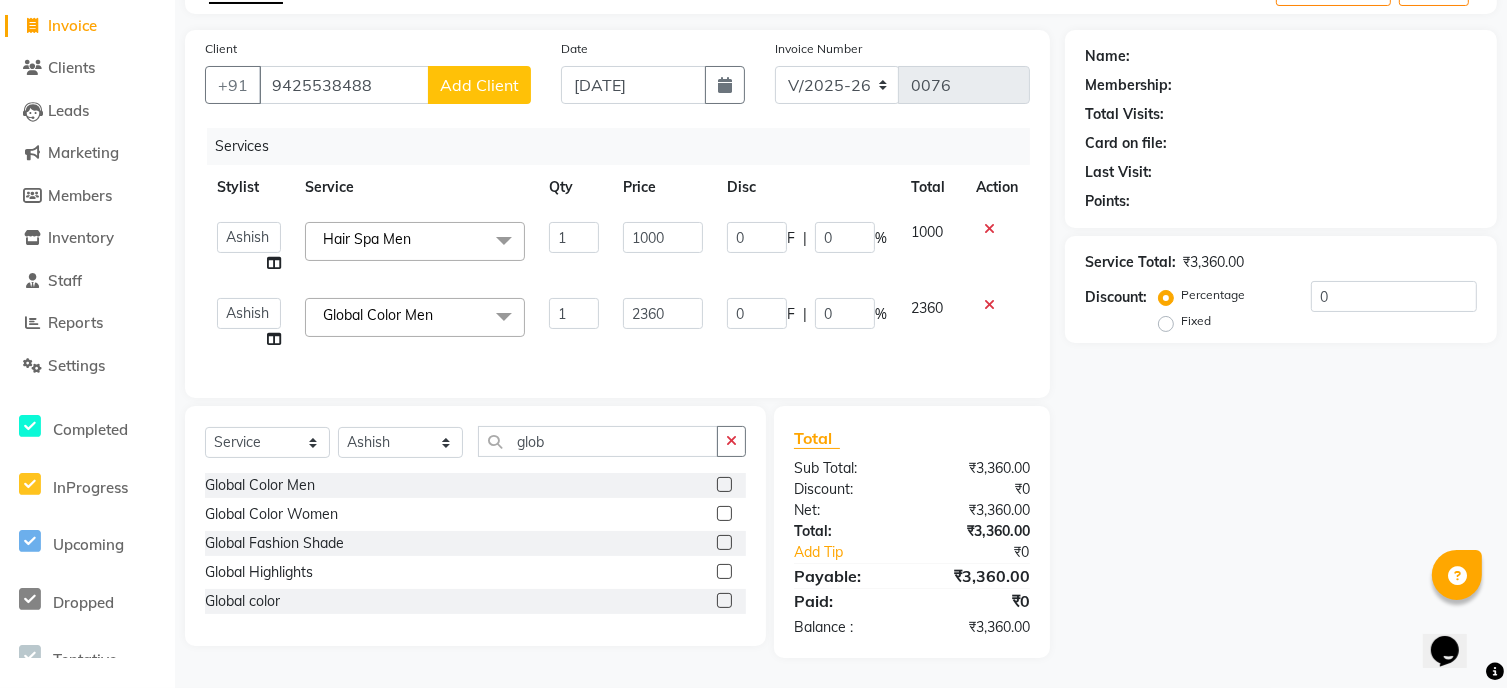 click on "Add Client" 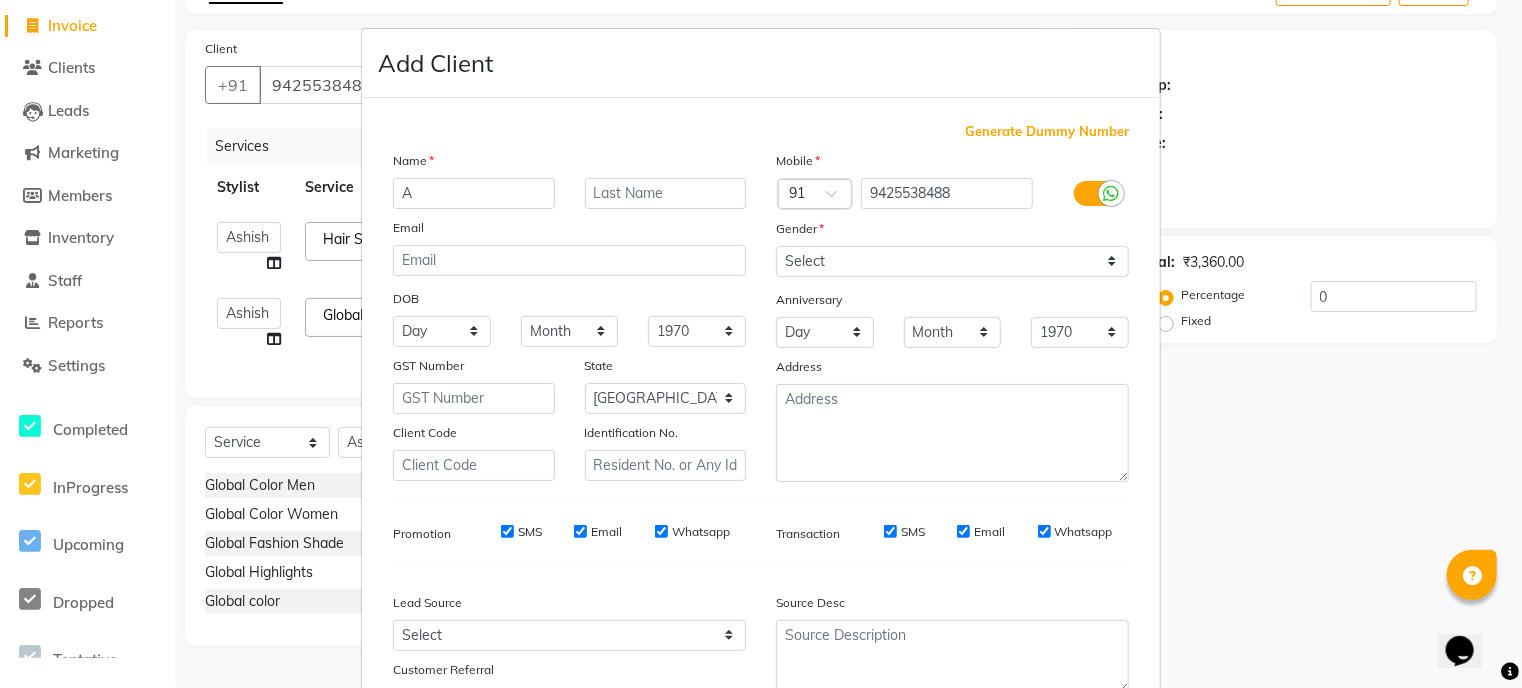 click on "A" at bounding box center [474, 193] 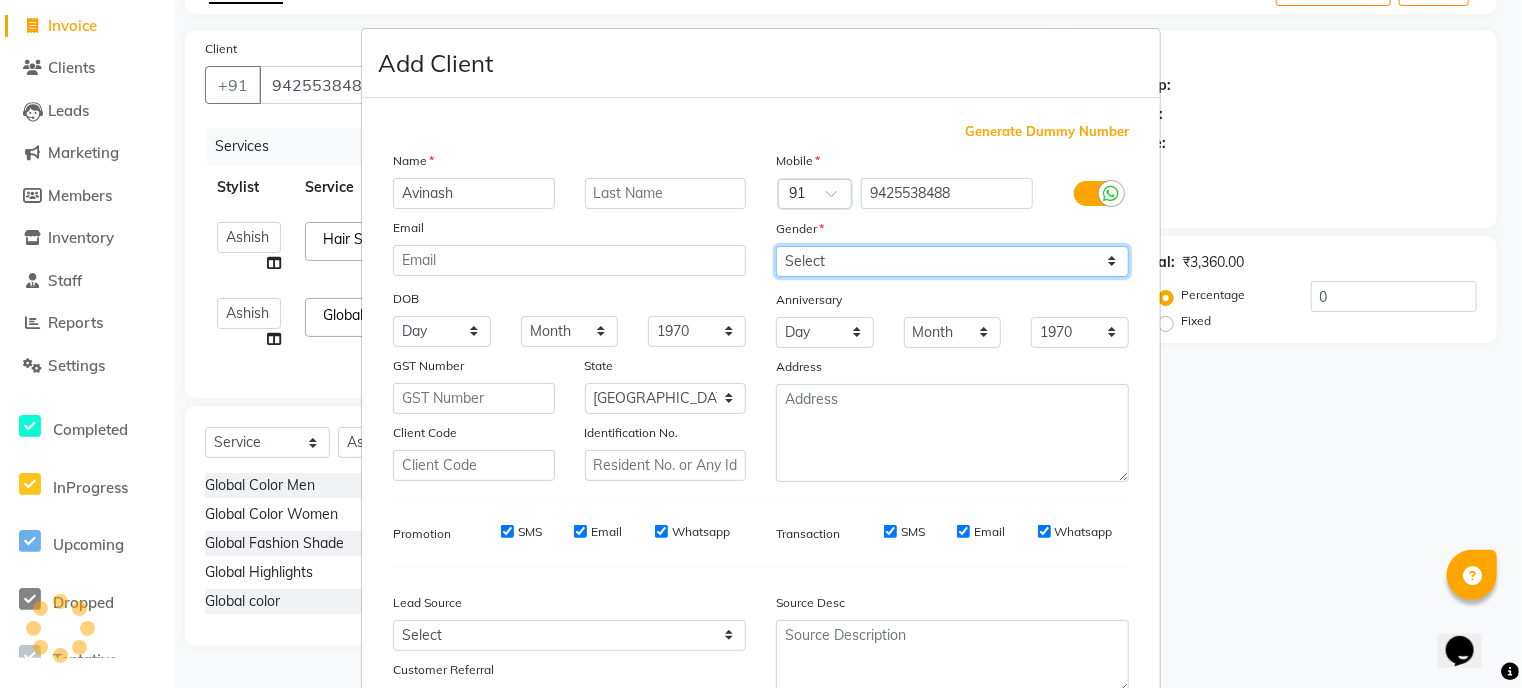 click on "Select [DEMOGRAPHIC_DATA] [DEMOGRAPHIC_DATA] Other Prefer Not To Say" at bounding box center (952, 261) 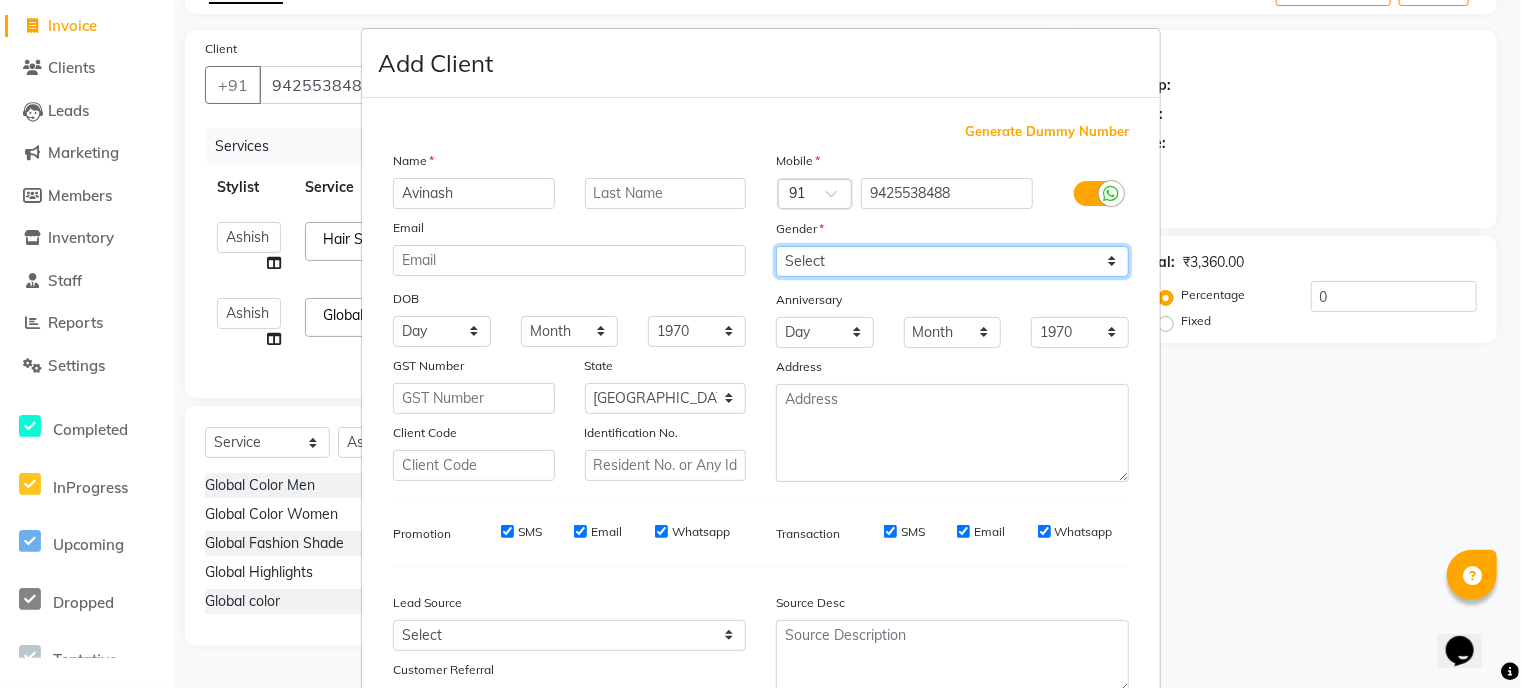 click on "Select [DEMOGRAPHIC_DATA] [DEMOGRAPHIC_DATA] Other Prefer Not To Say" at bounding box center [952, 261] 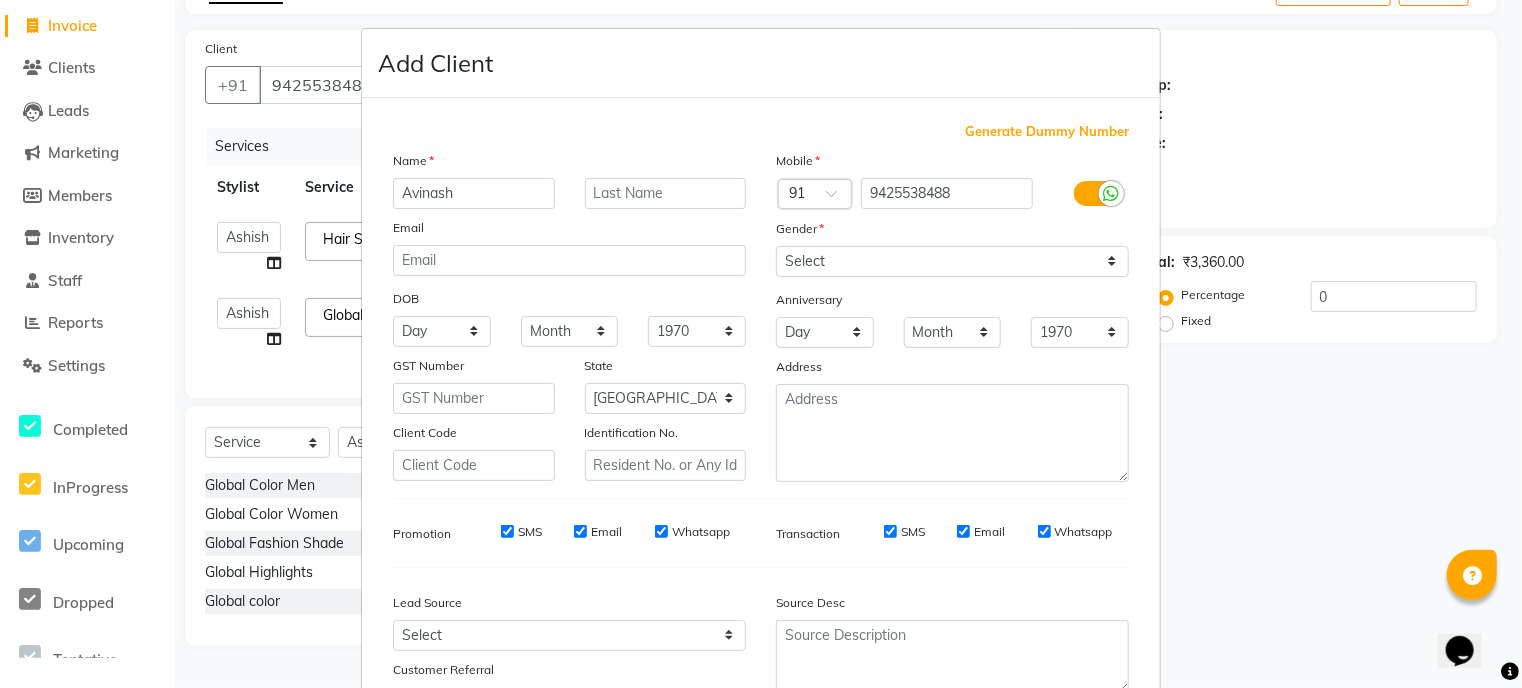 click on "Generate Dummy Number Name [GEOGRAPHIC_DATA] Email DOB Day 01 02 03 04 05 06 07 08 09 10 11 12 13 14 15 16 17 18 19 20 21 22 23 24 25 26 27 28 29 30 31 Month January February March April May June July August September October November [DATE] 1941 1942 1943 1944 1945 1946 1947 1948 1949 1950 1951 1952 1953 1954 1955 1956 1957 1958 1959 1960 1961 1962 1963 1964 1965 1966 1967 1968 1969 1970 1971 1972 1973 1974 1975 1976 1977 1978 1979 1980 1981 1982 1983 1984 1985 1986 1987 1988 1989 1990 1991 1992 1993 1994 1995 1996 1997 1998 1999 2000 2001 2002 2003 2004 2005 2006 2007 2008 2009 2010 2011 2012 2013 2014 2015 2016 2017 2018 2019 2020 2021 2022 2023 2024 GST Number State Select [GEOGRAPHIC_DATA] [GEOGRAPHIC_DATA] [GEOGRAPHIC_DATA] [GEOGRAPHIC_DATA] [GEOGRAPHIC_DATA] [GEOGRAPHIC_DATA] [GEOGRAPHIC_DATA] [GEOGRAPHIC_DATA] [GEOGRAPHIC_DATA] [GEOGRAPHIC_DATA] [GEOGRAPHIC_DATA] [GEOGRAPHIC_DATA] [GEOGRAPHIC_DATA] [GEOGRAPHIC_DATA] [GEOGRAPHIC_DATA] [GEOGRAPHIC_DATA] [GEOGRAPHIC_DATA] [GEOGRAPHIC_DATA] [GEOGRAPHIC_DATA] [GEOGRAPHIC_DATA] [GEOGRAPHIC_DATA] [GEOGRAPHIC_DATA] [GEOGRAPHIC_DATA] [GEOGRAPHIC_DATA] [GEOGRAPHIC_DATA] [GEOGRAPHIC_DATA] [GEOGRAPHIC_DATA] [GEOGRAPHIC_DATA] [GEOGRAPHIC_DATA] [GEOGRAPHIC_DATA] ×" at bounding box center (761, 419) 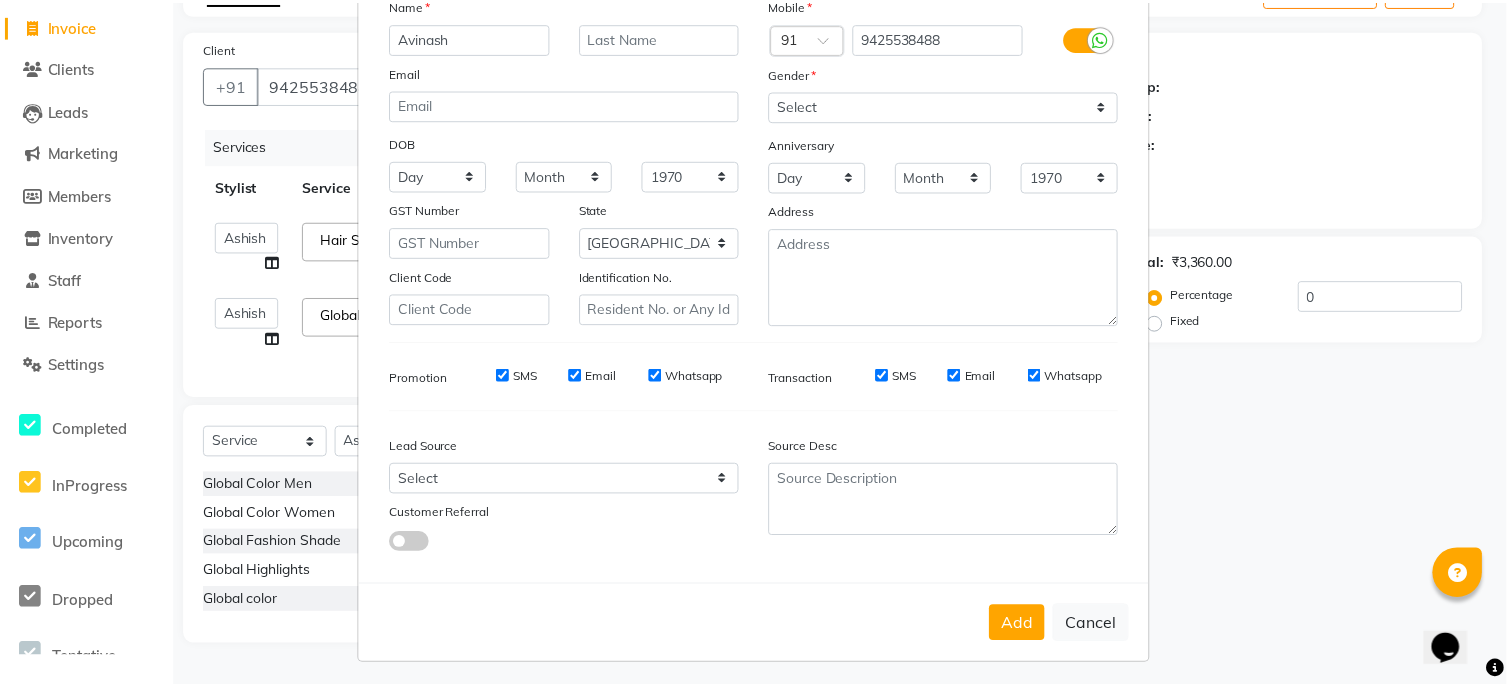 scroll, scrollTop: 160, scrollLeft: 0, axis: vertical 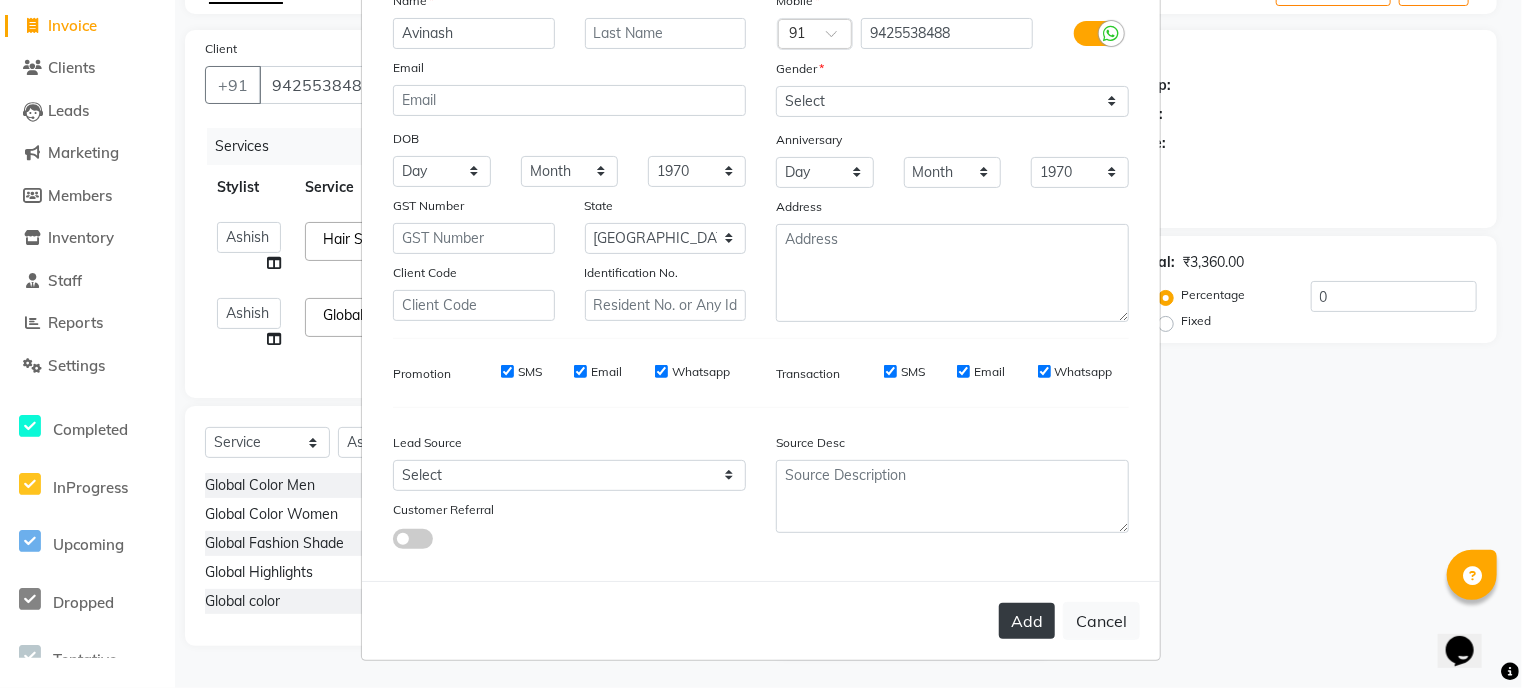 click on "Add" at bounding box center [1027, 621] 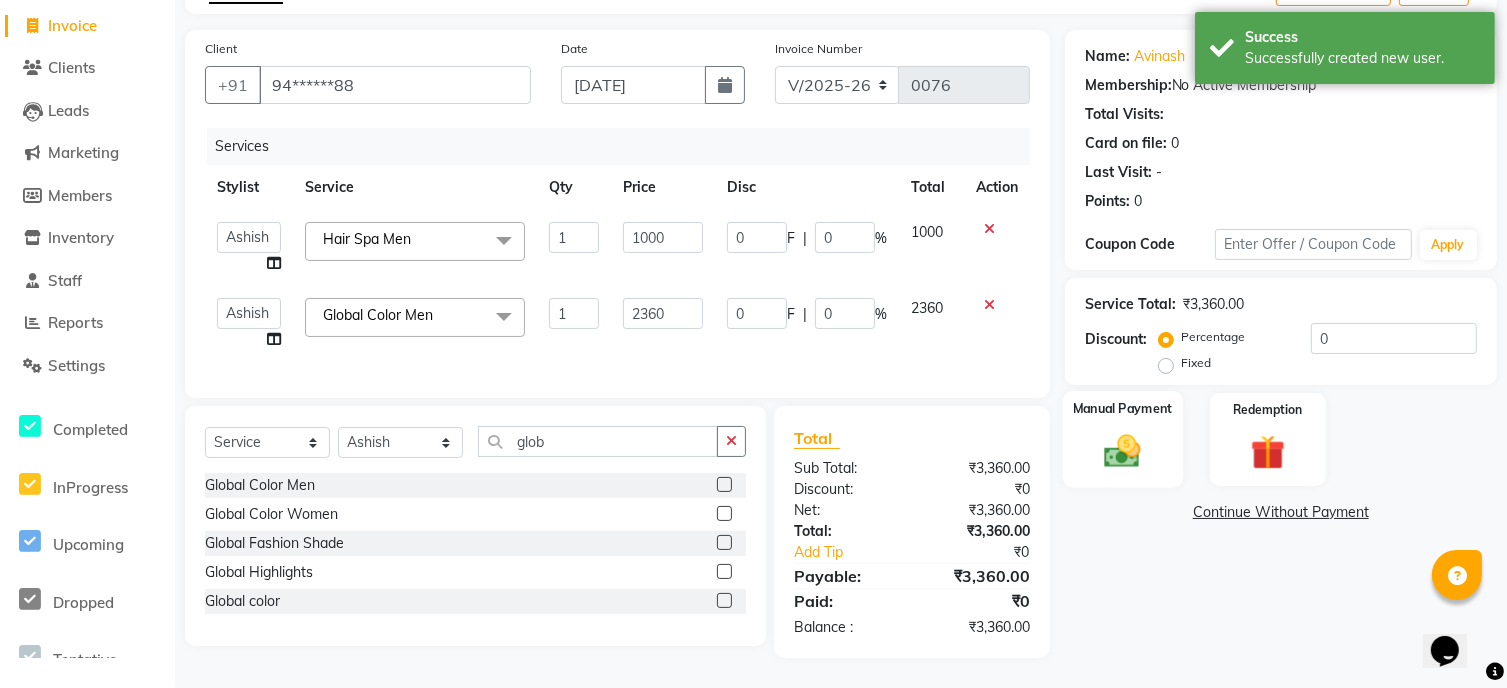 click 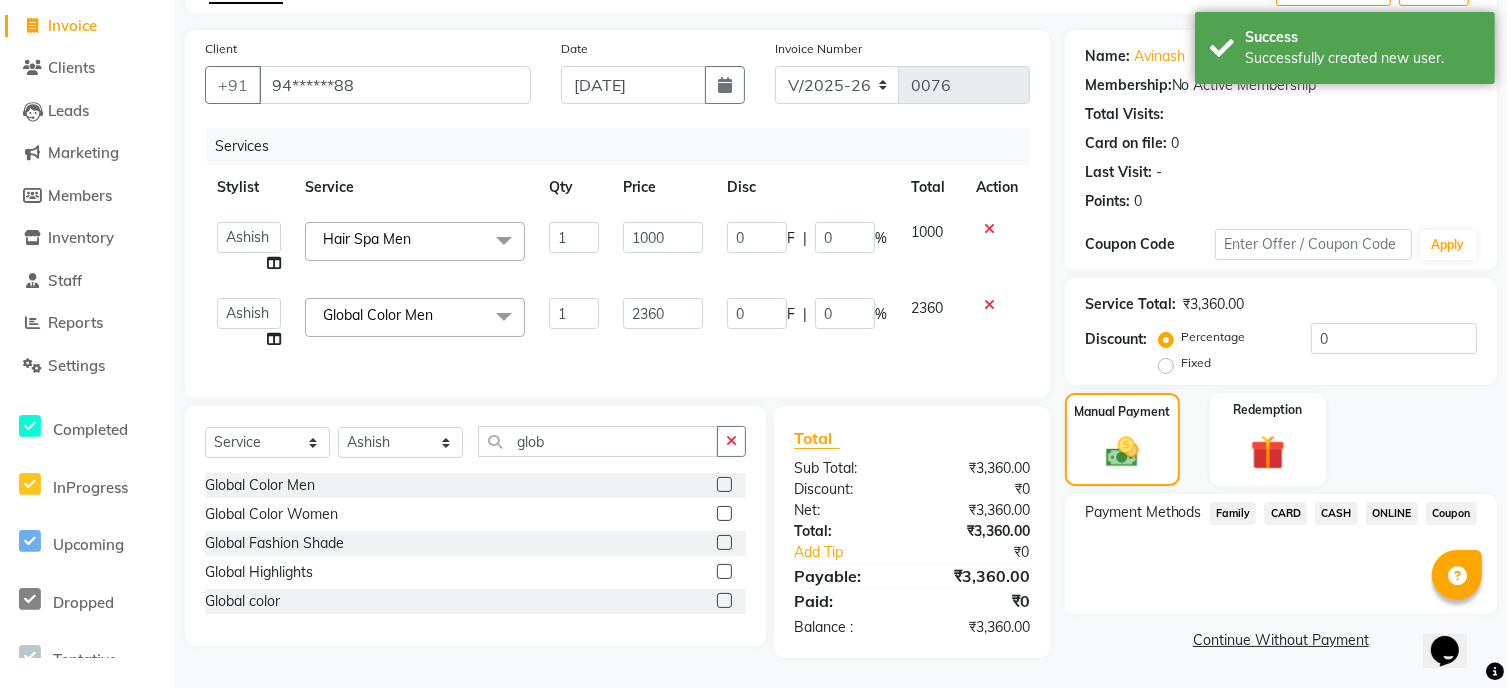 click on "ONLINE" 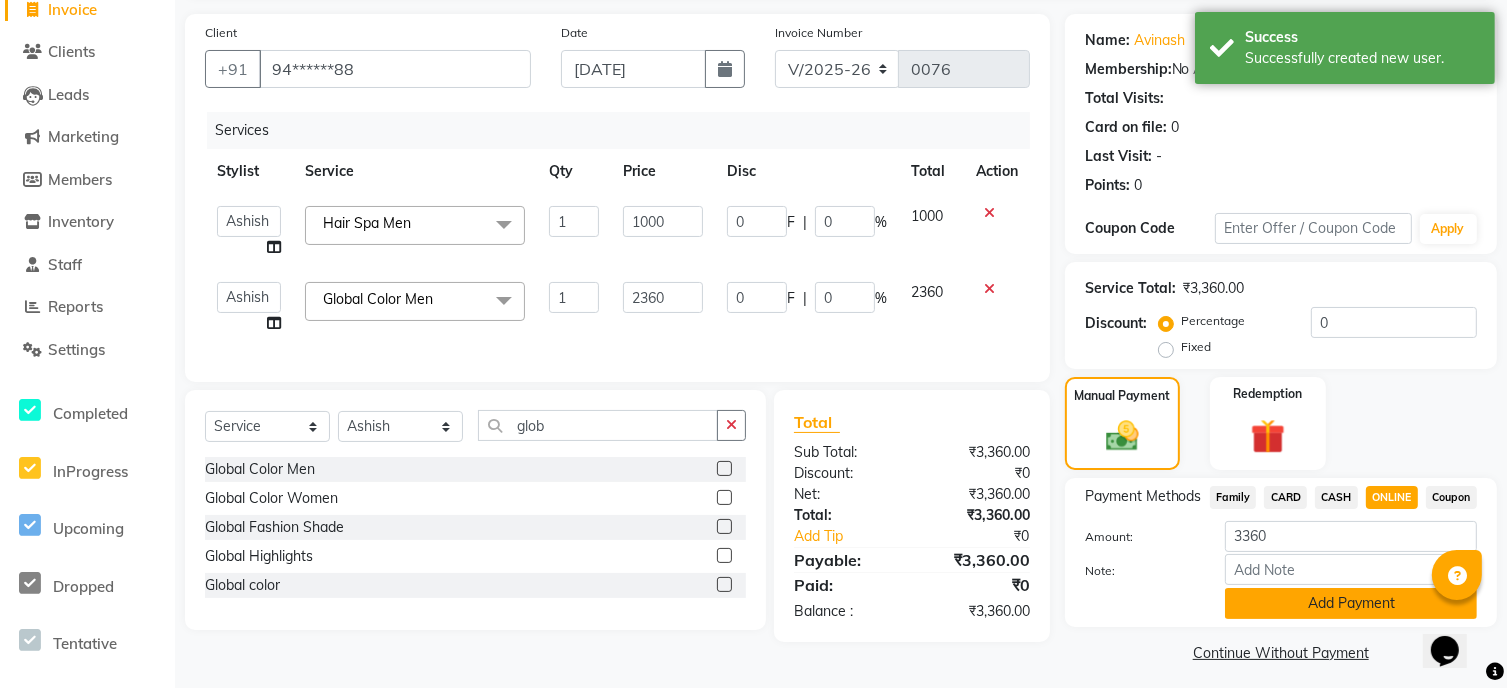 click on "Add Payment" 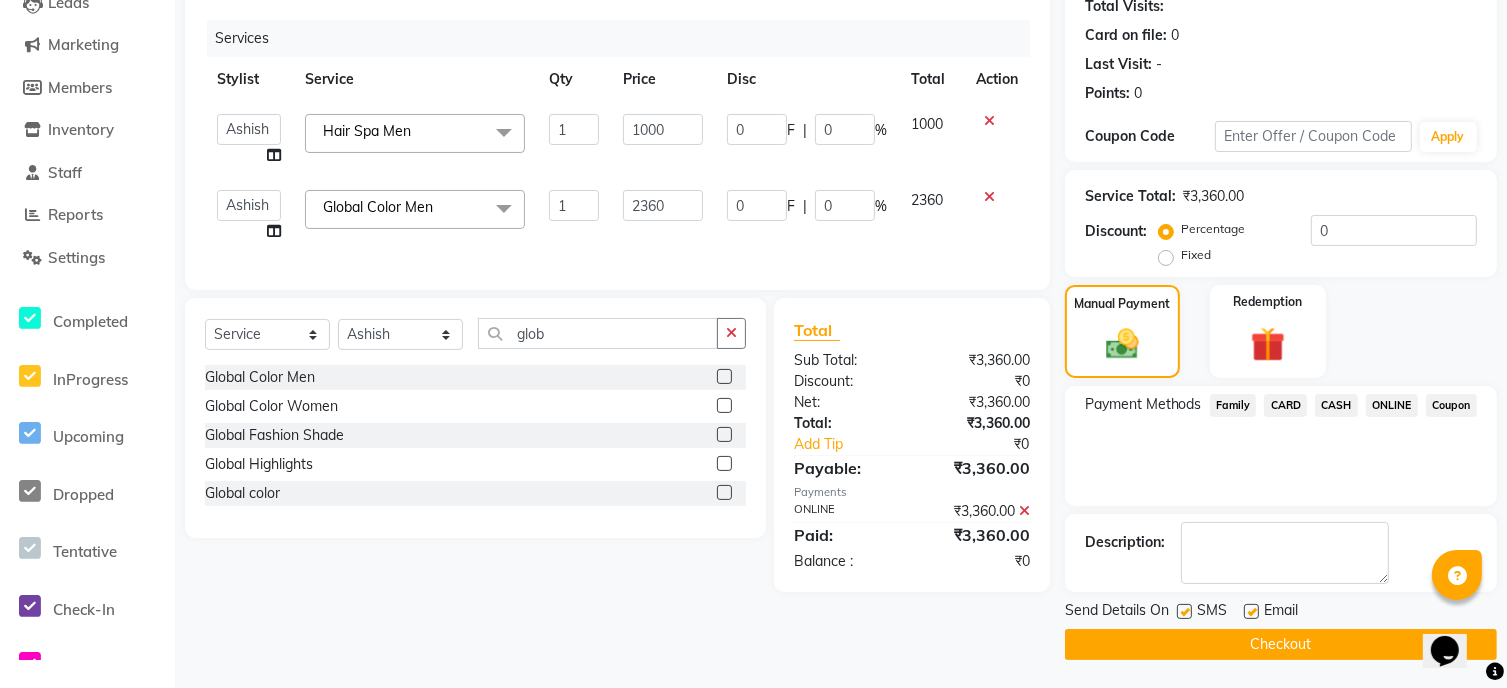 scroll, scrollTop: 229, scrollLeft: 0, axis: vertical 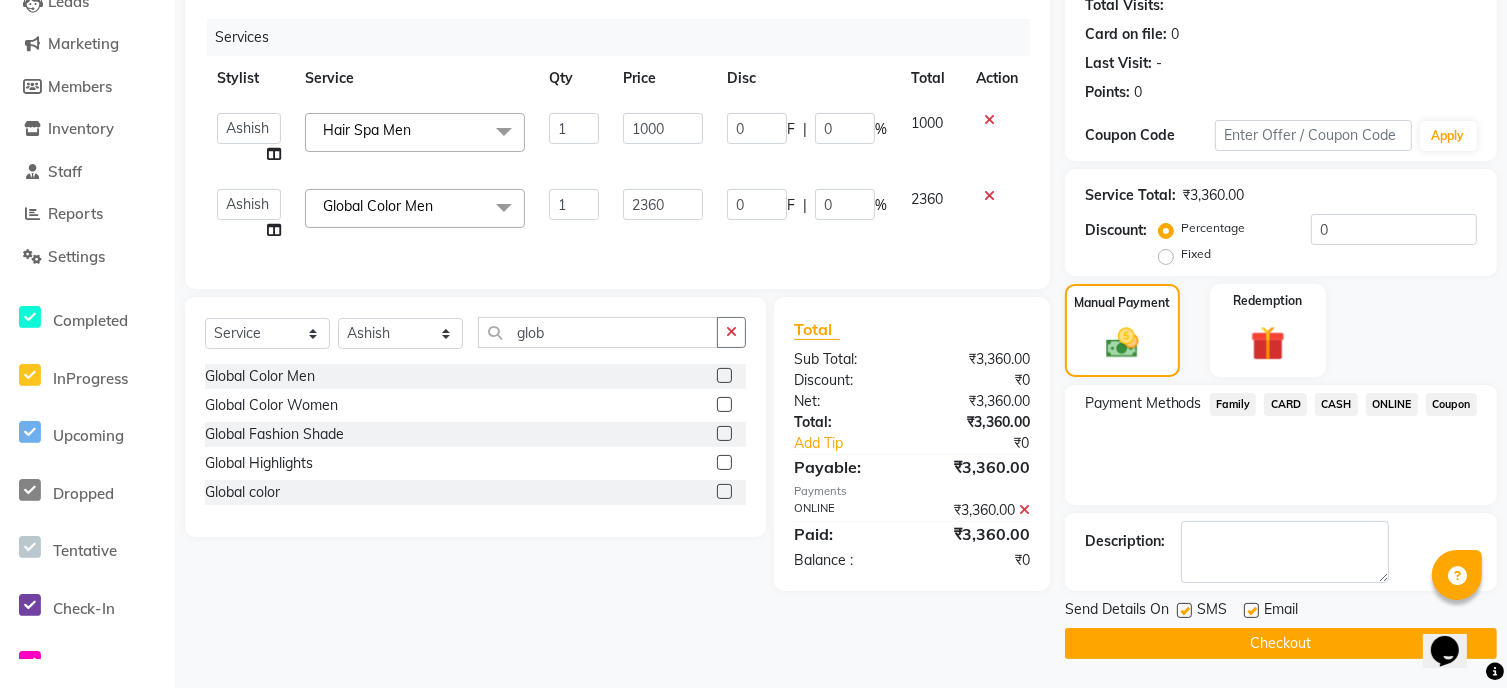 click on "Checkout" 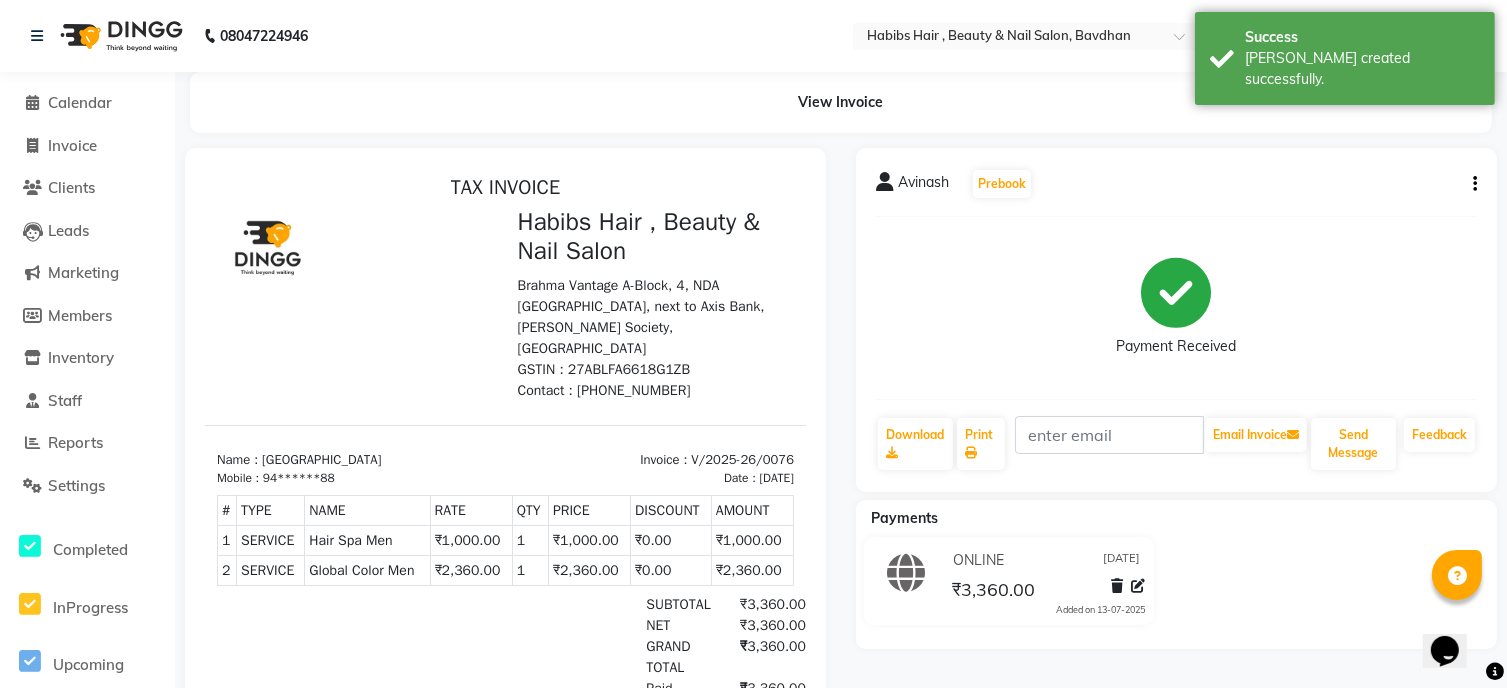 scroll, scrollTop: 0, scrollLeft: 0, axis: both 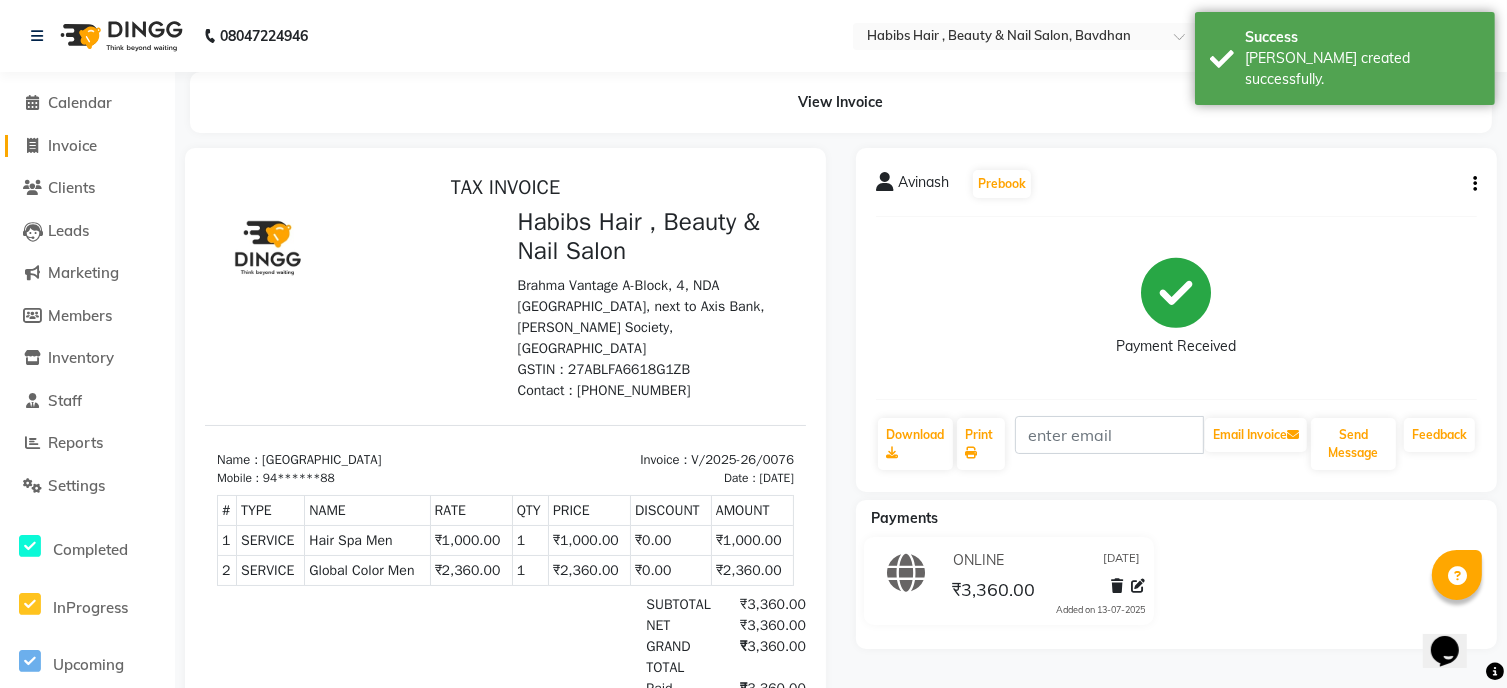 click on "Invoice" 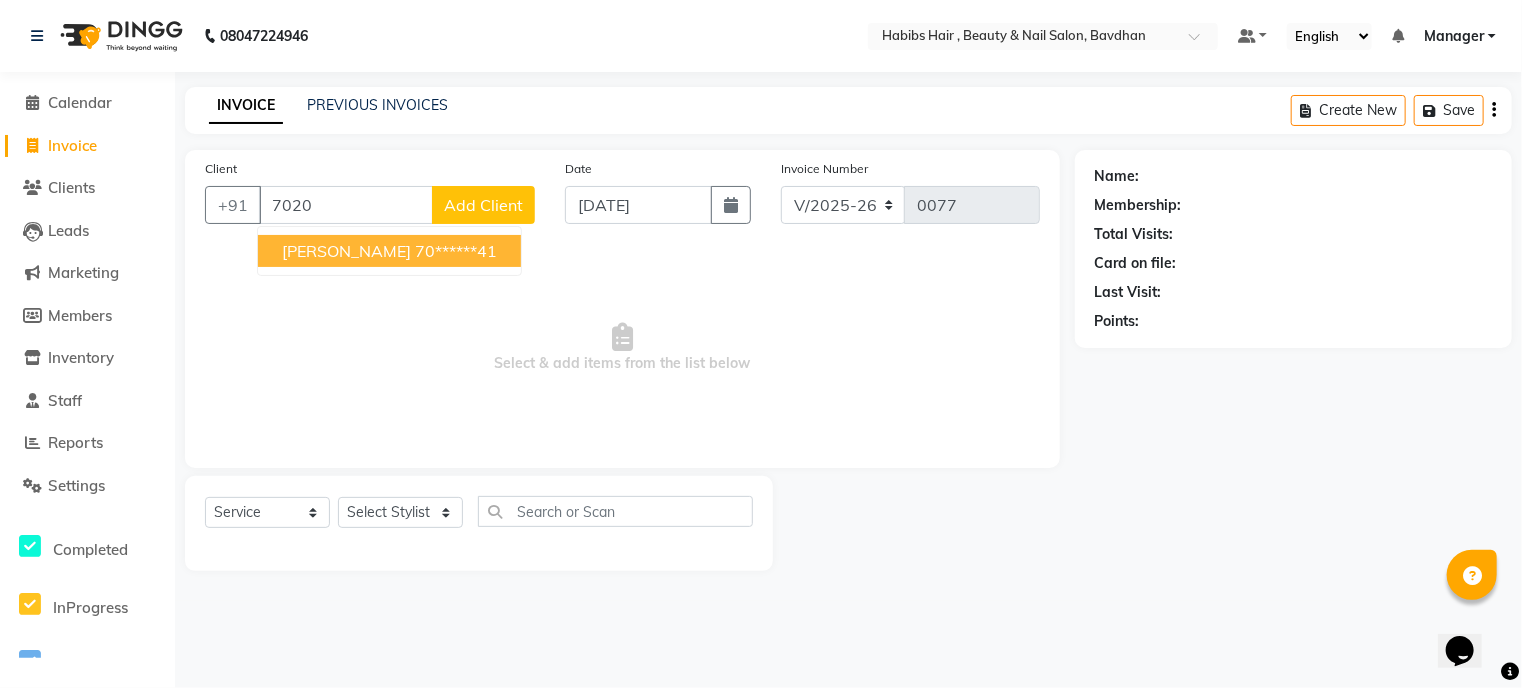 click on "[PERSON_NAME]" at bounding box center [346, 251] 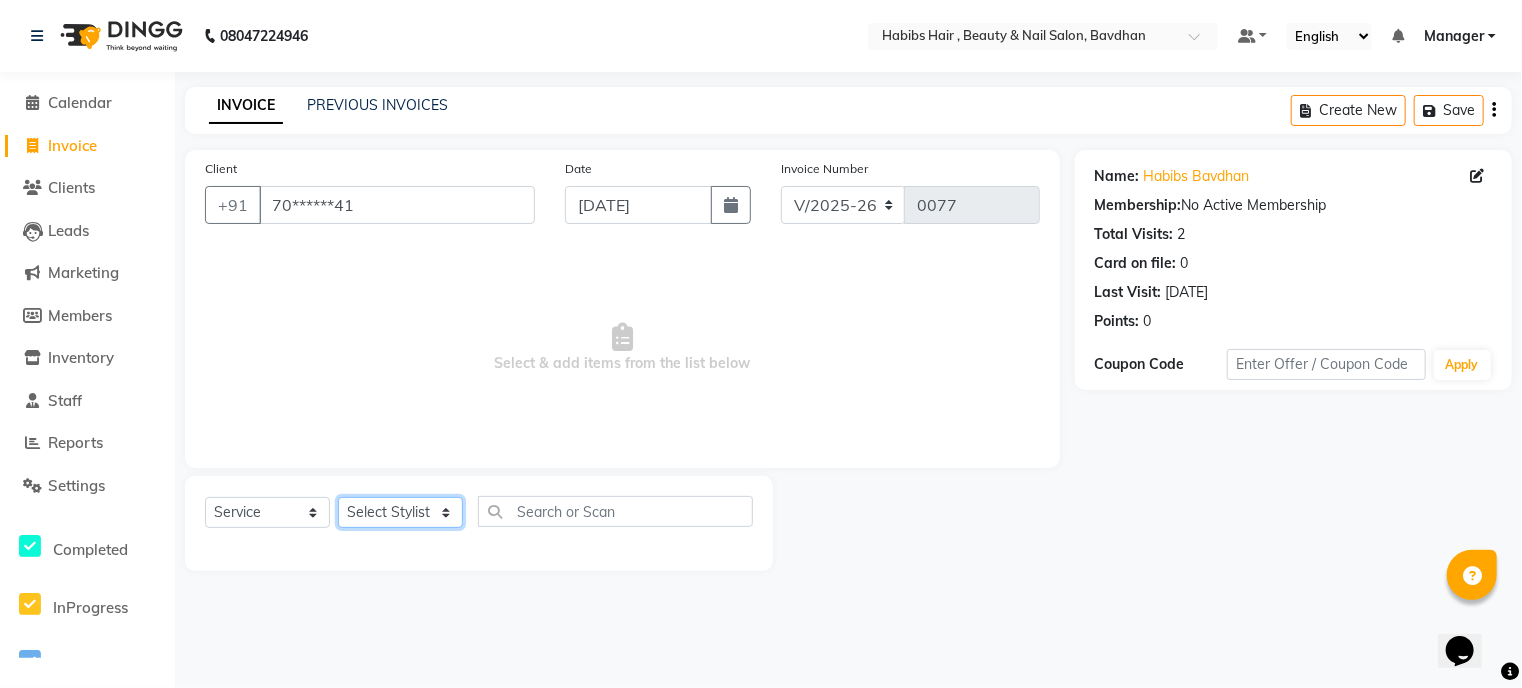 click on "Select Stylist Akash [PERSON_NAME] [PERSON_NAME] Manager [PERSON_NAME] nikhil [PERSON_NAME]" 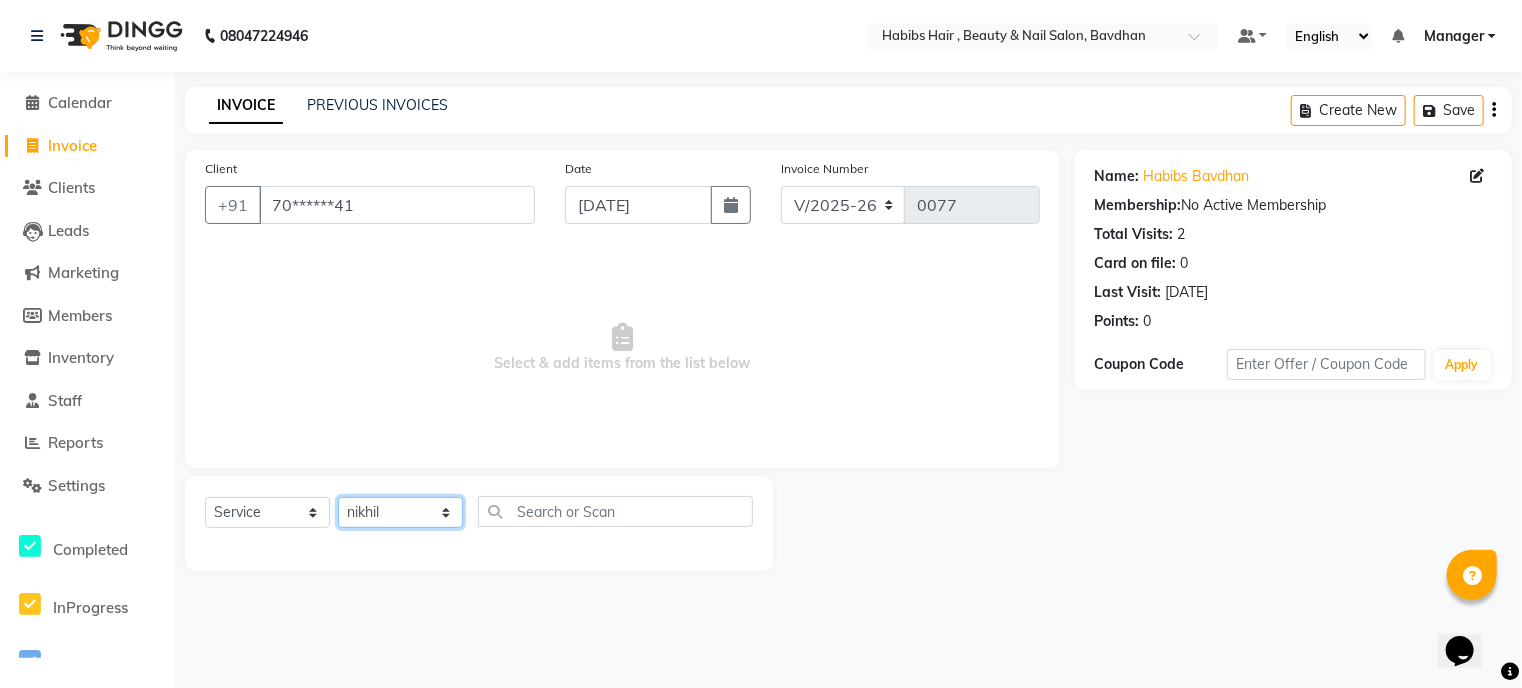 click on "Select Stylist Akash [PERSON_NAME] [PERSON_NAME] Manager [PERSON_NAME] nikhil [PERSON_NAME]" 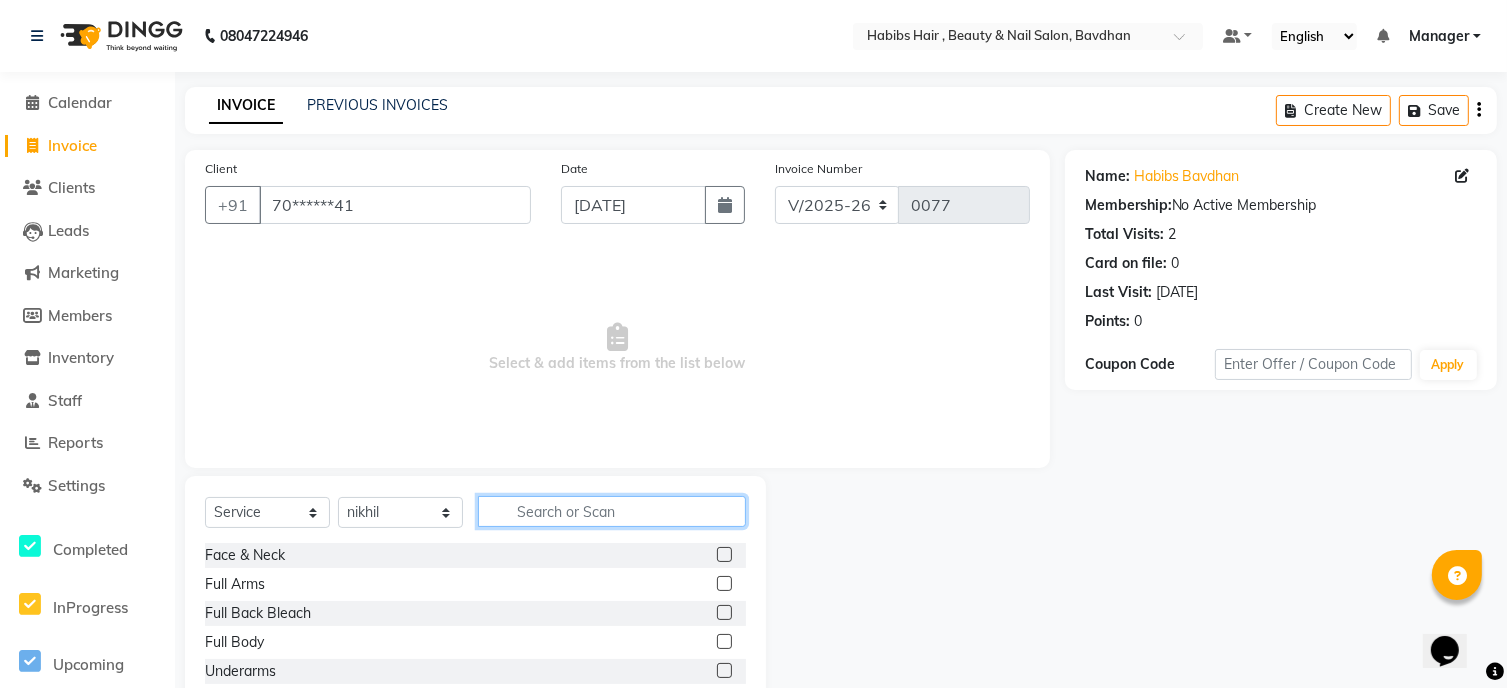 click 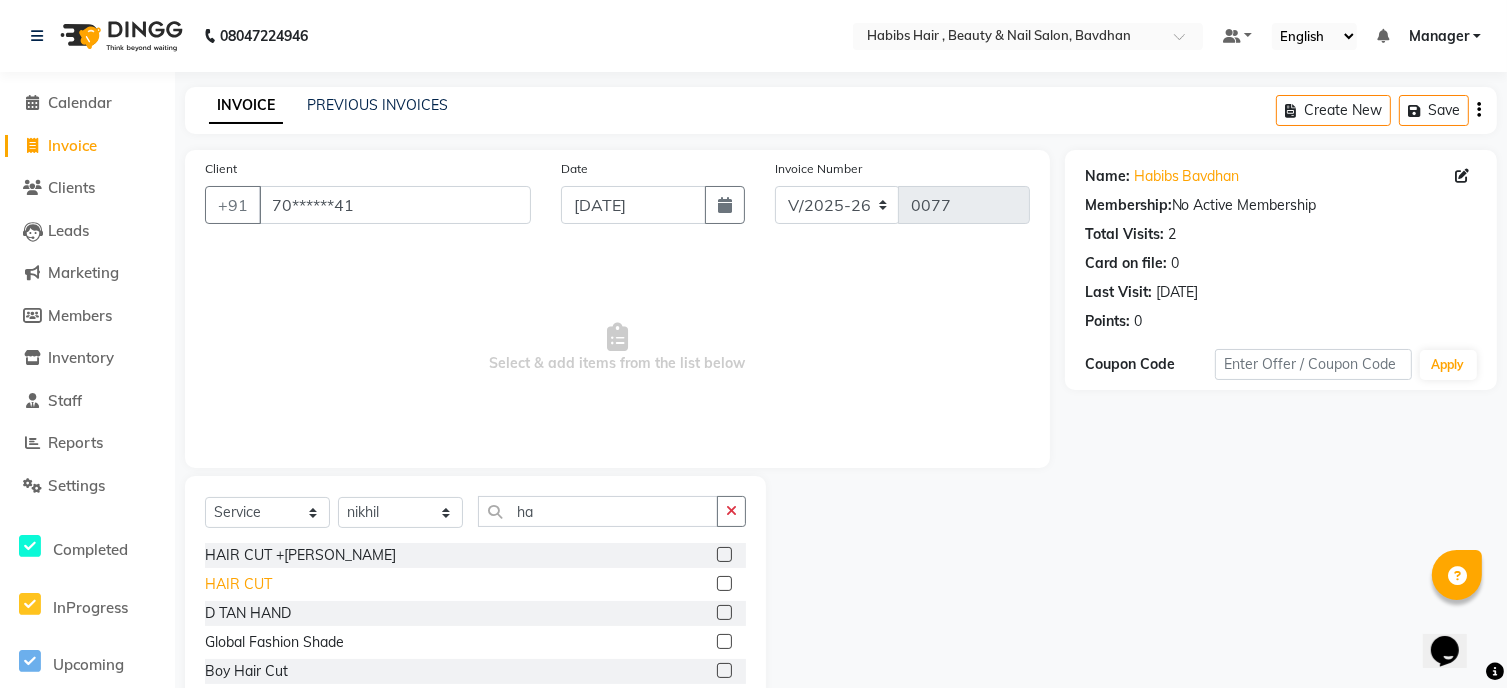 click on "HAIR CUT" 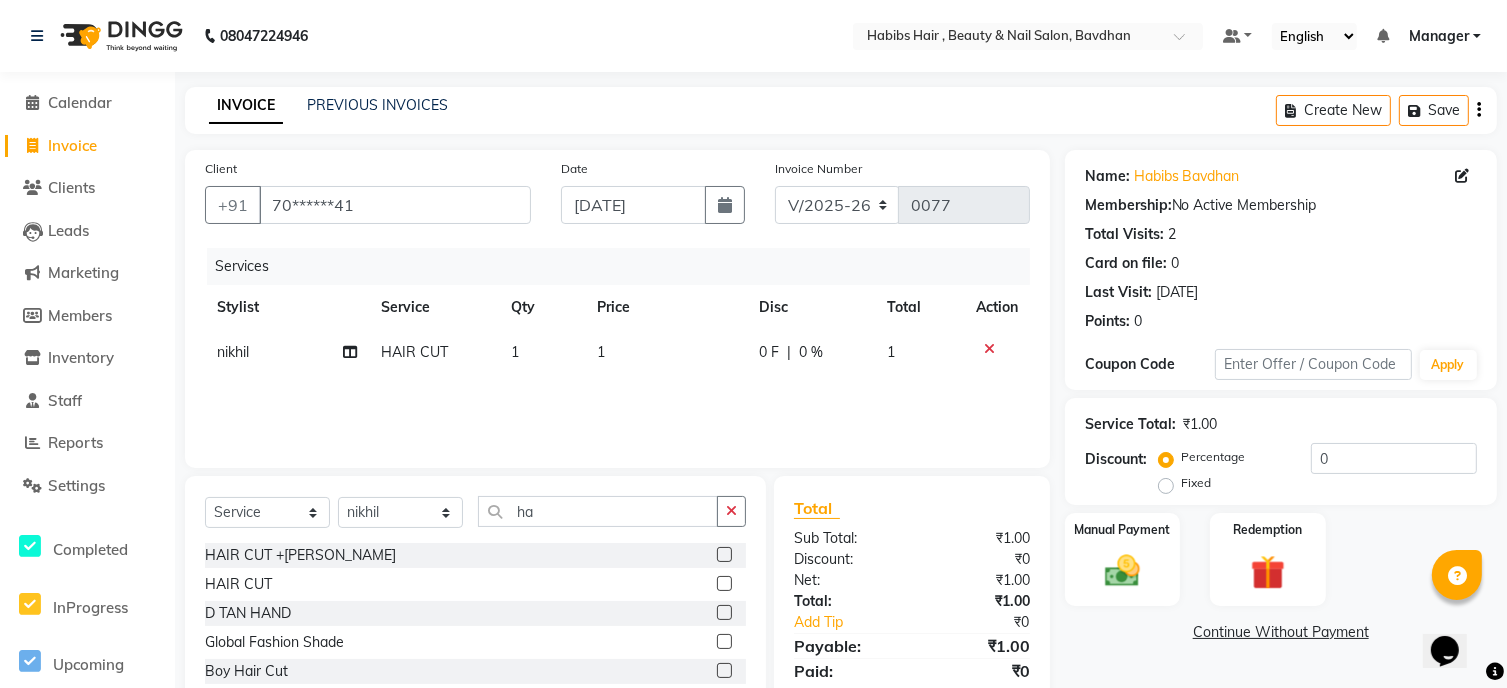 click on "1" 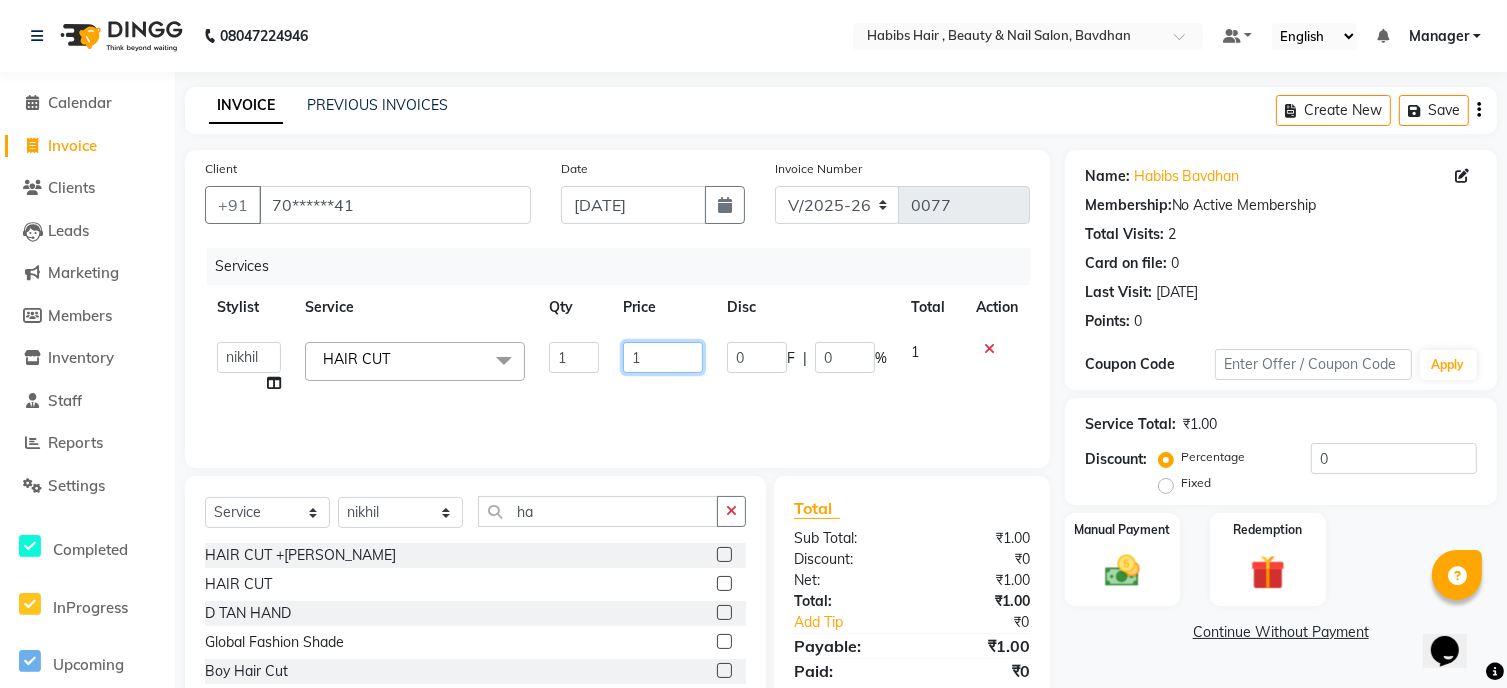 click on "1" 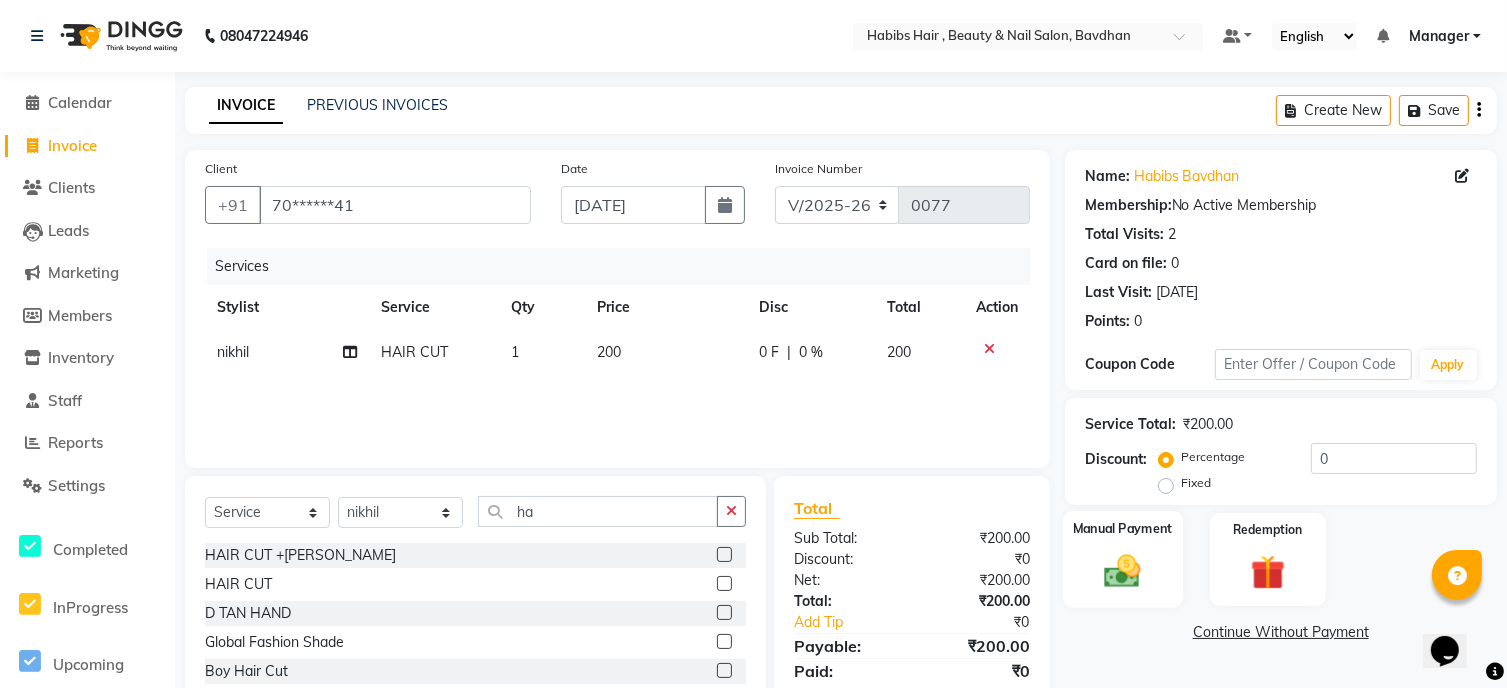 click on "Manual Payment" 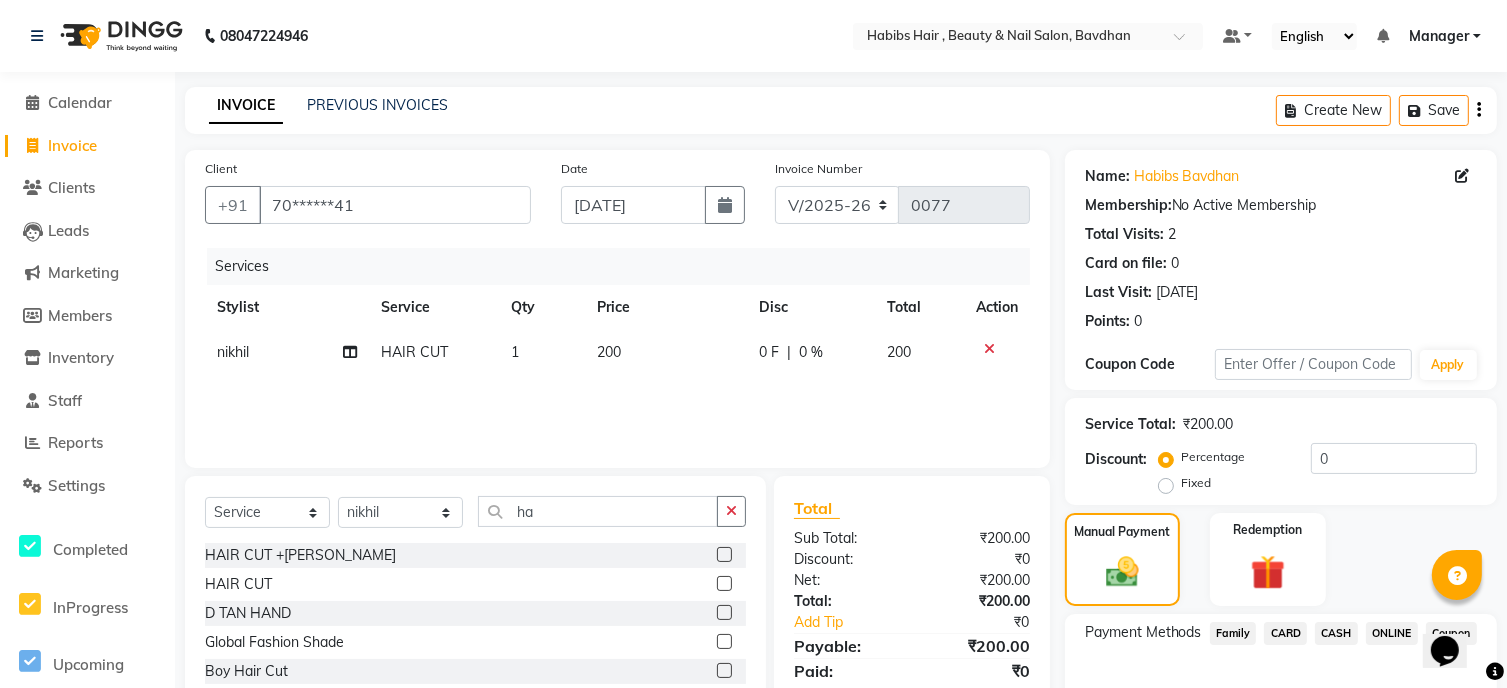 click on "CASH" 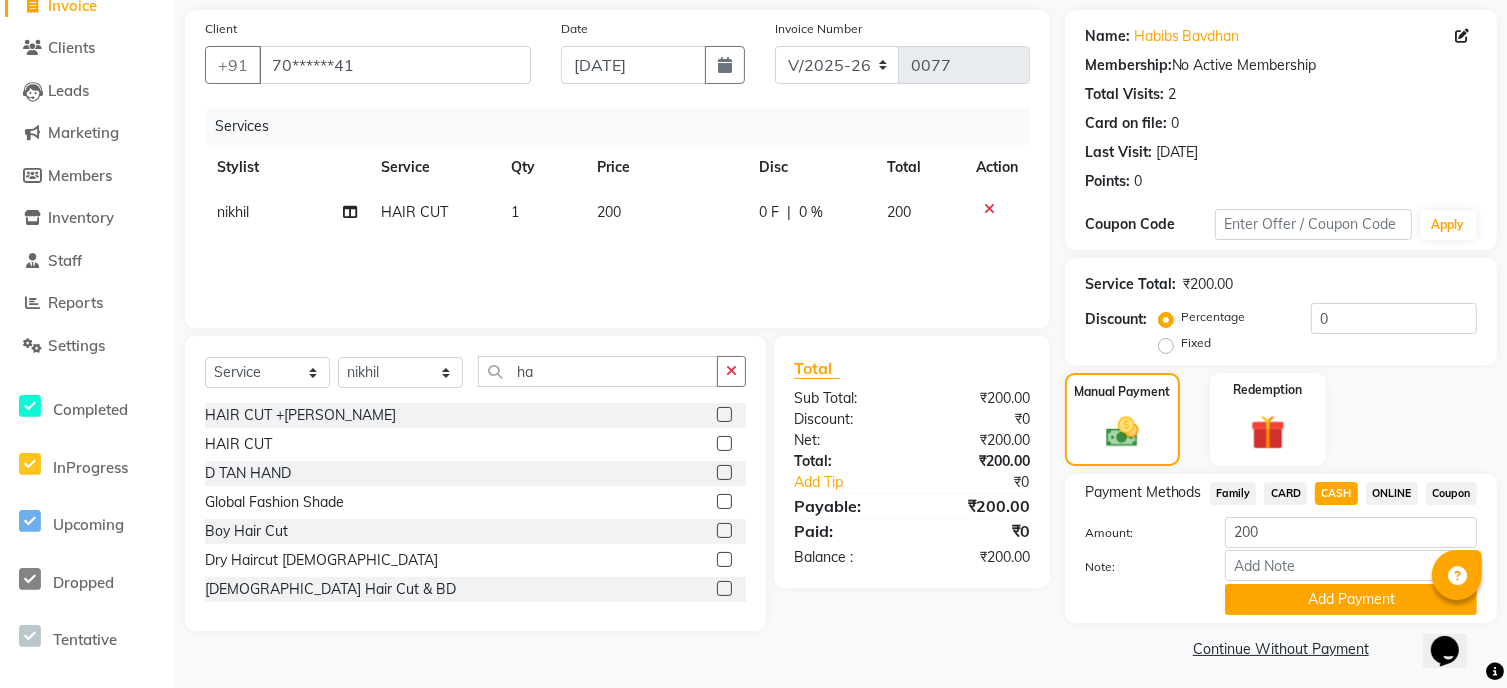scroll, scrollTop: 148, scrollLeft: 0, axis: vertical 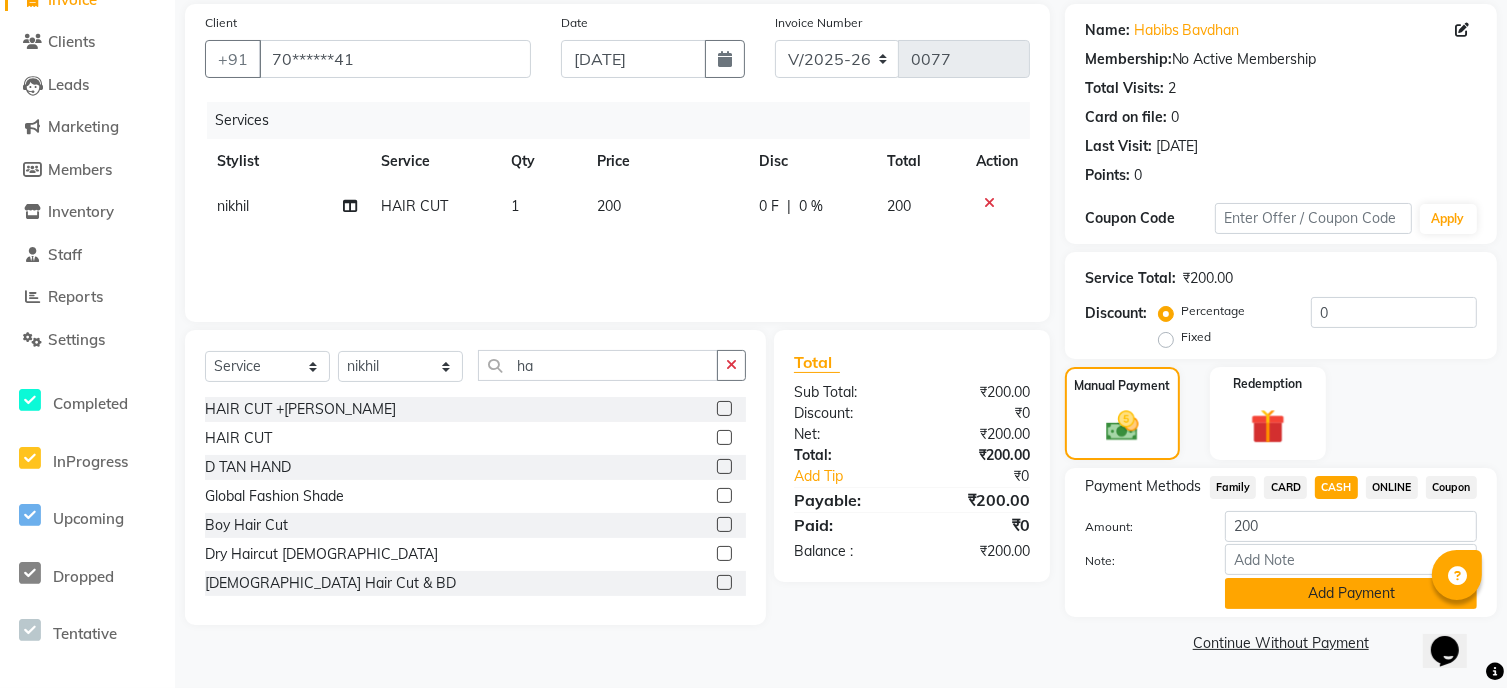 click on "Add Payment" 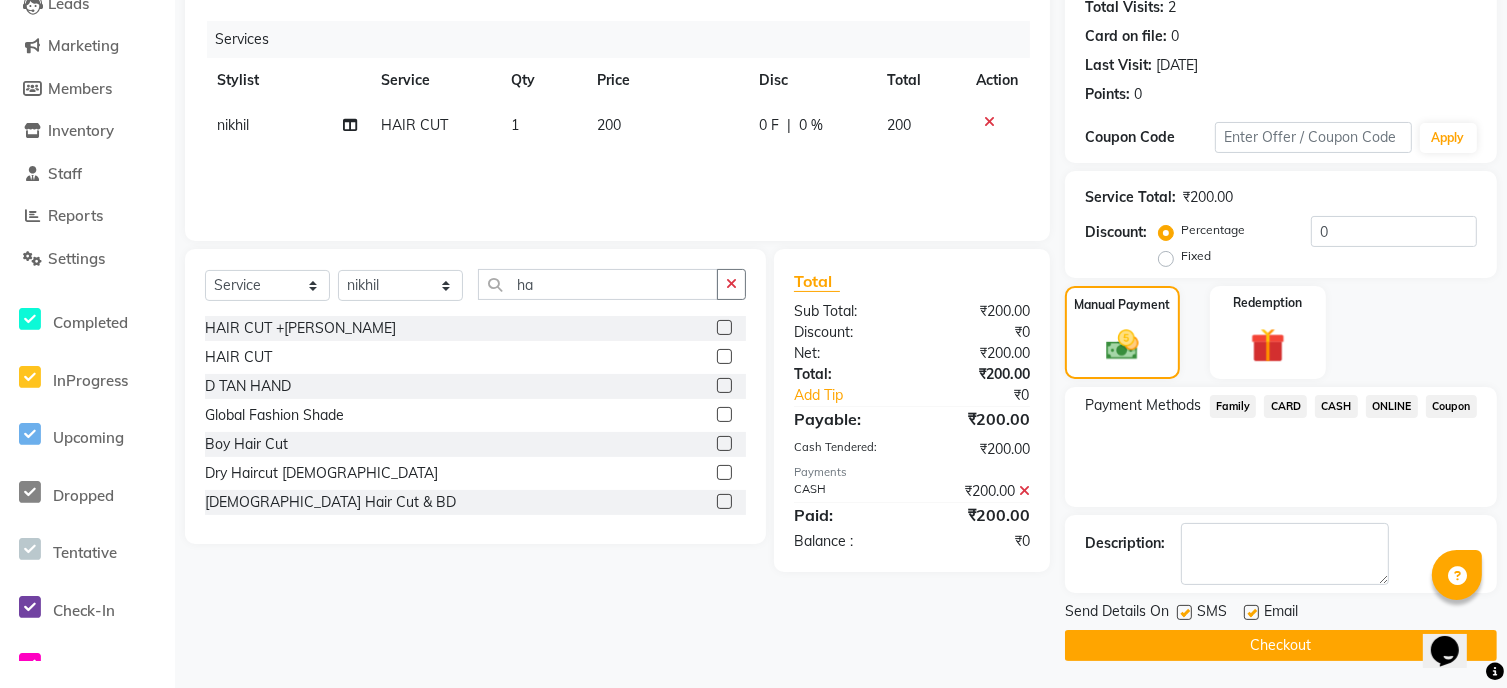 scroll, scrollTop: 229, scrollLeft: 0, axis: vertical 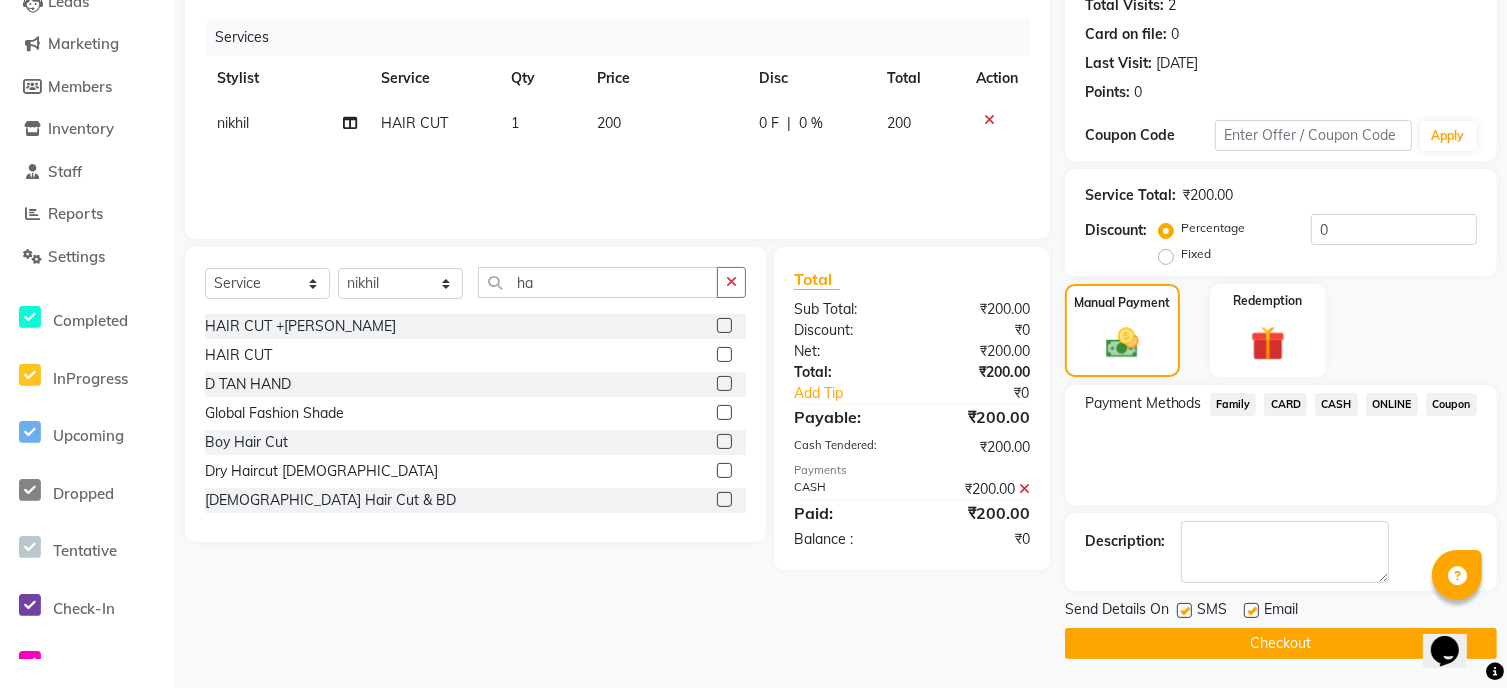 click on "Checkout" 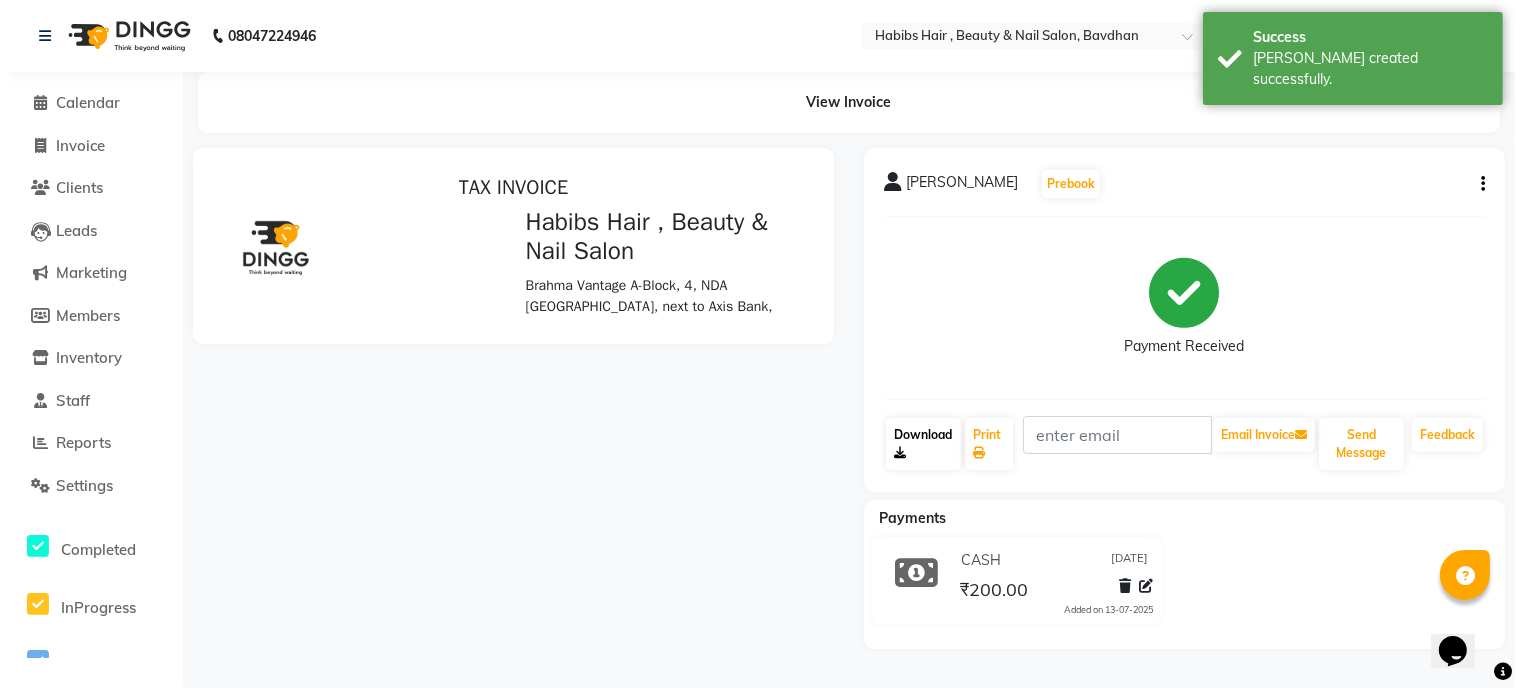 scroll, scrollTop: 0, scrollLeft: 0, axis: both 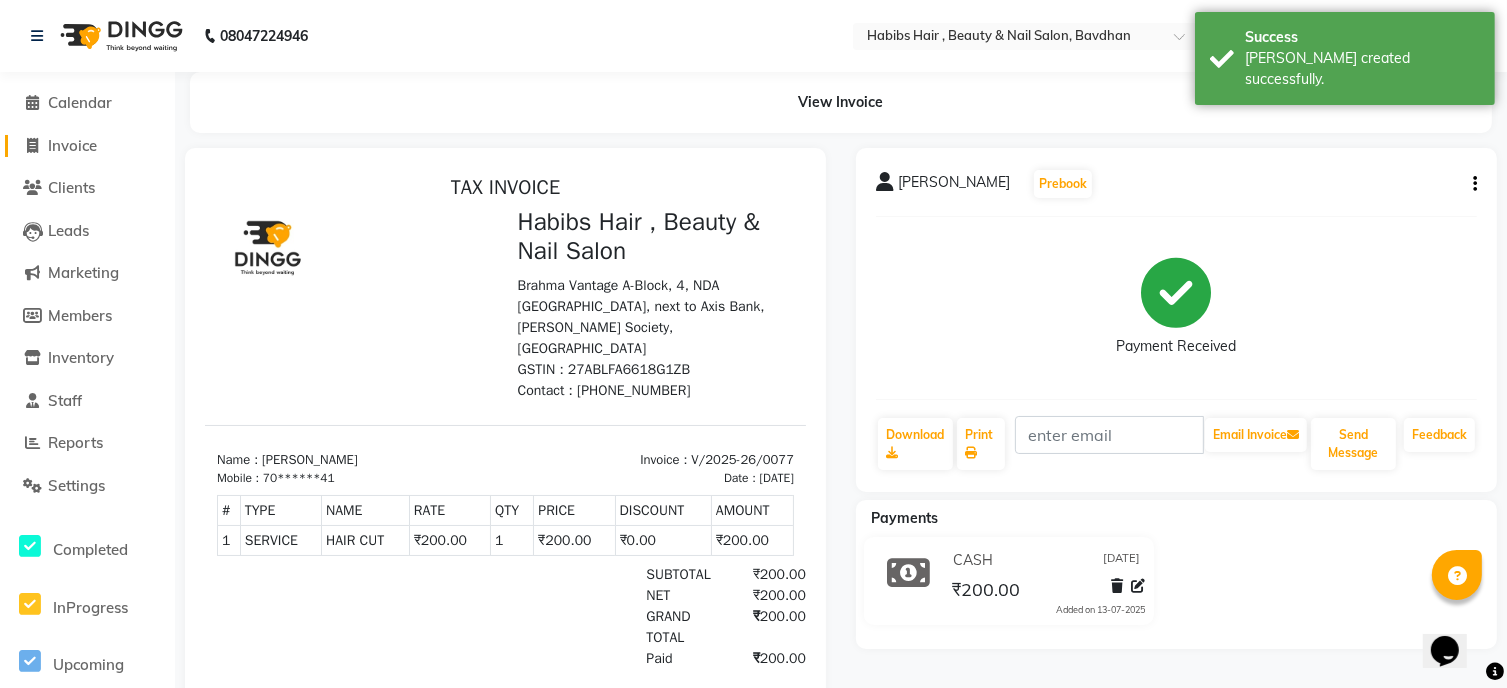 click on "Invoice" 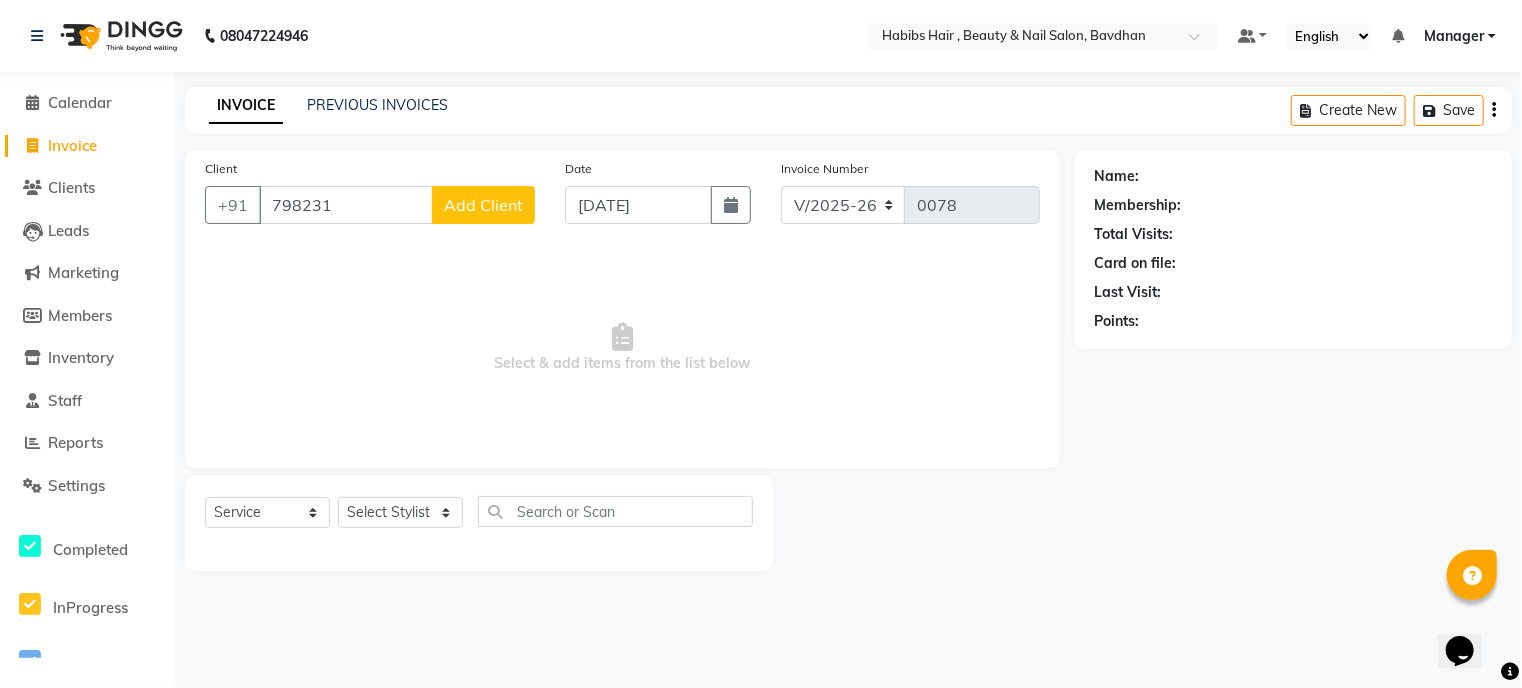 click on "Invoice" 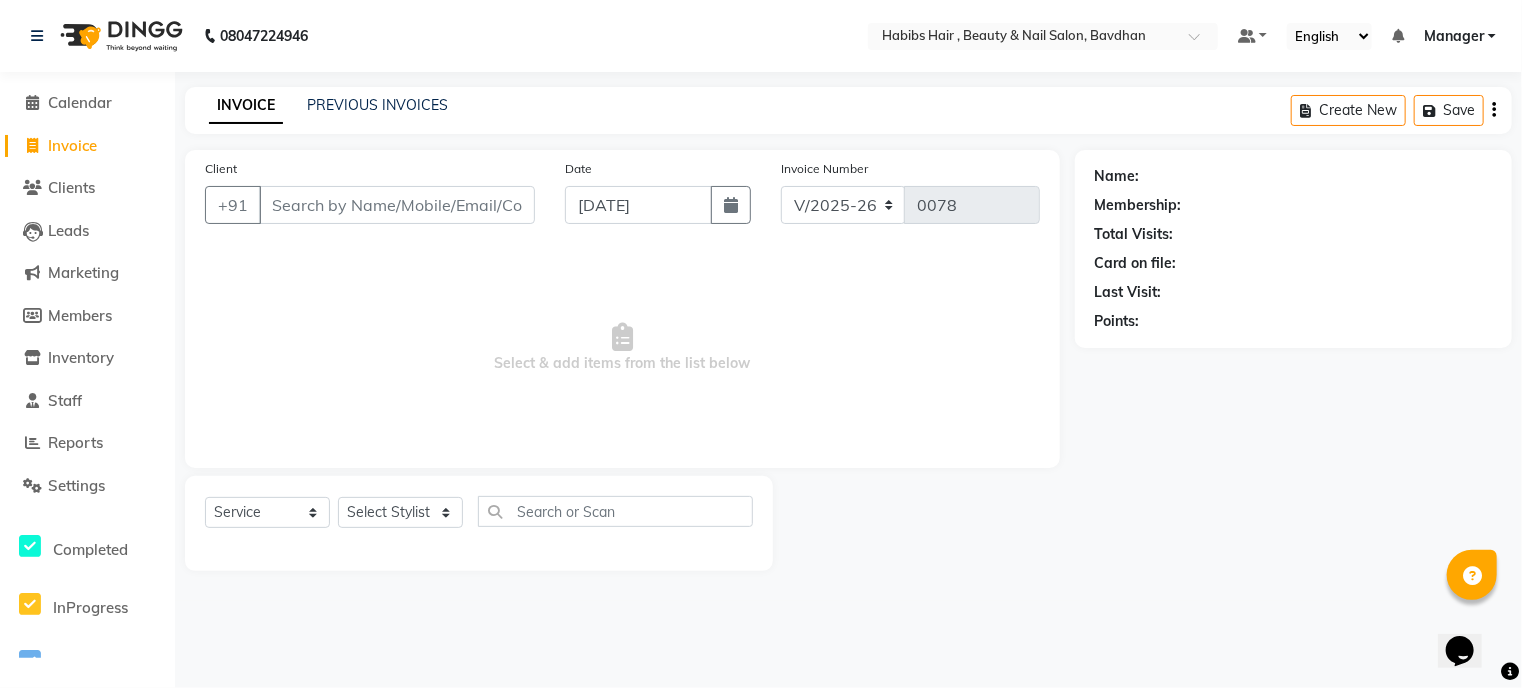 click on "Client" at bounding box center [397, 205] 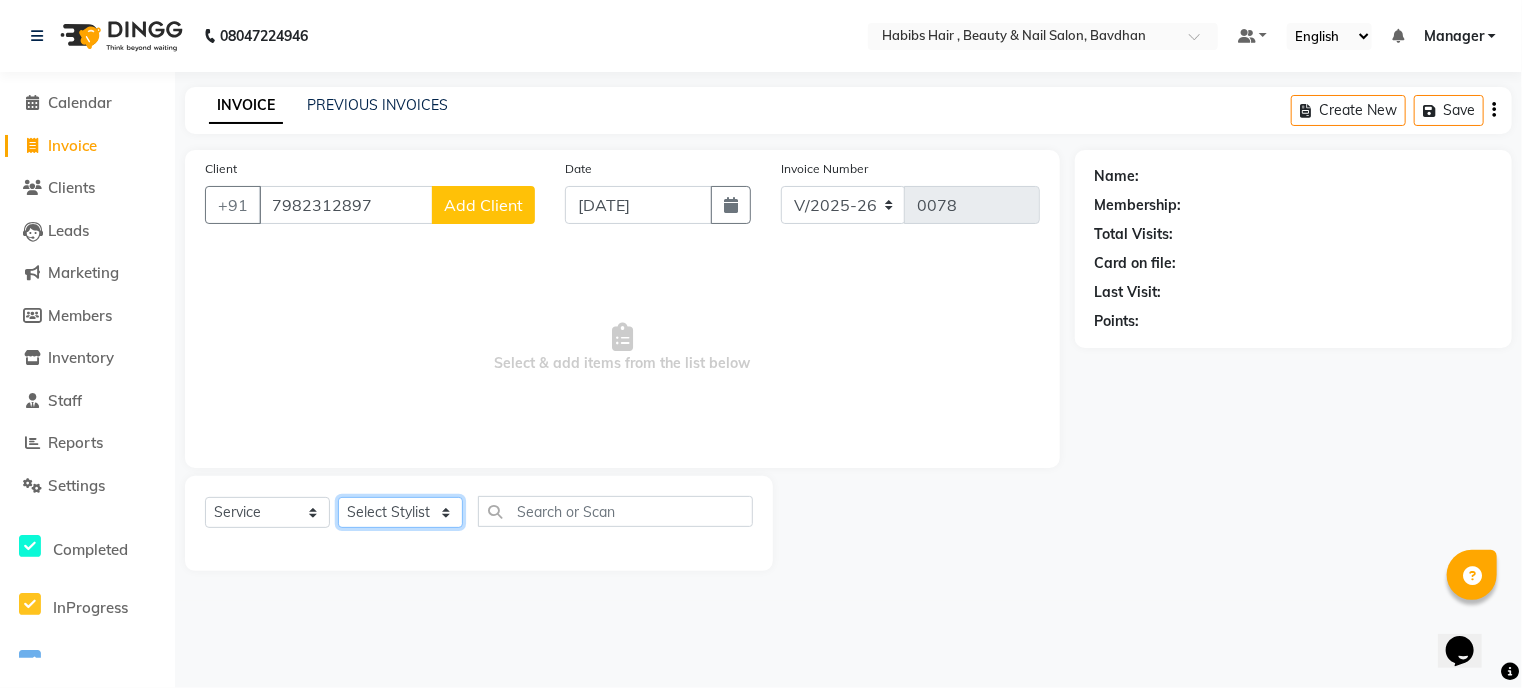 click on "Select Stylist Akash [PERSON_NAME] [PERSON_NAME] Manager [PERSON_NAME] nikhil [PERSON_NAME]" 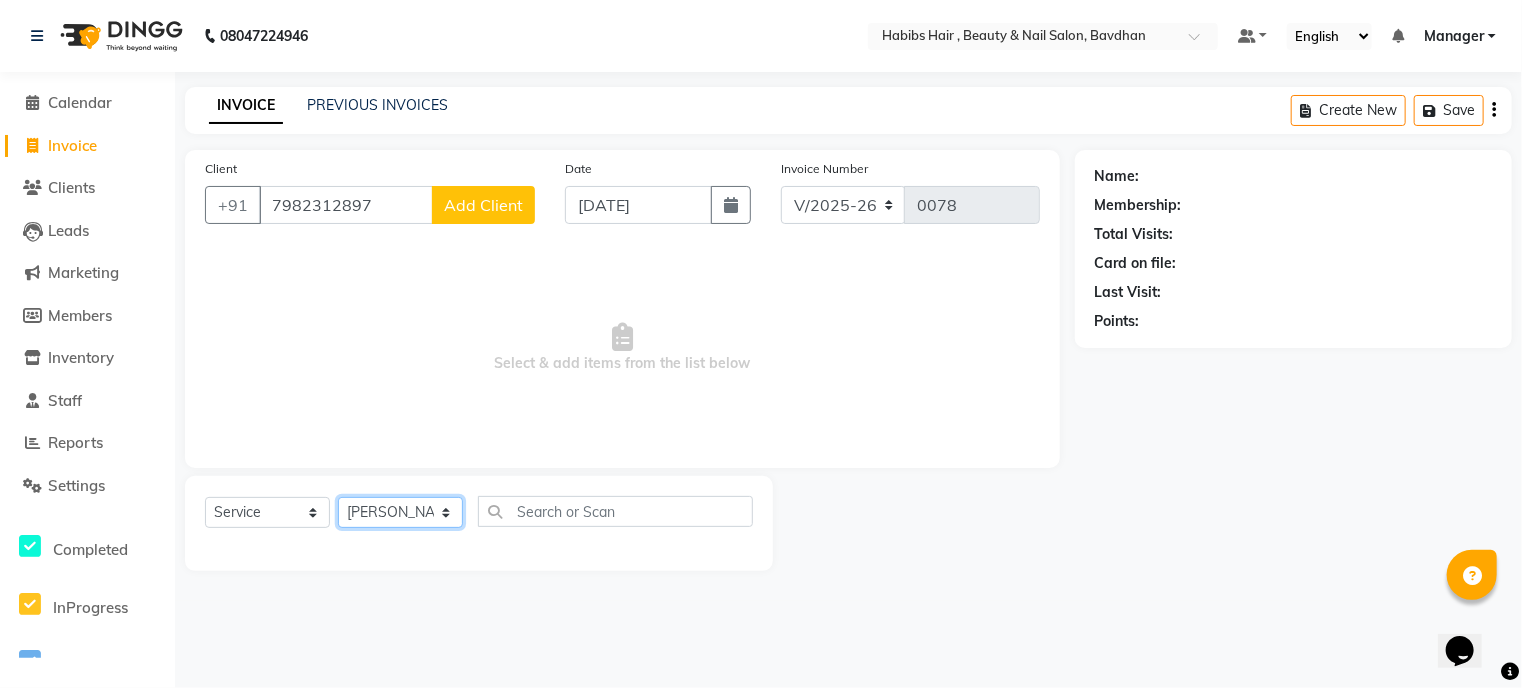 click on "Select Stylist Akash [PERSON_NAME] [PERSON_NAME] Manager [PERSON_NAME] nikhil [PERSON_NAME]" 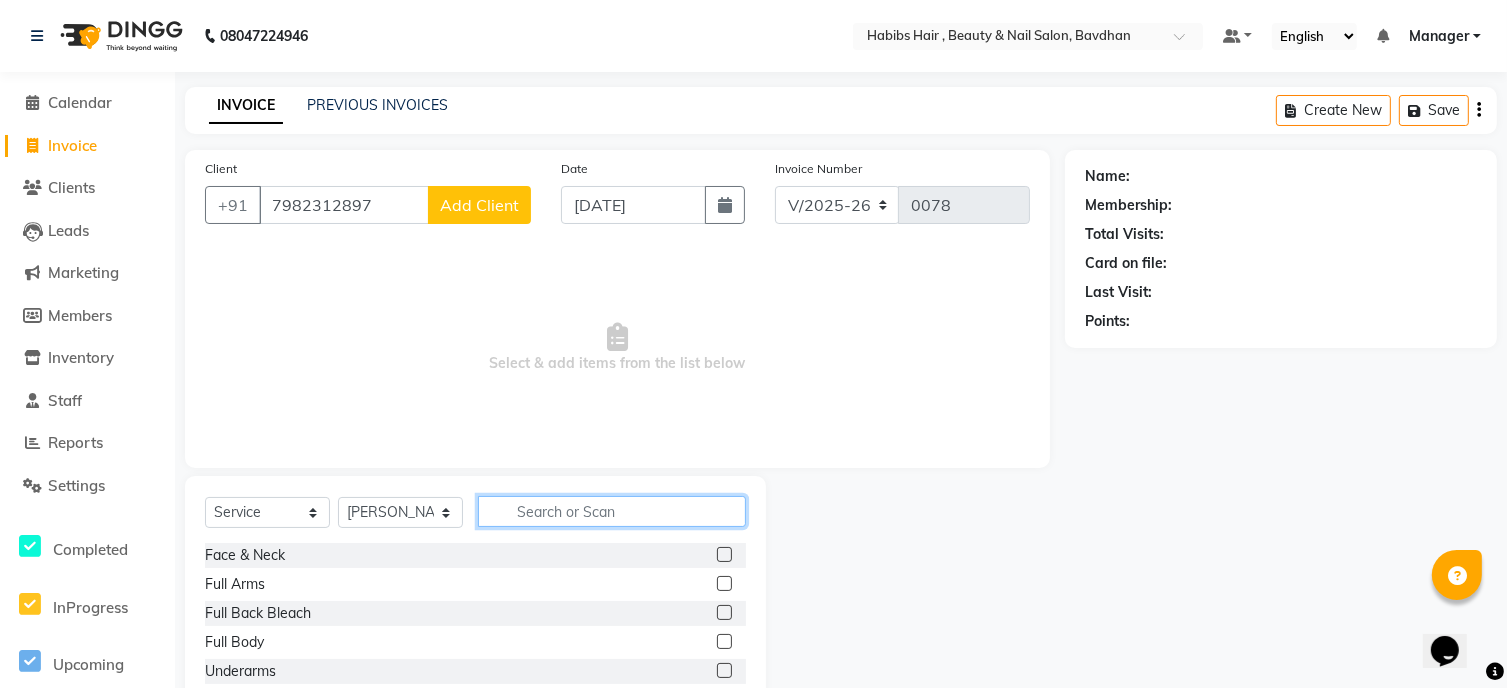 click 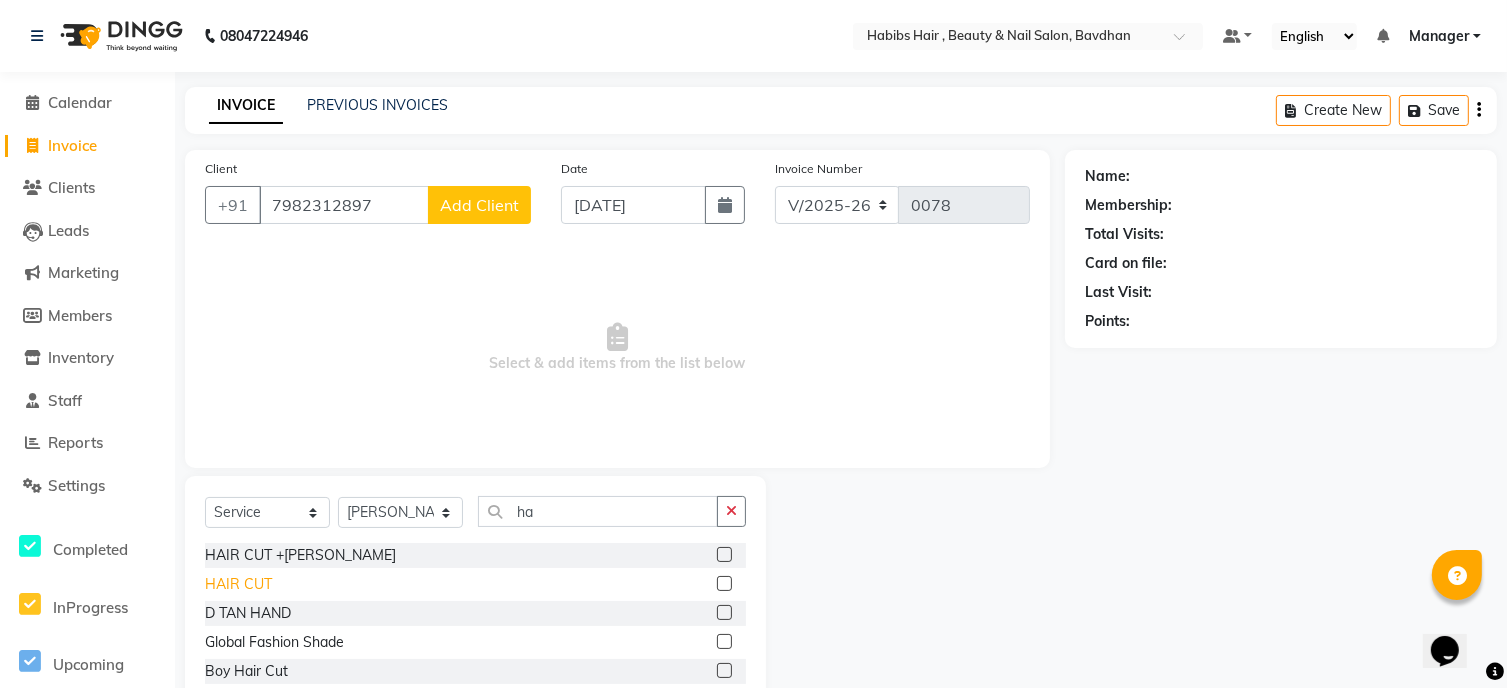 click on "HAIR CUT" 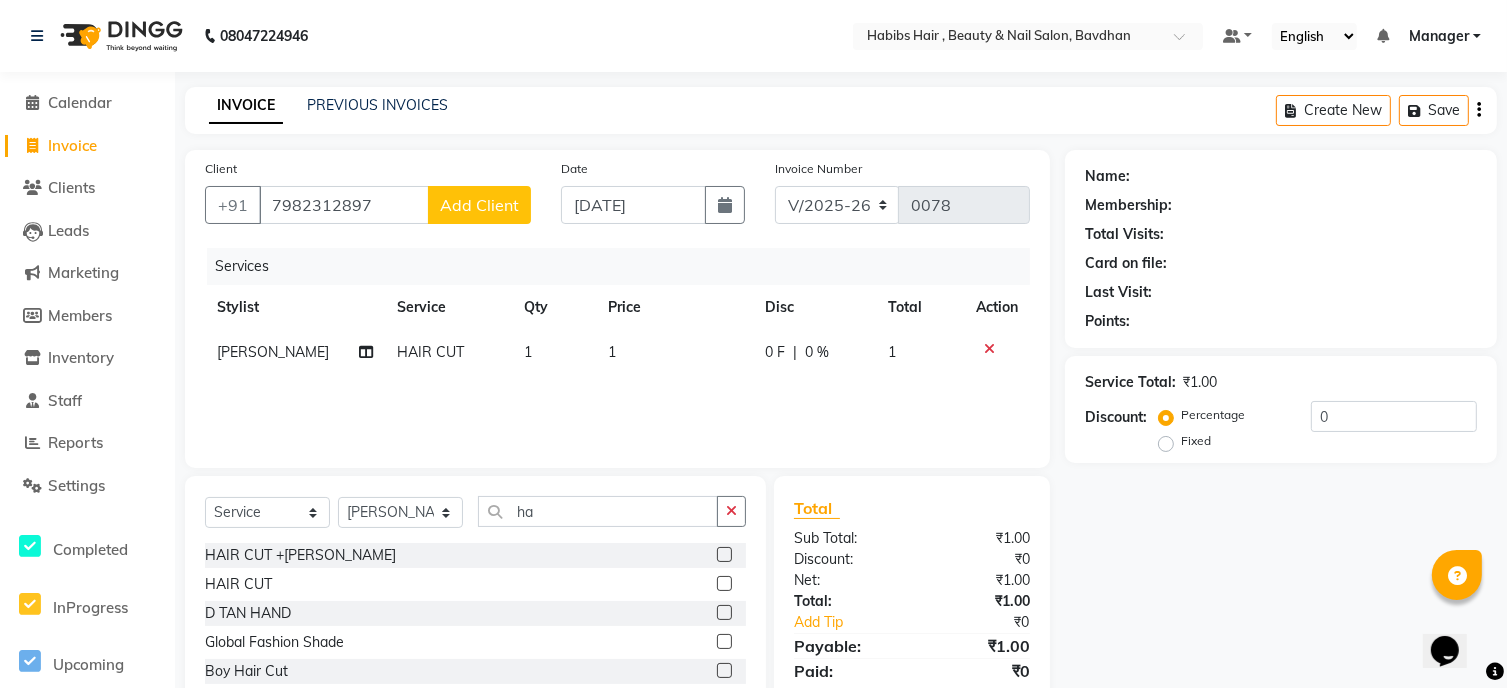 click on "1" 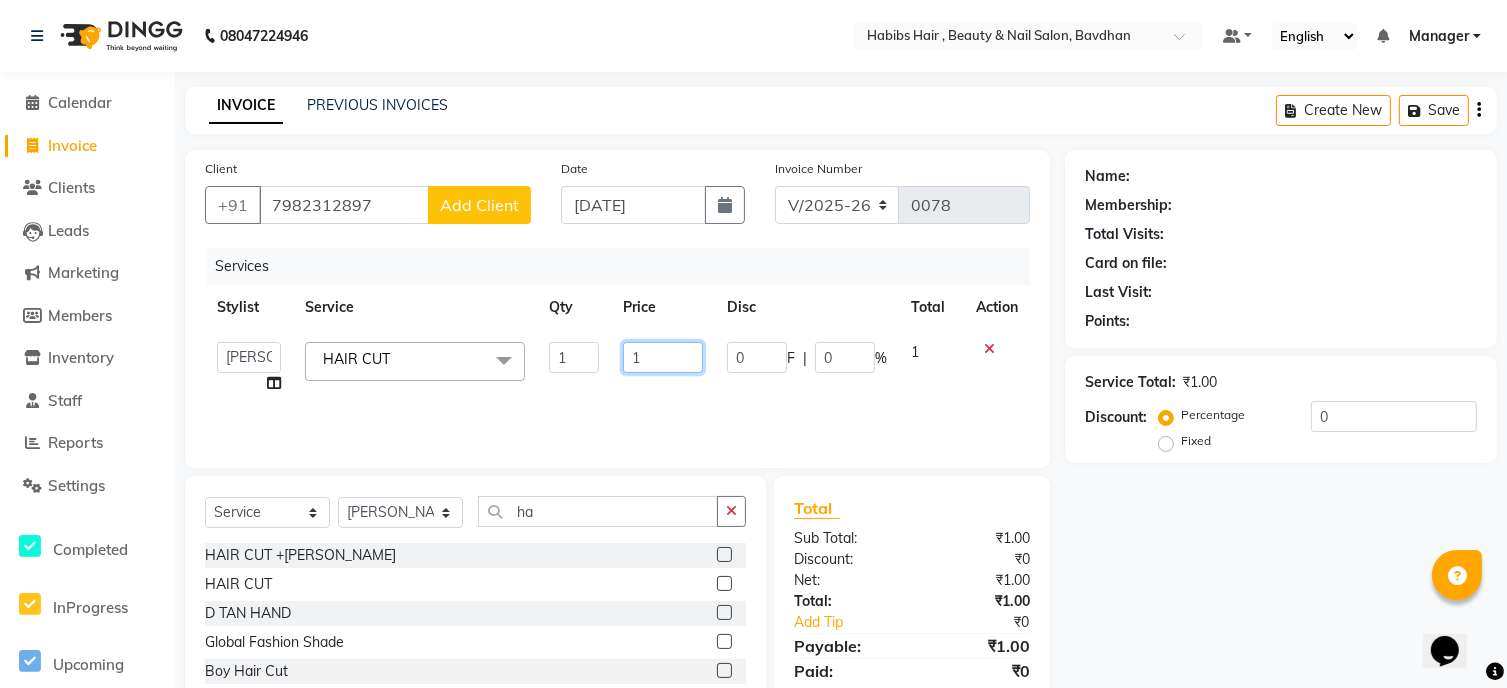 click on "1" 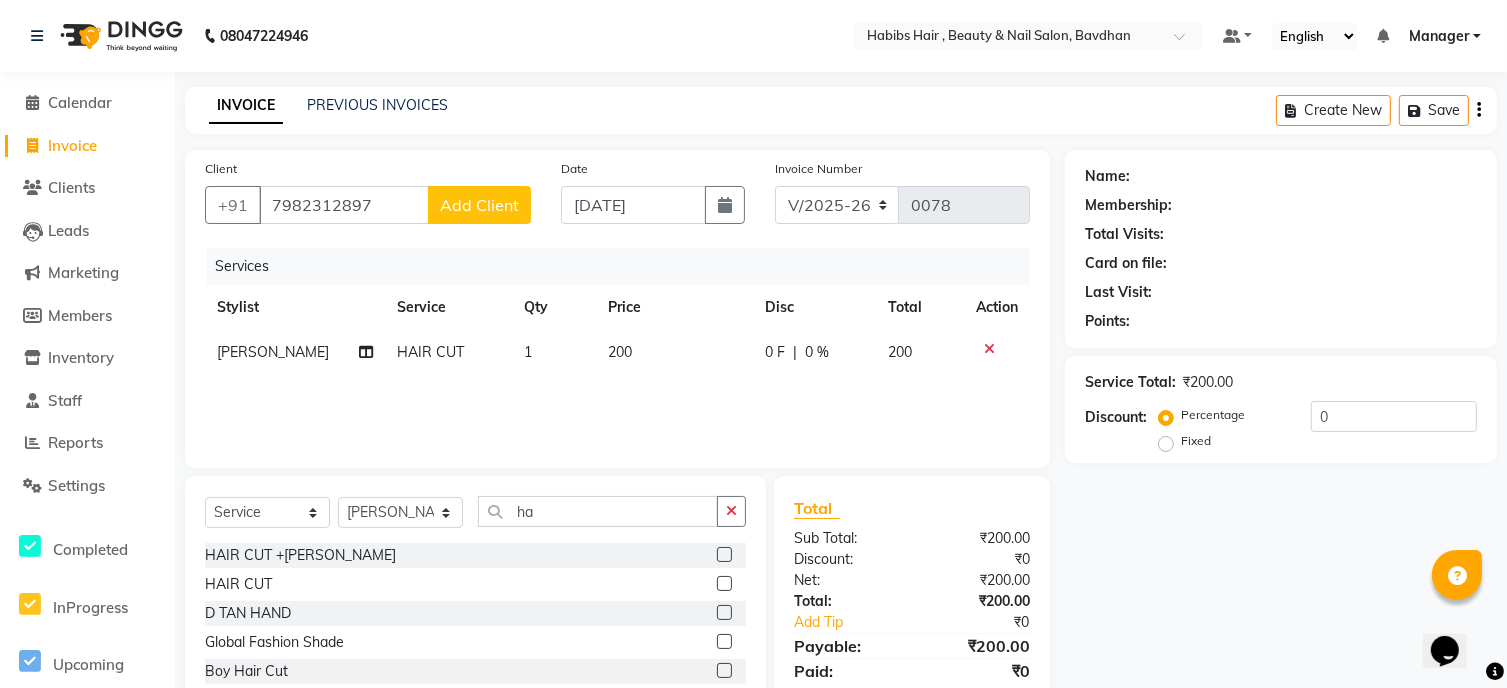 click on "Add Client" 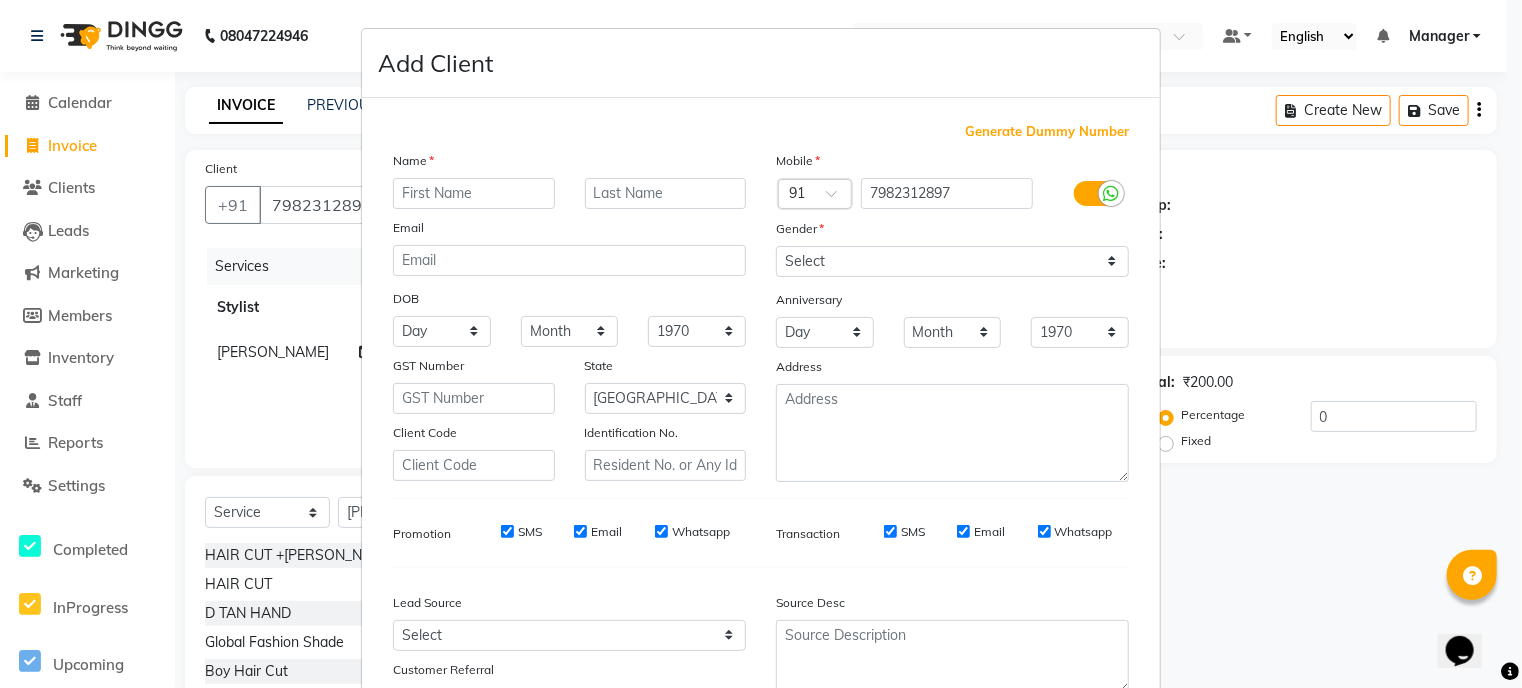 click at bounding box center [474, 193] 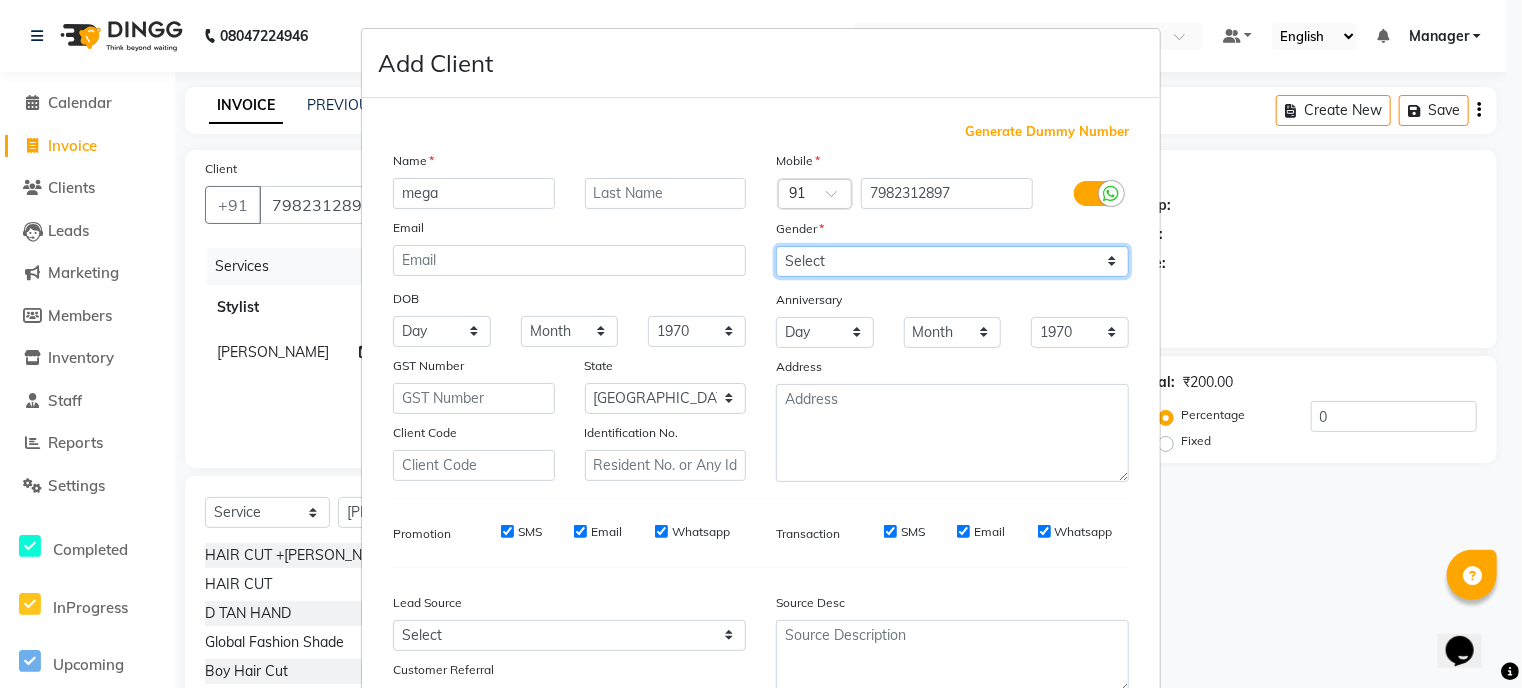 click on "Select [DEMOGRAPHIC_DATA] [DEMOGRAPHIC_DATA] Other Prefer Not To Say" at bounding box center [952, 261] 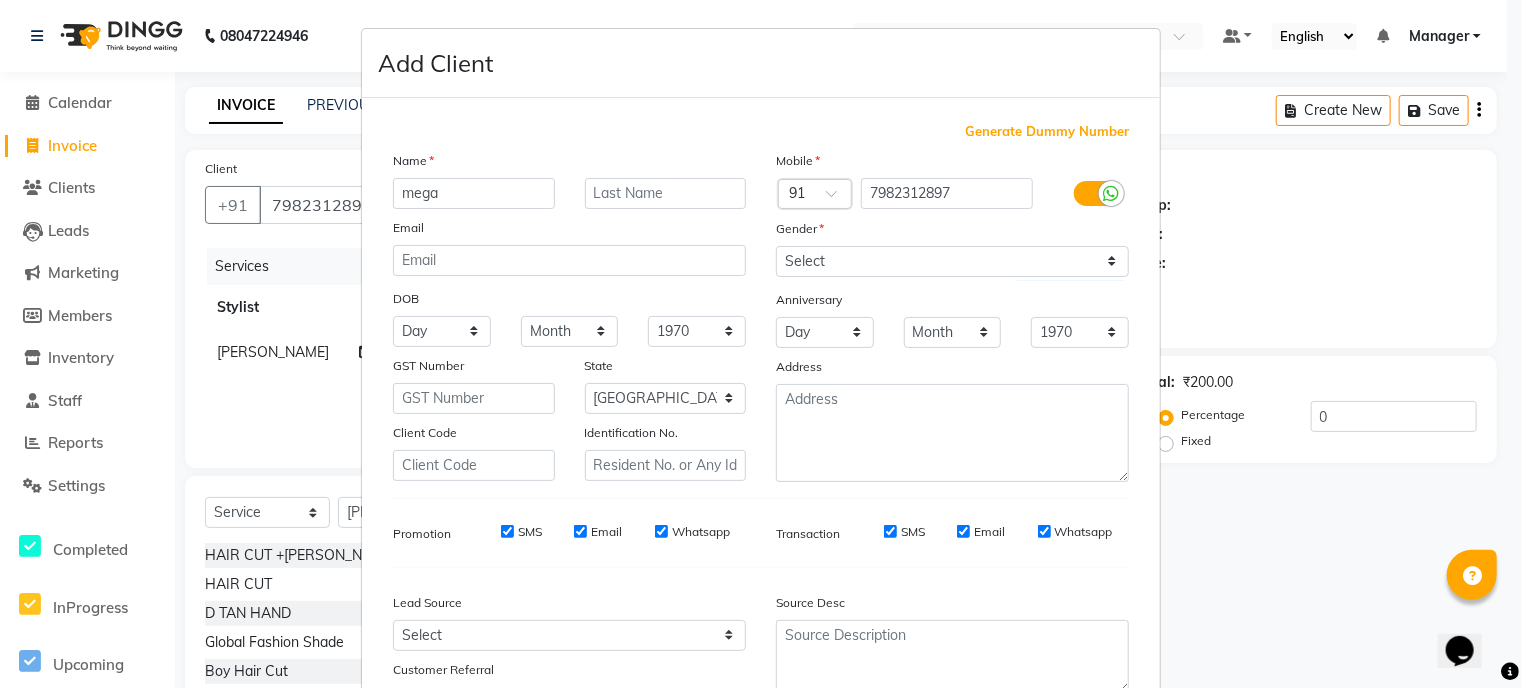 click on "Generate Dummy Number Name mega Email DOB Day 01 02 03 04 05 06 07 08 09 10 11 12 13 14 15 16 17 18 19 20 21 22 23 24 25 26 27 28 29 30 31 Month January February March April May June July August September October November [DATE] 1941 1942 1943 1944 1945 1946 1947 1948 1949 1950 1951 1952 1953 1954 1955 1956 1957 1958 1959 1960 1961 1962 1963 1964 1965 1966 1967 1968 1969 1970 1971 1972 1973 1974 1975 1976 1977 1978 1979 1980 1981 1982 1983 1984 1985 1986 1987 1988 1989 1990 1991 1992 1993 1994 1995 1996 1997 1998 1999 2000 2001 2002 2003 2004 2005 2006 2007 2008 2009 2010 2011 2012 2013 2014 2015 2016 2017 2018 2019 2020 2021 2022 2023 2024 GST Number State Select [GEOGRAPHIC_DATA] and [GEOGRAPHIC_DATA] [GEOGRAPHIC_DATA] [GEOGRAPHIC_DATA] [GEOGRAPHIC_DATA] [GEOGRAPHIC_DATA] [GEOGRAPHIC_DATA] [GEOGRAPHIC_DATA] [GEOGRAPHIC_DATA] and [GEOGRAPHIC_DATA] [GEOGRAPHIC_DATA] [GEOGRAPHIC_DATA] [GEOGRAPHIC_DATA] [GEOGRAPHIC_DATA] [GEOGRAPHIC_DATA] [GEOGRAPHIC_DATA] [GEOGRAPHIC_DATA] [GEOGRAPHIC_DATA] [GEOGRAPHIC_DATA] [GEOGRAPHIC_DATA] [GEOGRAPHIC_DATA] [GEOGRAPHIC_DATA] [GEOGRAPHIC_DATA] [GEOGRAPHIC_DATA] [GEOGRAPHIC_DATA] [GEOGRAPHIC_DATA] [GEOGRAPHIC_DATA] [GEOGRAPHIC_DATA] [GEOGRAPHIC_DATA] [GEOGRAPHIC_DATA] [GEOGRAPHIC_DATA] [GEOGRAPHIC_DATA] × 91" at bounding box center (761, 419) 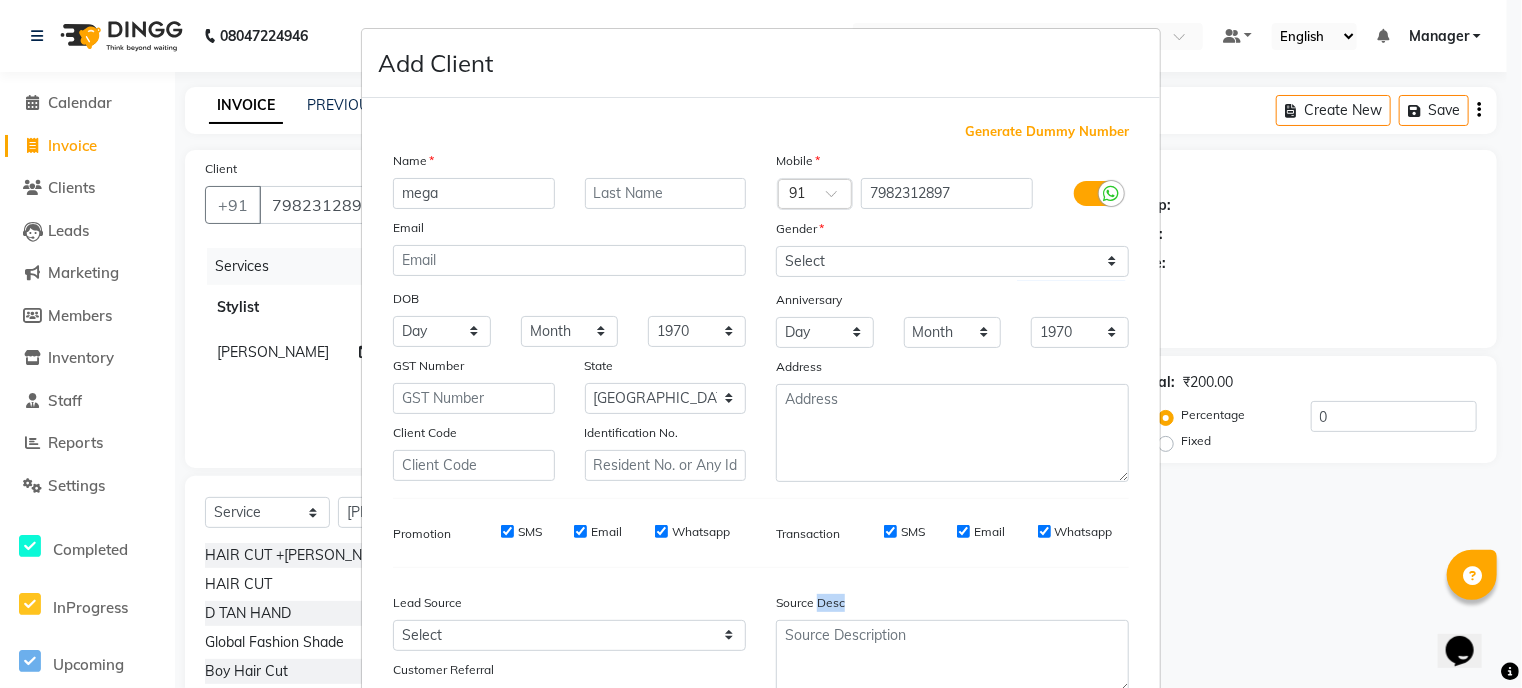 click on "Generate Dummy Number Name mega Email DOB Day 01 02 03 04 05 06 07 08 09 10 11 12 13 14 15 16 17 18 19 20 21 22 23 24 25 26 27 28 29 30 31 Month January February March April May June July August September October November [DATE] 1941 1942 1943 1944 1945 1946 1947 1948 1949 1950 1951 1952 1953 1954 1955 1956 1957 1958 1959 1960 1961 1962 1963 1964 1965 1966 1967 1968 1969 1970 1971 1972 1973 1974 1975 1976 1977 1978 1979 1980 1981 1982 1983 1984 1985 1986 1987 1988 1989 1990 1991 1992 1993 1994 1995 1996 1997 1998 1999 2000 2001 2002 2003 2004 2005 2006 2007 2008 2009 2010 2011 2012 2013 2014 2015 2016 2017 2018 2019 2020 2021 2022 2023 2024 GST Number State Select [GEOGRAPHIC_DATA] and [GEOGRAPHIC_DATA] [GEOGRAPHIC_DATA] [GEOGRAPHIC_DATA] [GEOGRAPHIC_DATA] [GEOGRAPHIC_DATA] [GEOGRAPHIC_DATA] [GEOGRAPHIC_DATA] [GEOGRAPHIC_DATA] and [GEOGRAPHIC_DATA] [GEOGRAPHIC_DATA] [GEOGRAPHIC_DATA] [GEOGRAPHIC_DATA] [GEOGRAPHIC_DATA] [GEOGRAPHIC_DATA] [GEOGRAPHIC_DATA] [GEOGRAPHIC_DATA] [GEOGRAPHIC_DATA] [GEOGRAPHIC_DATA] [GEOGRAPHIC_DATA] [GEOGRAPHIC_DATA] [GEOGRAPHIC_DATA] [GEOGRAPHIC_DATA] [GEOGRAPHIC_DATA] [GEOGRAPHIC_DATA] [GEOGRAPHIC_DATA] [GEOGRAPHIC_DATA] [GEOGRAPHIC_DATA] [GEOGRAPHIC_DATA] [GEOGRAPHIC_DATA] [GEOGRAPHIC_DATA] [GEOGRAPHIC_DATA] × 91" at bounding box center [761, 419] 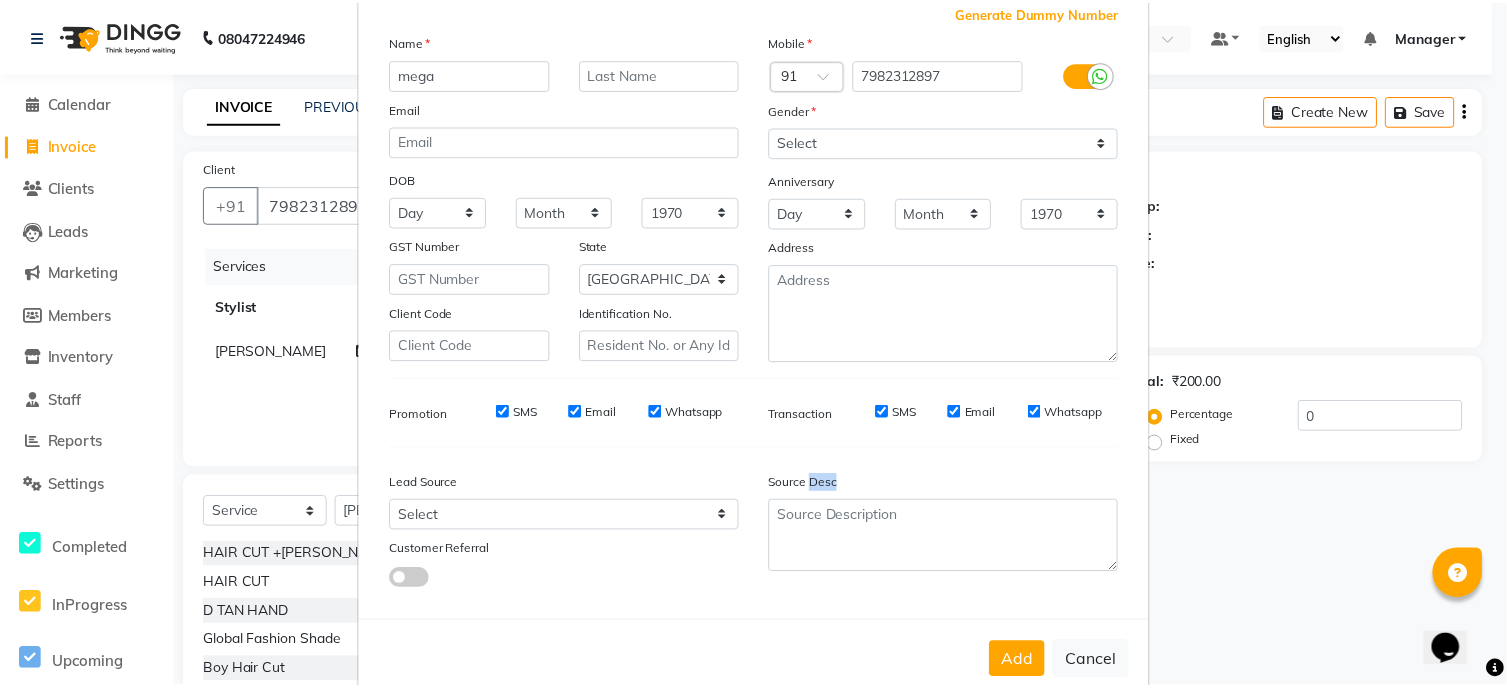 scroll, scrollTop: 120, scrollLeft: 0, axis: vertical 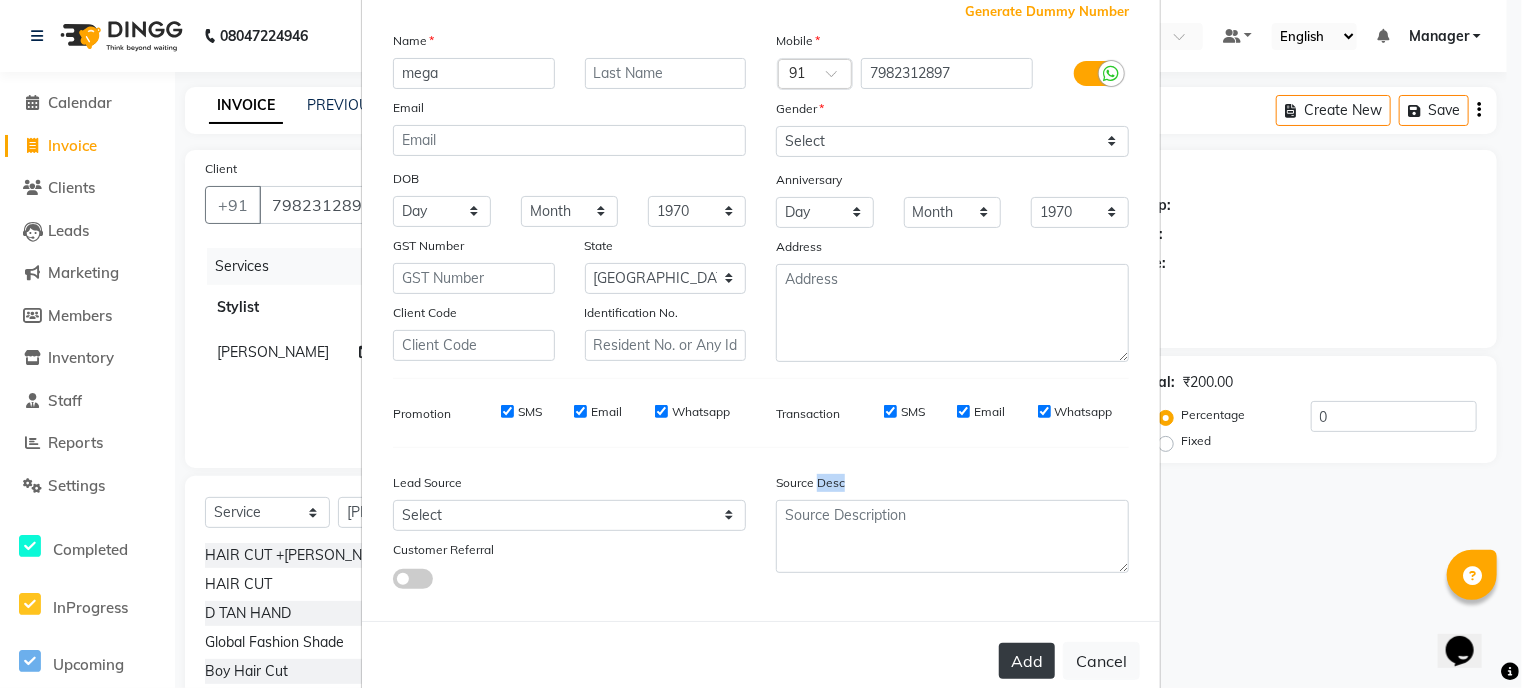 click on "Add" at bounding box center (1027, 661) 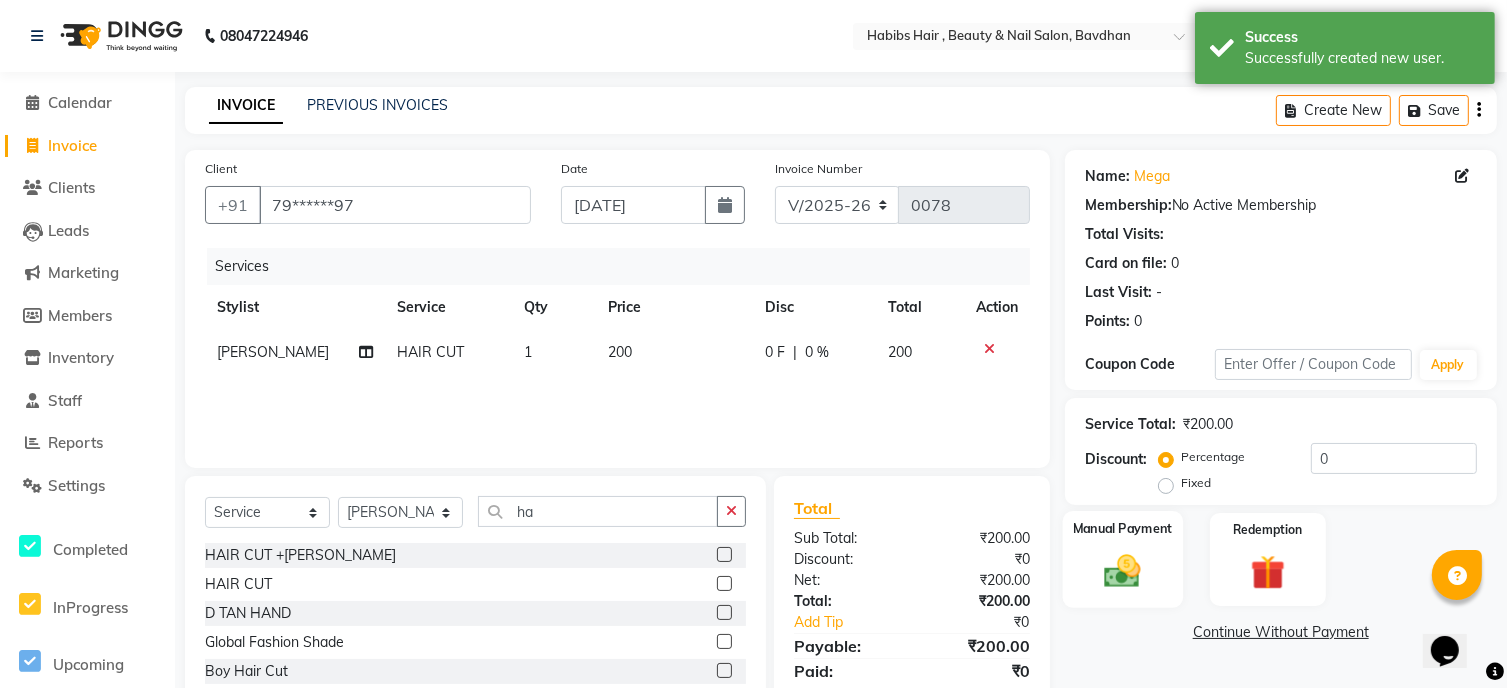 click 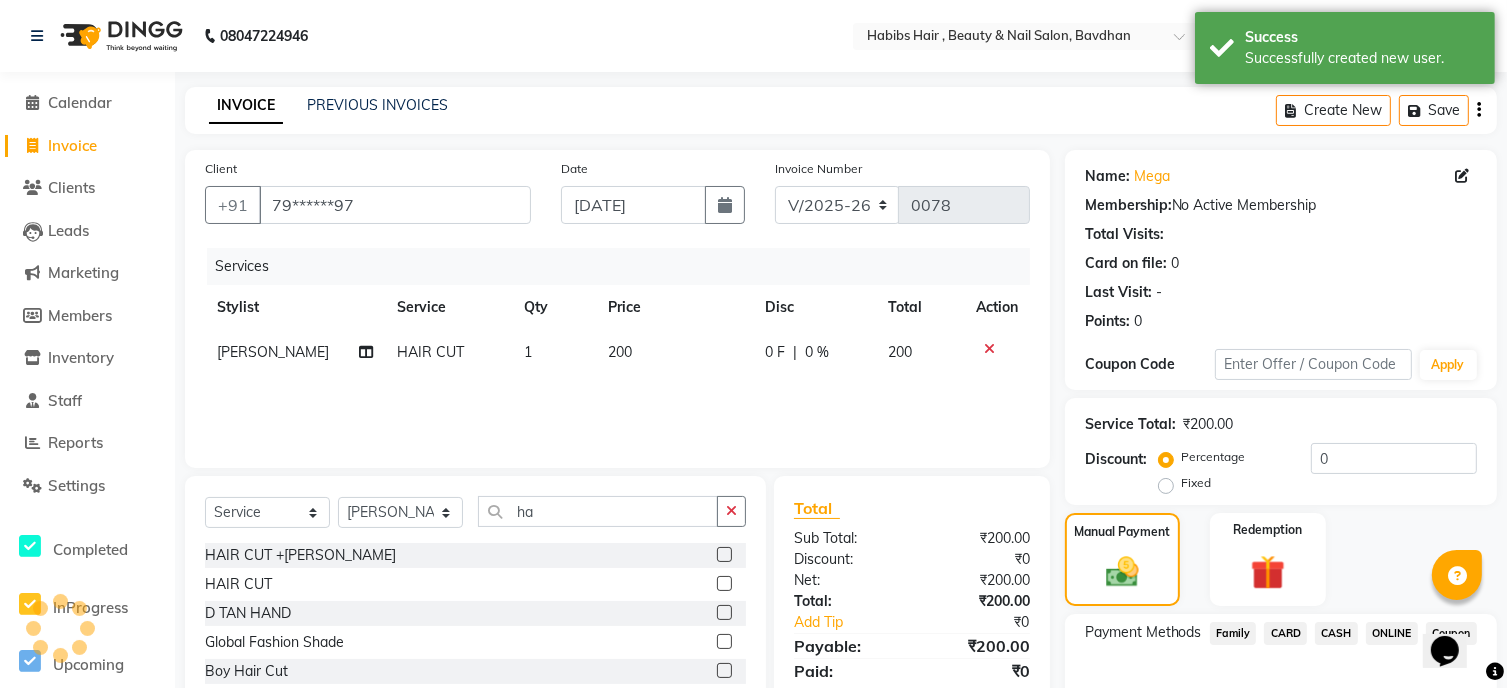 click on "CASH" 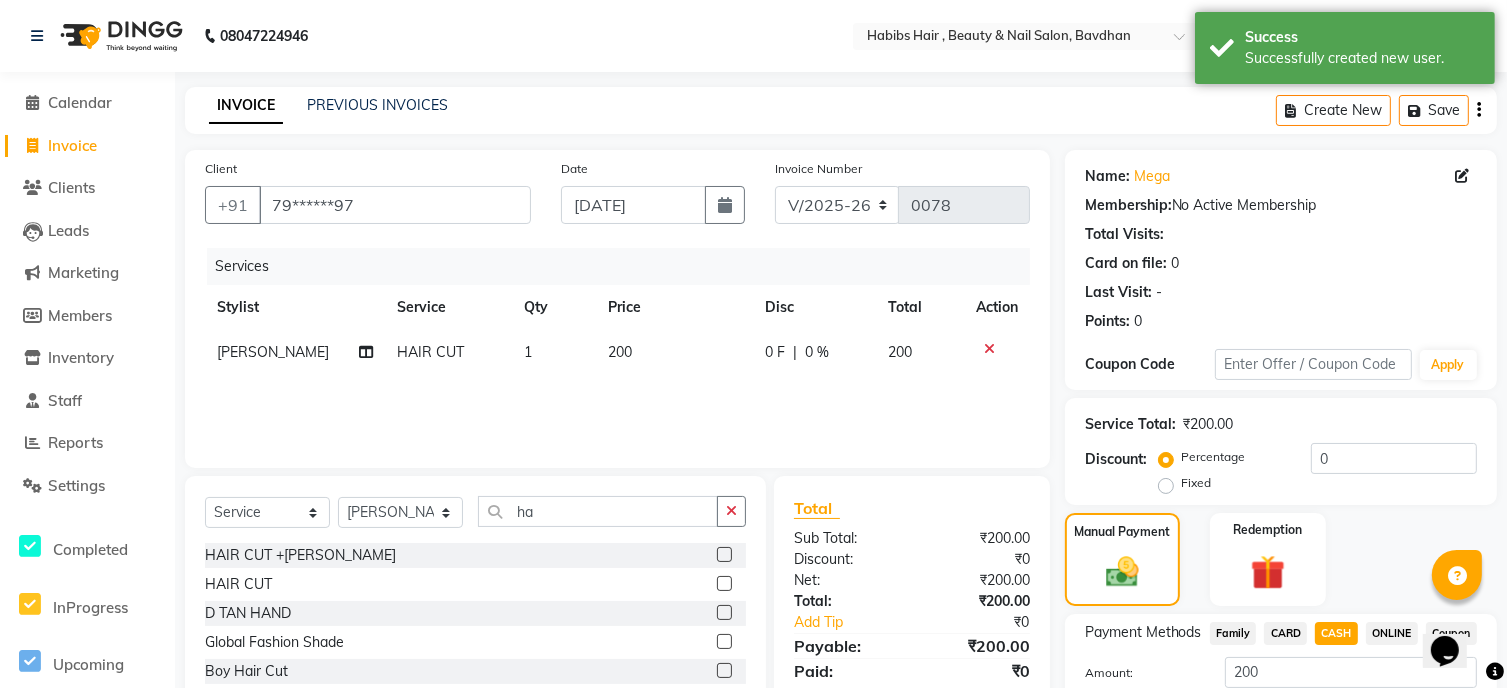 click on "CASH" 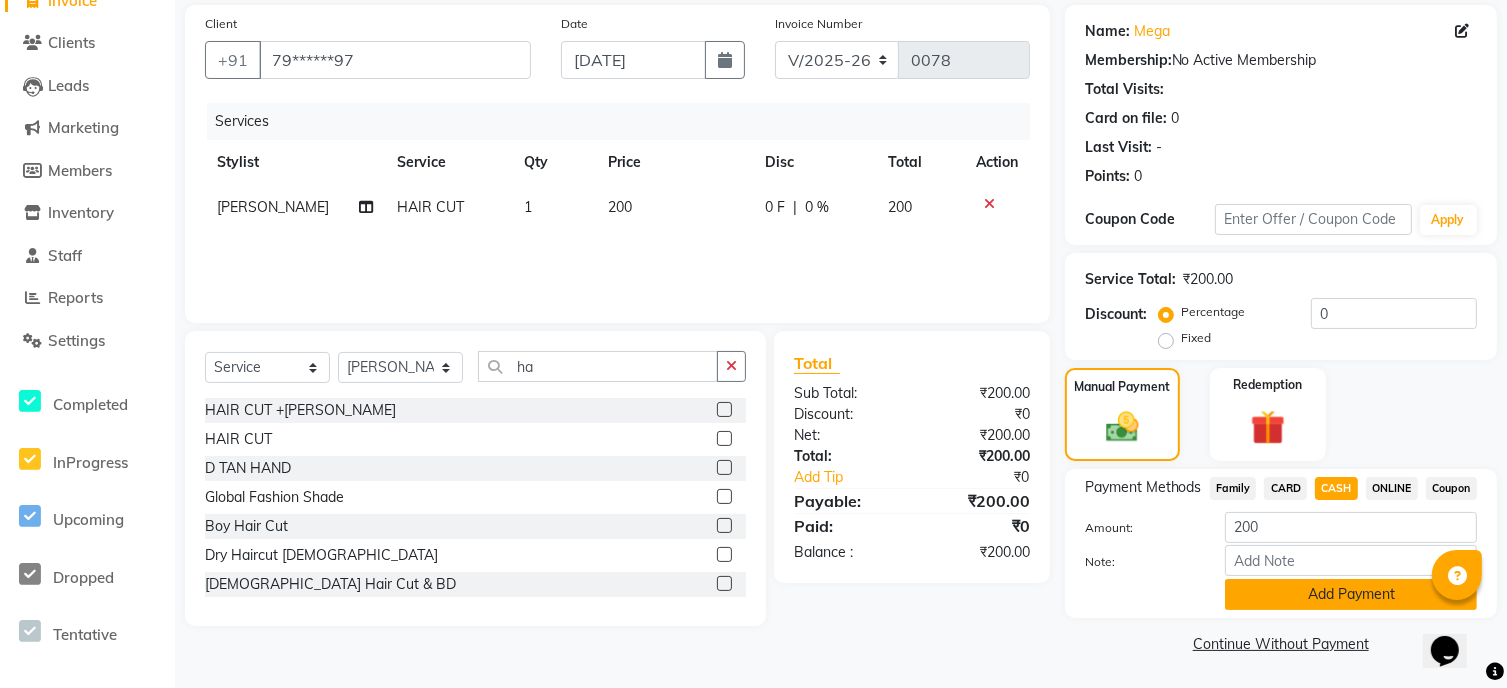 scroll, scrollTop: 148, scrollLeft: 0, axis: vertical 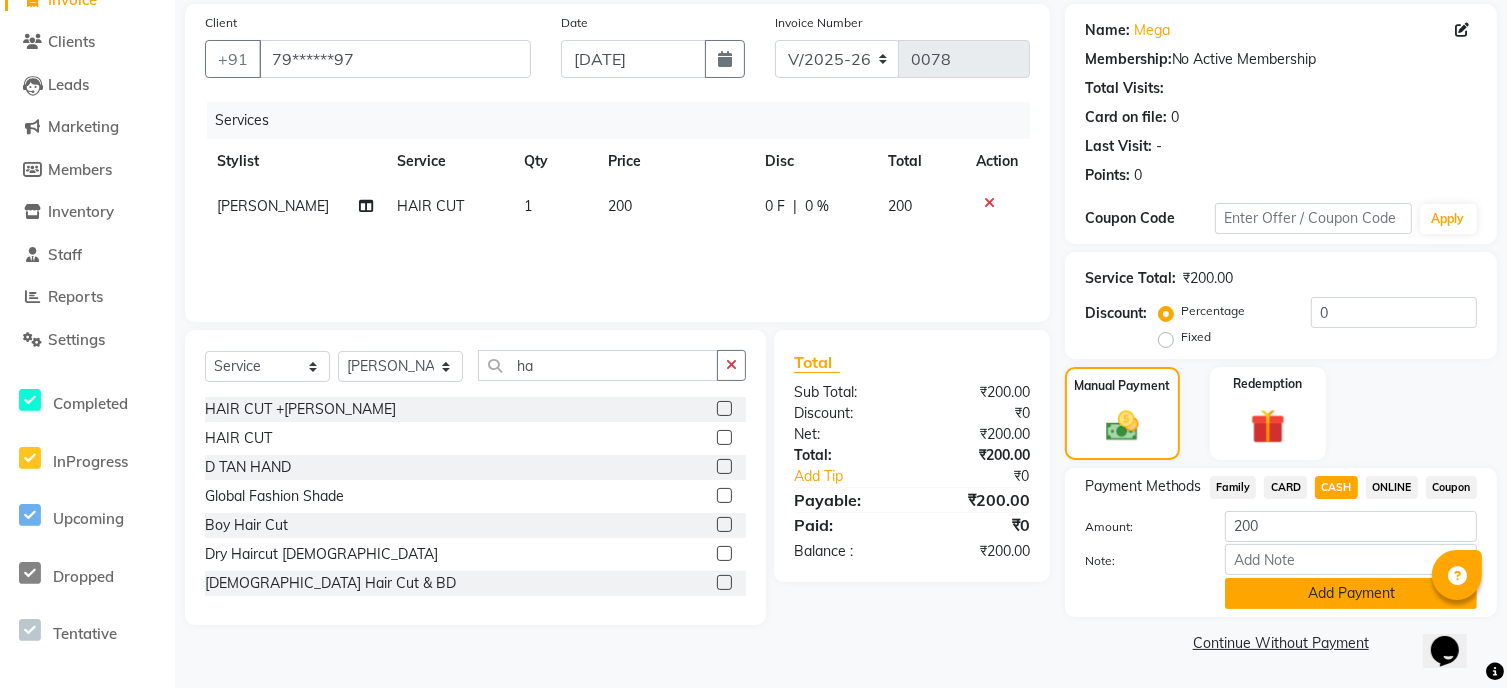 click on "Add Payment" 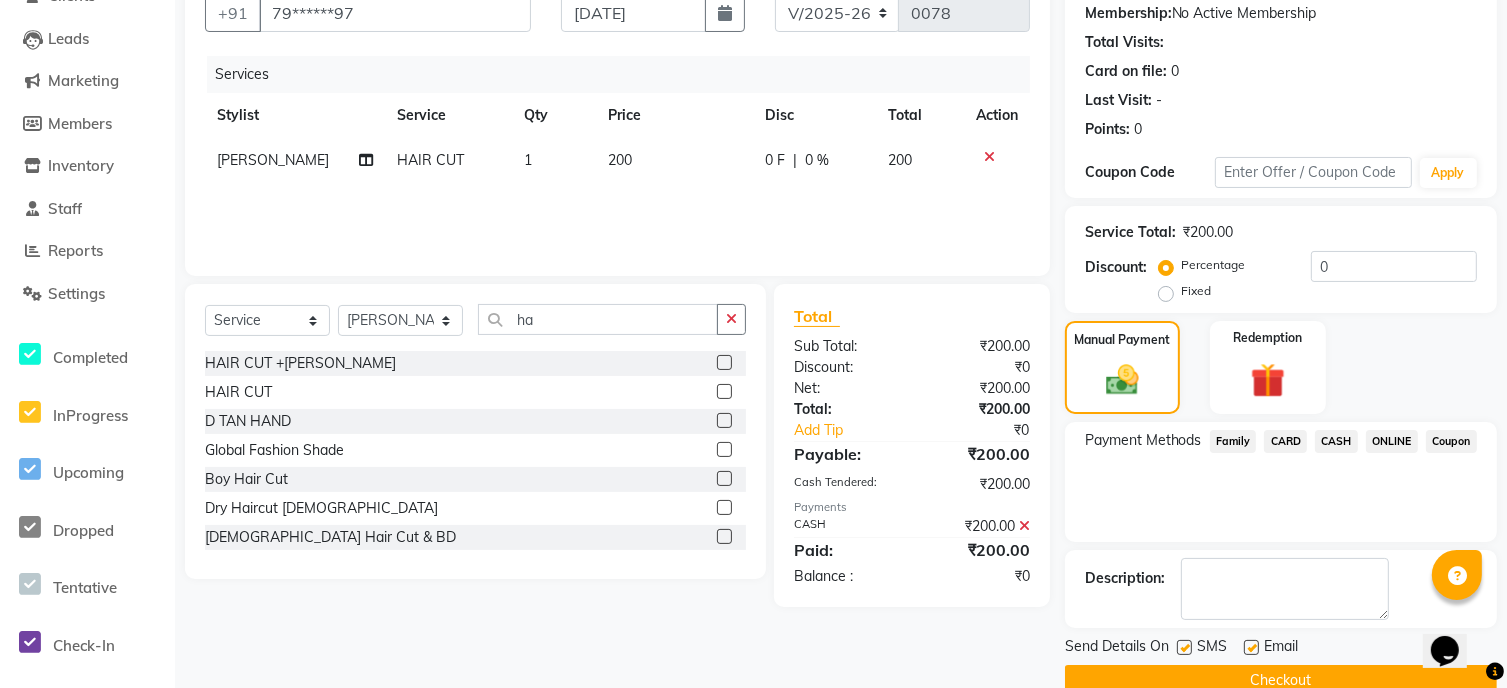 scroll, scrollTop: 228, scrollLeft: 0, axis: vertical 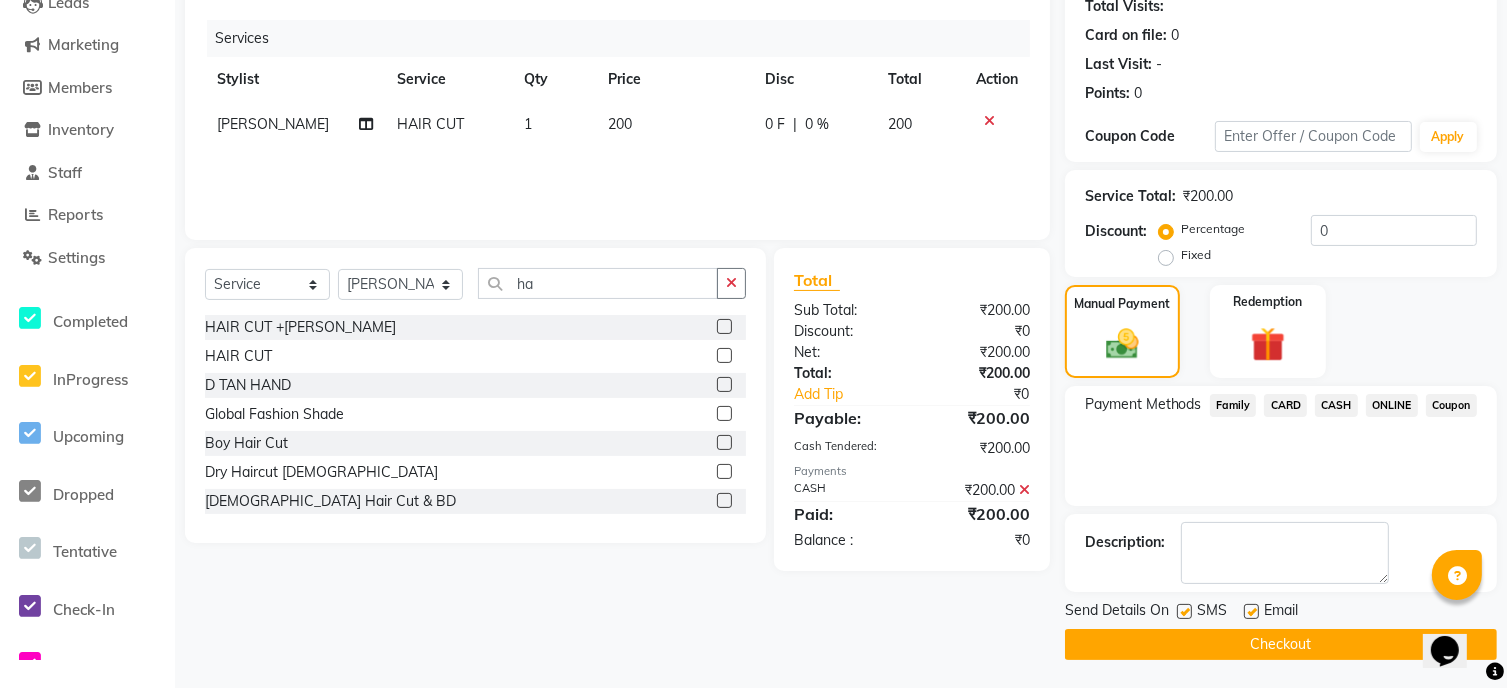 click on "Checkout" 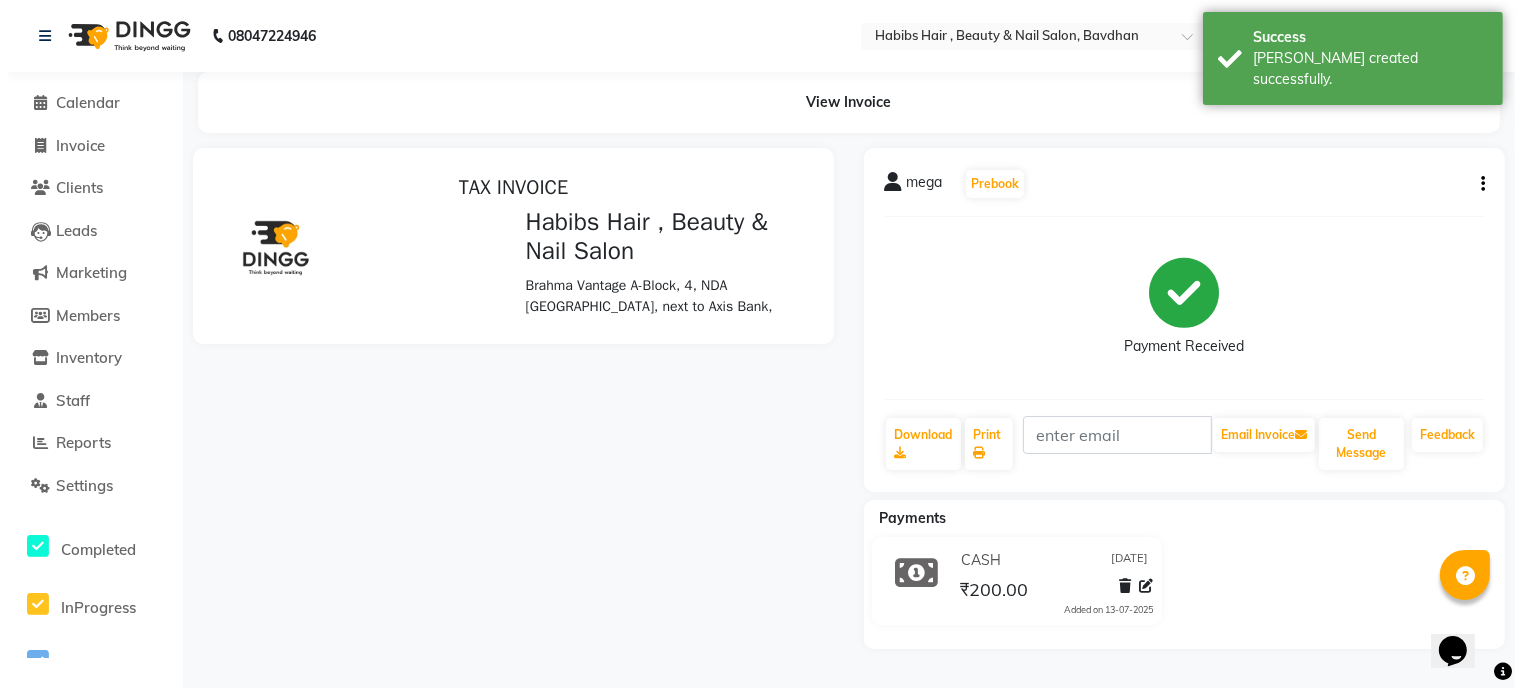 scroll, scrollTop: 0, scrollLeft: 0, axis: both 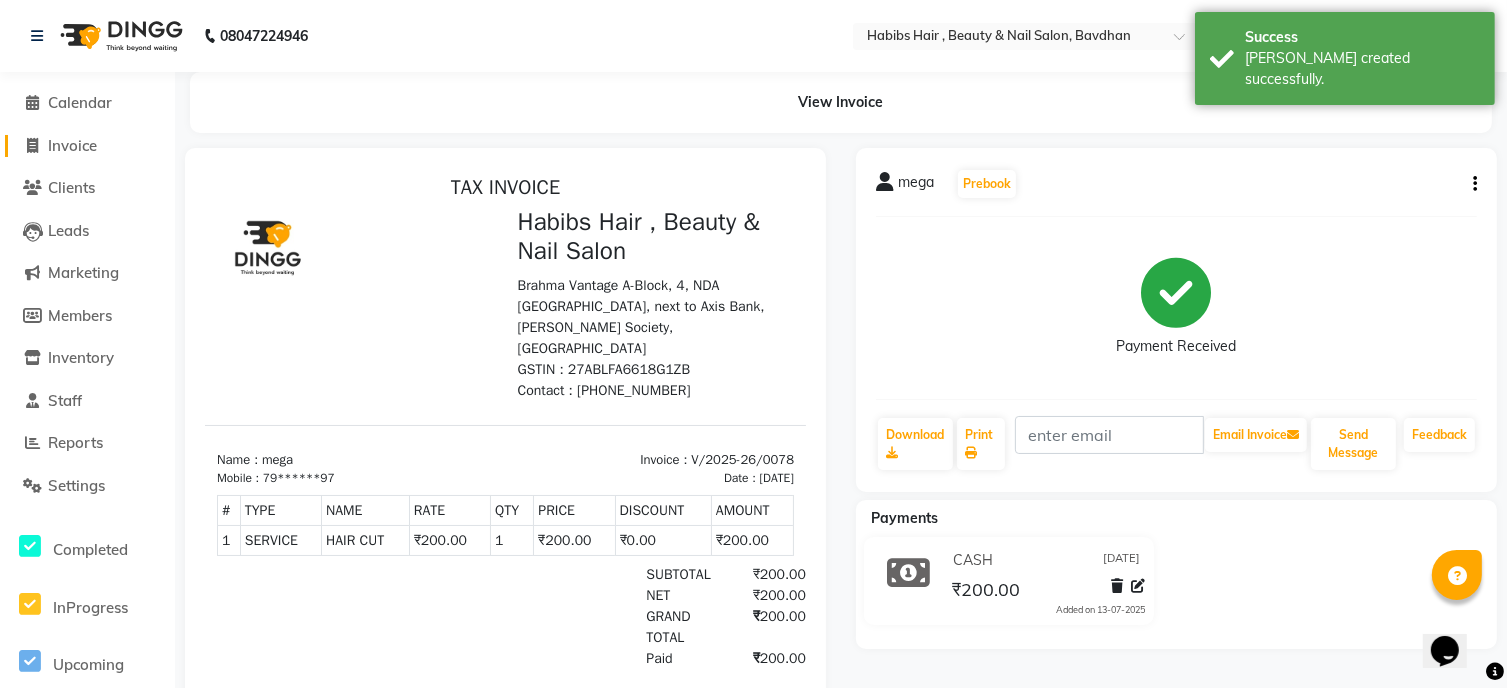 click on "Invoice" 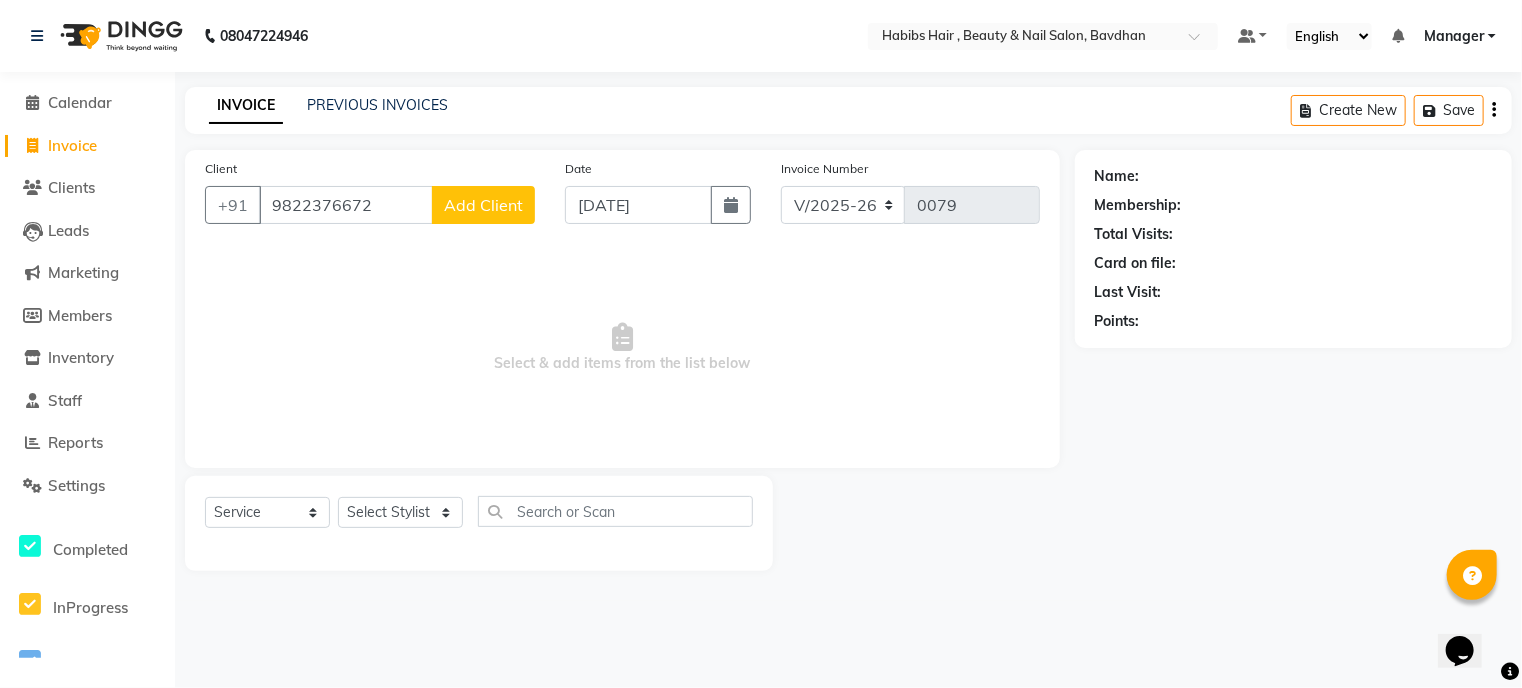 click on "Add Client" 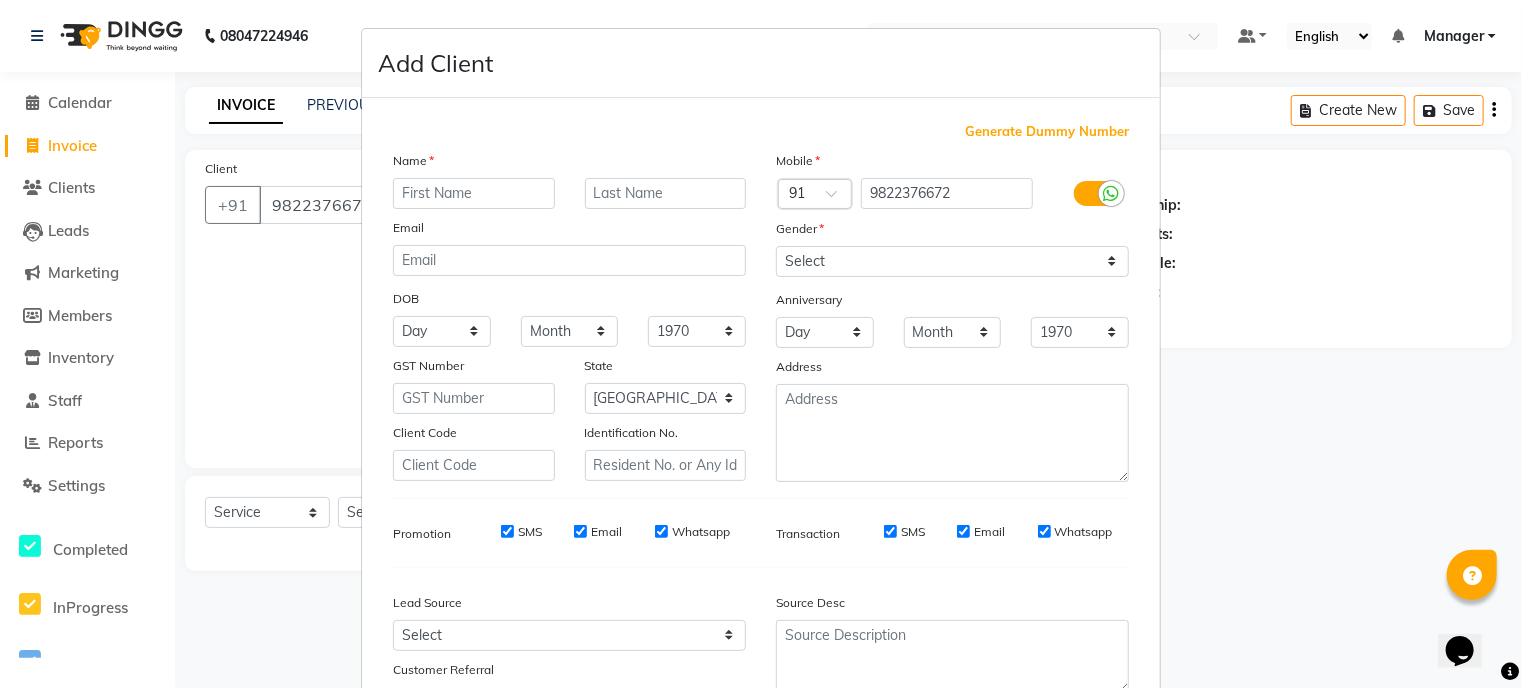 click on "Add Client Generate Dummy Number Name Email DOB Day 01 02 03 04 05 06 07 08 09 10 11 12 13 14 15 16 17 18 19 20 21 22 23 24 25 26 27 28 29 30 31 Month January February March April May June July August September October November [DATE] 1941 1942 1943 1944 1945 1946 1947 1948 1949 1950 1951 1952 1953 1954 1955 1956 1957 1958 1959 1960 1961 1962 1963 1964 1965 1966 1967 1968 1969 1970 1971 1972 1973 1974 1975 1976 1977 1978 1979 1980 1981 1982 1983 1984 1985 1986 1987 1988 1989 1990 1991 1992 1993 1994 1995 1996 1997 1998 1999 2000 2001 2002 2003 2004 2005 2006 2007 2008 2009 2010 2011 2012 2013 2014 2015 2016 2017 2018 2019 2020 2021 2022 2023 2024 GST Number State Select [GEOGRAPHIC_DATA] [GEOGRAPHIC_DATA] [GEOGRAPHIC_DATA] [GEOGRAPHIC_DATA] [GEOGRAPHIC_DATA] [GEOGRAPHIC_DATA] [GEOGRAPHIC_DATA] [GEOGRAPHIC_DATA] and [GEOGRAPHIC_DATA] [GEOGRAPHIC_DATA] [GEOGRAPHIC_DATA] [GEOGRAPHIC_DATA] [GEOGRAPHIC_DATA] [GEOGRAPHIC_DATA] [GEOGRAPHIC_DATA] [GEOGRAPHIC_DATA] [GEOGRAPHIC_DATA] [GEOGRAPHIC_DATA] [GEOGRAPHIC_DATA] [GEOGRAPHIC_DATA] [GEOGRAPHIC_DATA] [GEOGRAPHIC_DATA] [GEOGRAPHIC_DATA] [GEOGRAPHIC_DATA] [GEOGRAPHIC_DATA] [GEOGRAPHIC_DATA] [GEOGRAPHIC_DATA] [GEOGRAPHIC_DATA] [GEOGRAPHIC_DATA] [GEOGRAPHIC_DATA] [GEOGRAPHIC_DATA]" at bounding box center (761, 344) 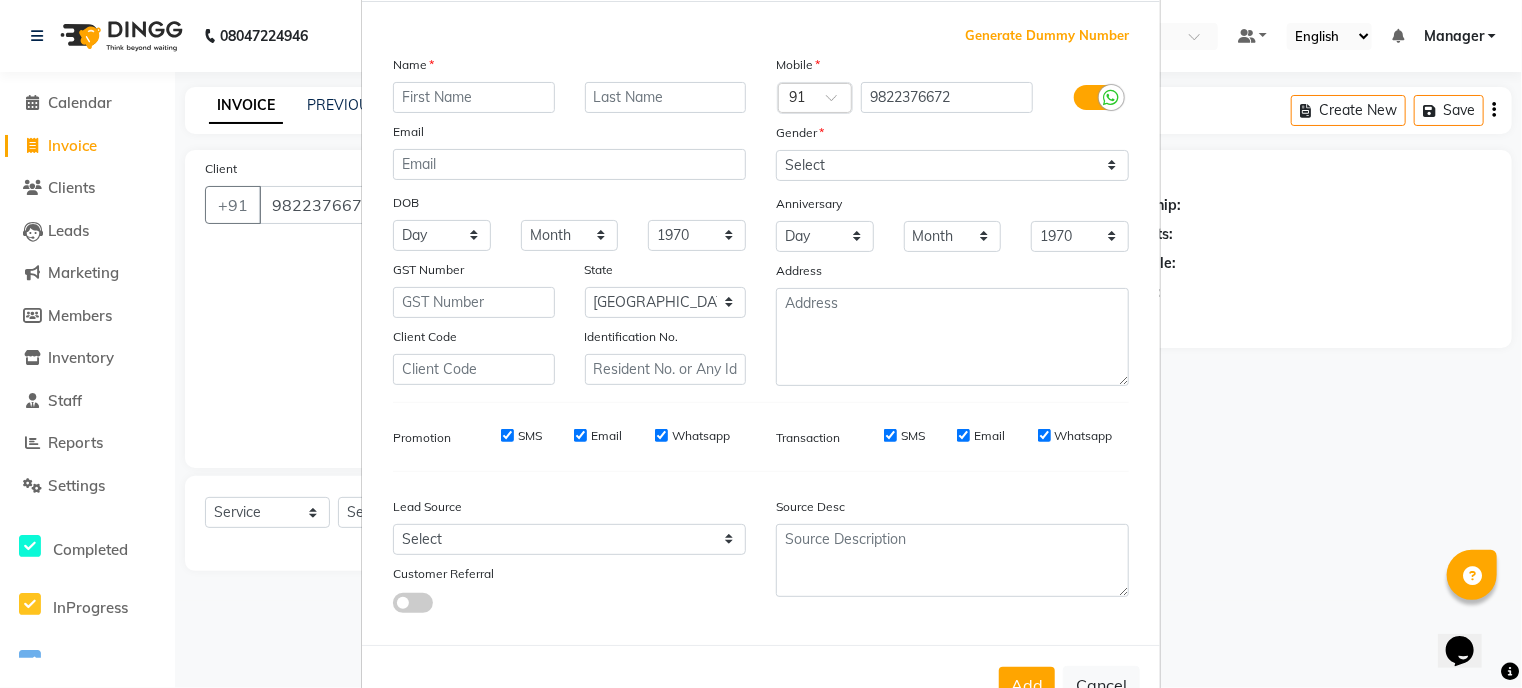 scroll, scrollTop: 120, scrollLeft: 0, axis: vertical 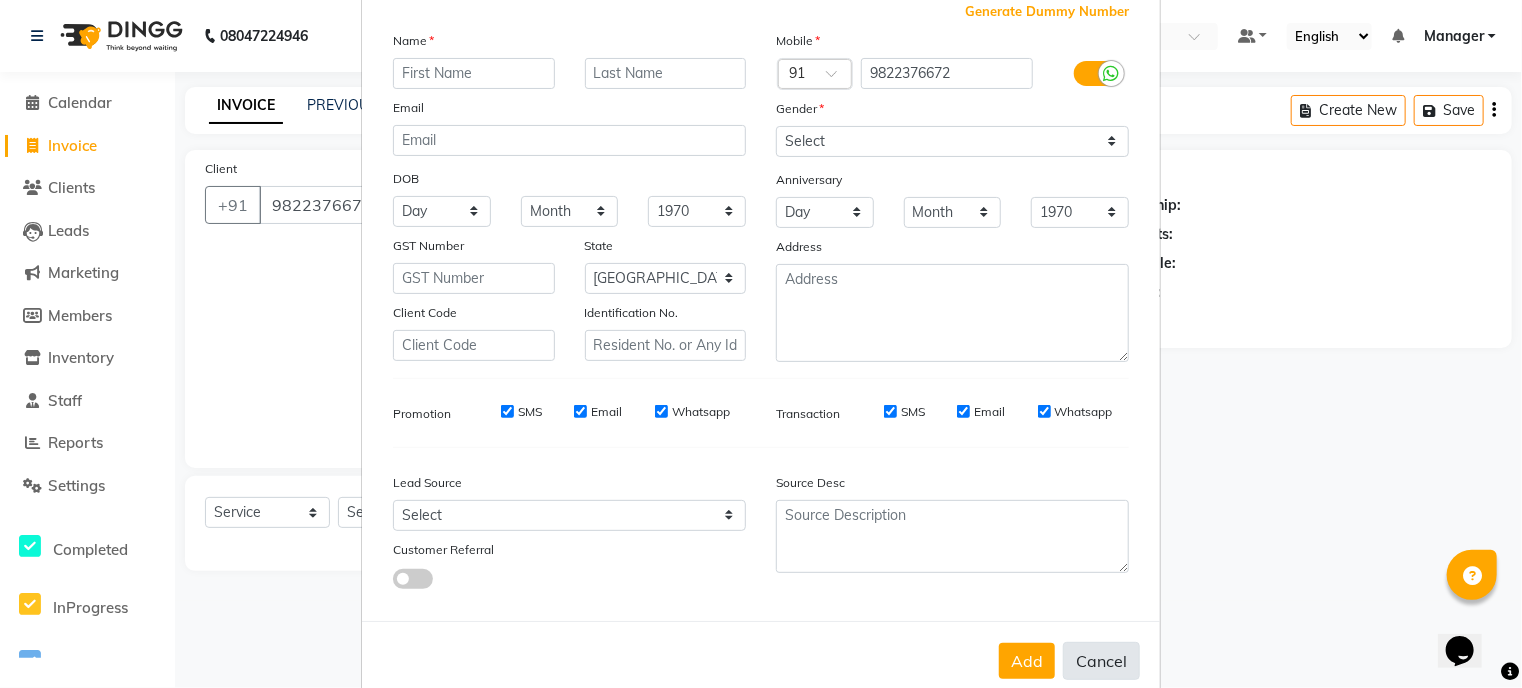 click on "Cancel" at bounding box center [1101, 661] 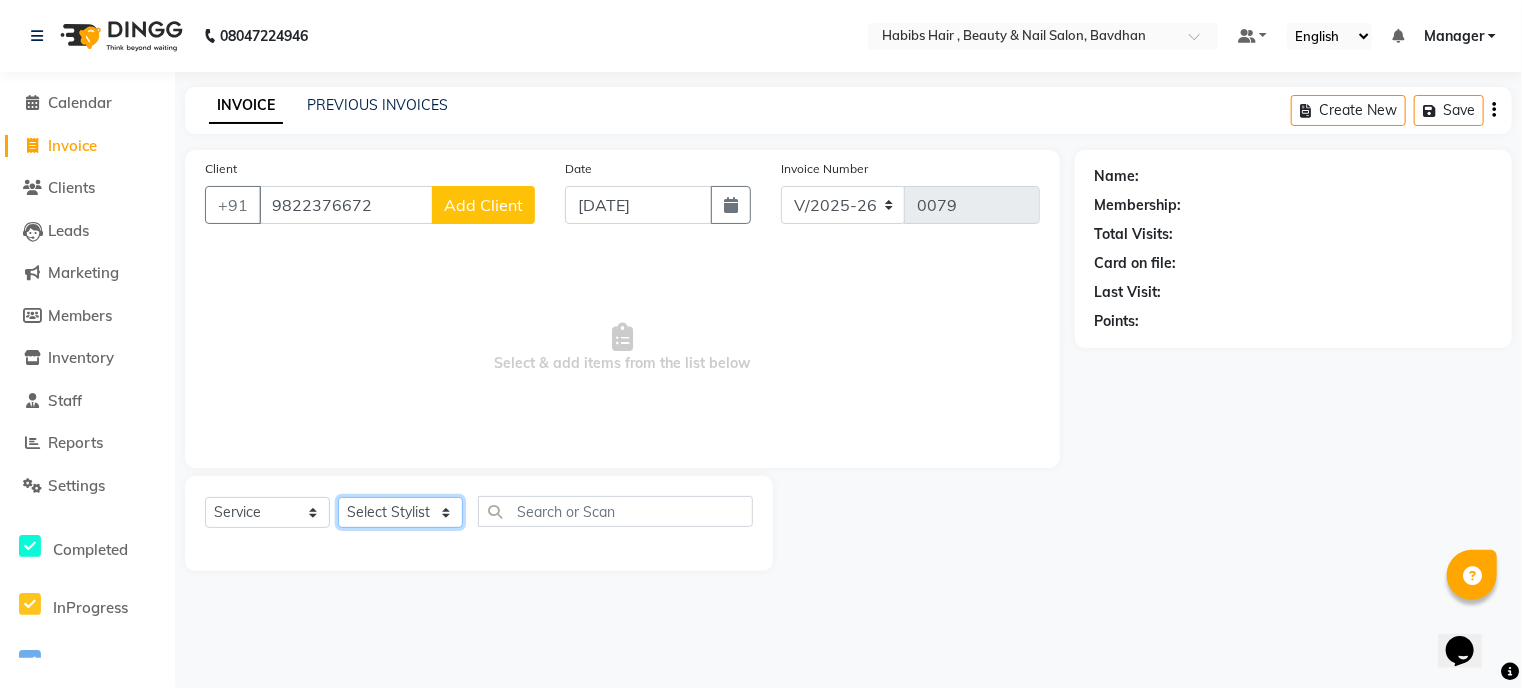 click on "Select Stylist Akash [PERSON_NAME] [PERSON_NAME] Manager [PERSON_NAME] nikhil [PERSON_NAME]" 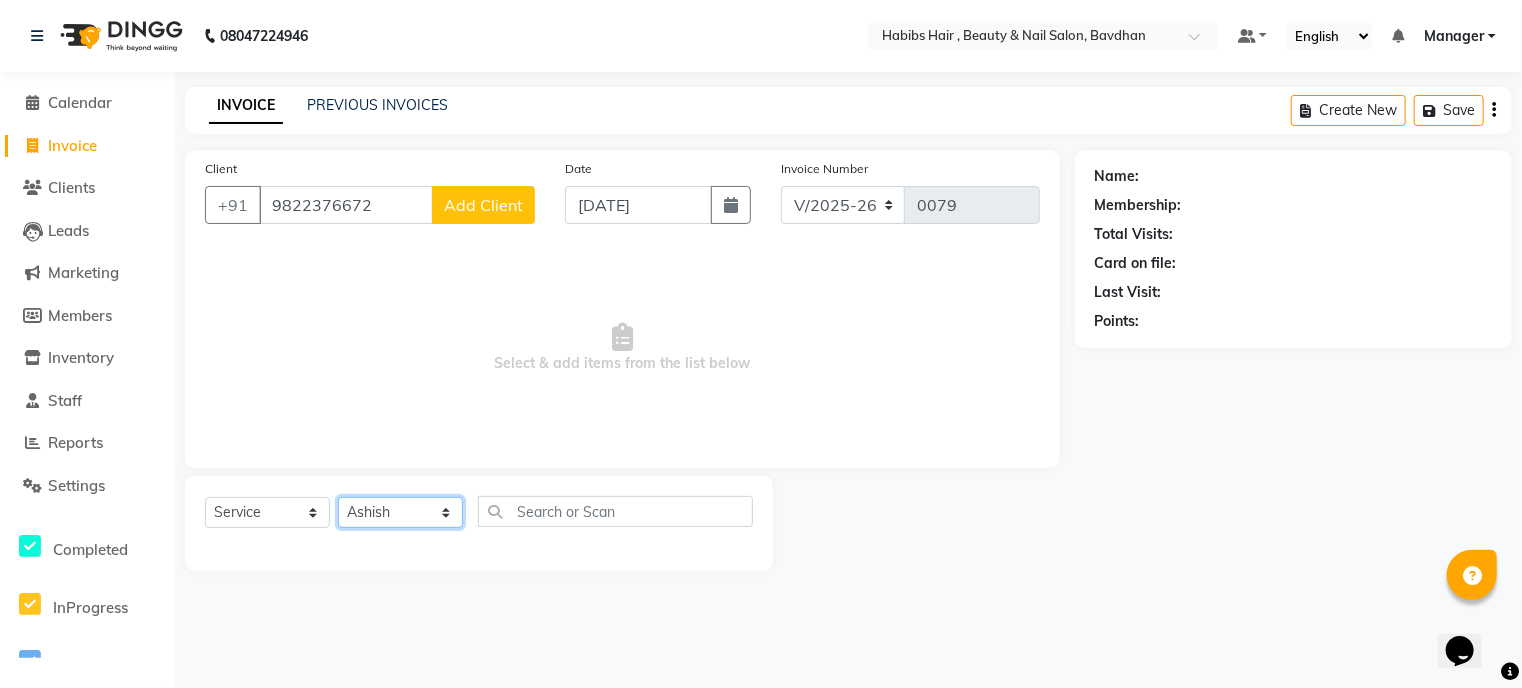 click on "Select Stylist Akash [PERSON_NAME] [PERSON_NAME] Manager [PERSON_NAME] nikhil [PERSON_NAME]" 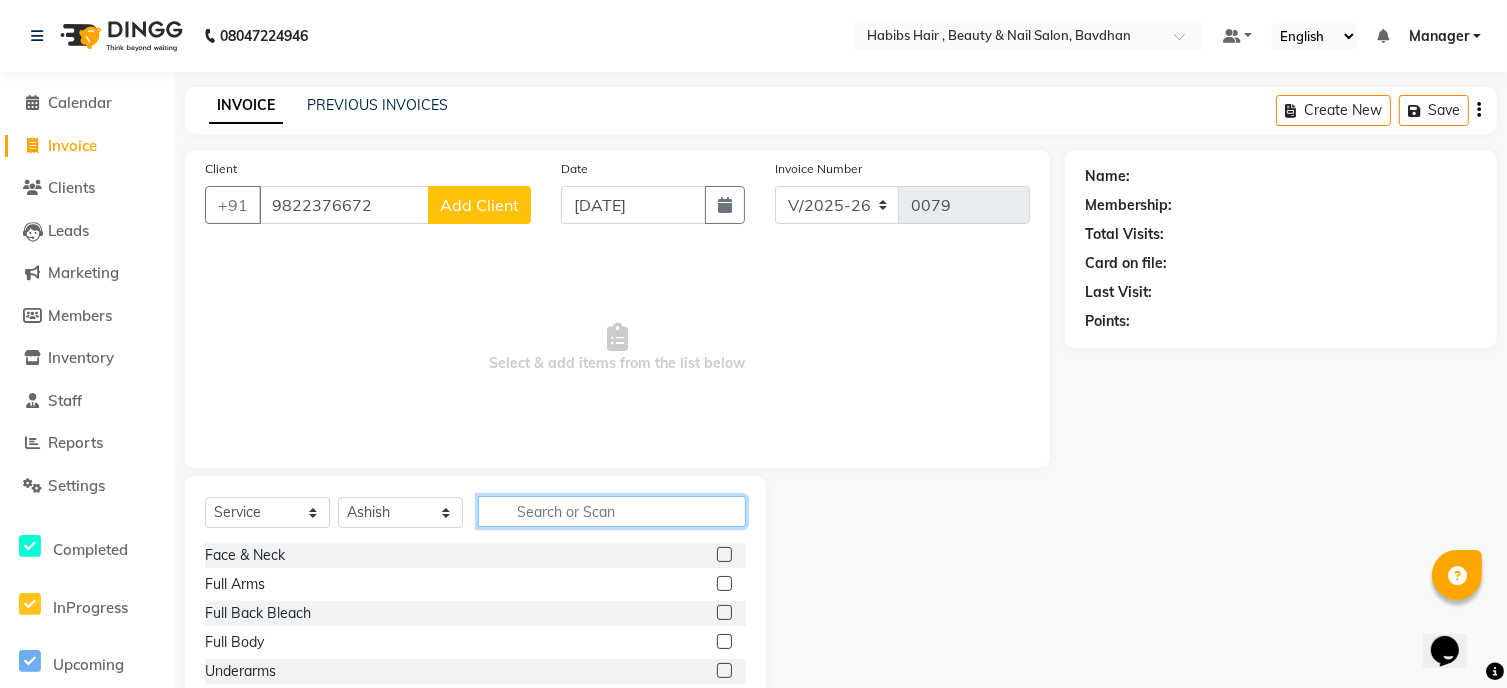click 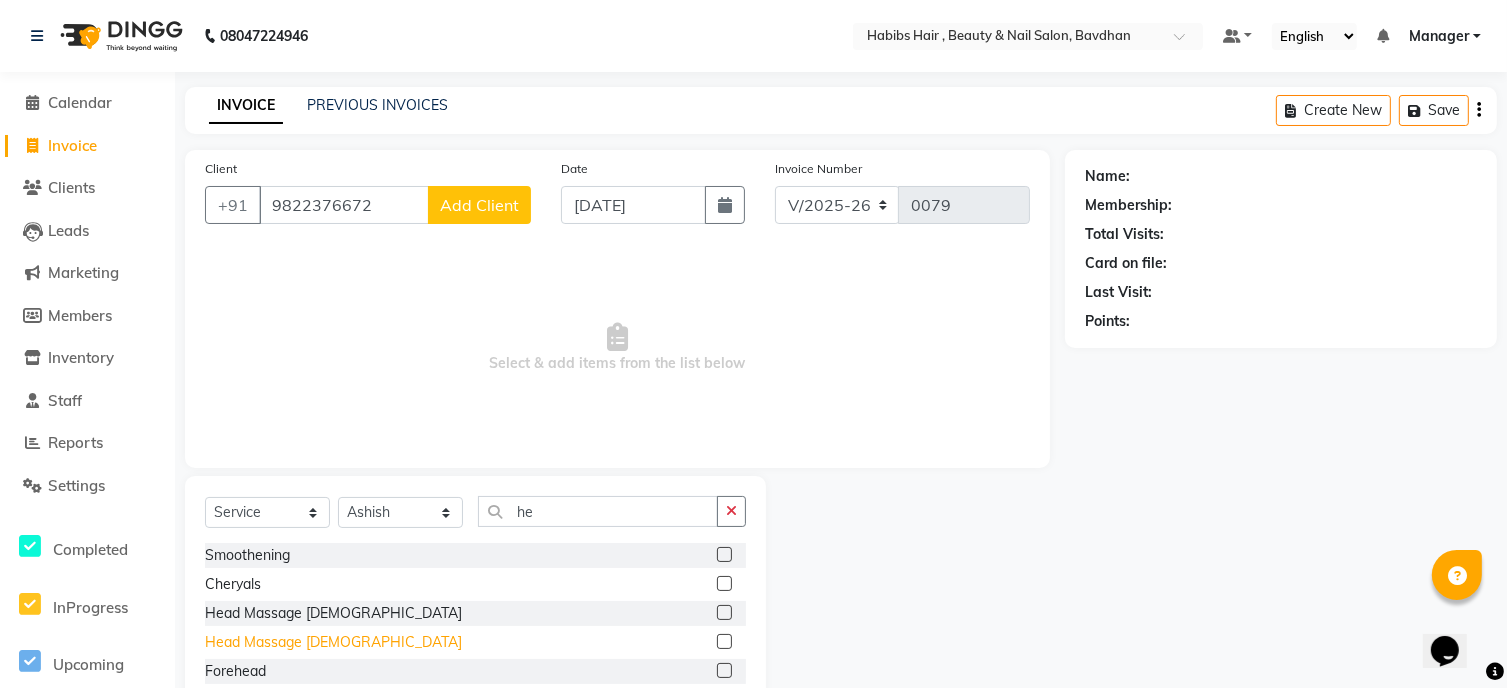 click on "Head Massage [DEMOGRAPHIC_DATA]" 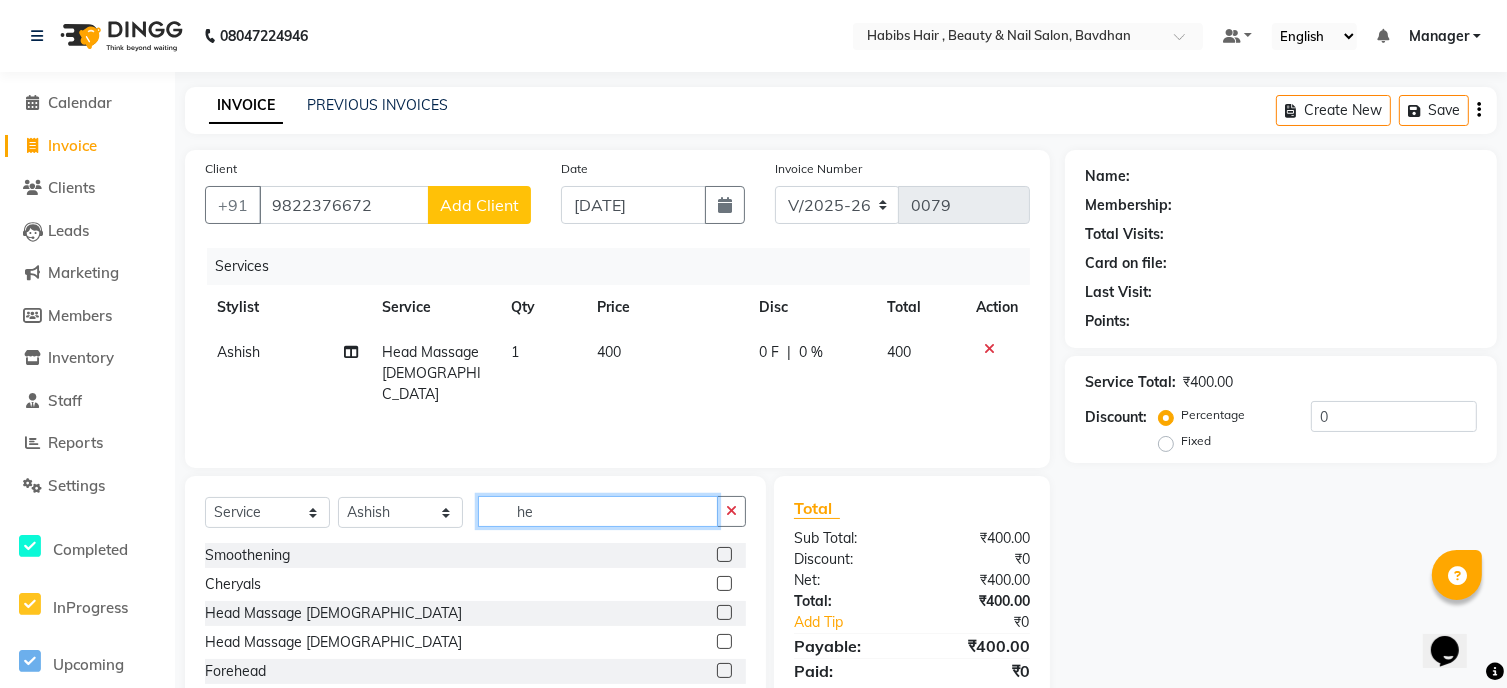 click on "he" 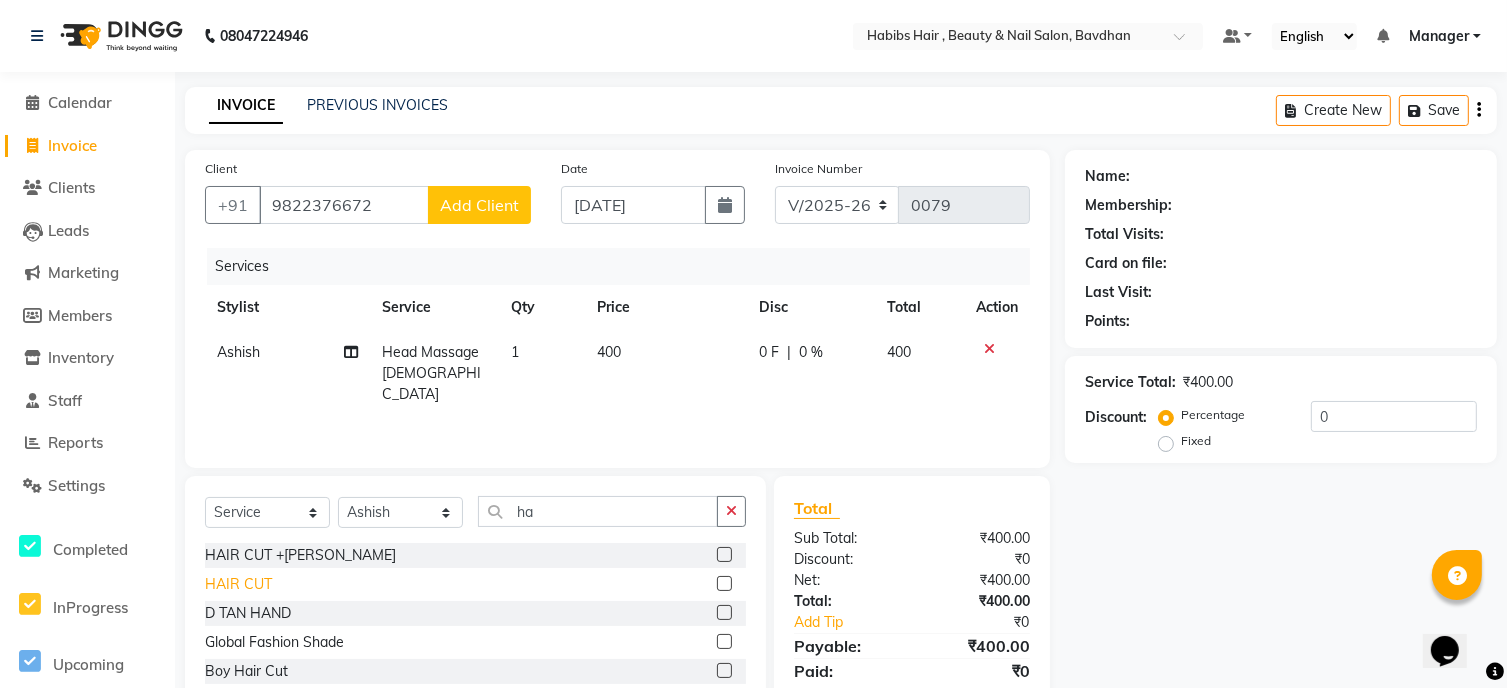 click on "HAIR CUT" 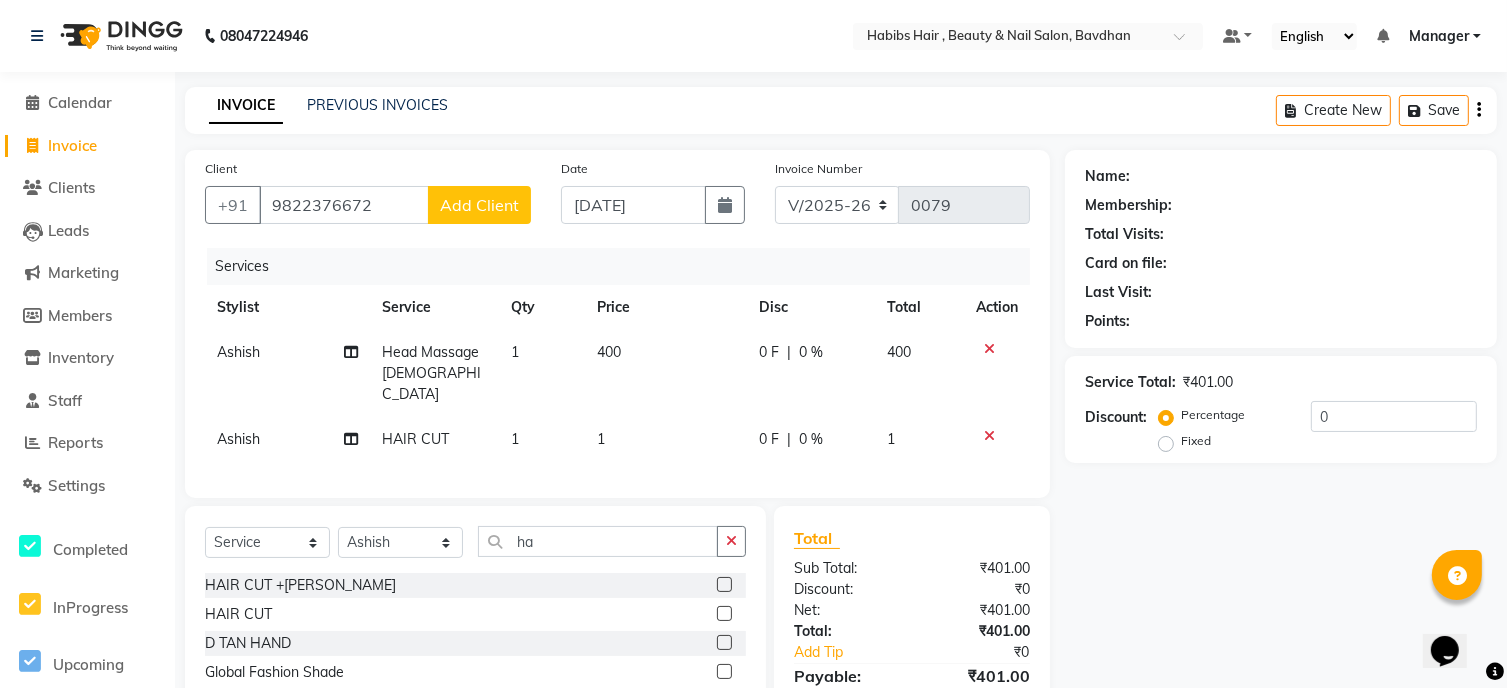 click on "400" 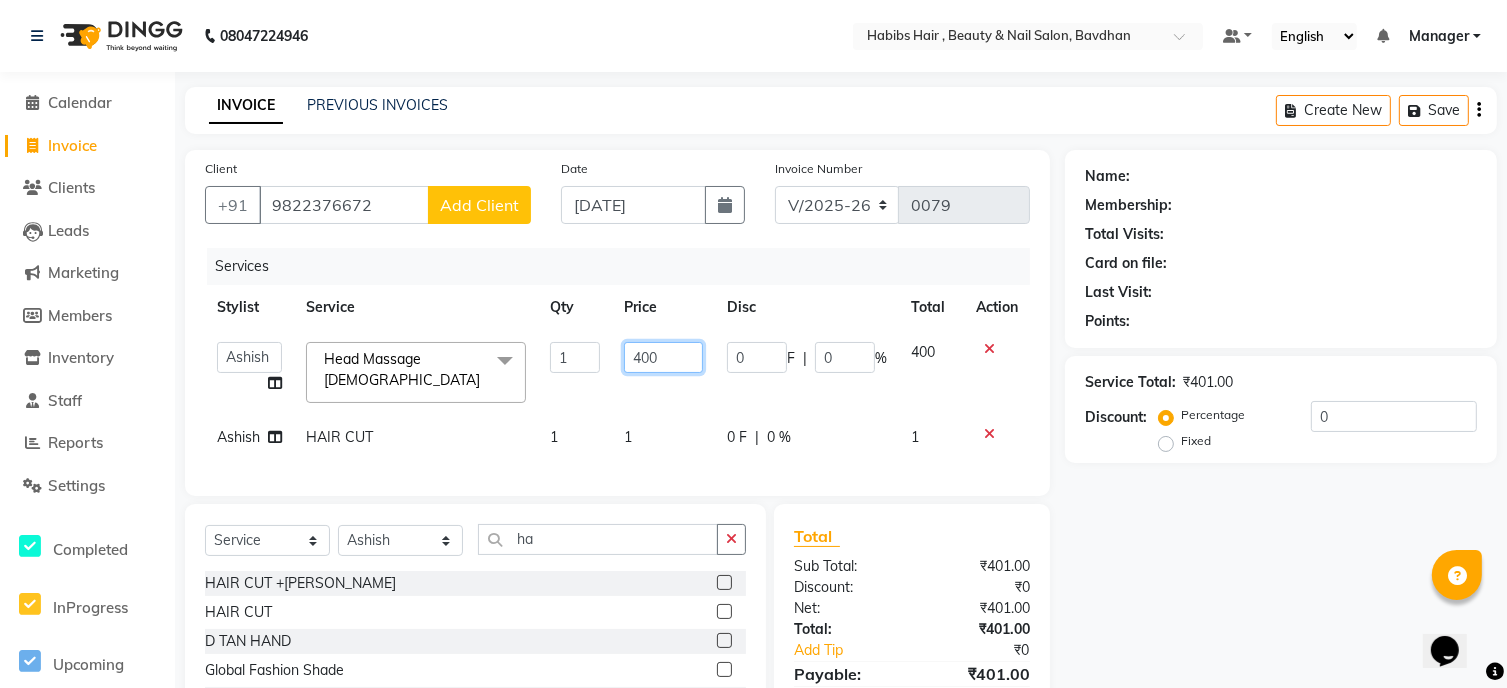 click on "400" 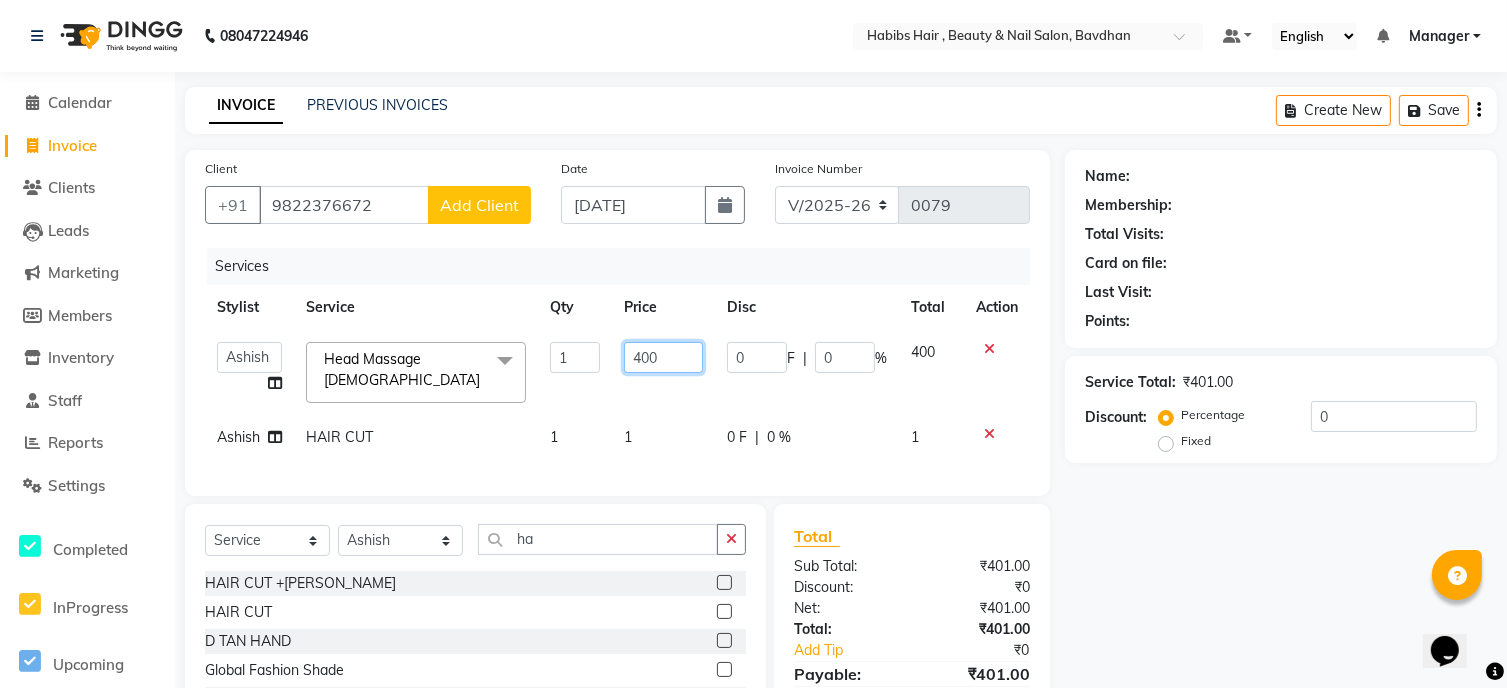 click on "400" 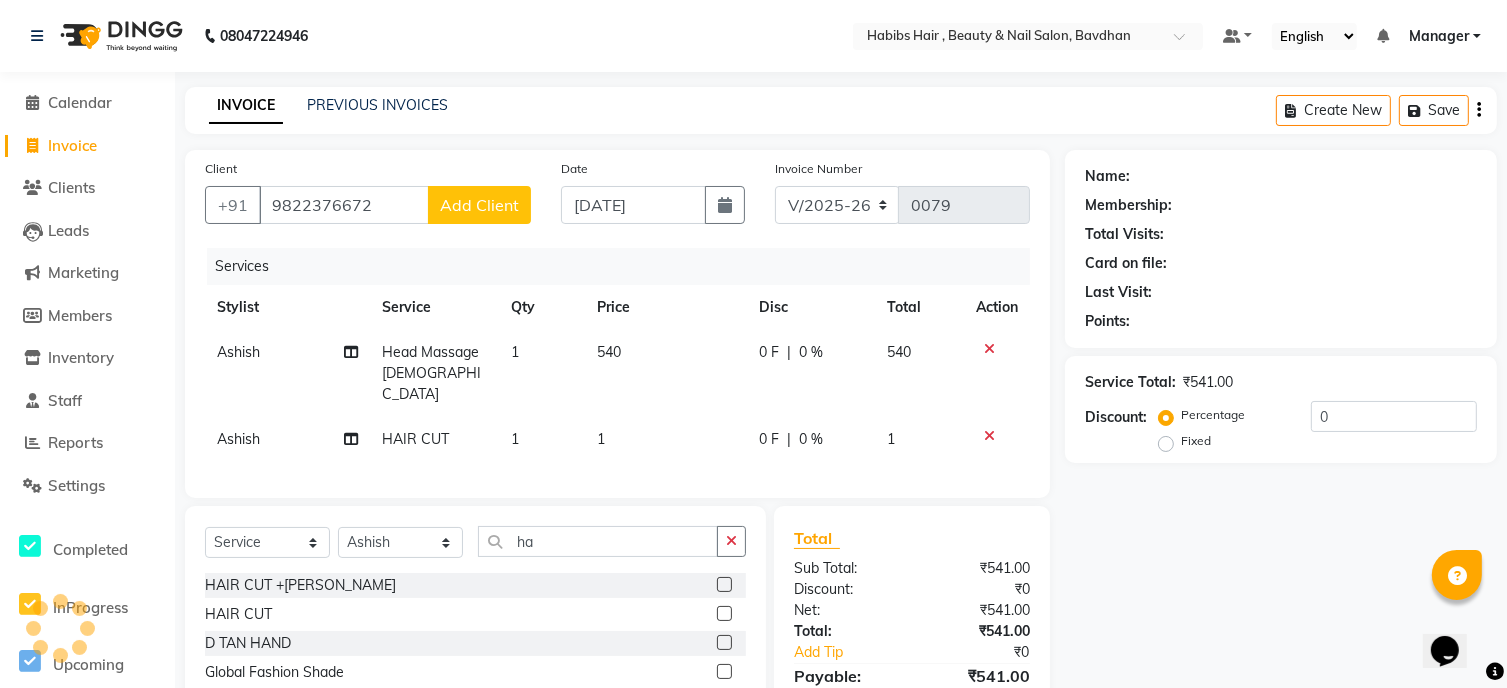 click on "1" 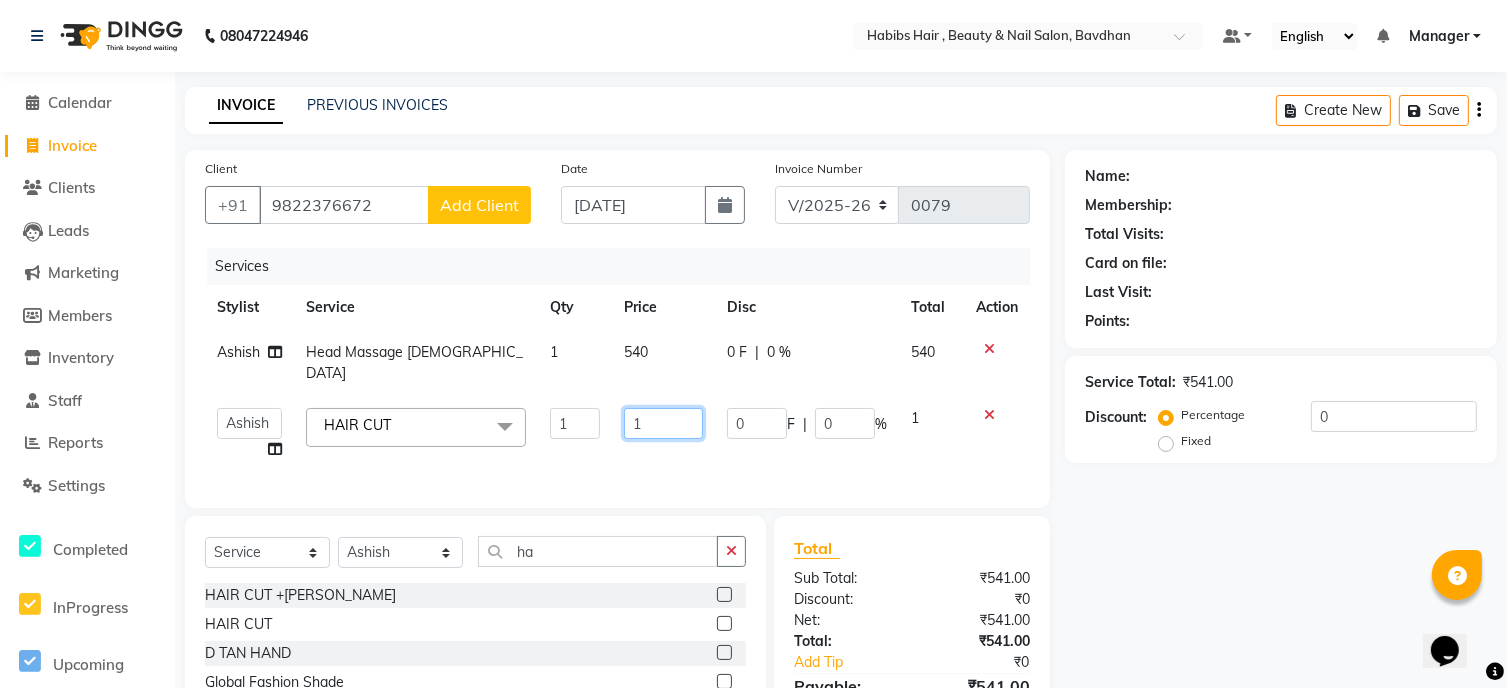 click on "1" 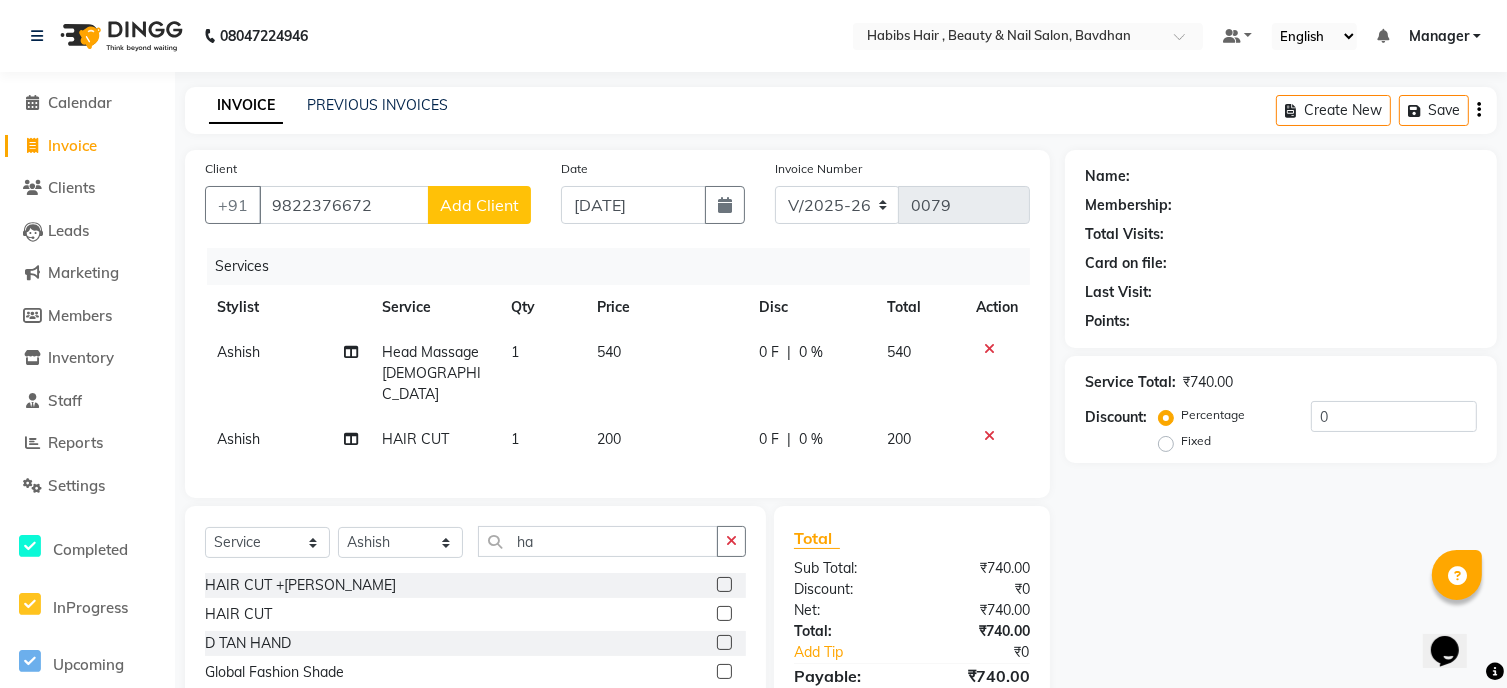 click on "Add Client" 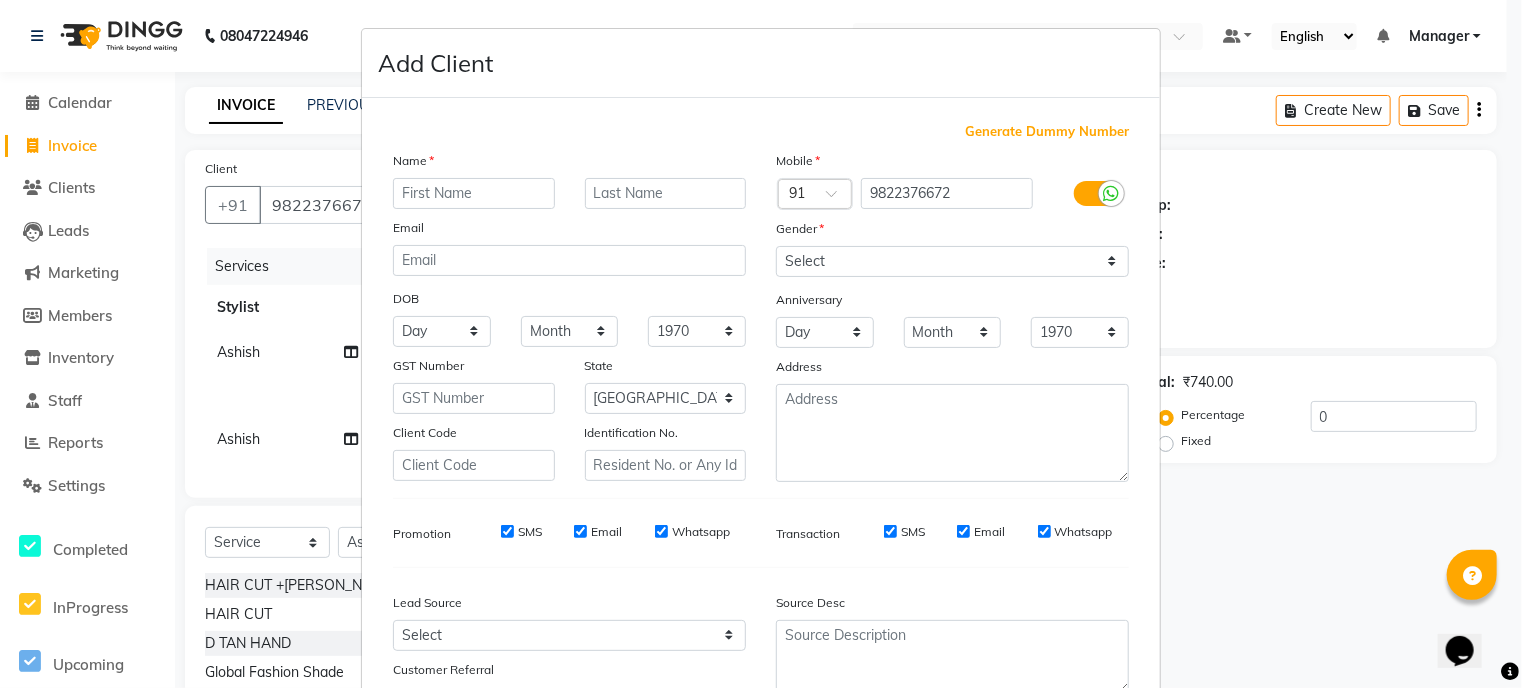 click at bounding box center (474, 193) 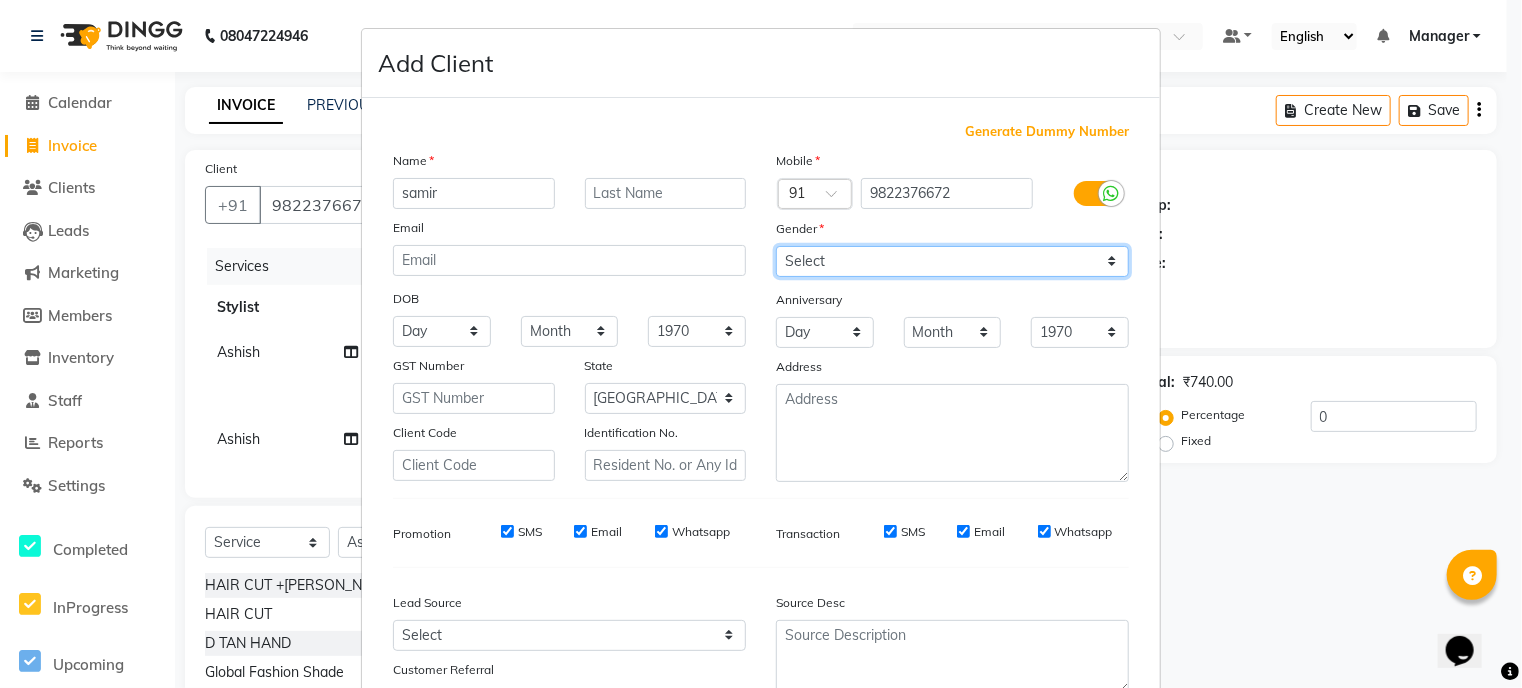 click on "Select [DEMOGRAPHIC_DATA] [DEMOGRAPHIC_DATA] Other Prefer Not To Say" at bounding box center (952, 261) 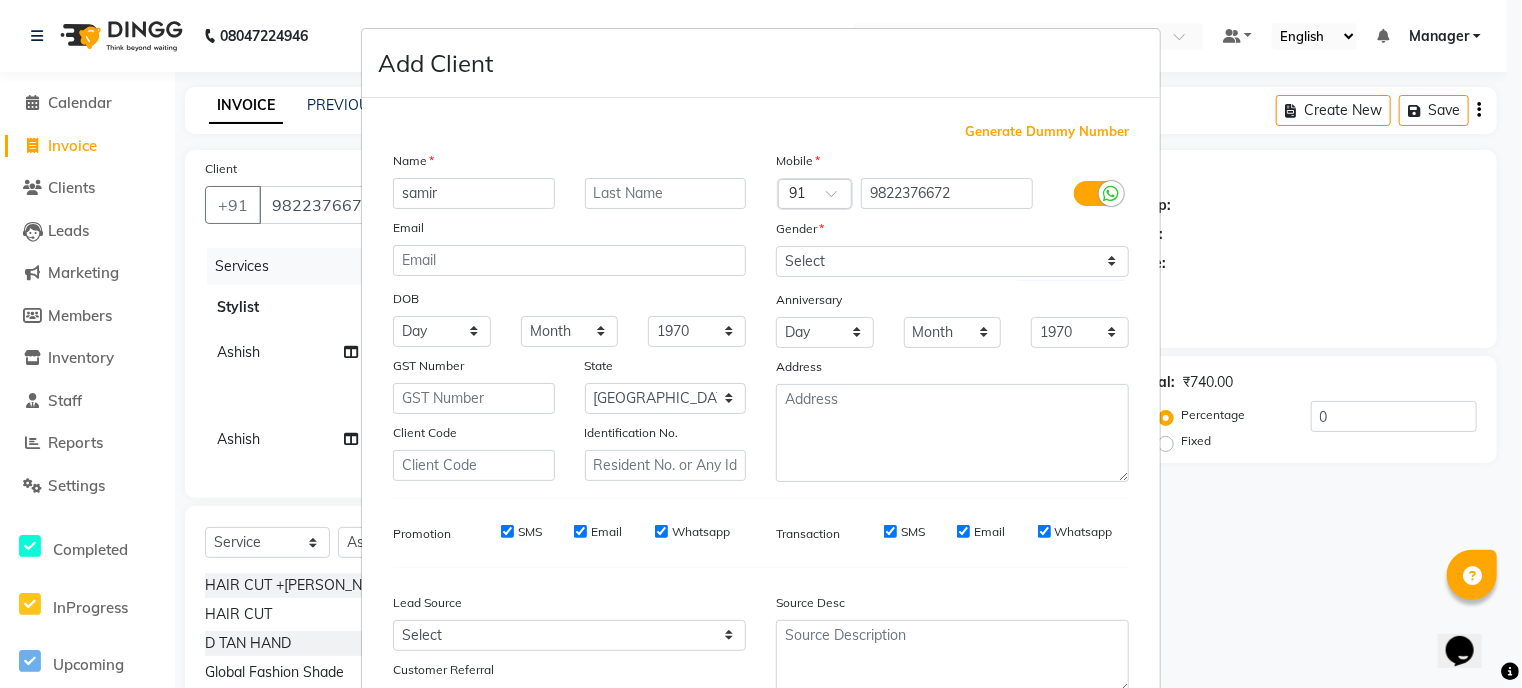 click on "Generate Dummy Number Name samir Email DOB Day 01 02 03 04 05 06 07 08 09 10 11 12 13 14 15 16 17 18 19 20 21 22 23 24 25 26 27 28 29 30 31 Month January February March April May June July August September October November [DATE] 1941 1942 1943 1944 1945 1946 1947 1948 1949 1950 1951 1952 1953 1954 1955 1956 1957 1958 1959 1960 1961 1962 1963 1964 1965 1966 1967 1968 1969 1970 1971 1972 1973 1974 1975 1976 1977 1978 1979 1980 1981 1982 1983 1984 1985 1986 1987 1988 1989 1990 1991 1992 1993 1994 1995 1996 1997 1998 1999 2000 2001 2002 2003 2004 2005 2006 2007 2008 2009 2010 2011 2012 2013 2014 2015 2016 2017 2018 2019 2020 2021 2022 2023 2024 GST Number State Select [GEOGRAPHIC_DATA] and [GEOGRAPHIC_DATA] [GEOGRAPHIC_DATA] [GEOGRAPHIC_DATA] [GEOGRAPHIC_DATA] [GEOGRAPHIC_DATA] [GEOGRAPHIC_DATA] [GEOGRAPHIC_DATA] [GEOGRAPHIC_DATA] [GEOGRAPHIC_DATA] [GEOGRAPHIC_DATA] [GEOGRAPHIC_DATA] [GEOGRAPHIC_DATA] [GEOGRAPHIC_DATA] [GEOGRAPHIC_DATA] [GEOGRAPHIC_DATA] [GEOGRAPHIC_DATA] [GEOGRAPHIC_DATA] [GEOGRAPHIC_DATA] [GEOGRAPHIC_DATA] [GEOGRAPHIC_DATA] [GEOGRAPHIC_DATA] [GEOGRAPHIC_DATA] [GEOGRAPHIC_DATA] [GEOGRAPHIC_DATA] [GEOGRAPHIC_DATA] [GEOGRAPHIC_DATA] [GEOGRAPHIC_DATA] [GEOGRAPHIC_DATA] [GEOGRAPHIC_DATA] [GEOGRAPHIC_DATA] ×" at bounding box center [761, 419] 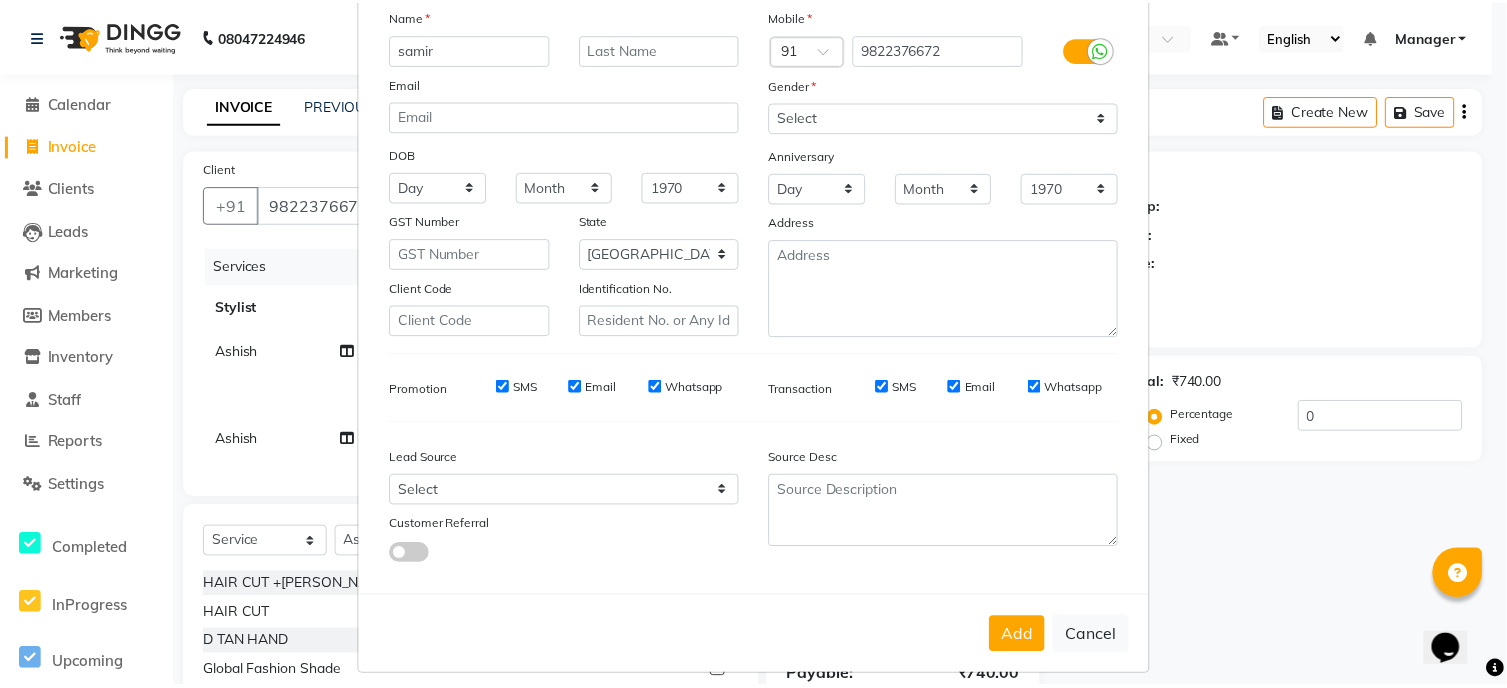 scroll, scrollTop: 160, scrollLeft: 0, axis: vertical 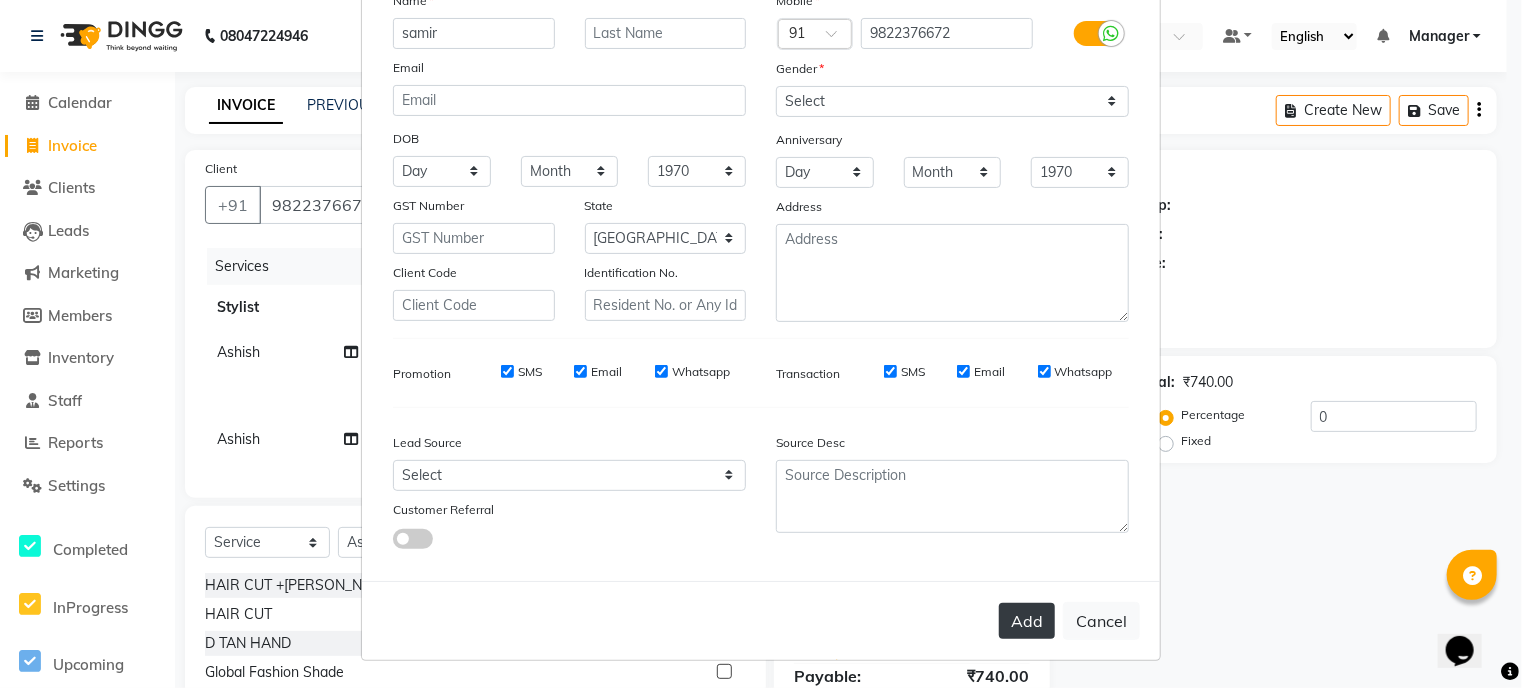 click on "Add" at bounding box center (1027, 621) 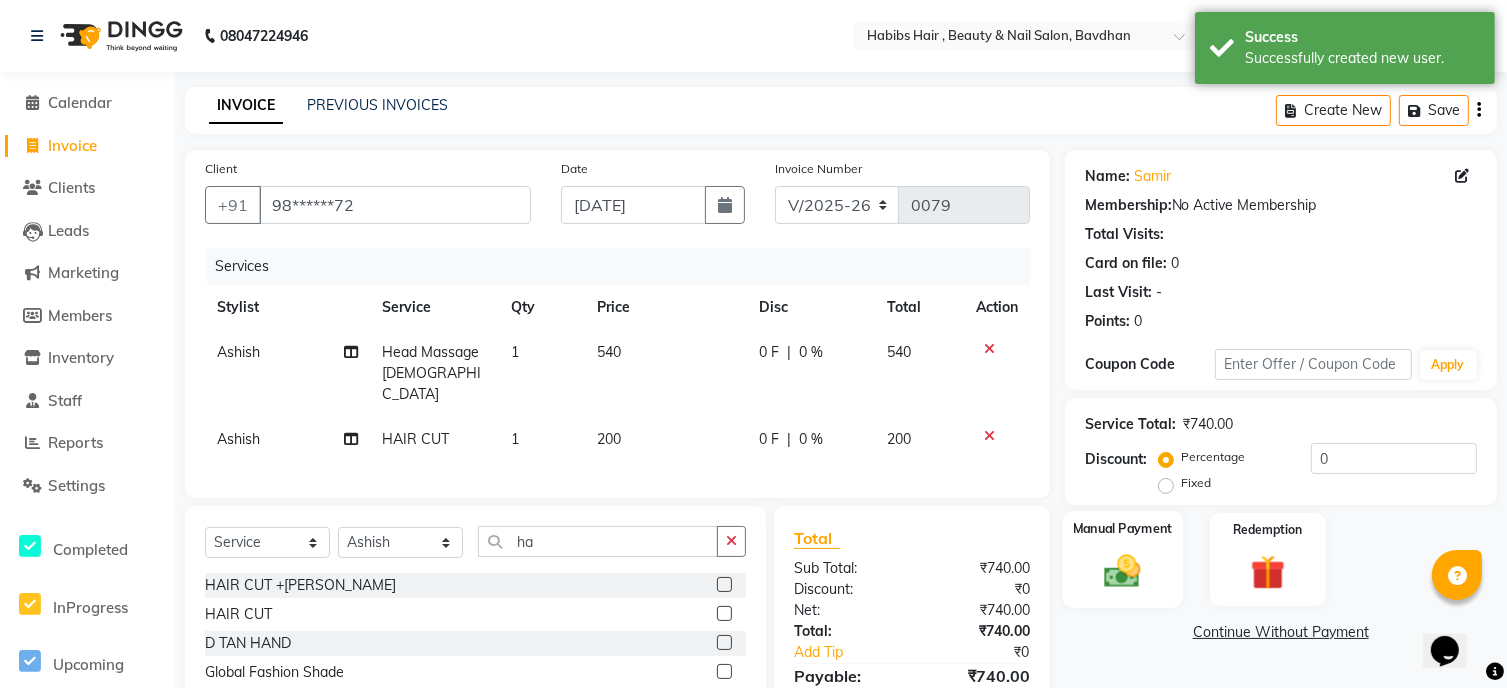 click on "Manual Payment" 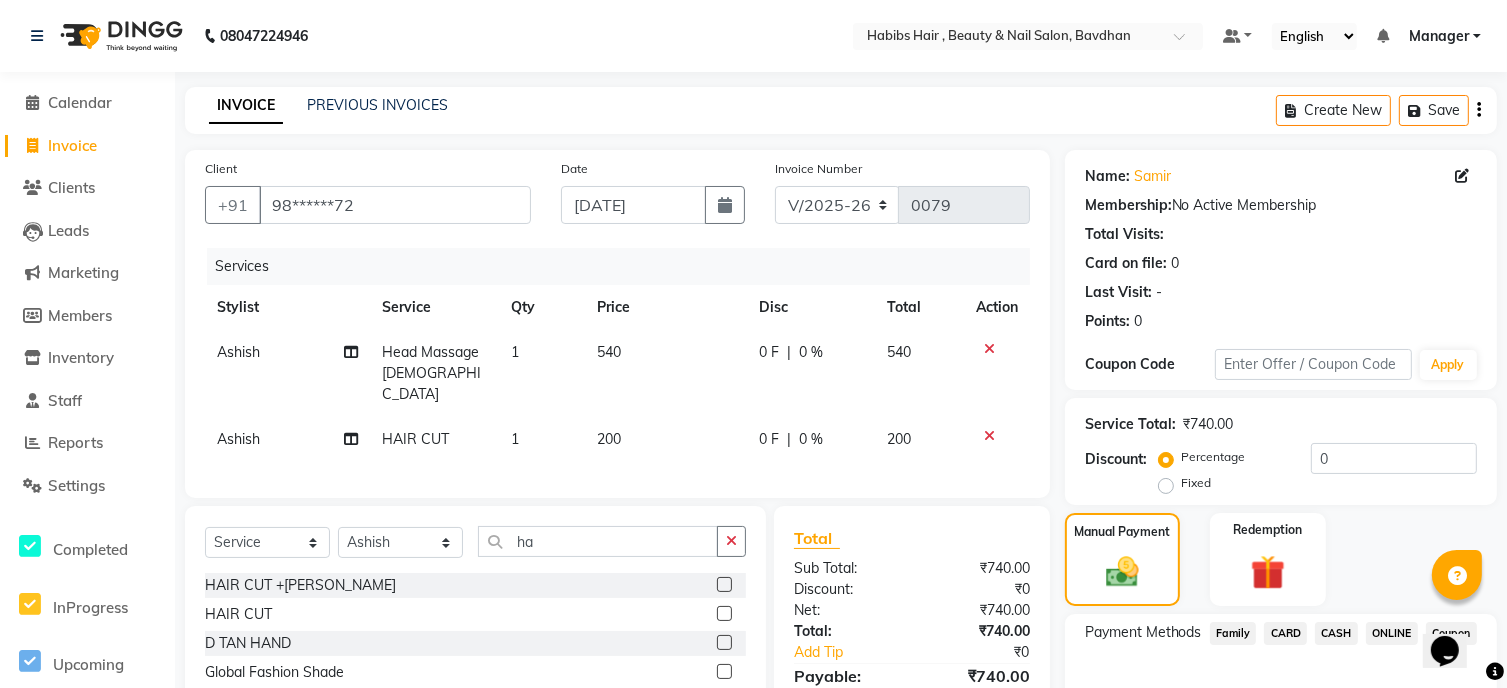 click on "ONLINE" 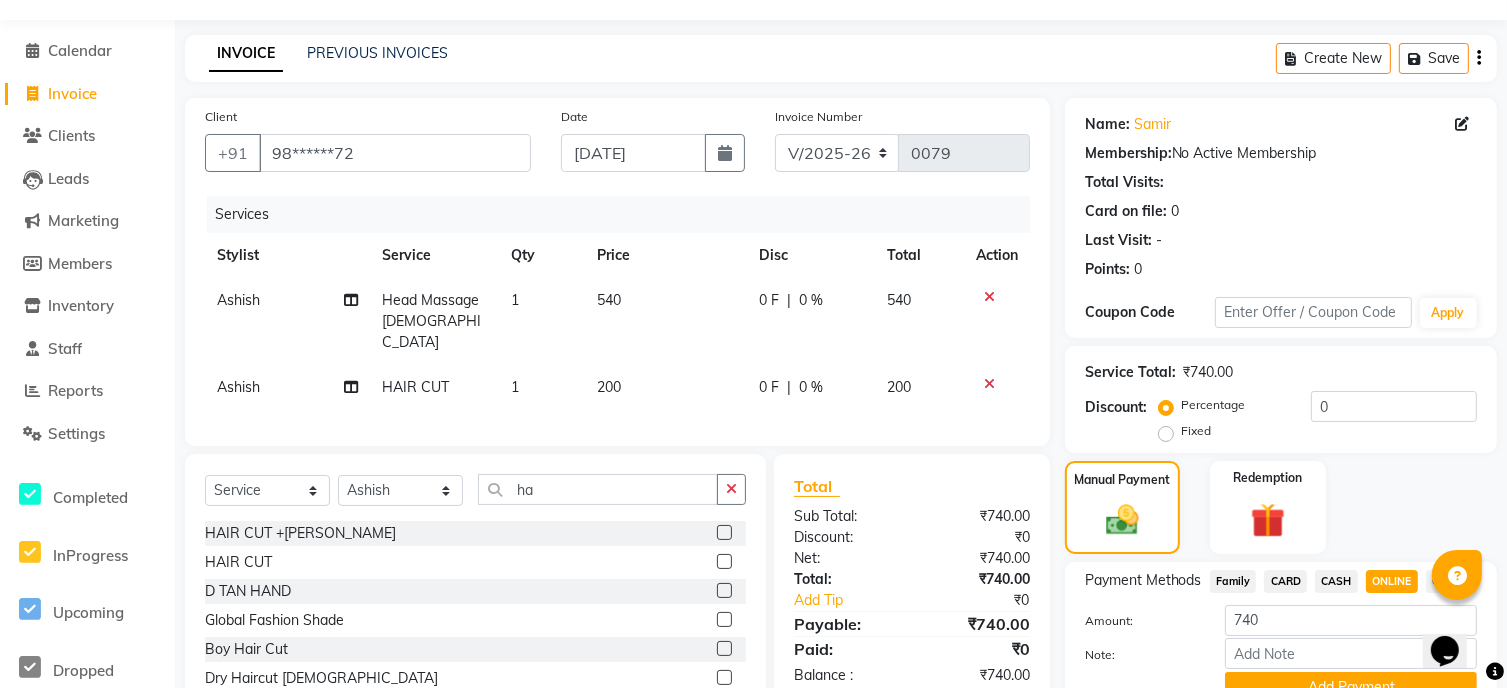 scroll, scrollTop: 80, scrollLeft: 0, axis: vertical 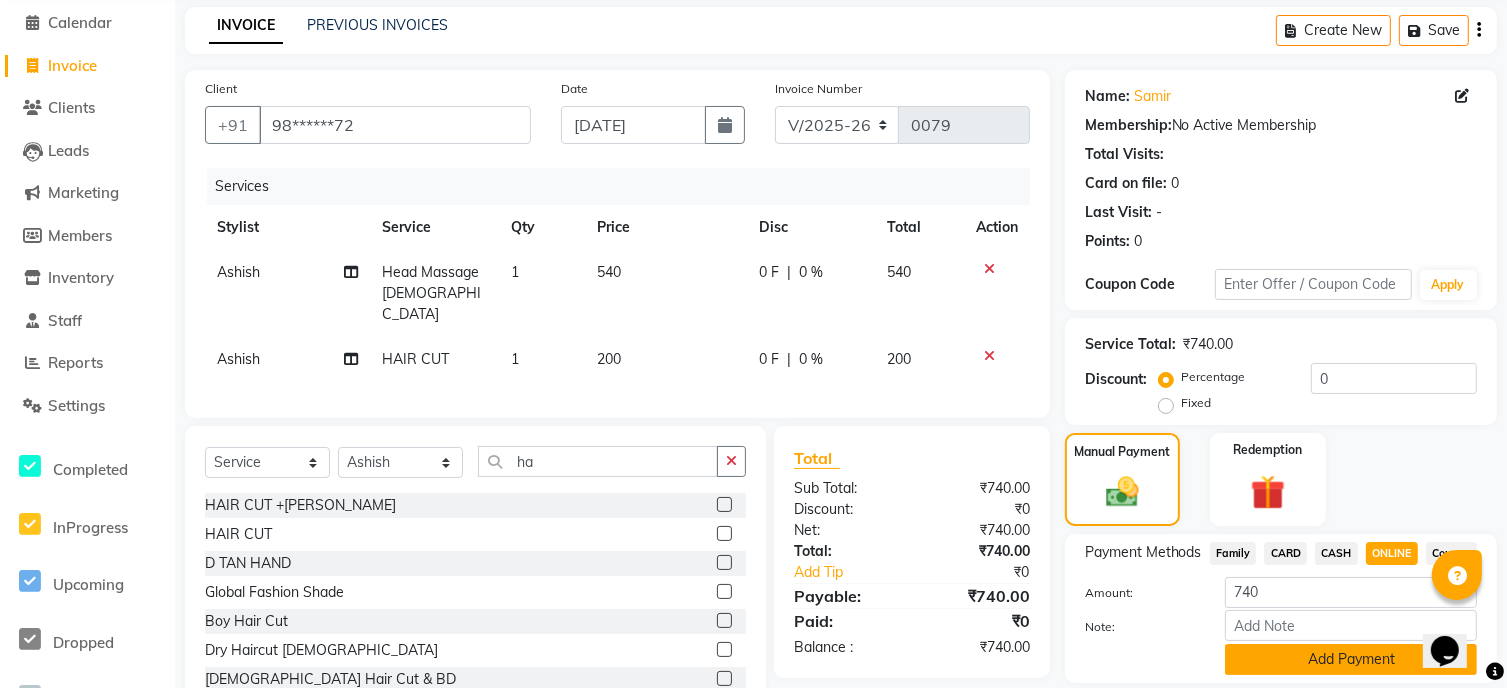 click on "Add Payment" 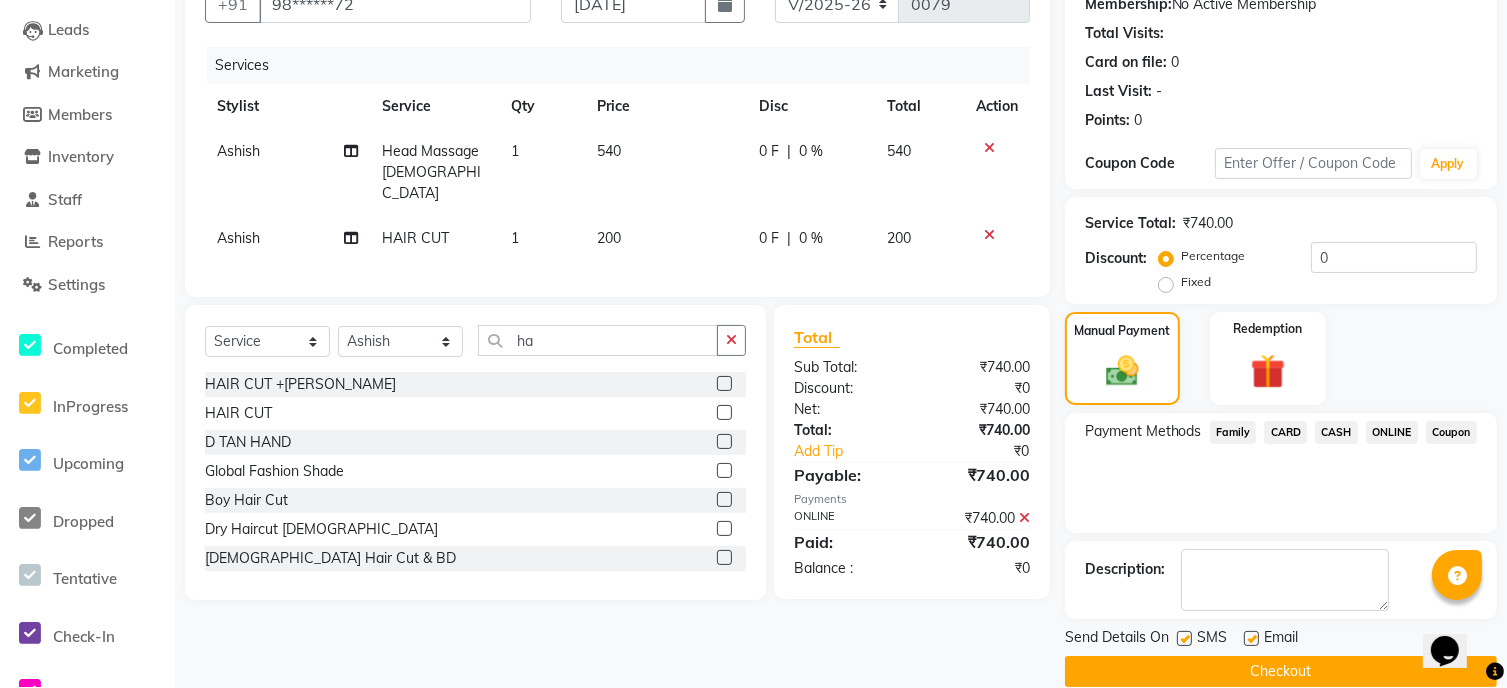 scroll, scrollTop: 229, scrollLeft: 0, axis: vertical 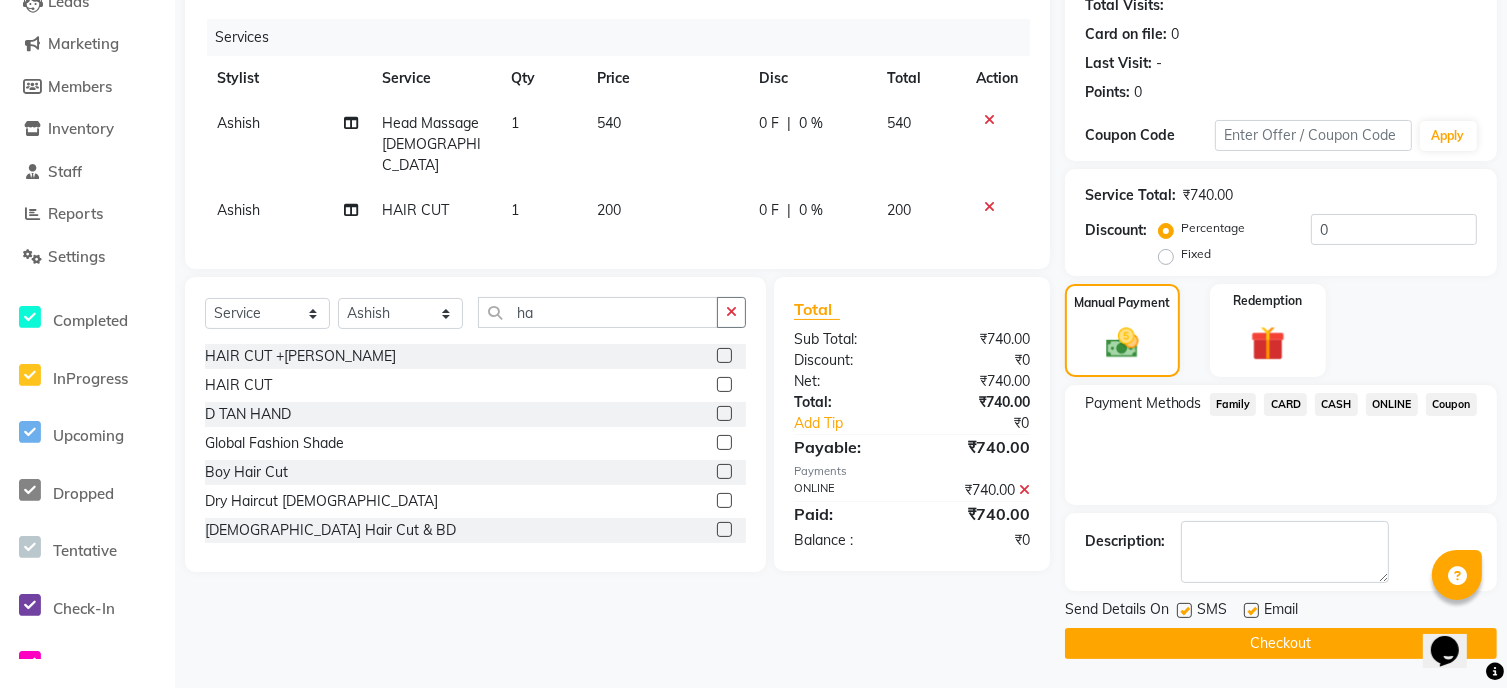 click on "Checkout" 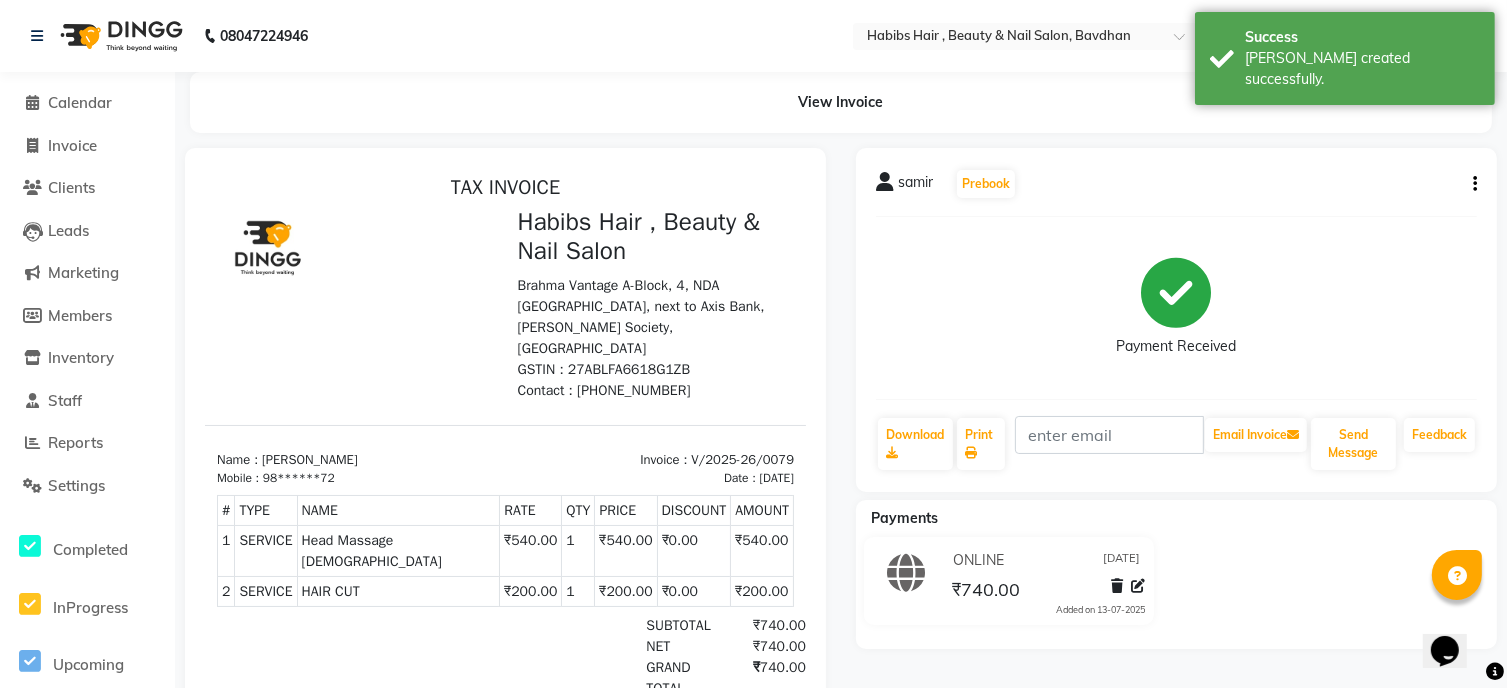 scroll, scrollTop: 0, scrollLeft: 0, axis: both 